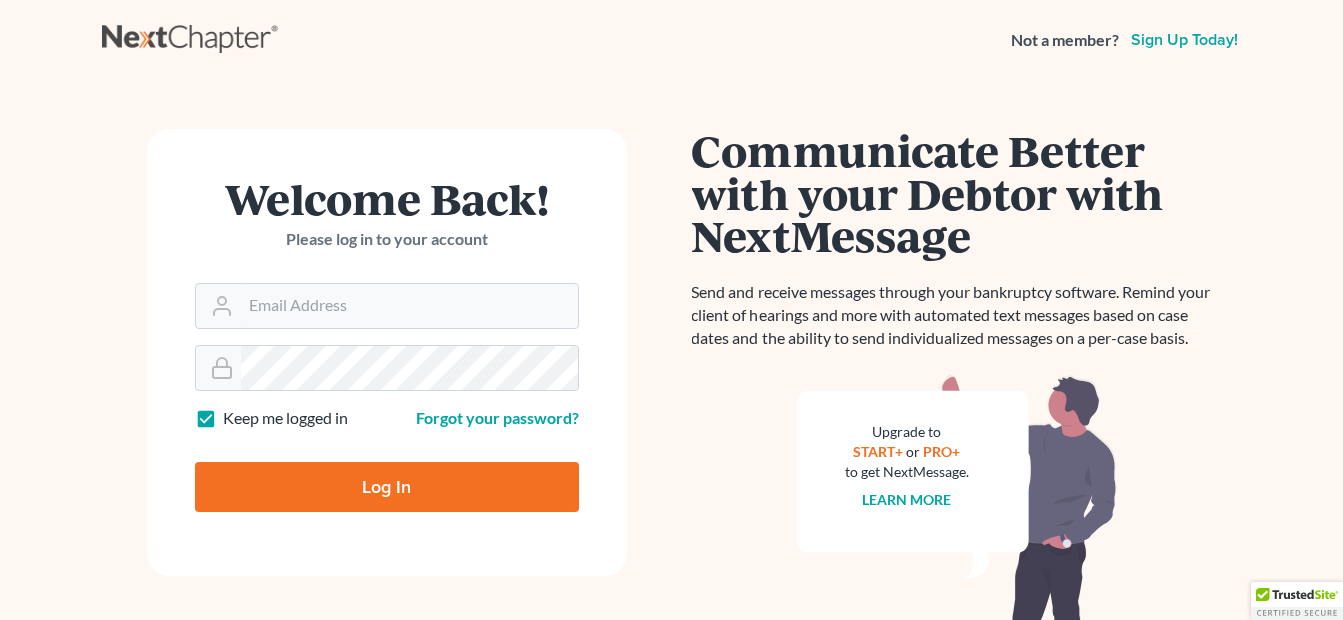 scroll, scrollTop: 0, scrollLeft: 0, axis: both 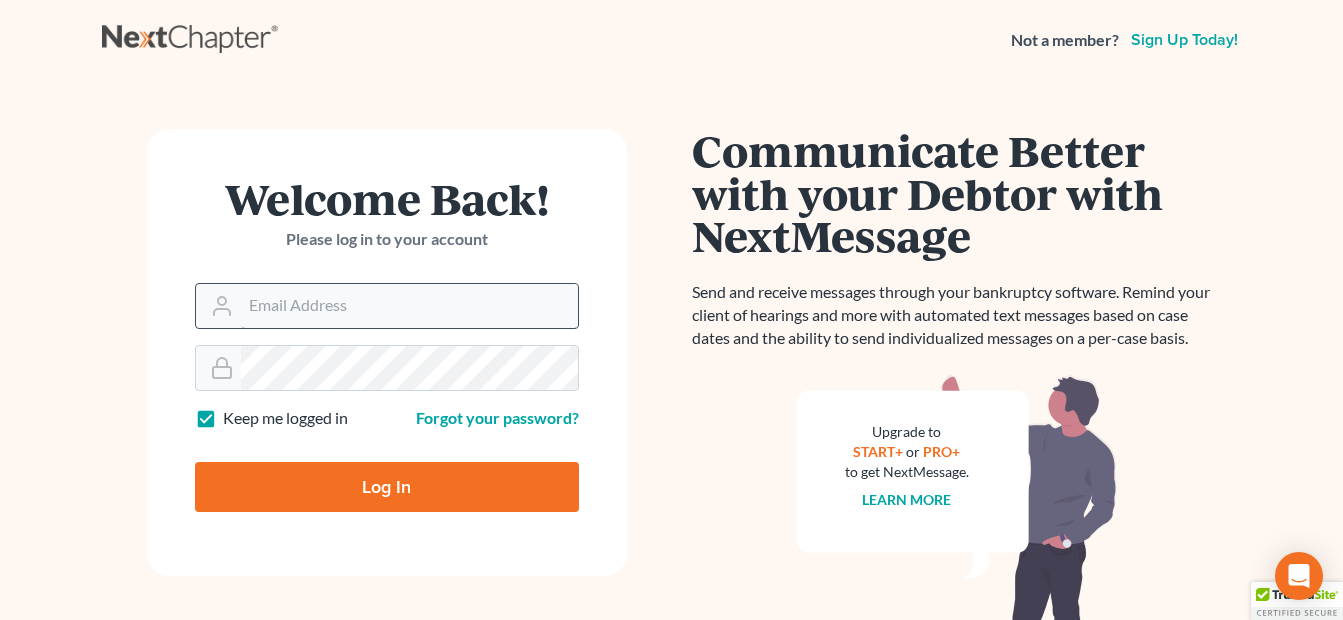 type on "[EMAIL]" 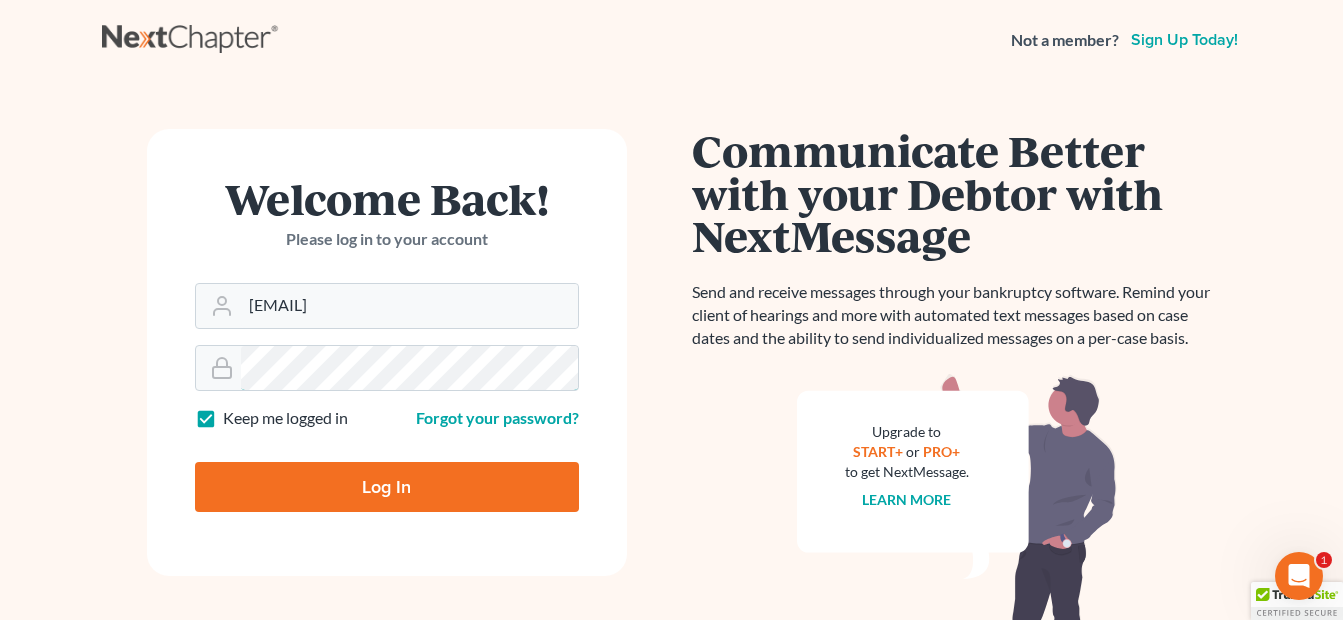 scroll, scrollTop: 0, scrollLeft: 0, axis: both 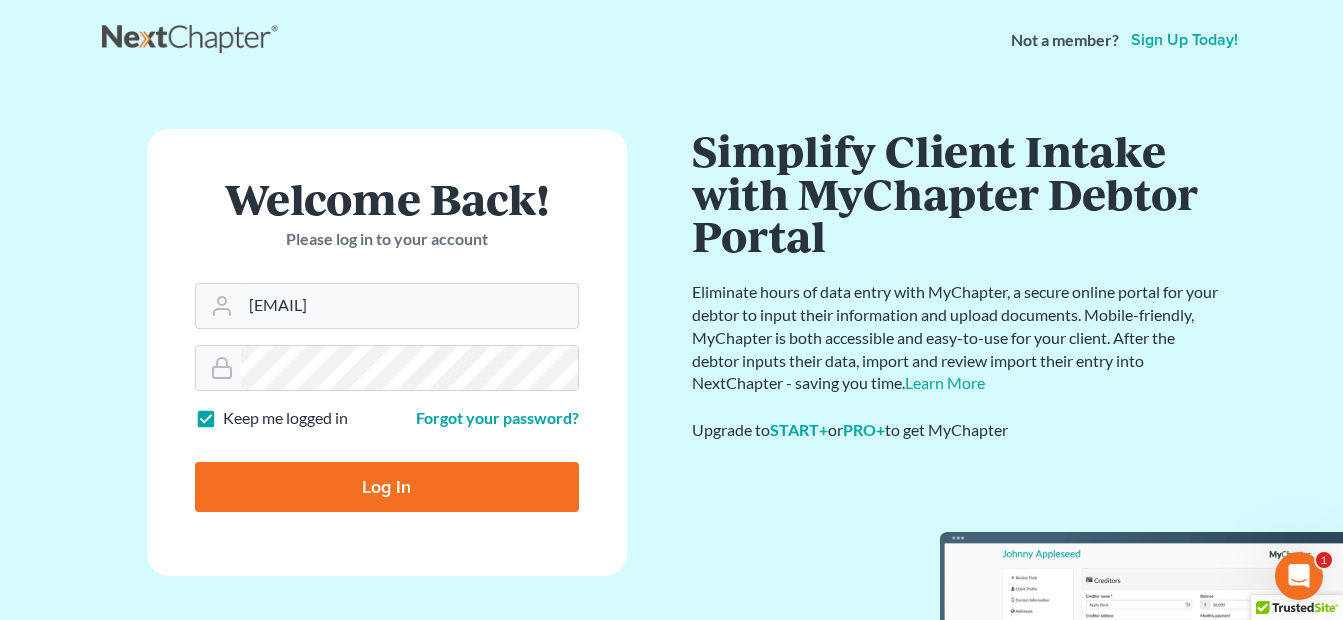 click on "Log In" at bounding box center [387, 487] 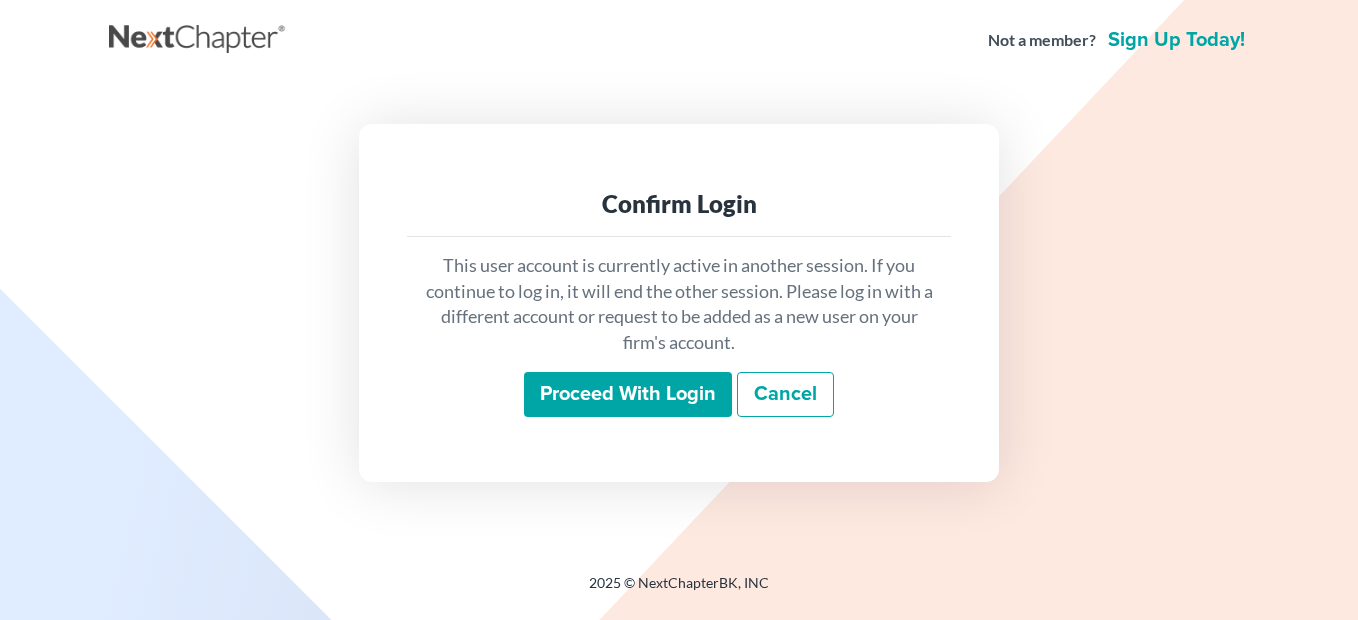 scroll, scrollTop: 0, scrollLeft: 0, axis: both 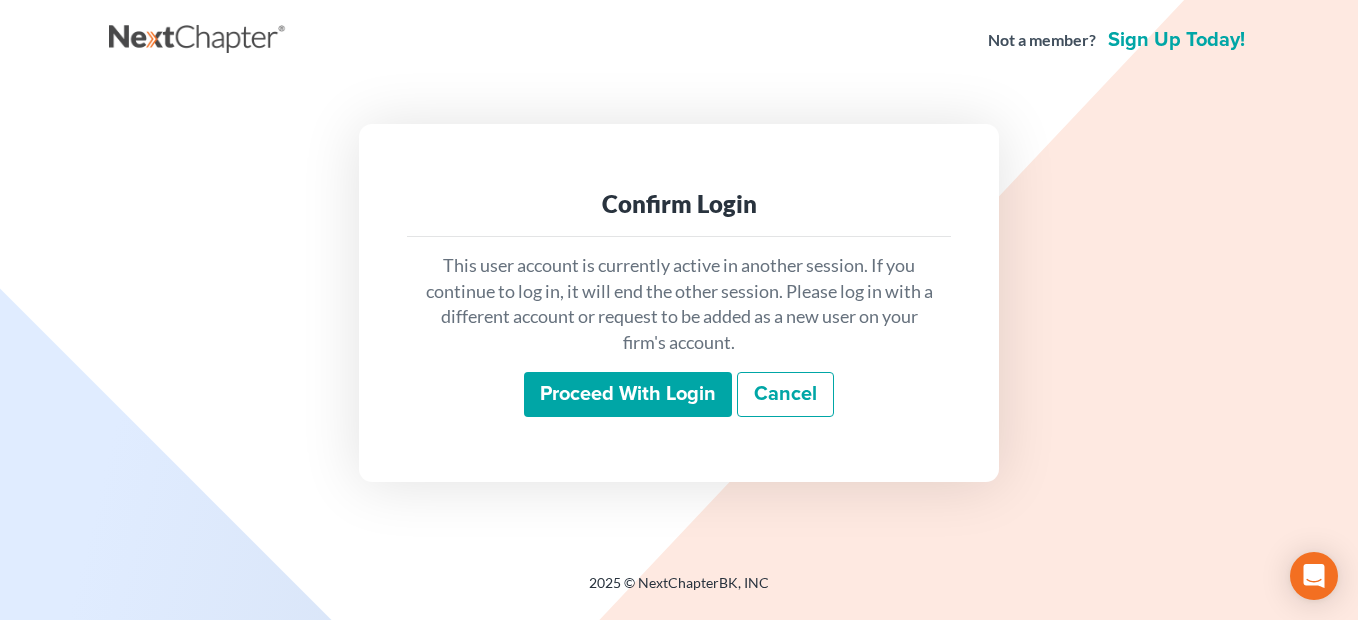 click on "Proceed with login" at bounding box center (628, 395) 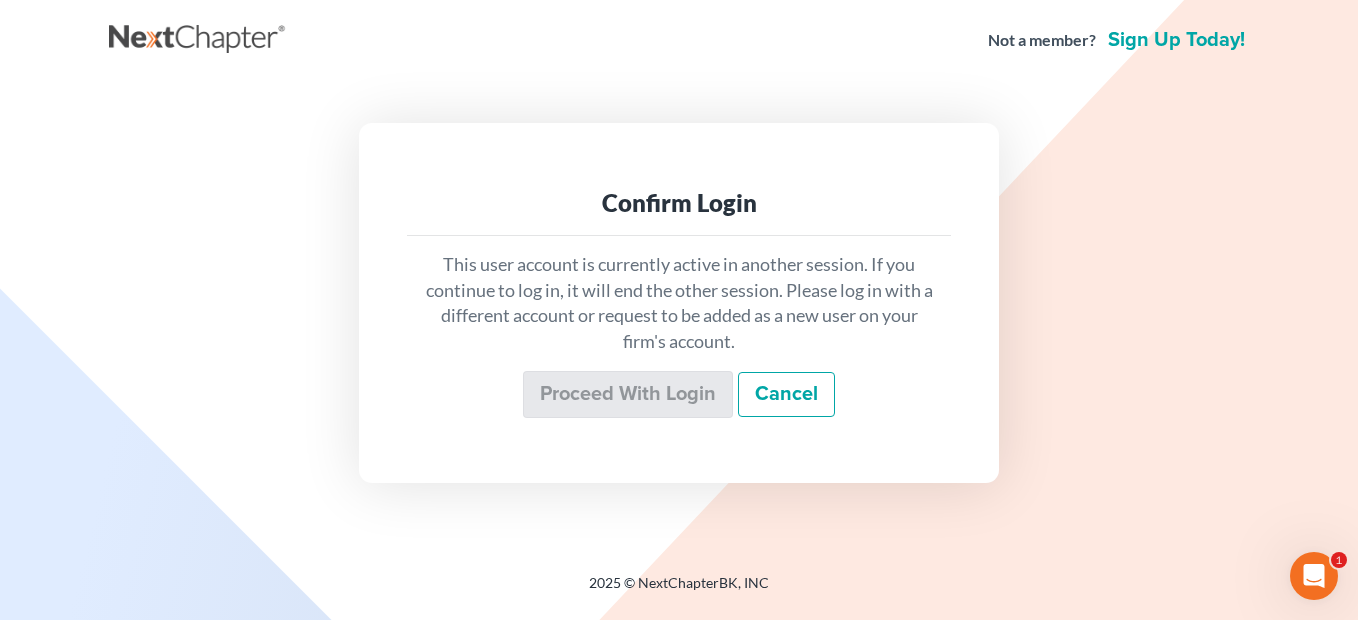 scroll, scrollTop: 0, scrollLeft: 0, axis: both 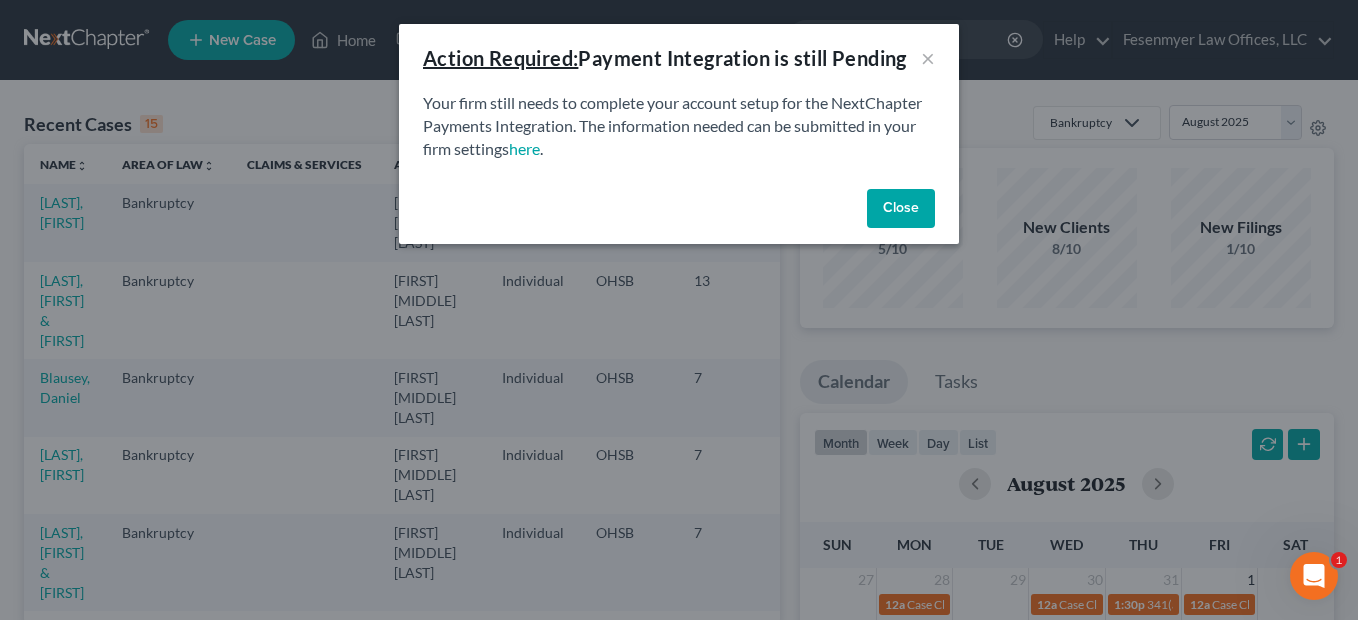 click on "Close" at bounding box center (901, 209) 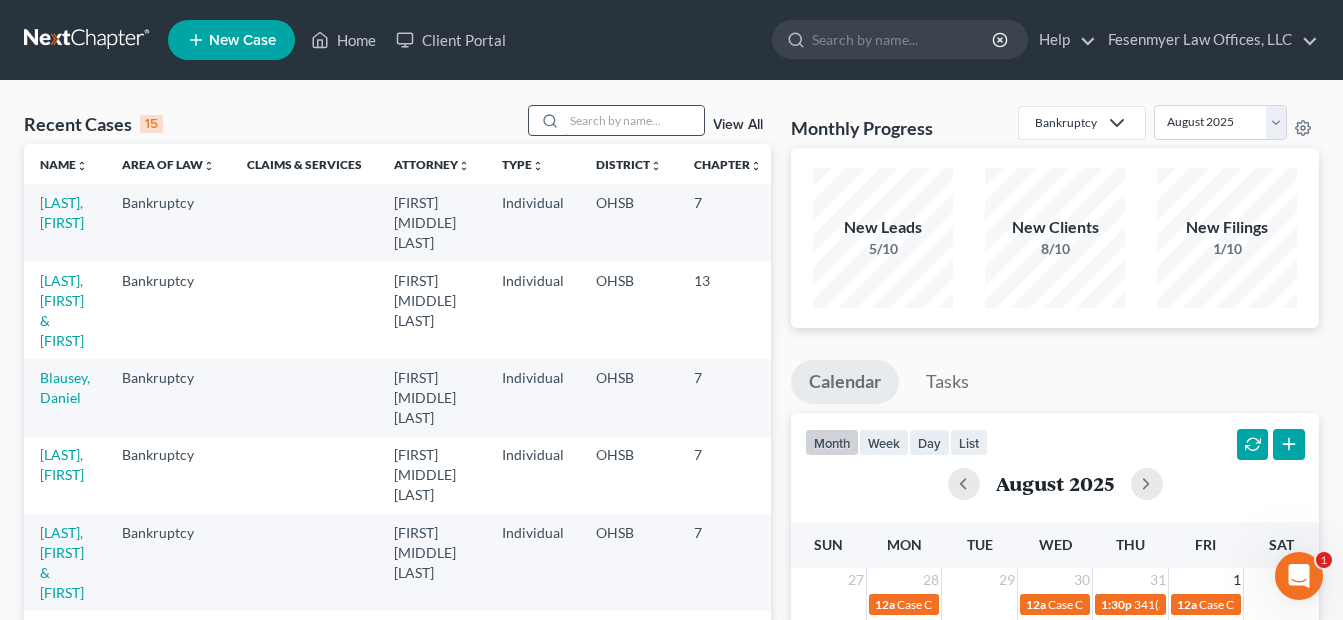 click at bounding box center (634, 120) 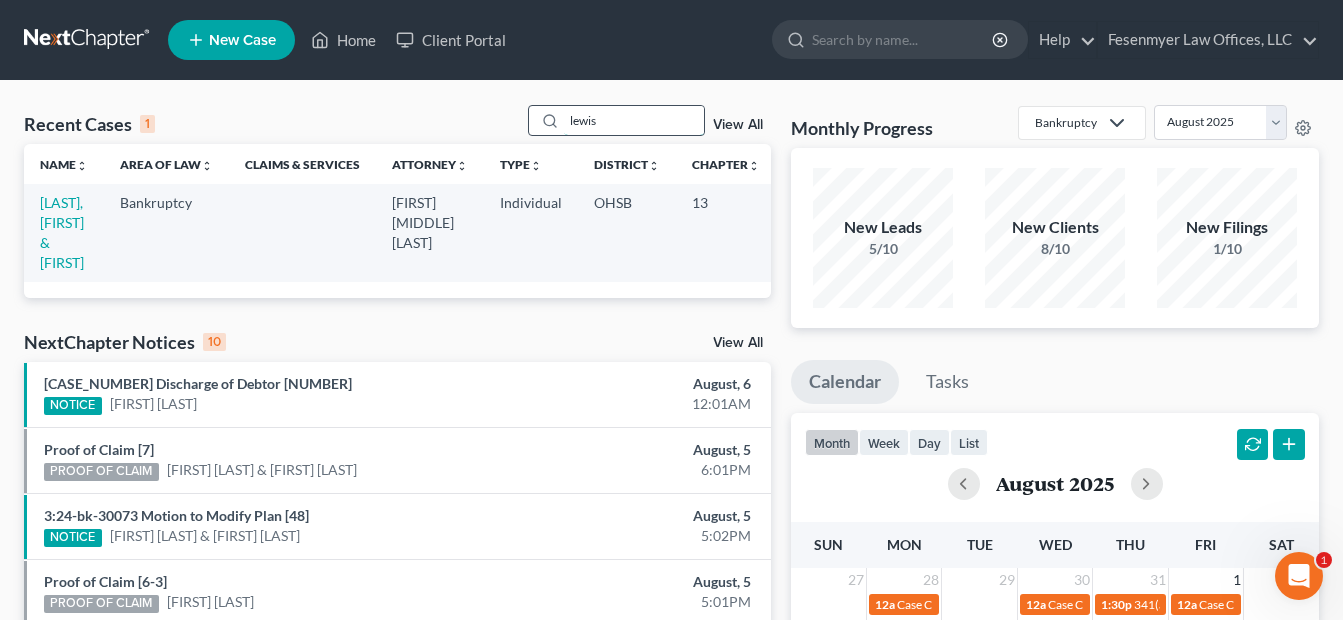 drag, startPoint x: 615, startPoint y: 120, endPoint x: 530, endPoint y: 120, distance: 85 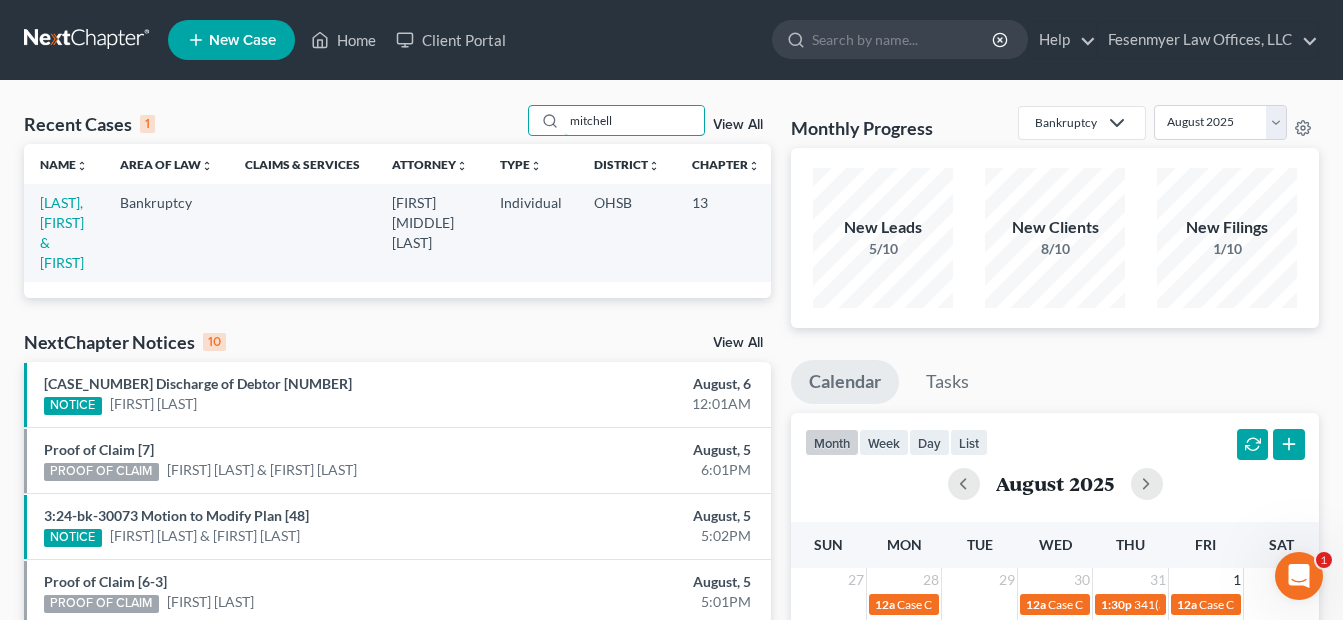 type on "mitchell" 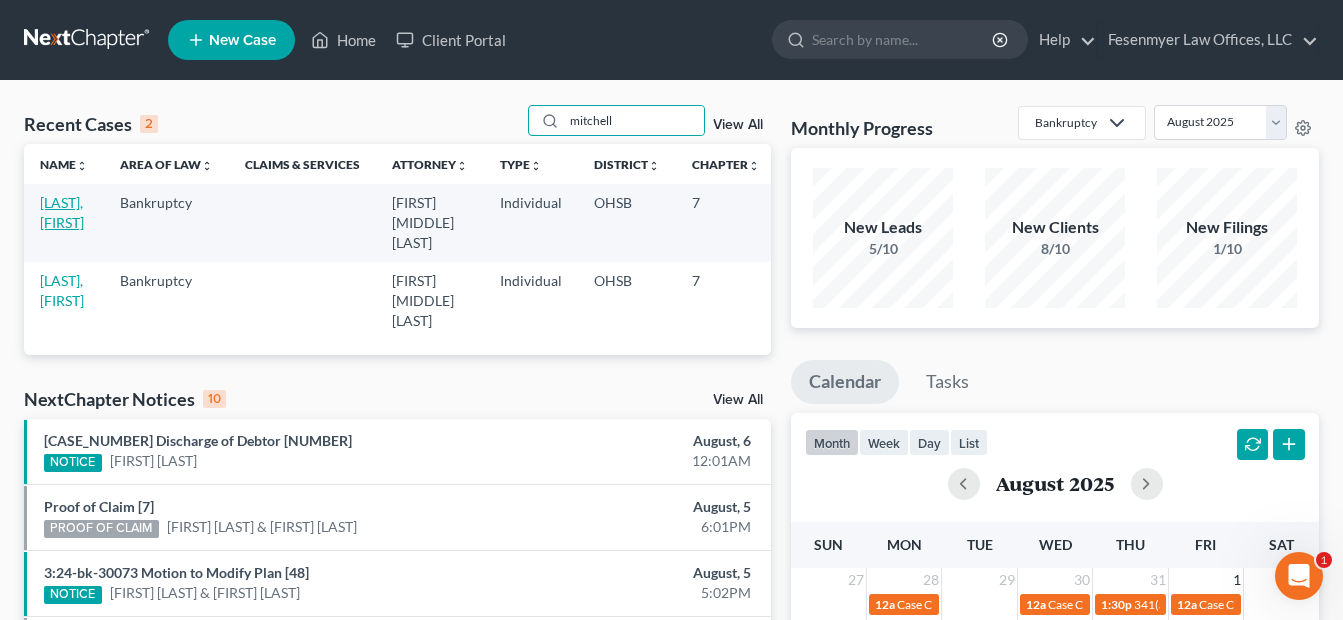 click on "Mitchell, Sarah" at bounding box center [62, 212] 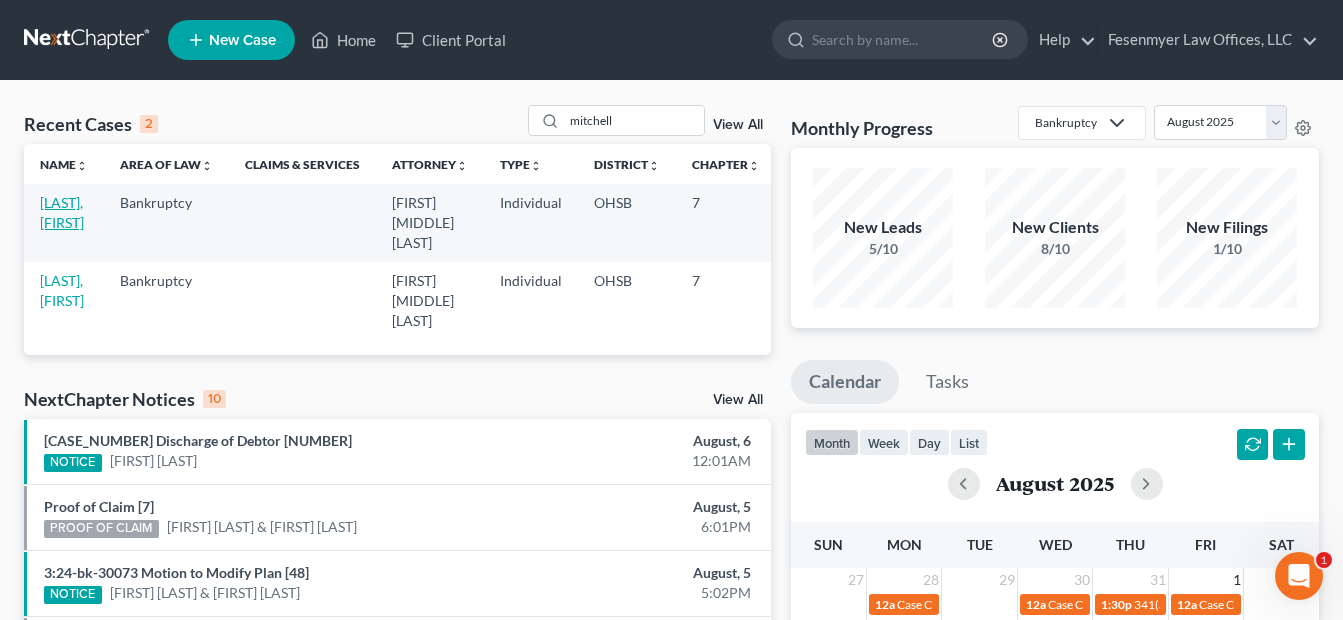select on "4" 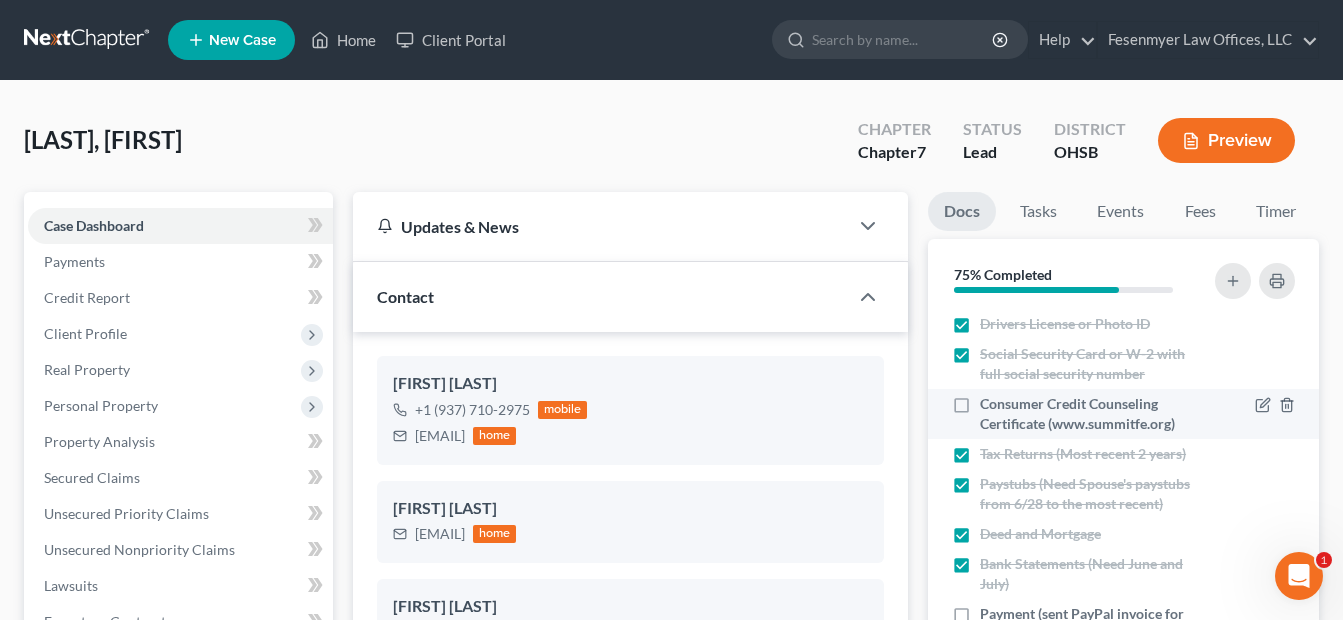 click on "Consumer Credit Counseling Certificate (www.summitfe.org)" at bounding box center [1092, 414] 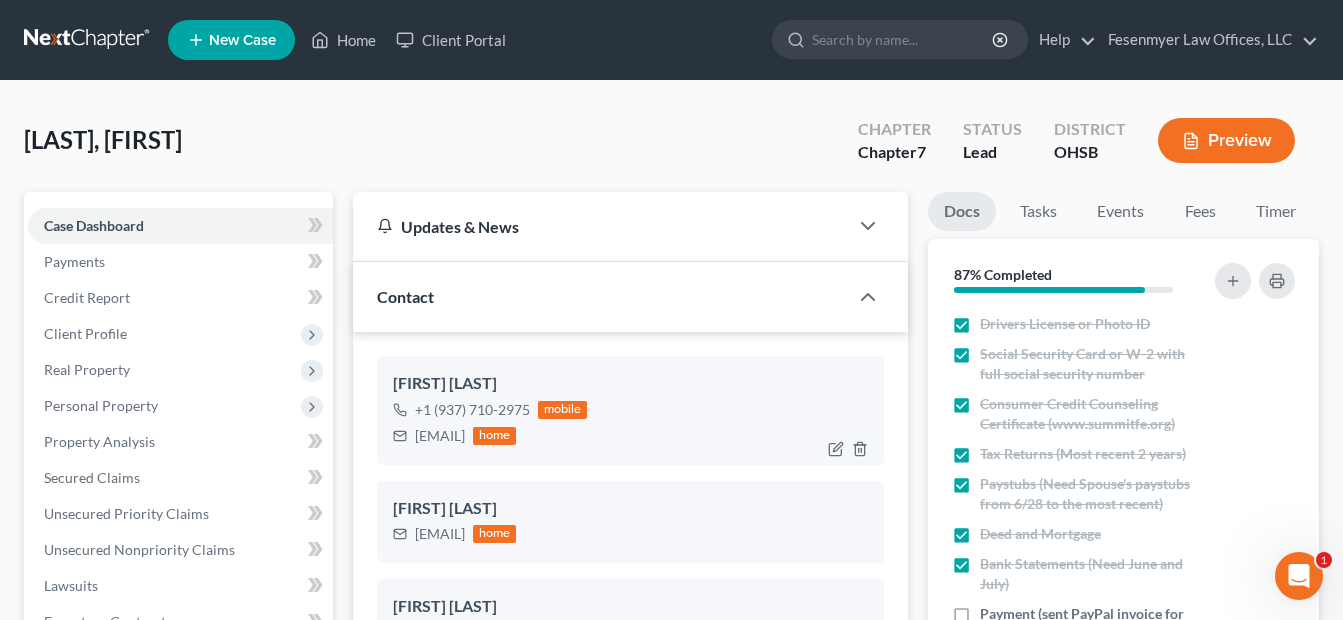 scroll, scrollTop: 100, scrollLeft: 0, axis: vertical 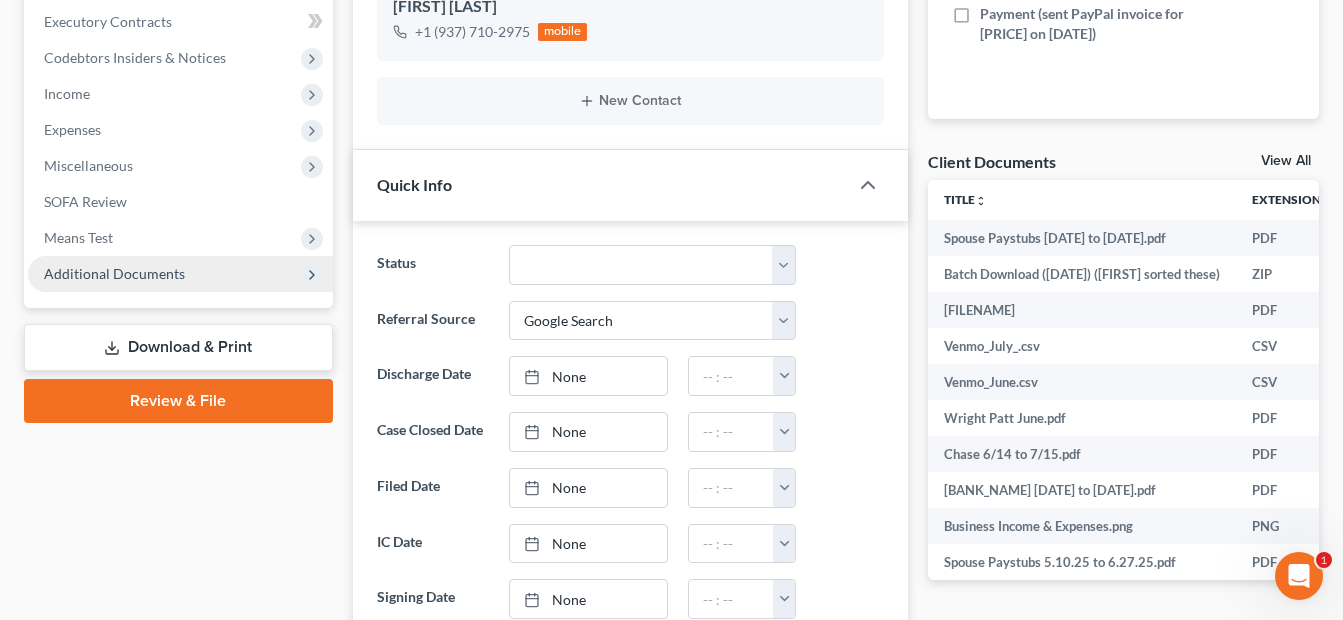 click on "Additional Documents" at bounding box center [114, 273] 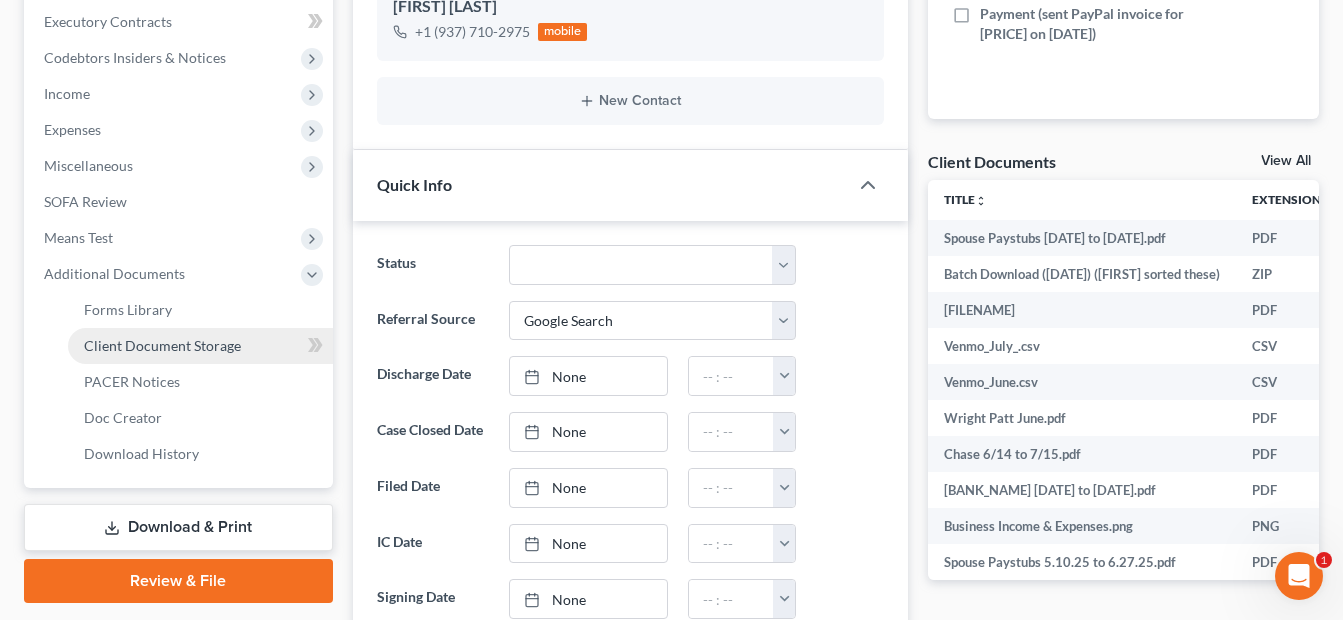 click on "Client Document Storage" at bounding box center (162, 345) 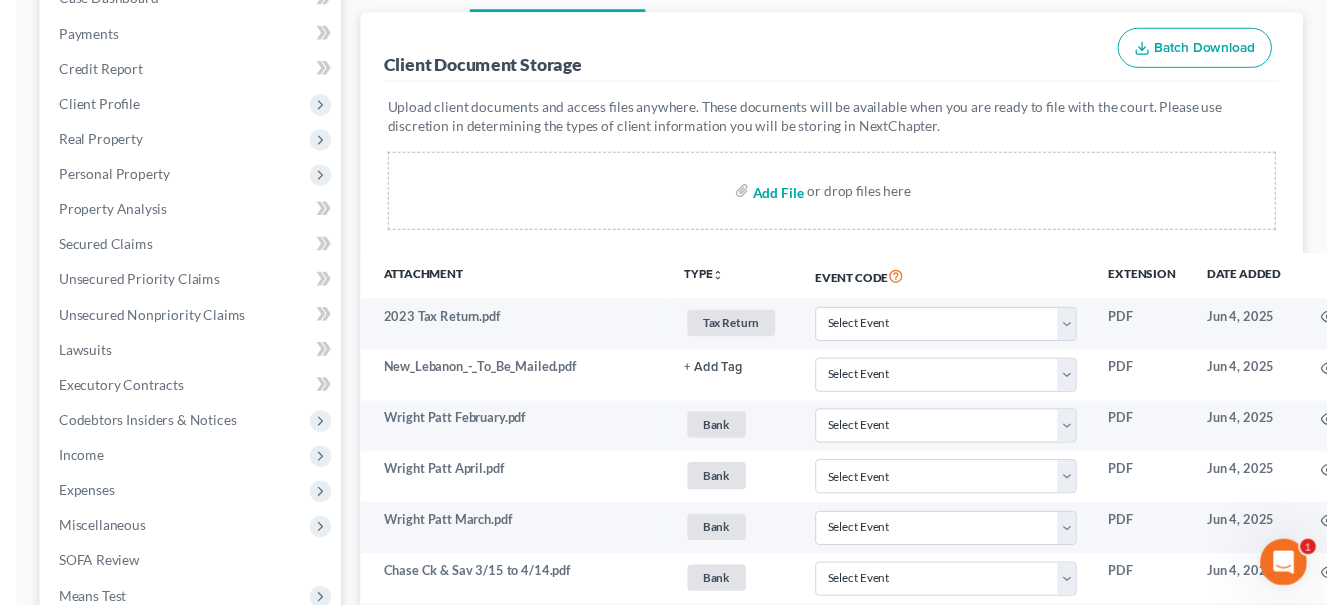 scroll, scrollTop: 0, scrollLeft: 0, axis: both 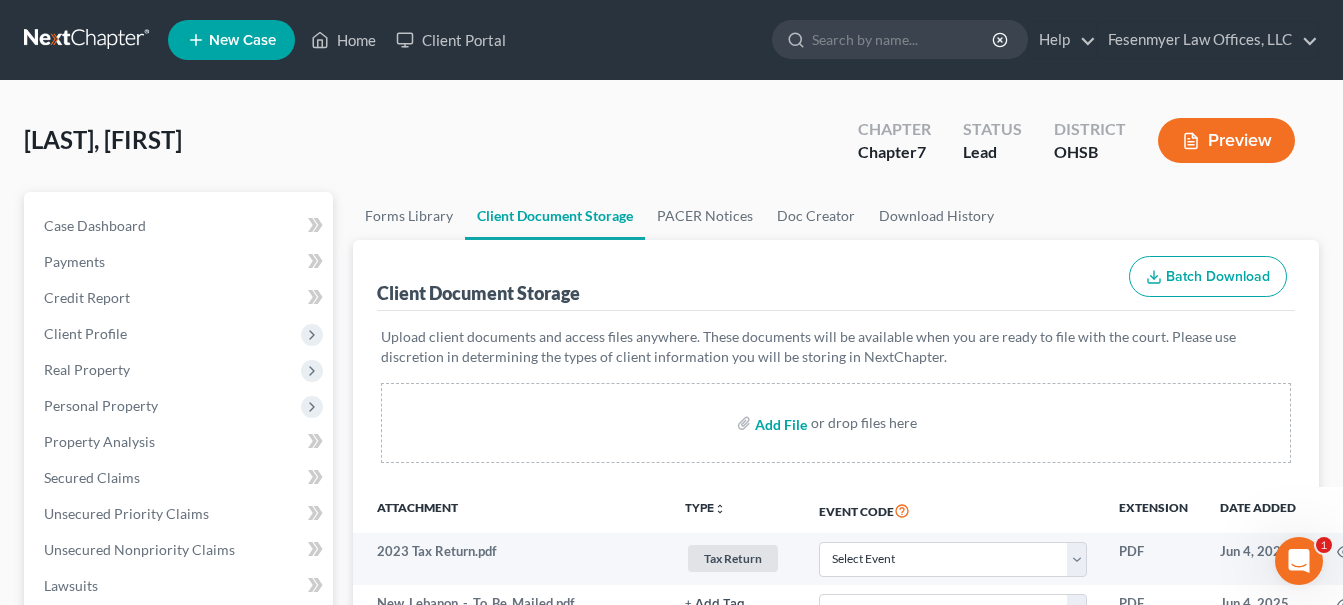 click at bounding box center (779, 423) 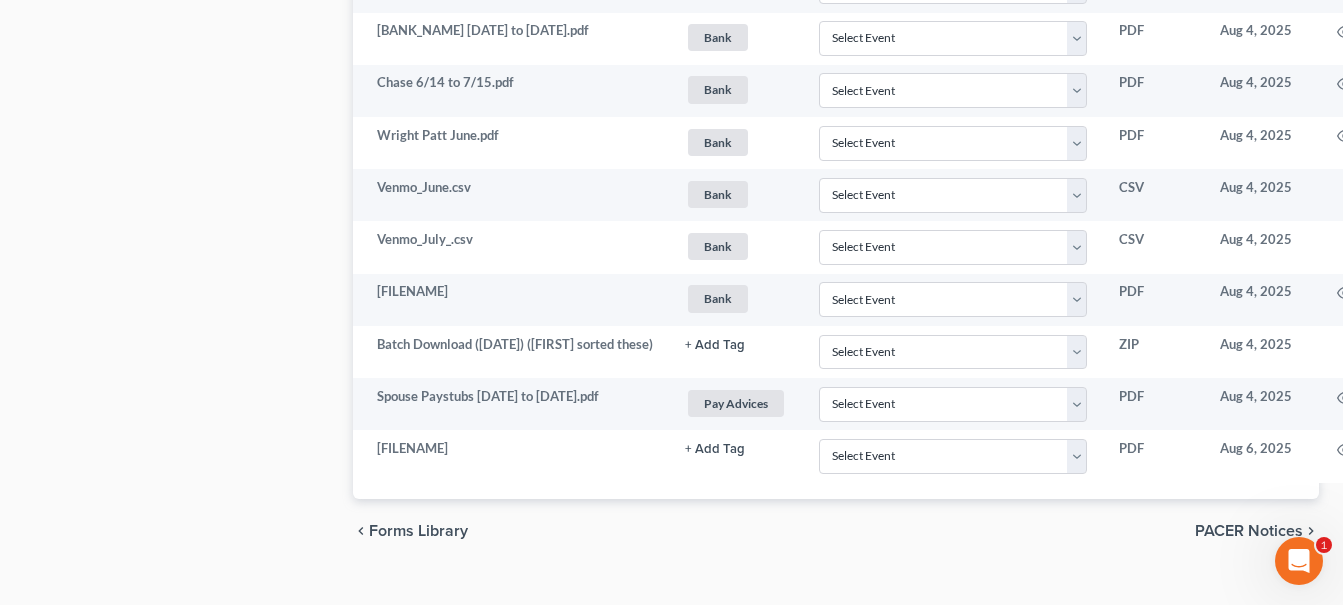 scroll, scrollTop: 1865, scrollLeft: 0, axis: vertical 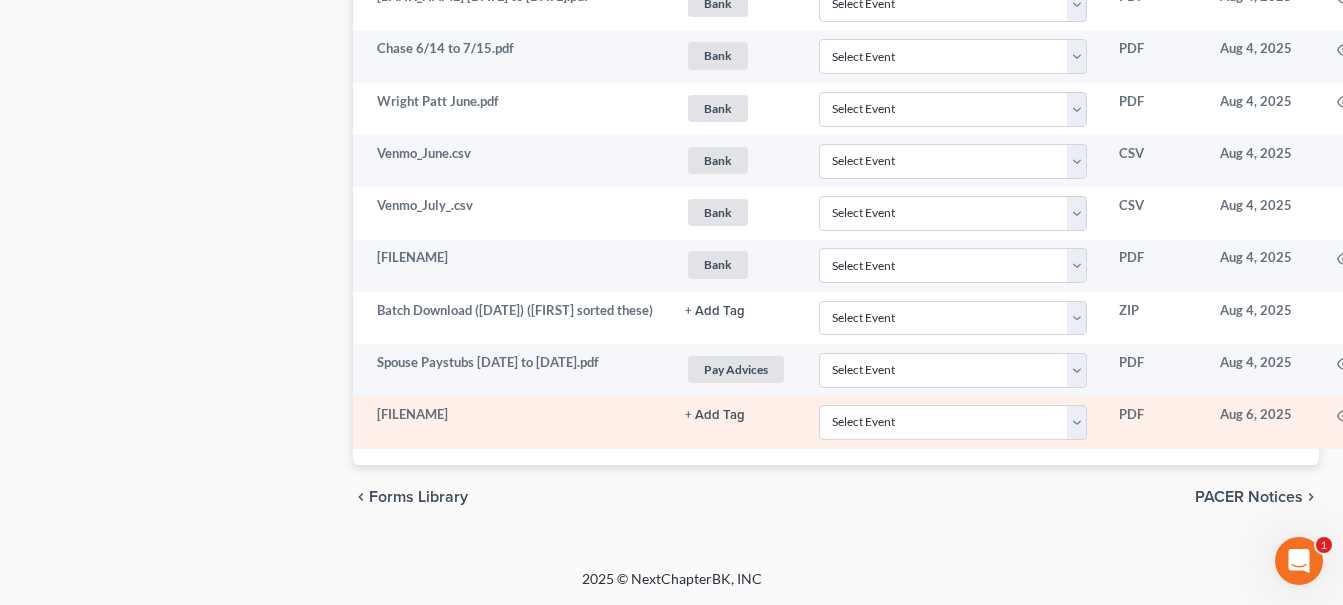 click on "+ Add Tag" at bounding box center [715, -1261] 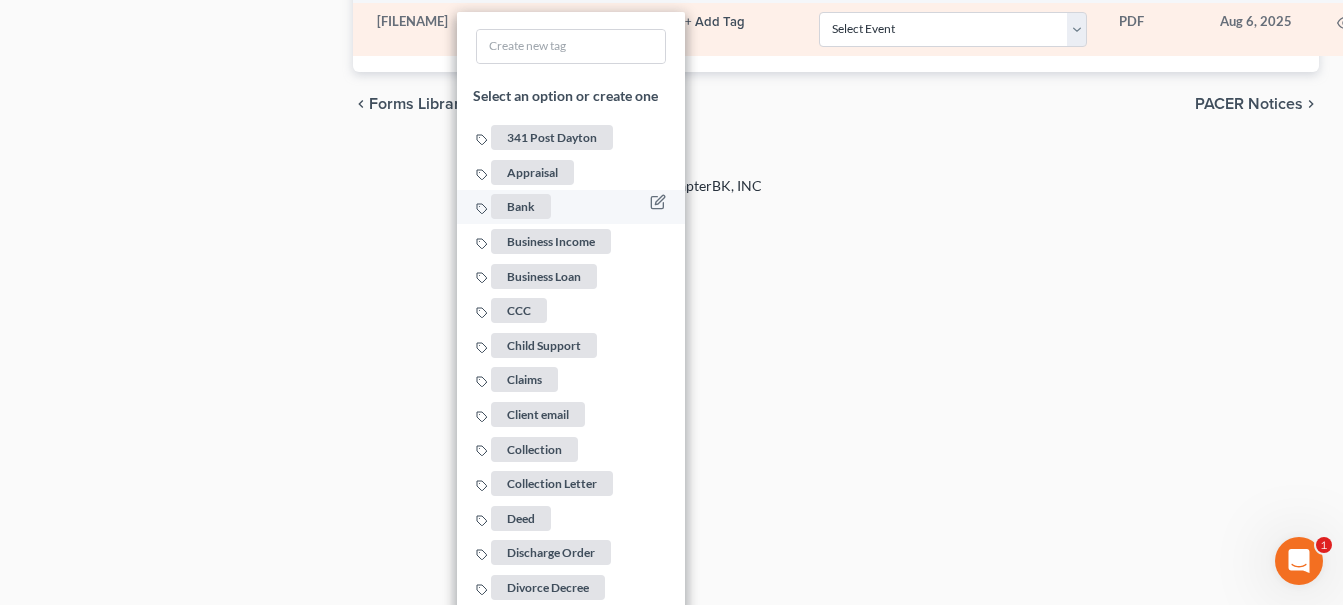 scroll, scrollTop: 2265, scrollLeft: 0, axis: vertical 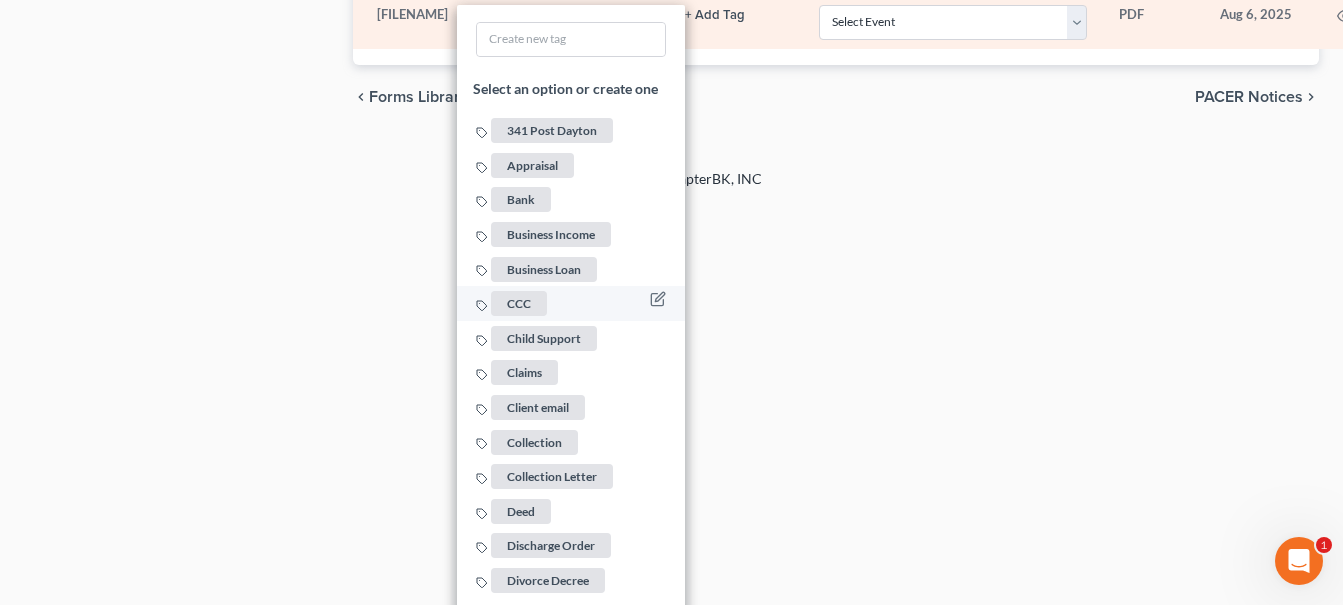 click on "CCC" at bounding box center [519, 303] 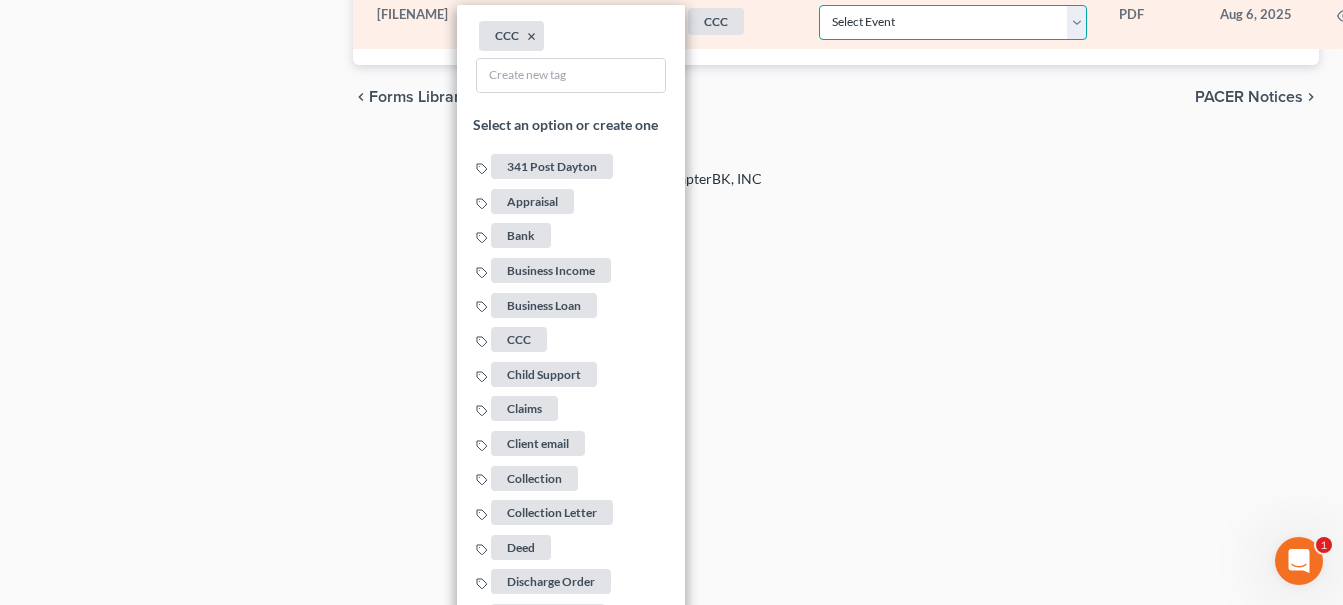 click on "Select Event 20 Largest Unsecured Creditors Amended Document Amended List of Creditors Amended Schedules Amended Statement of Current Monthly and Disposable Income Form 122 Amended Statement of Financial Affairs Business Income and Expenses Certificate of Credit Counseling Certificate of Service Certificate of Service (Use Only for Rule 3002.1 Events) Certification Regarding Notice to Debtor Certification of No New or Changed Creditors Certification of Plan Payment Chapter 11 Final Report and Account Chapter 11 Statement of Current Monthly Income - Form 22B Chapter 11 Statement of Monthly Income Form 122B Chapter 13 Calculation of Disposable Income 122C-2 Chapter 13 Plan Chapter 13 Statement of Monthly Income 122C-1 Chapter 7 Means Test Calculation 122A-2 Chapter 7 Statements - Monthly Income (122A-1) / Exemption Presumption of Abuse (122A-1Supp) Corporate Resolution Debtor Electronic Noticing Request Debtor Repayment Plan Debtor's Certification Regarding Issuance of Discharge Order Equity Security Holders" at bounding box center (953, 22) 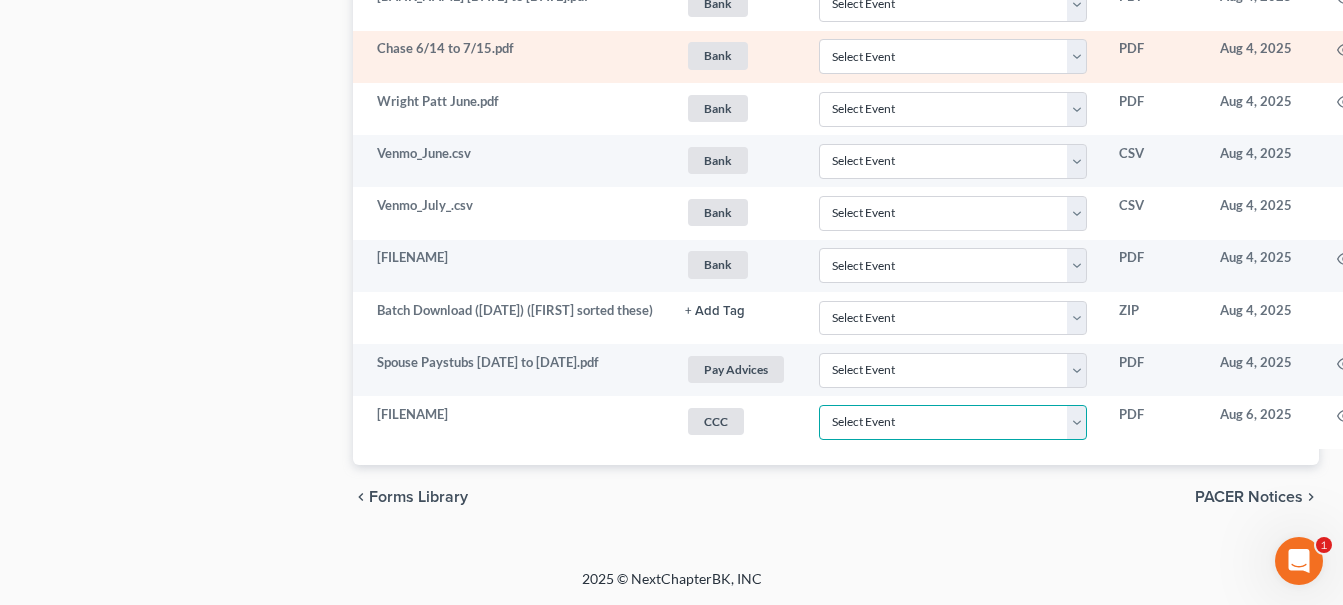 scroll, scrollTop: 1865, scrollLeft: 0, axis: vertical 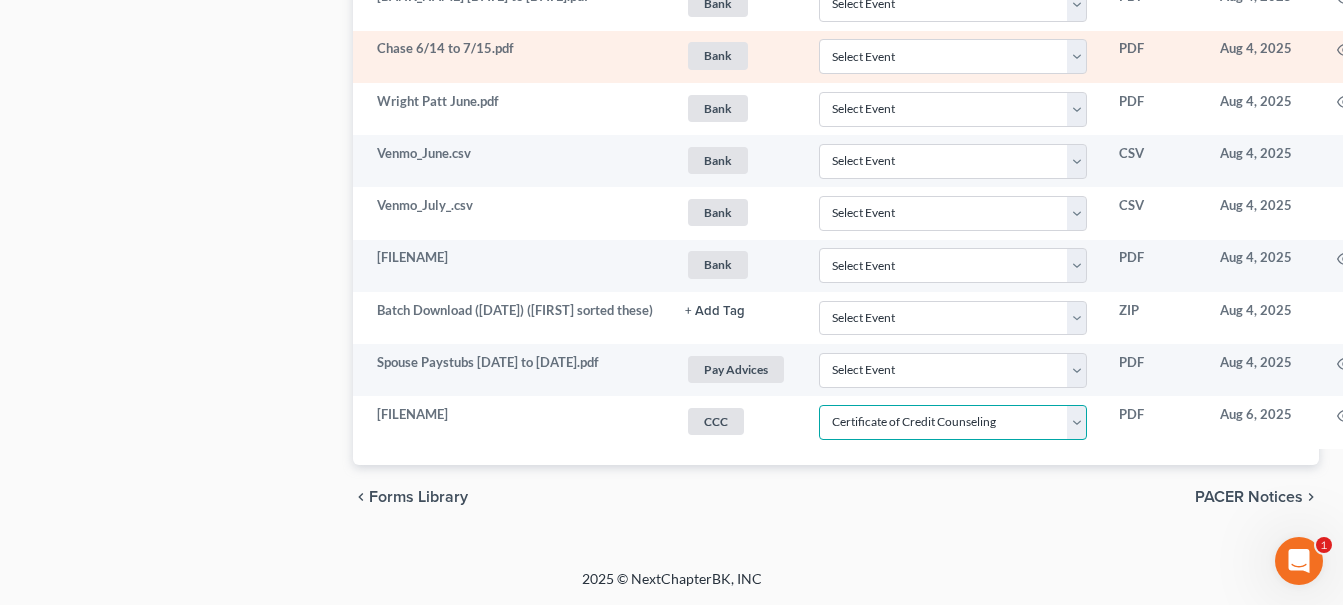 click on "Select Event 20 Largest Unsecured Creditors Amended Document Amended List of Creditors Amended Schedules Amended Statement of Current Monthly and Disposable Income Form 122 Amended Statement of Financial Affairs Business Income and Expenses Certificate of Credit Counseling Certificate of Service Certificate of Service (Use Only for Rule 3002.1 Events) Certification Regarding Notice to Debtor Certification of No New or Changed Creditors Certification of Plan Payment Chapter 11 Final Report and Account Chapter 11 Statement of Current Monthly Income - Form 22B Chapter 11 Statement of Monthly Income Form 122B Chapter 13 Calculation of Disposable Income 122C-2 Chapter 13 Plan Chapter 13 Statement of Monthly Income 122C-1 Chapter 7 Means Test Calculation 122A-2 Chapter 7 Statements - Monthly Income (122A-1) / Exemption Presumption of Abuse (122A-1Supp) Corporate Resolution Debtor Electronic Noticing Request Debtor Repayment Plan Debtor's Certification Regarding Issuance of Discharge Order Equity Security Holders" at bounding box center (953, 422) 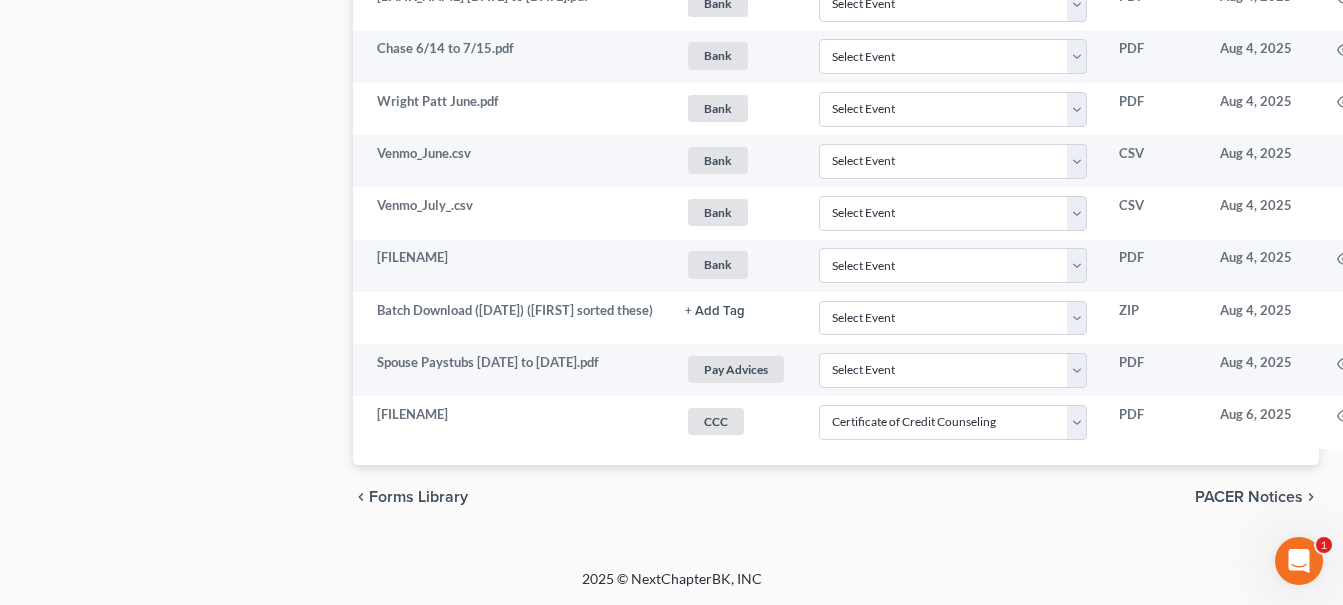 click on "Case Dashboard
Payments
Invoices
Payments
Payments
Credit Report
Client Profile" at bounding box center (178, -572) 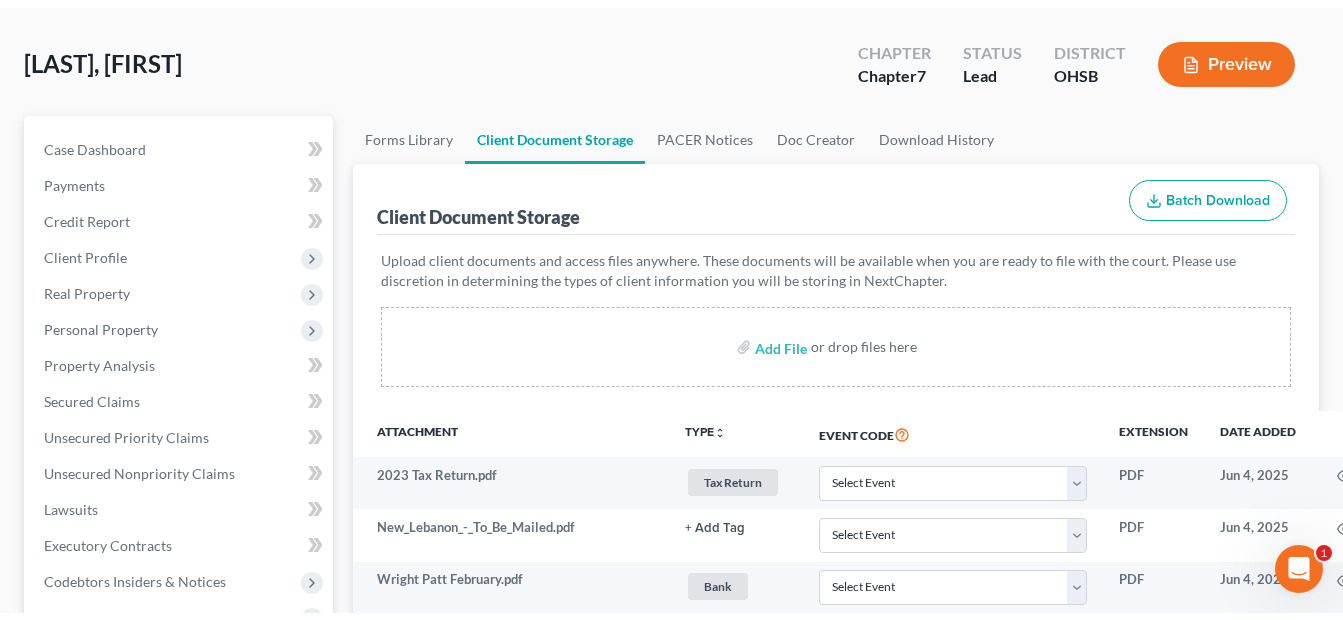 scroll, scrollTop: 0, scrollLeft: 0, axis: both 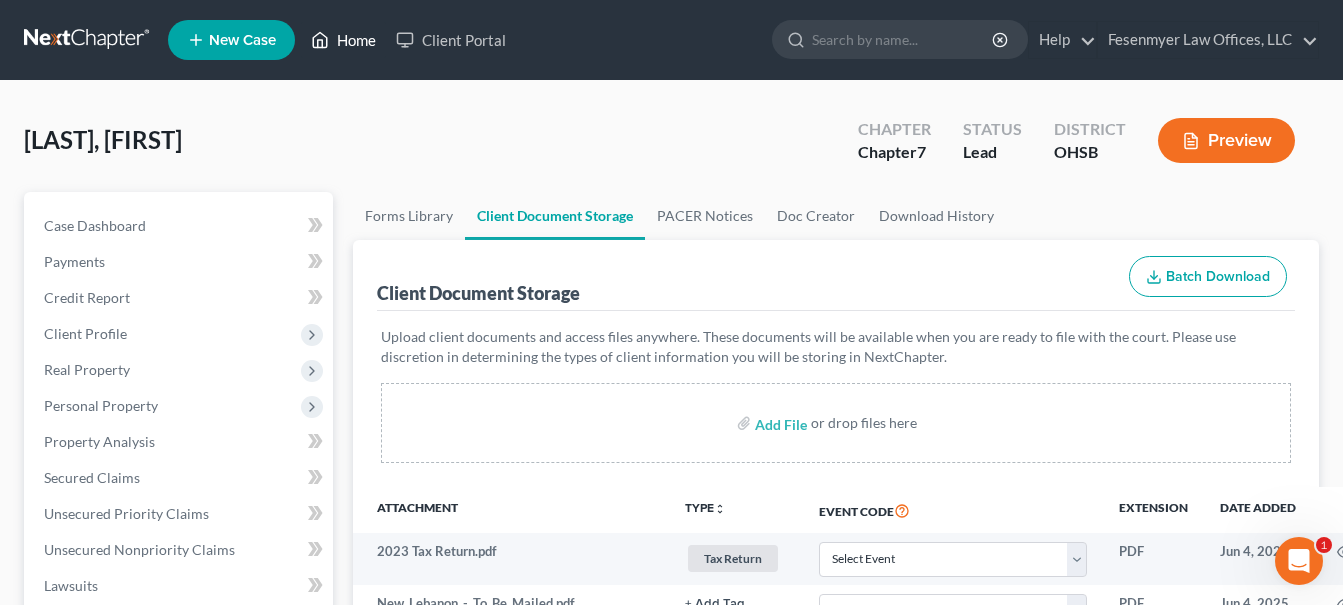 click on "Home" at bounding box center [343, 40] 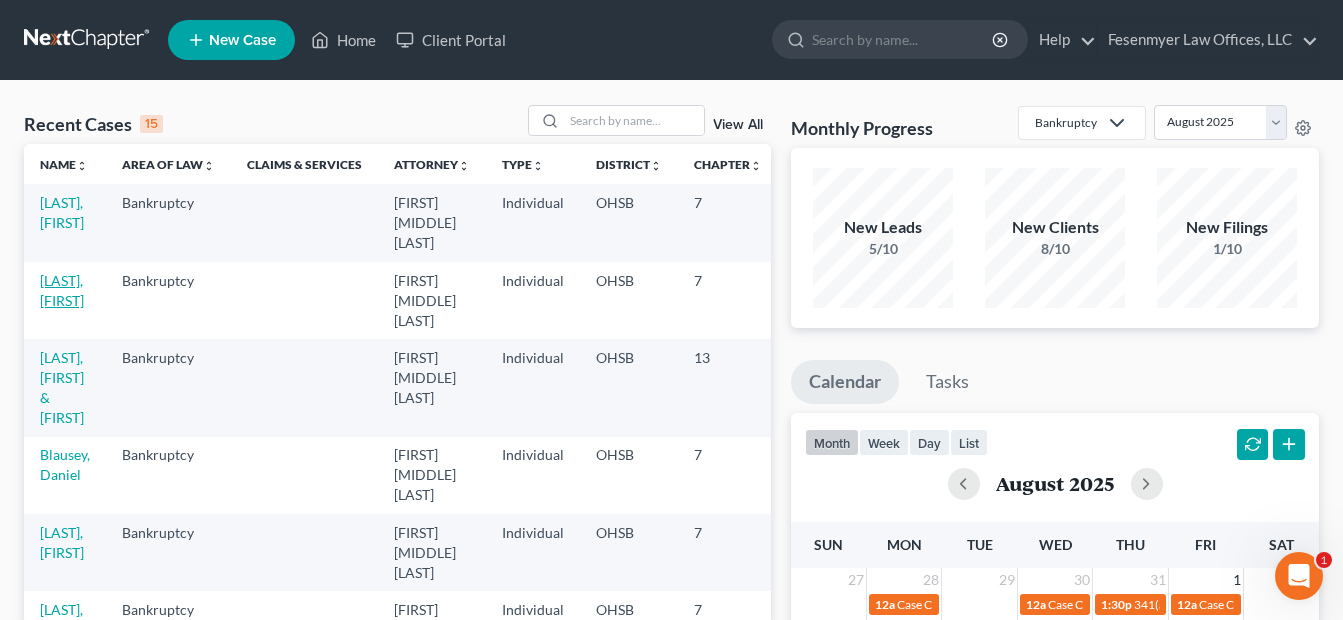 click on "Newton, Amber" at bounding box center [62, 290] 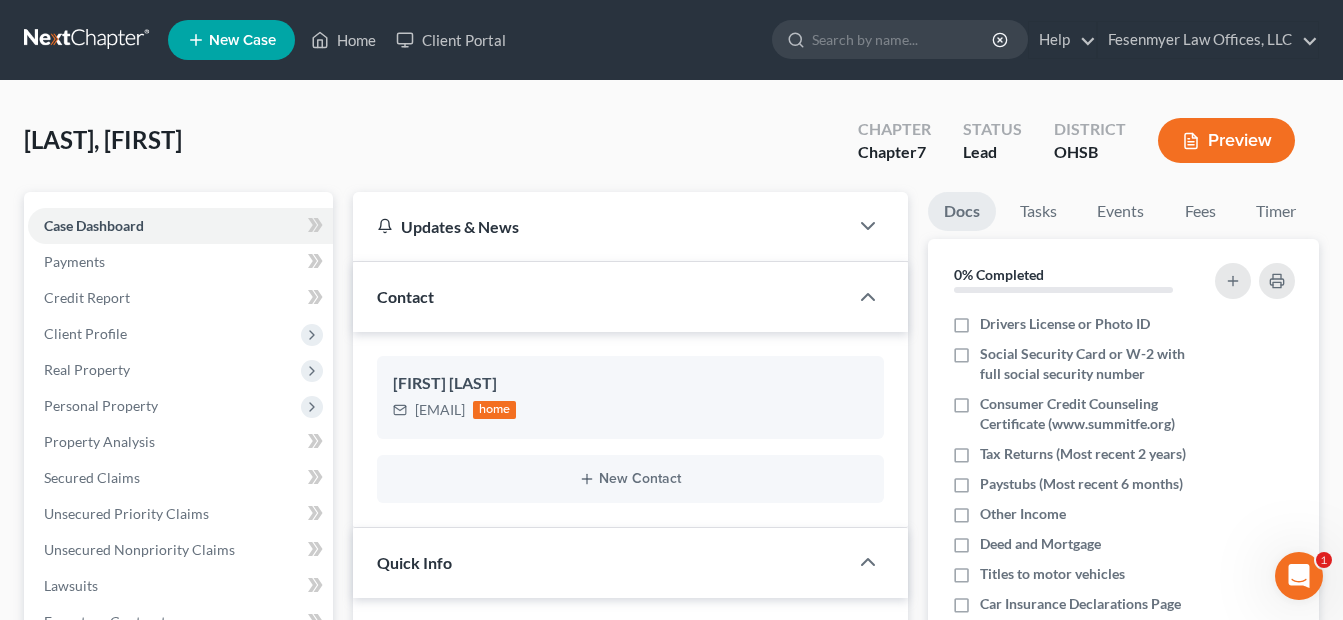 scroll, scrollTop: 500, scrollLeft: 0, axis: vertical 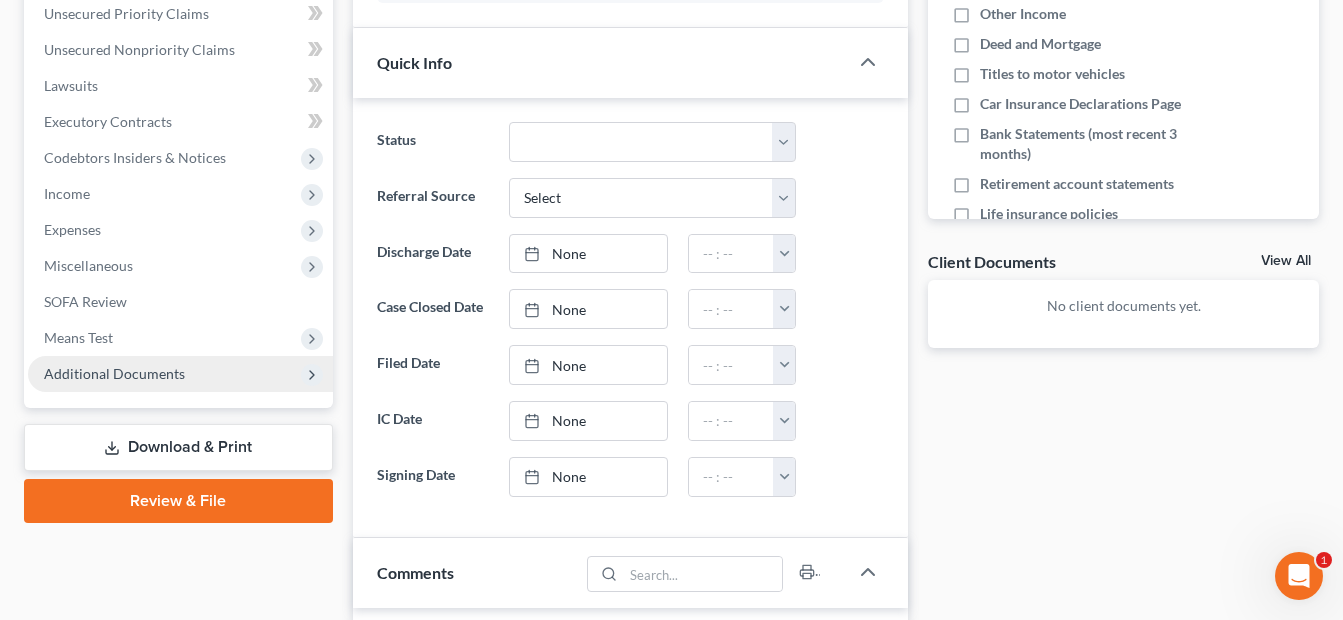 click on "Additional Documents" at bounding box center [114, 373] 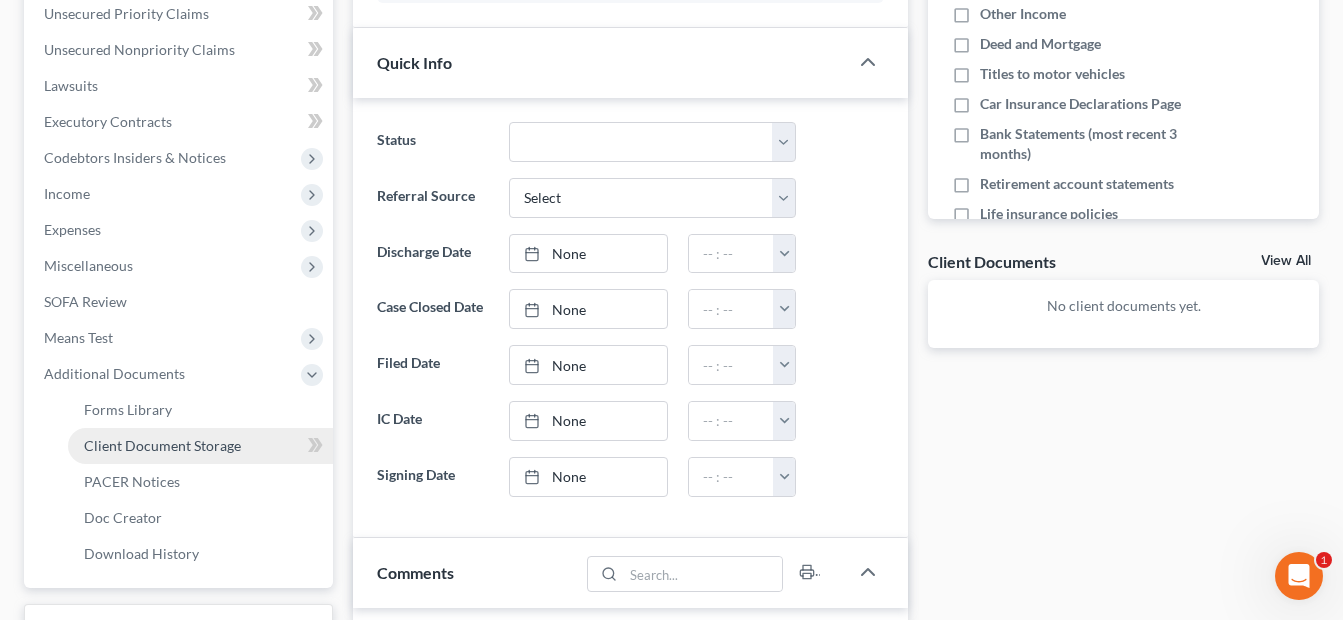 click on "Client Document Storage" at bounding box center [162, 445] 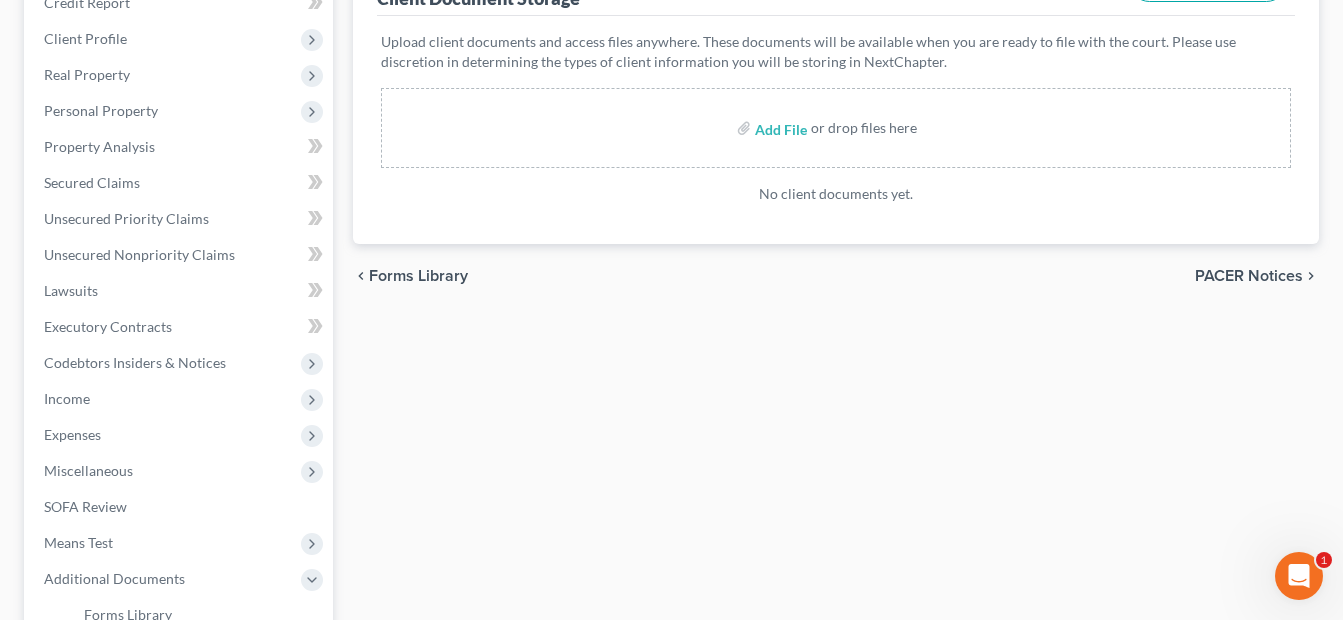 scroll, scrollTop: 0, scrollLeft: 0, axis: both 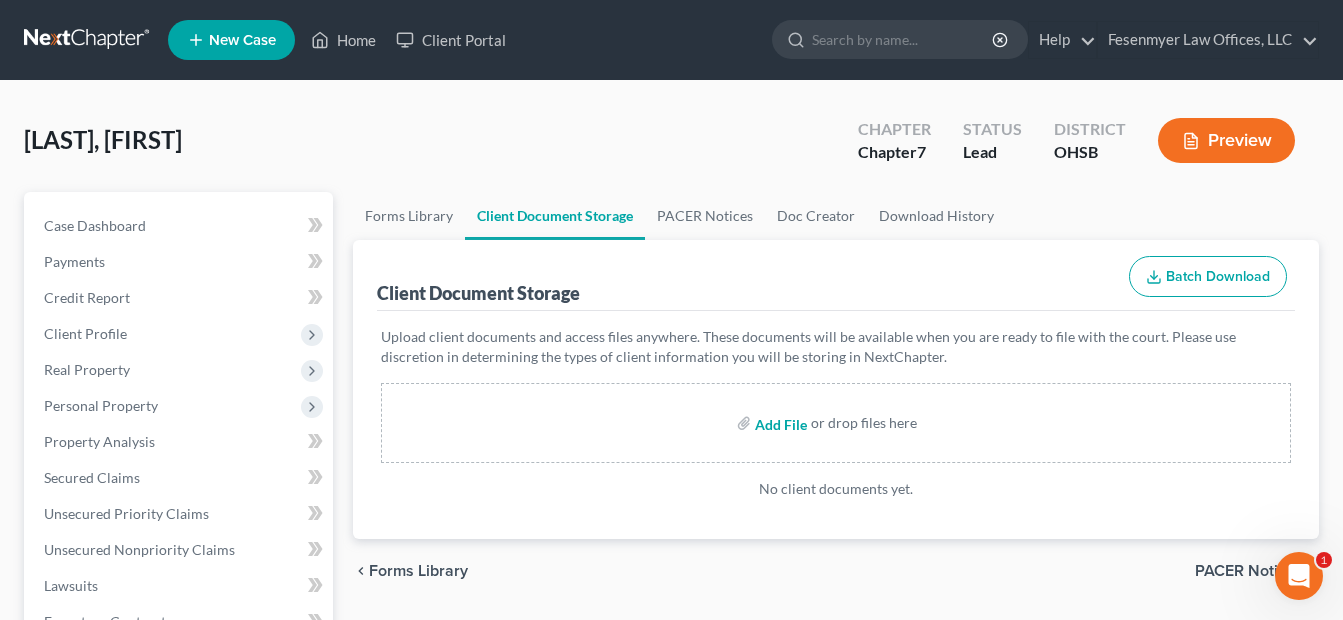 click at bounding box center (779, 423) 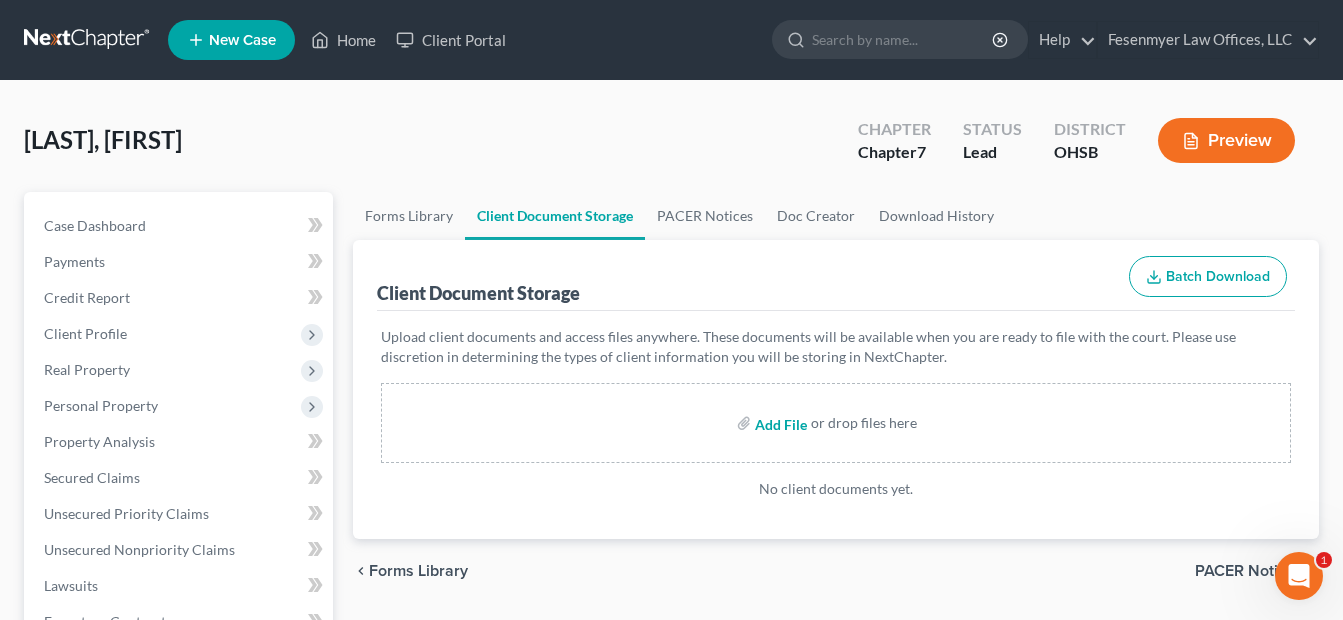 type on "C:\fakepath\[FILENAME].pdf" 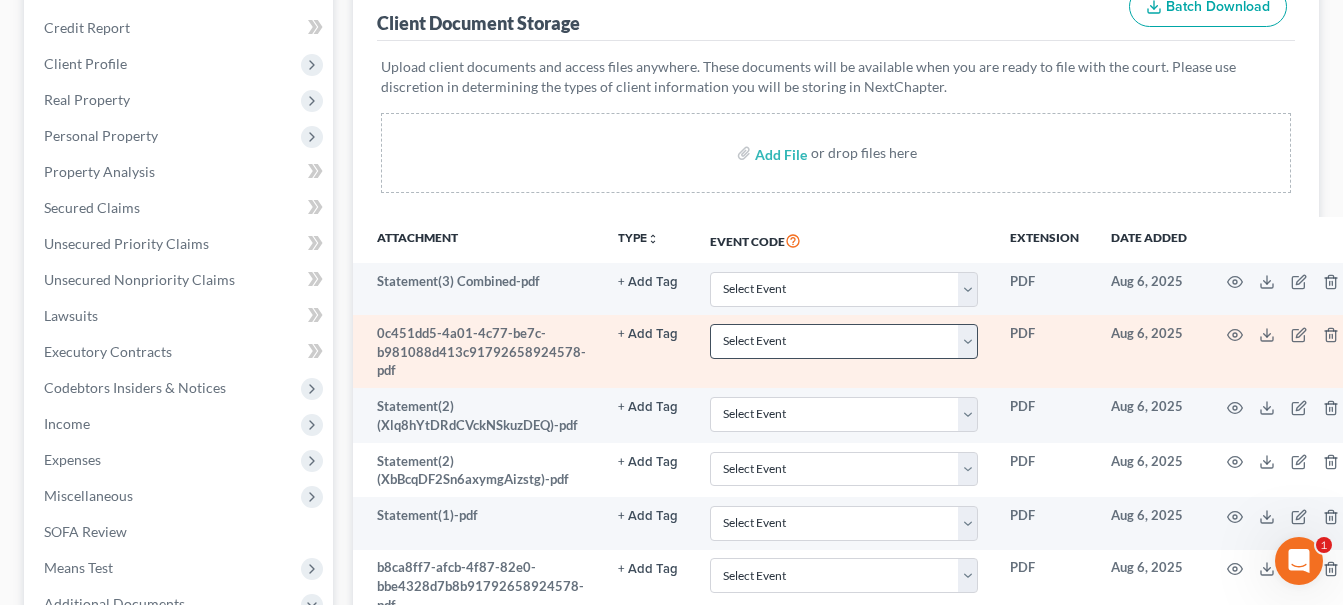 scroll, scrollTop: 300, scrollLeft: 0, axis: vertical 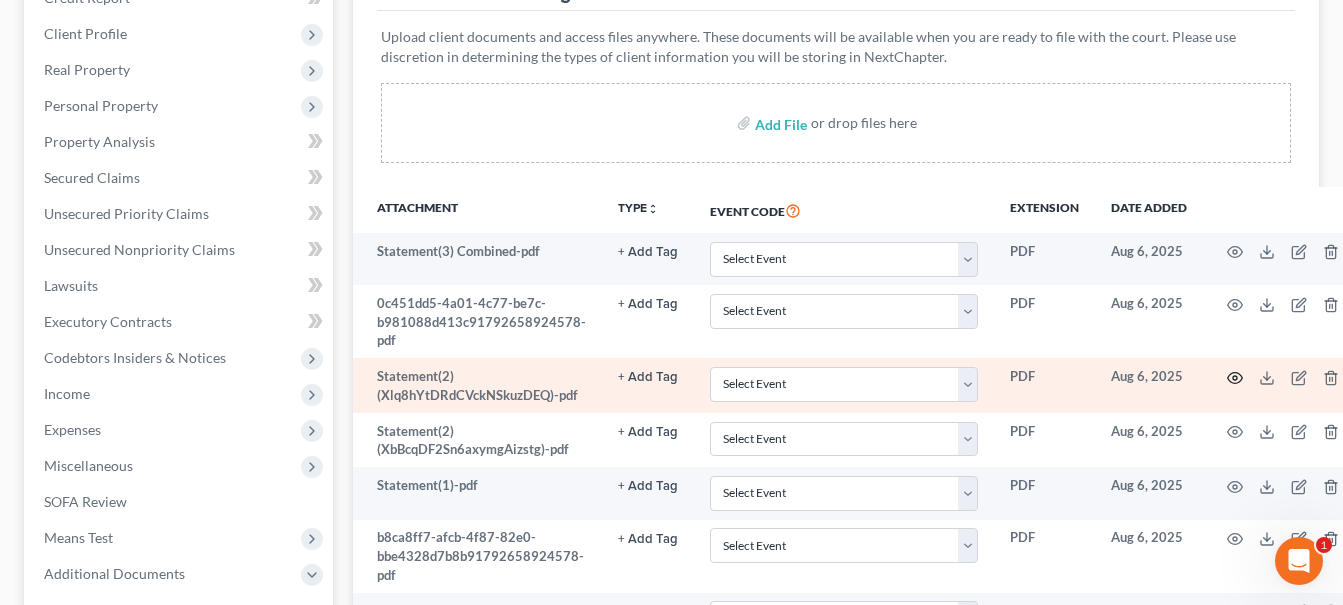 click 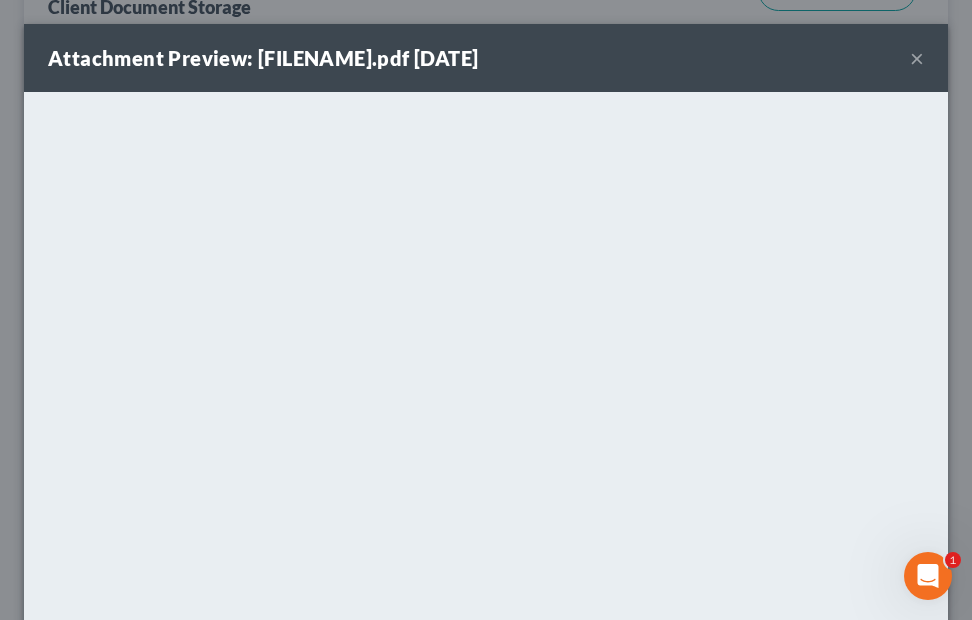 click on "×" at bounding box center (917, 58) 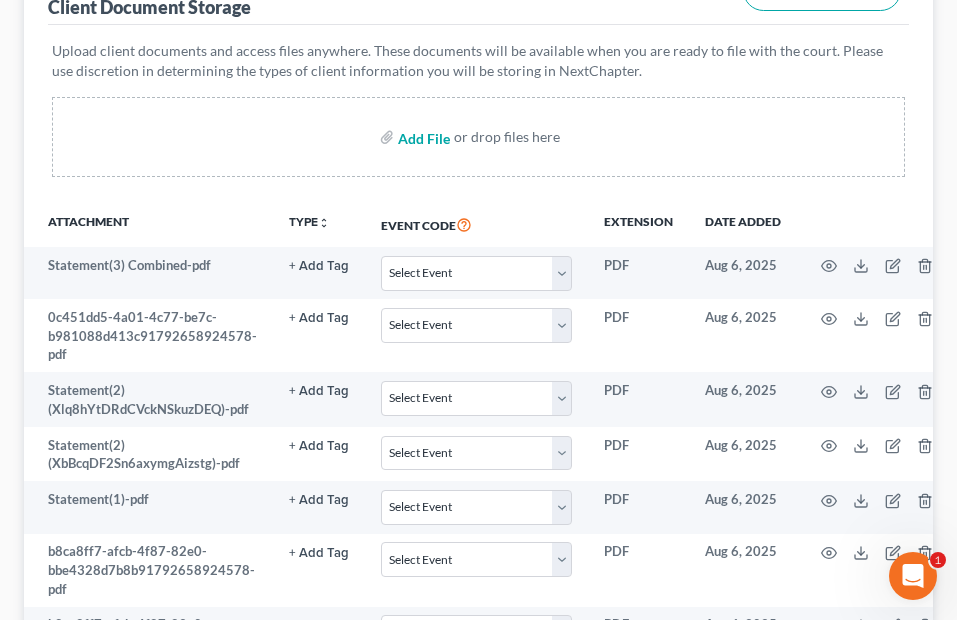 click at bounding box center (422, 137) 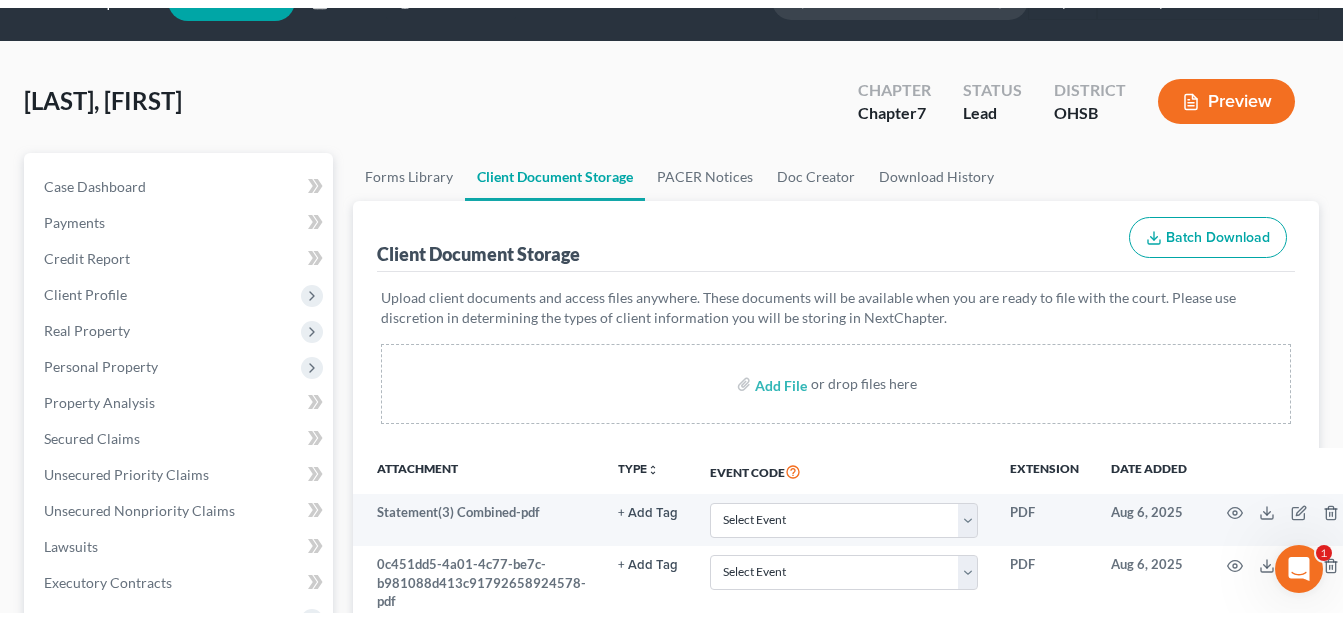 scroll, scrollTop: 0, scrollLeft: 0, axis: both 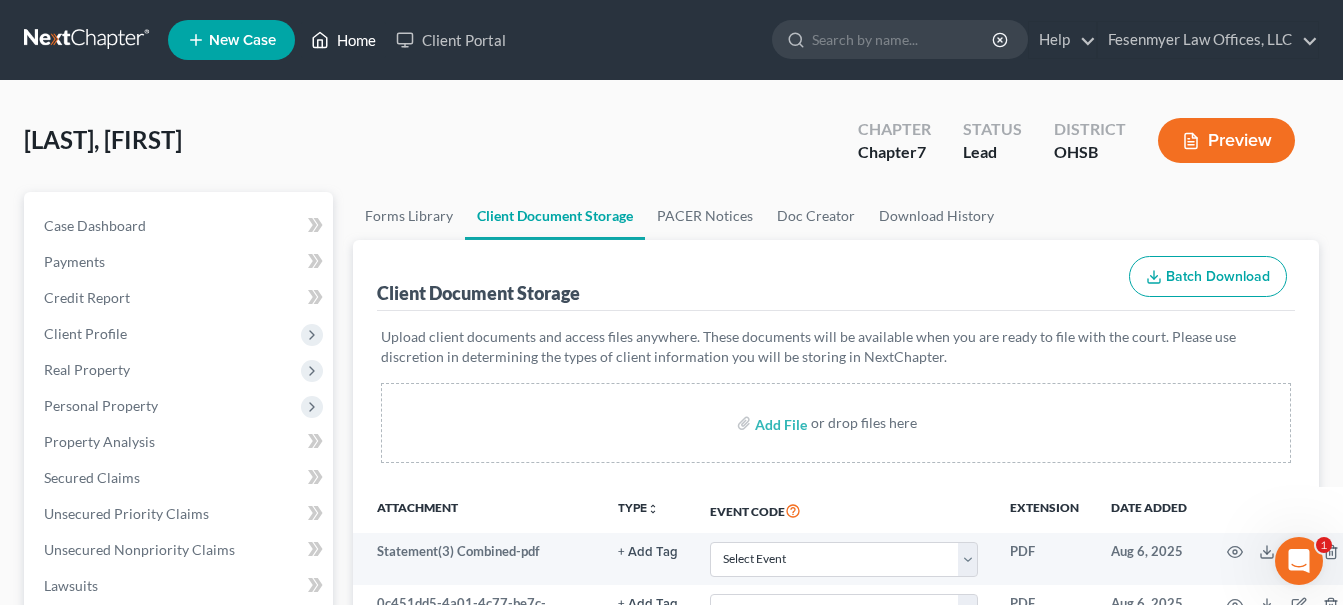click on "Home" at bounding box center (343, 40) 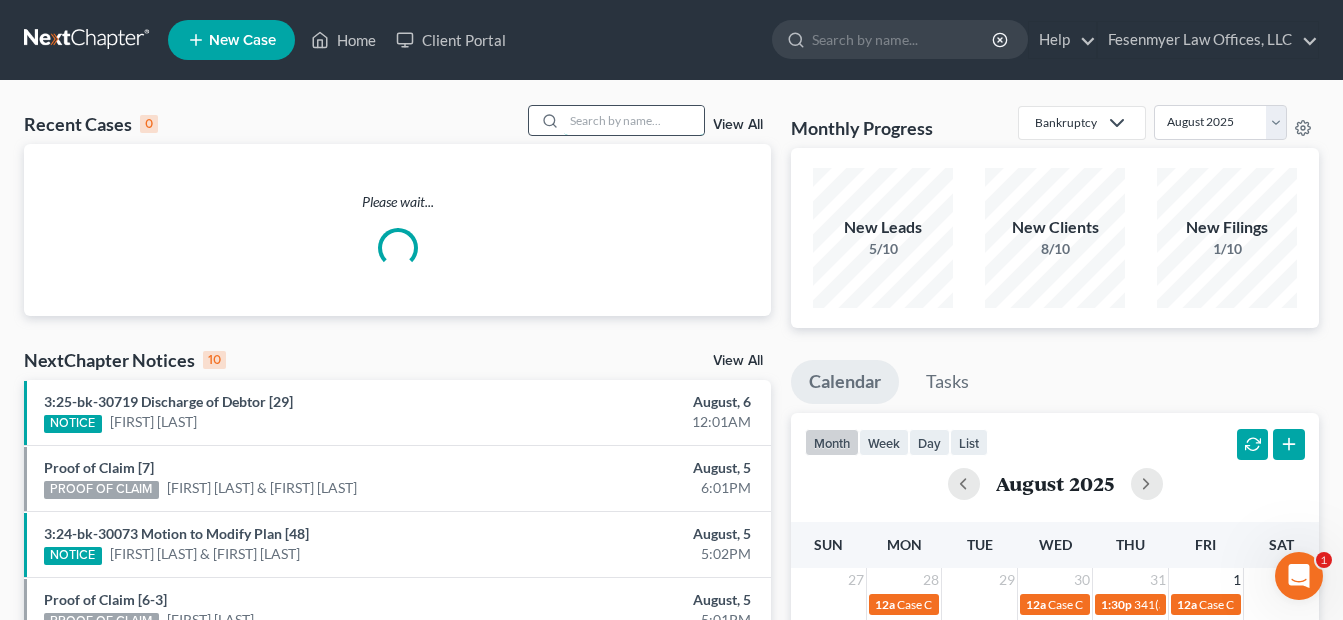click at bounding box center (634, 120) 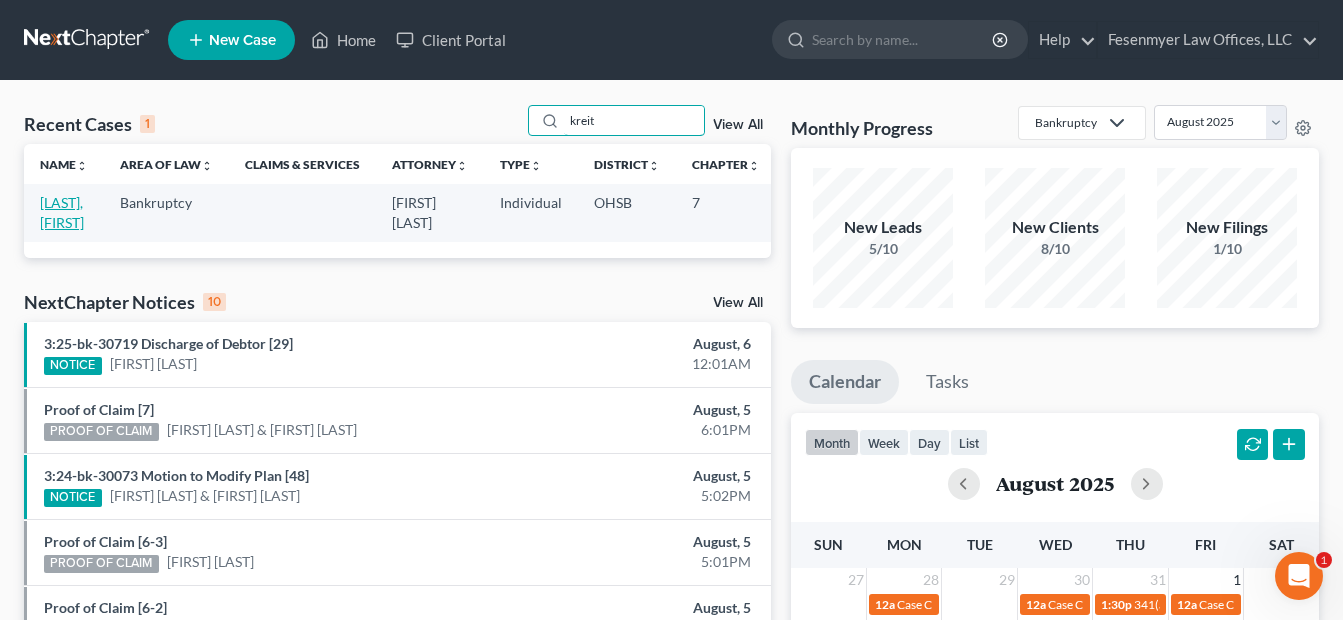 type on "kreit" 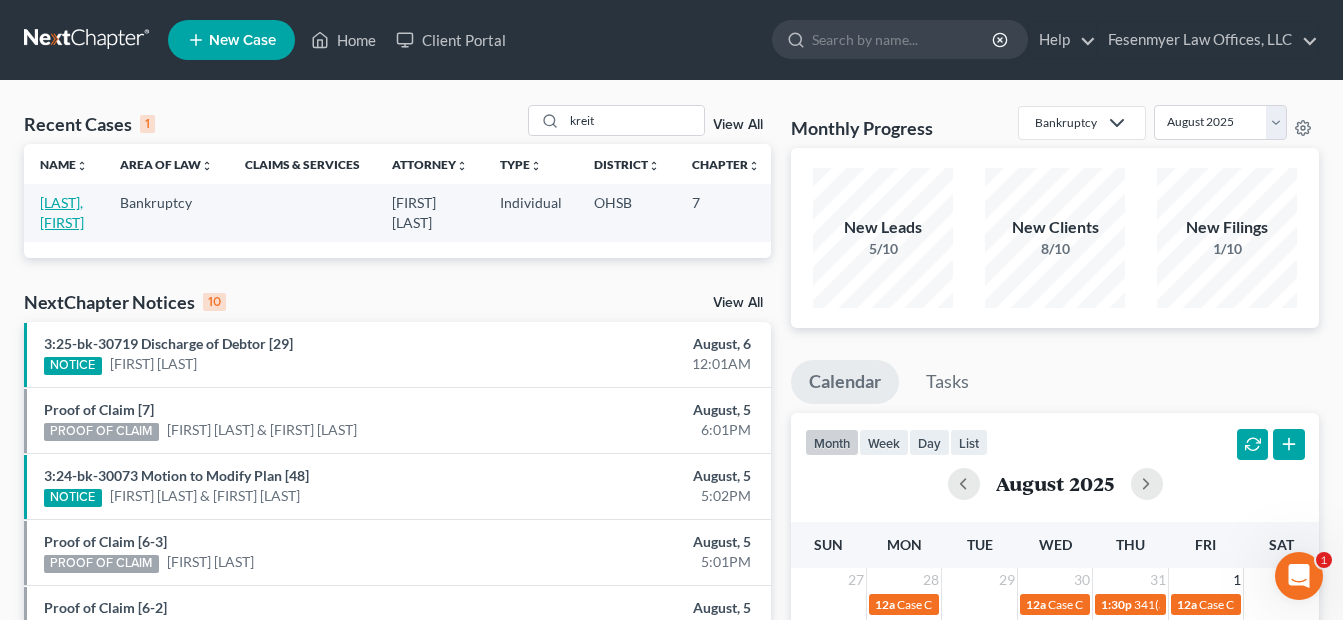 click on "Kreitzer, Jessica" at bounding box center (62, 212) 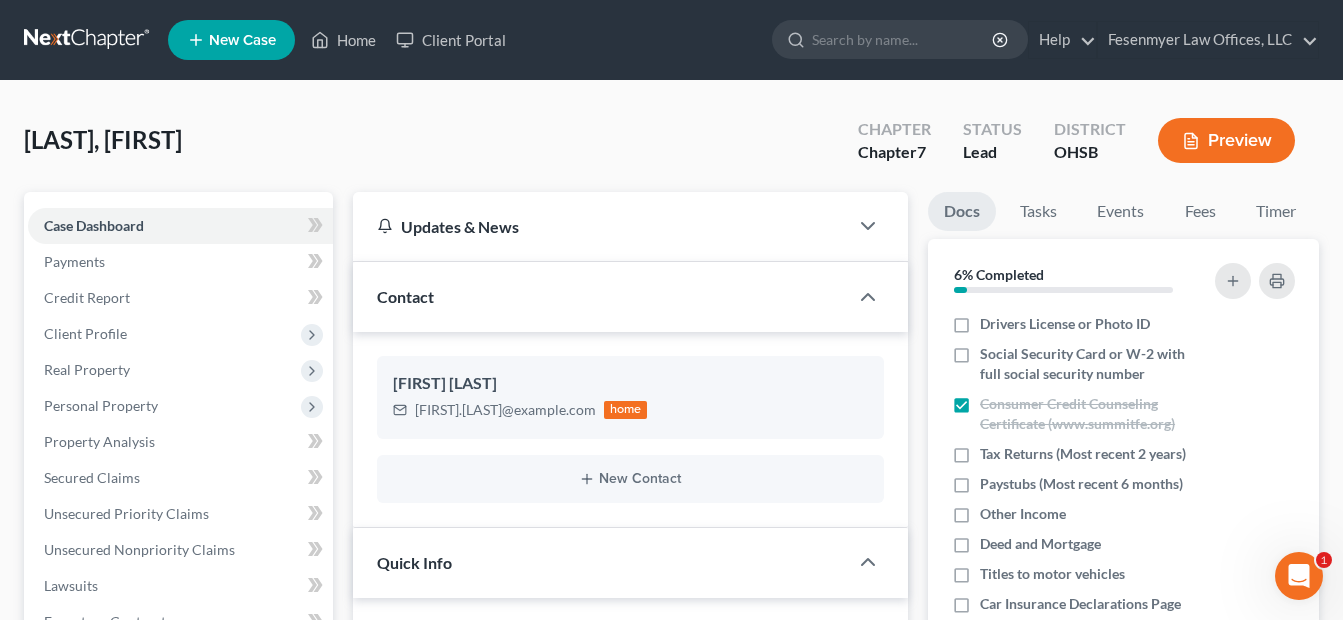 scroll, scrollTop: 400, scrollLeft: 0, axis: vertical 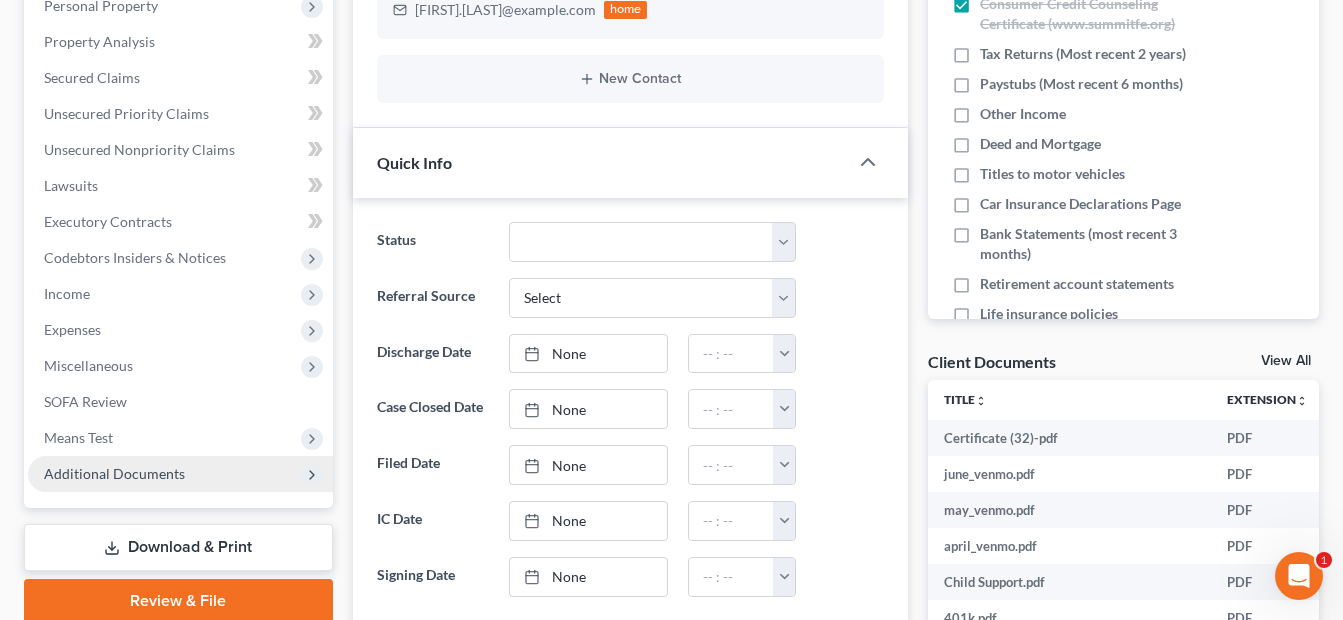 click on "Additional Documents" at bounding box center [114, 473] 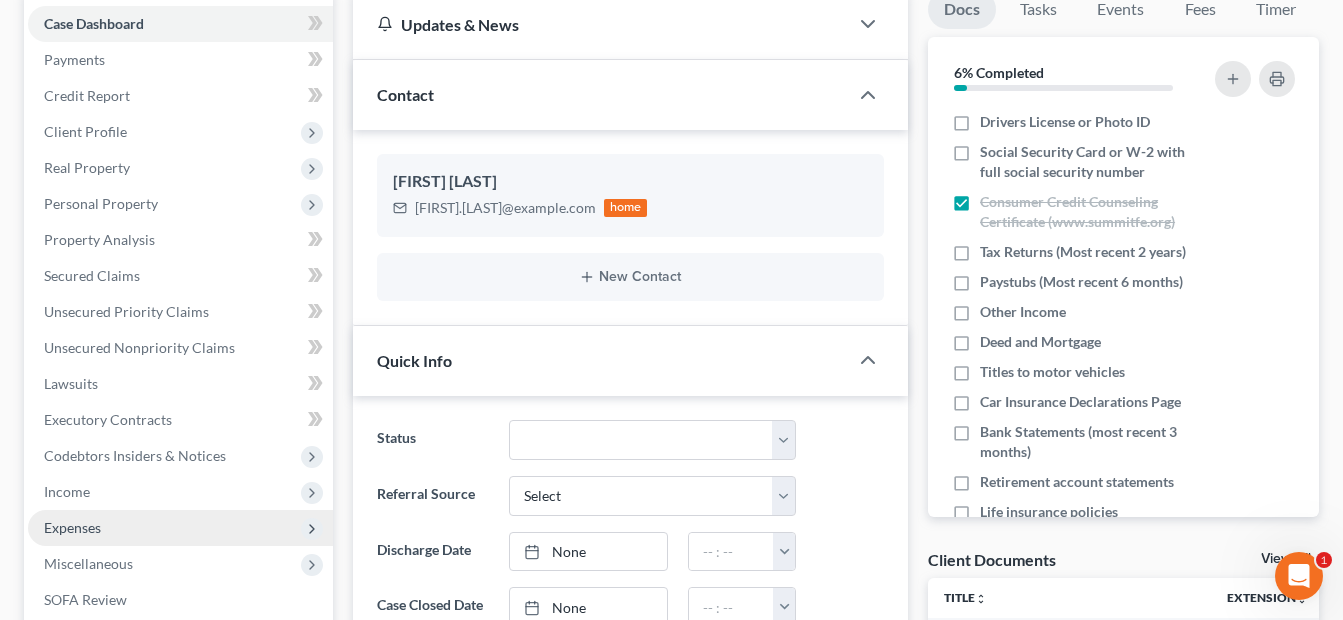 scroll, scrollTop: 200, scrollLeft: 0, axis: vertical 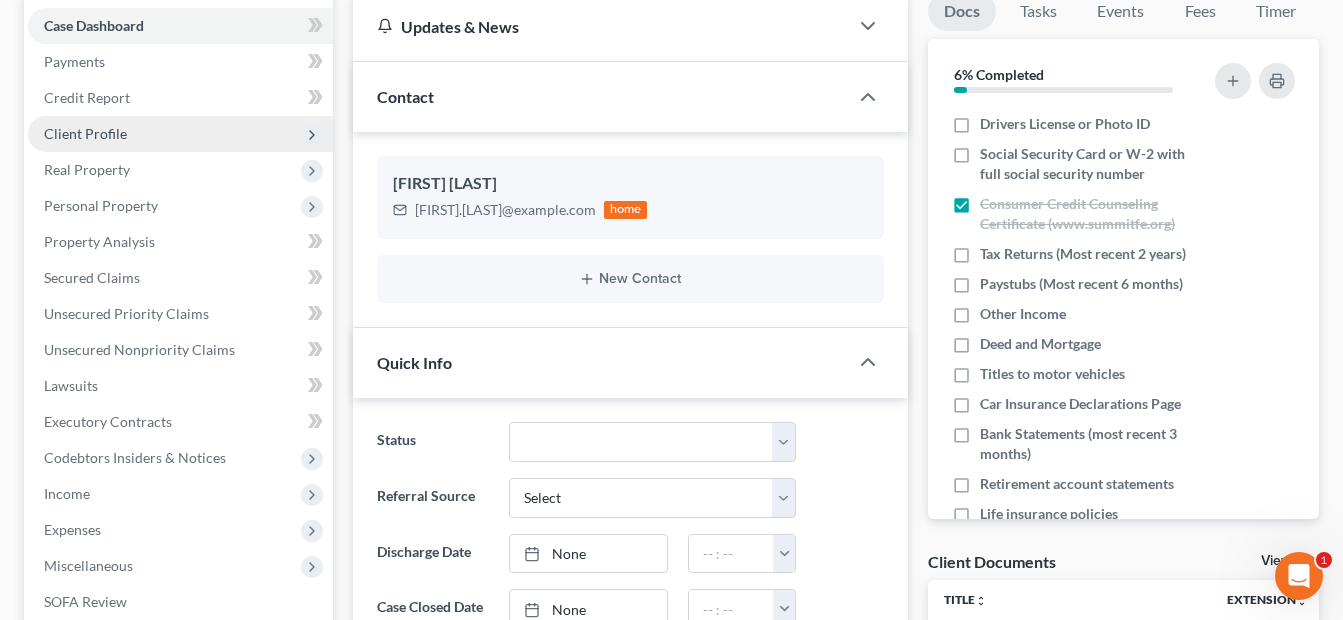 click on "Client Profile" at bounding box center (180, 134) 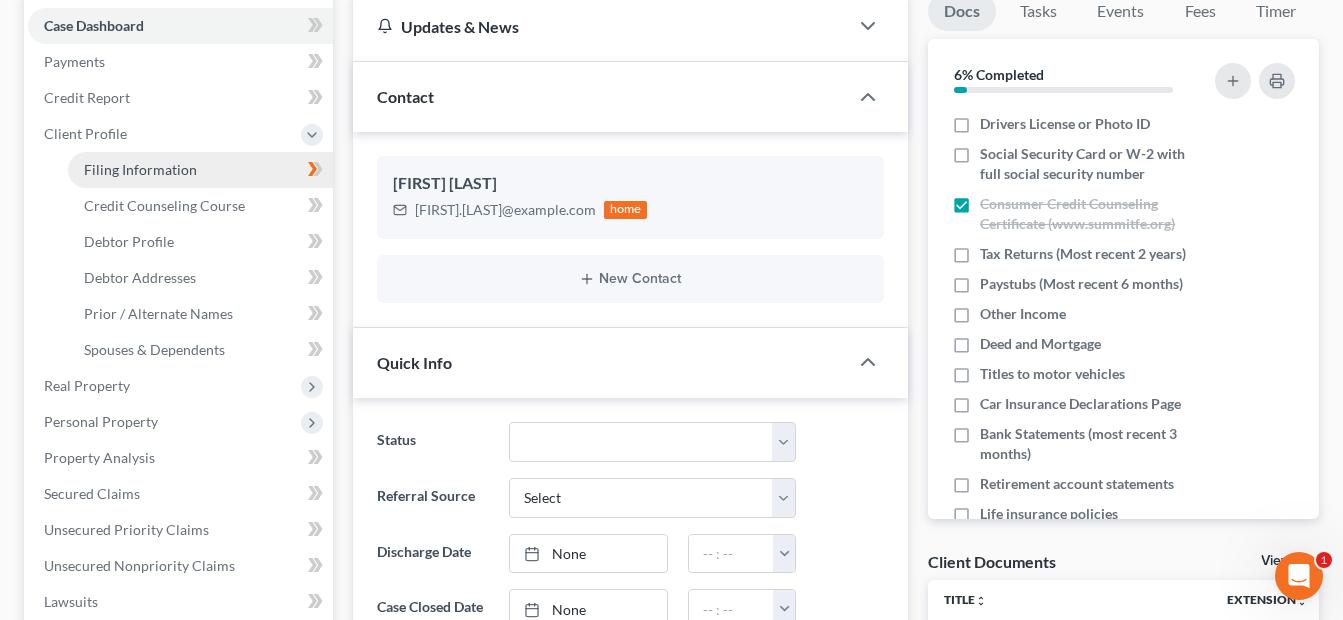 click on "Filing Information" at bounding box center (140, 169) 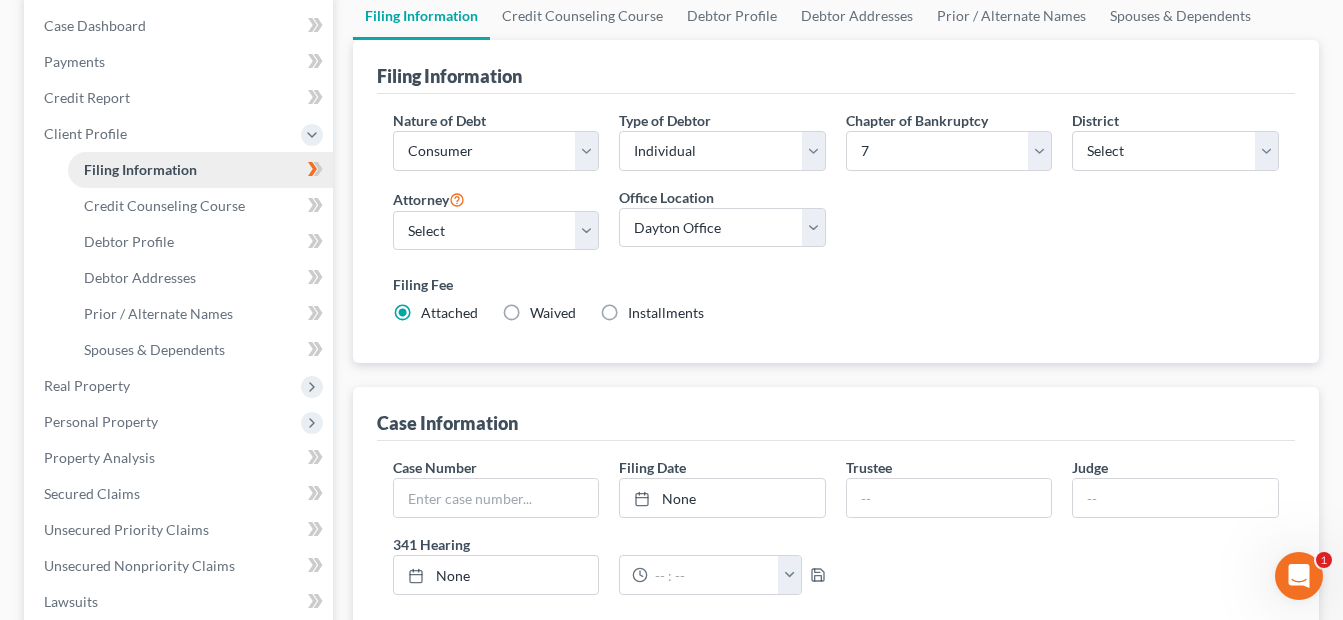 scroll, scrollTop: 0, scrollLeft: 0, axis: both 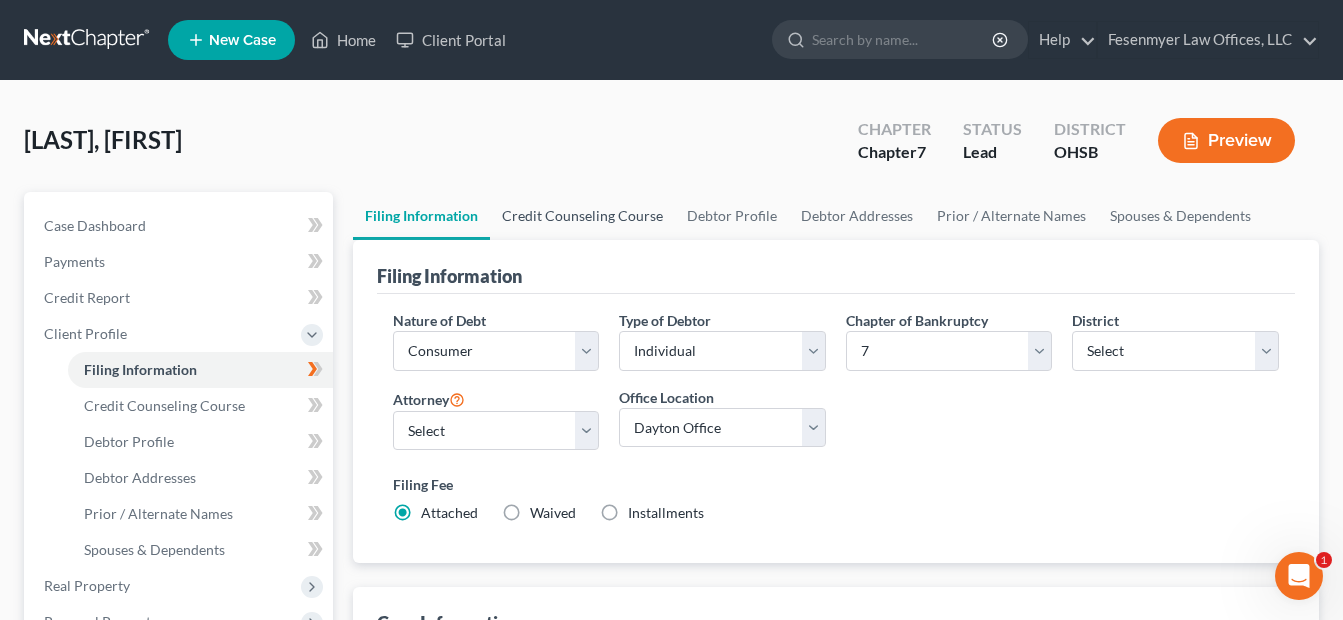click on "Credit Counseling Course" at bounding box center [582, 216] 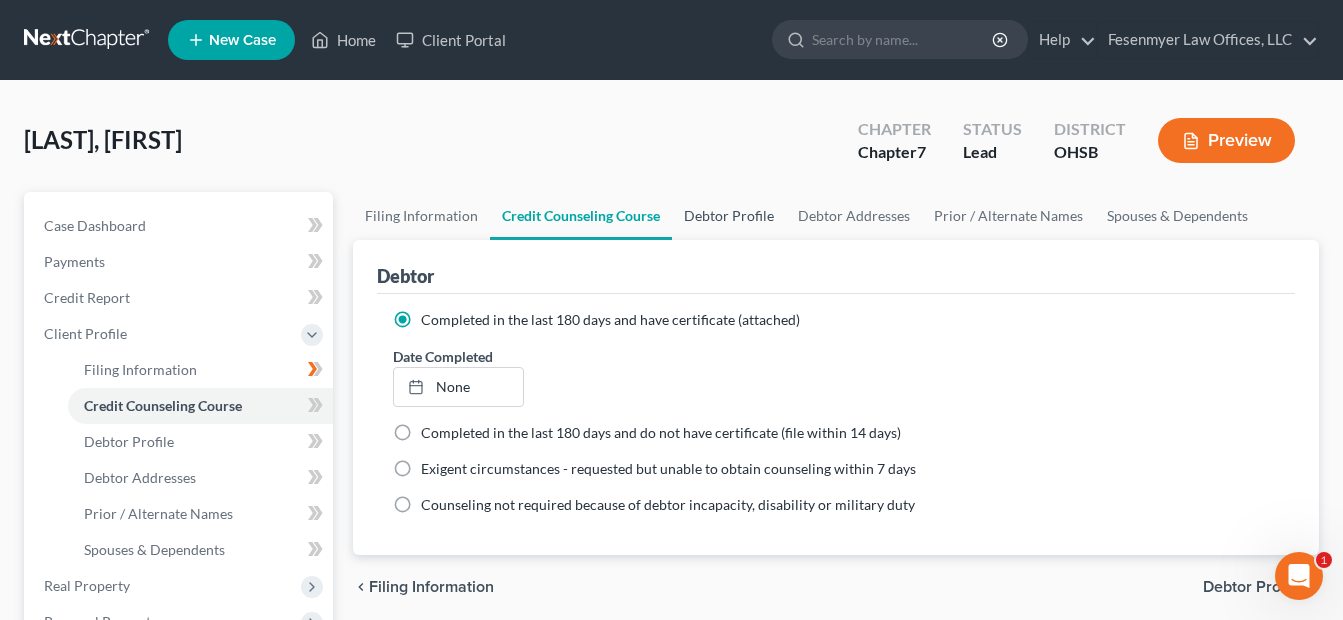 click on "Debtor Profile" at bounding box center [729, 216] 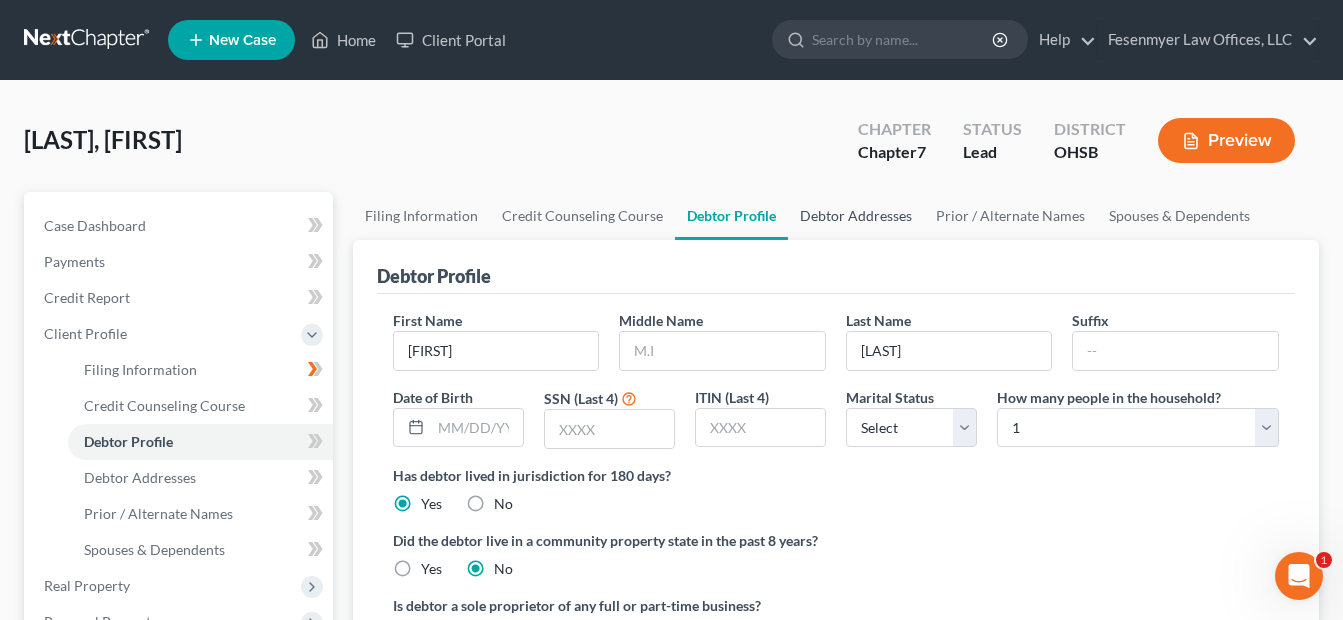 click on "Debtor Addresses" at bounding box center [856, 216] 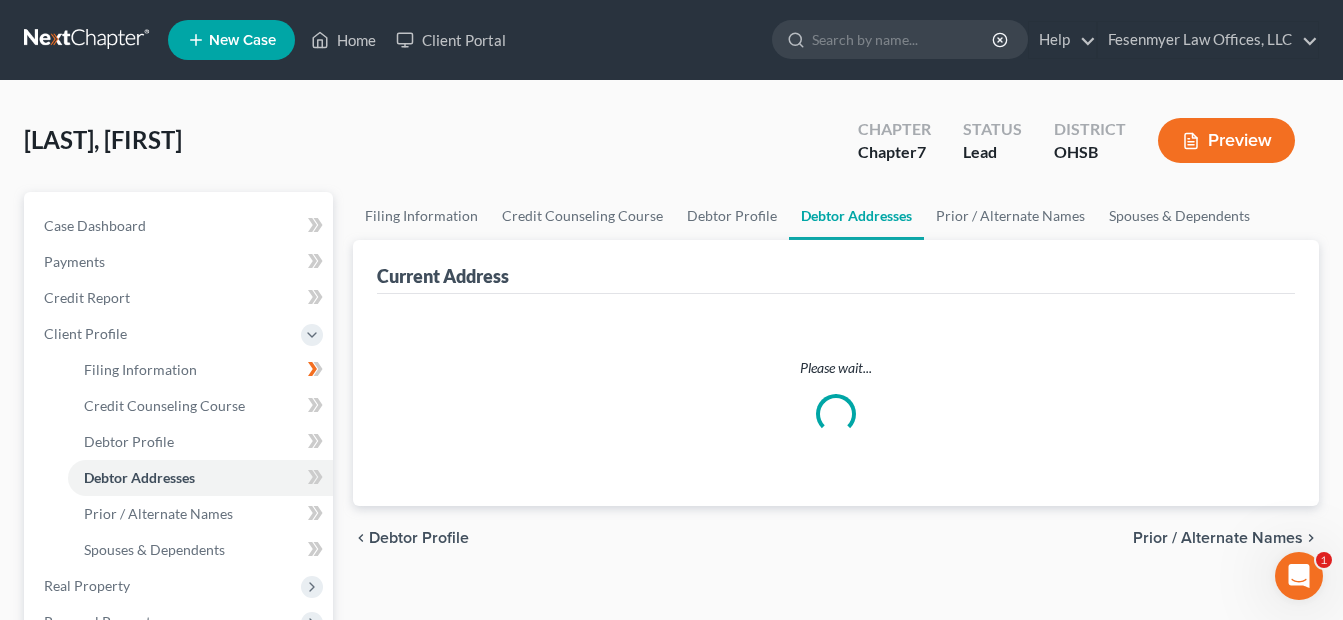 select on "0" 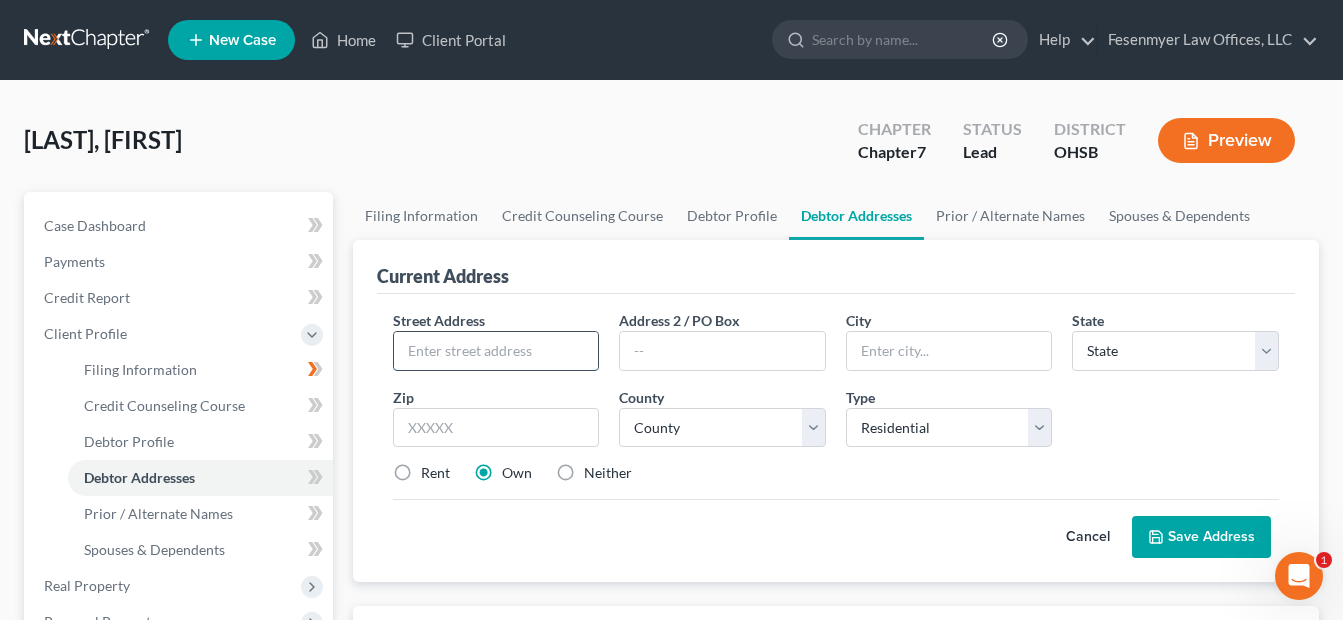 click at bounding box center [496, 351] 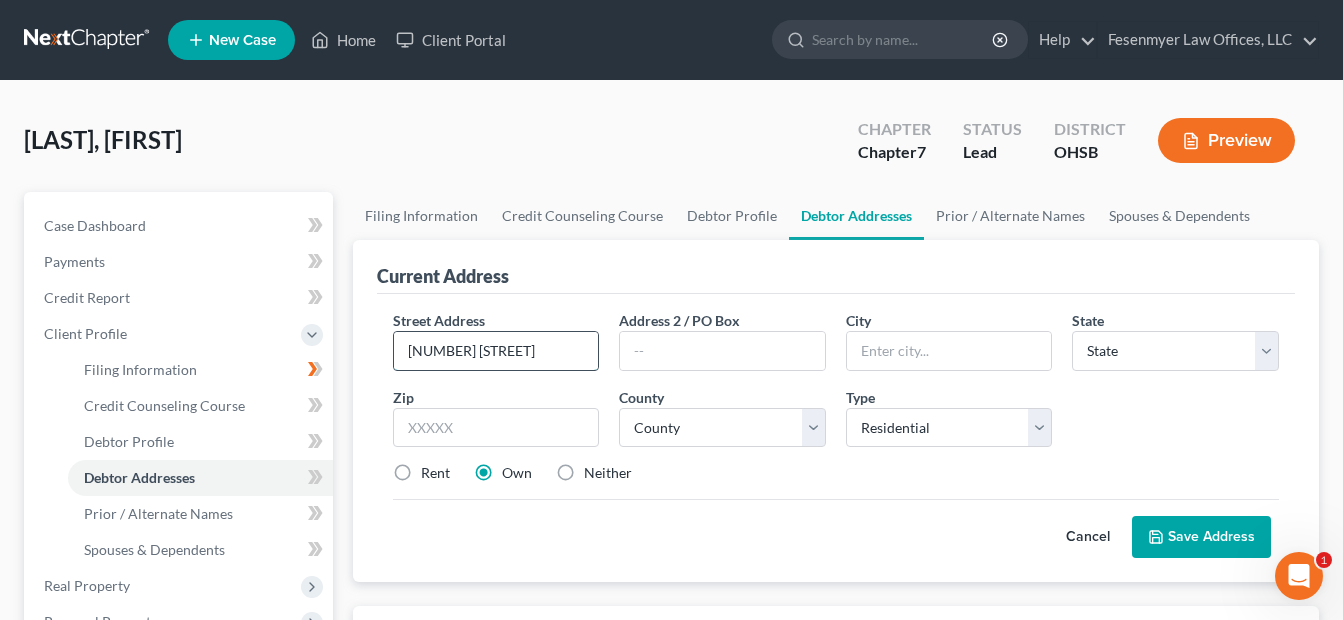 type on "5028 Lauderdale" 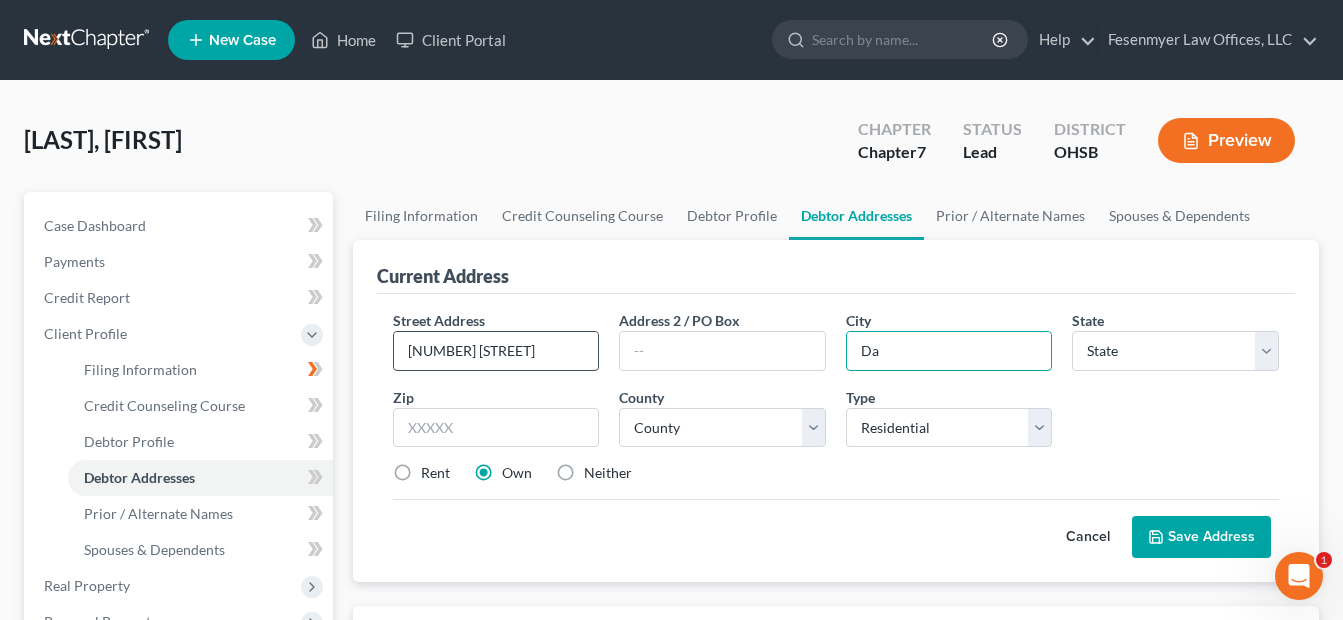type on "D" 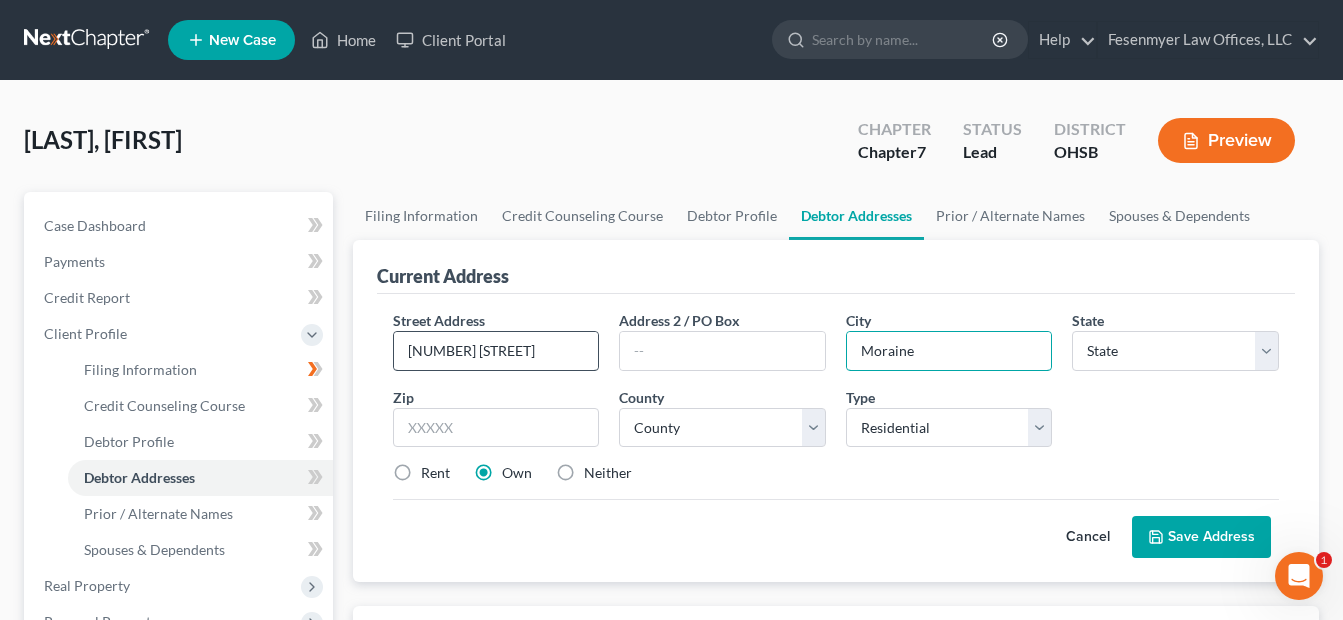 type on "Moraine" 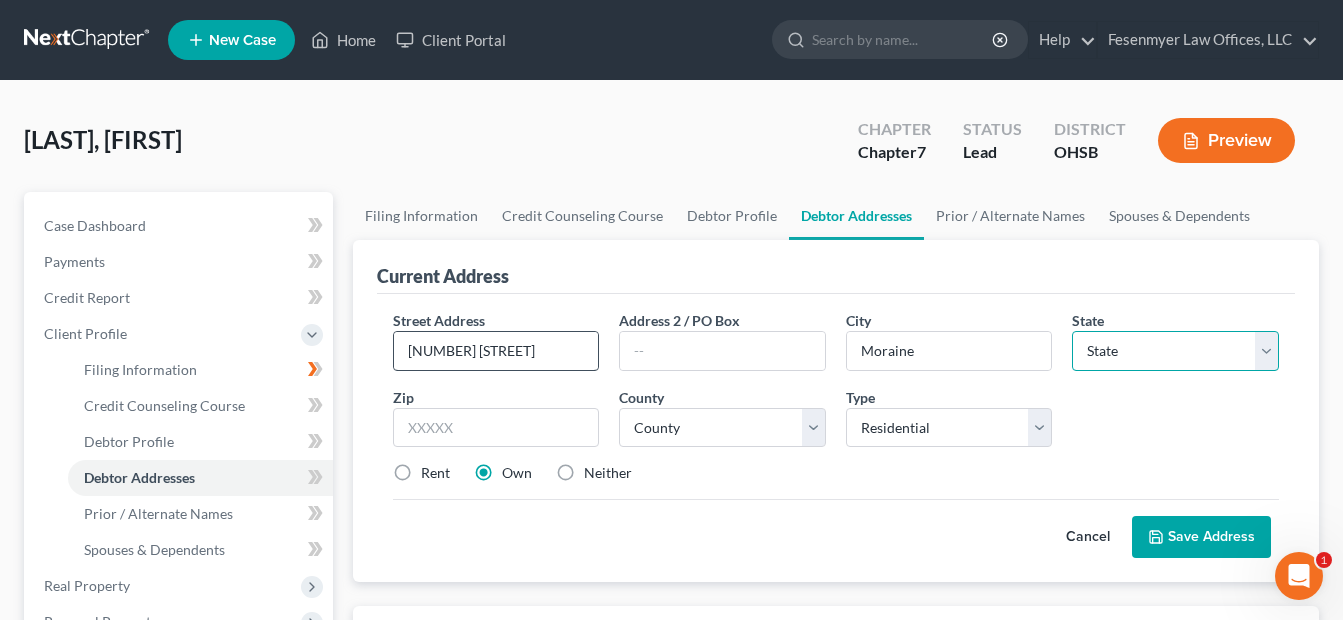 select on "36" 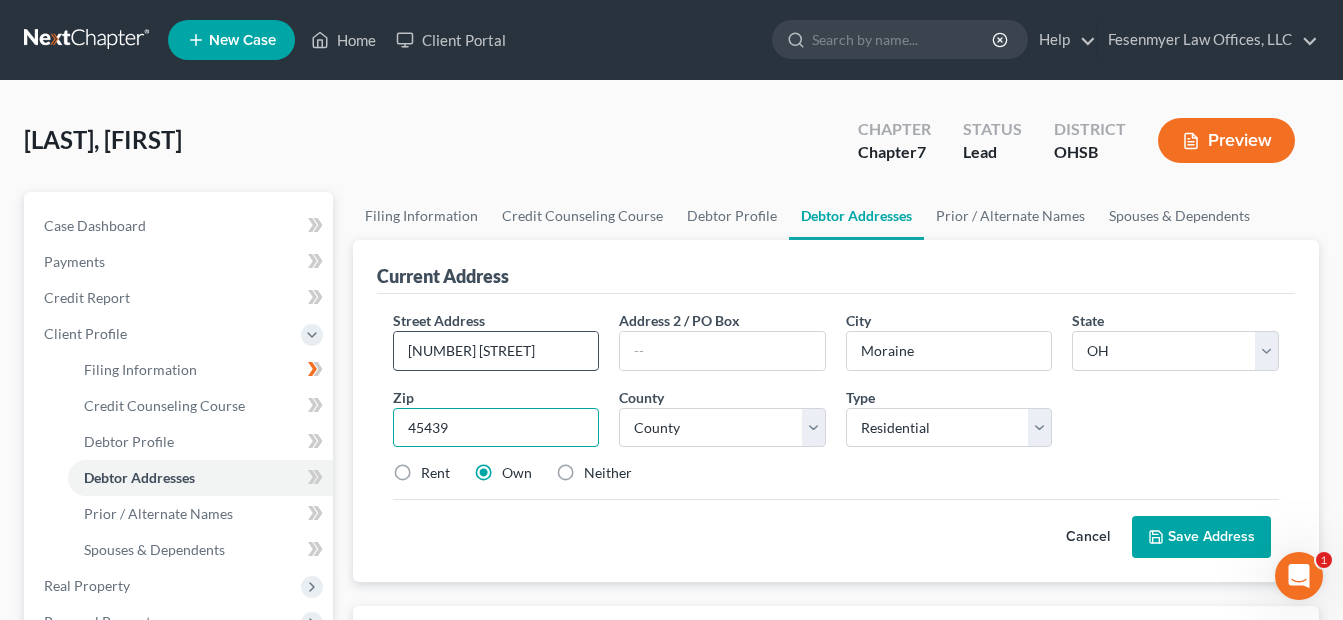 type on "45439" 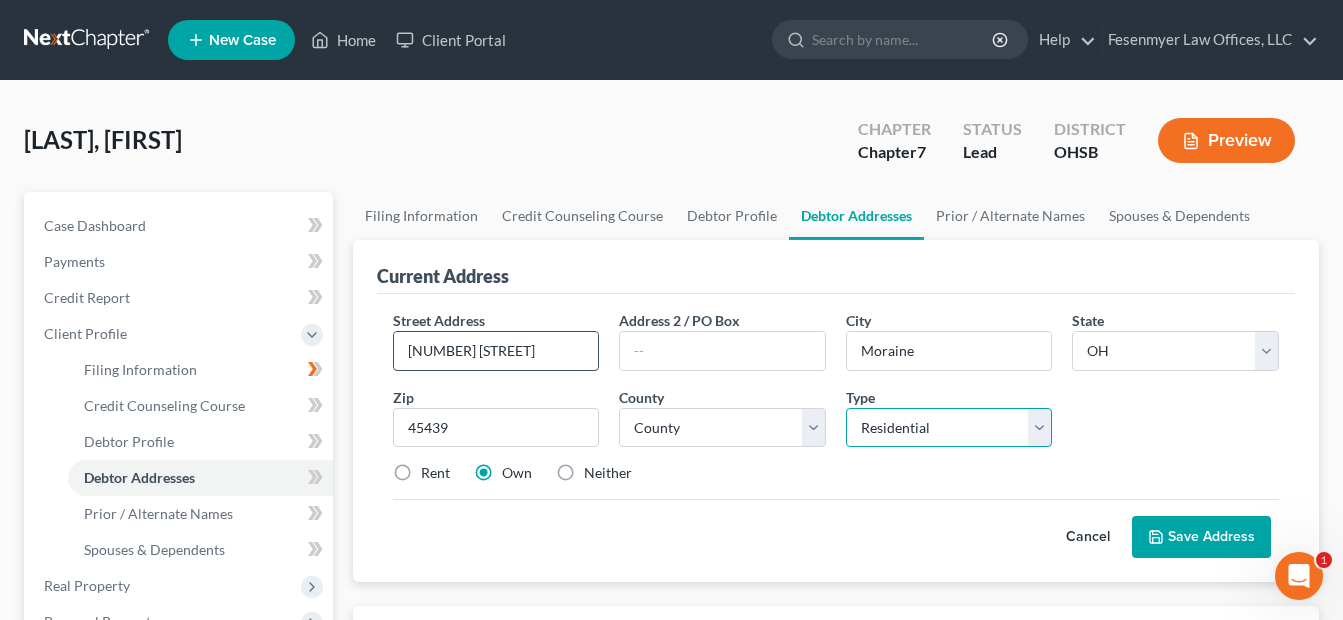type on "Dayton" 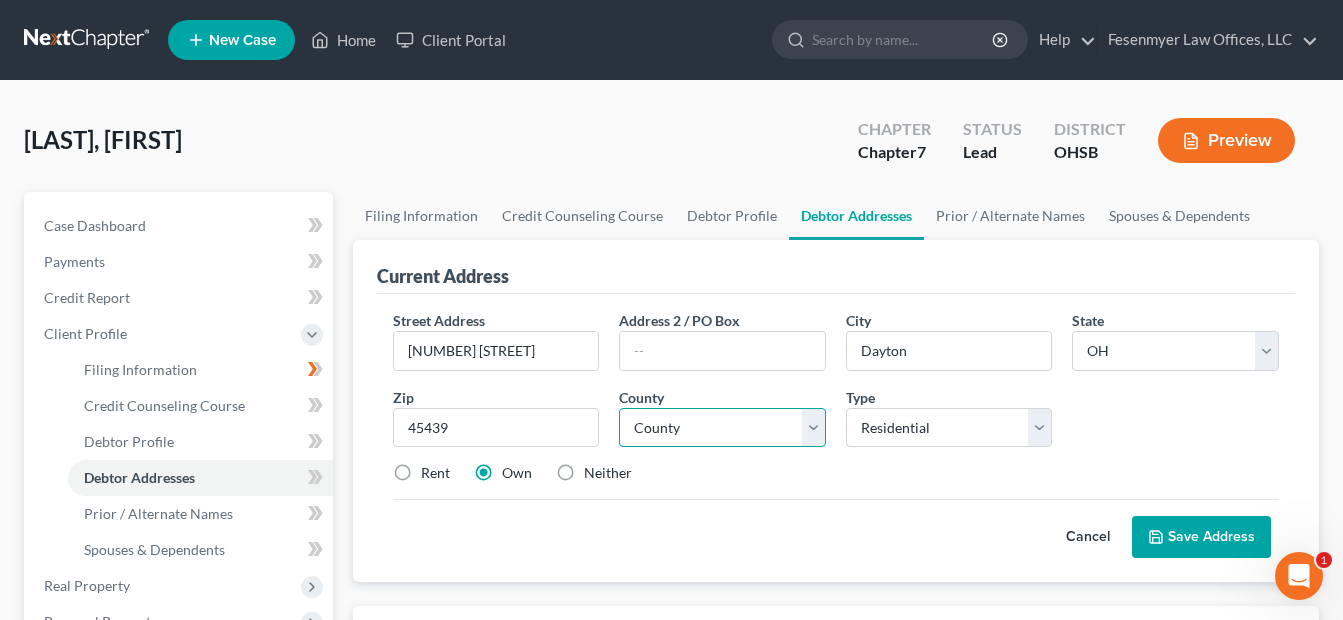 click on "County Adams County Allen County Ashland County Ashtabula County Athens County Auglaize County Belmont County Brown County Butler County Carroll County Champaign County Clark County Clermont County Clinton County Columbiana County Coshocton County Crawford County Cuyahoga County Darke County Defiance County Delaware County Erie County Fairfield County Fayette County Franklin County Fulton County Gallia County Geauga County Greene County Guernsey County Hamilton County Hancock County Hardin County Harrison County Henry County Highland County Hocking County Holmes County Huron County Jackson County Jefferson County Knox County Lake County Lawrence County Licking County Logan County Lorain County Lucas County Madison County Mahoning County Marion County Medina County Meigs County Mercer County Miami County Monroe County Montgomery County Morgan County Morrow County Muskingum County Noble County Ottawa County Paulding County Perry County Pickaway County Pike County Portage County Preble County Putnam County" at bounding box center [722, 428] 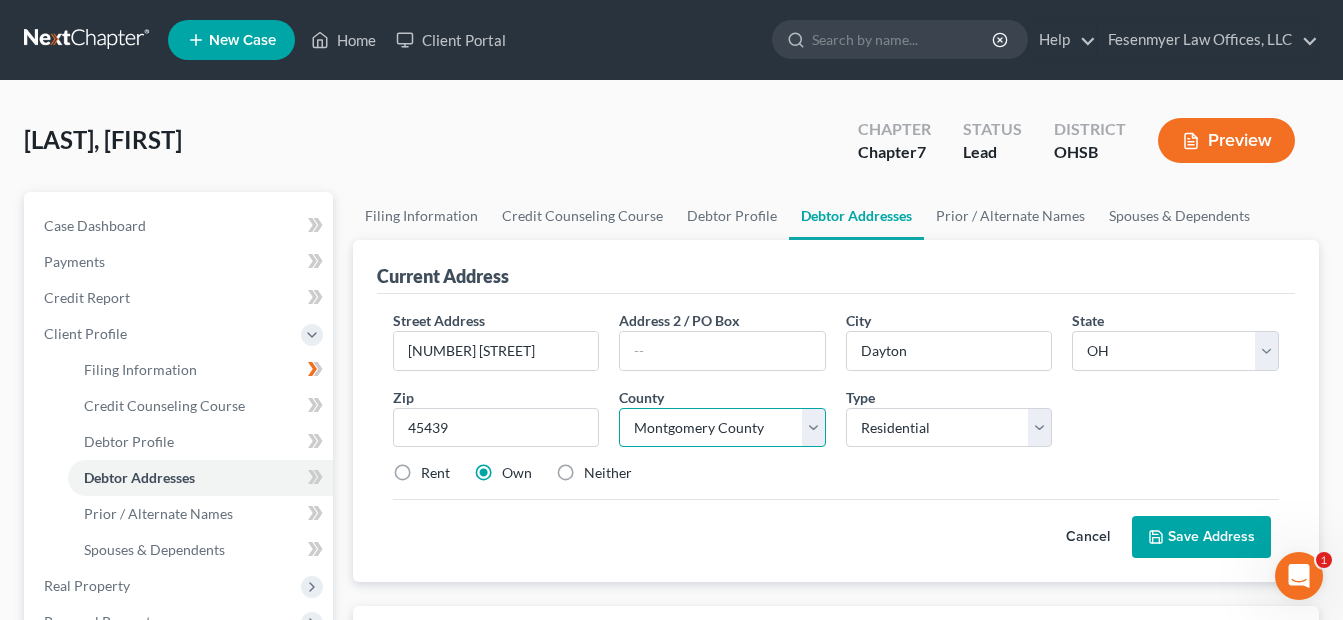 click on "County Adams County Allen County Ashland County Ashtabula County Athens County Auglaize County Belmont County Brown County Butler County Carroll County Champaign County Clark County Clermont County Clinton County Columbiana County Coshocton County Crawford County Cuyahoga County Darke County Defiance County Delaware County Erie County Fairfield County Fayette County Franklin County Fulton County Gallia County Geauga County Greene County Guernsey County Hamilton County Hancock County Hardin County Harrison County Henry County Highland County Hocking County Holmes County Huron County Jackson County Jefferson County Knox County Lake County Lawrence County Licking County Logan County Lorain County Lucas County Madison County Mahoning County Marion County Medina County Meigs County Mercer County Miami County Monroe County Montgomery County Morgan County Morrow County Muskingum County Noble County Ottawa County Paulding County Perry County Pickaway County Pike County Portage County Preble County Putnam County" at bounding box center (722, 428) 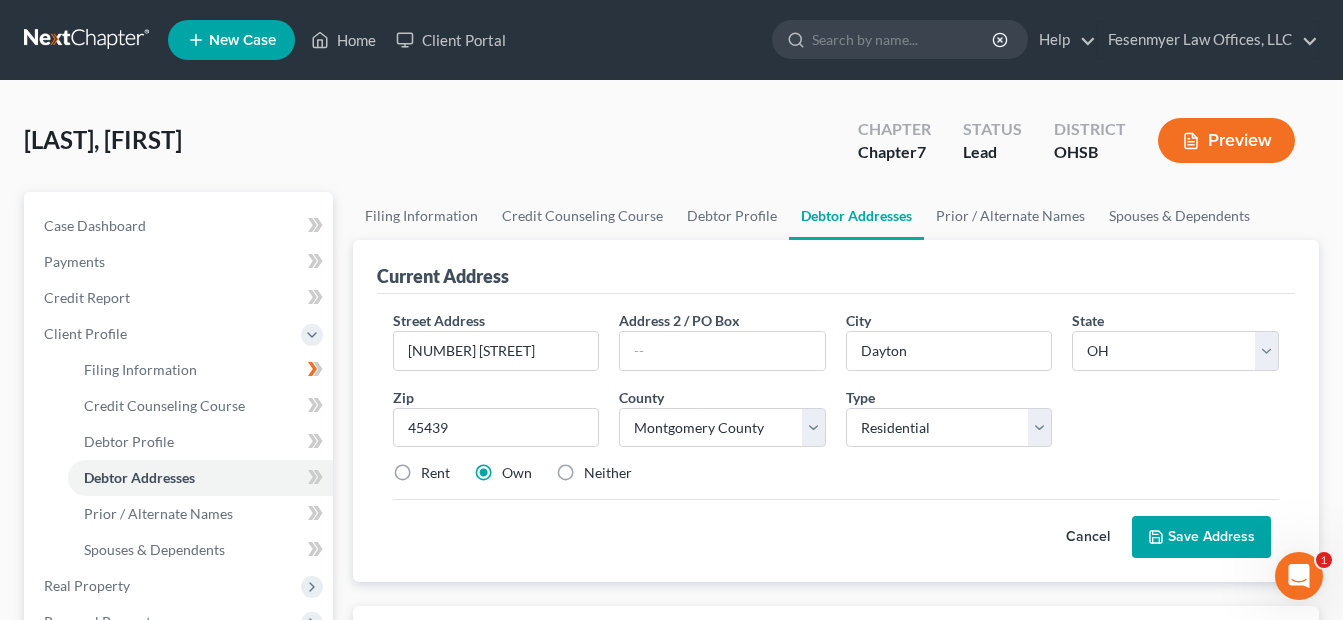 click on "Save Address" at bounding box center (1201, 537) 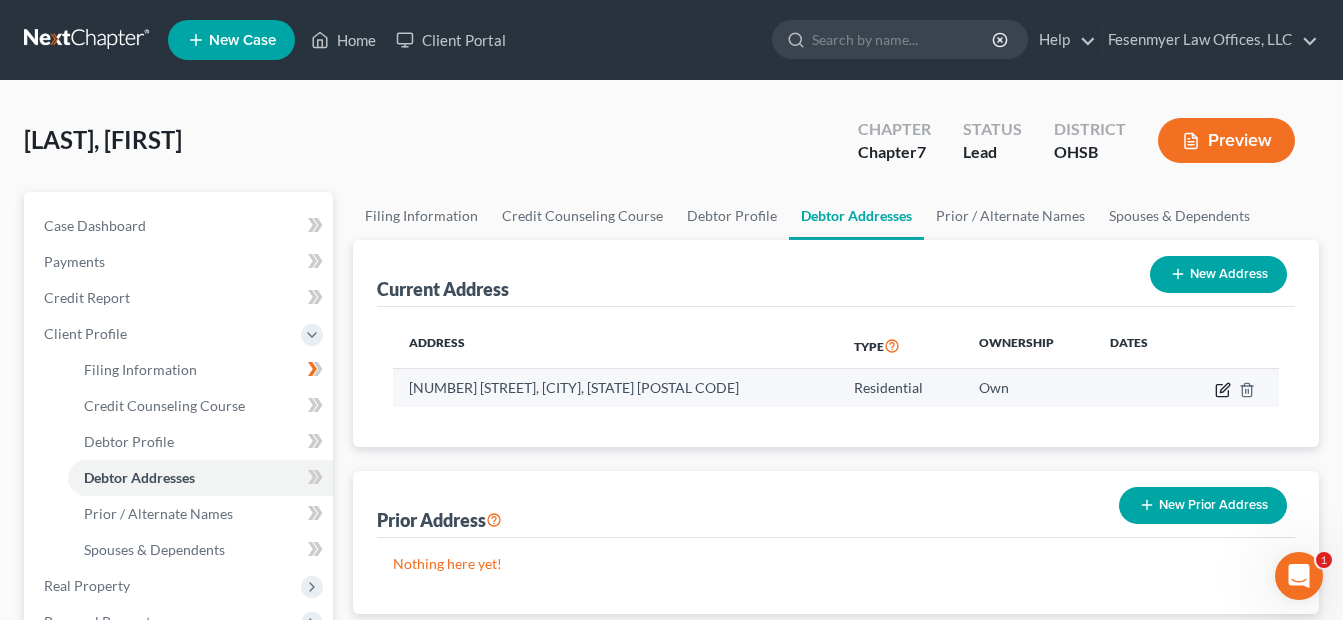 click 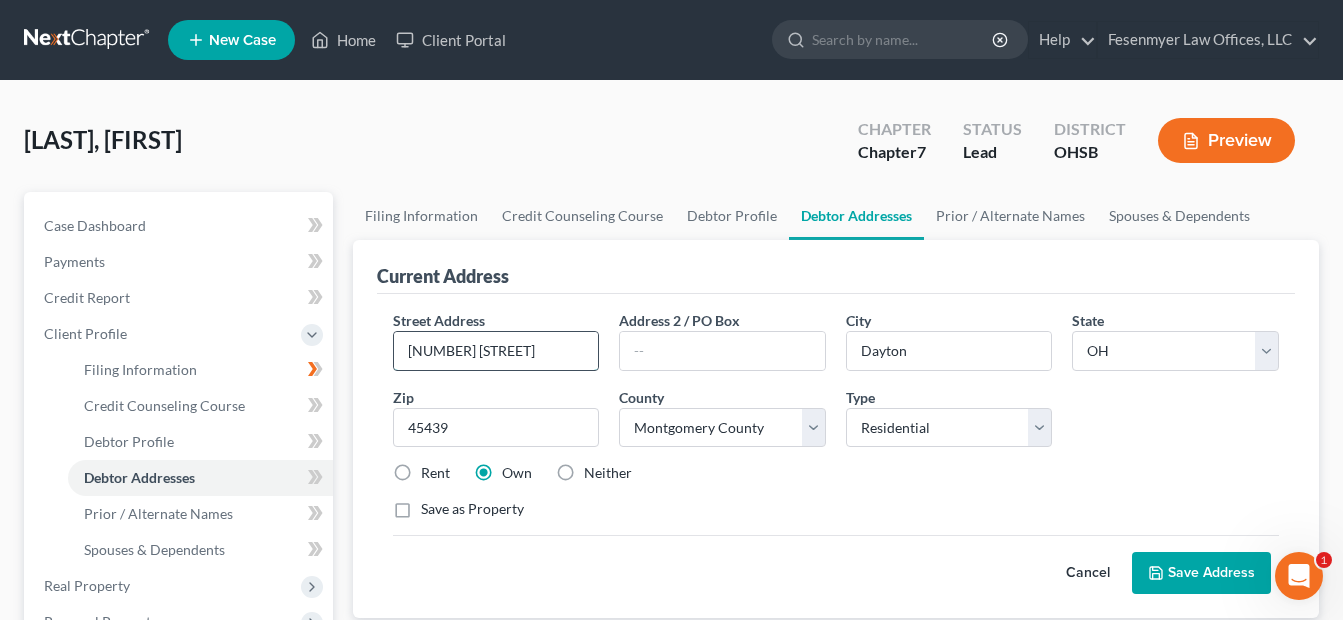 click on "5028 Lauderdale" at bounding box center [496, 351] 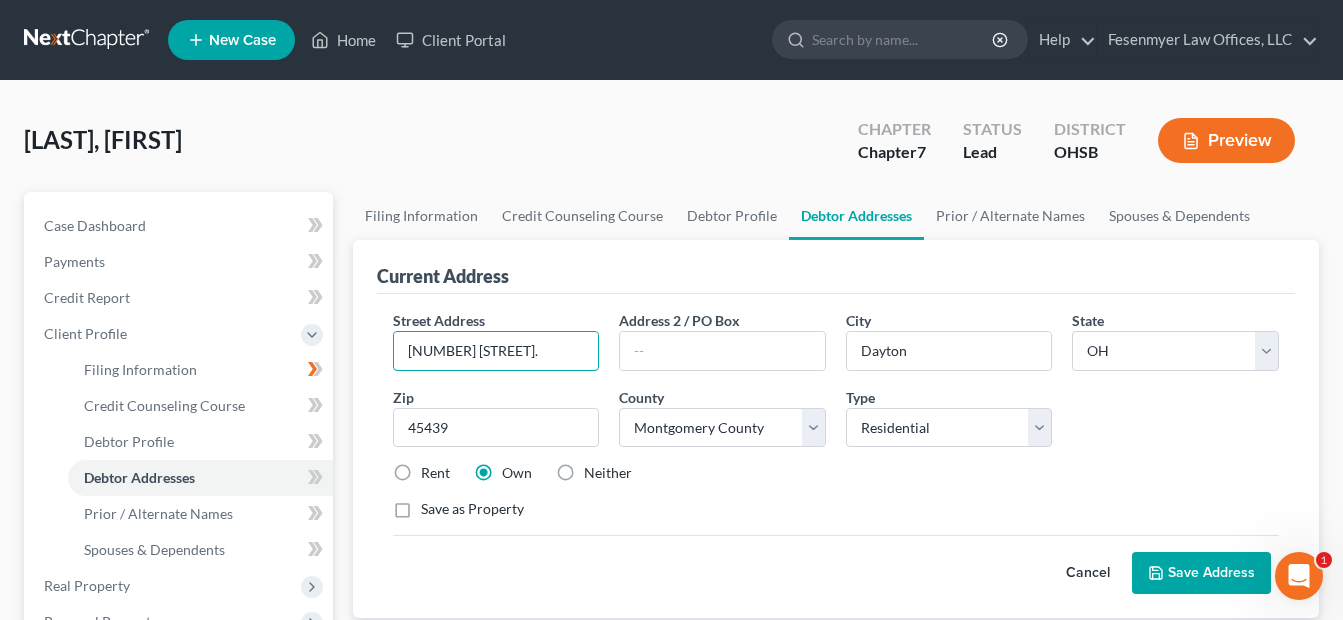 type on "5028 Lauderdale Dr." 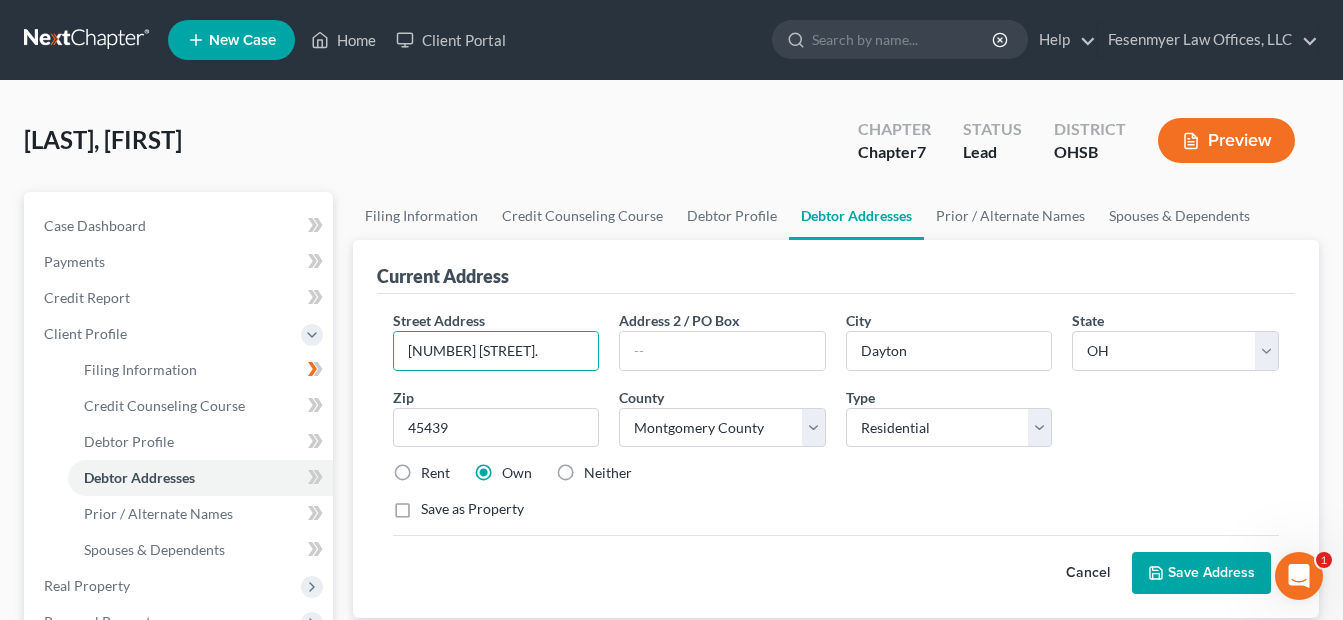 click on "Save Address" at bounding box center [1201, 573] 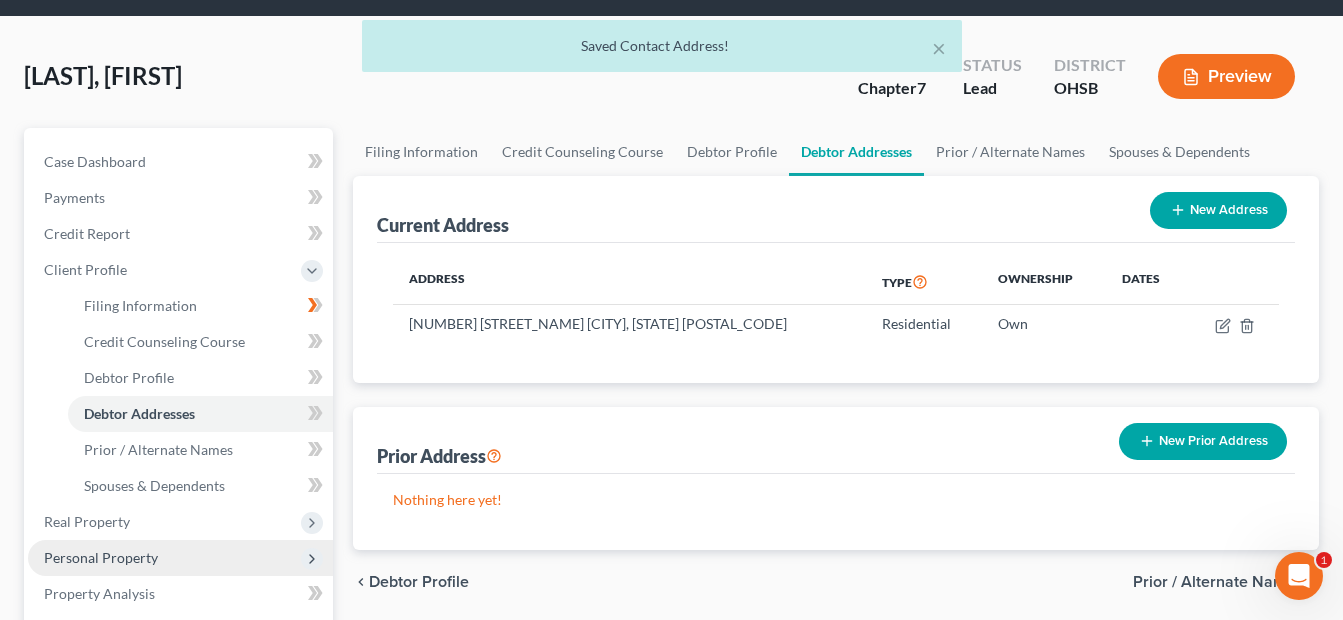 scroll, scrollTop: 100, scrollLeft: 0, axis: vertical 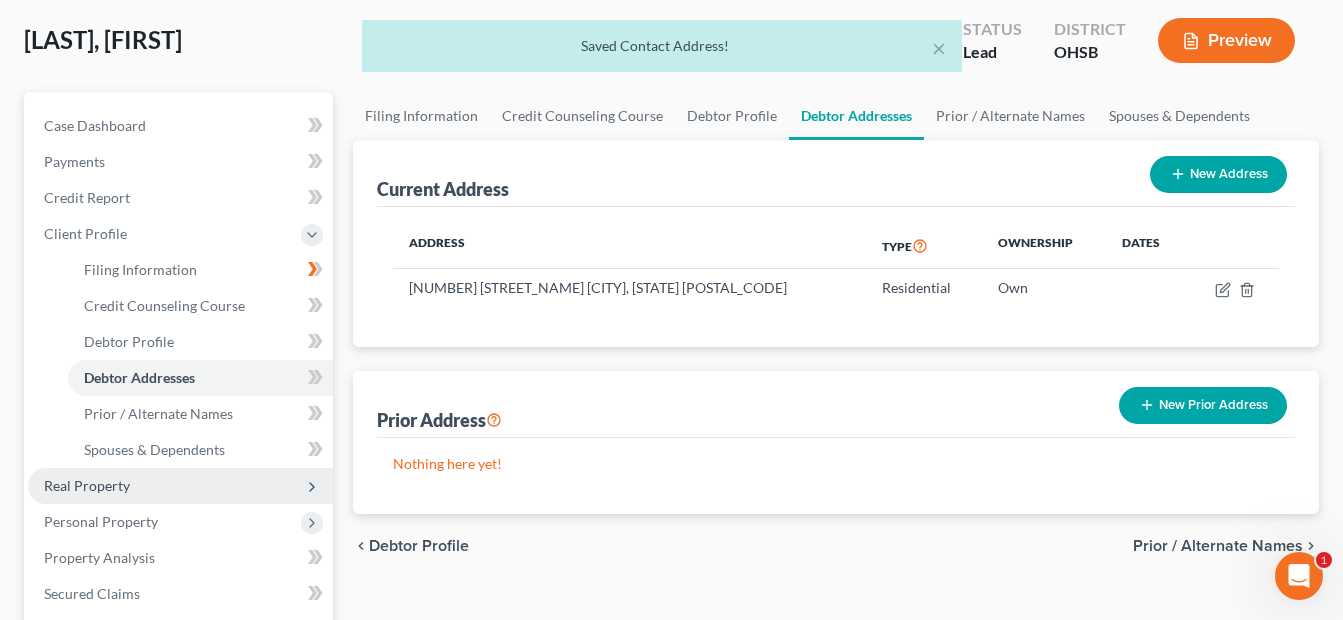 click on "Real Property" at bounding box center [87, 485] 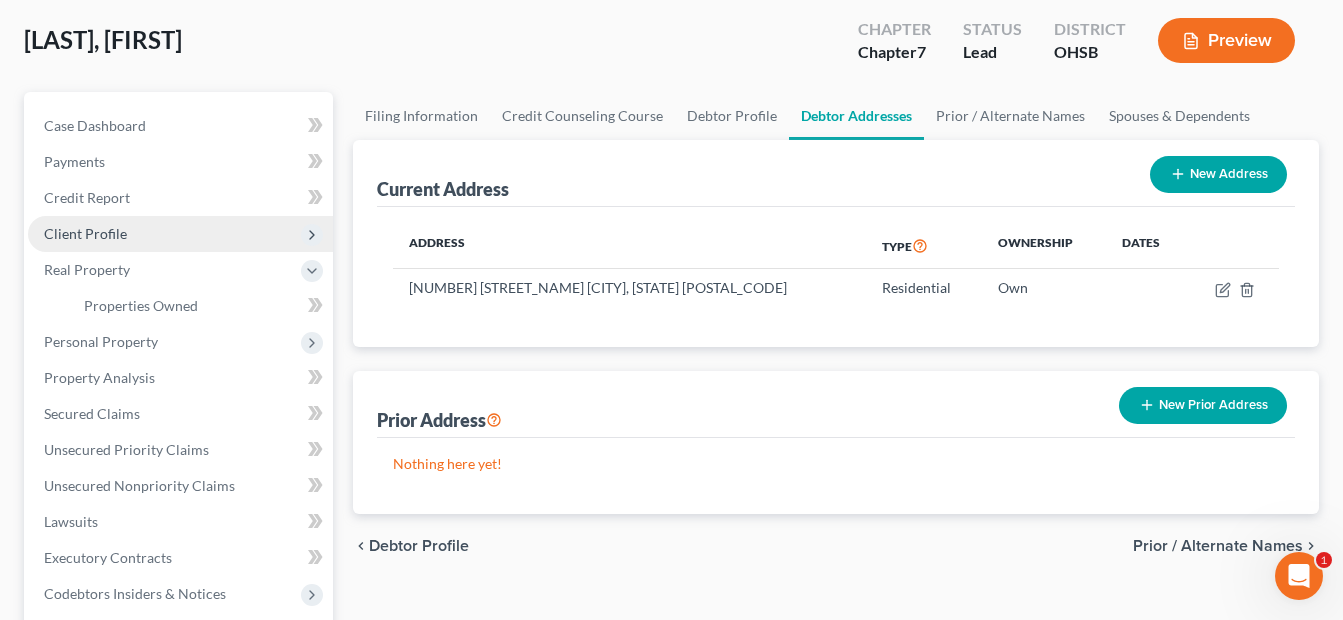 click on "Client Profile" at bounding box center [85, 233] 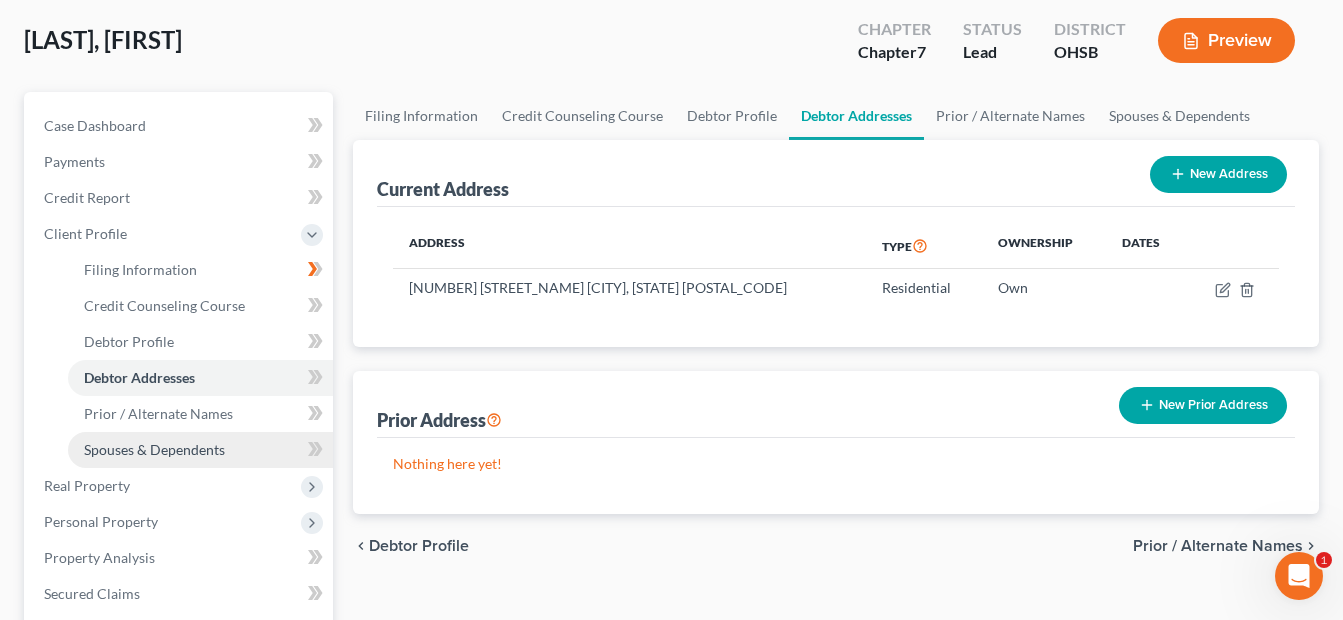 click on "Spouses & Dependents" at bounding box center [154, 449] 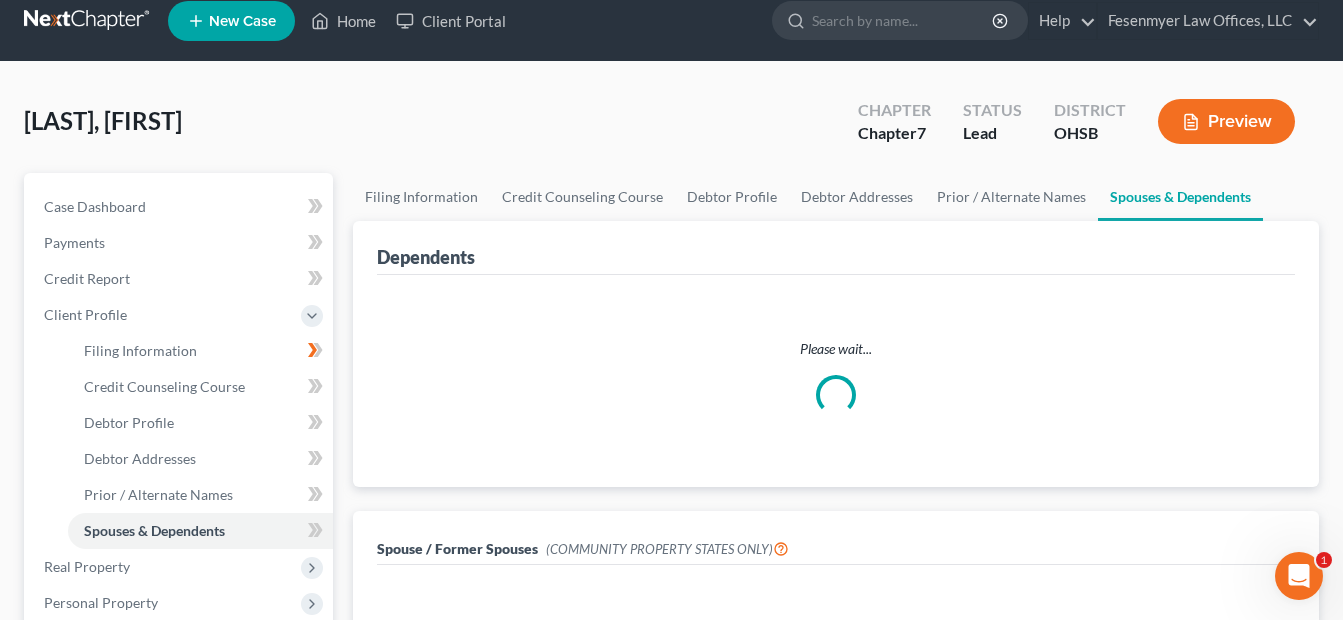 scroll, scrollTop: 0, scrollLeft: 0, axis: both 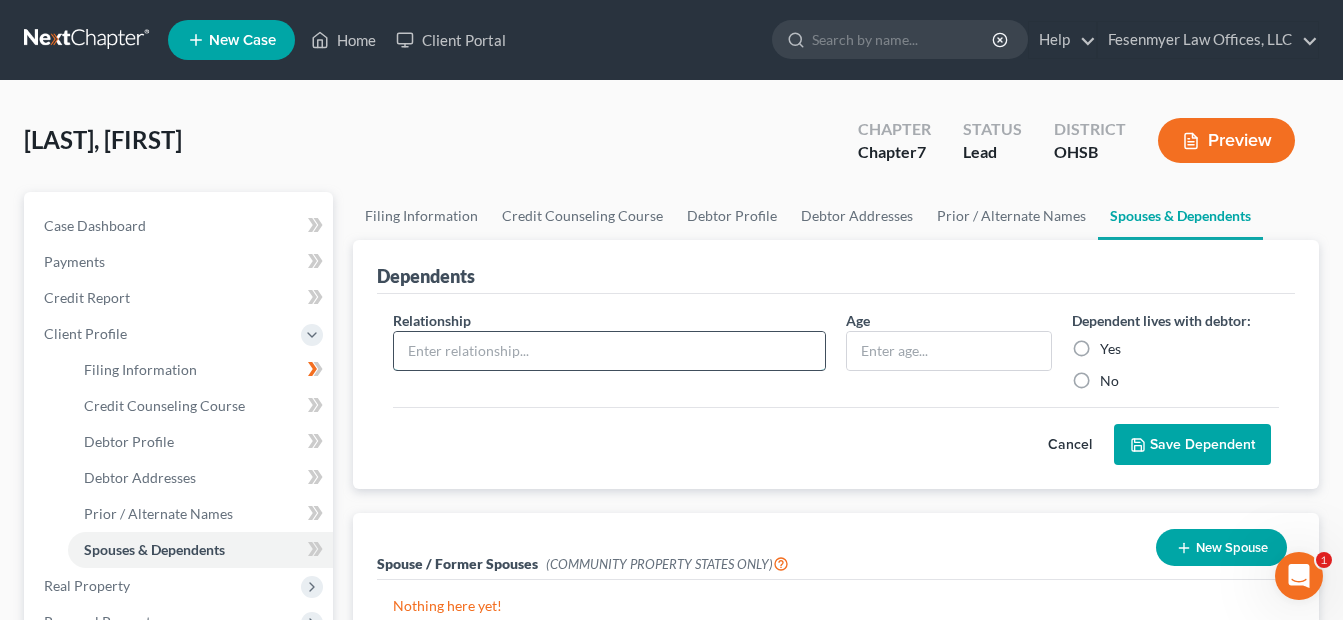 click at bounding box center (609, 351) 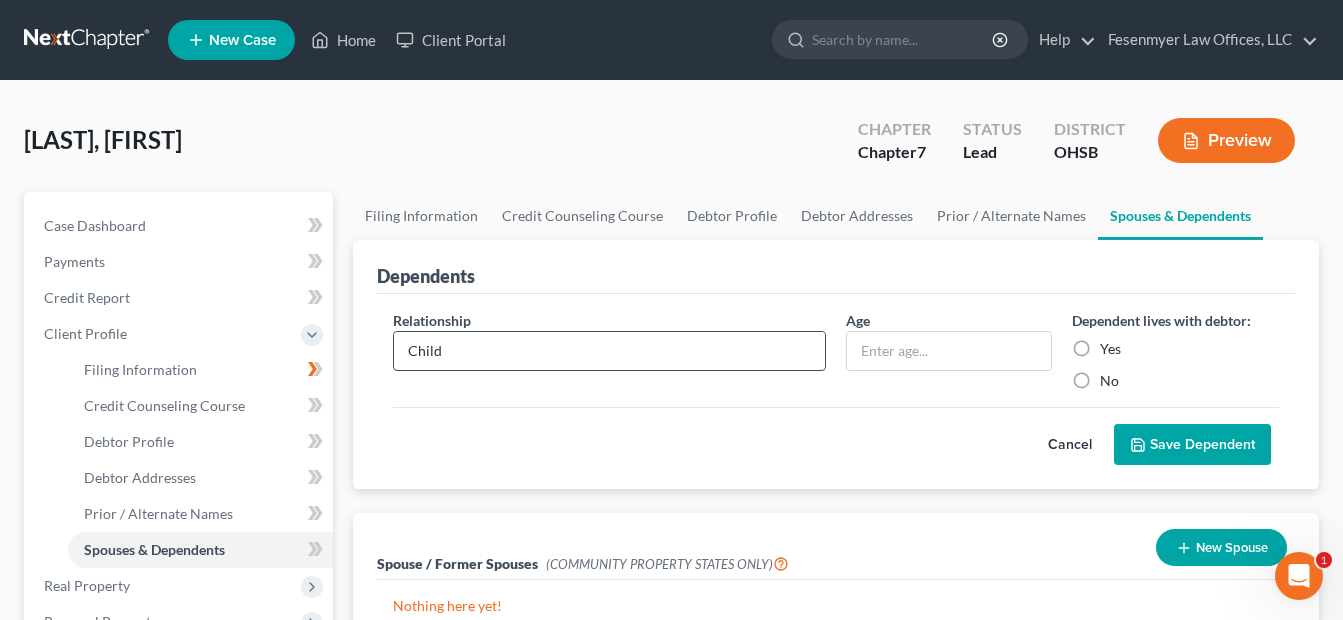 type on "Child" 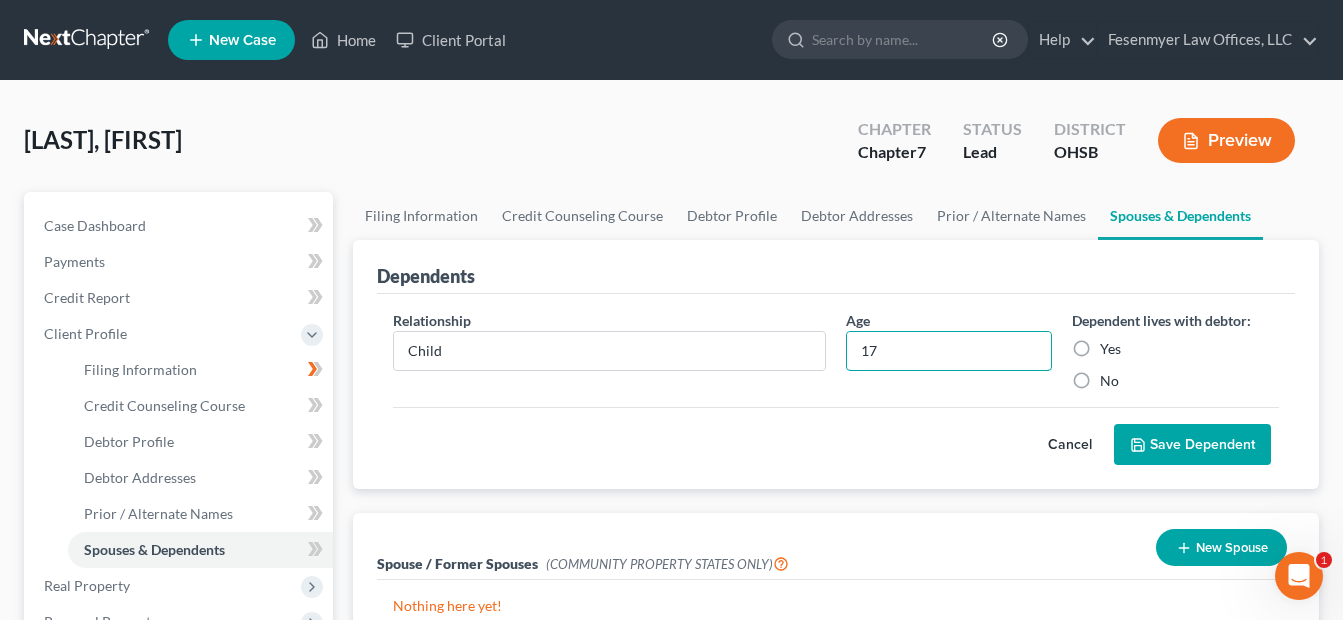 type on "17" 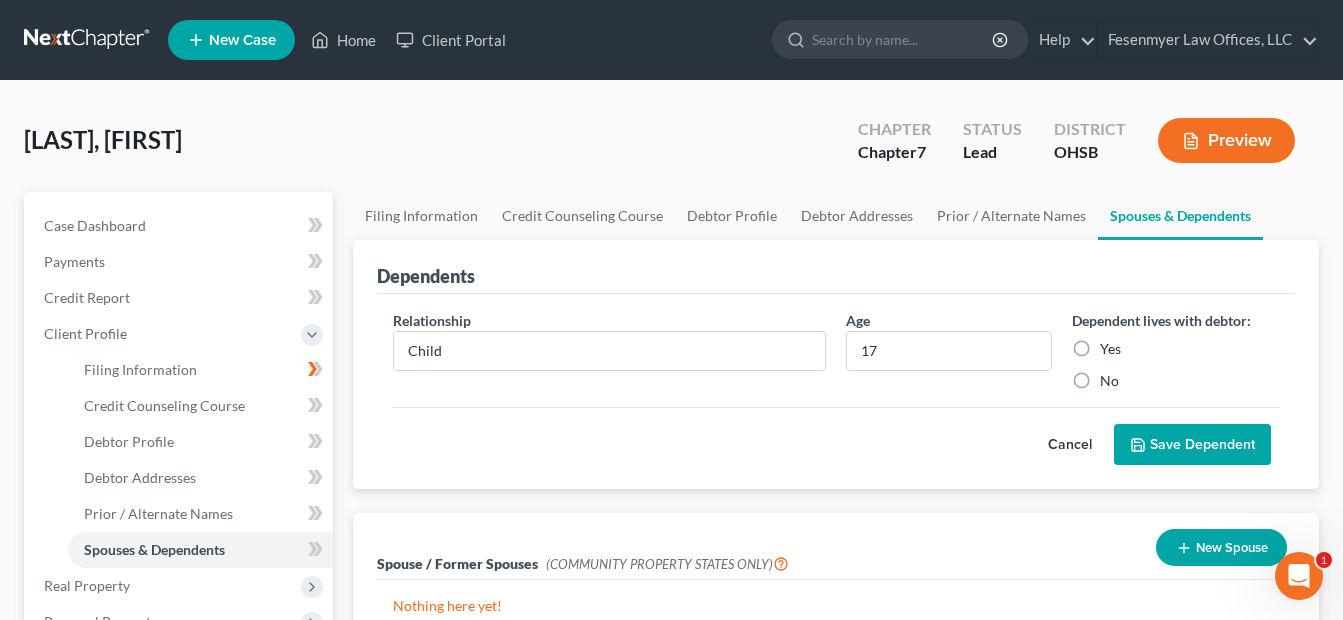click on "Yes" at bounding box center (1110, 349) 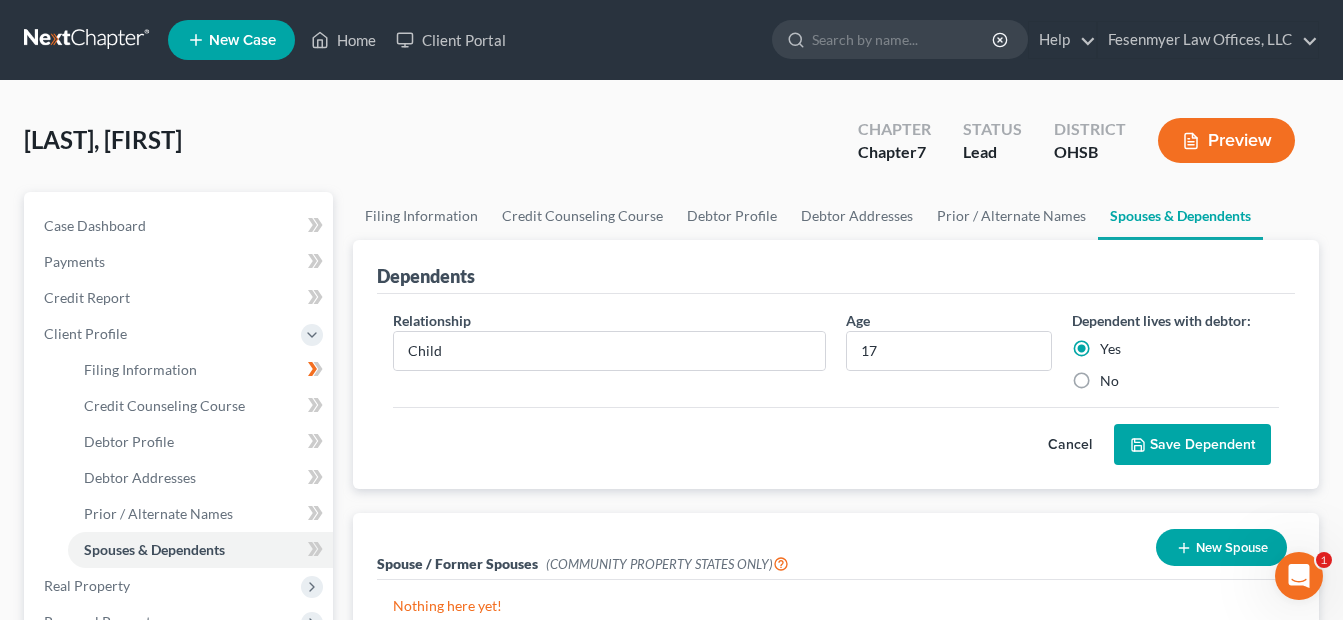 click on "Save Dependent" at bounding box center [1192, 445] 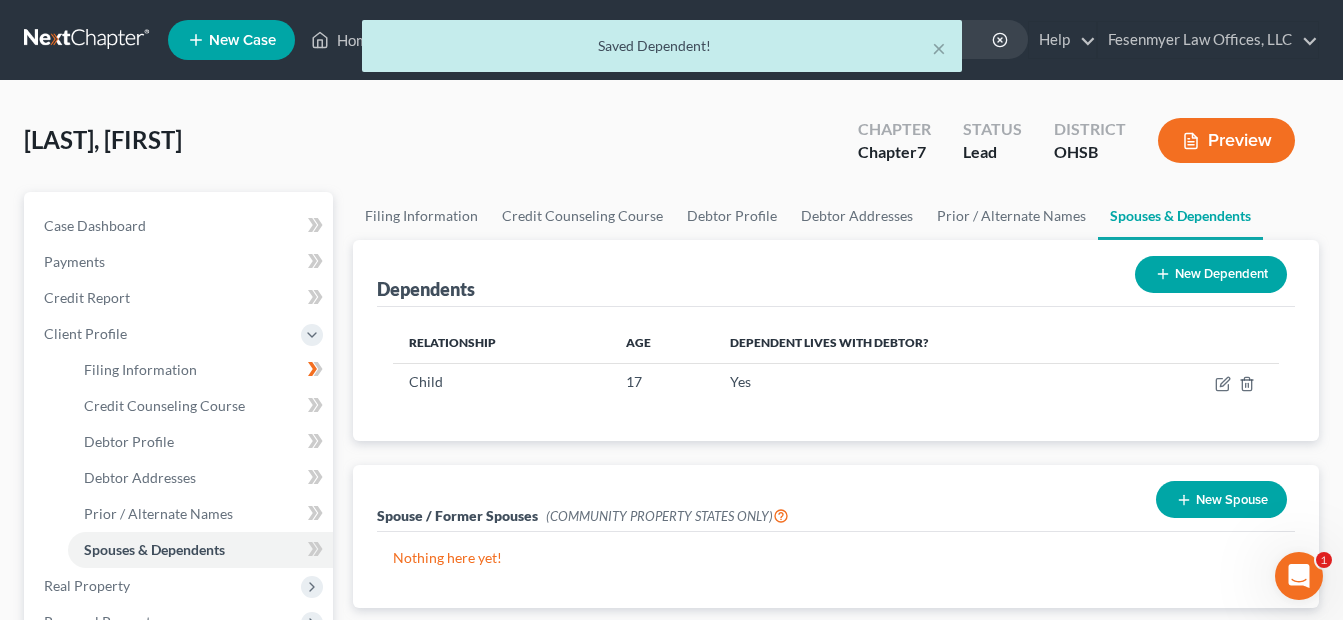 click on "New Dependent" at bounding box center [1211, 274] 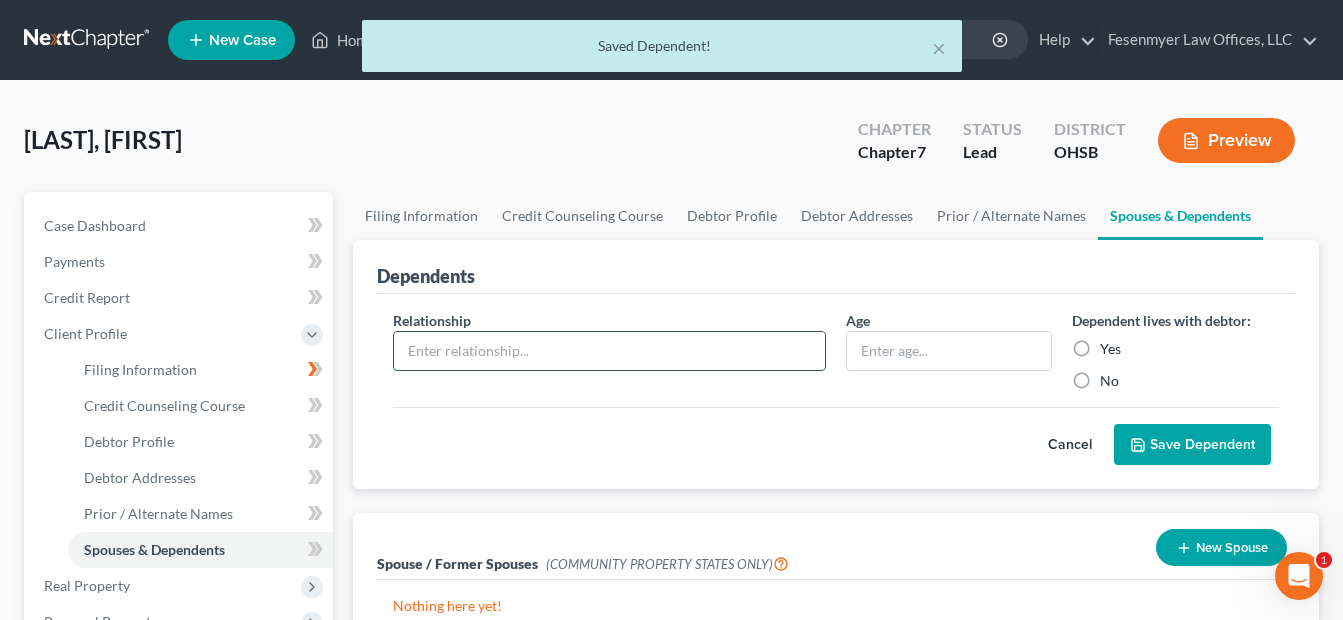 click at bounding box center [609, 351] 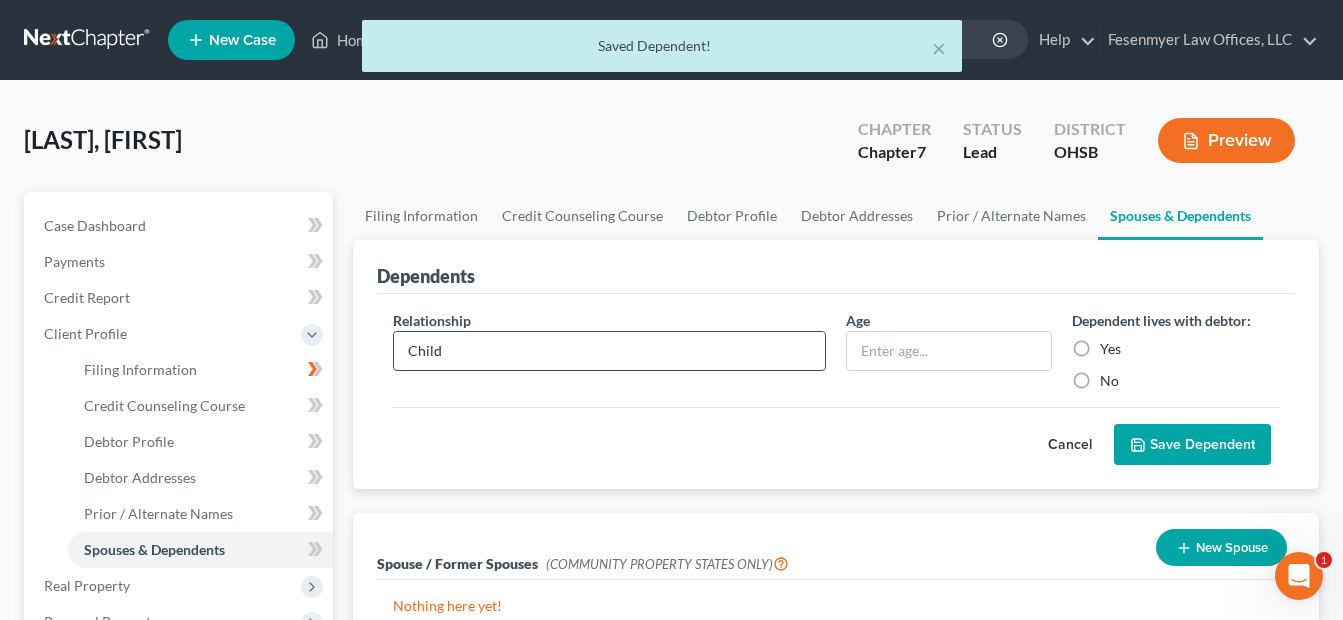 type on "Child" 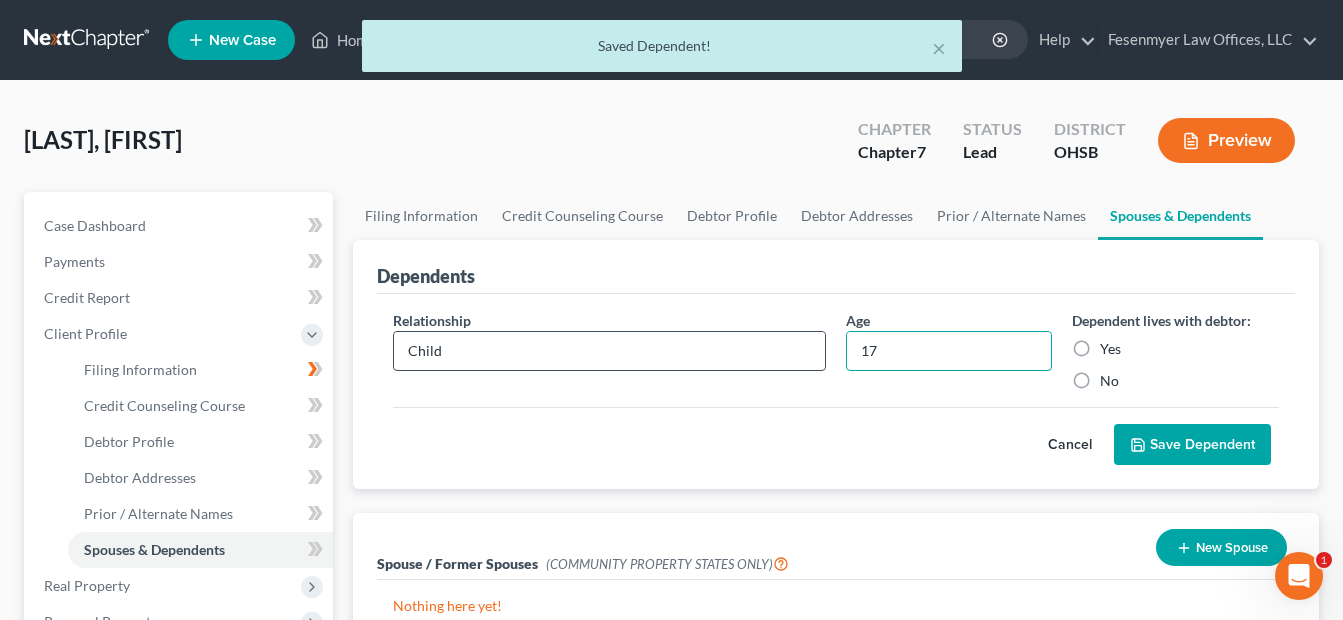 type on "17" 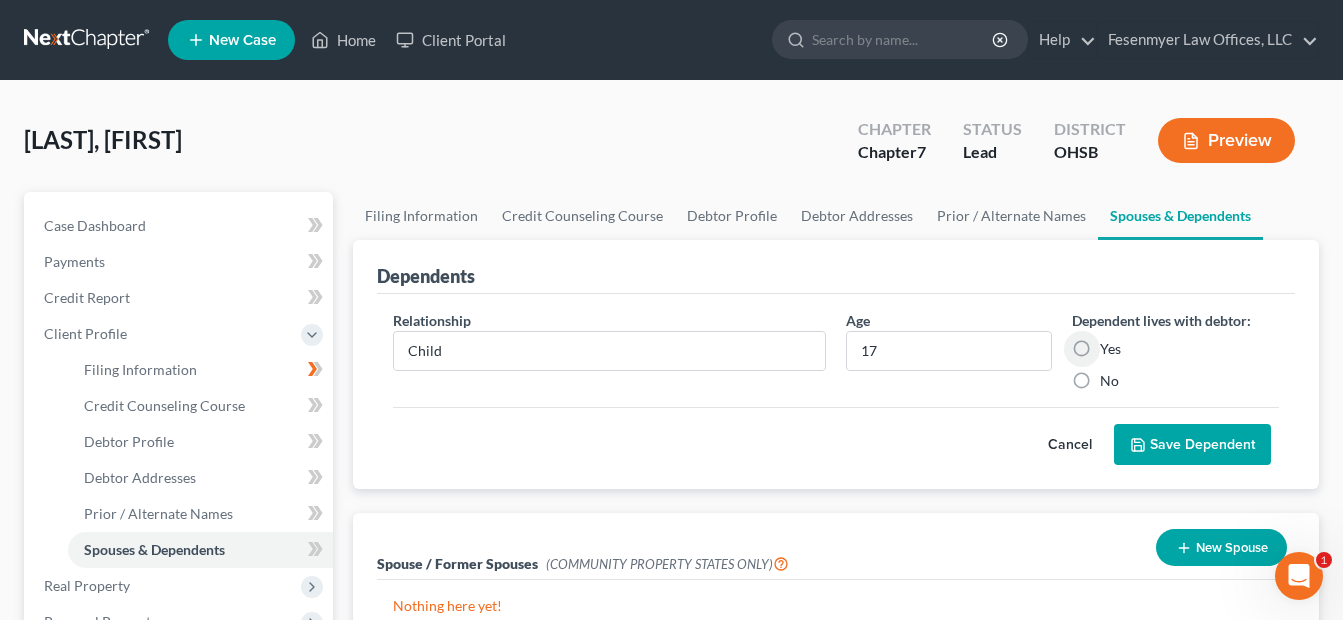 click on "Yes" at bounding box center [1110, 349] 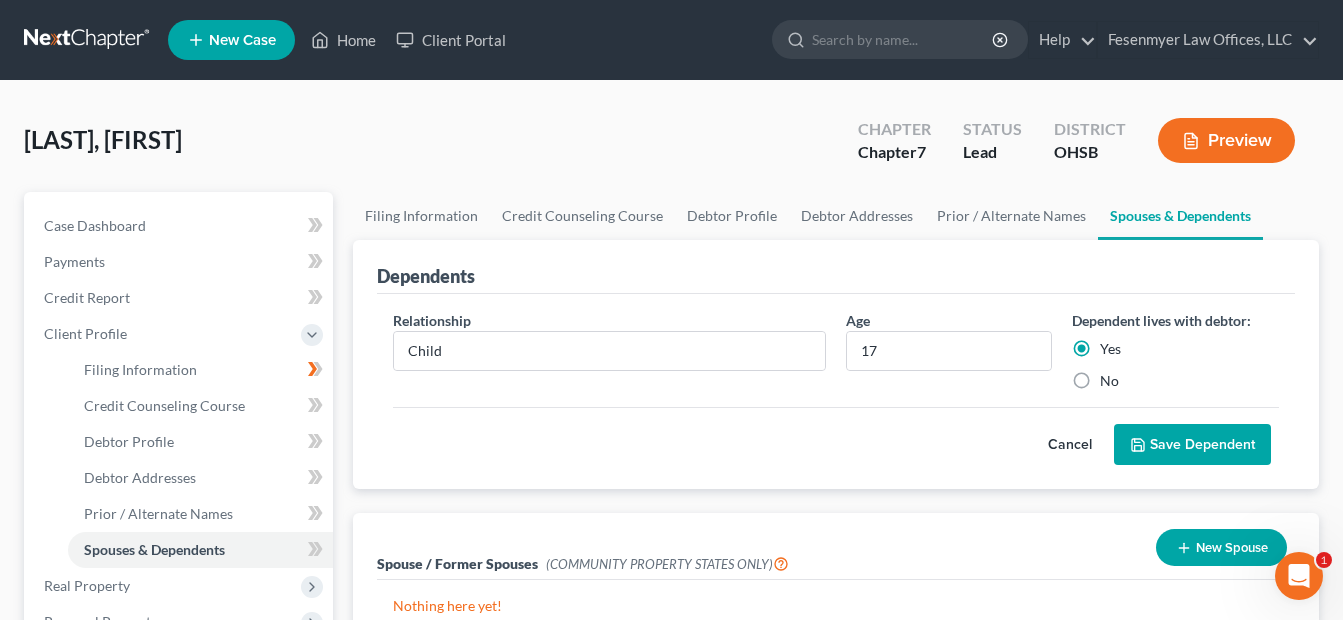 click on "Save Dependent" at bounding box center (1192, 445) 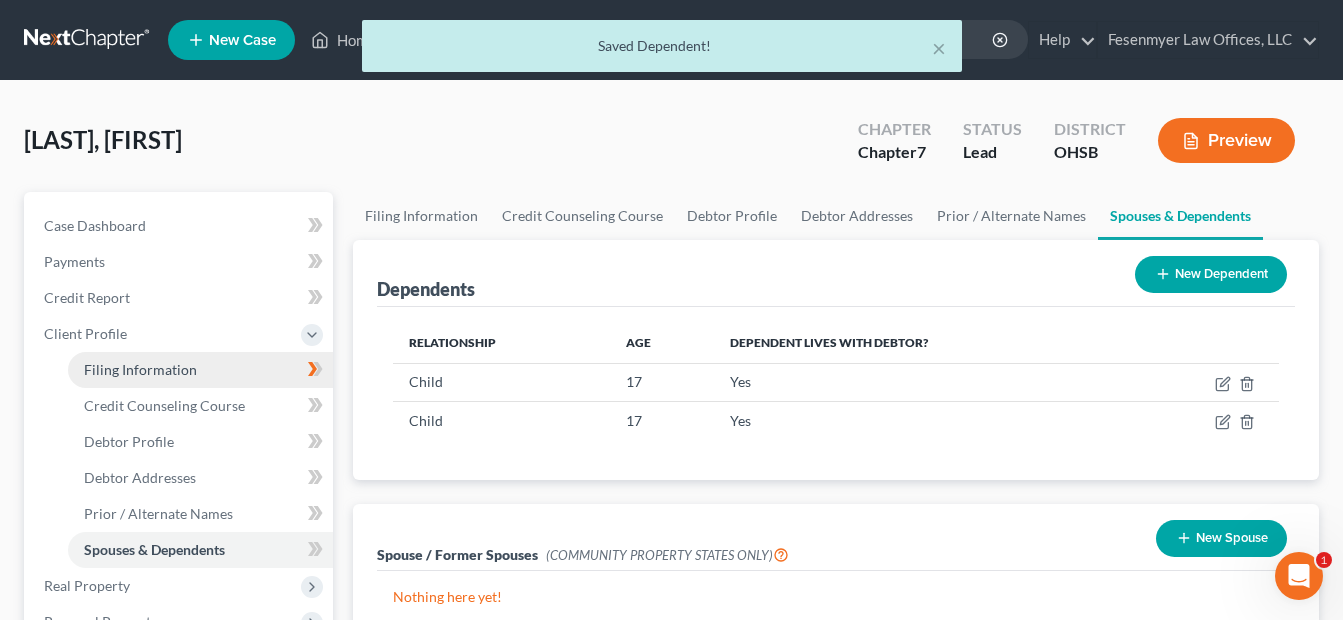 click on "Filing Information" at bounding box center (140, 369) 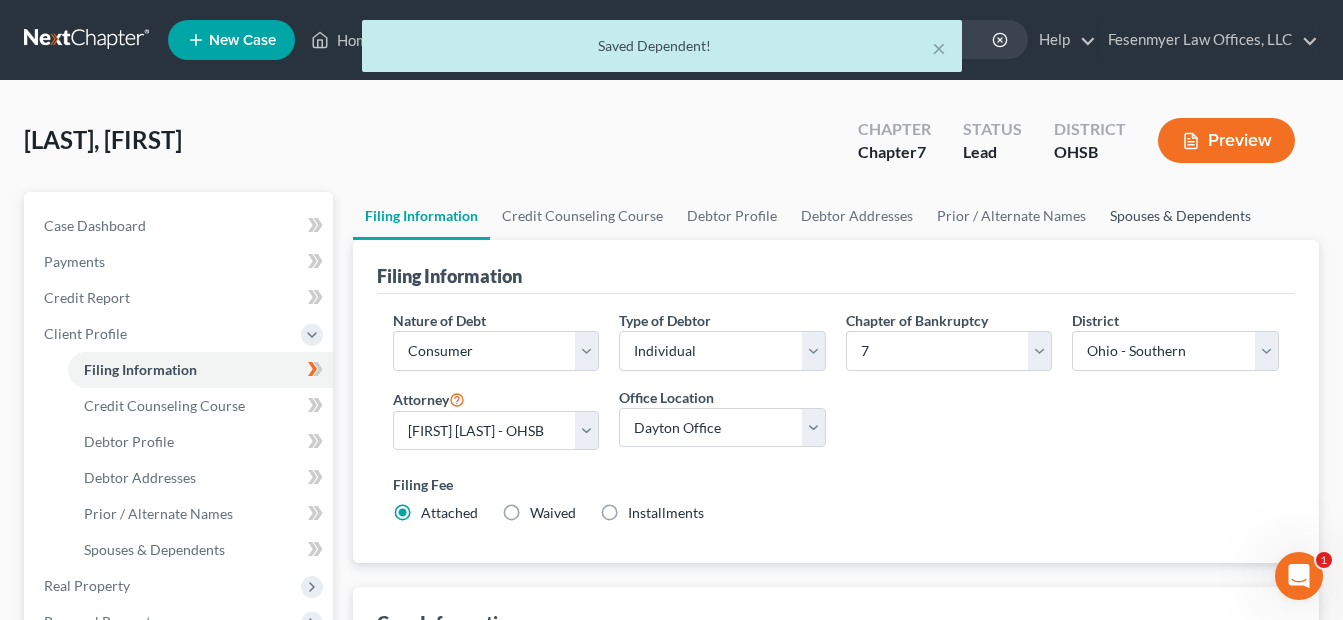 click on "Spouses & Dependents" at bounding box center (1180, 216) 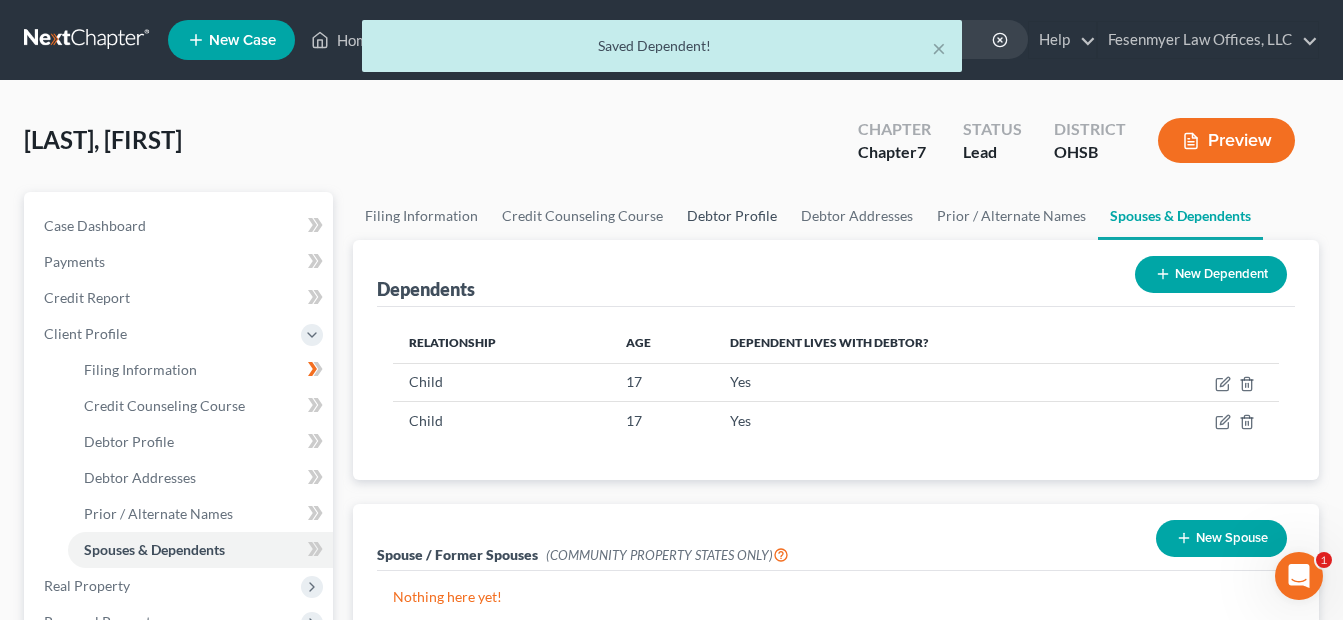 click on "Debtor Profile" at bounding box center (732, 216) 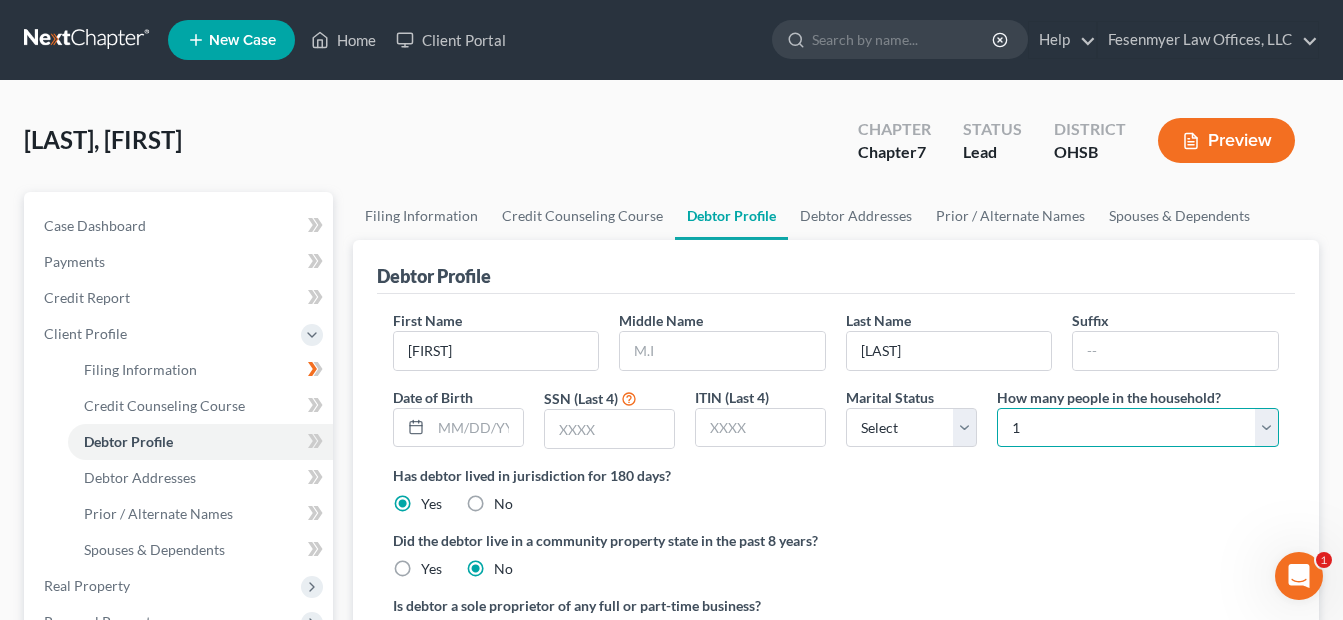 click on "Select 1 2 3 4 5 6 7 8 9 10 11 12 13 14 15 16 17 18 19 20" at bounding box center (1138, 428) 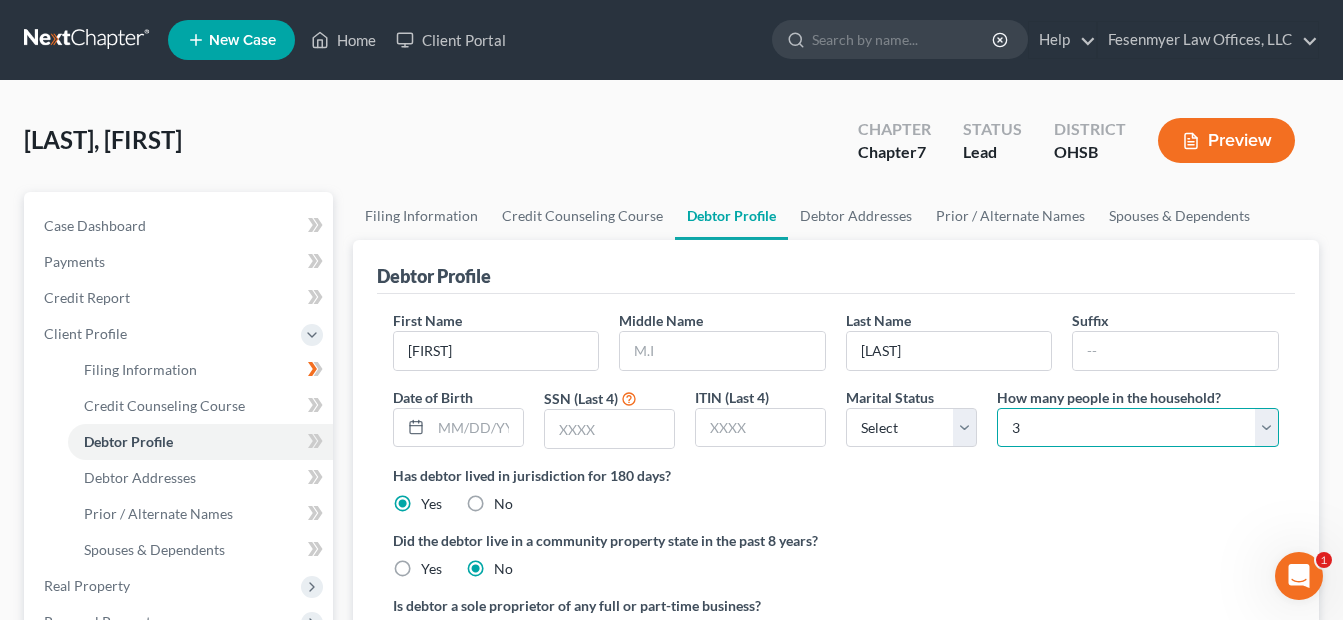 click on "Select 1 2 3 4 5 6 7 8 9 10 11 12 13 14 15 16 17 18 19 20" at bounding box center [1138, 428] 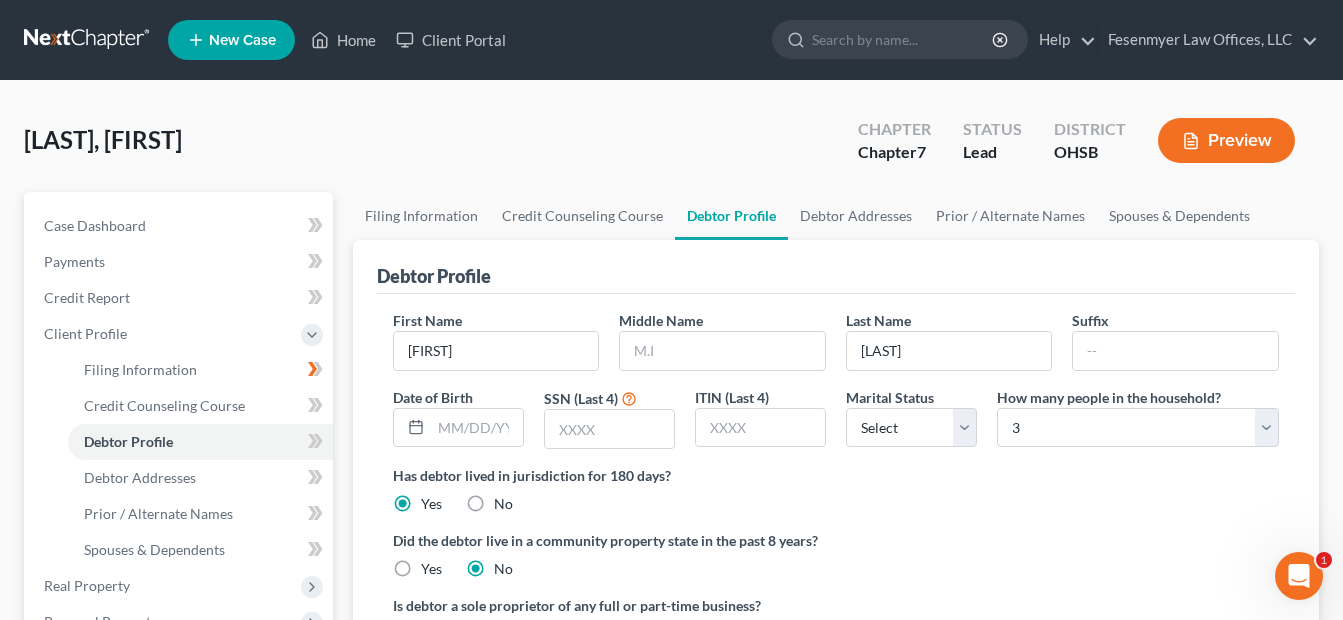 click on "Has debtor lived in jurisdiction for 180 days? Yes No Debtor must reside in jurisdiction for 180 prior to filing bankruptcy pursuant to U.S.C. 11 28 USC § 1408.   More Info" at bounding box center (836, 489) 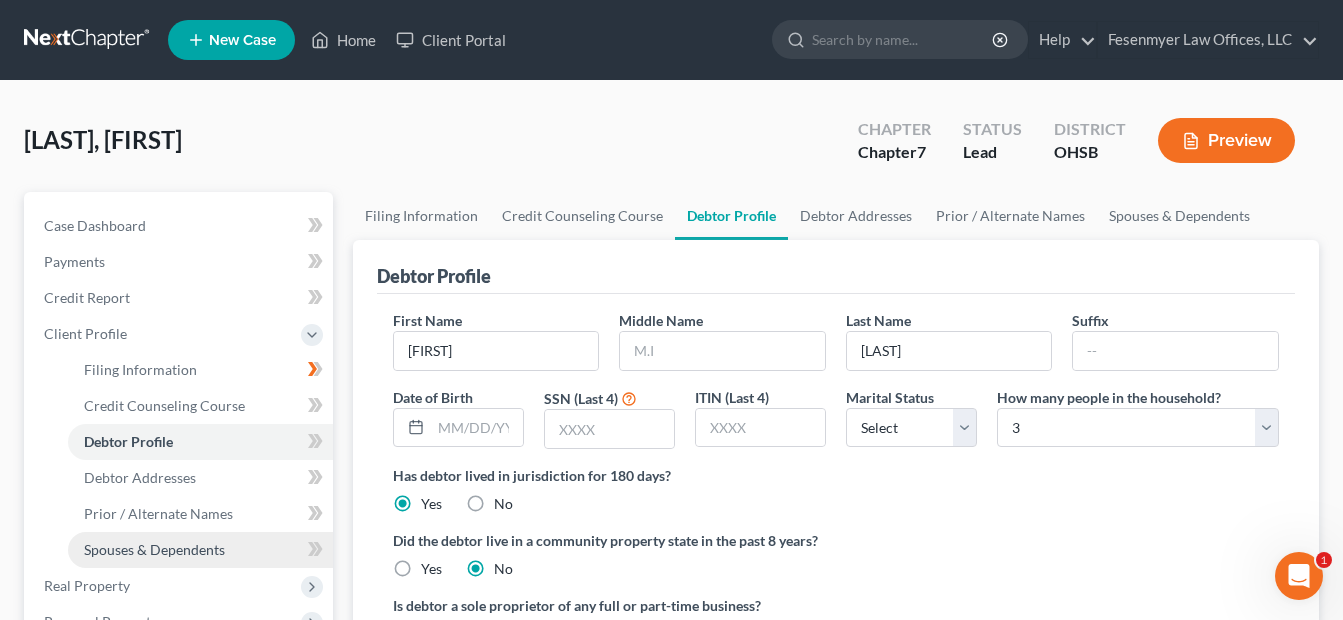 scroll, scrollTop: 100, scrollLeft: 0, axis: vertical 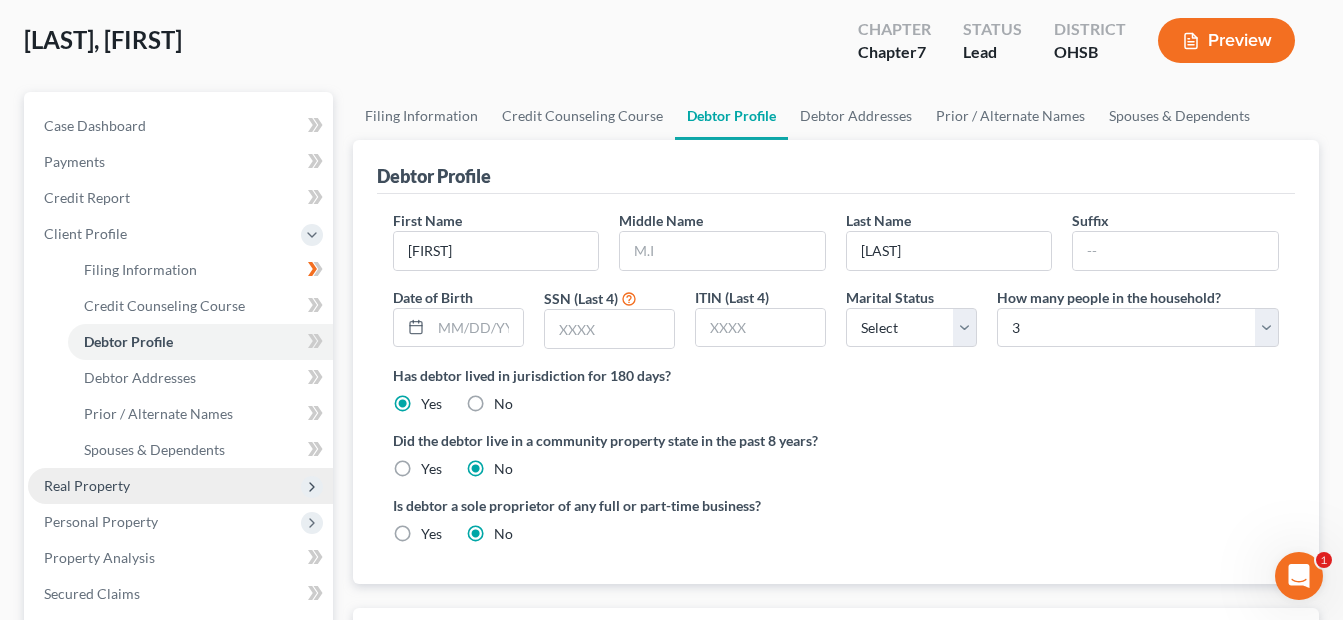 click on "Real Property" at bounding box center [180, 486] 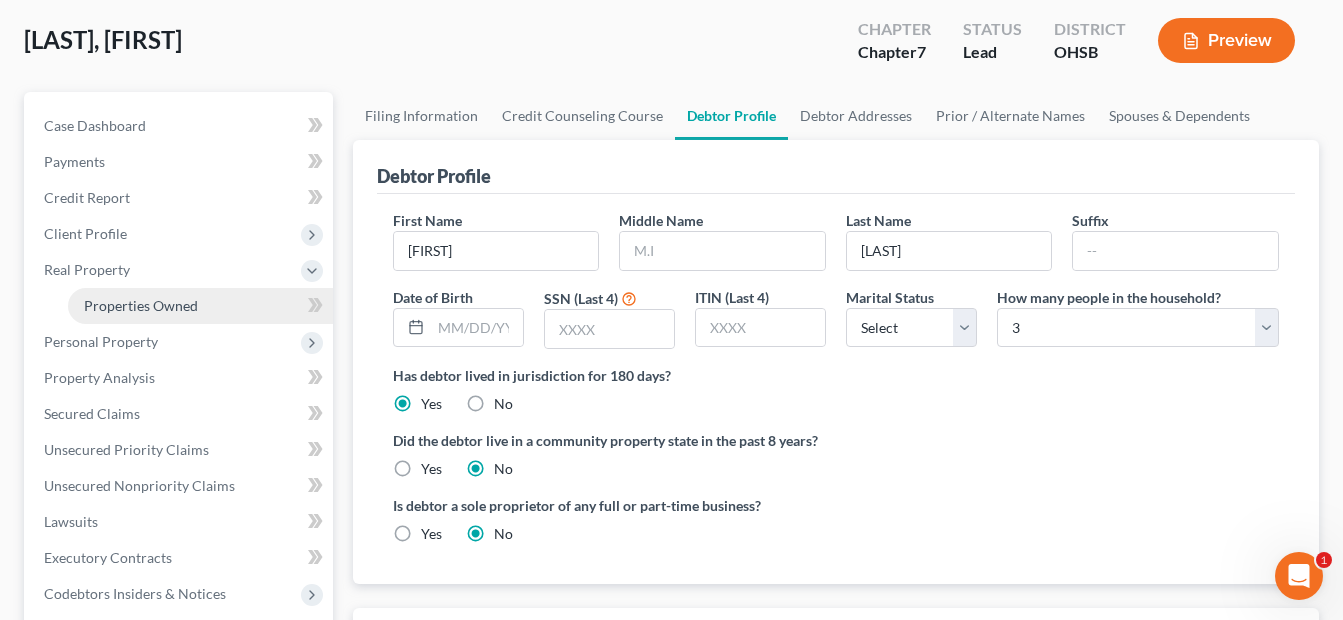 click on "Properties Owned" at bounding box center (141, 305) 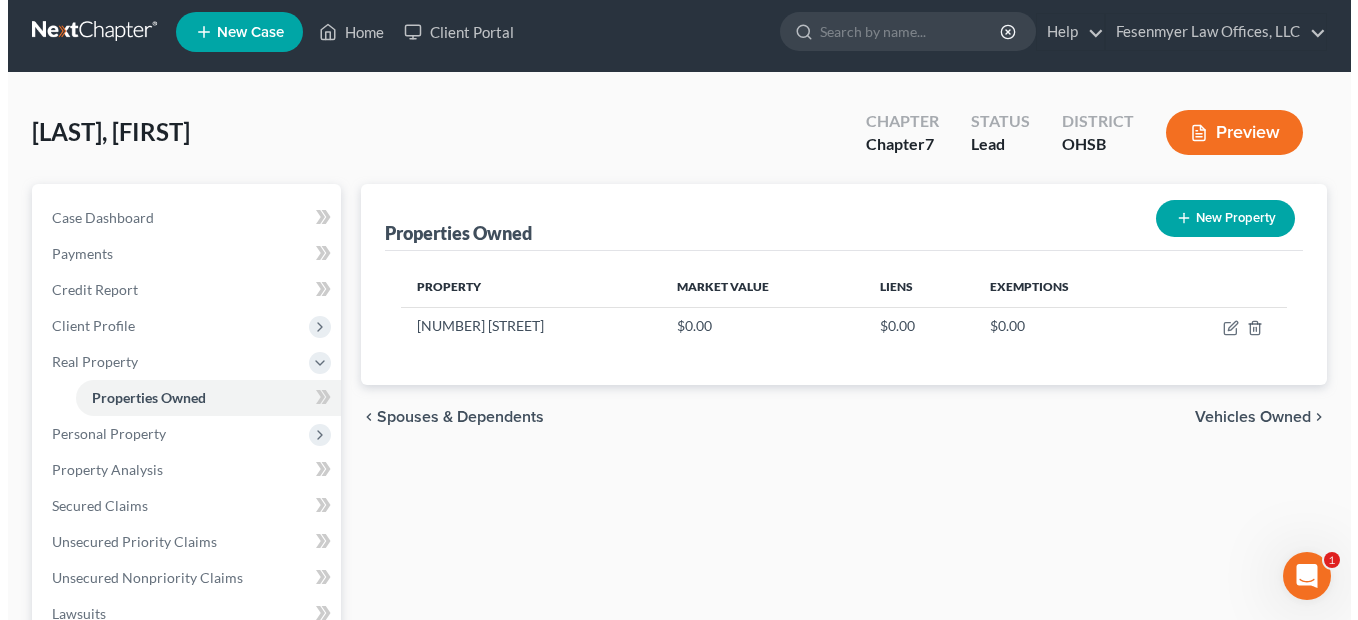 scroll, scrollTop: 0, scrollLeft: 0, axis: both 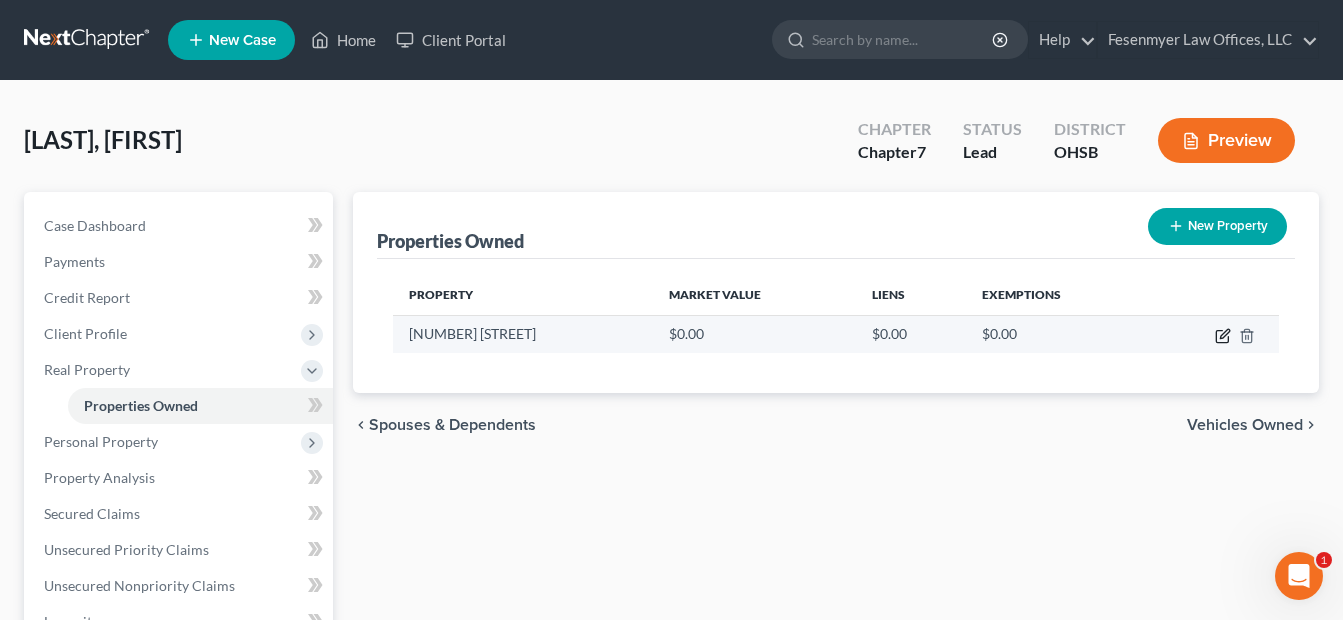 click 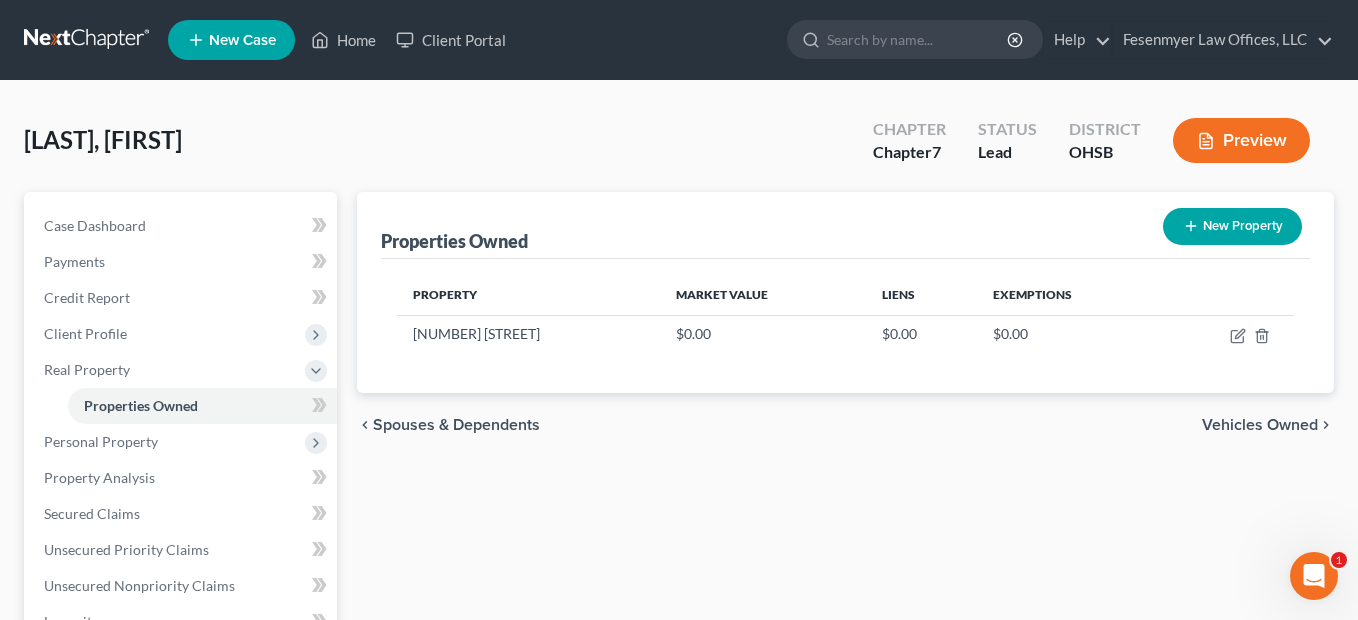select on "36" 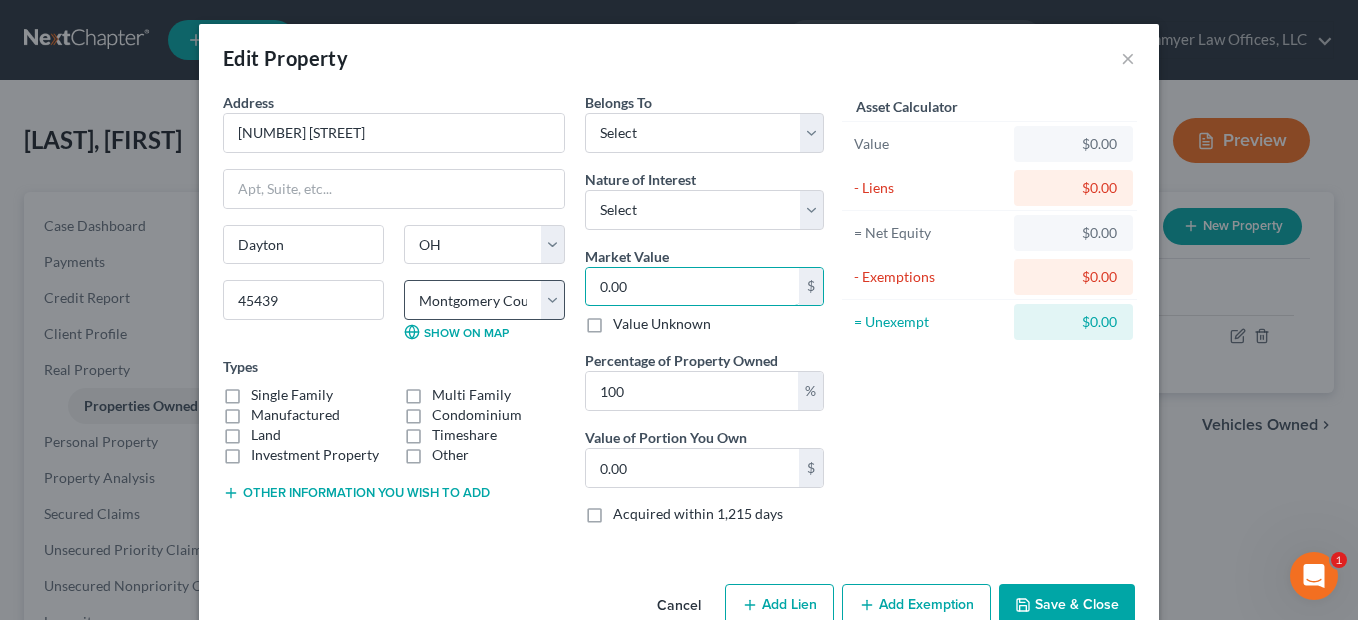 type on "1" 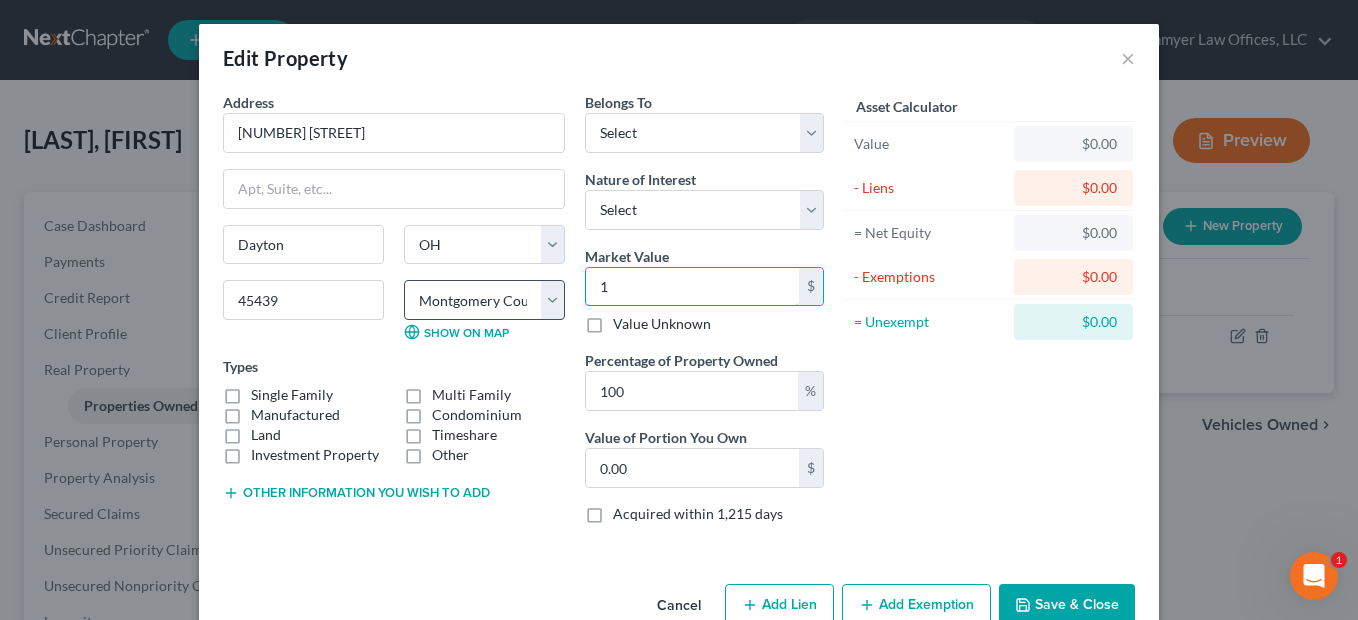 type on "1.00" 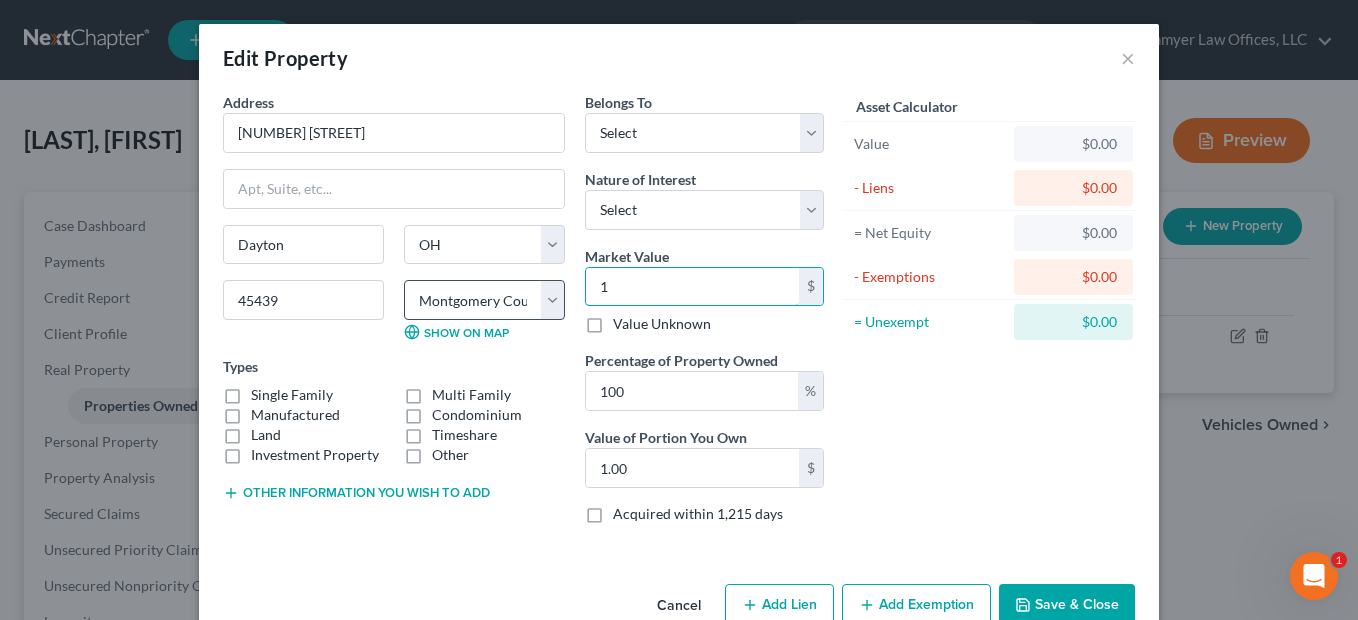 type on "10" 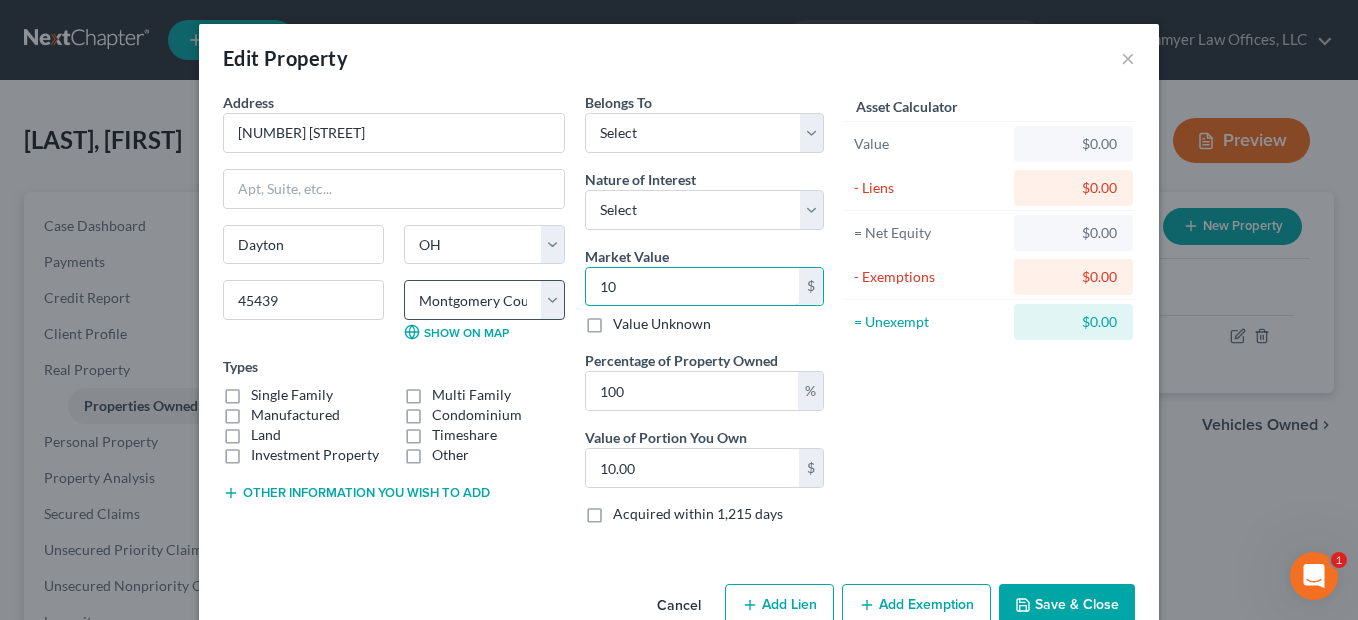 type on "106" 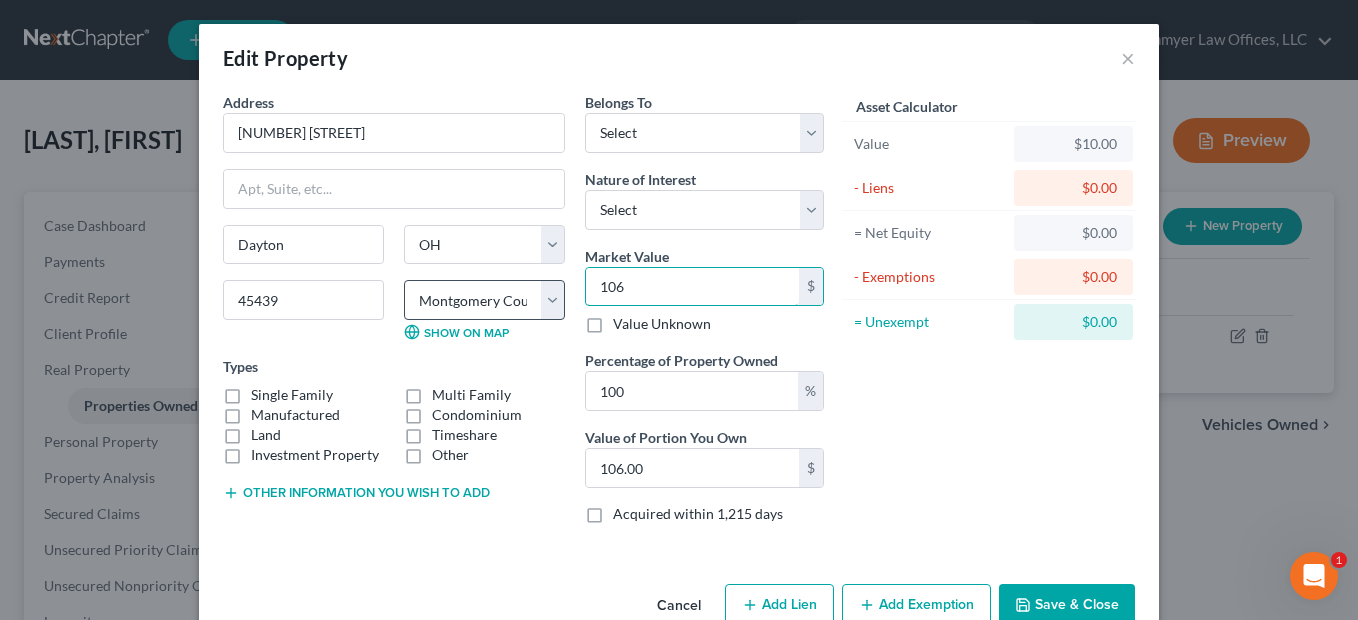 type on "1069" 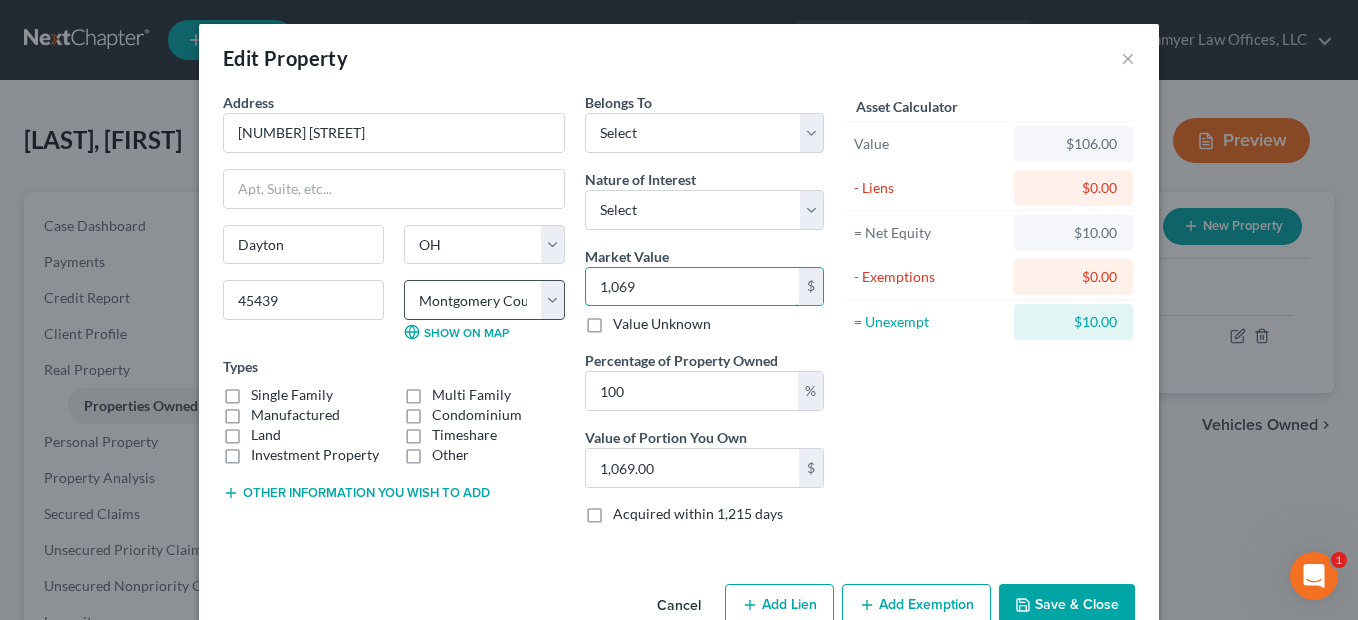 type on "1,0696" 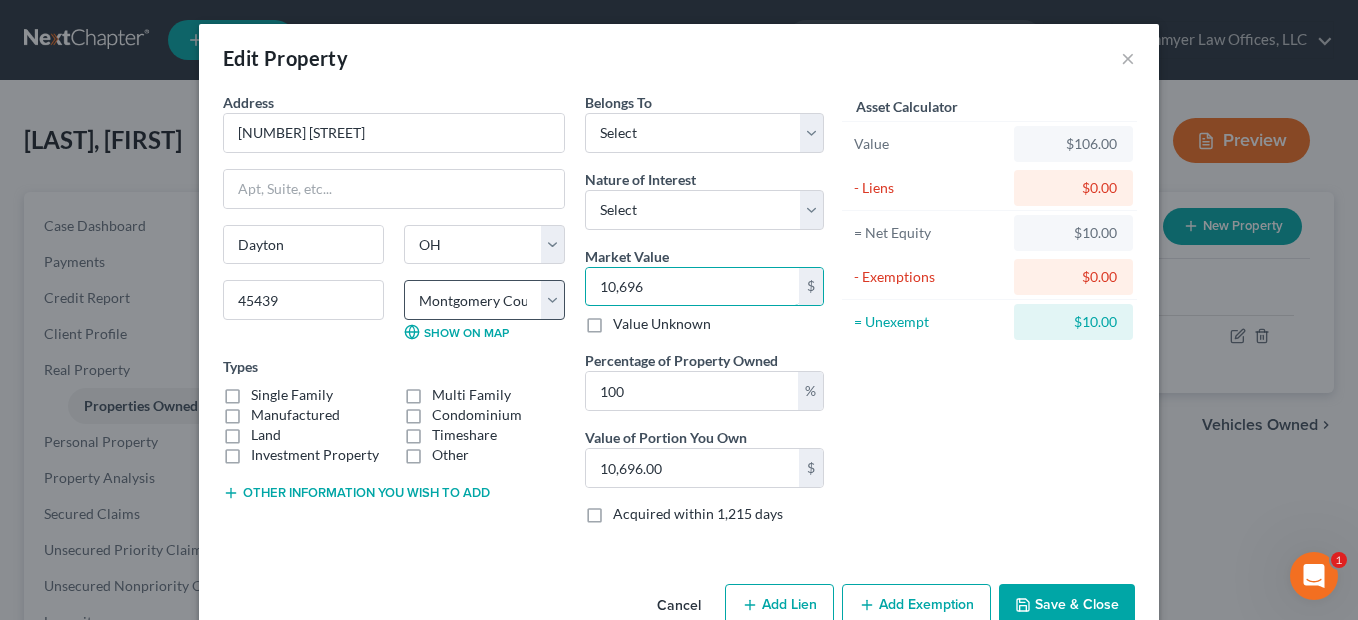 type on "10,6960" 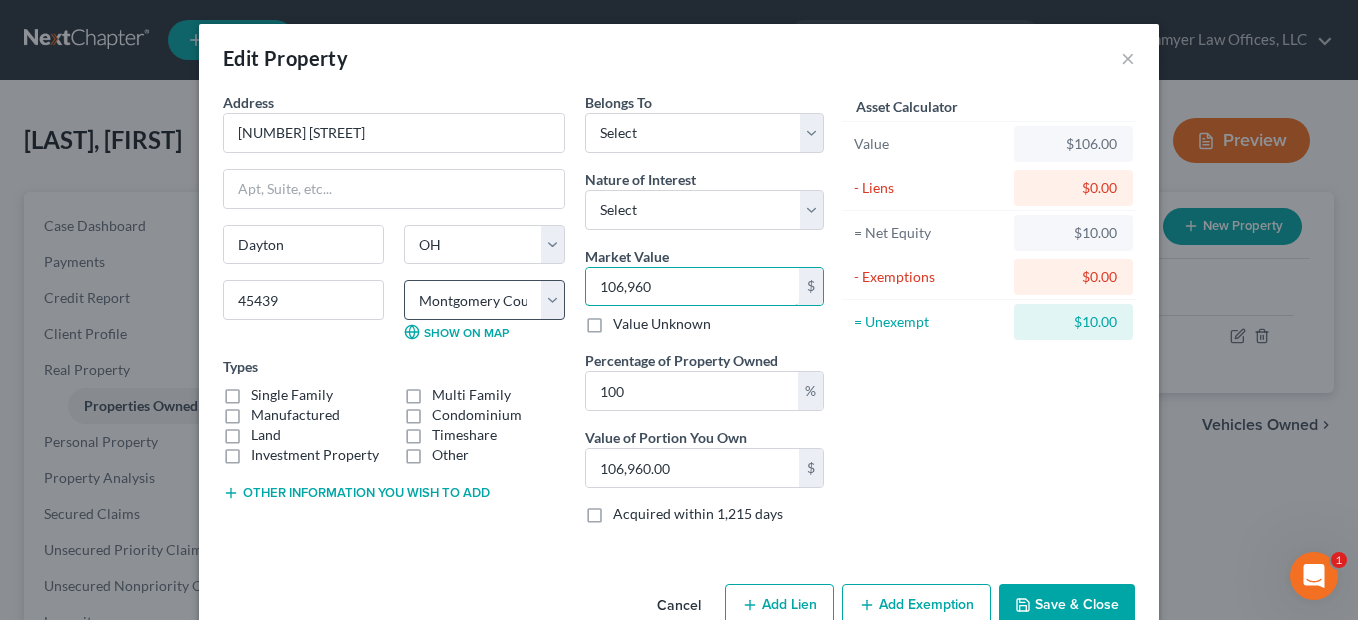 type on "106,960" 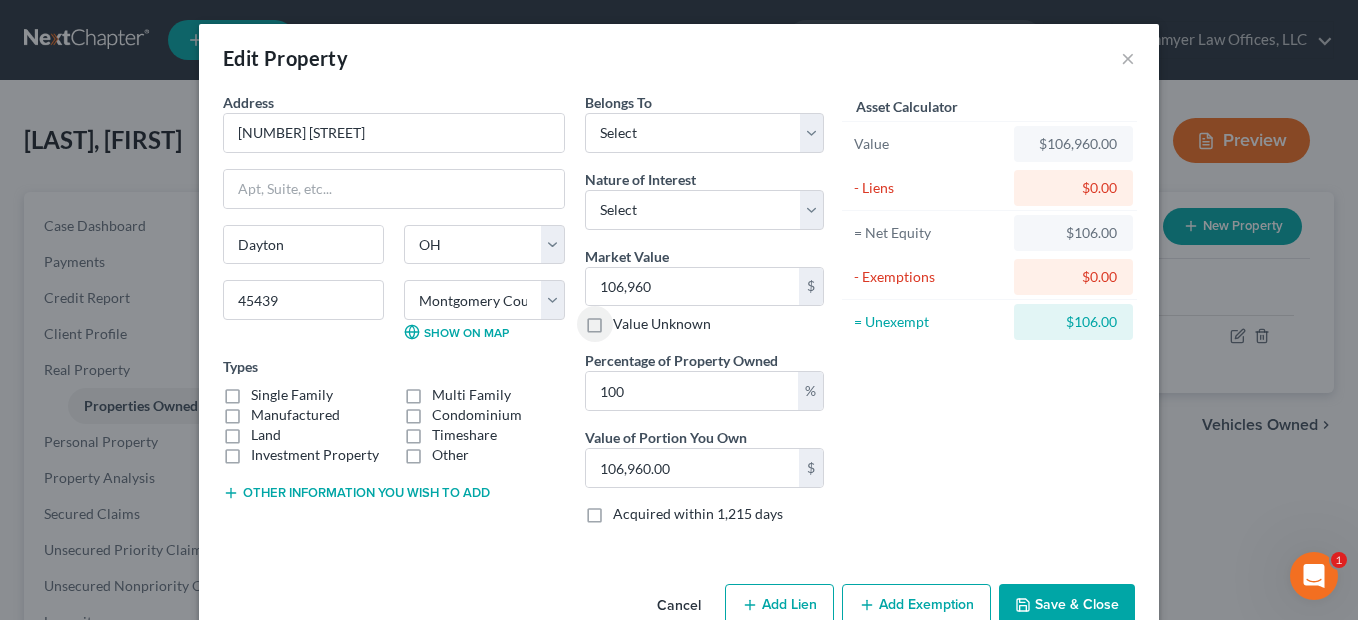 click on "Other information you wish to add" at bounding box center (356, 493) 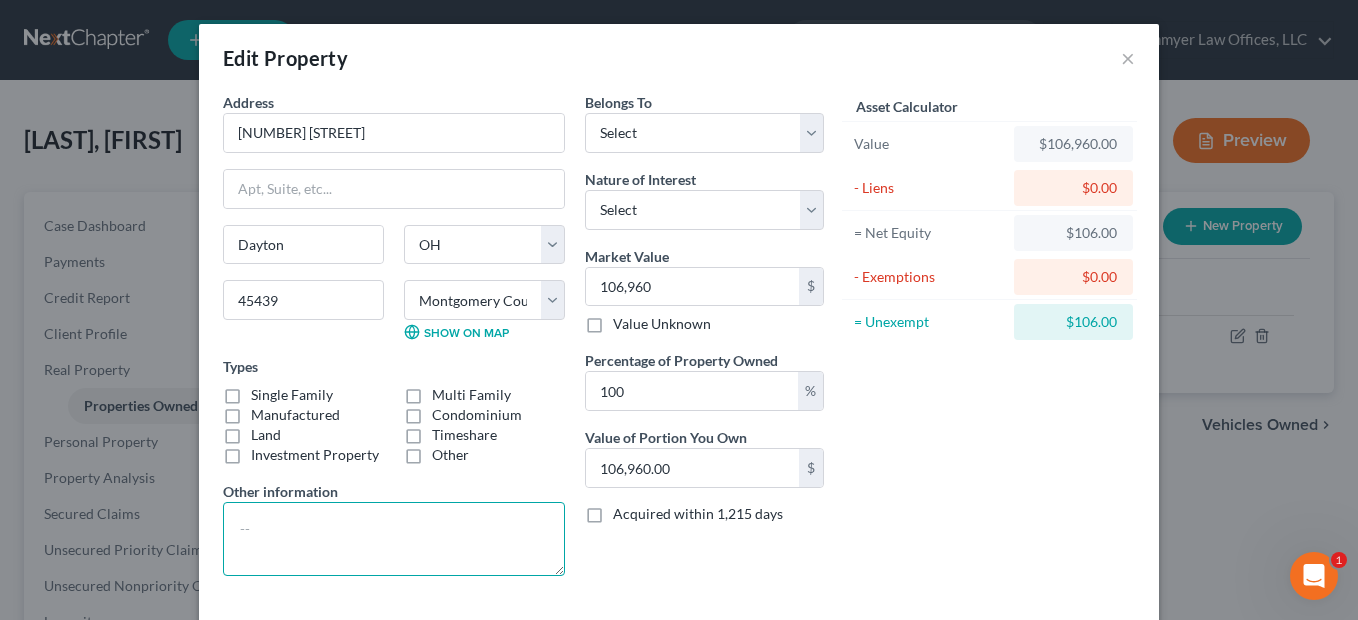 paste on "PARID: J44128203 0102" 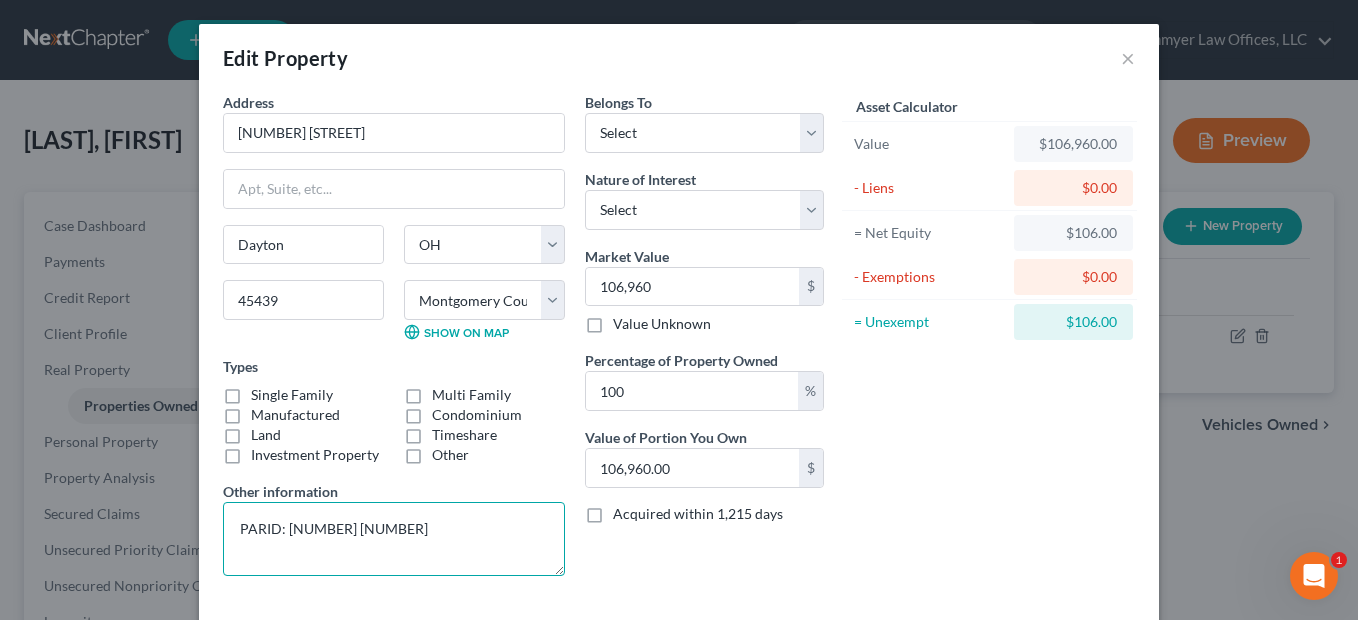 type on "PARID: J44128203 0102" 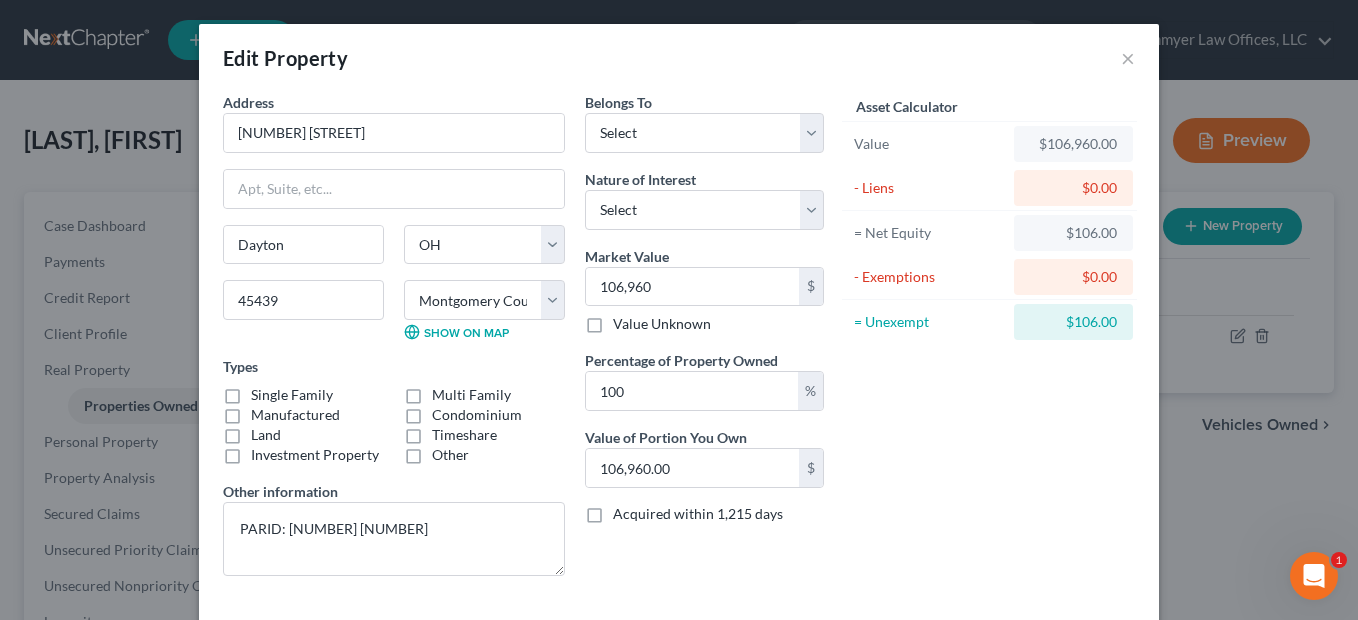 click on "Single Family" at bounding box center (292, 395) 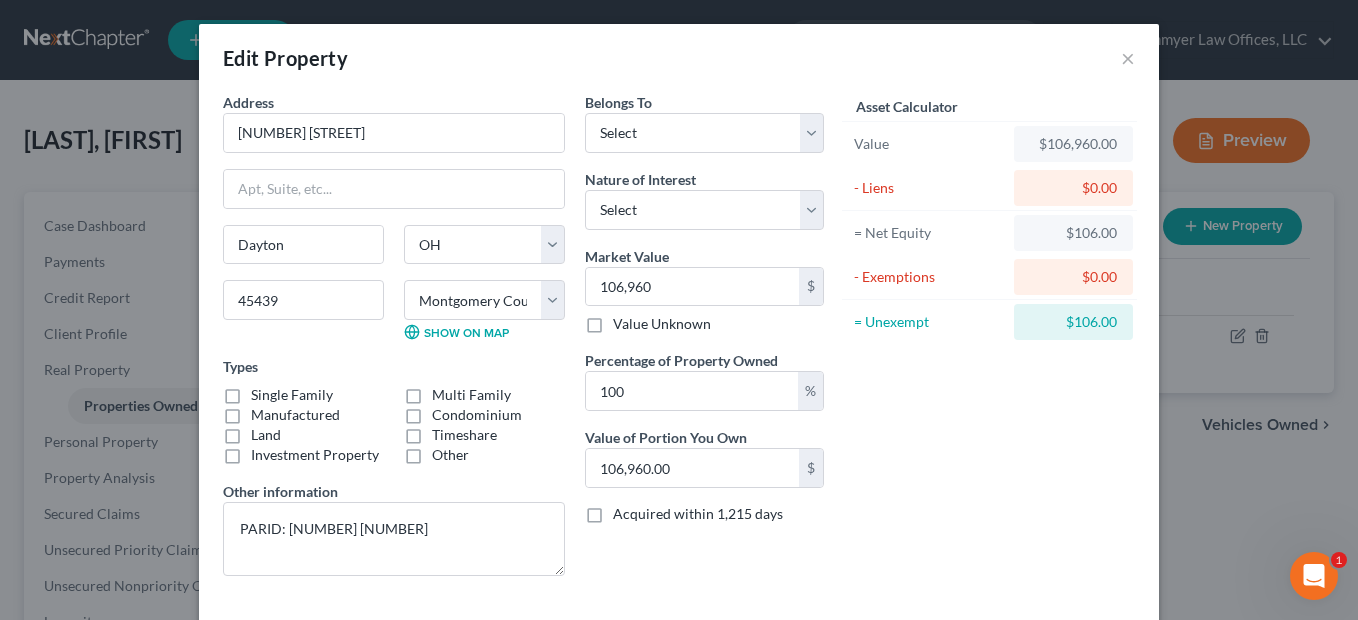 click on "Single Family" at bounding box center (265, 391) 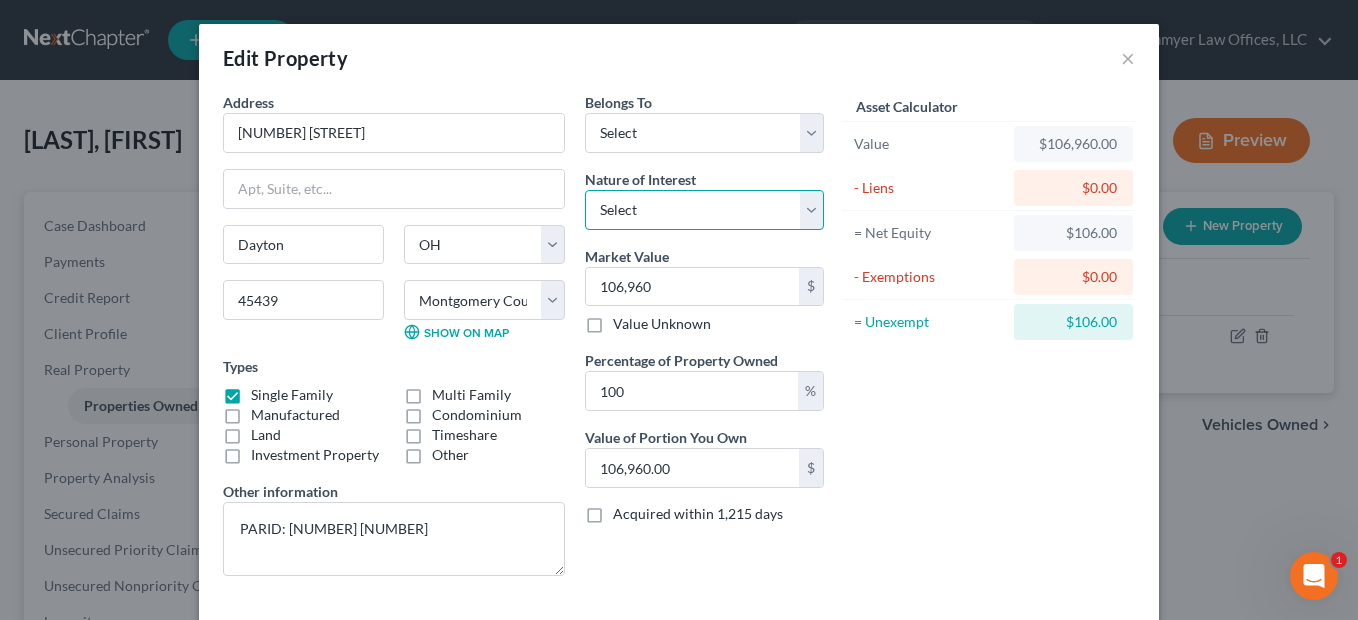 click on "Select Fee Simple Joint Tenant Life Estate Equitable Interest Future Interest Tenancy By The Entireties Tenants In Common Other" at bounding box center [704, 210] 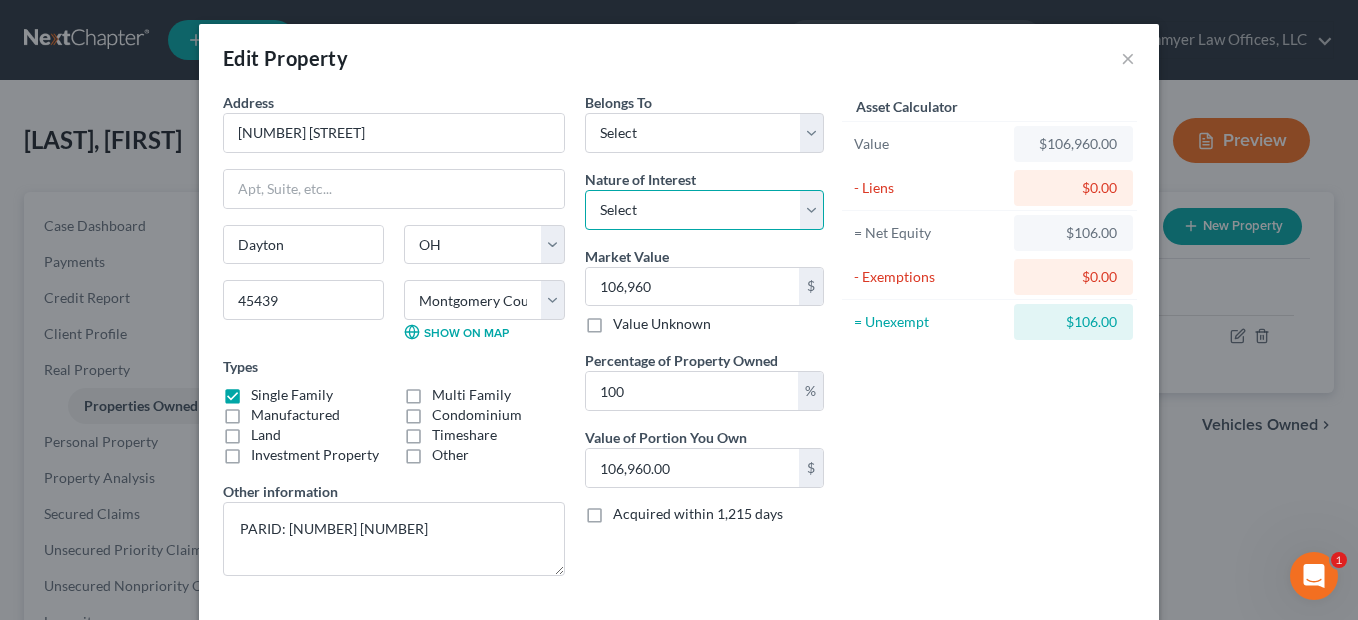 select on "0" 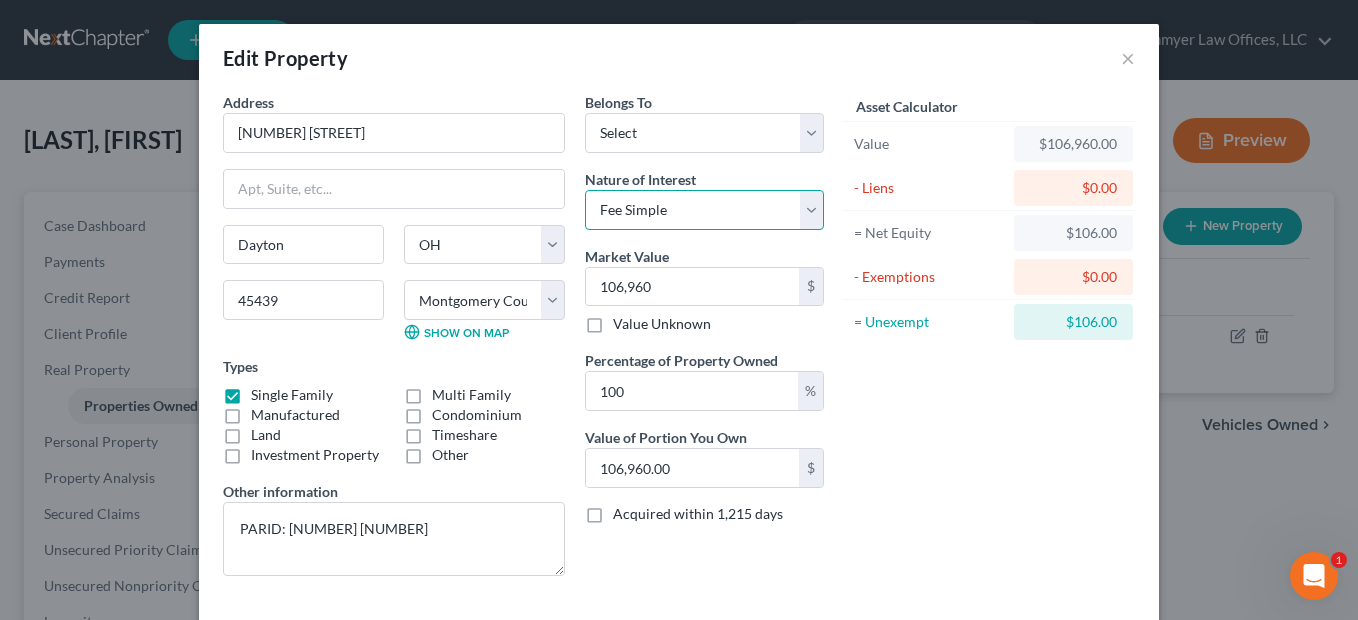 click on "Select Fee Simple Joint Tenant Life Estate Equitable Interest Future Interest Tenancy By The Entireties Tenants In Common Other" at bounding box center (704, 210) 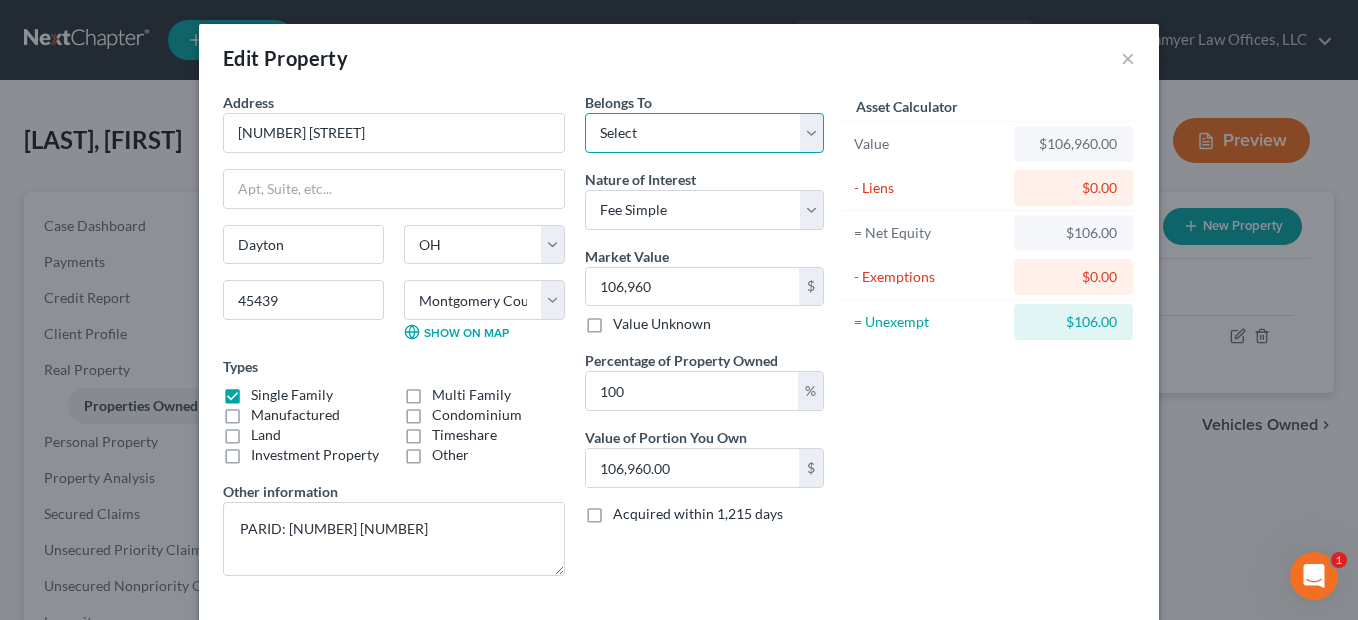 click on "Select Debtor 1 Only Debtor 2 Only Debtor 1 And Debtor 2 Only At Least One Of The Debtors And Another Community Property" at bounding box center (704, 133) 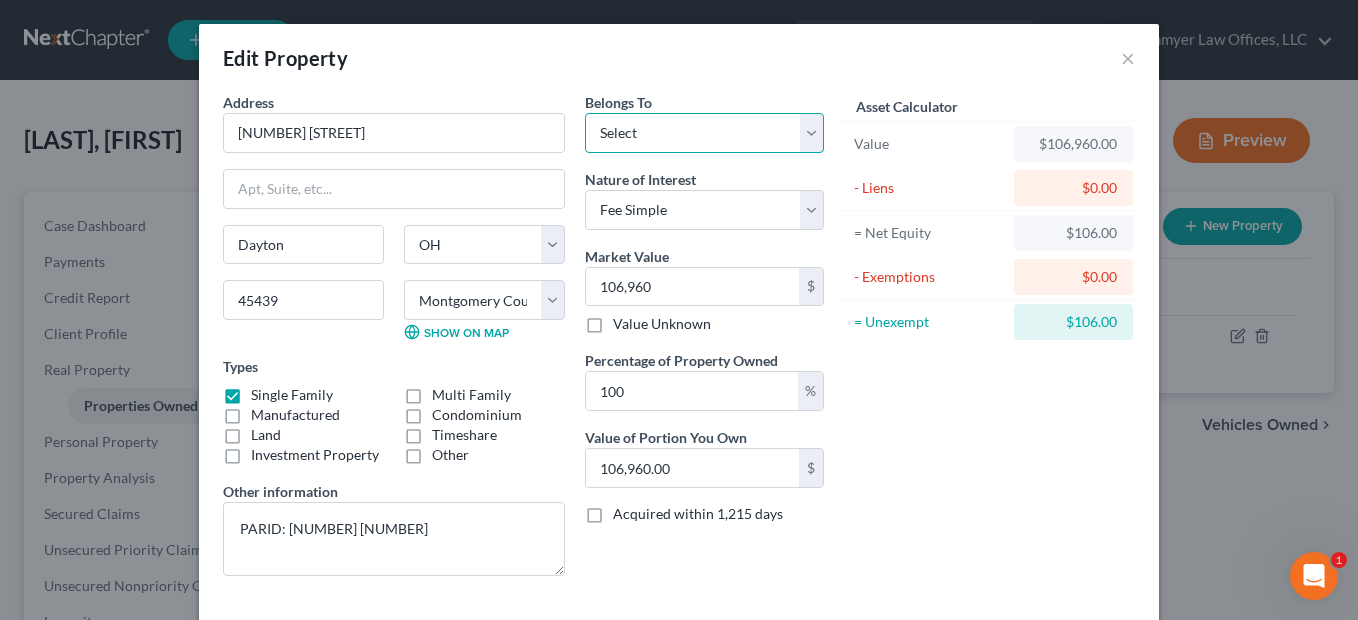 select on "0" 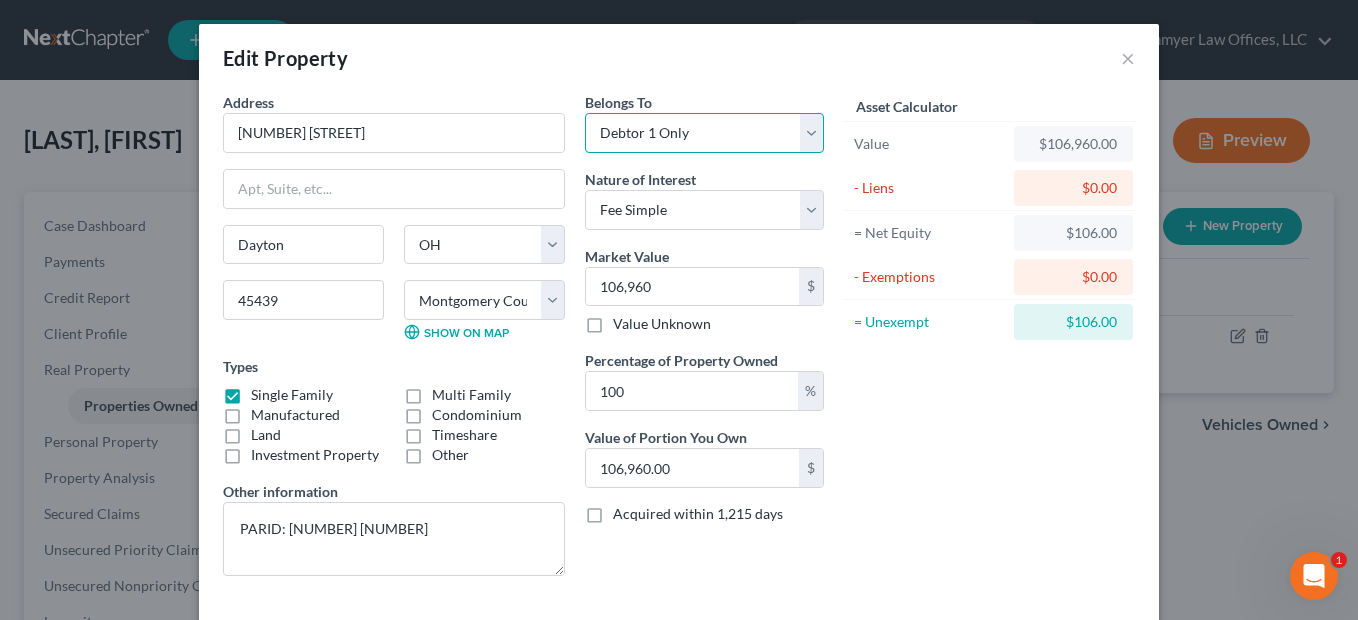 click on "Select Debtor 1 Only Debtor 2 Only Debtor 1 And Debtor 2 Only At Least One Of The Debtors And Another Community Property" at bounding box center (704, 133) 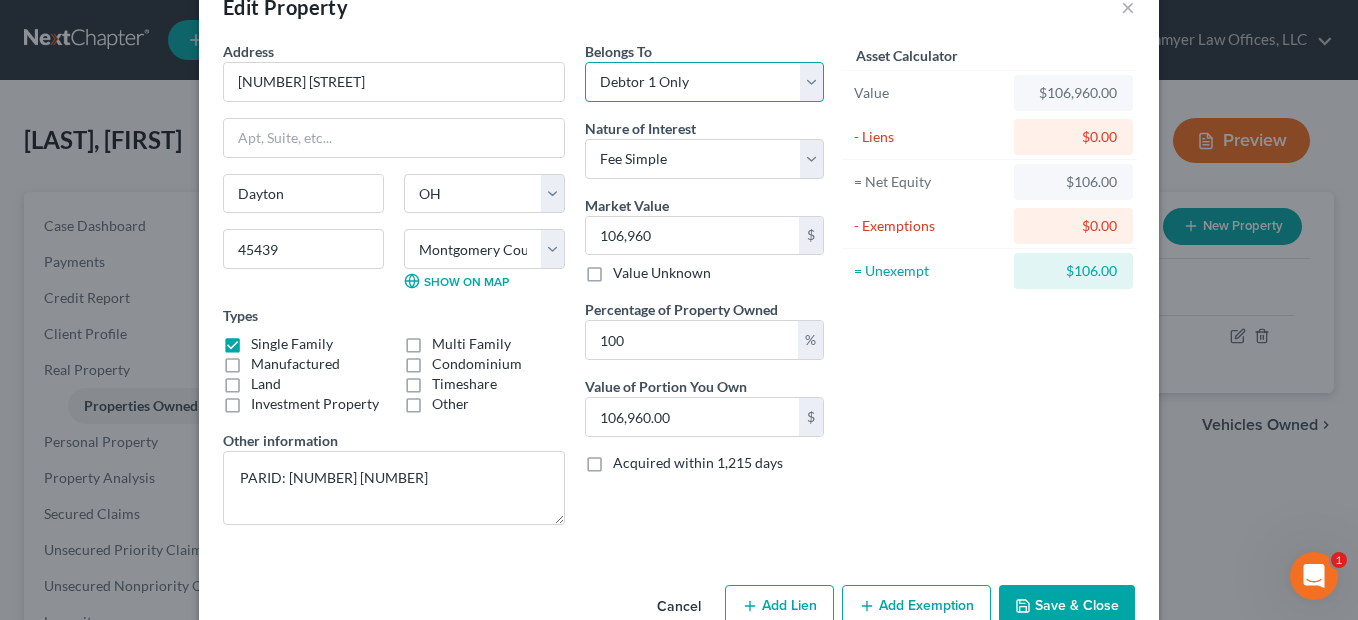 scroll, scrollTop: 98, scrollLeft: 0, axis: vertical 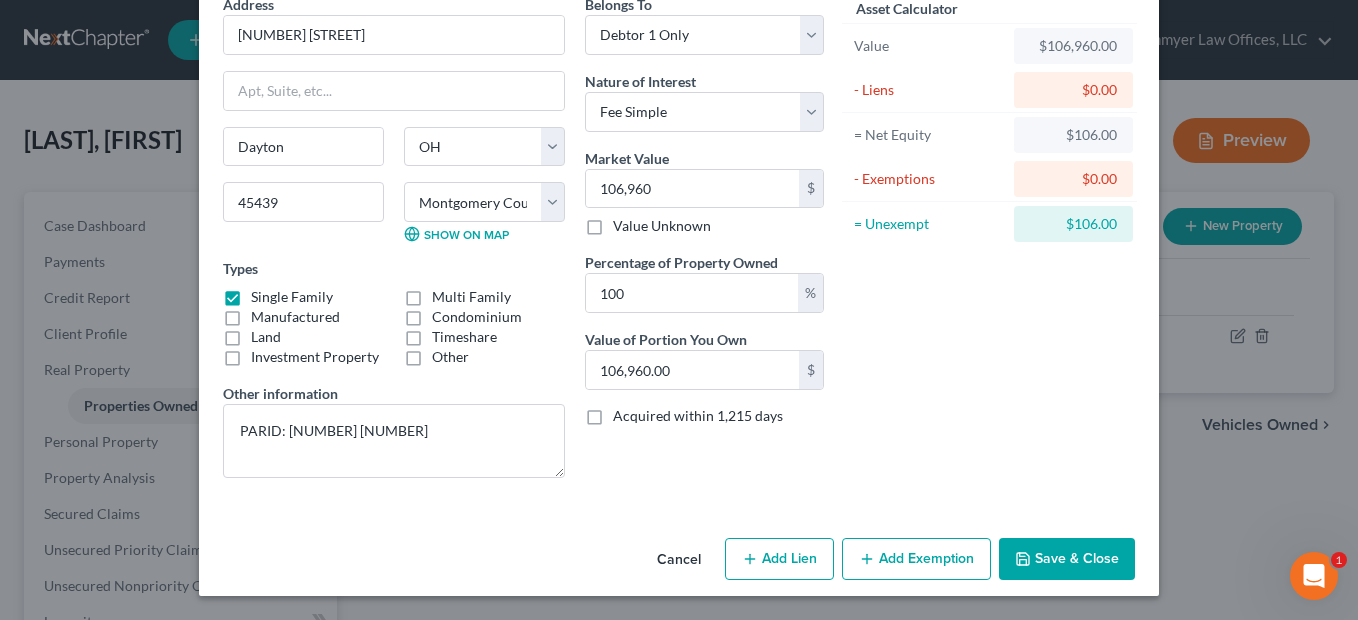 click on "Add Exemption" at bounding box center [916, 559] 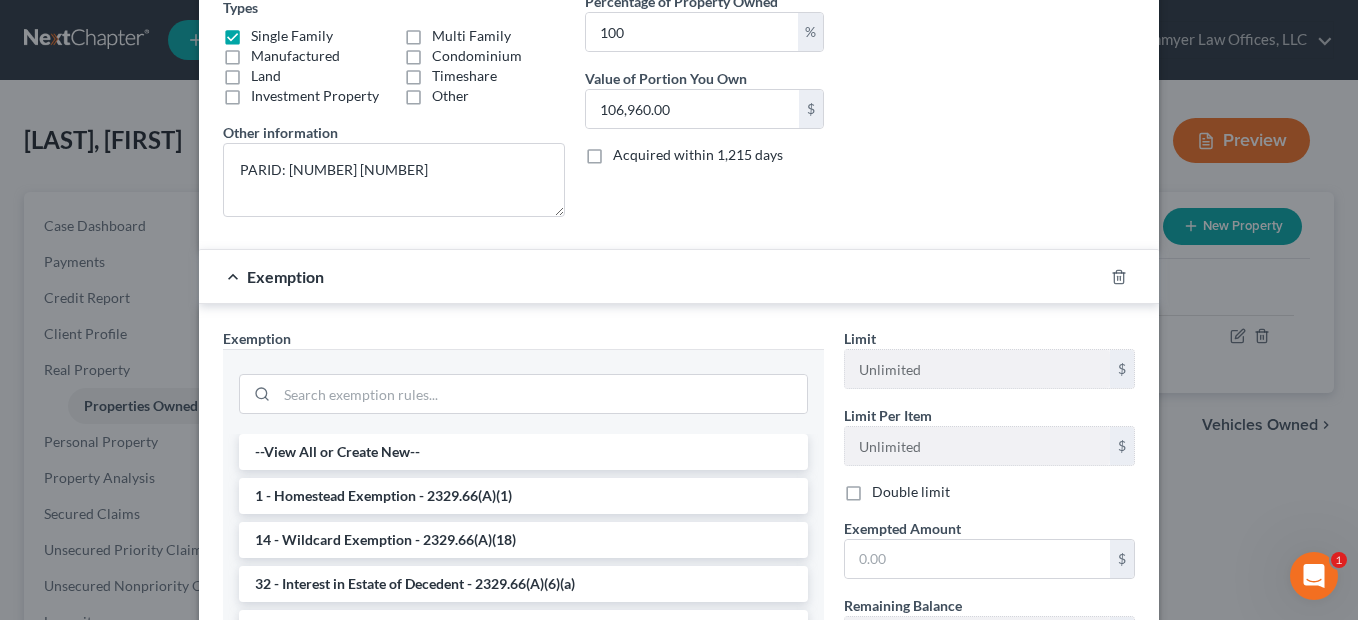 scroll, scrollTop: 398, scrollLeft: 0, axis: vertical 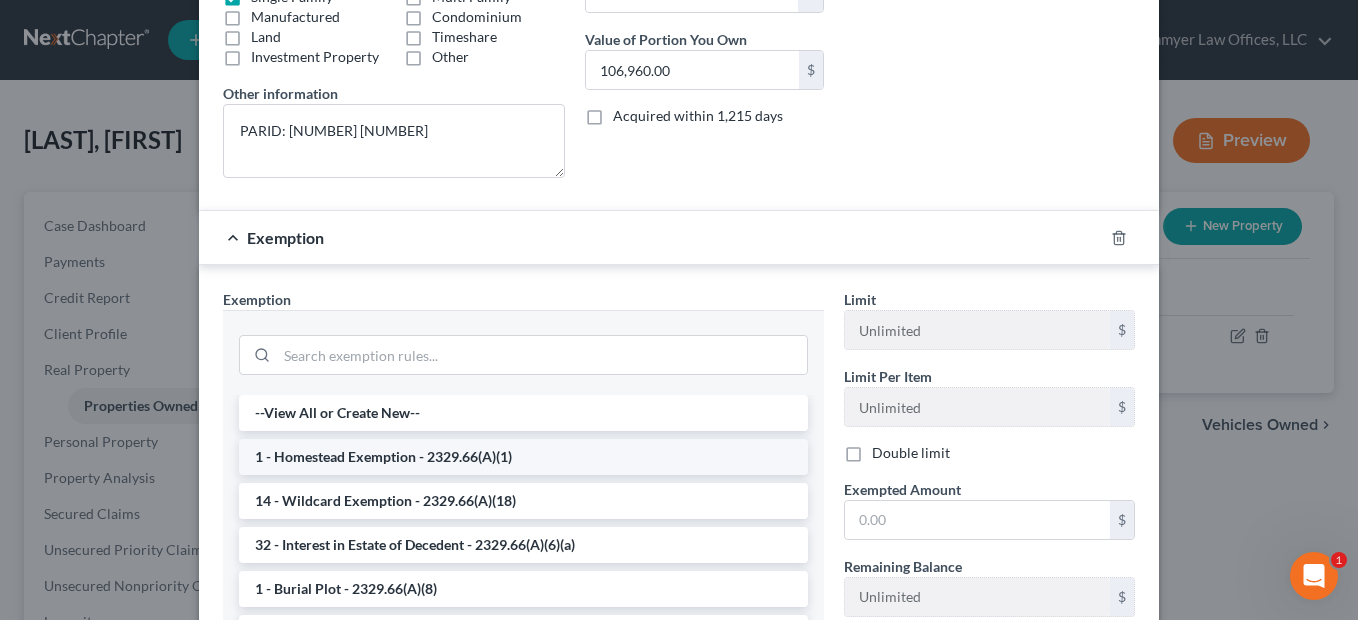 click on "1 - Homestead Exemption  - 2329.66(A)(1)" at bounding box center (523, 457) 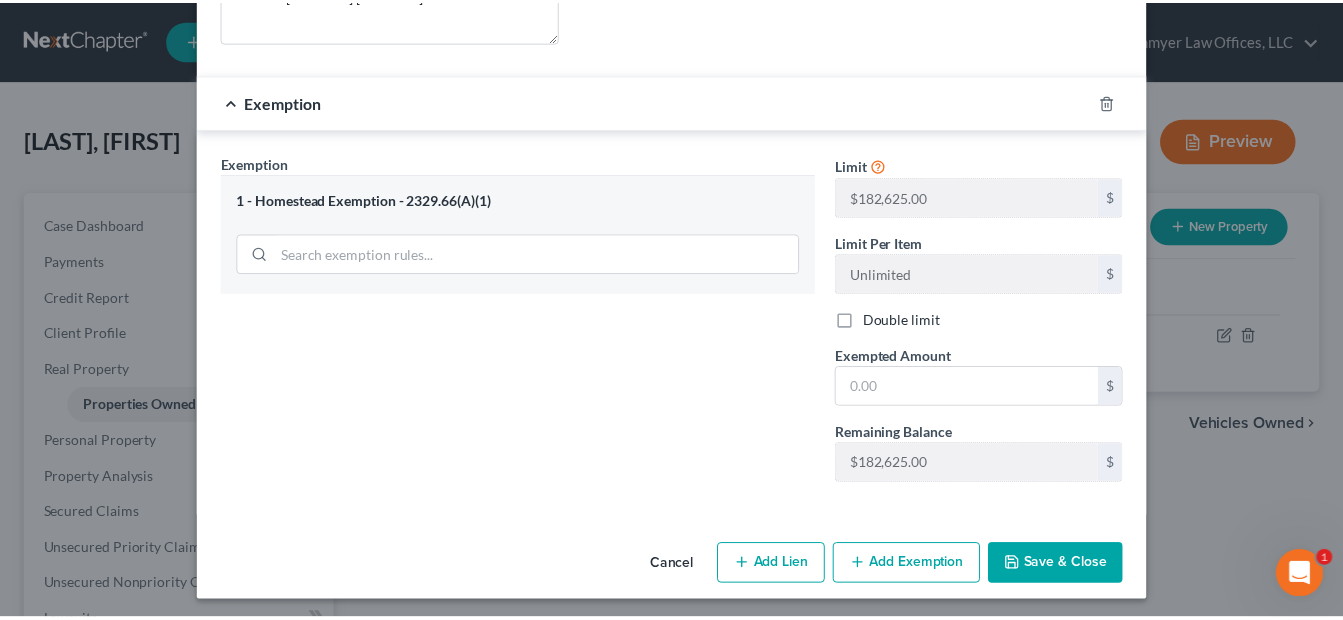 scroll, scrollTop: 540, scrollLeft: 0, axis: vertical 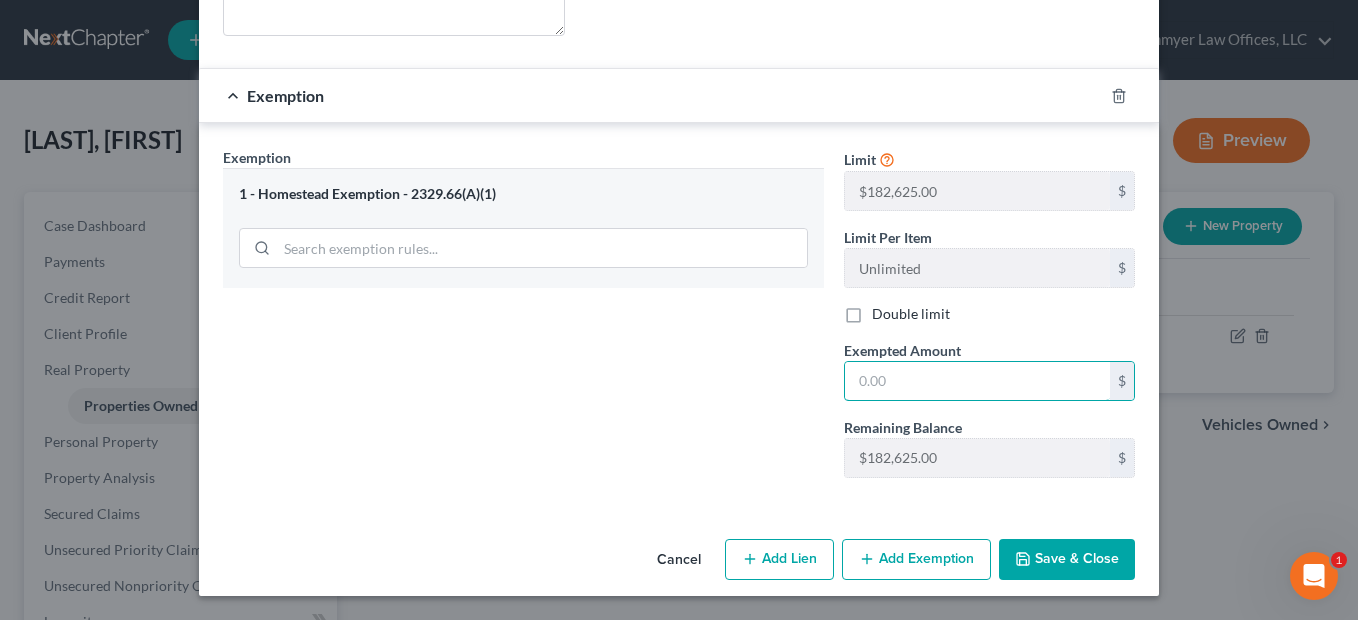 click on "Exemption Set must be selected for CA.
Exemption
*
1 - Homestead Exemption  - 2329.66(A)(1)         Limit     $182,625.00 $ Limit Per Item Unlimited $ Double limit
Exempted Amount
*
$ Remaining Balance $182,625.00 $" at bounding box center (679, 320) 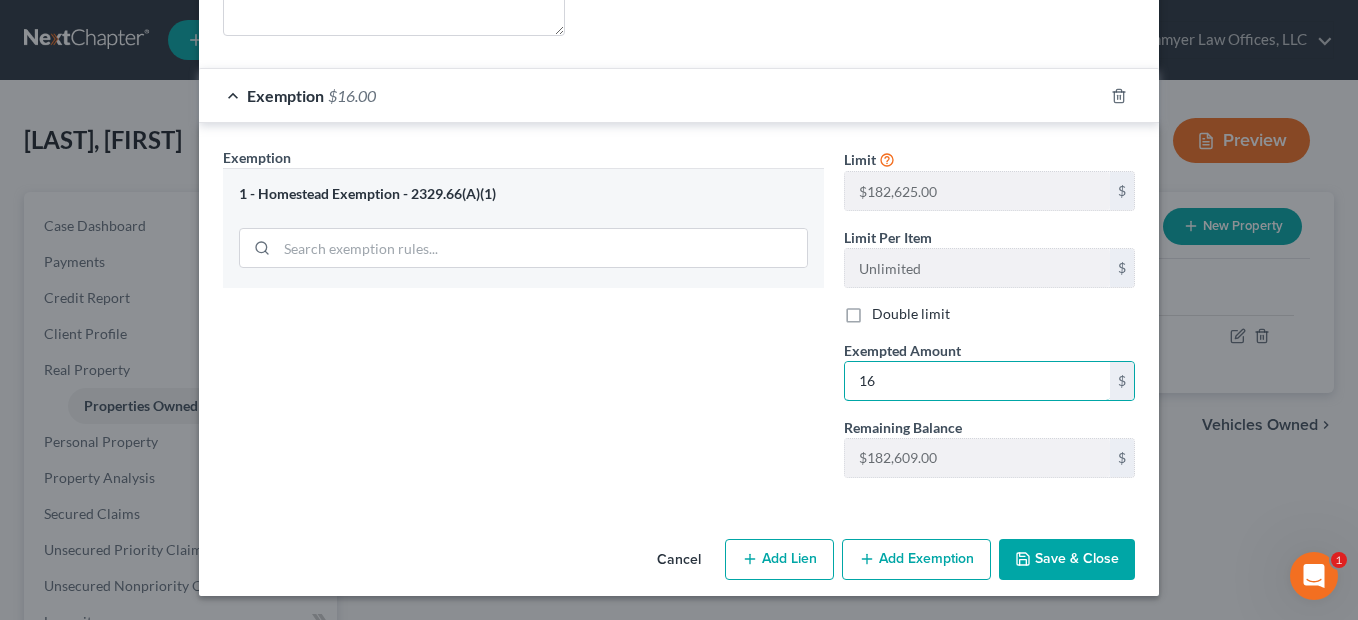 type on "1" 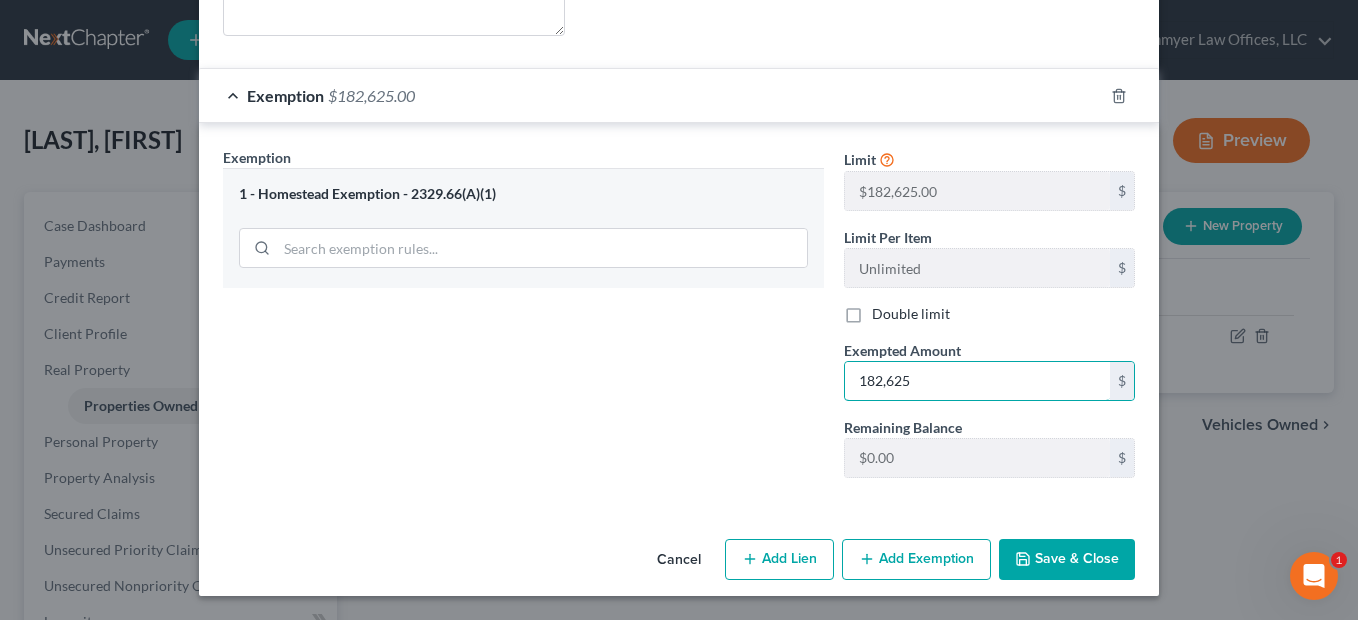 type on "182,625" 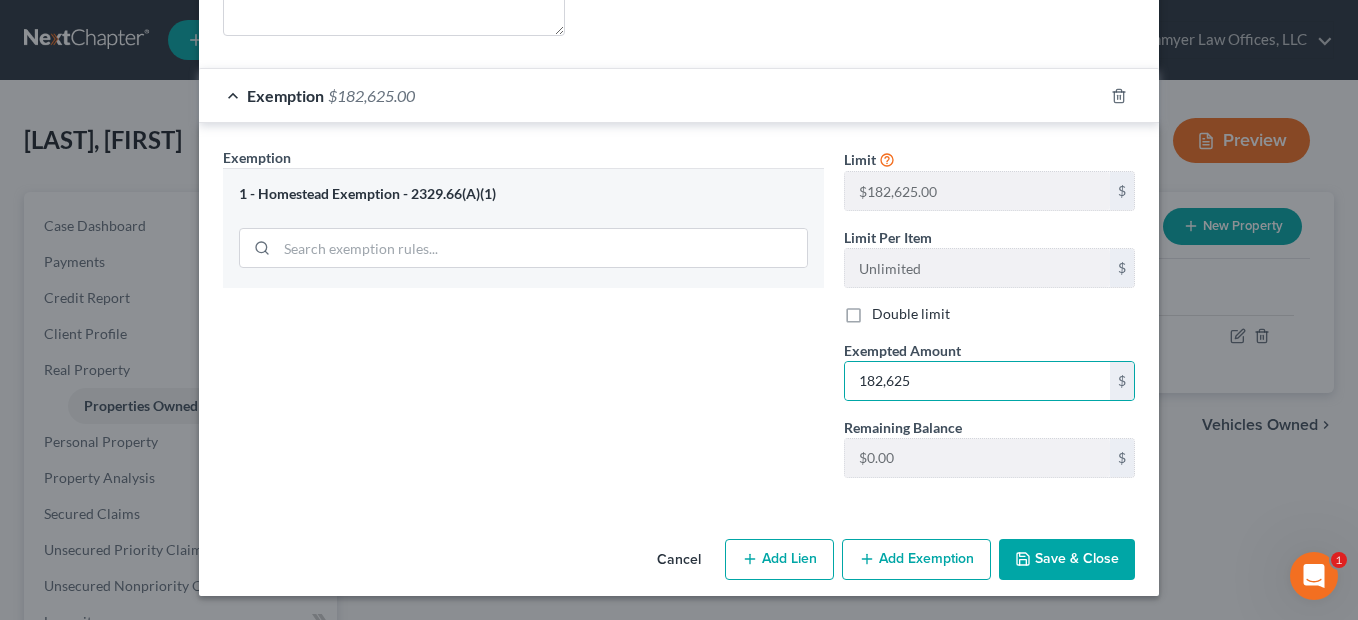click on "Save & Close" at bounding box center [1067, 560] 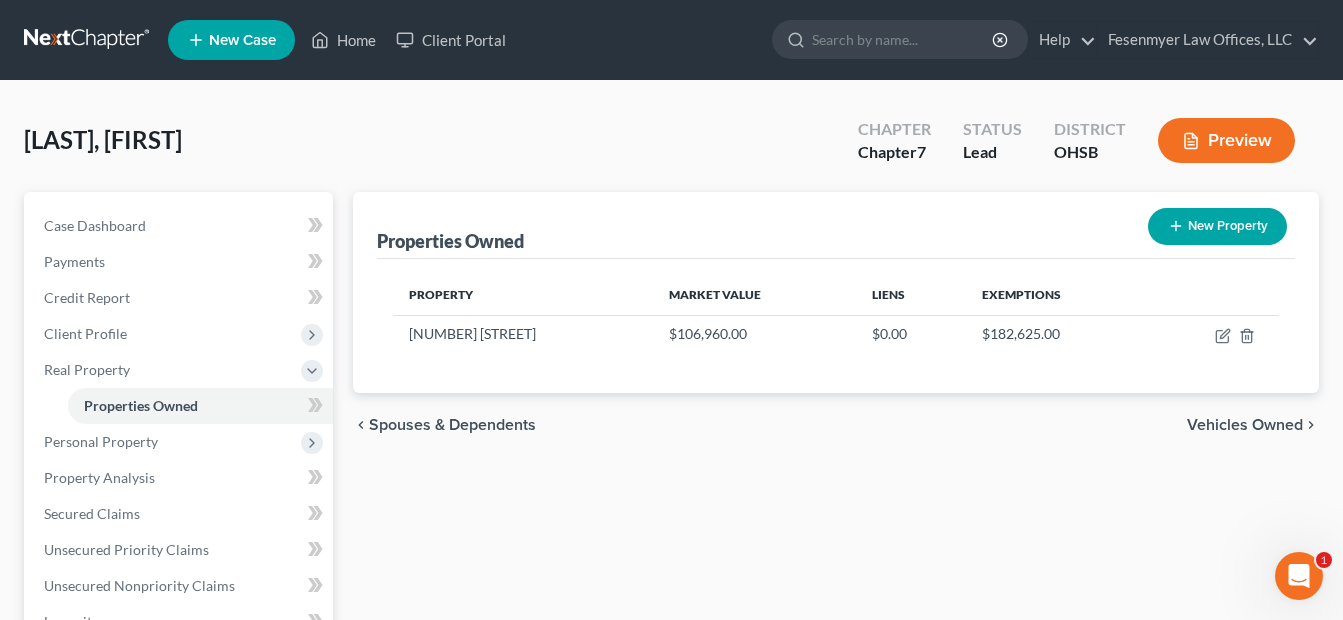 click on "Properties Owned New Property
Property Market Value Liens Exemptions 5028 Lauderdale $106,960.00 $0.00 $182,625.00
chevron_left
Spouses & Dependents
Vehicles Owned
chevron_right" at bounding box center [836, 625] 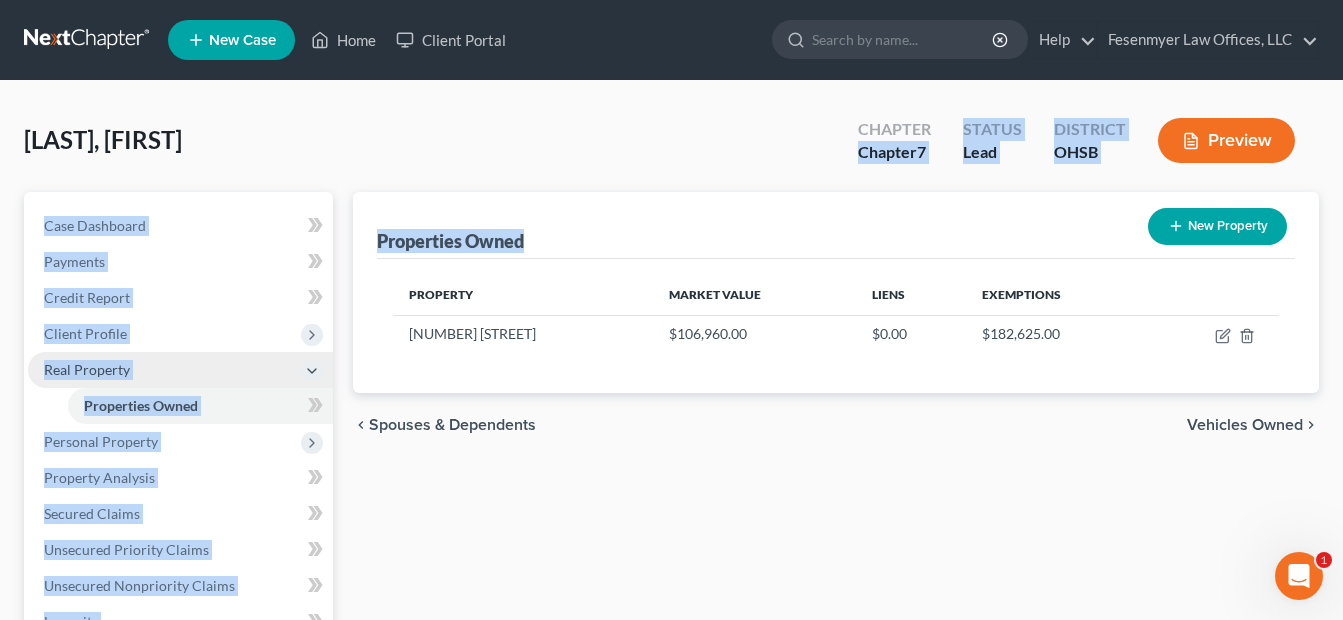 click on "Real Property" at bounding box center (180, 370) 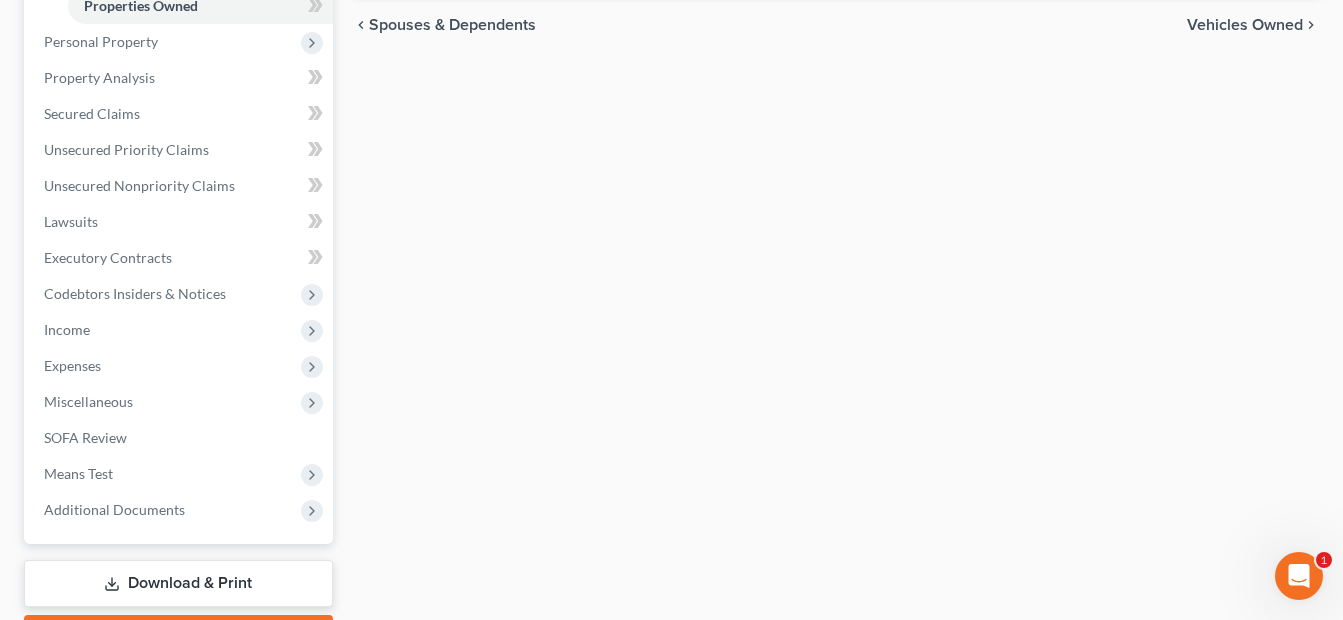 click on "Properties Owned New Property
Property Market Value Liens Exemptions 5028 Lauderdale $106,960.00 $0.00 $182,625.00
chevron_left
Spouses & Dependents
Vehicles Owned
chevron_right" at bounding box center (836, 225) 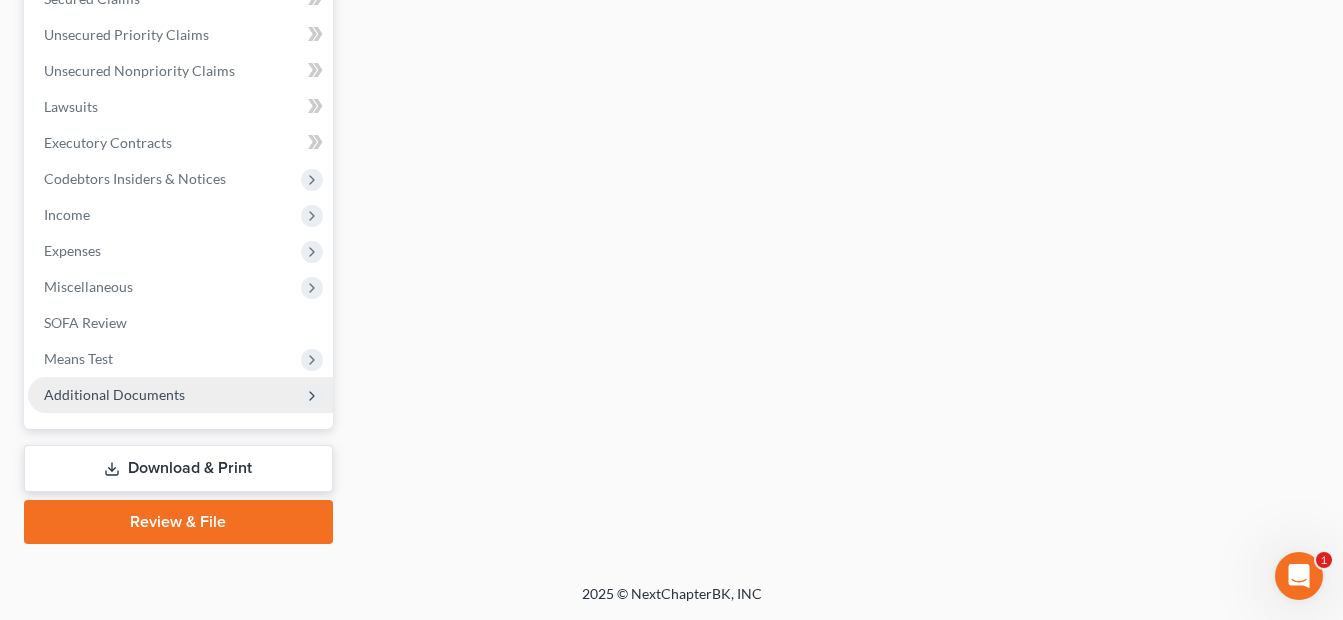 click on "Additional Documents" at bounding box center (114, 394) 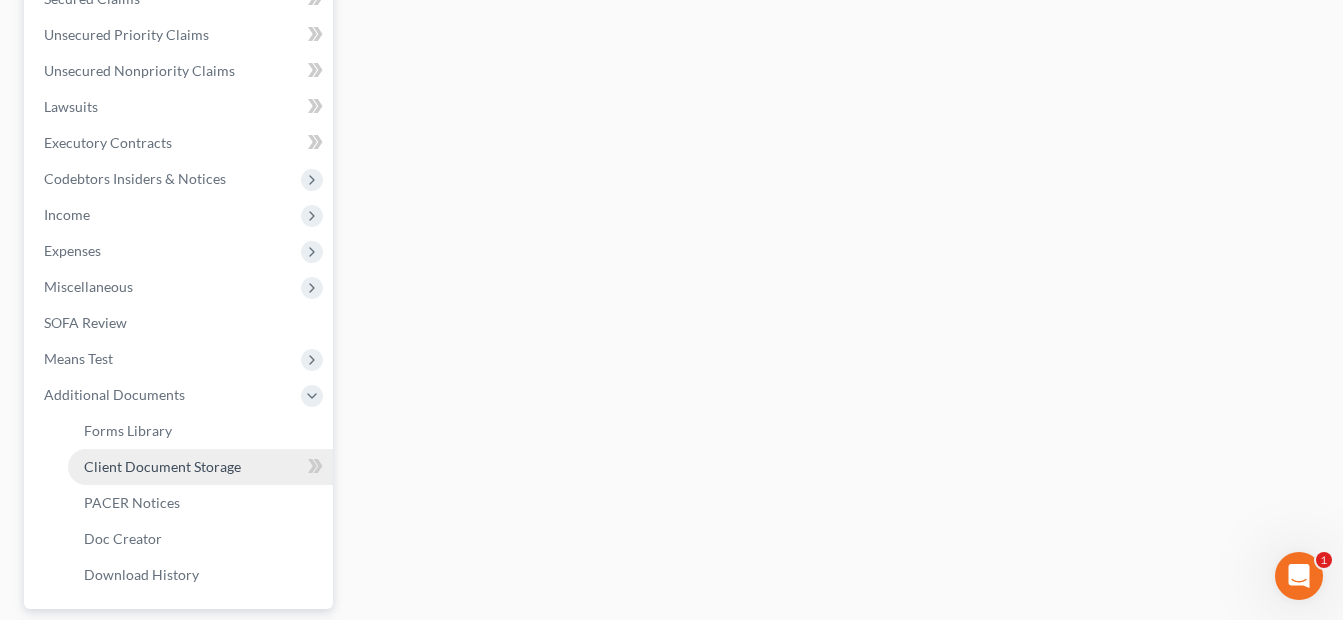 click on "Client Document Storage" at bounding box center (162, 466) 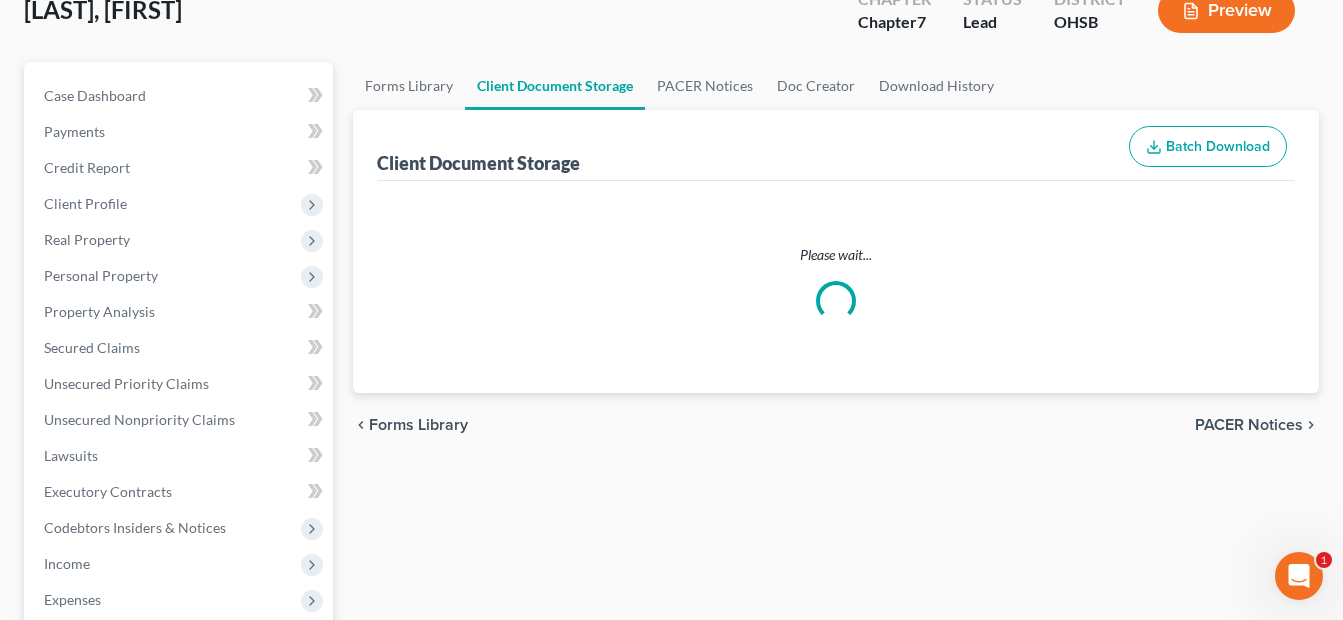 scroll, scrollTop: 17, scrollLeft: 0, axis: vertical 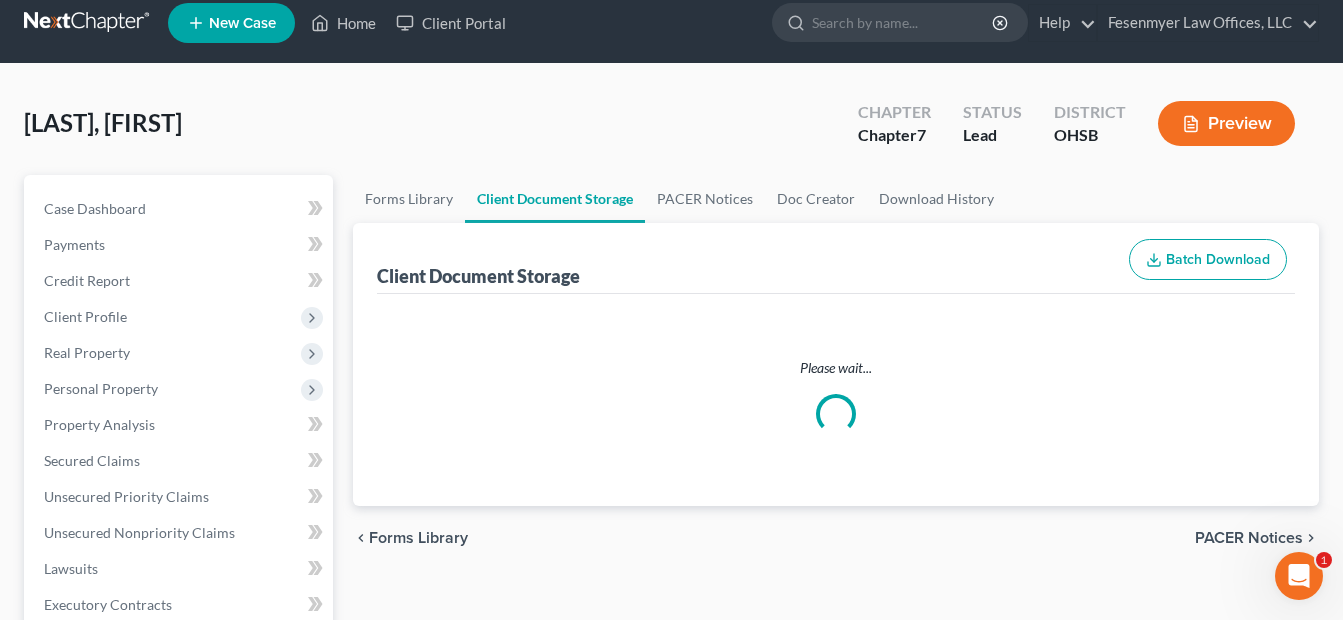 drag, startPoint x: 786, startPoint y: 318, endPoint x: 787, endPoint y: 288, distance: 30.016663 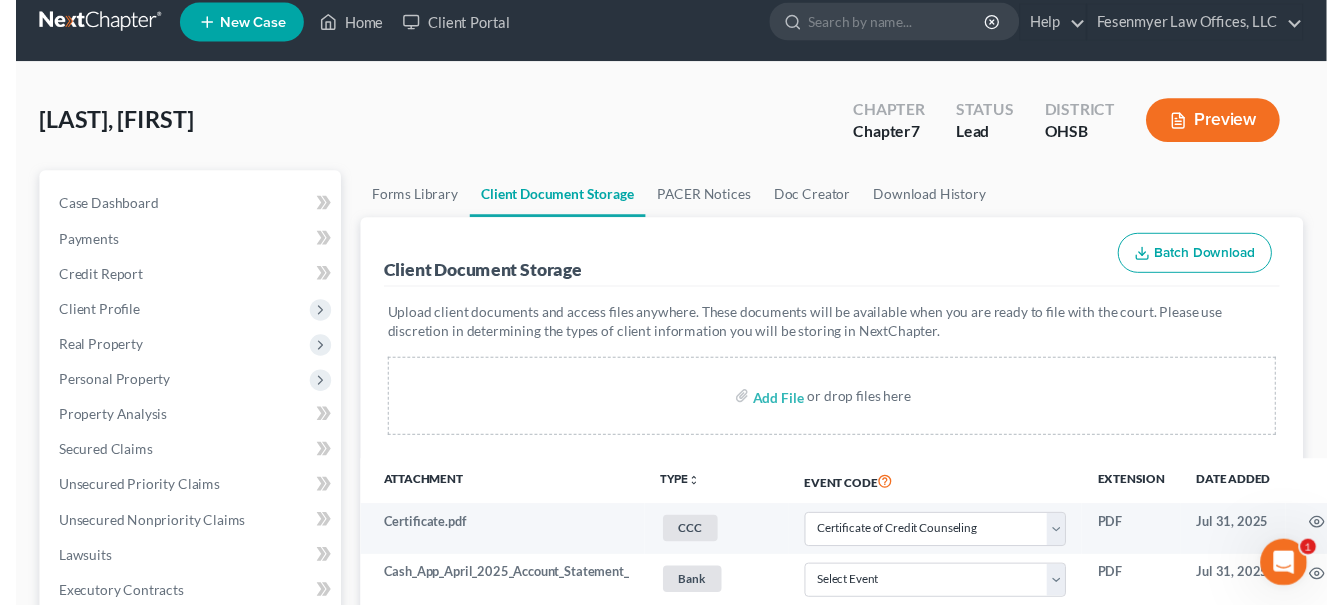 scroll, scrollTop: 0, scrollLeft: 0, axis: both 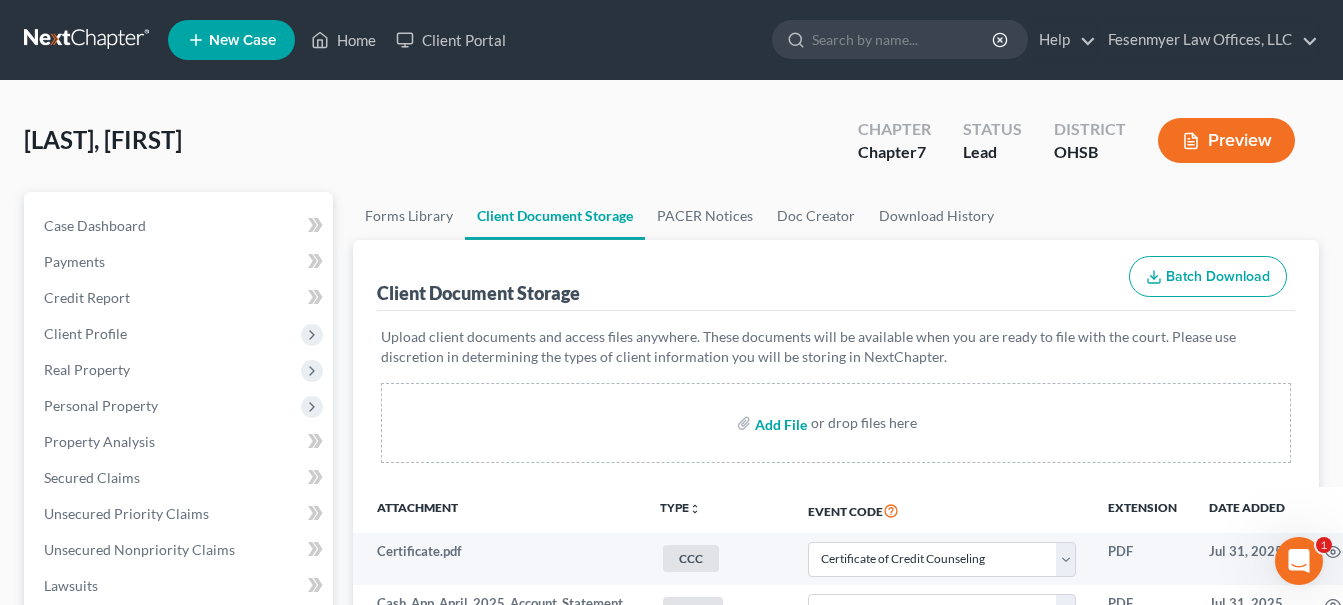 click at bounding box center (779, 423) 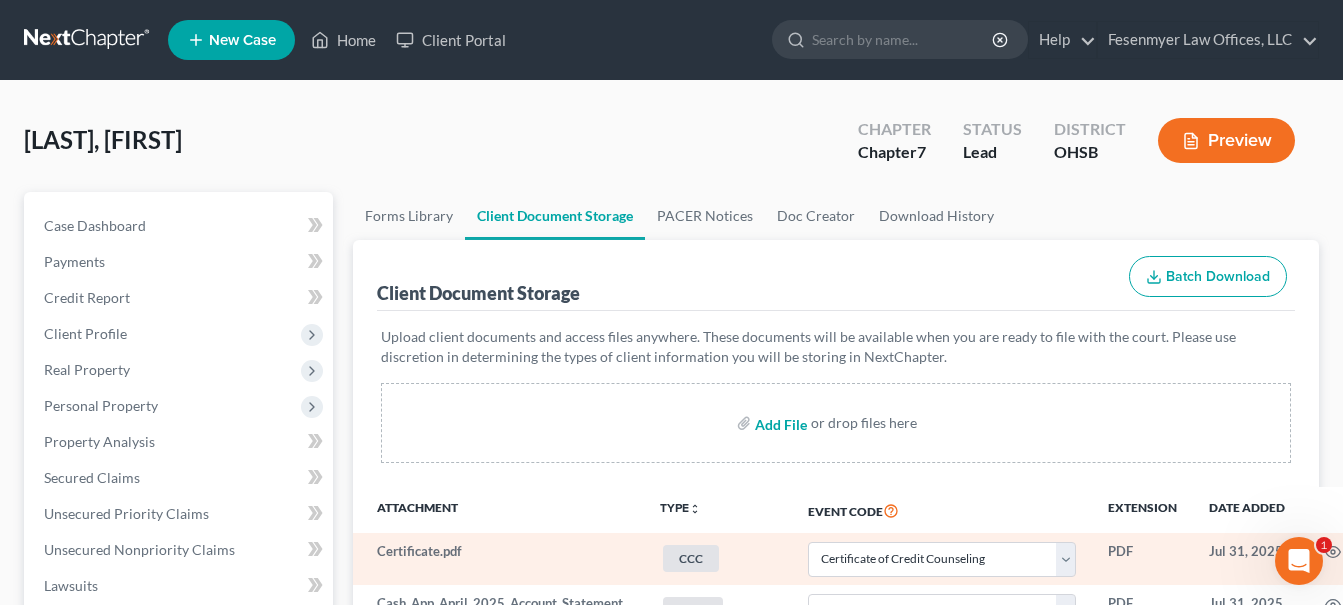 type 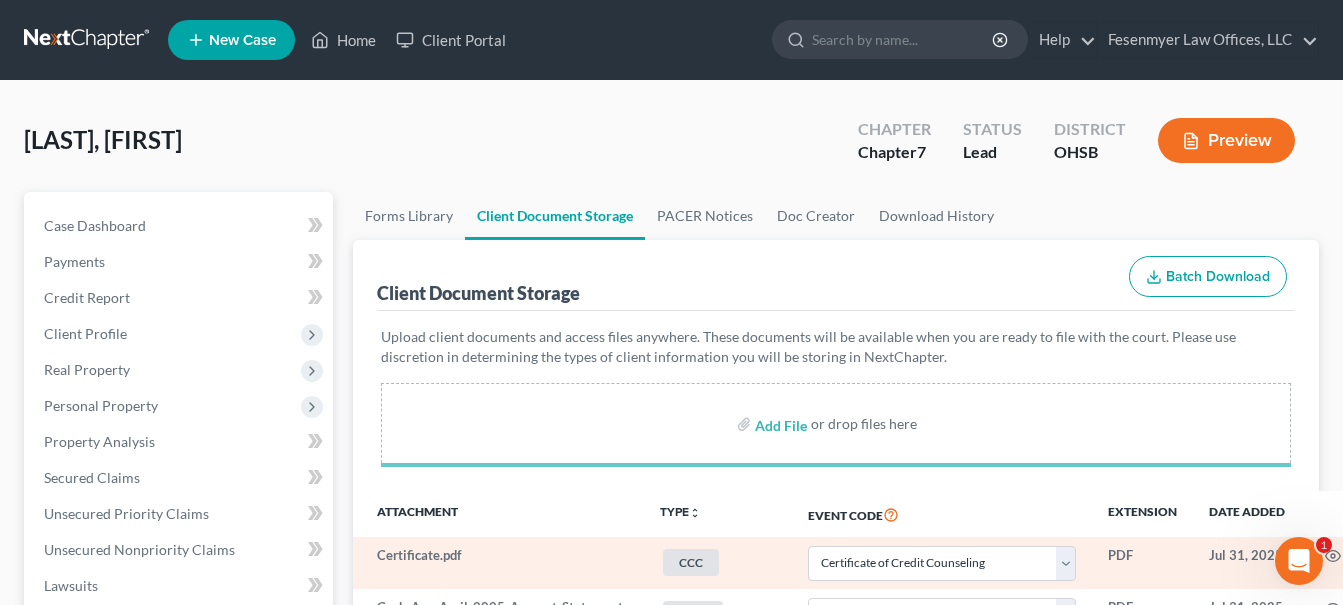 select on "7" 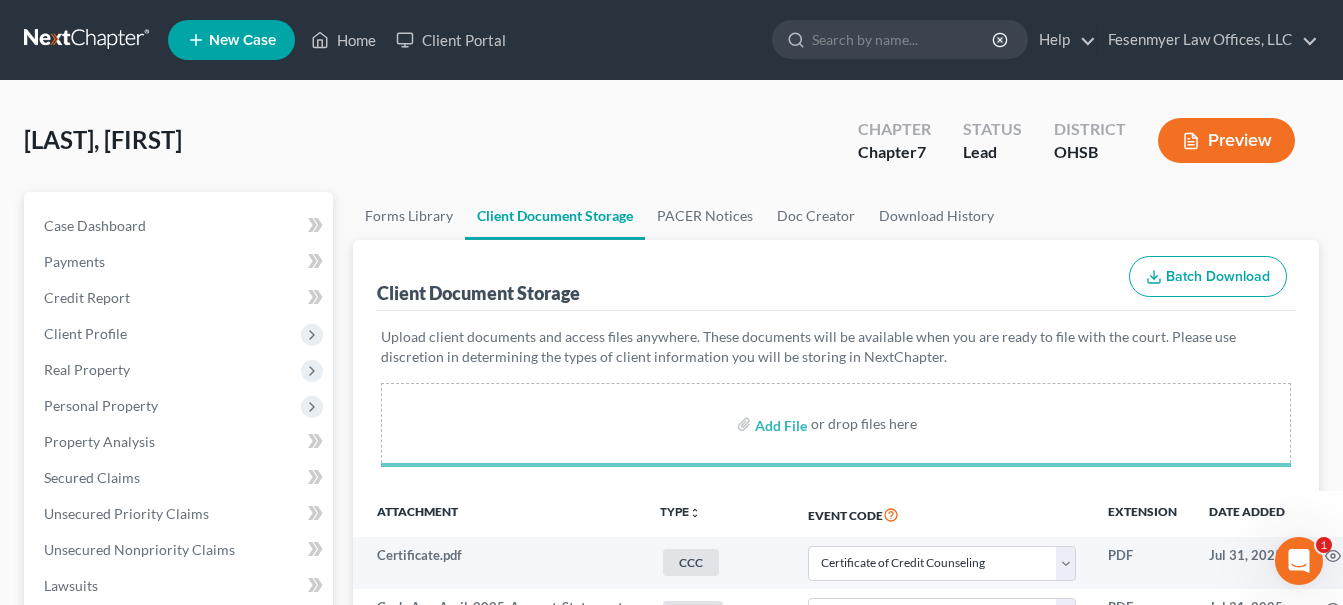 select on "7" 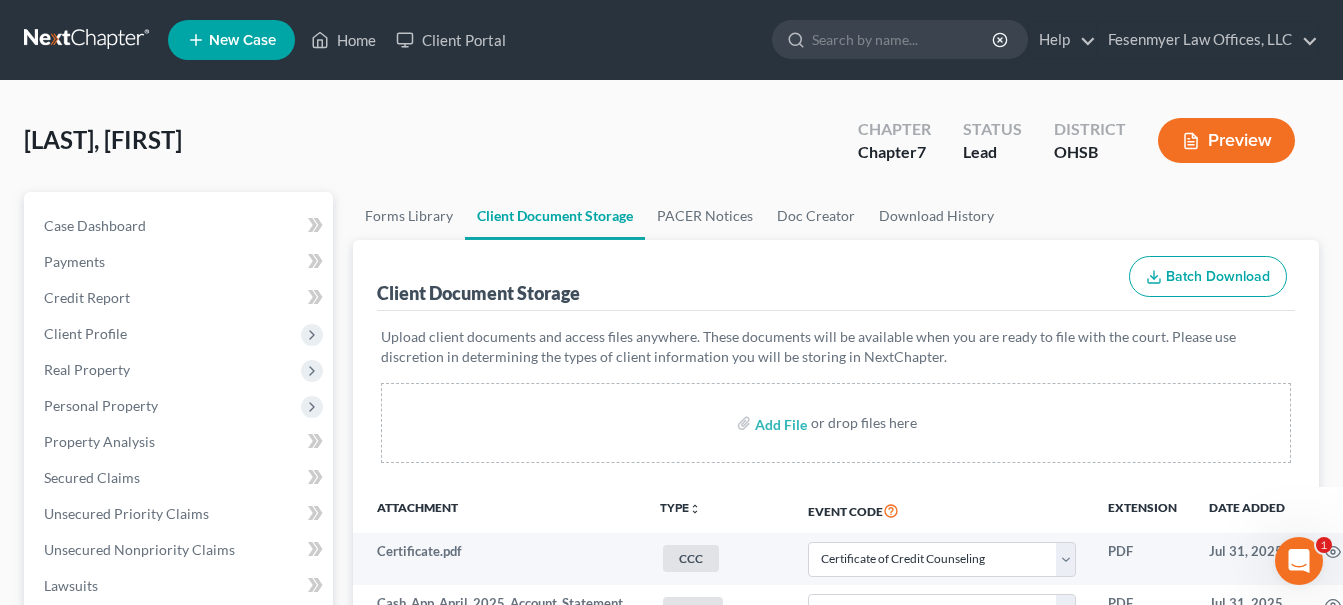 select on "7" 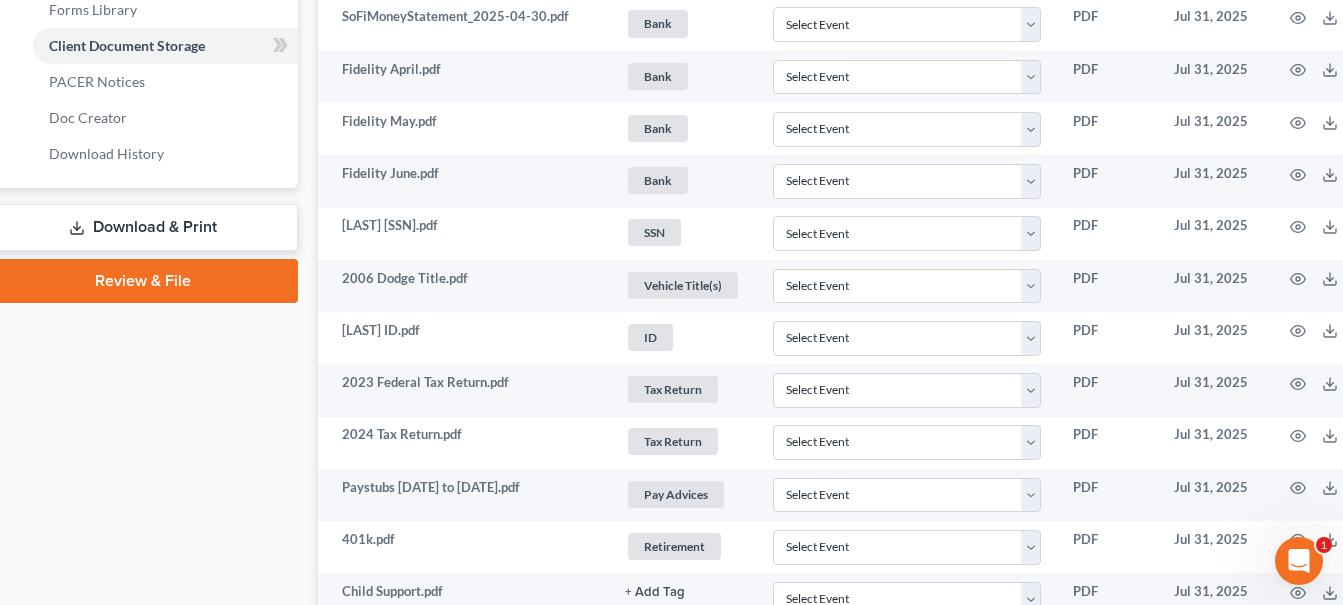 scroll, scrollTop: 900, scrollLeft: 129, axis: both 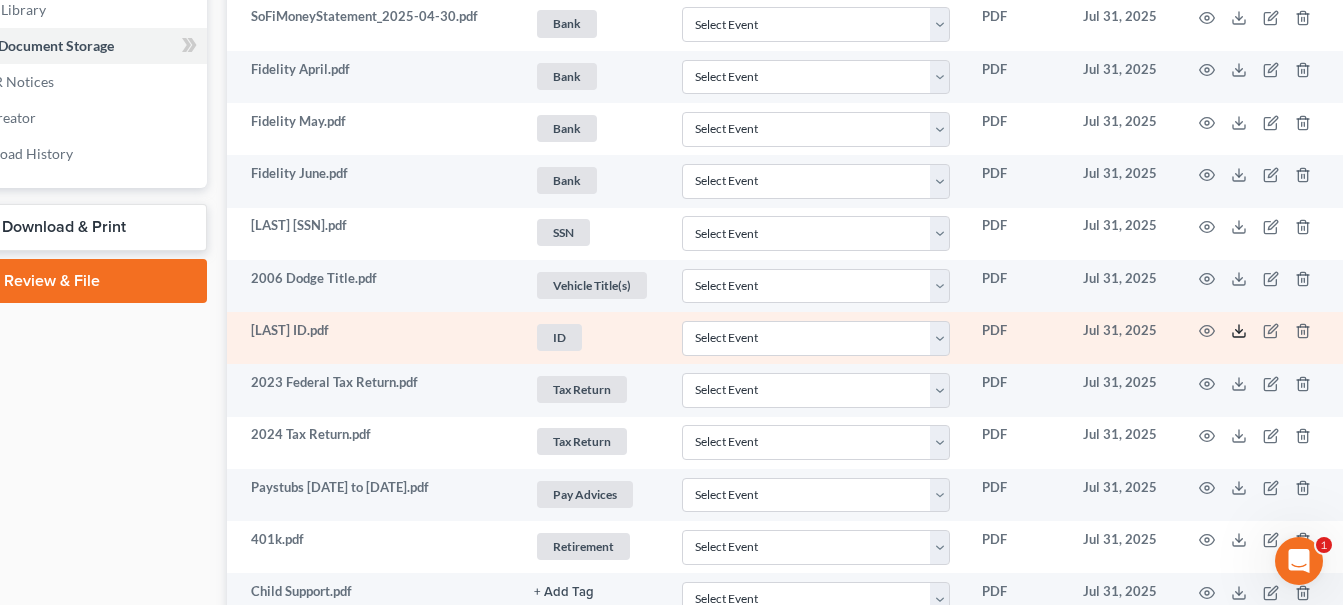 click 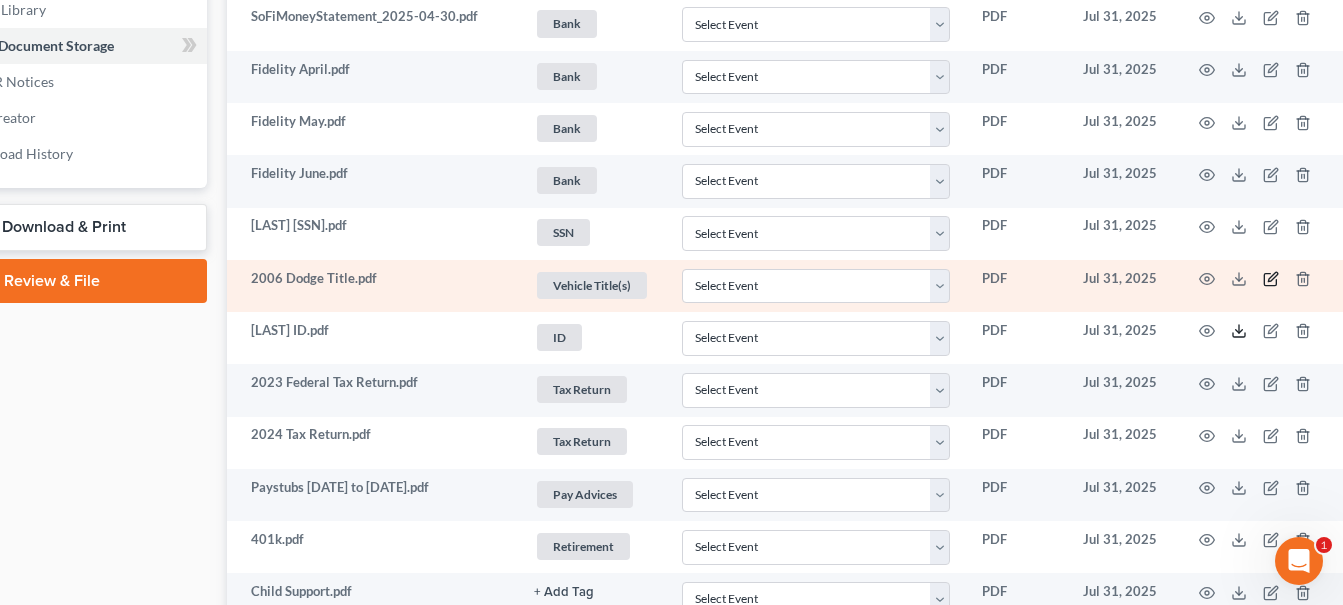 scroll, scrollTop: 1200, scrollLeft: 129, axis: both 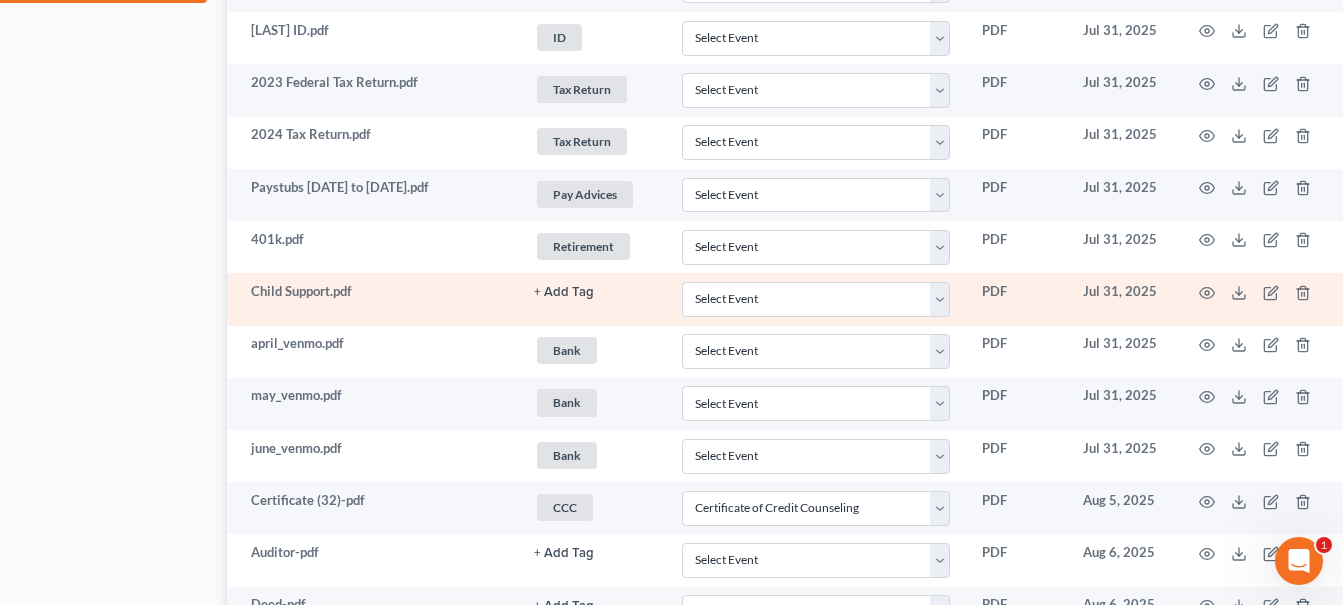 click on "+ Add Tag" at bounding box center [564, -439] 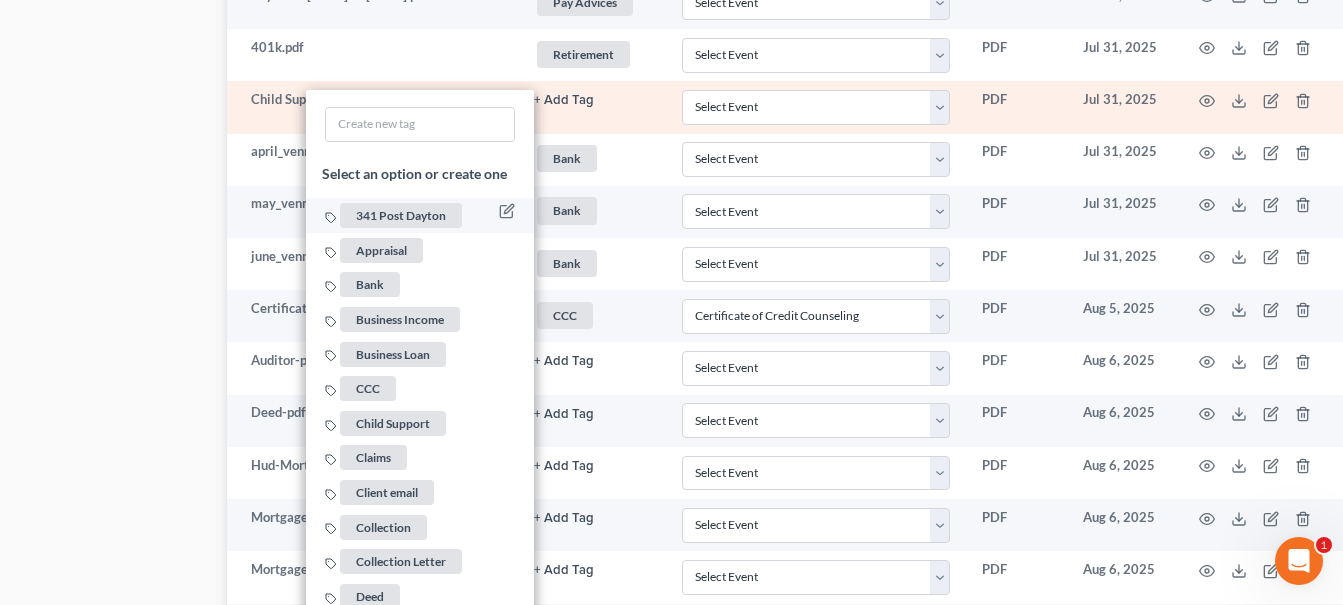 scroll, scrollTop: 1400, scrollLeft: 129, axis: both 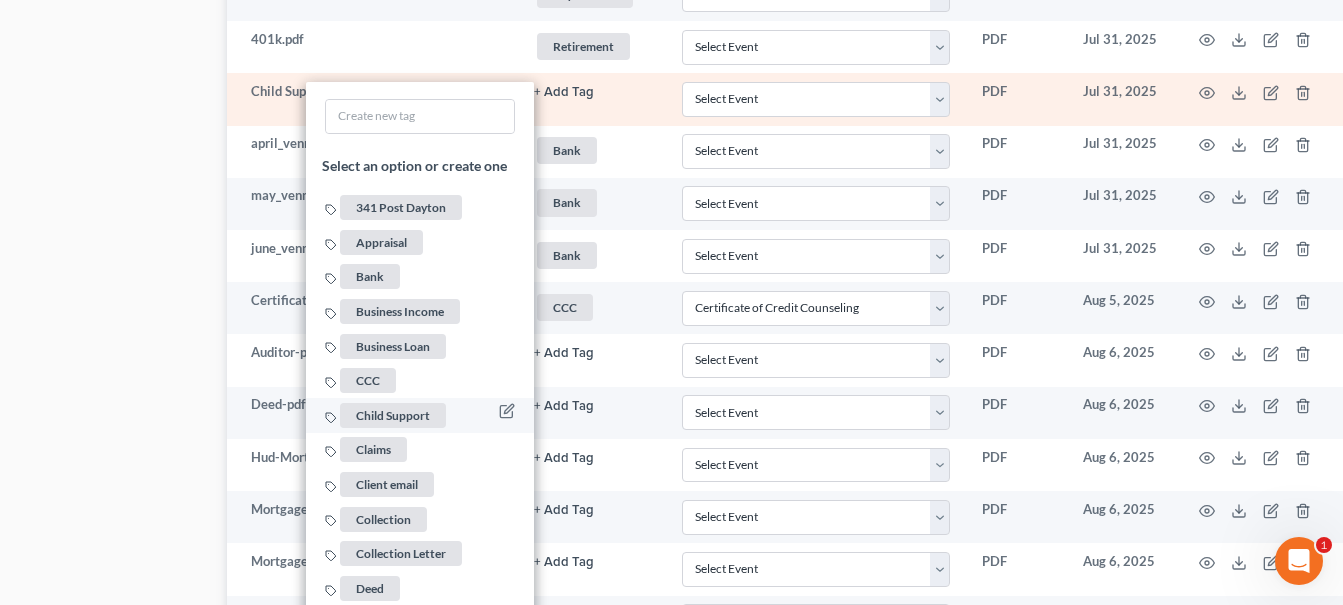 click on "Child Support" at bounding box center [393, 415] 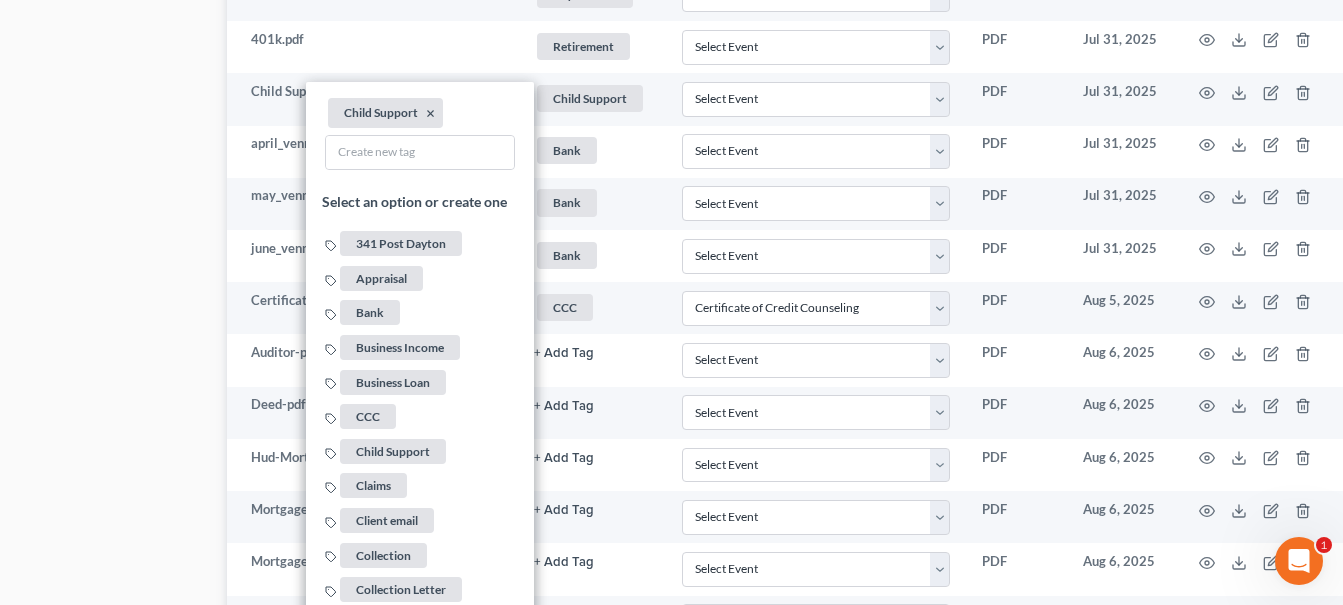 click on "Case Dashboard
Payments
Invoices
Payments
Payments
Credit Report
Client Profile" at bounding box center (52, -240) 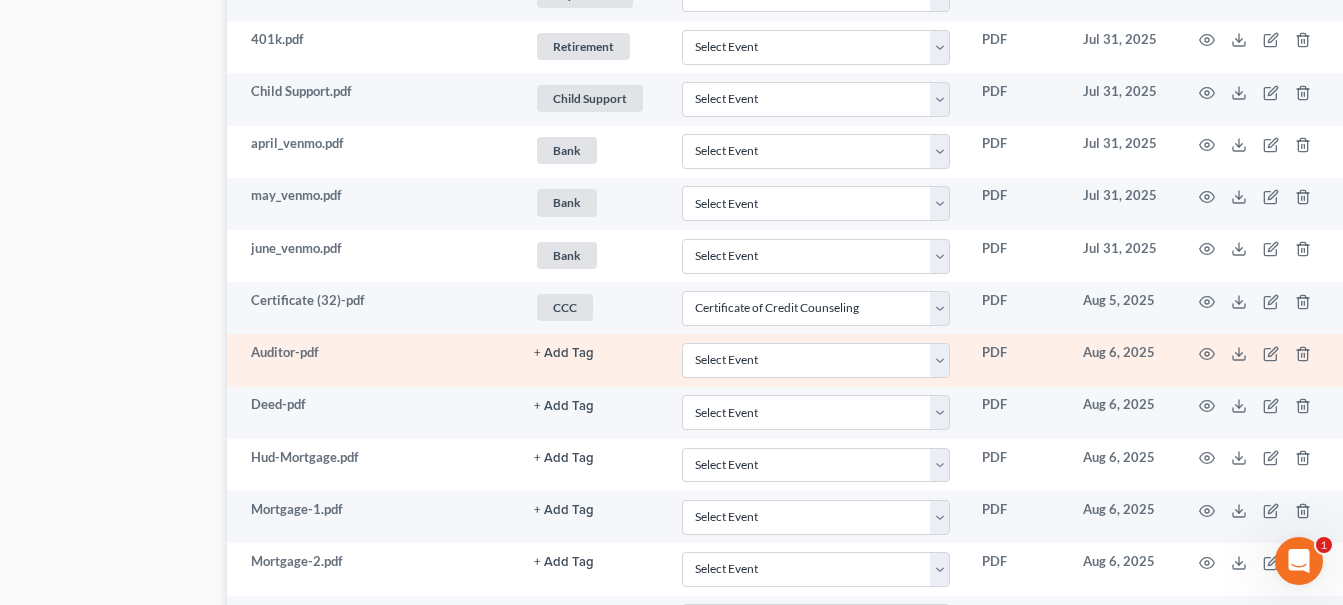 click on "+ Add Tag" at bounding box center [564, -639] 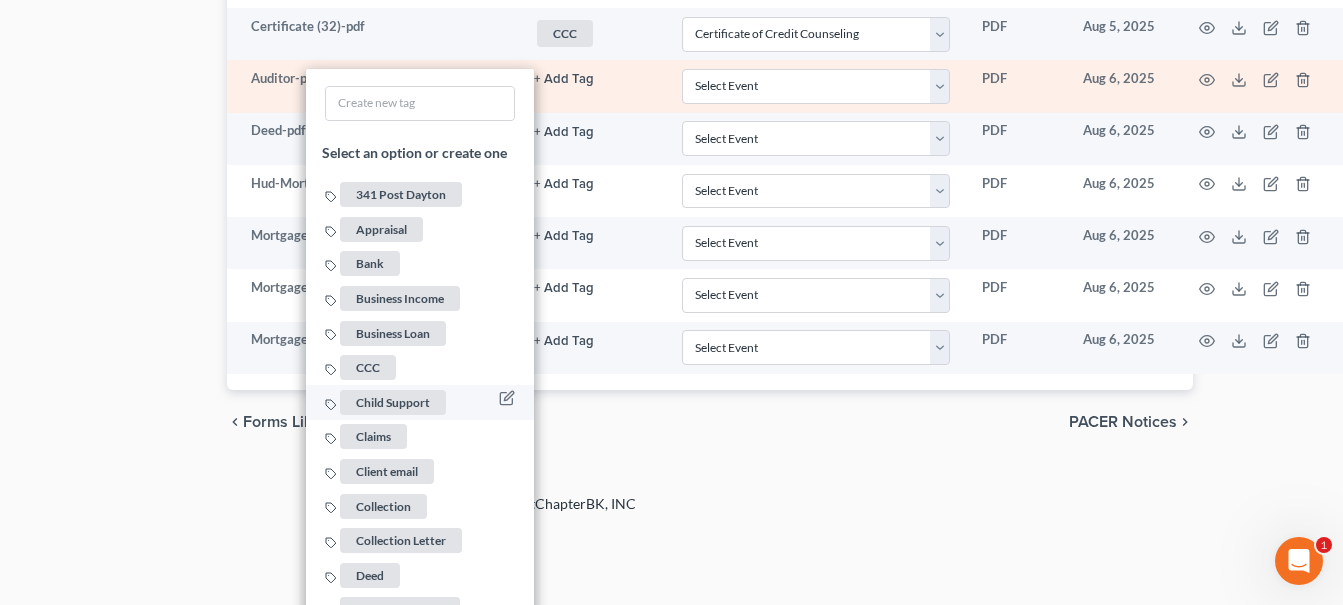 scroll, scrollTop: 1700, scrollLeft: 129, axis: both 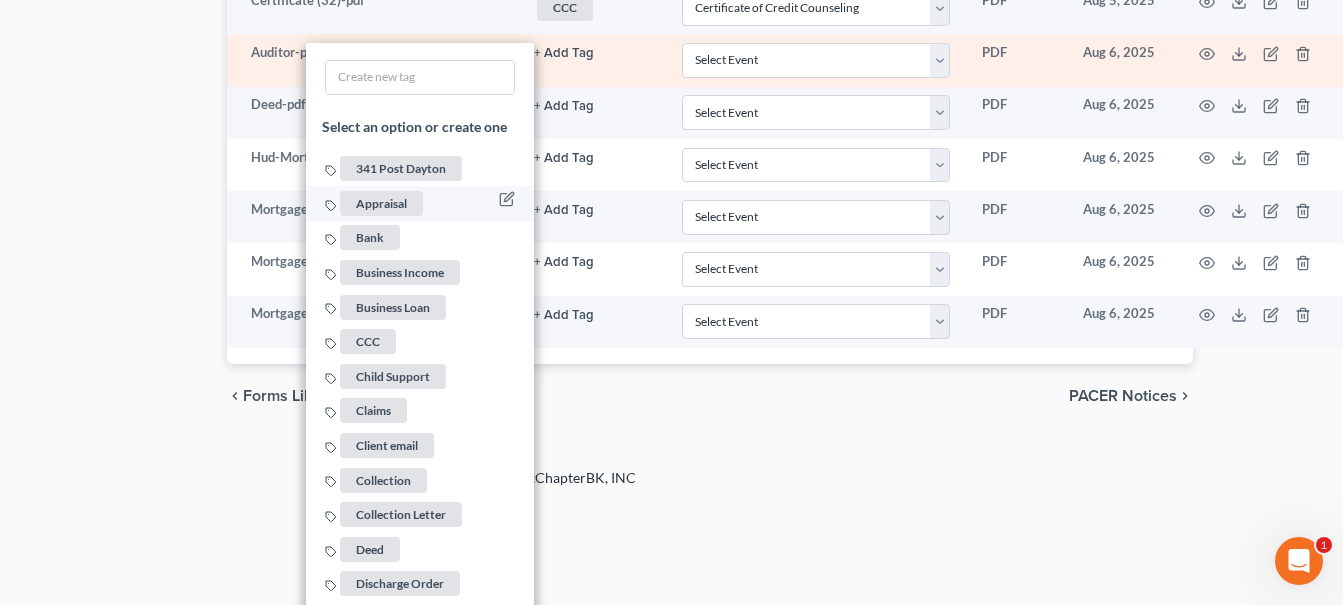 click on "Appraisal" at bounding box center [381, 203] 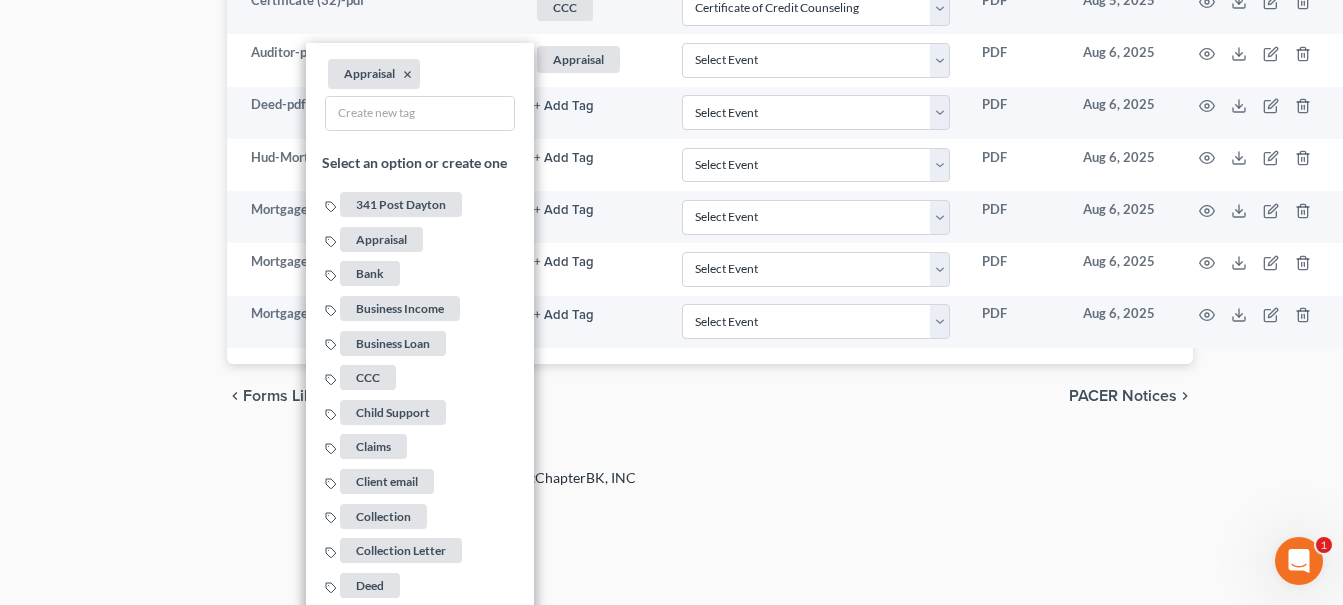 click on "Case Dashboard
Payments
Invoices
Payments
Payments
Credit Report
Client Profile" at bounding box center [52, -540] 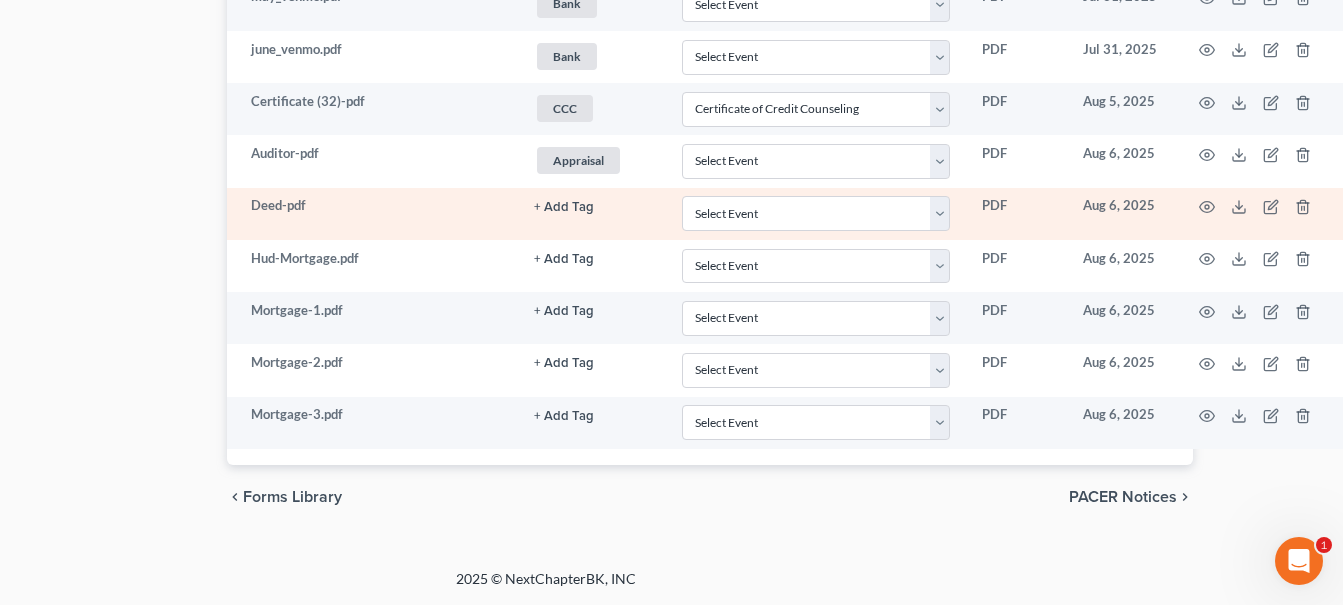 click on "+ Add Tag" at bounding box center (592, -1041) 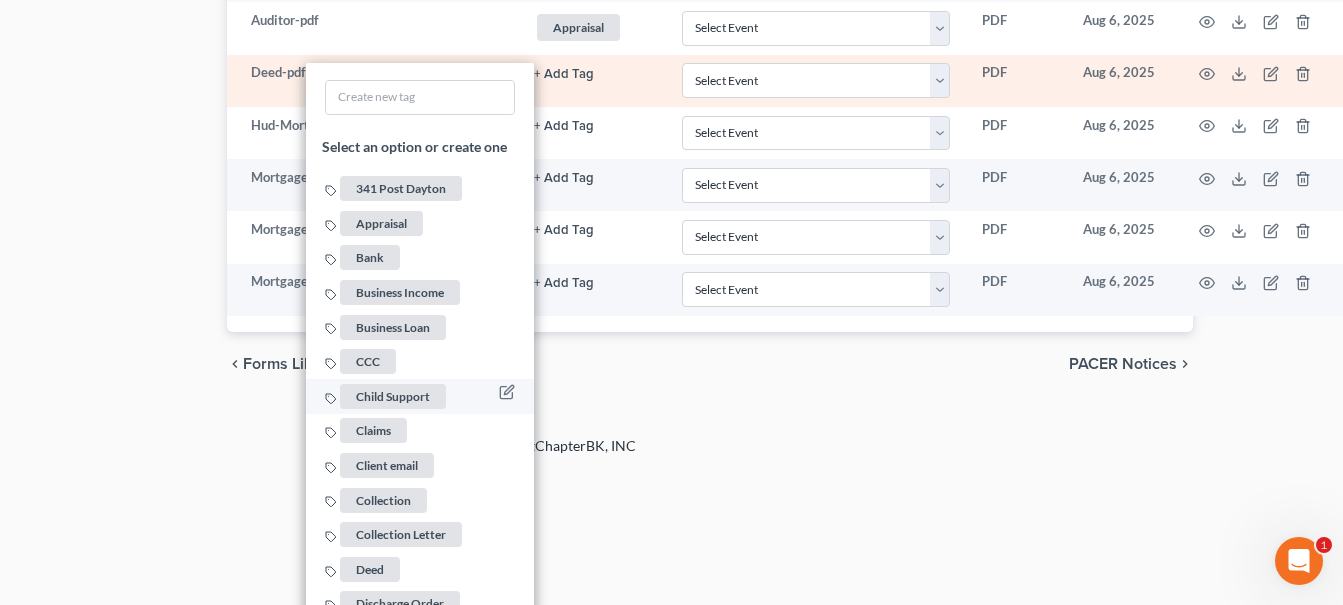 scroll, scrollTop: 2099, scrollLeft: 129, axis: both 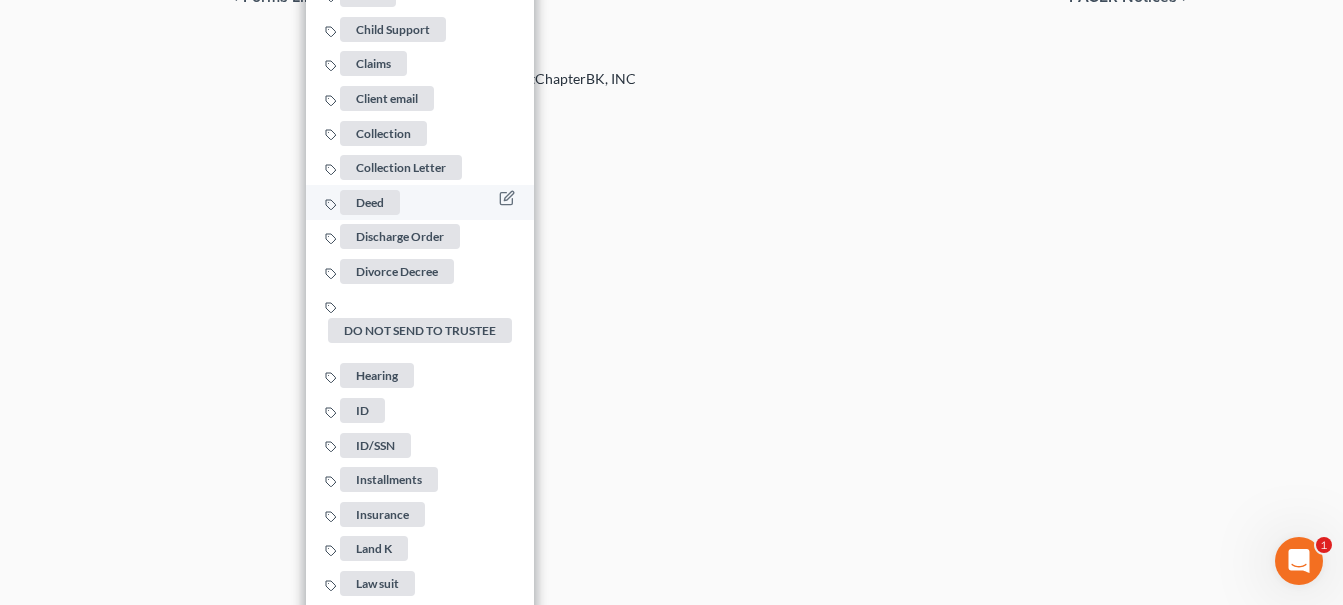 click on "Deed" at bounding box center [370, 202] 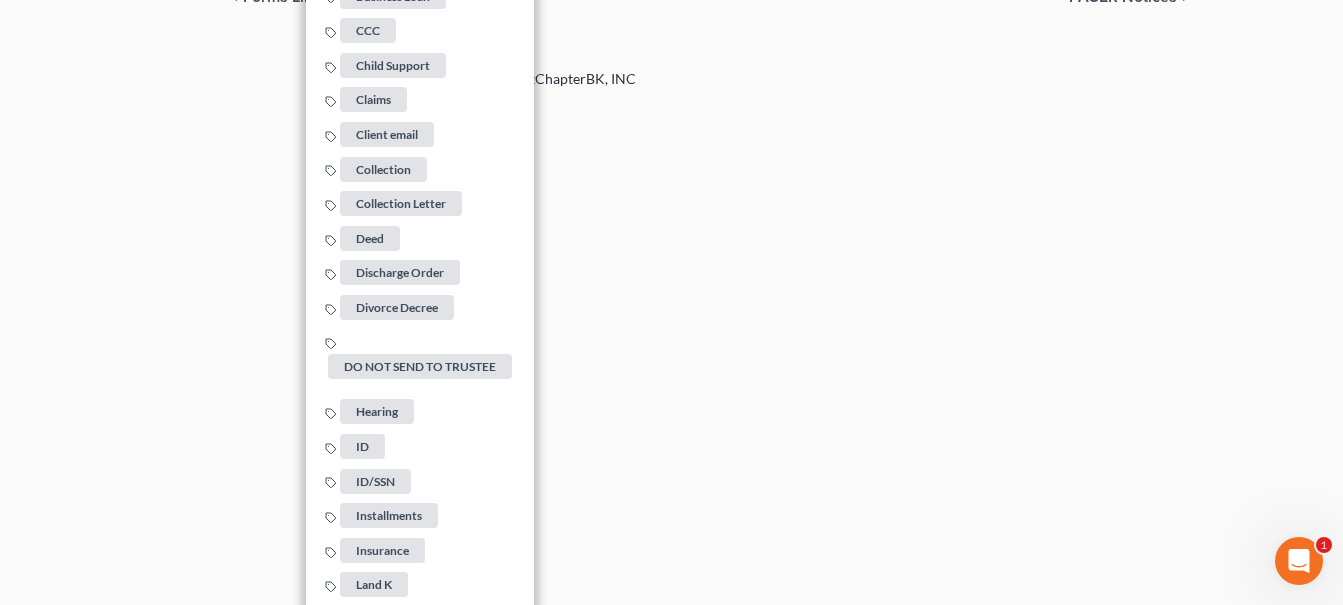 click on "Home New Case Client Portal Fesenmyer Law Offices, LLC fesenmyer_law@hotmail.com My Account Settings Plan + Billing Account Add-Ons Upgrade to Whoa Help Center Webinars Training Videos What's new Log out New Case Home Client Portal         - No Result - See all results Or Press Enter... Help Help Center Webinars Training Videos What's new Fesenmyer Law Offices, LLC Fesenmyer Law Offices, LLC fesenmyer_law@hotmail.com My Account Settings Plan + Billing Account Add-Ons Upgrade to Whoa Log out 	 Kreitzer, Jessica Upgraded Chapter Chapter  7 Status Lead District OHSB Preview Petition Navigation
Case Dashboard
Payments
Invoices" at bounding box center [545, -997] 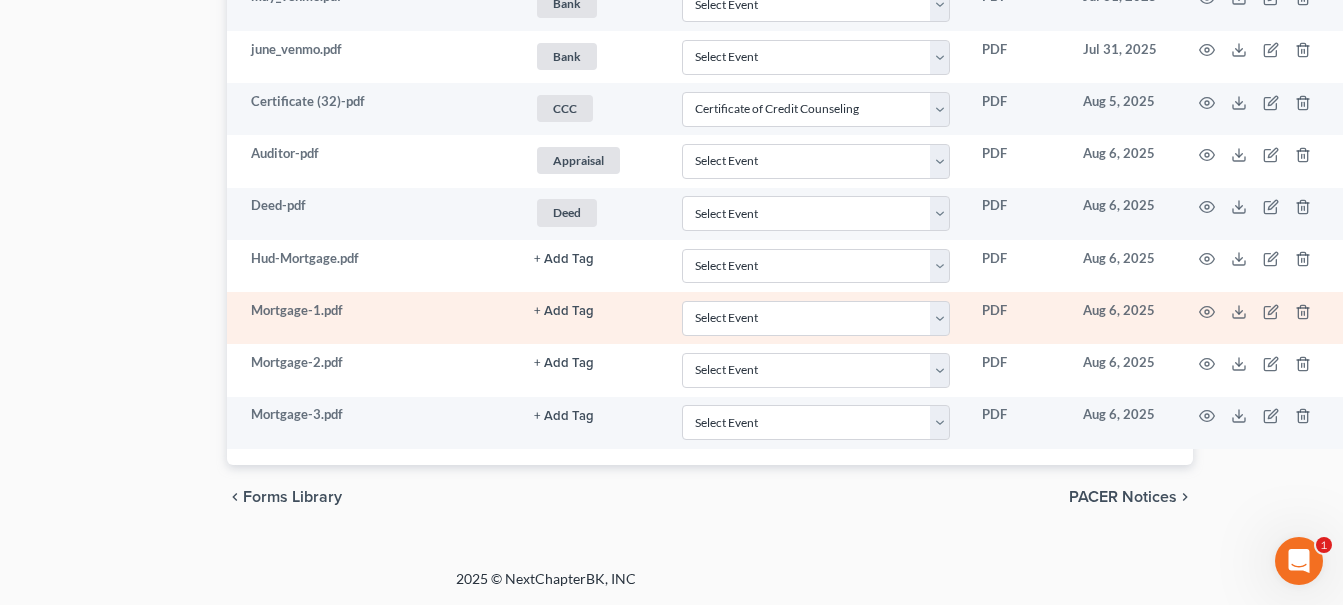 scroll, scrollTop: 1599, scrollLeft: 129, axis: both 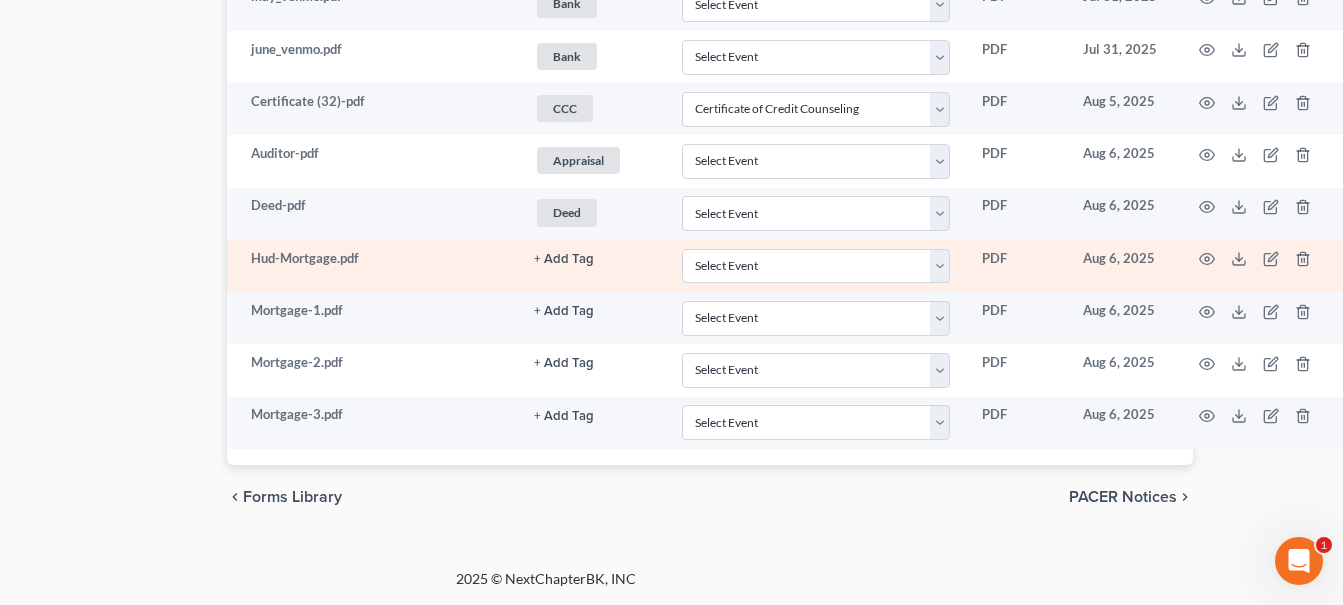 click on "+ Add Tag" at bounding box center [592, -1041] 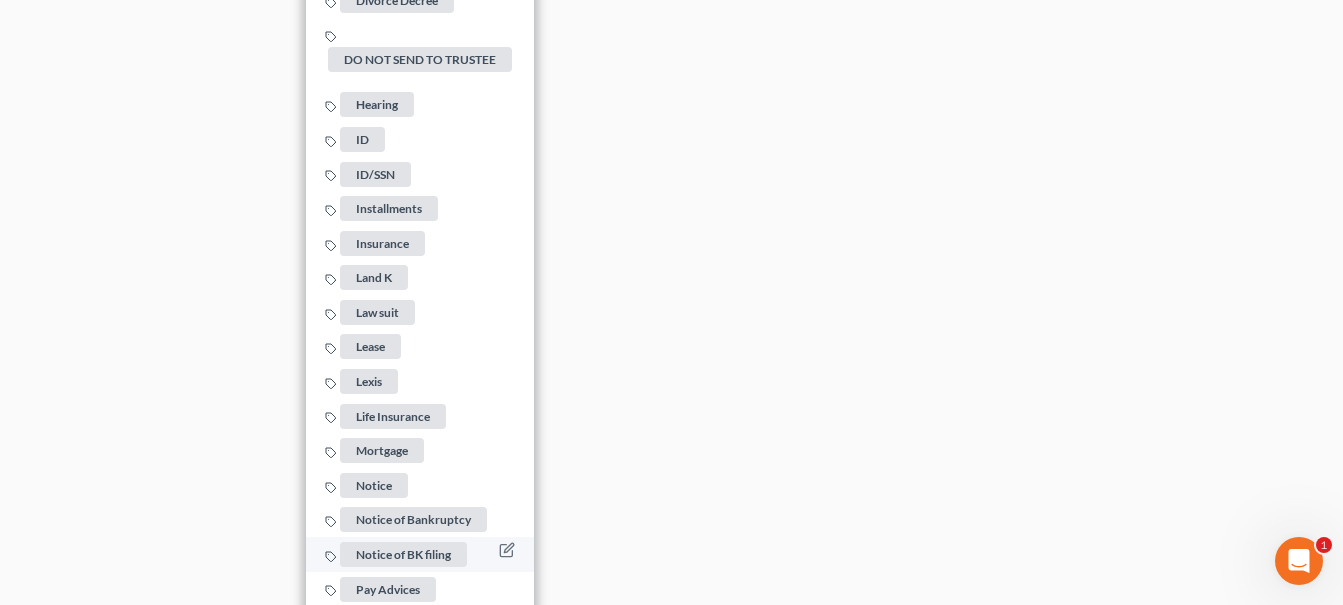 scroll, scrollTop: 2499, scrollLeft: 129, axis: both 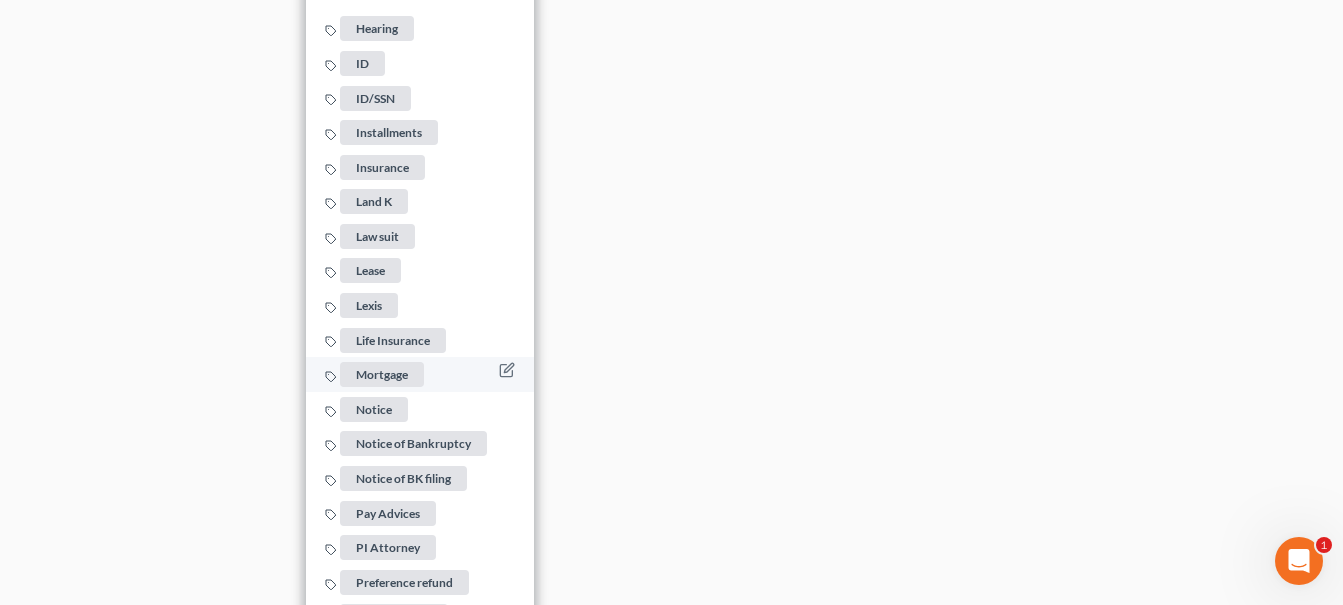 click on "Mortgage" at bounding box center (382, 374) 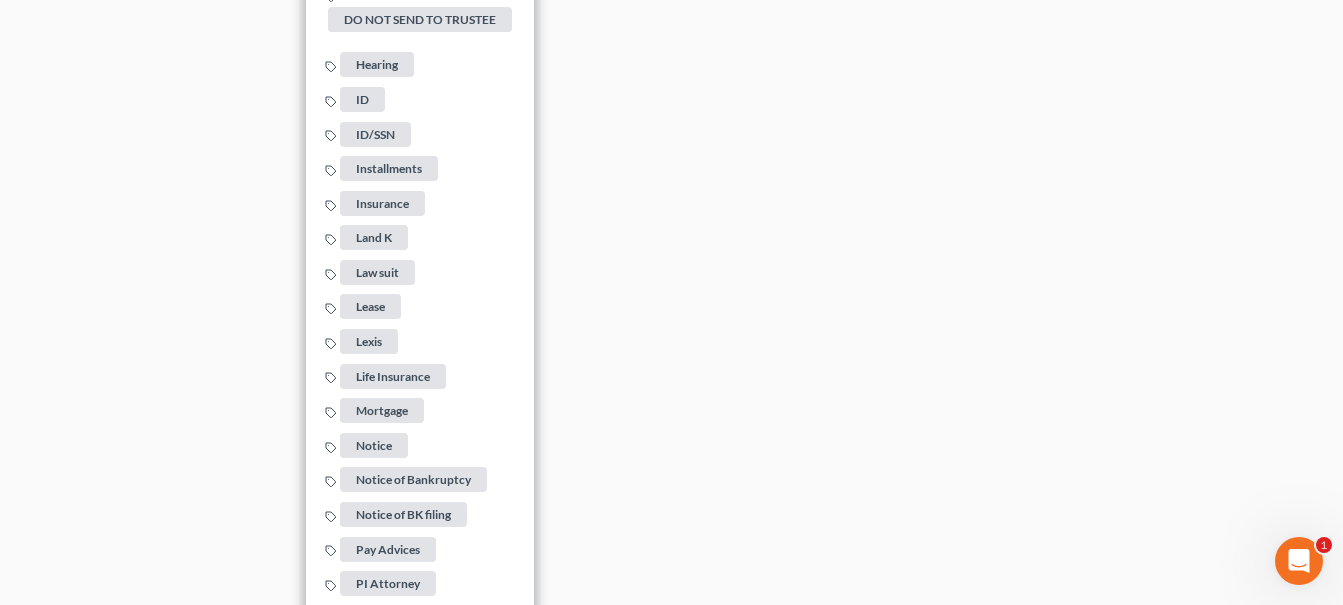 click on "Home New Case Client Portal Fesenmyer Law Offices, LLC fesenmyer_law@hotmail.com My Account Settings Plan + Billing Account Add-Ons Upgrade to Whoa Help Center Webinars Training Videos What's new Log out New Case Home Client Portal         - No Result - See all results Or Press Enter... Help Help Center Webinars Training Videos What's new Fesenmyer Law Offices, LLC Fesenmyer Law Offices, LLC fesenmyer_law@hotmail.com My Account Settings Plan + Billing Account Add-Ons Upgrade to Whoa Log out 	 Kreitzer, Jessica Upgraded Chapter Chapter  7 Status Lead District OHSB Preview Petition Navigation
Case Dashboard
Payments
Invoices" at bounding box center [545, -1397] 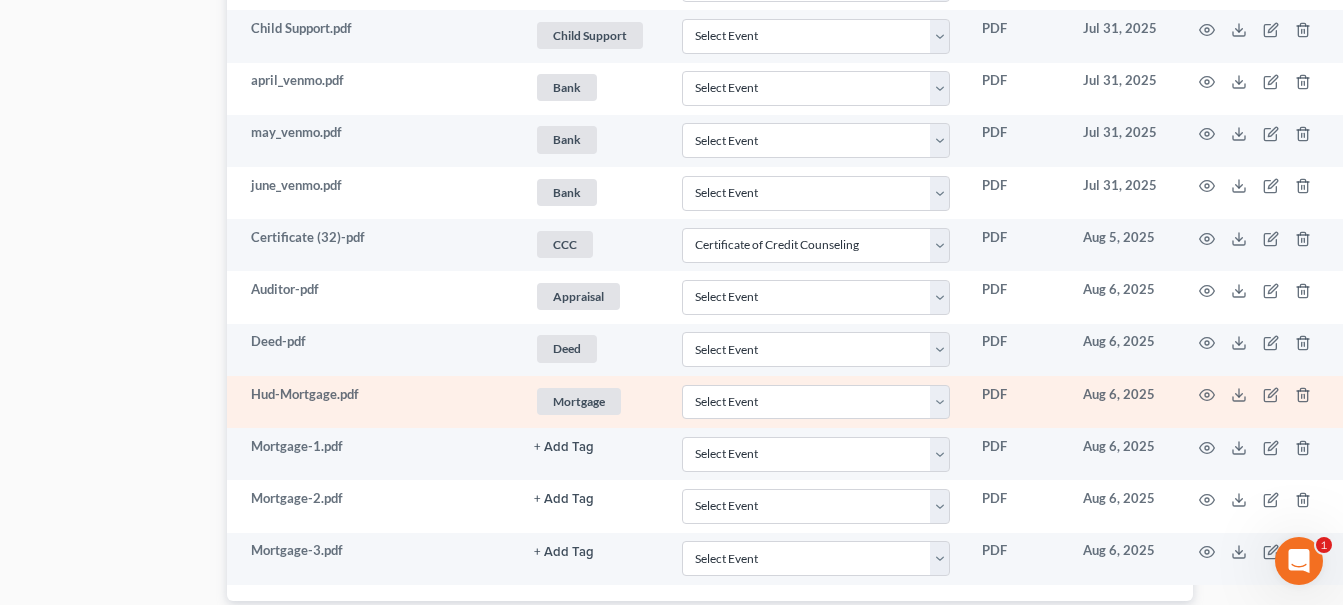 scroll, scrollTop: 1499, scrollLeft: 129, axis: both 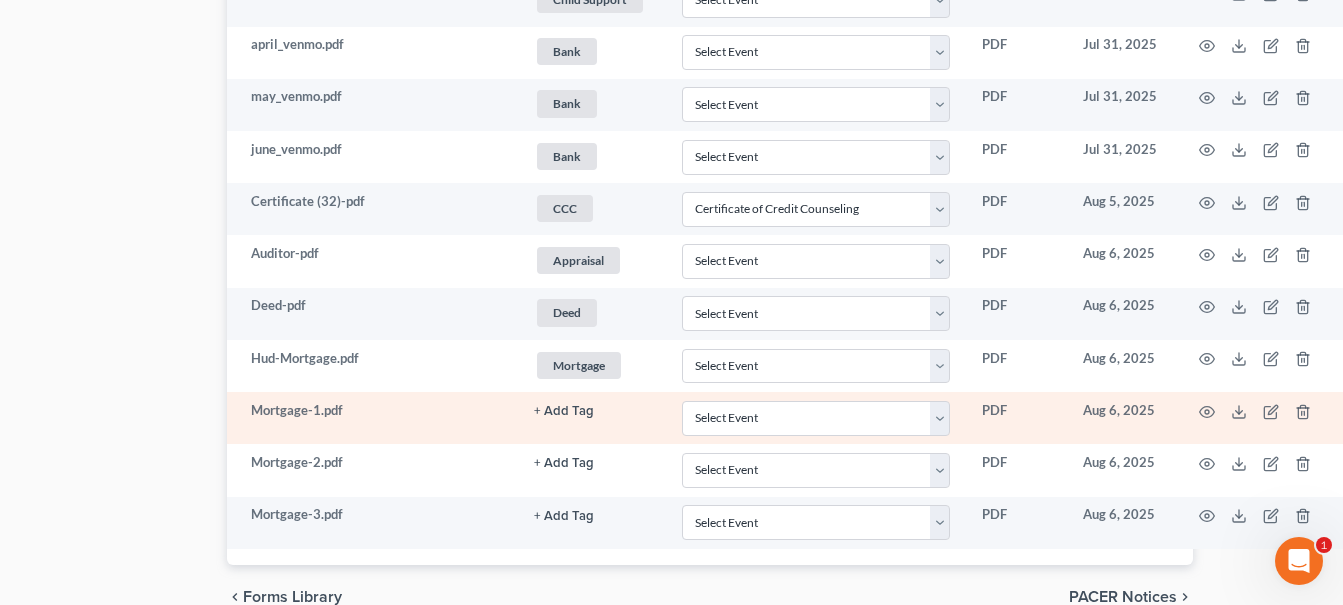 click on "+ Add Tag" at bounding box center (564, -738) 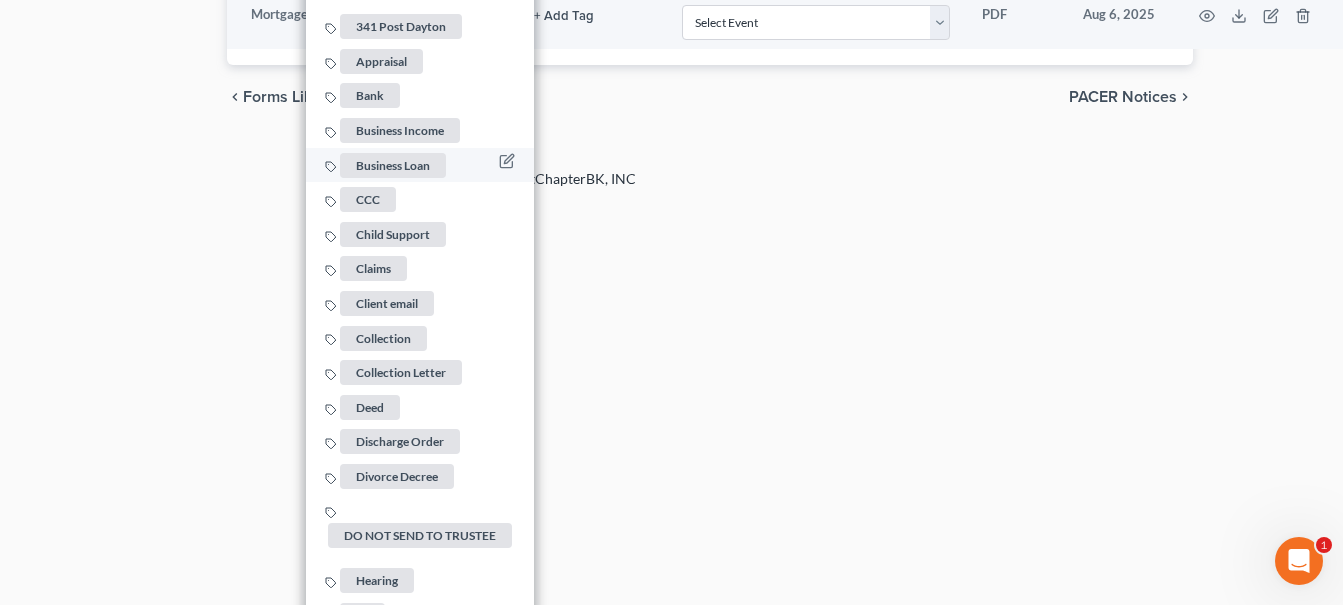 scroll, scrollTop: 2399, scrollLeft: 129, axis: both 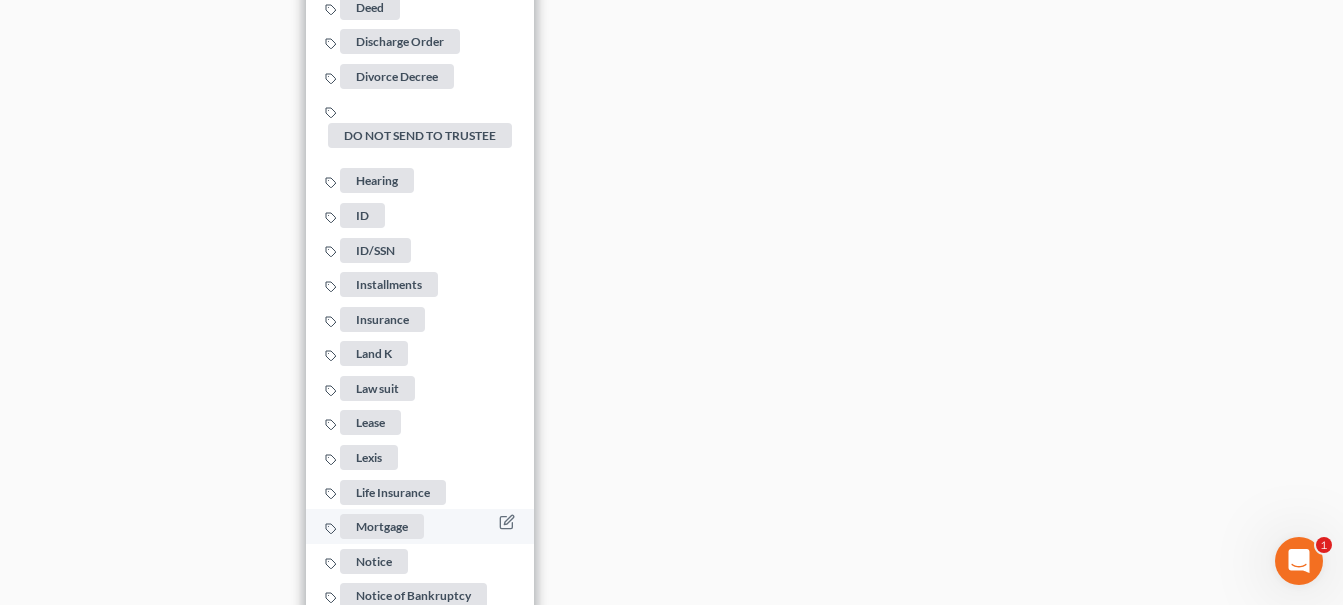 click on "Mortgage" at bounding box center [382, 526] 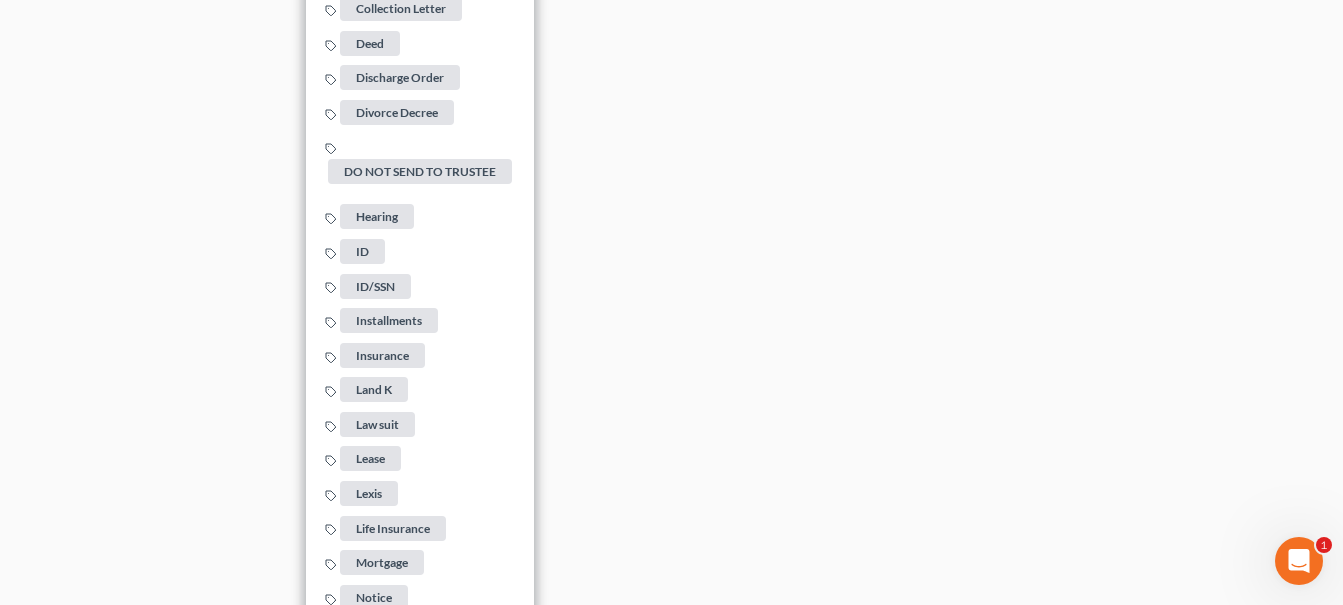 click on "Home New Case Client Portal Fesenmyer Law Offices, LLC fesenmyer_law@hotmail.com My Account Settings Plan + Billing Account Add-Ons Upgrade to Whoa Help Center Webinars Training Videos What's new Log out New Case Home Client Portal         - No Result - See all results Or Press Enter... Help Help Center Webinars Training Videos What's new Fesenmyer Law Offices, LLC Fesenmyer Law Offices, LLC fesenmyer_law@hotmail.com My Account Settings Plan + Billing Account Add-Ons Upgrade to Whoa Log out 	 Kreitzer, Jessica Upgraded Chapter Chapter  7 Status Lead District OHSB Preview Petition Navigation
Case Dashboard
Payments
Invoices" at bounding box center (545, -1297) 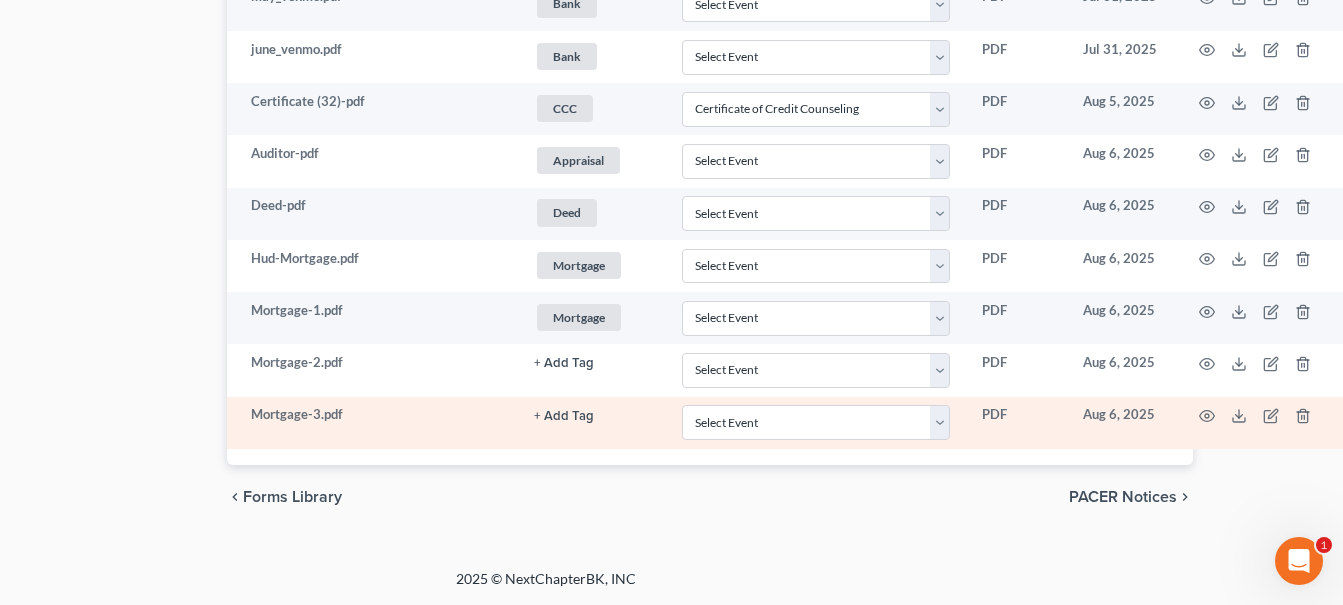 scroll, scrollTop: 1599, scrollLeft: 129, axis: both 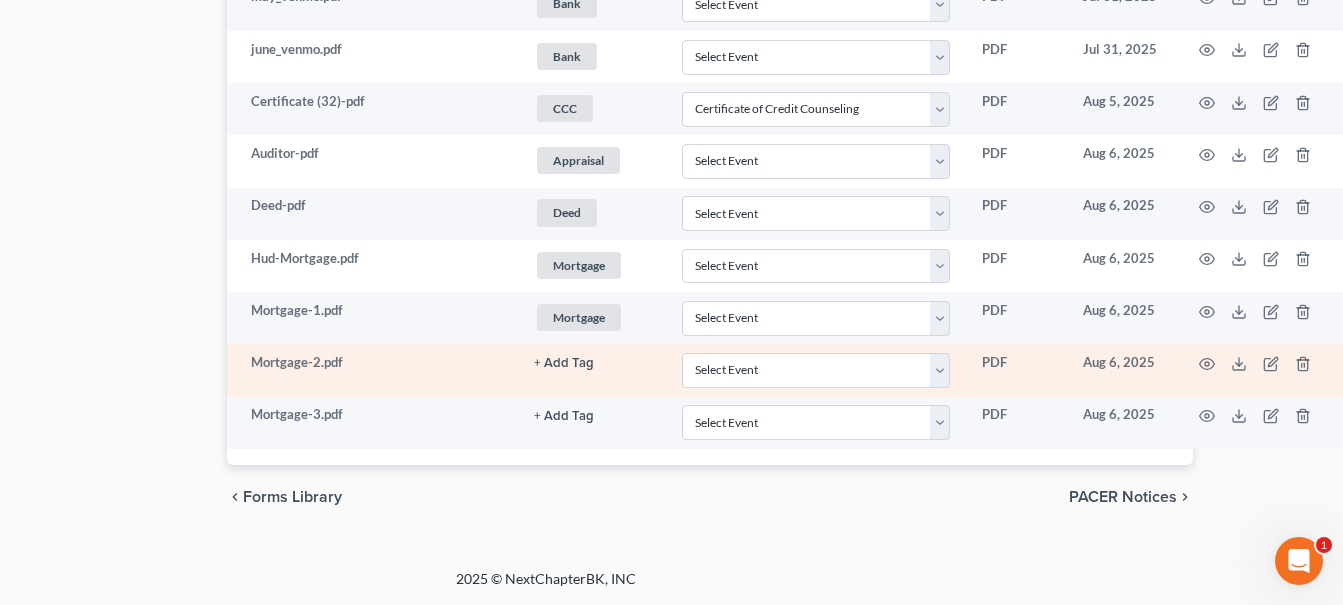 click on "+ Add Tag" at bounding box center (564, -838) 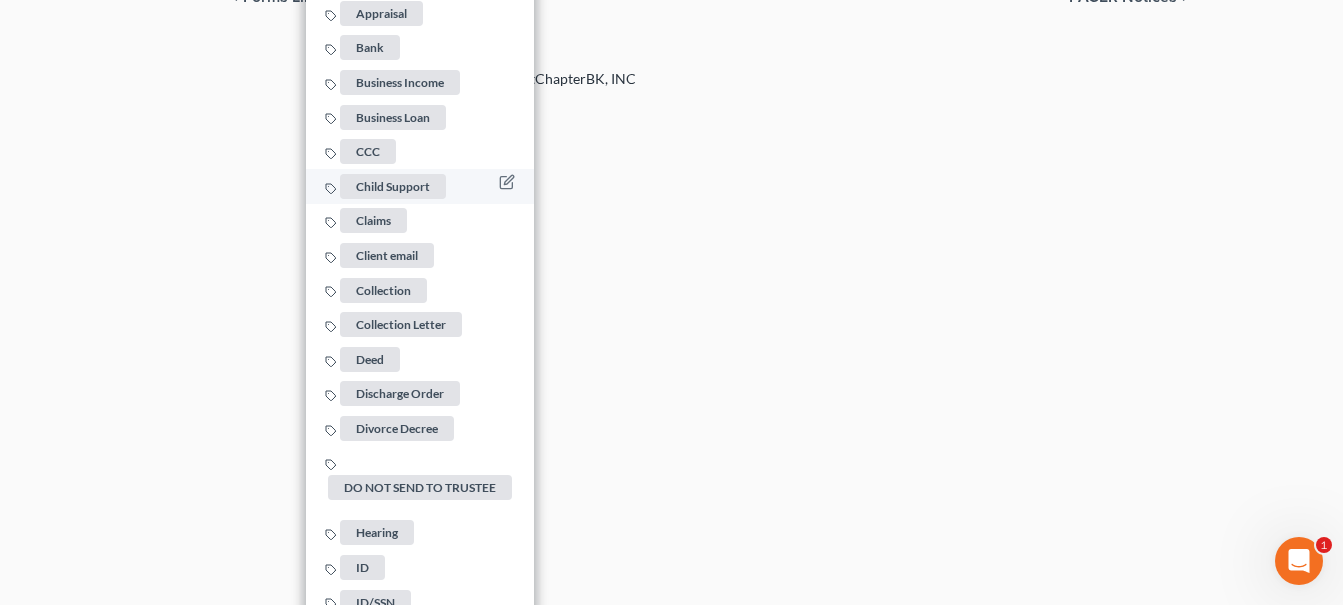scroll, scrollTop: 2399, scrollLeft: 129, axis: both 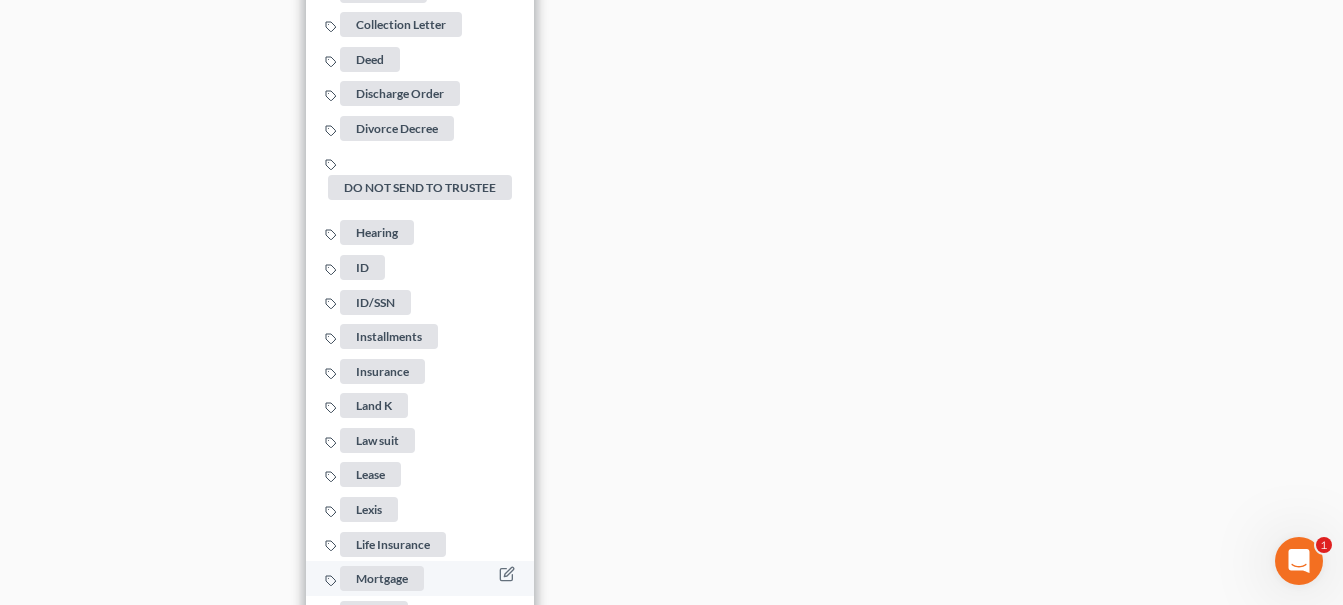 click on "Mortgage" at bounding box center (382, 578) 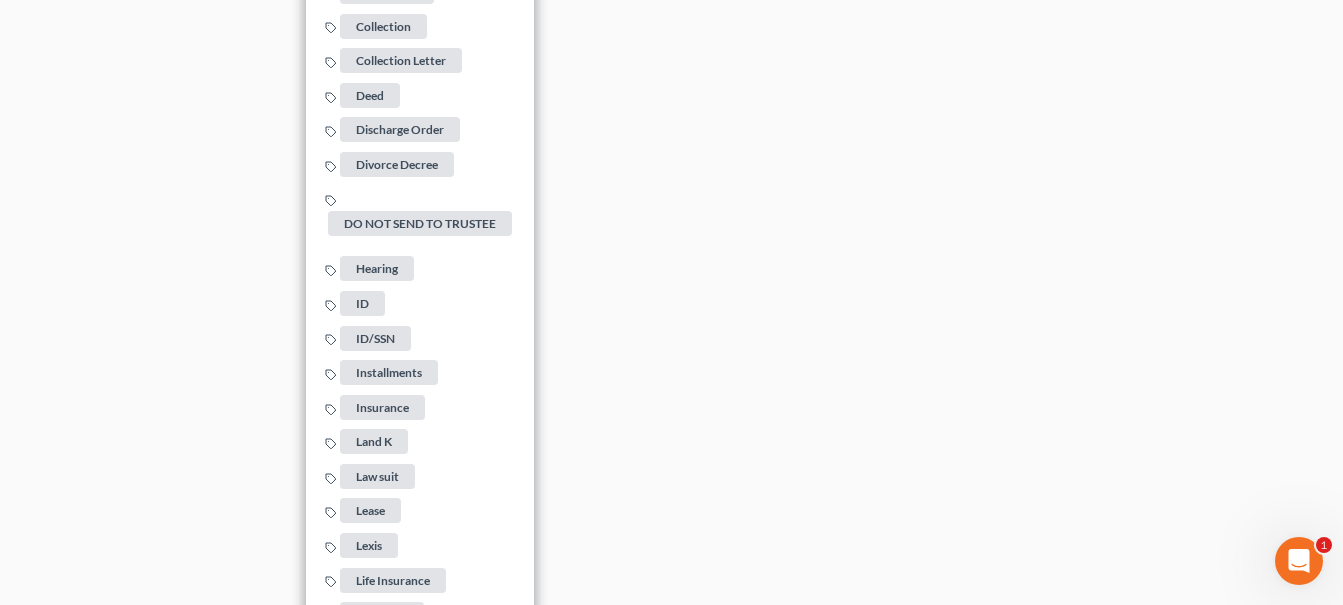 click on "Home New Case Client Portal Fesenmyer Law Offices, LLC fesenmyer_law@hotmail.com My Account Settings Plan + Billing Account Add-Ons Upgrade to Whoa Help Center Webinars Training Videos What's new Log out New Case Home Client Portal         - No Result - See all results Or Press Enter... Help Help Center Webinars Training Videos What's new Fesenmyer Law Offices, LLC Fesenmyer Law Offices, LLC fesenmyer_law@hotmail.com My Account Settings Plan + Billing Account Add-Ons Upgrade to Whoa Log out 	 Kreitzer, Jessica Upgraded Chapter Chapter  7 Status Lead District OHSB Preview Petition Navigation
Case Dashboard
Payments
Invoices" at bounding box center (545, -1297) 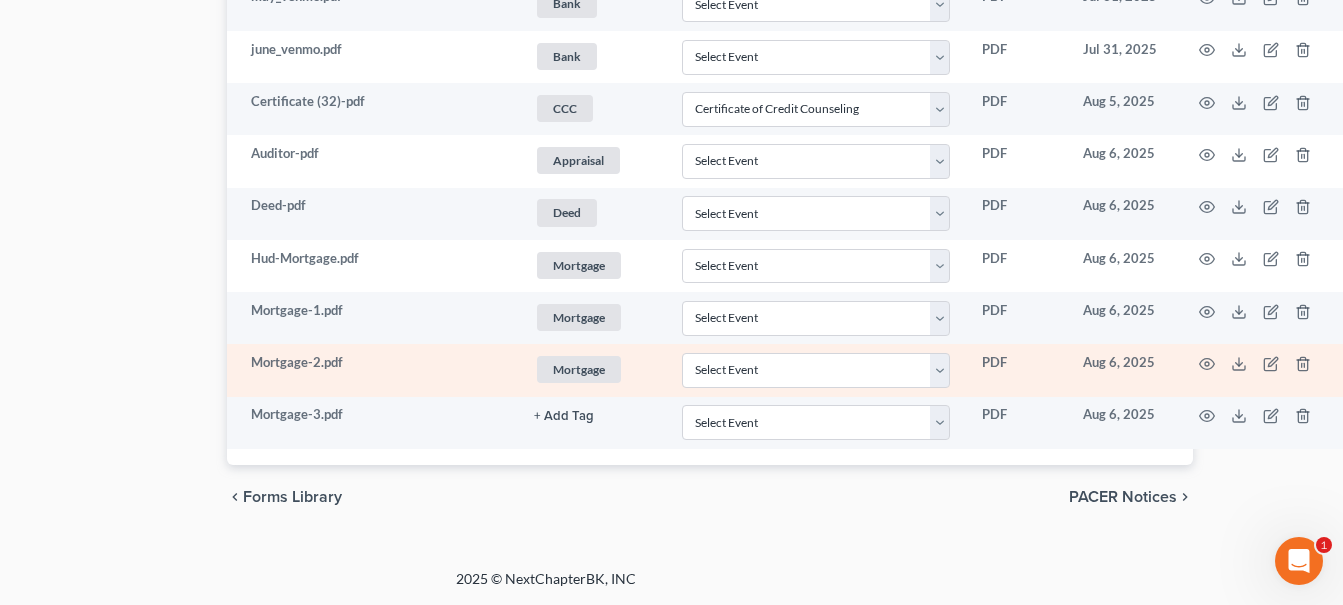 scroll, scrollTop: 1599, scrollLeft: 129, axis: both 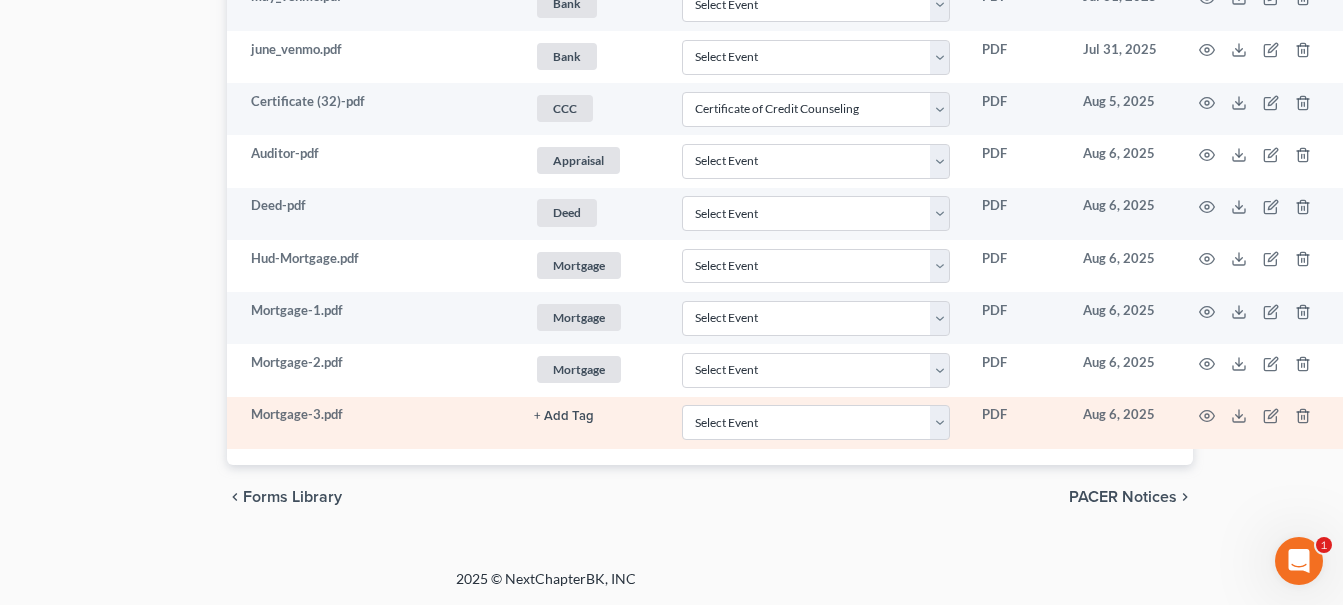 click on "+ Add Tag" at bounding box center (564, -838) 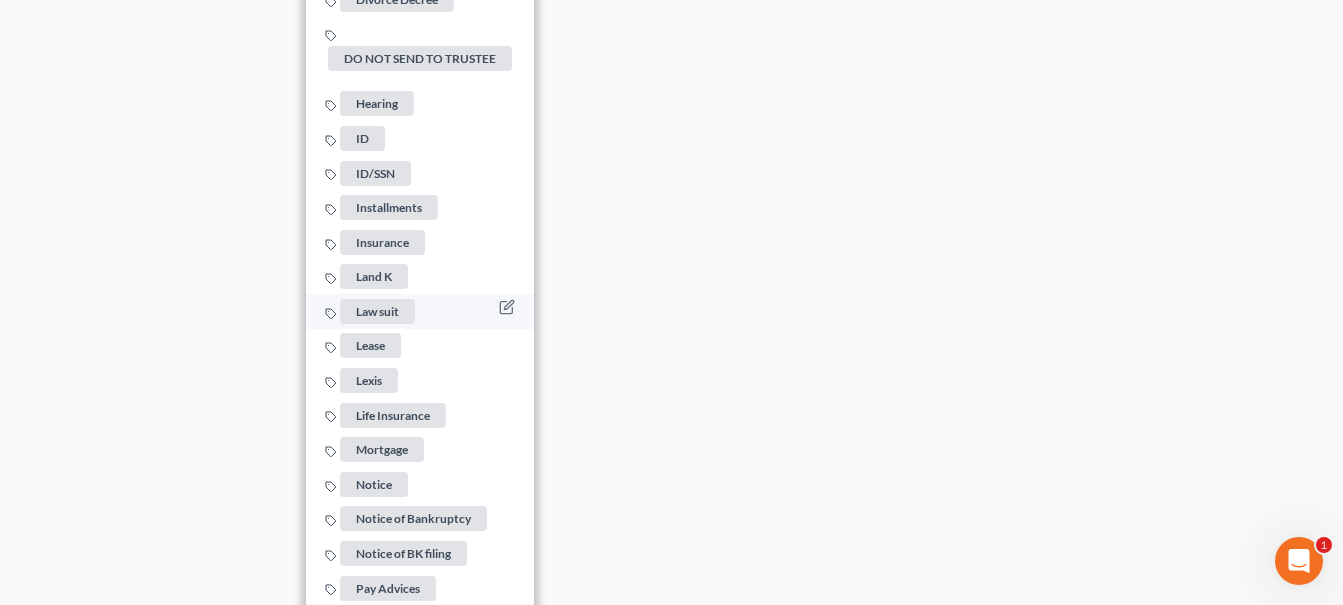 scroll, scrollTop: 2599, scrollLeft: 129, axis: both 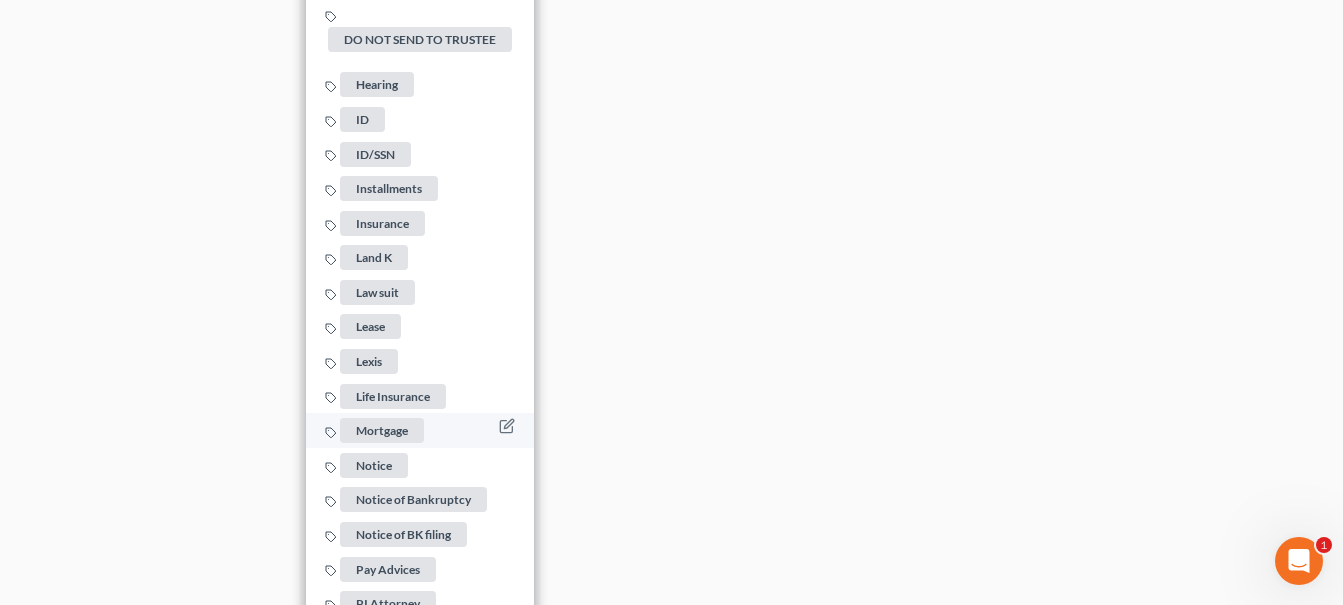 click on "Mortgage" at bounding box center [382, 431] 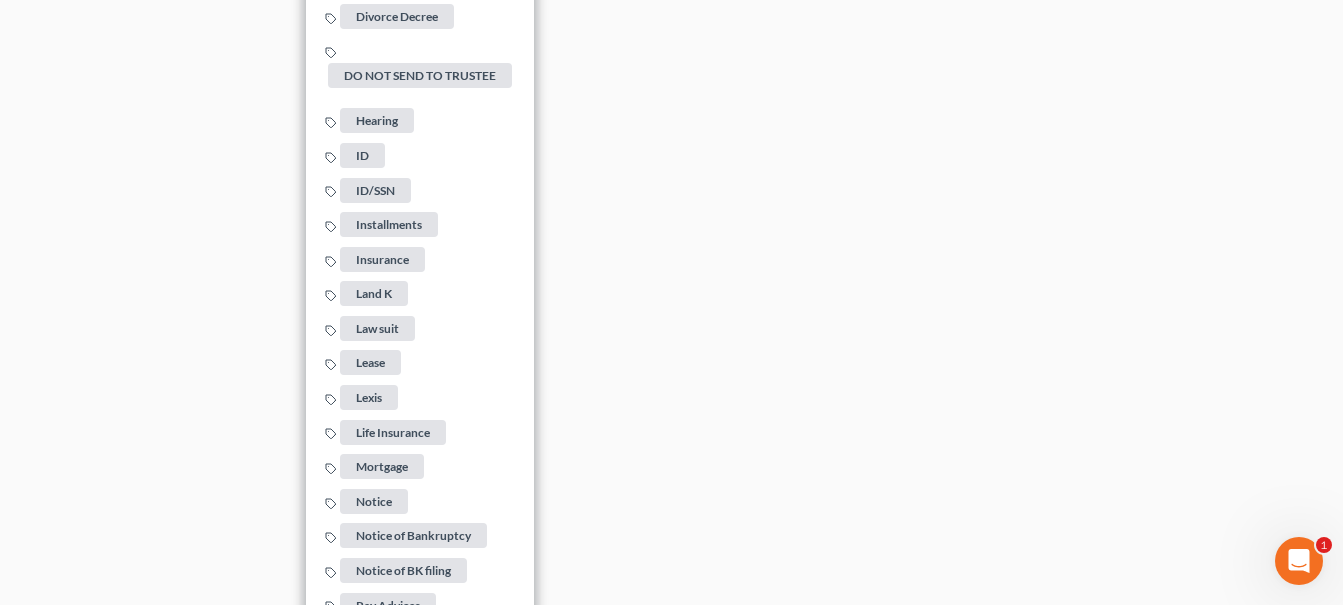 click on "Home New Case Client Portal Fesenmyer Law Offices, LLC fesenmyer_law@hotmail.com My Account Settings Plan + Billing Account Add-Ons Upgrade to Whoa Help Center Webinars Training Videos What's new Log out New Case Home Client Portal         - No Result - See all results Or Press Enter... Help Help Center Webinars Training Videos What's new Fesenmyer Law Offices, LLC Fesenmyer Law Offices, LLC fesenmyer_law@hotmail.com My Account Settings Plan + Billing Account Add-Ons Upgrade to Whoa Log out 	 Kreitzer, Jessica Upgraded Chapter Chapter  7 Status Lead District OHSB Preview Petition Navigation
Case Dashboard
Payments
Invoices" at bounding box center [545, -1497] 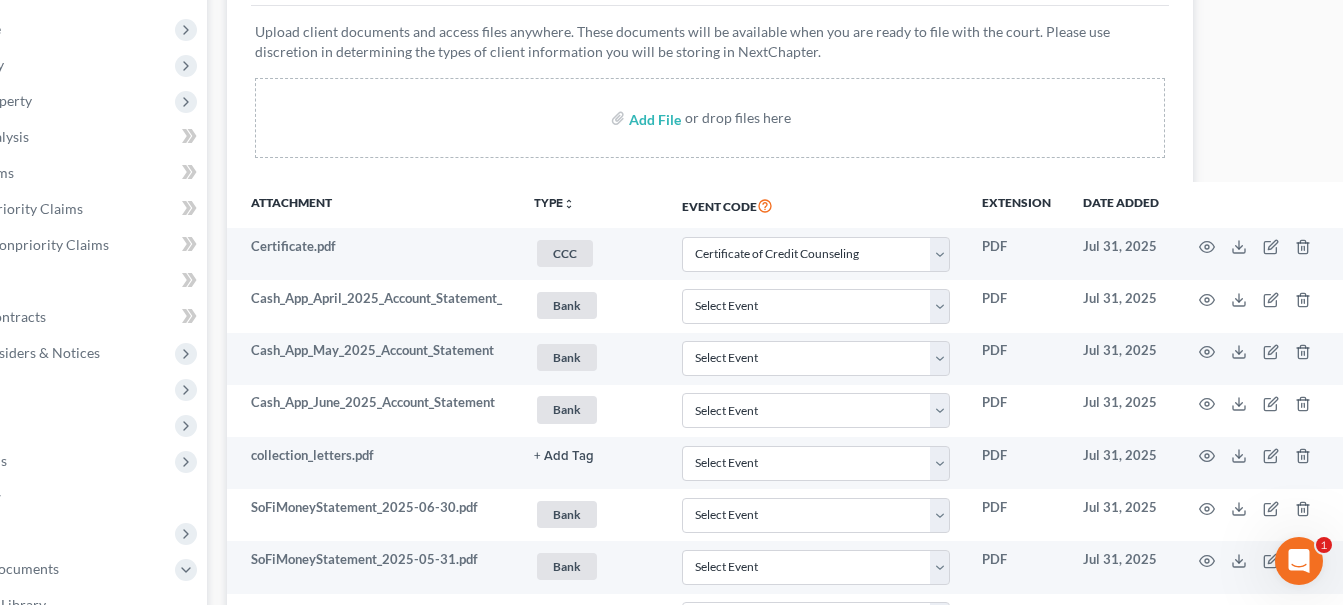 scroll, scrollTop: 299, scrollLeft: 129, axis: both 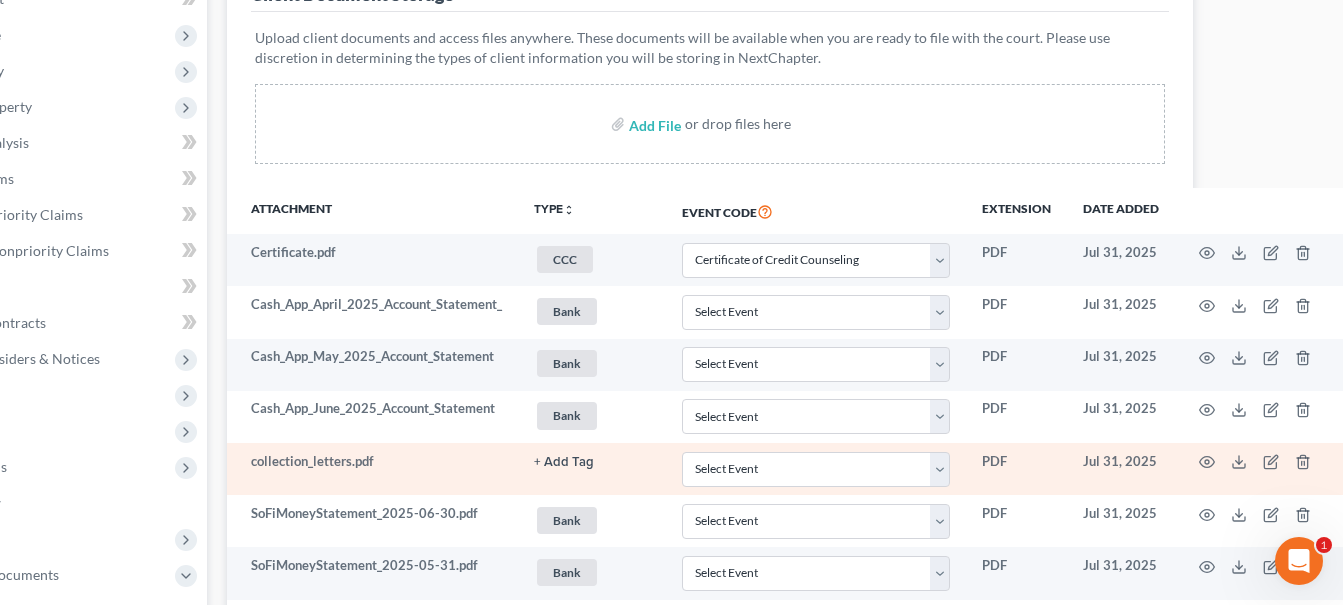 click on "+ Add Tag" at bounding box center [564, 462] 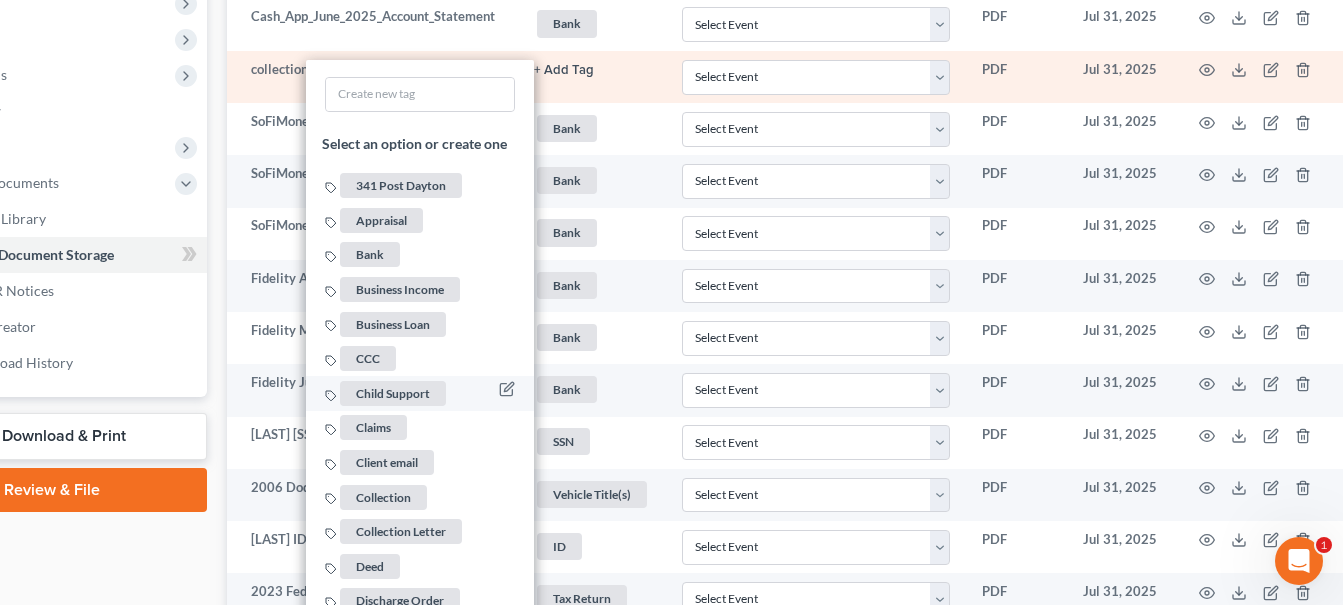 scroll, scrollTop: 799, scrollLeft: 129, axis: both 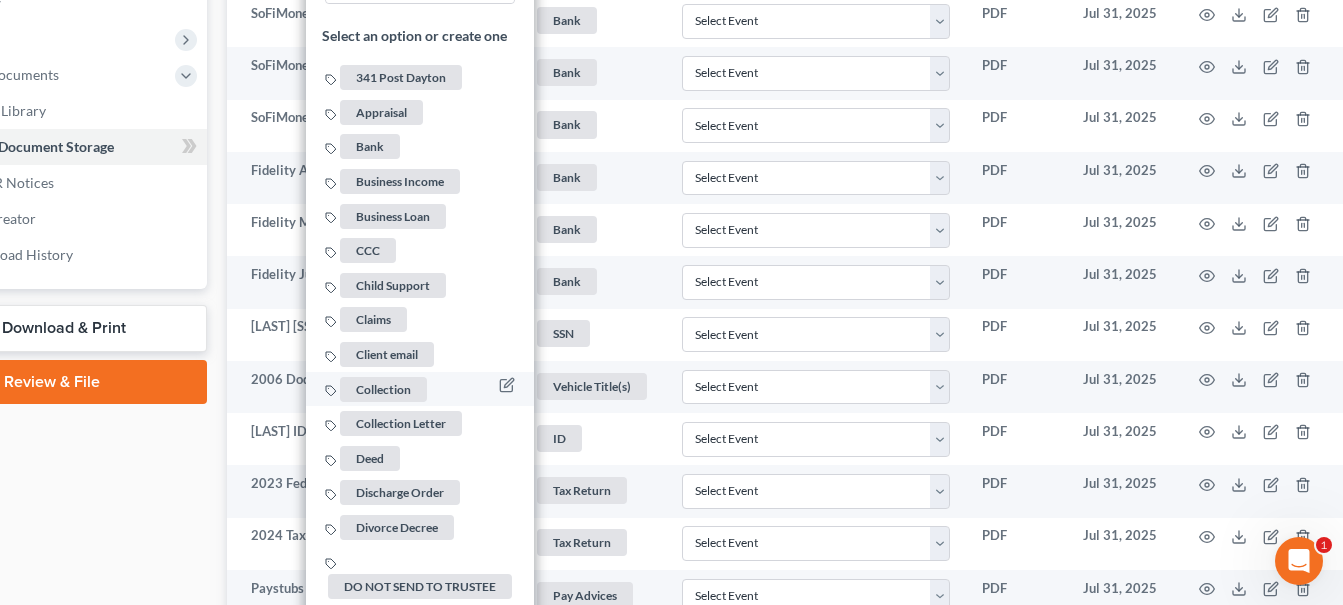 click on "Collection" at bounding box center [383, 388] 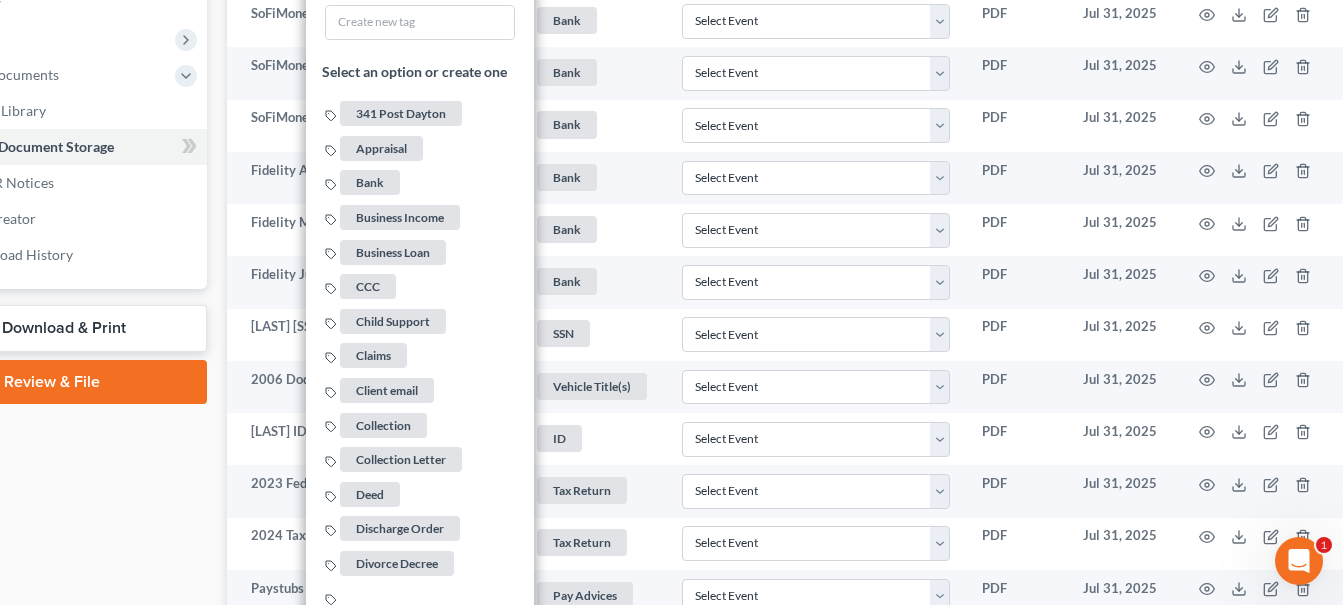click on "Case Dashboard
Payments
Invoices
Payments
Payments
Credit Report
Client Profile" at bounding box center (52, 361) 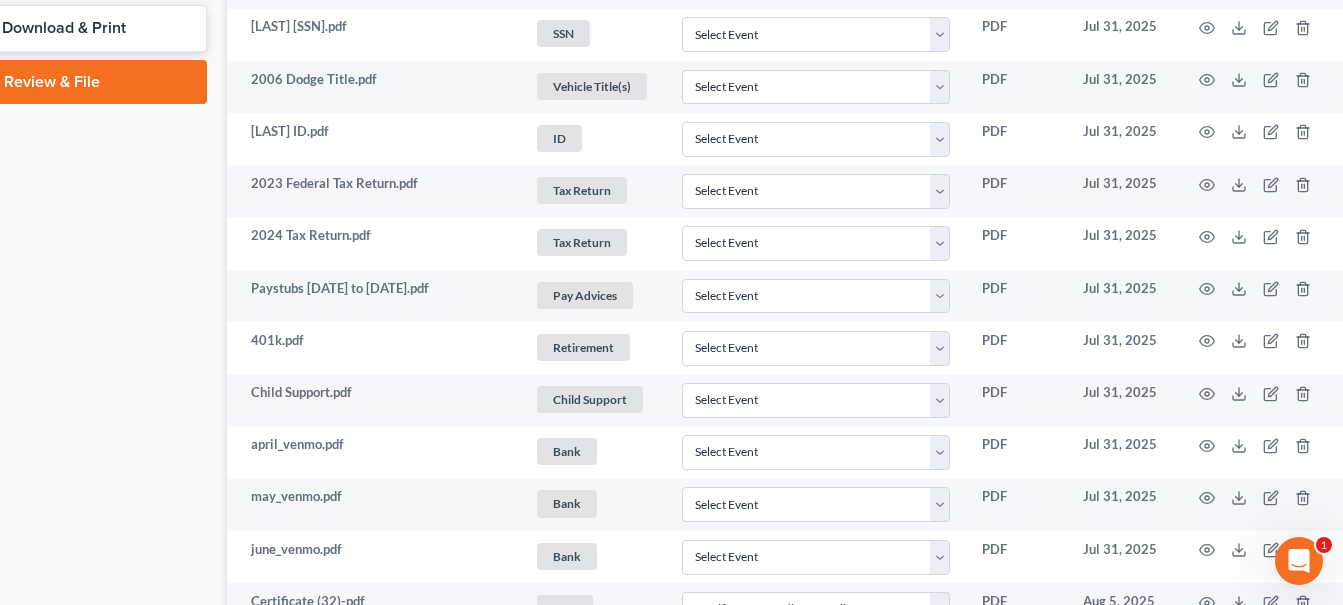 scroll, scrollTop: 699, scrollLeft: 129, axis: both 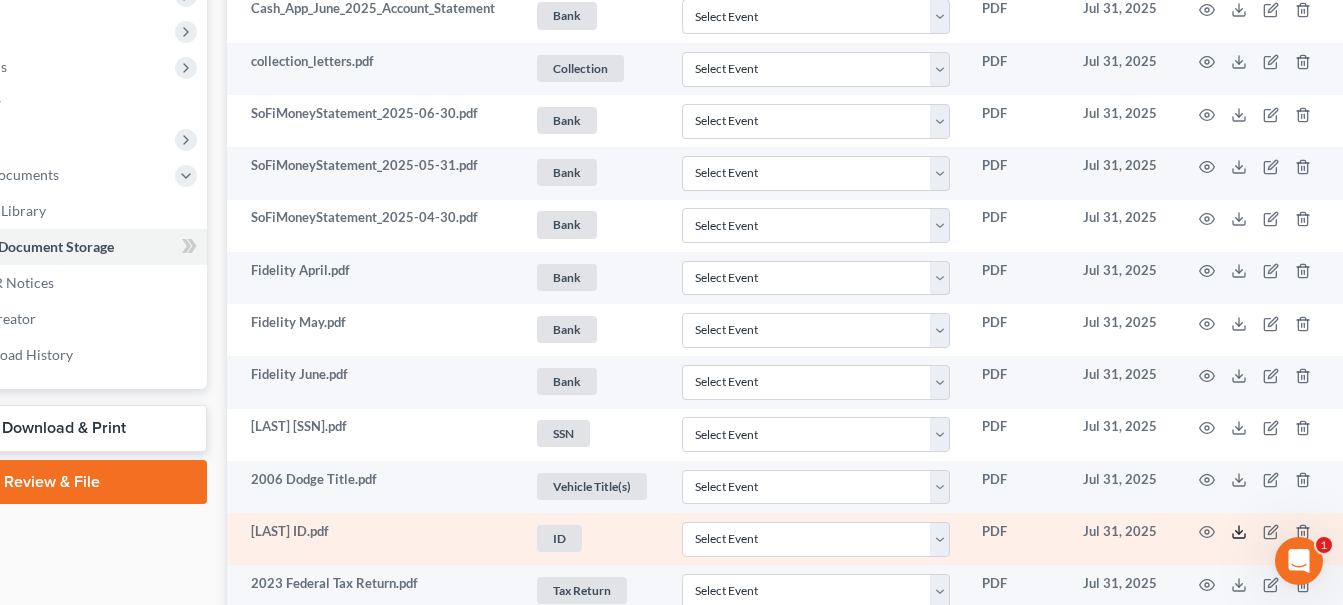 drag, startPoint x: 1236, startPoint y: 532, endPoint x: 1229, endPoint y: 524, distance: 10.630146 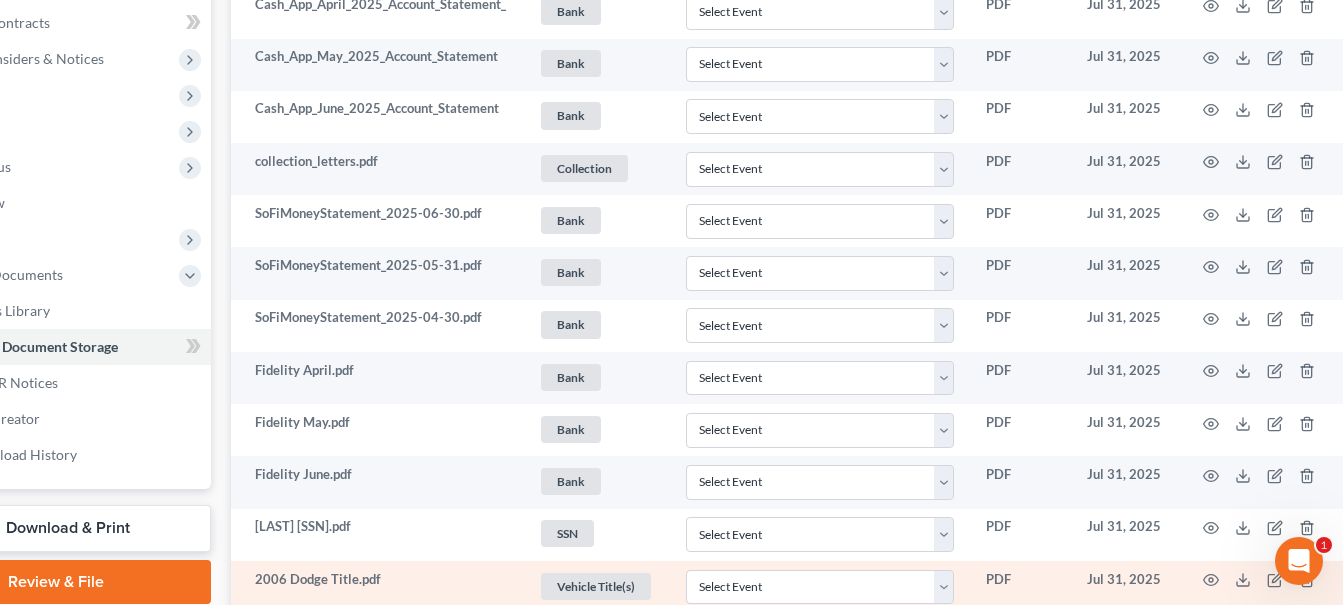 scroll, scrollTop: 599, scrollLeft: 127, axis: both 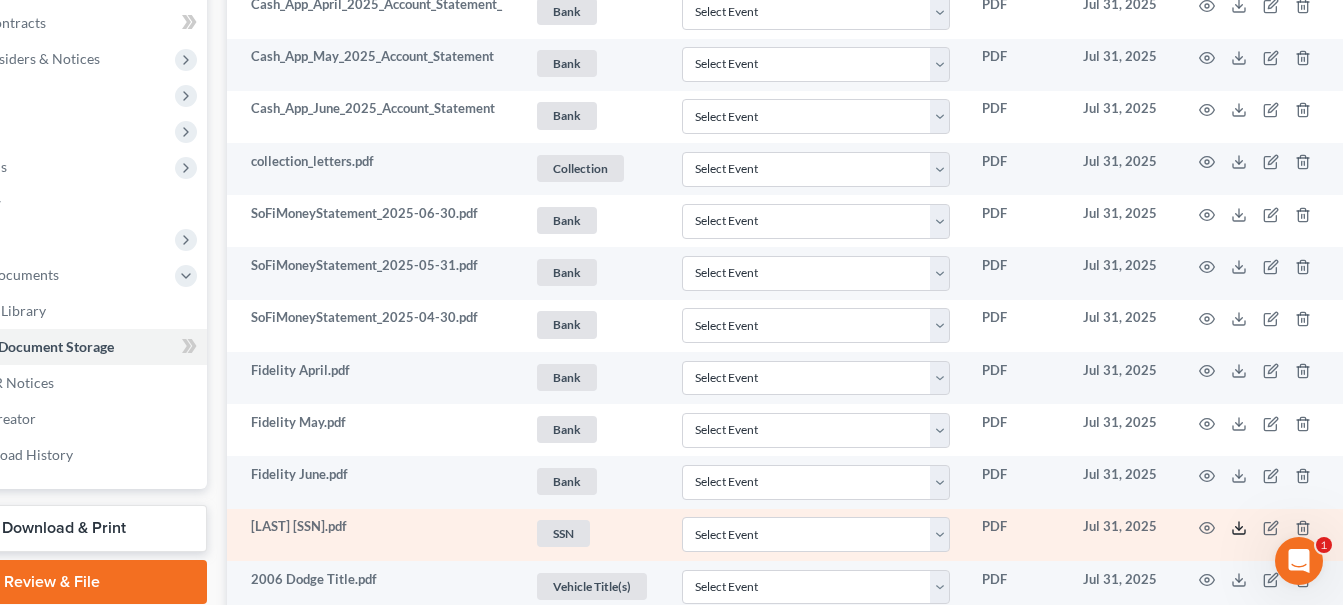 click 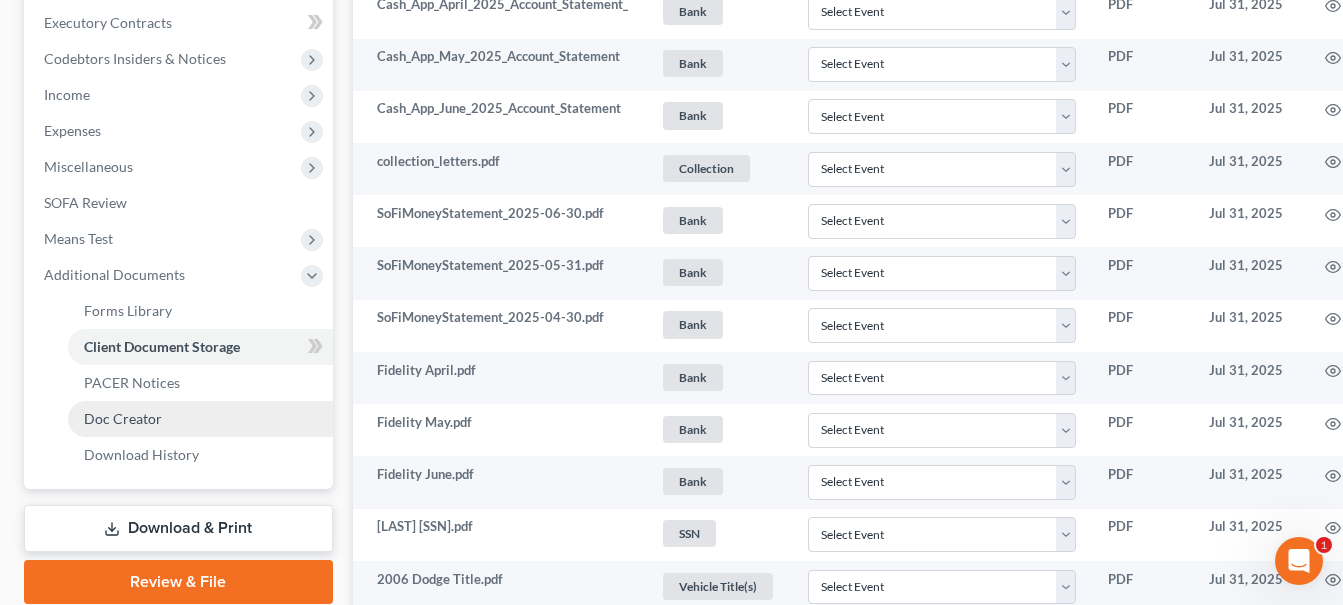 scroll, scrollTop: 99, scrollLeft: 0, axis: vertical 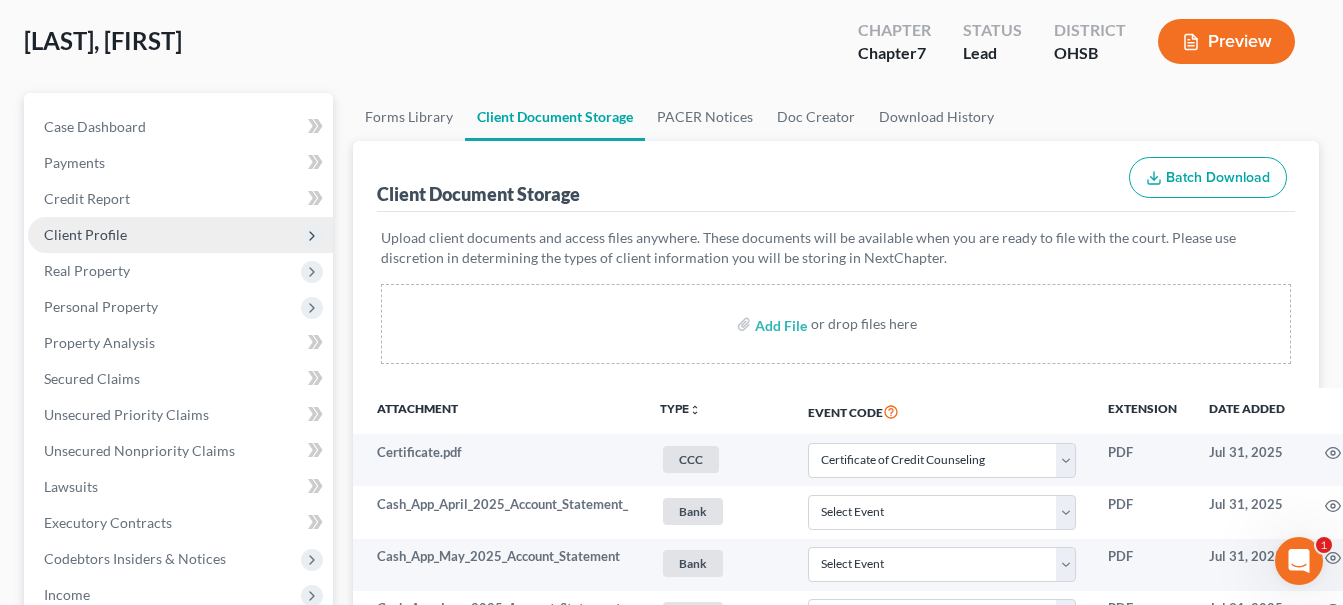 click on "Client Profile" at bounding box center (85, 234) 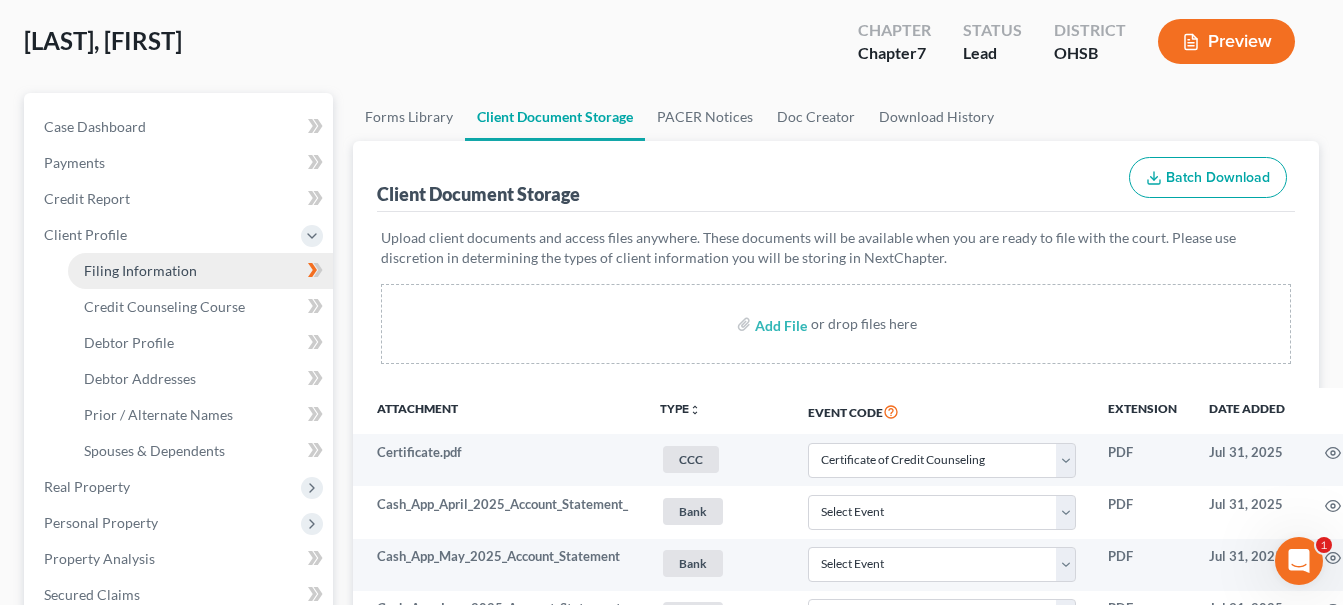 click on "Filing Information" at bounding box center (200, 271) 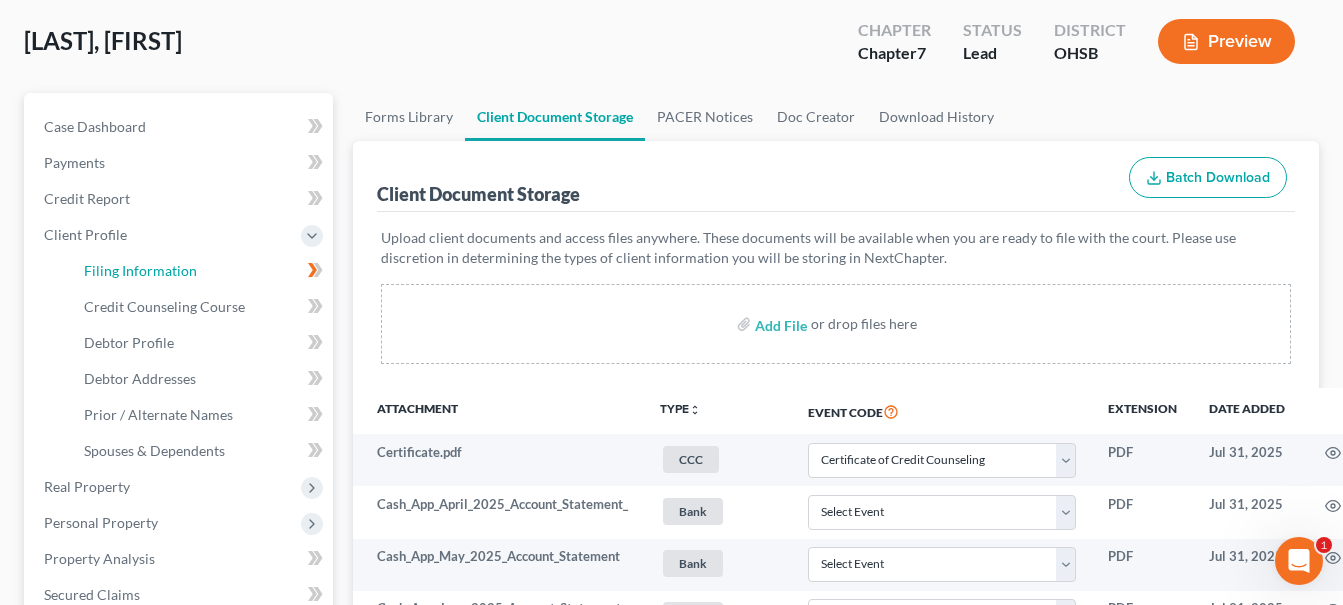 select on "1" 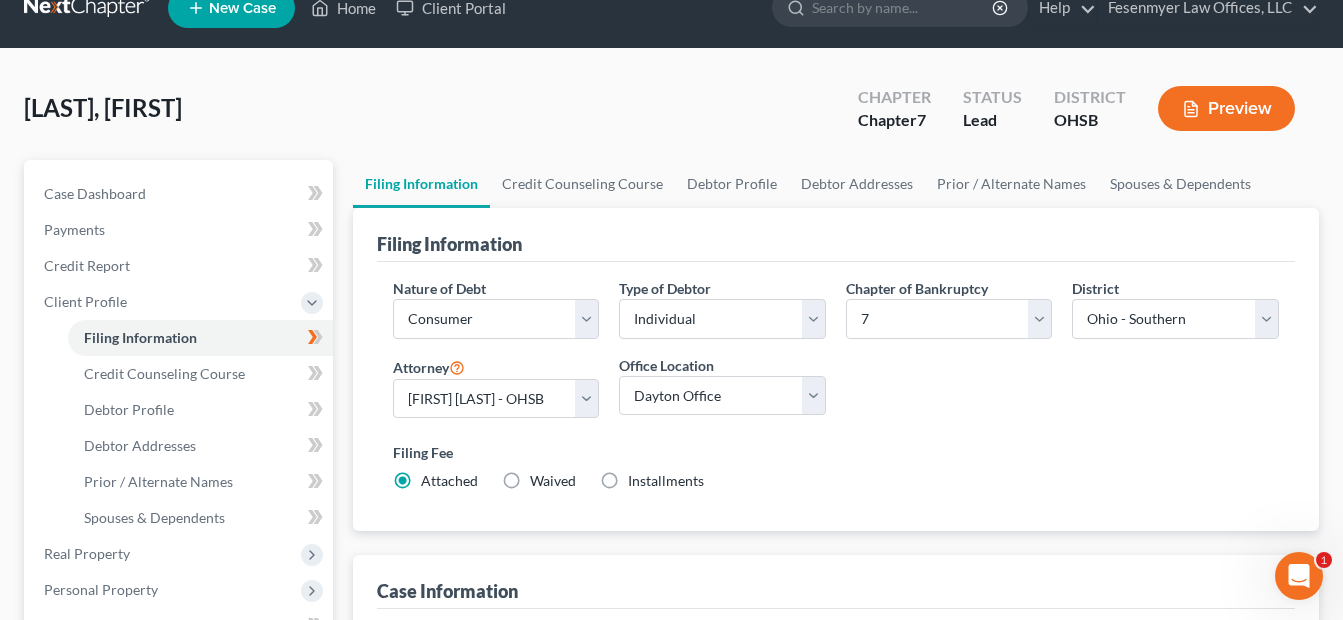 scroll, scrollTop: 0, scrollLeft: 0, axis: both 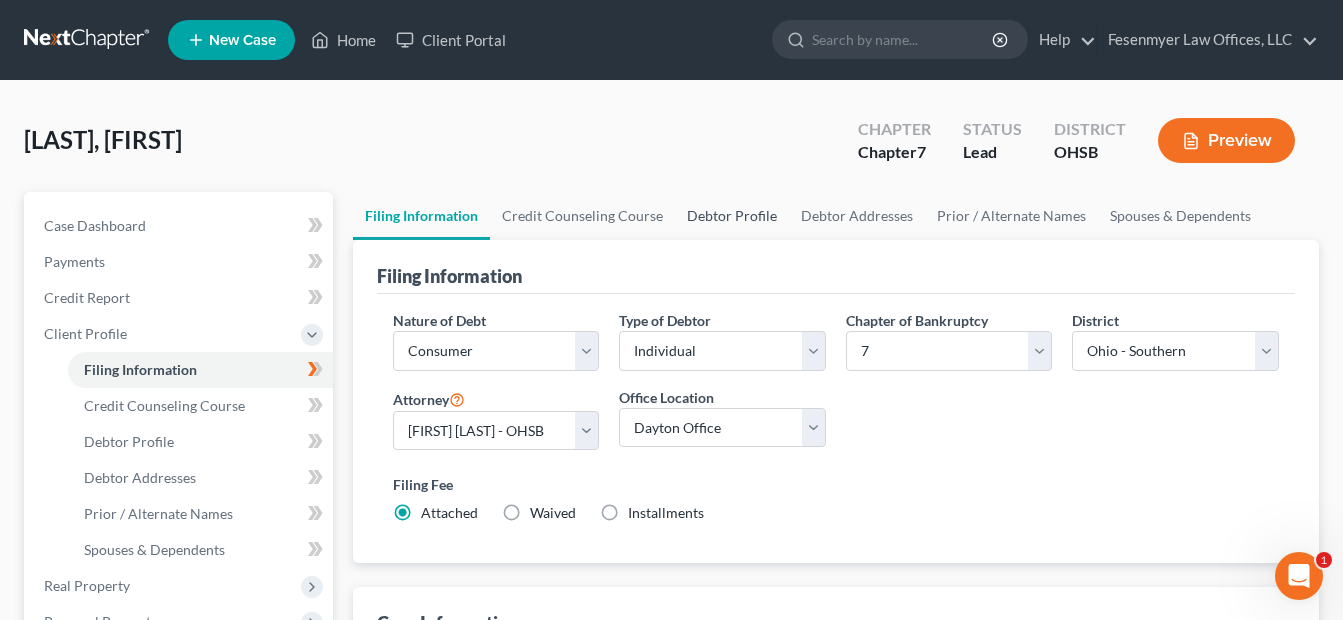 click on "Debtor Profile" at bounding box center [732, 216] 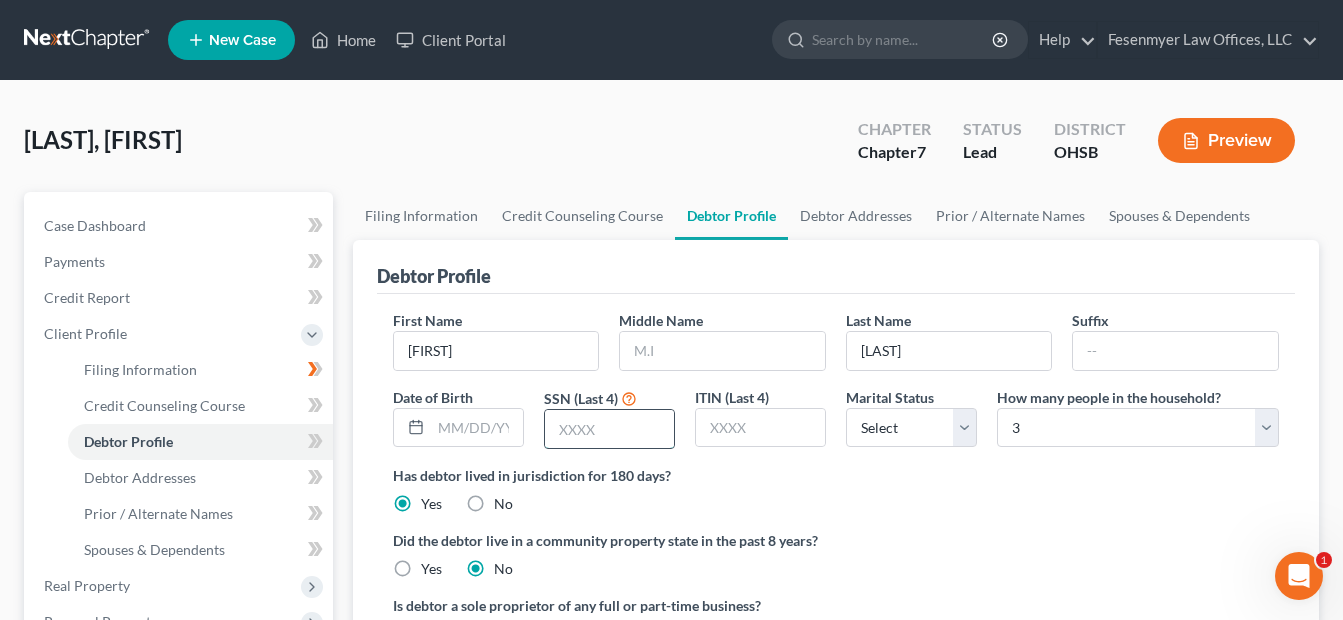 click at bounding box center (609, 429) 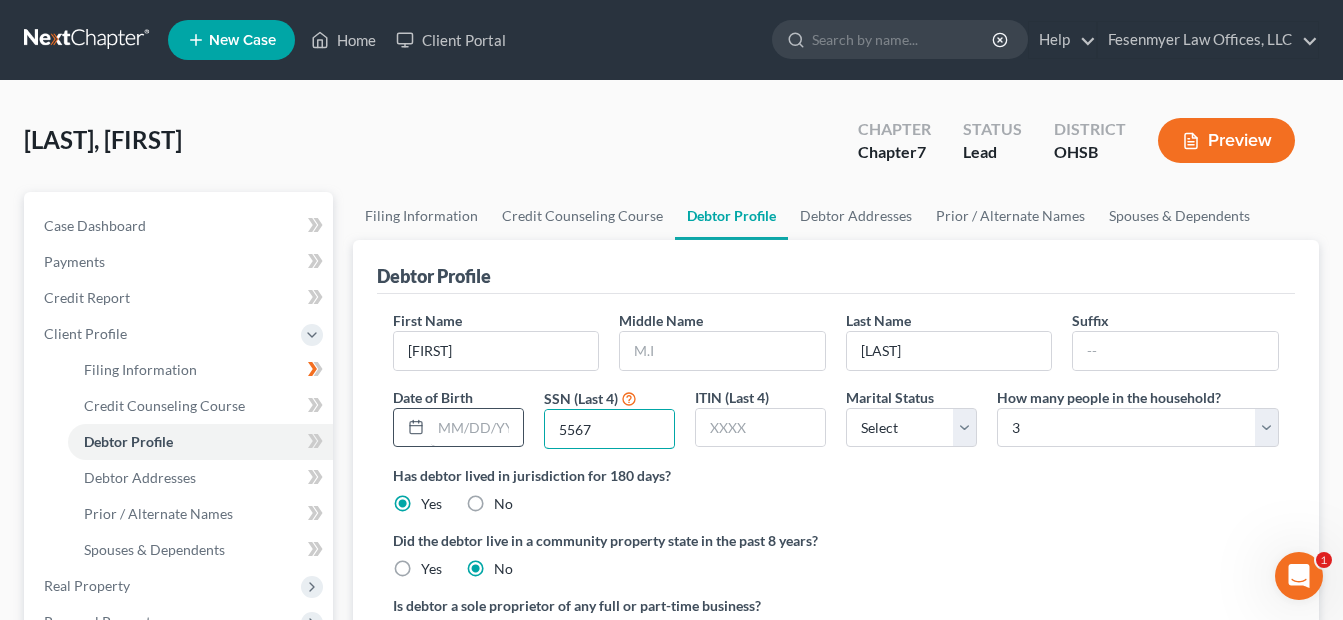 type on "5567" 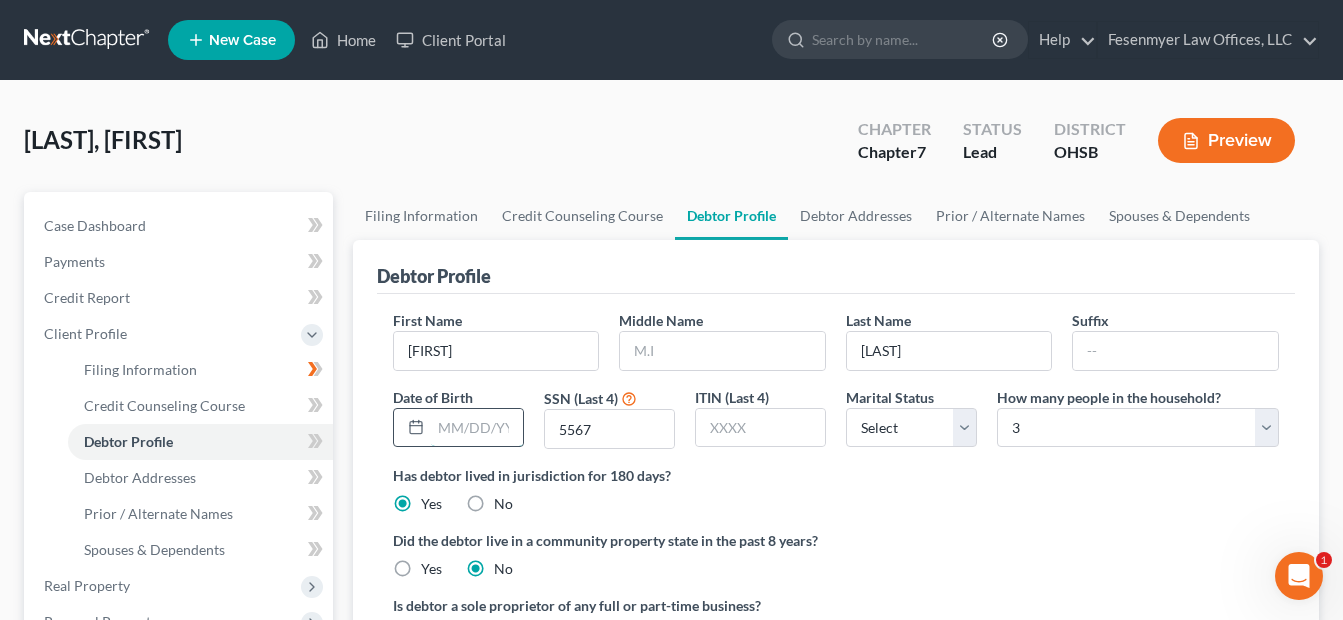 click at bounding box center (477, 428) 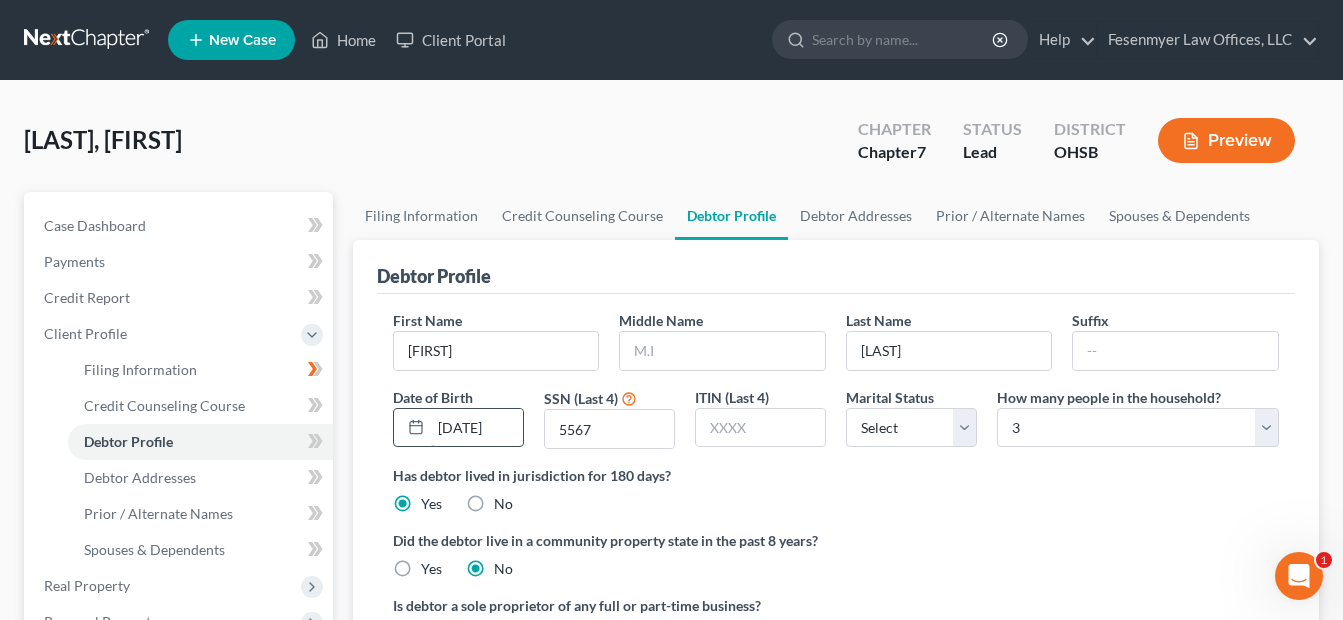 scroll, scrollTop: 0, scrollLeft: 4, axis: horizontal 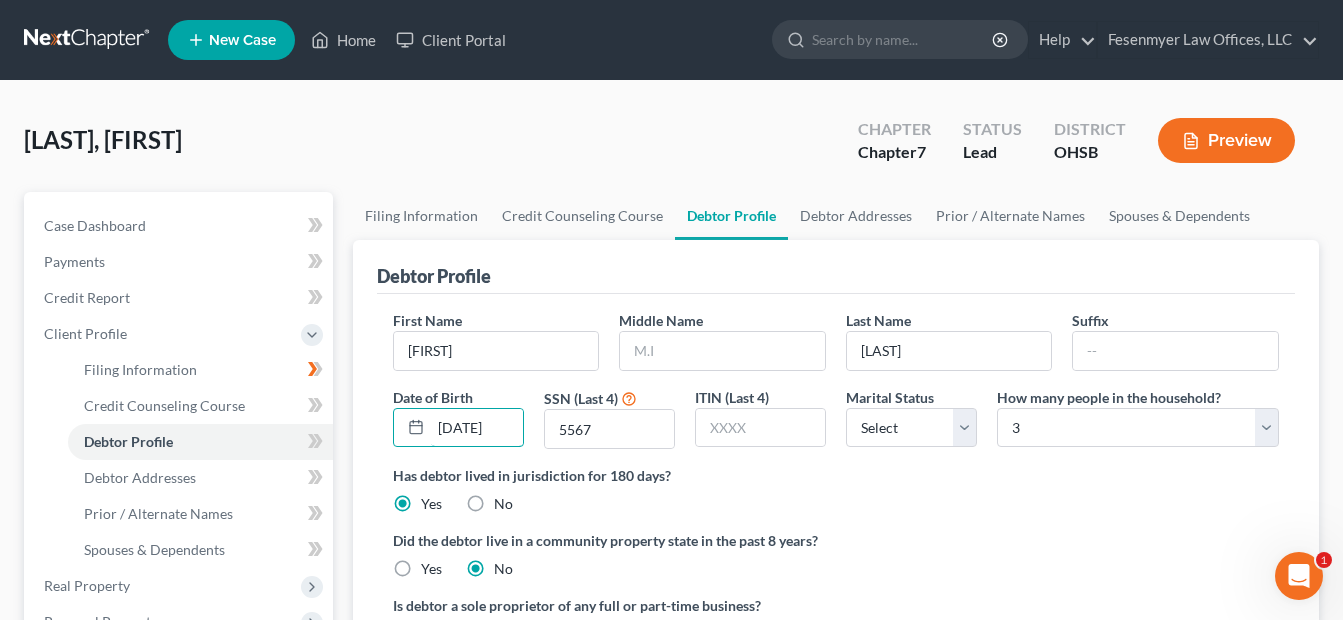 type on "12/24/1981" 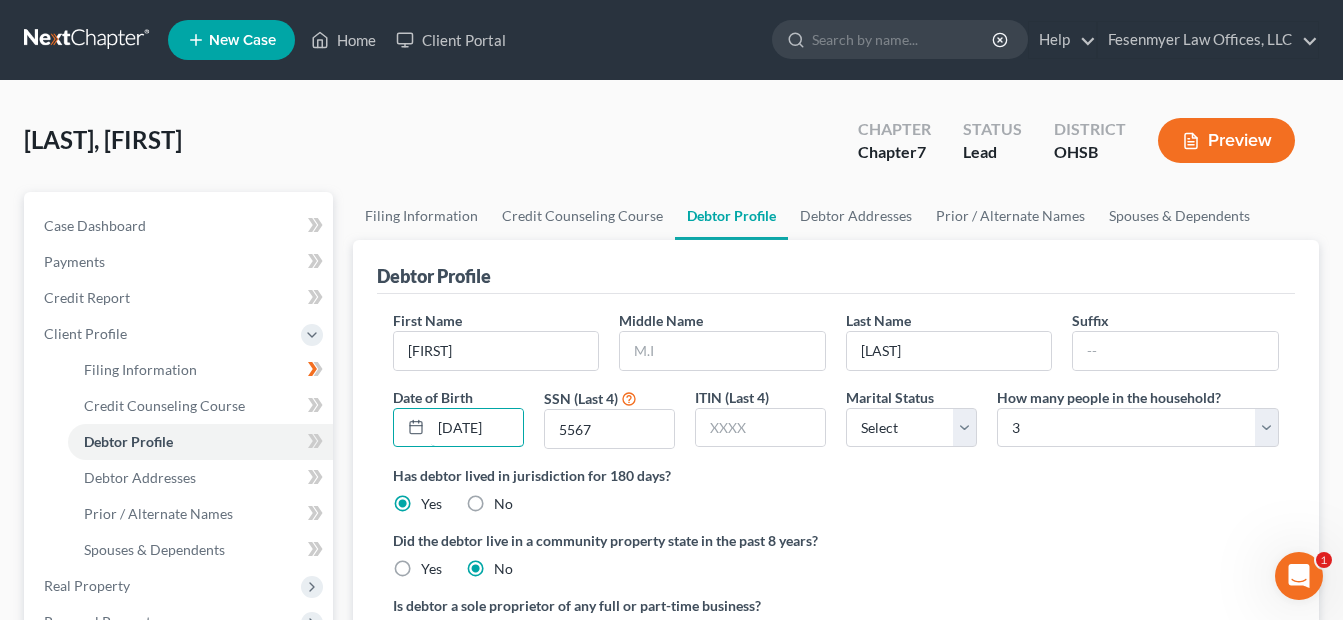 scroll, scrollTop: 0, scrollLeft: 0, axis: both 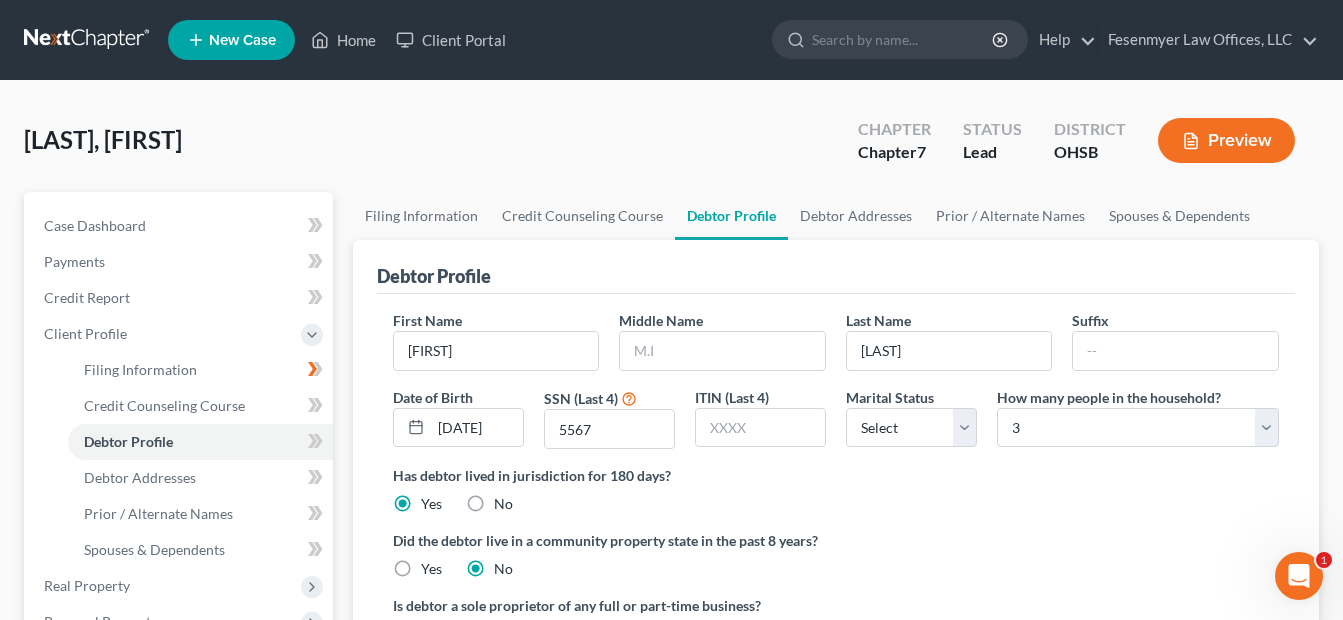 click on "Filing Information
Credit Counseling Course
Debtor Profile
Debtor Addresses
Prior / Alternate Names
Spouses & Dependents
Debtor Profile First Name Jessica Middle Name Last Name Kreitzer Suffix Date of Birth         12/24/1981 SSN (Last 4)   5567 ITIN (Last 4) Marital Status Select Single Married Separated Divorced Widowed How many people in the household? Select 1 2 3 4 5 6 7 8 9 10 11 12 13 14 15 16 17 18 19 20 Is debtor deceased? Yes No Has debtor lived in jurisdiction for 180 days? Yes No Debtor must reside in jurisdiction for 180 prior to filing bankruptcy pursuant to U.S.C. 11 28 USC § 1408.   More Info Explain: Did the debtor live in a community property state in the past 8 years? Yes No Is debtor a sole proprietor of any full or part-time business? Yes No Prior & Pending Bankruptcies Does debtor have any pending or prior bankruptcies in the past 8 years? Yes No
chevron_left
Credit Counseling Course
Debtor Addresses" at bounding box center (836, 715) 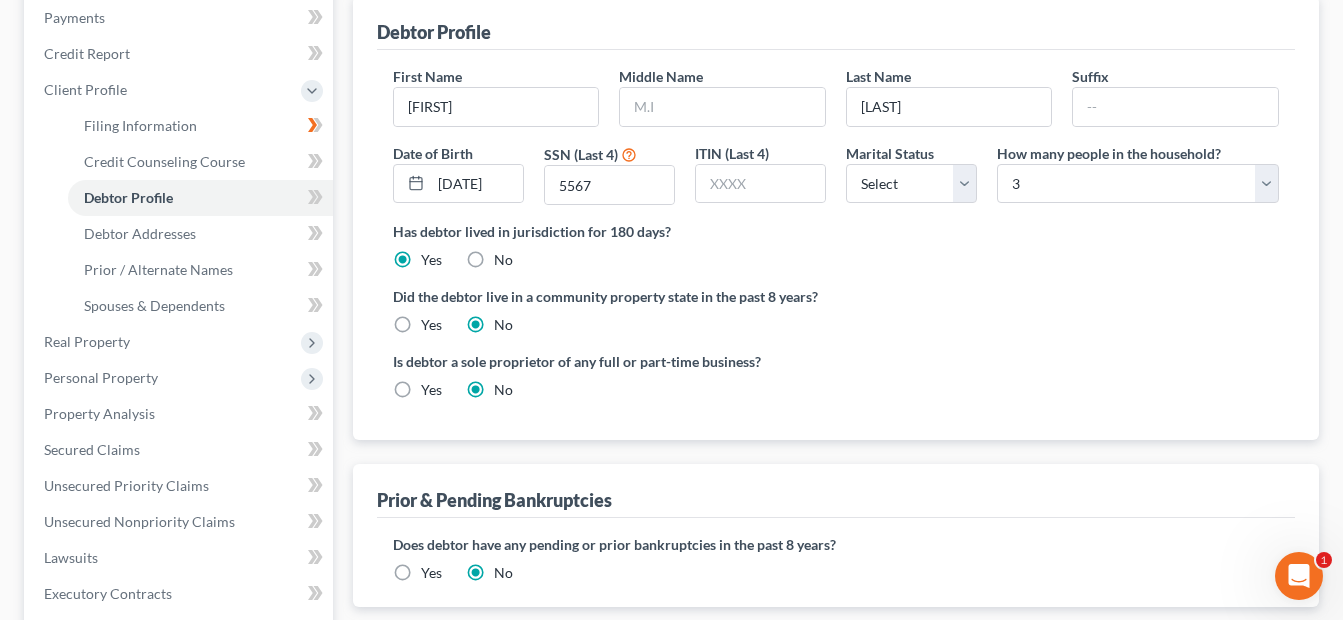 scroll, scrollTop: 300, scrollLeft: 0, axis: vertical 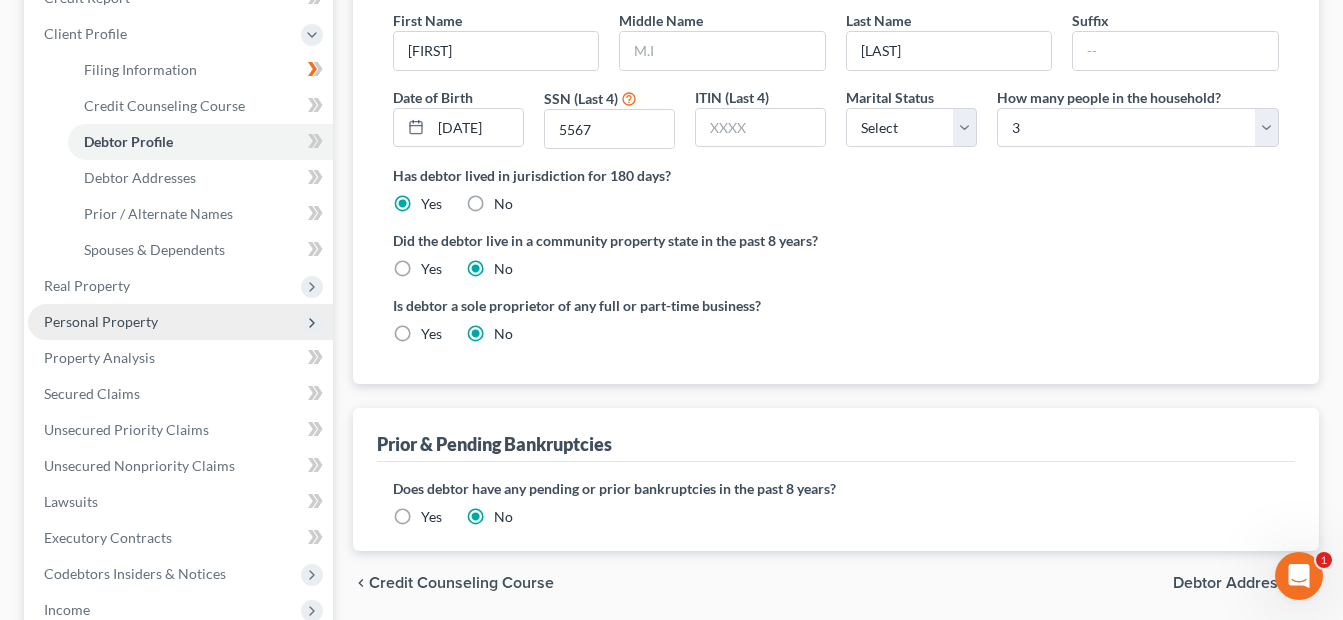click on "Personal Property" at bounding box center [180, 322] 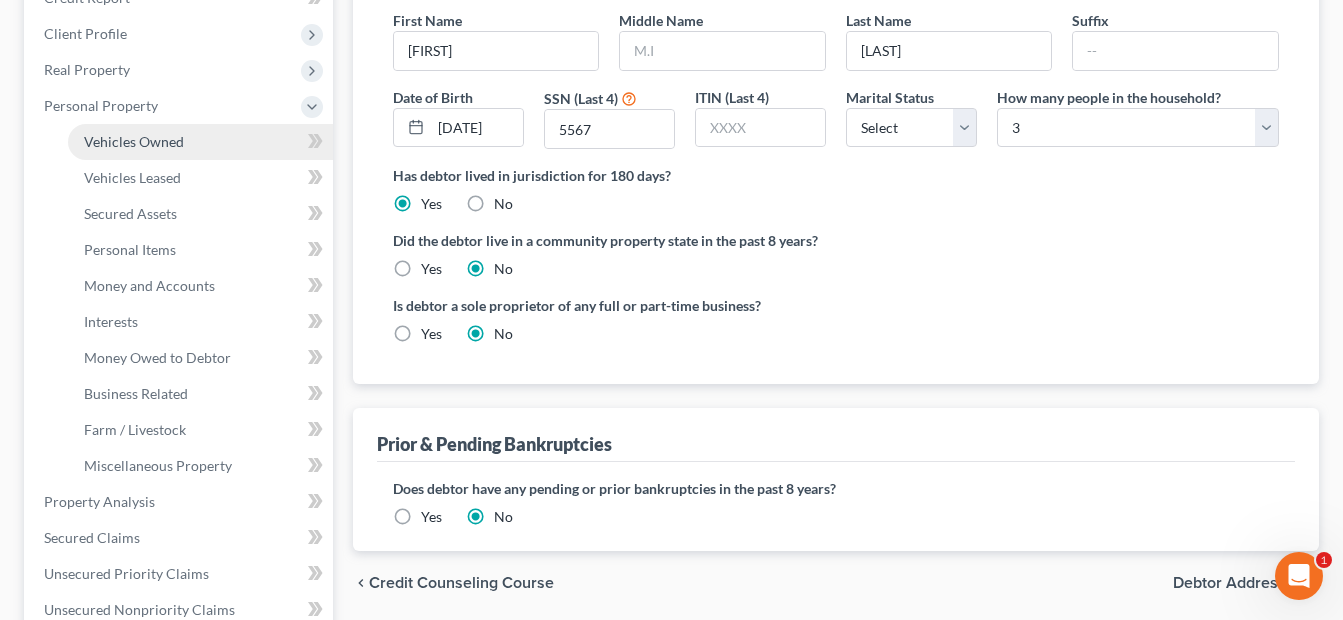 click on "Vehicles Owned" at bounding box center [200, 142] 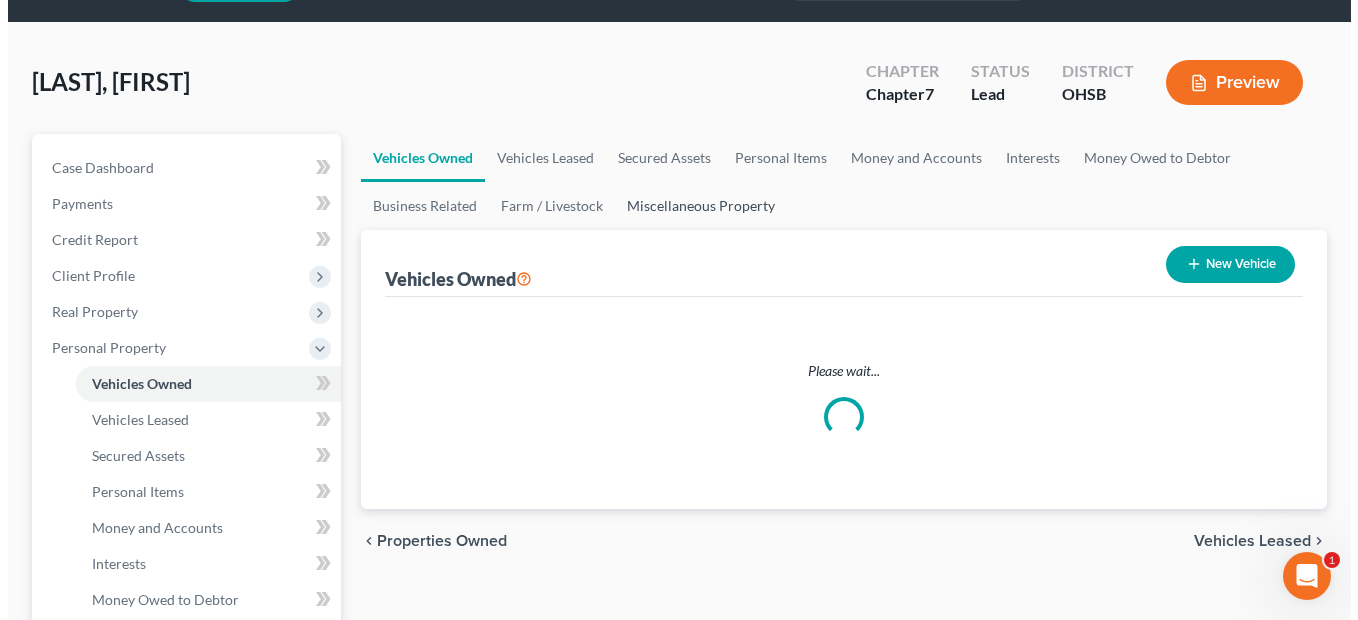 scroll, scrollTop: 0, scrollLeft: 0, axis: both 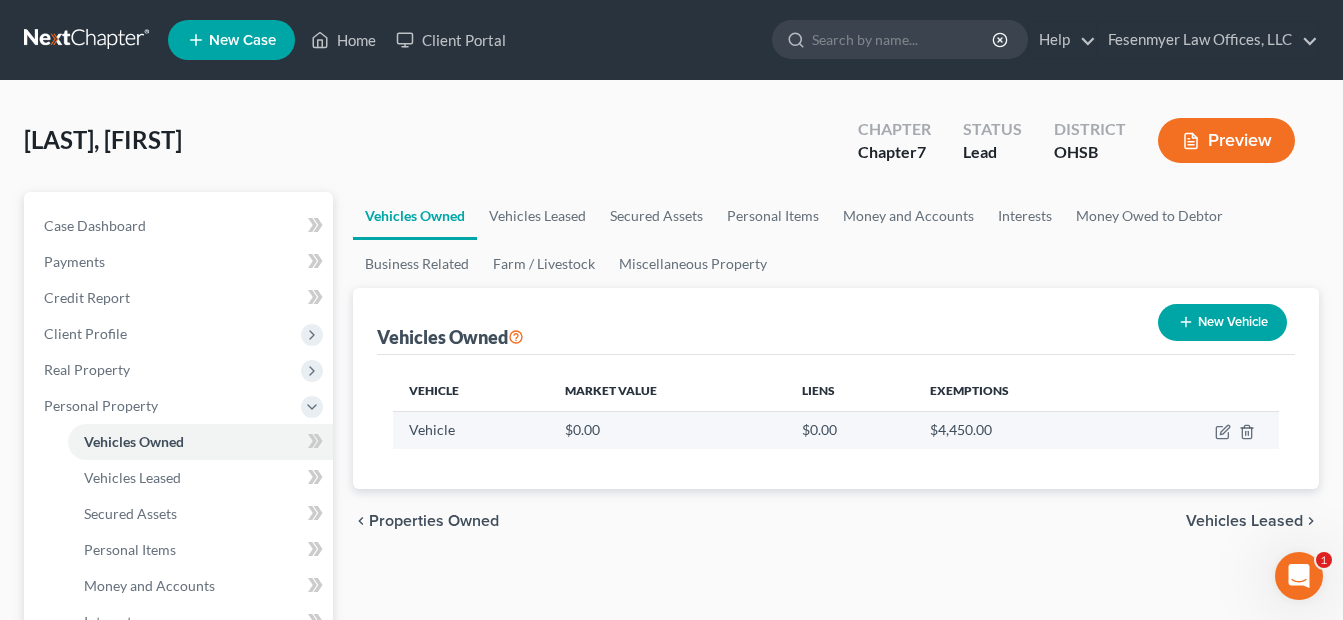 click at bounding box center [1202, 430] 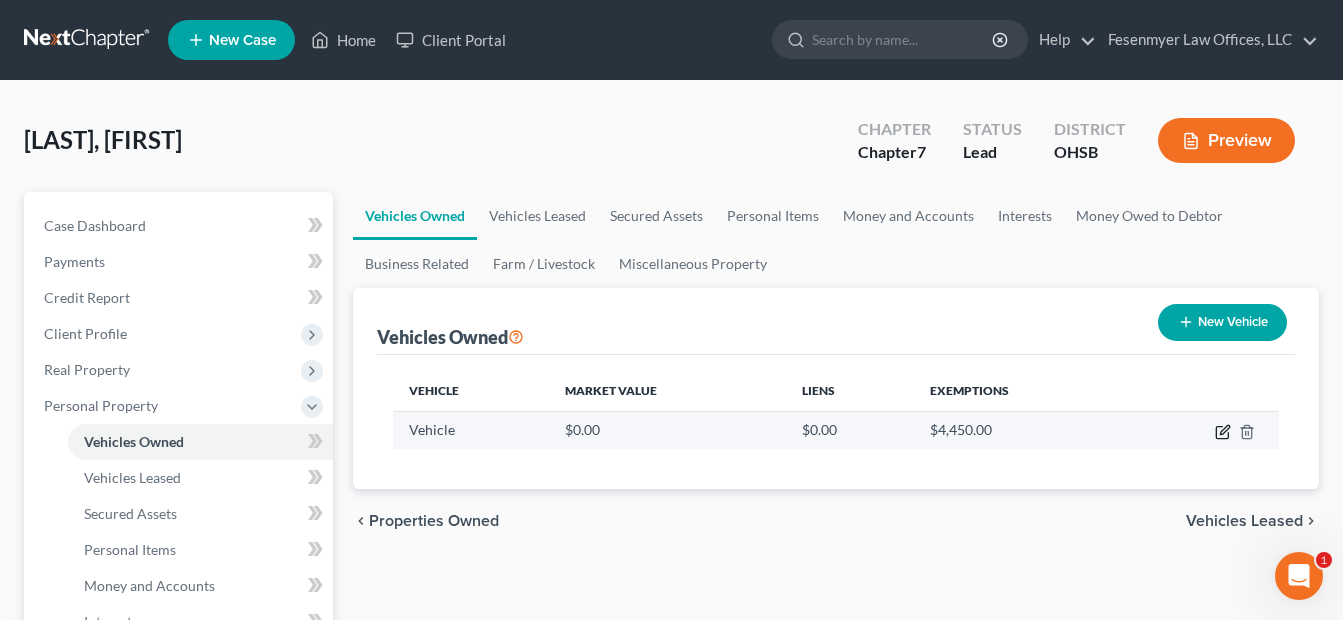 click 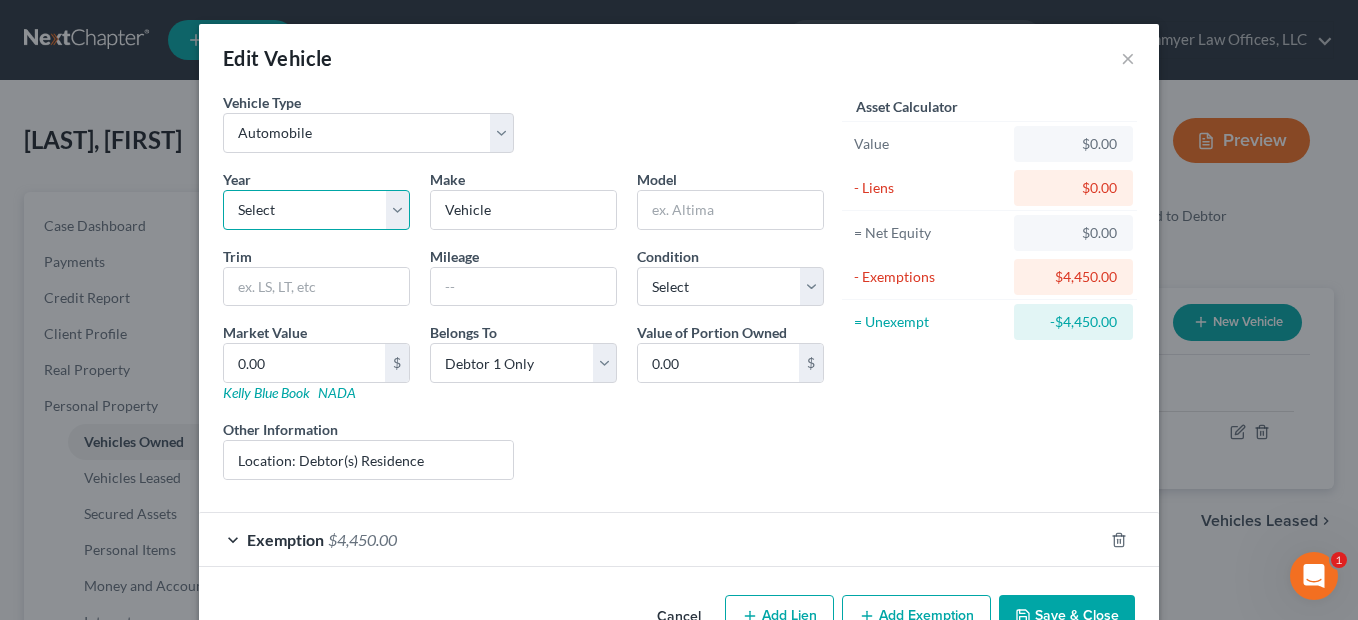 click on "Select 2026 2025 2024 2023 2022 2021 2020 2019 2018 2017 2016 2015 2014 2013 2012 2011 2010 2009 2008 2007 2006 2005 2004 2003 2002 2001 2000 1999 1998 1997 1996 1995 1994 1993 1992 1991 1990 1989 1988 1987 1986 1985 1984 1983 1982 1981 1980 1979 1978 1977 1976 1975 1974 1973 1972 1971 1970 1969 1968 1967 1966 1965 1964 1963 1962 1961 1960 1959 1958 1957 1956 1955 1954 1953 1952 1951 1950 1949 1948 1947 1946 1945 1944 1943 1942 1941 1940 1939 1938 1937 1936 1935 1934 1933 1932 1931 1930 1929 1928 1927 1926 1925 1924 1923 1922 1921 1920 1919 1918 1917 1916 1915 1914 1913 1912 1911 1910 1909 1908 1907 1906 1905 1904 1903 1902 1901" at bounding box center [316, 210] 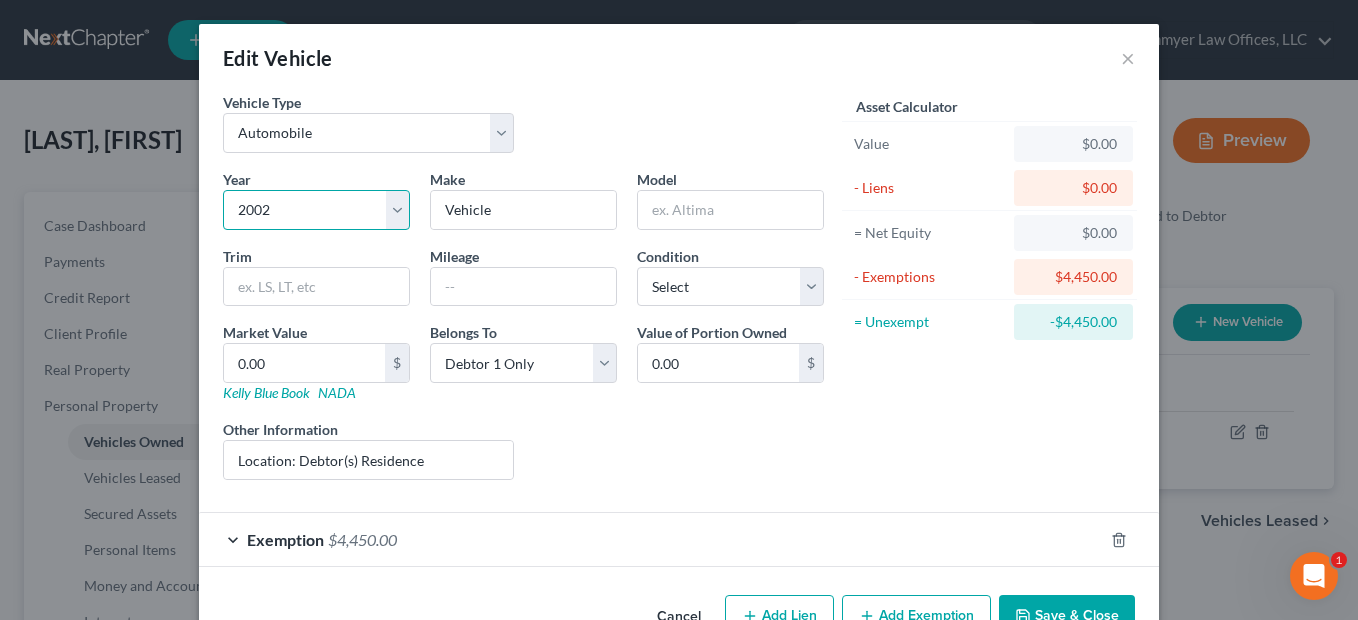 click on "Select 2026 2025 2024 2023 2022 2021 2020 2019 2018 2017 2016 2015 2014 2013 2012 2011 2010 2009 2008 2007 2006 2005 2004 2003 2002 2001 2000 1999 1998 1997 1996 1995 1994 1993 1992 1991 1990 1989 1988 1987 1986 1985 1984 1983 1982 1981 1980 1979 1978 1977 1976 1975 1974 1973 1972 1971 1970 1969 1968 1967 1966 1965 1964 1963 1962 1961 1960 1959 1958 1957 1956 1955 1954 1953 1952 1951 1950 1949 1948 1947 1946 1945 1944 1943 1942 1941 1940 1939 1938 1937 1936 1935 1934 1933 1932 1931 1930 1929 1928 1927 1926 1925 1924 1923 1922 1921 1920 1919 1918 1917 1916 1915 1914 1913 1912 1911 1910 1909 1908 1907 1906 1905 1904 1903 1902 1901" at bounding box center (316, 210) 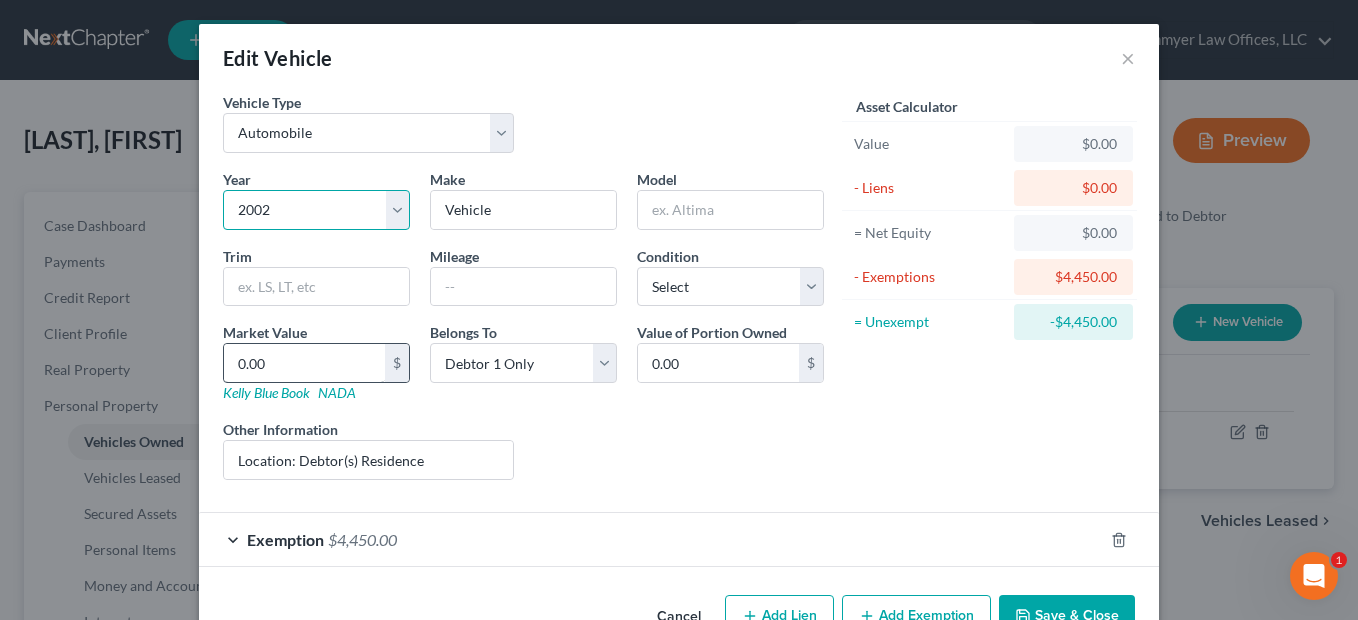 drag, startPoint x: 397, startPoint y: 198, endPoint x: 290, endPoint y: 371, distance: 203.41583 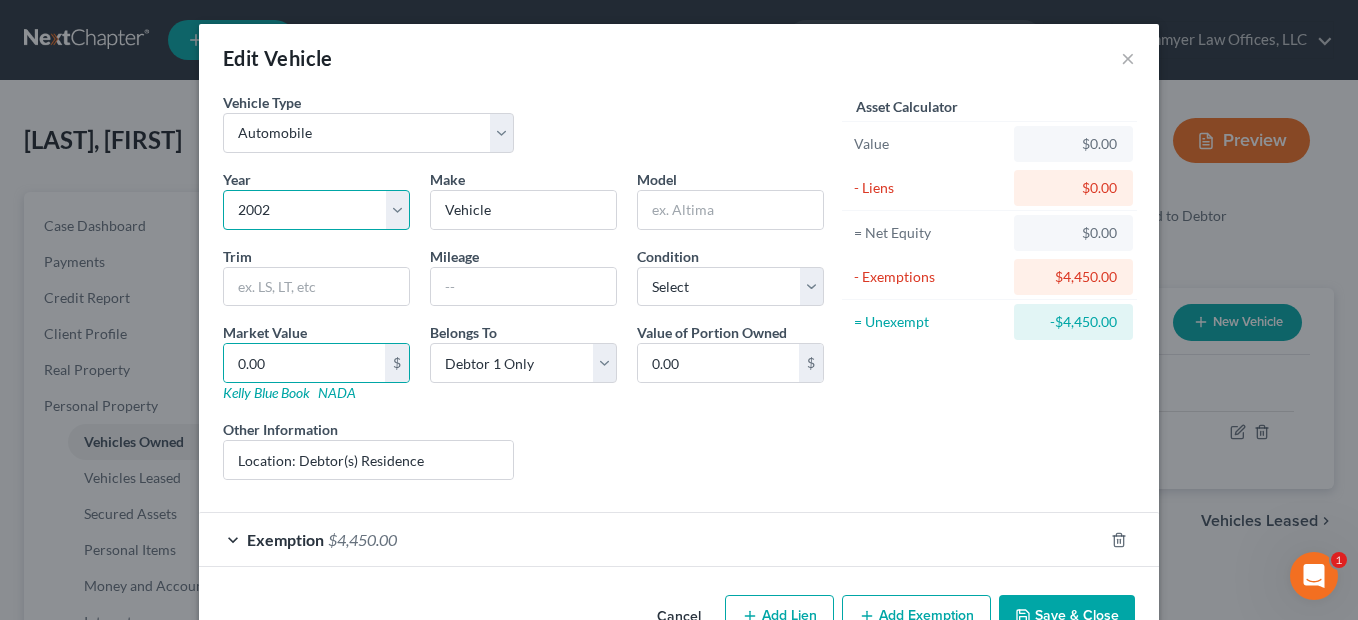 click on "Select 2026 2025 2024 2023 2022 2021 2020 2019 2018 2017 2016 2015 2014 2013 2012 2011 2010 2009 2008 2007 2006 2005 2004 2003 2002 2001 2000 1999 1998 1997 1996 1995 1994 1993 1992 1991 1990 1989 1988 1987 1986 1985 1984 1983 1982 1981 1980 1979 1978 1977 1976 1975 1974 1973 1972 1971 1970 1969 1968 1967 1966 1965 1964 1963 1962 1961 1960 1959 1958 1957 1956 1955 1954 1953 1952 1951 1950 1949 1948 1947 1946 1945 1944 1943 1942 1941 1940 1939 1938 1937 1936 1935 1934 1933 1932 1931 1930 1929 1928 1927 1926 1925 1924 1923 1922 1921 1920 1919 1918 1917 1916 1915 1914 1913 1912 1911 1910 1909 1908 1907 1906 1905 1904 1903 1902 1901" at bounding box center (316, 210) 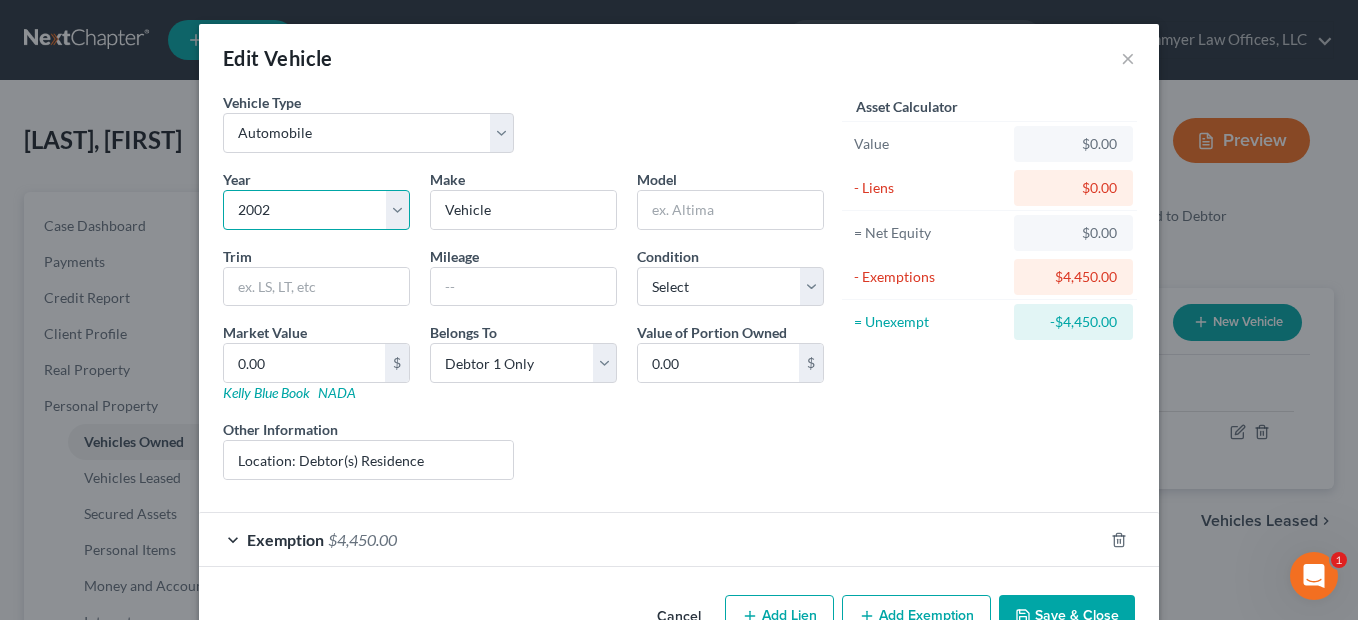 select on "20" 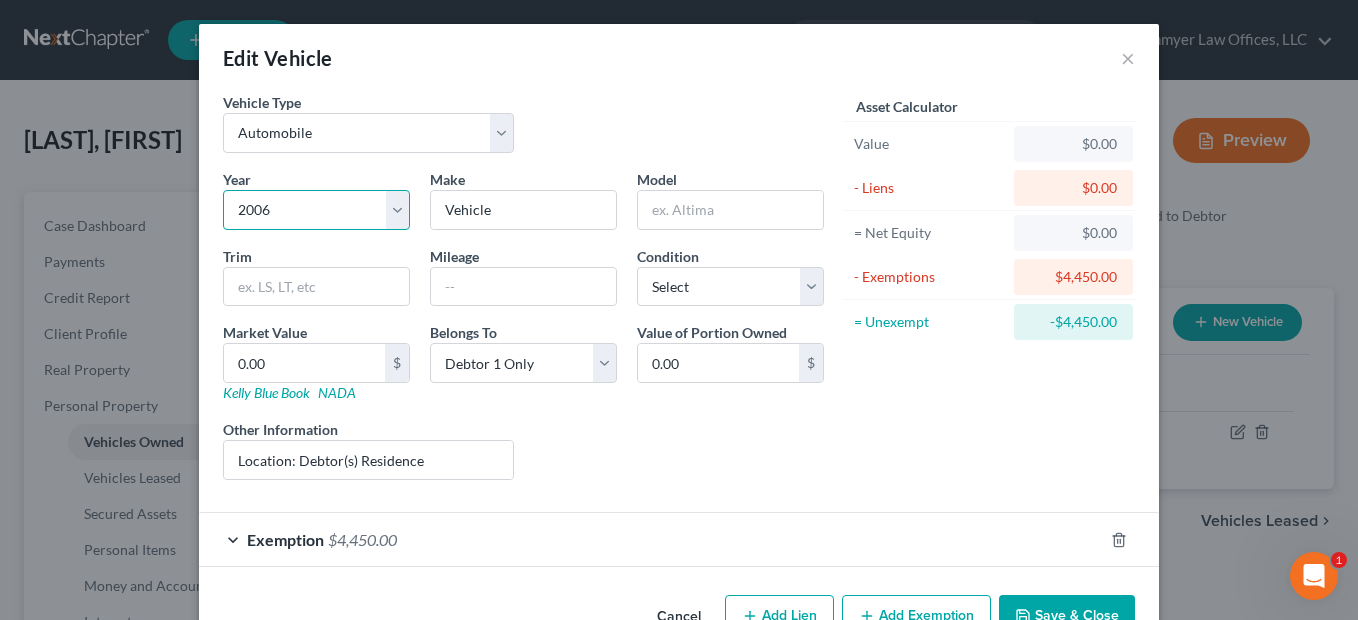 click on "Select 2026 2025 2024 2023 2022 2021 2020 2019 2018 2017 2016 2015 2014 2013 2012 2011 2010 2009 2008 2007 2006 2005 2004 2003 2002 2001 2000 1999 1998 1997 1996 1995 1994 1993 1992 1991 1990 1989 1988 1987 1986 1985 1984 1983 1982 1981 1980 1979 1978 1977 1976 1975 1974 1973 1972 1971 1970 1969 1968 1967 1966 1965 1964 1963 1962 1961 1960 1959 1958 1957 1956 1955 1954 1953 1952 1951 1950 1949 1948 1947 1946 1945 1944 1943 1942 1941 1940 1939 1938 1937 1936 1935 1934 1933 1932 1931 1930 1929 1928 1927 1926 1925 1924 1923 1922 1921 1920 1919 1918 1917 1916 1915 1914 1913 1912 1911 1910 1909 1908 1907 1906 1905 1904 1903 1902 1901" at bounding box center (316, 210) 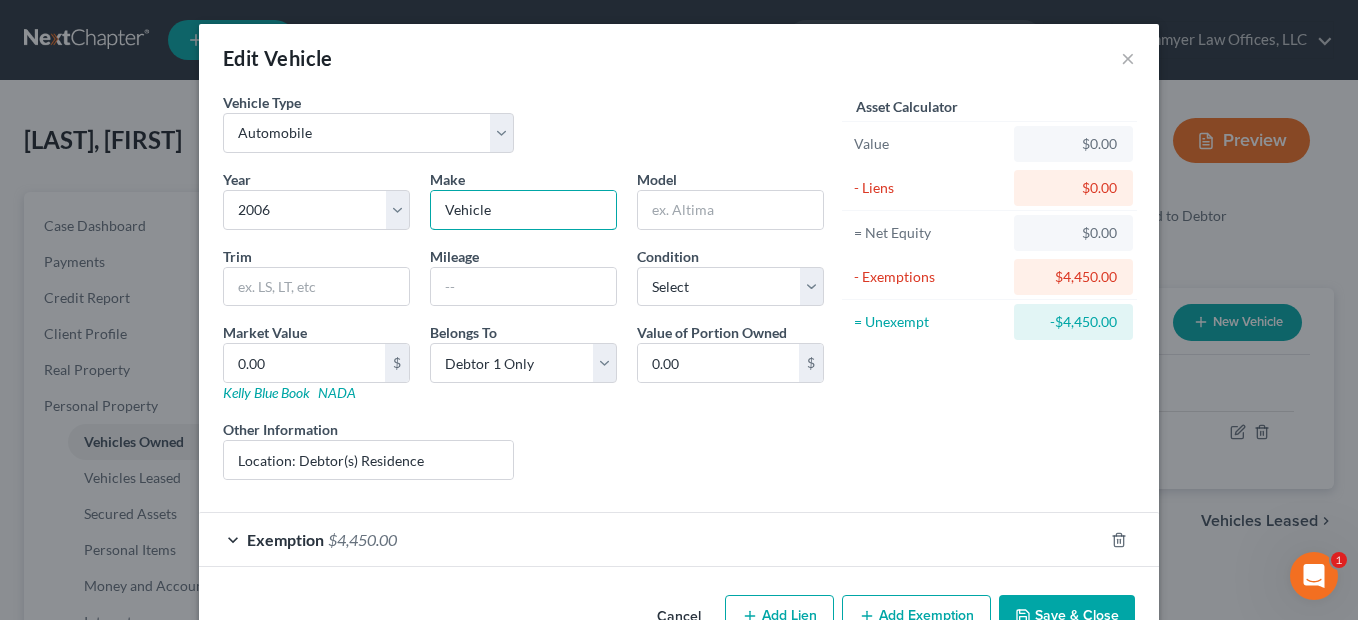 drag, startPoint x: 531, startPoint y: 219, endPoint x: 406, endPoint y: 218, distance: 125.004 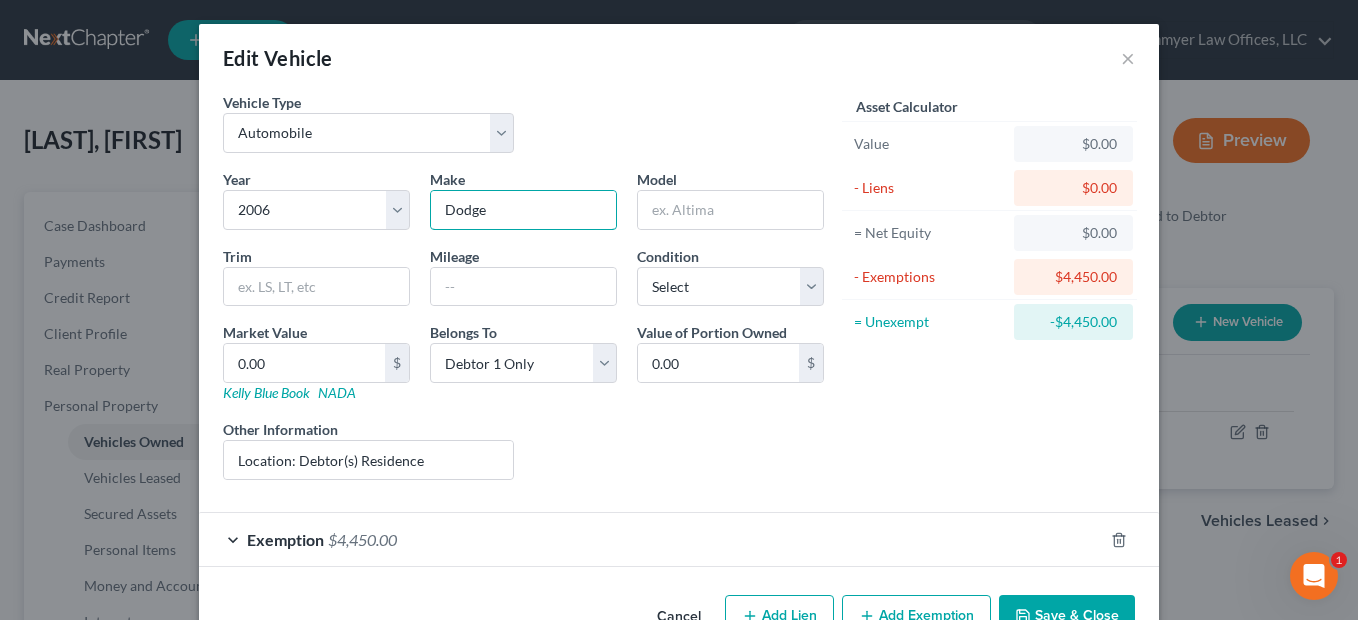 type on "Dodge" 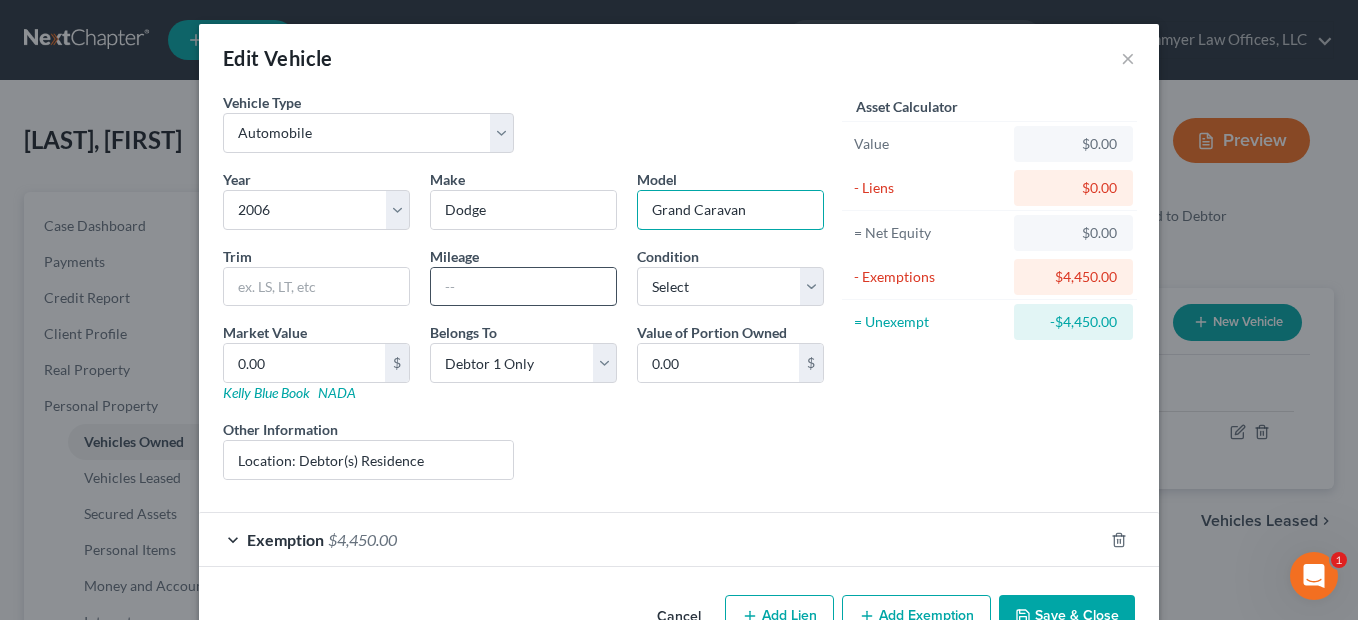 type on "Grand Caravan" 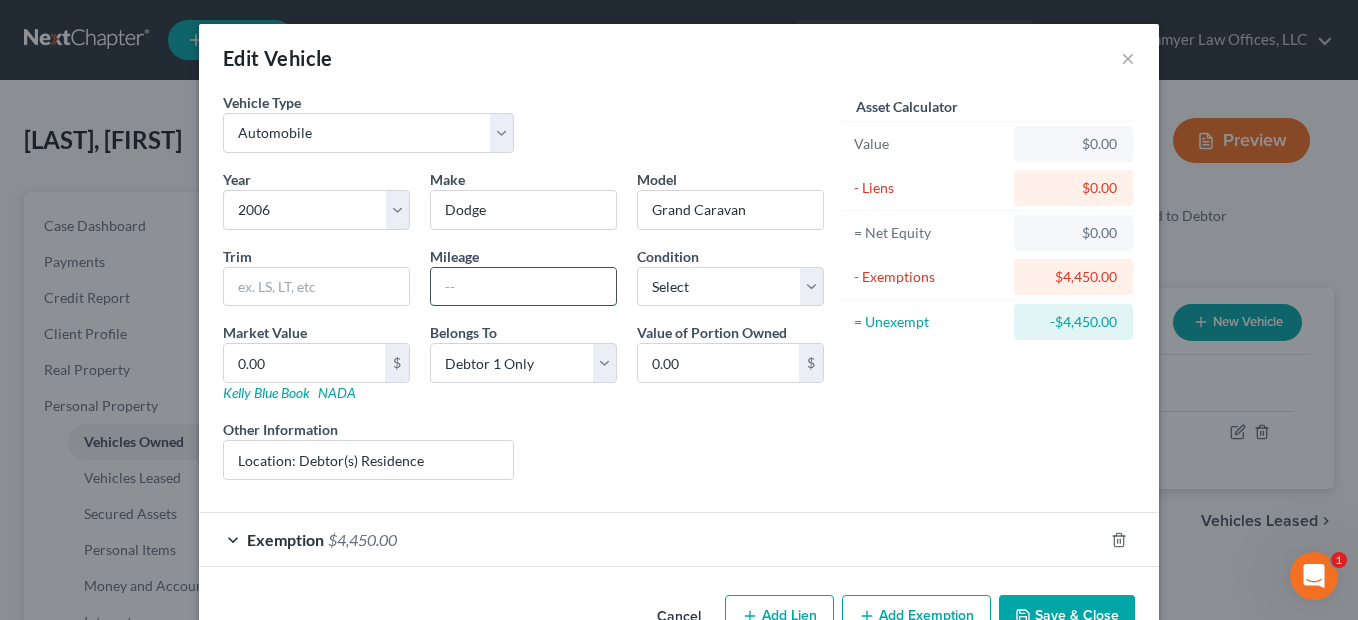 click at bounding box center (523, 287) 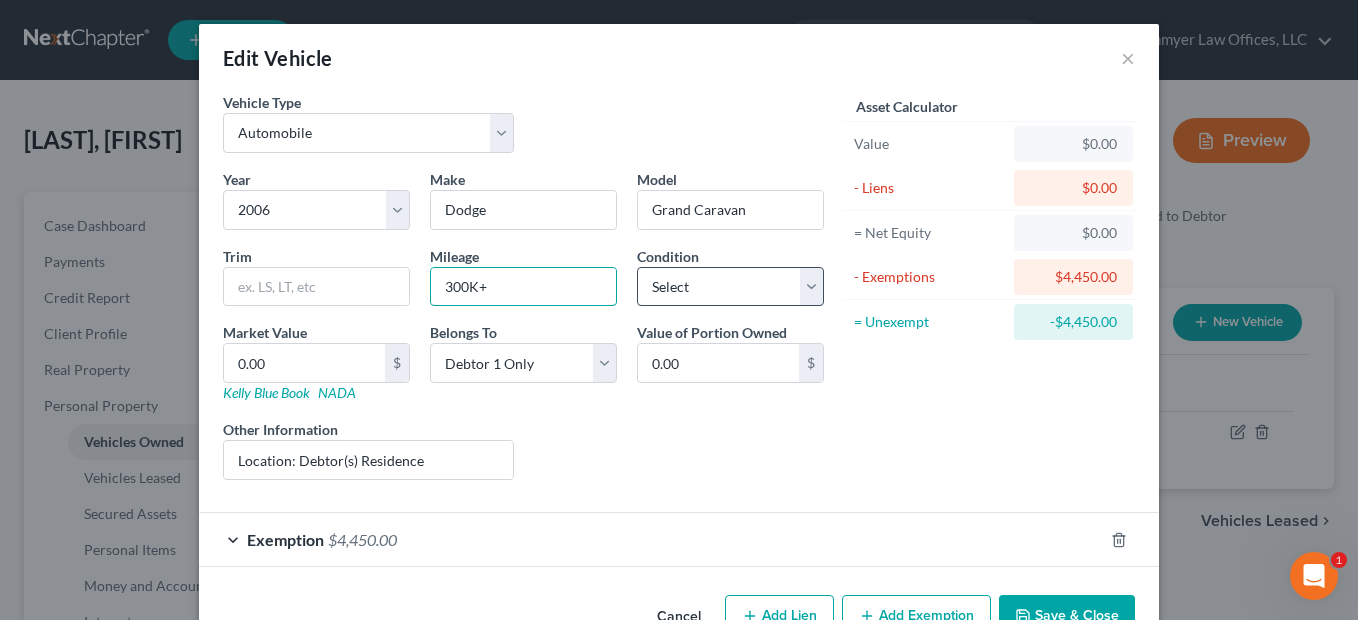 type on "300K+" 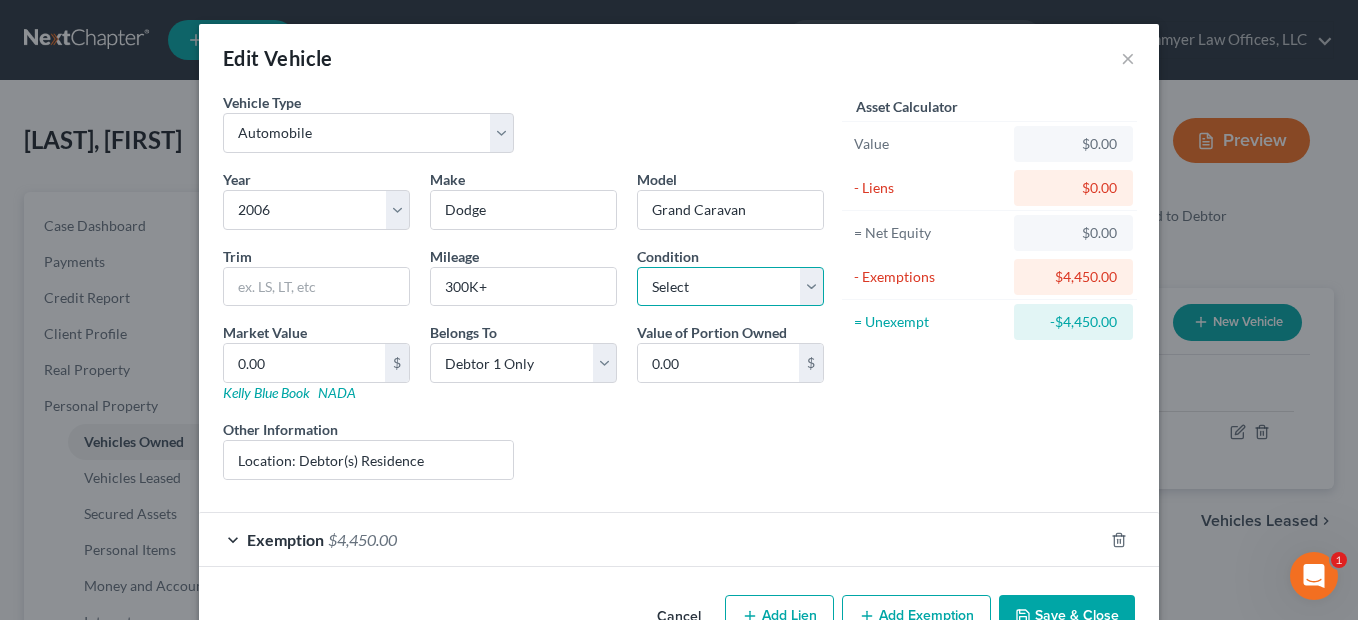 click on "Select Excellent Very Good Good Fair Poor" at bounding box center (730, 287) 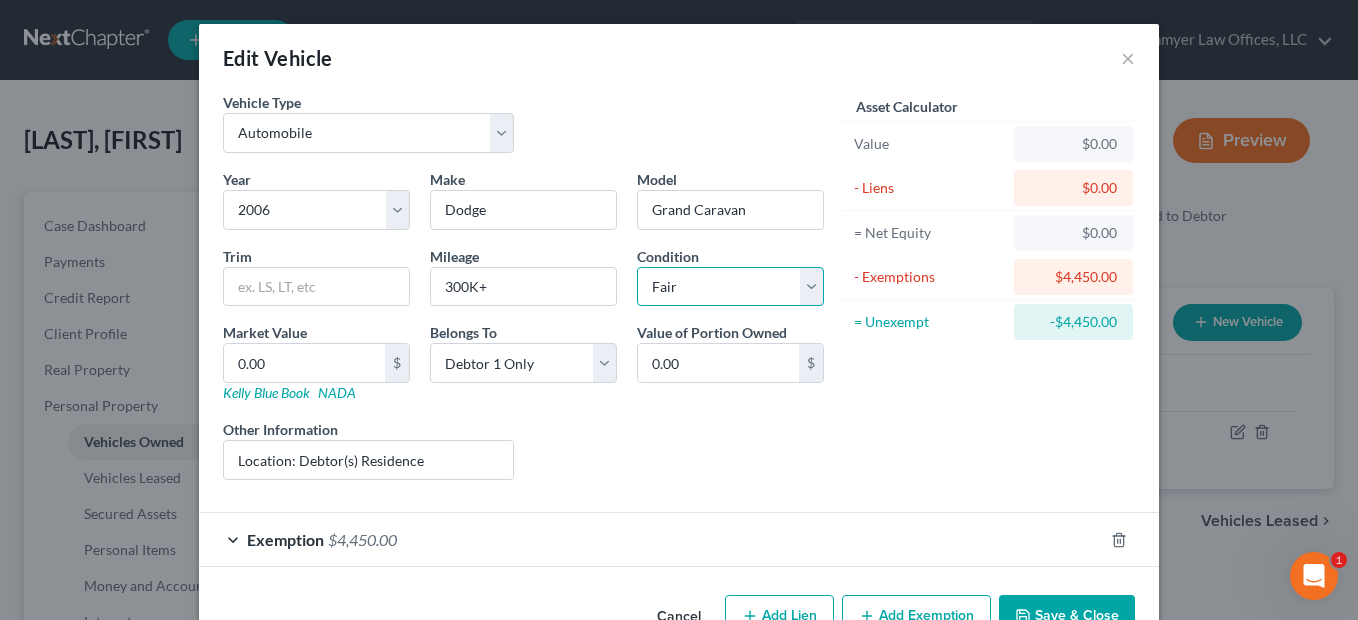 click on "Select Excellent Very Good Good Fair Poor" at bounding box center [730, 287] 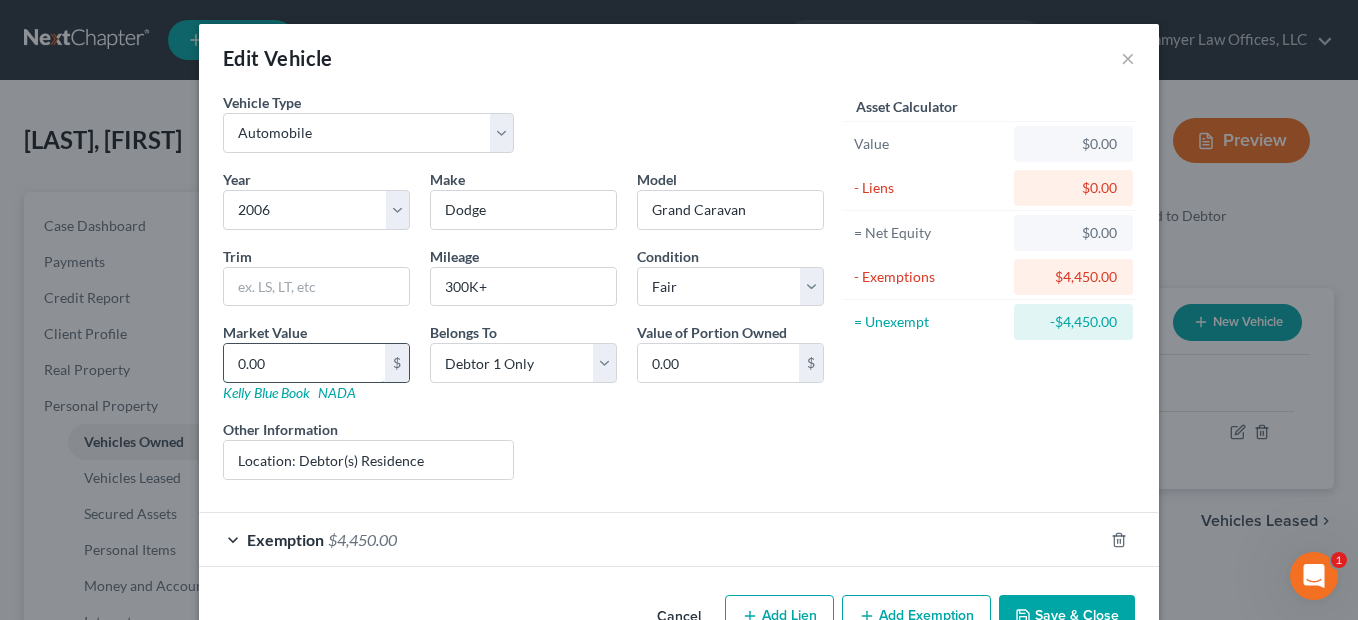 type on "1" 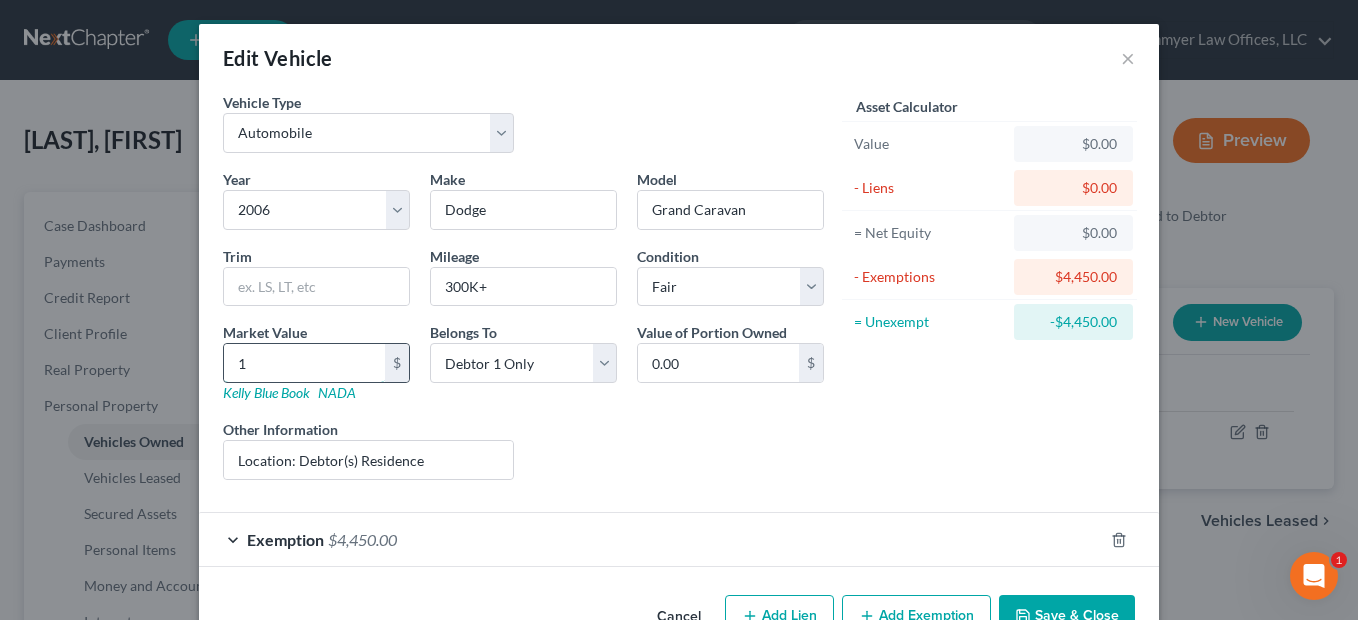 type on "1.00" 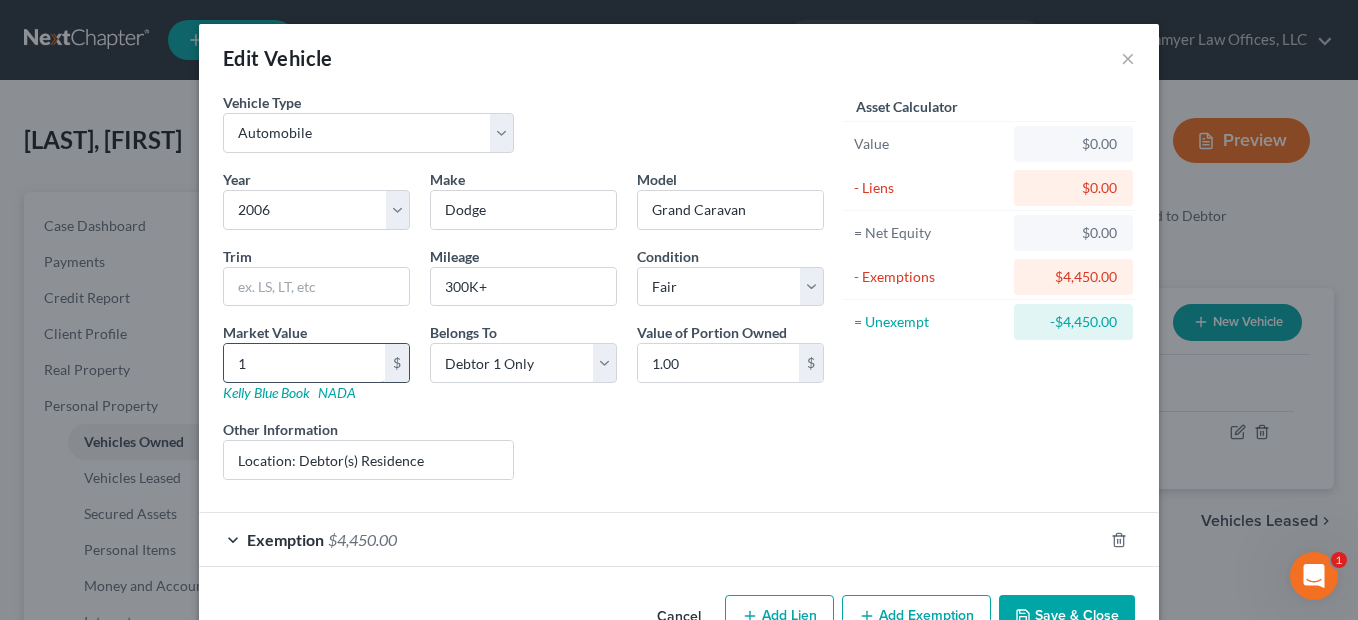 type on "10" 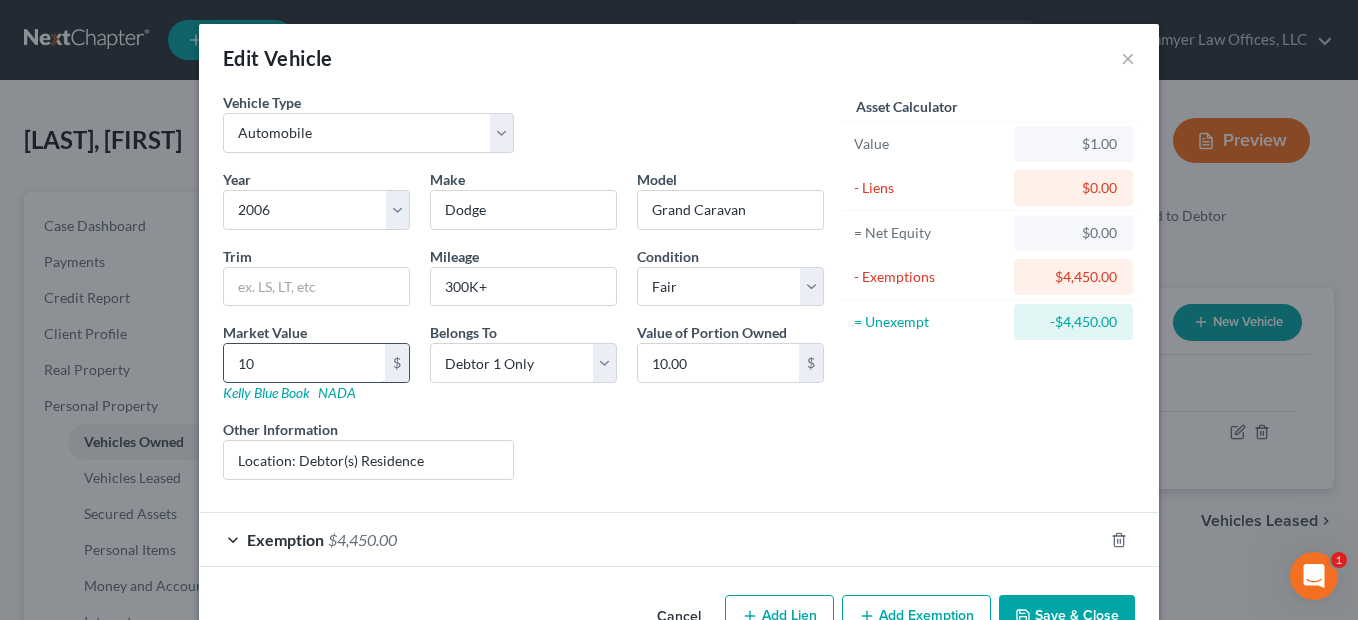 type on "100" 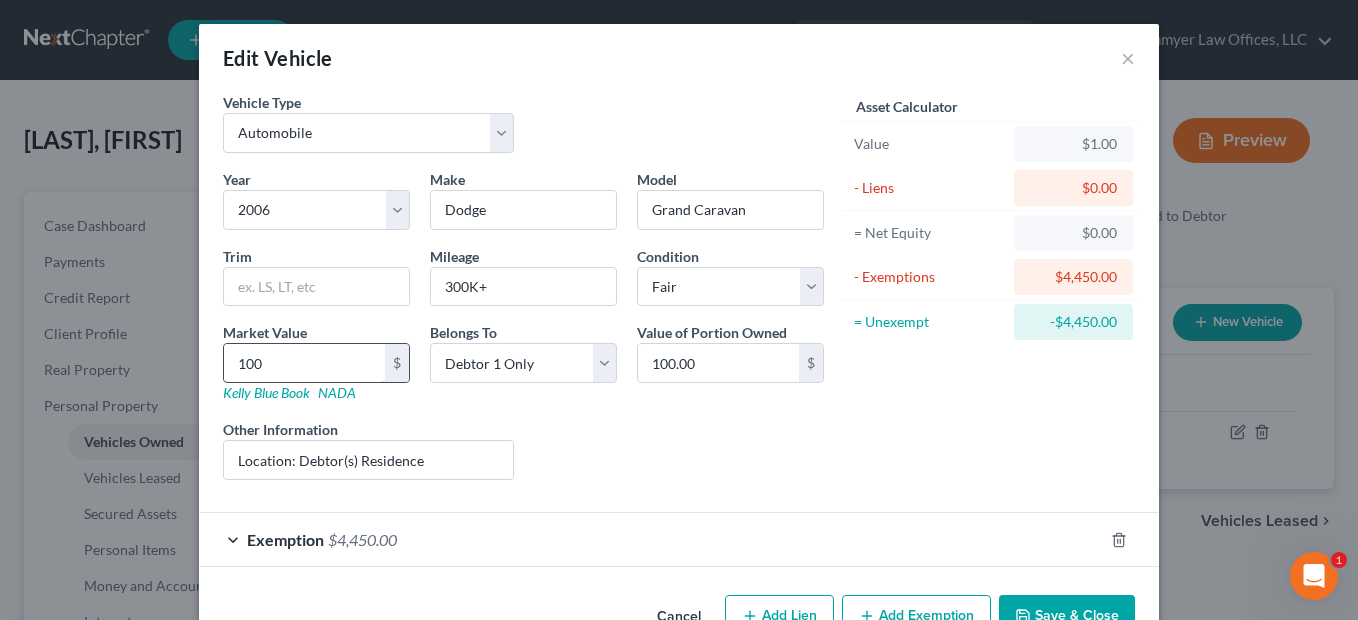 type on "1000" 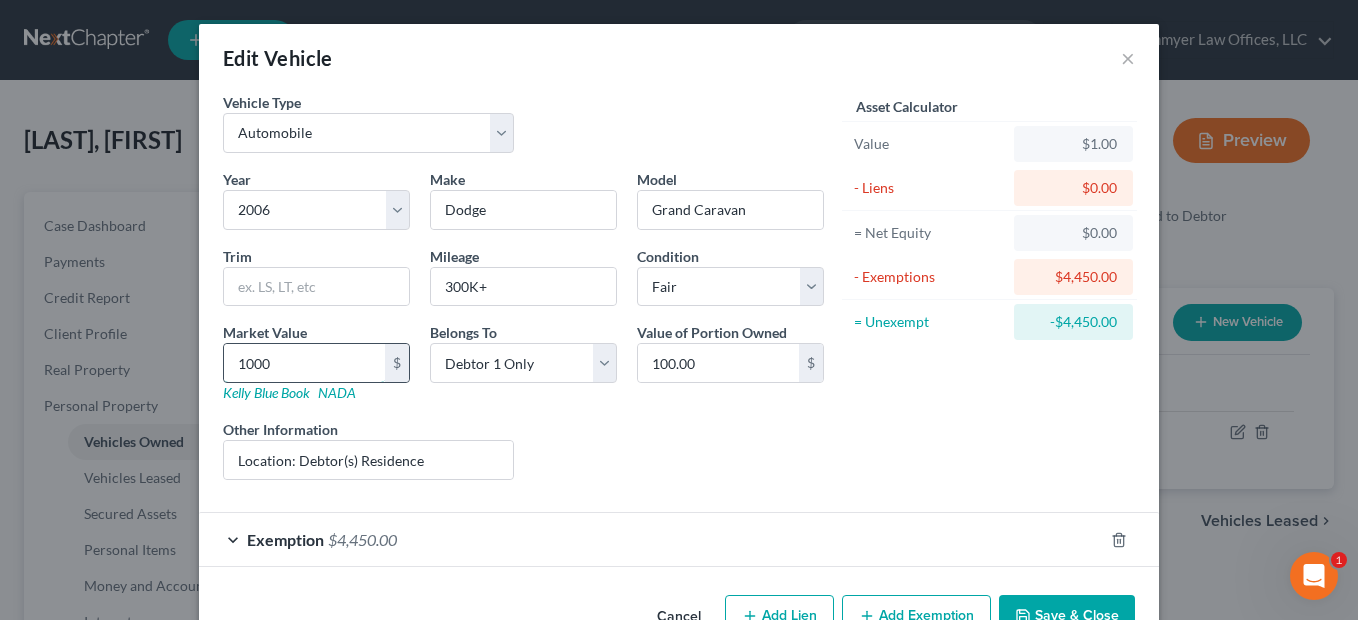 type on "1,000.00" 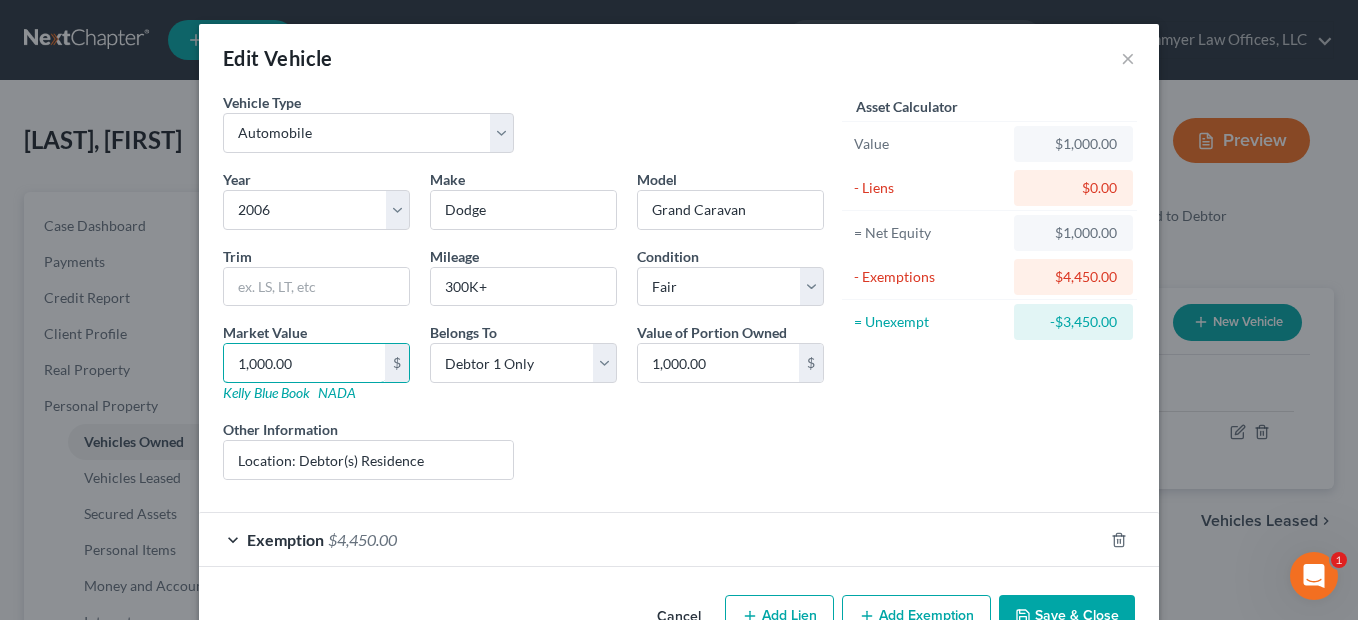 type on "1,000.00" 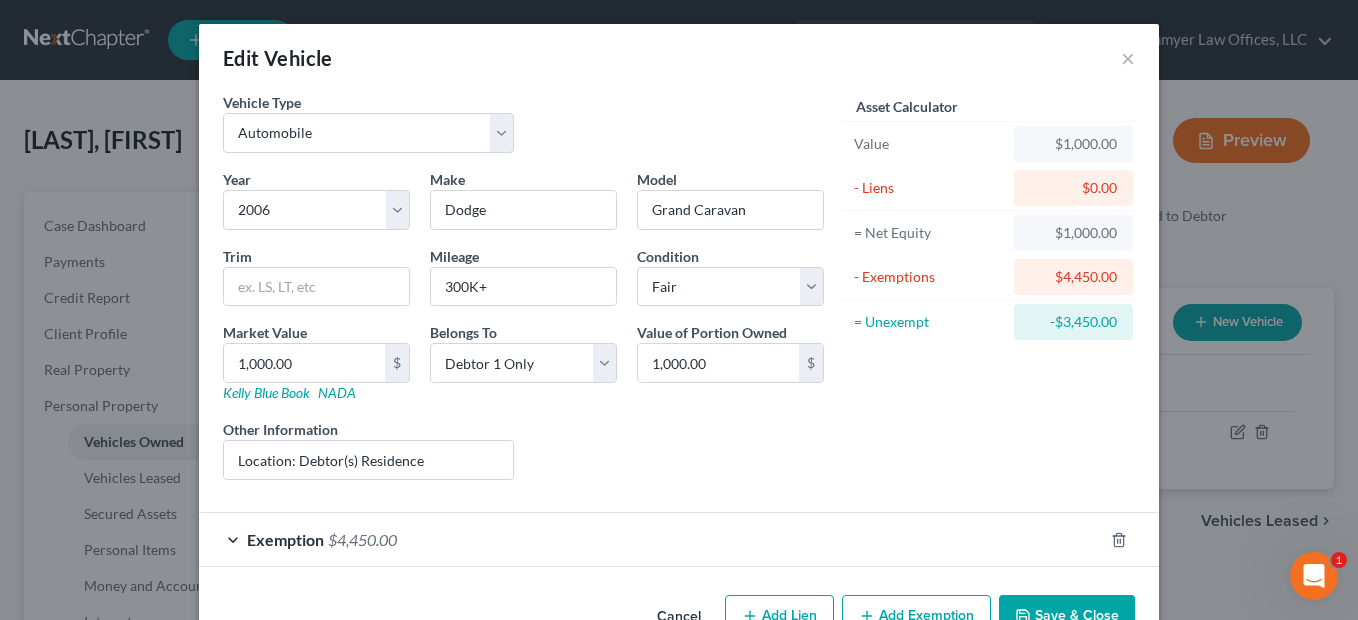 click on "Exemption $4,450.00" at bounding box center (651, 539) 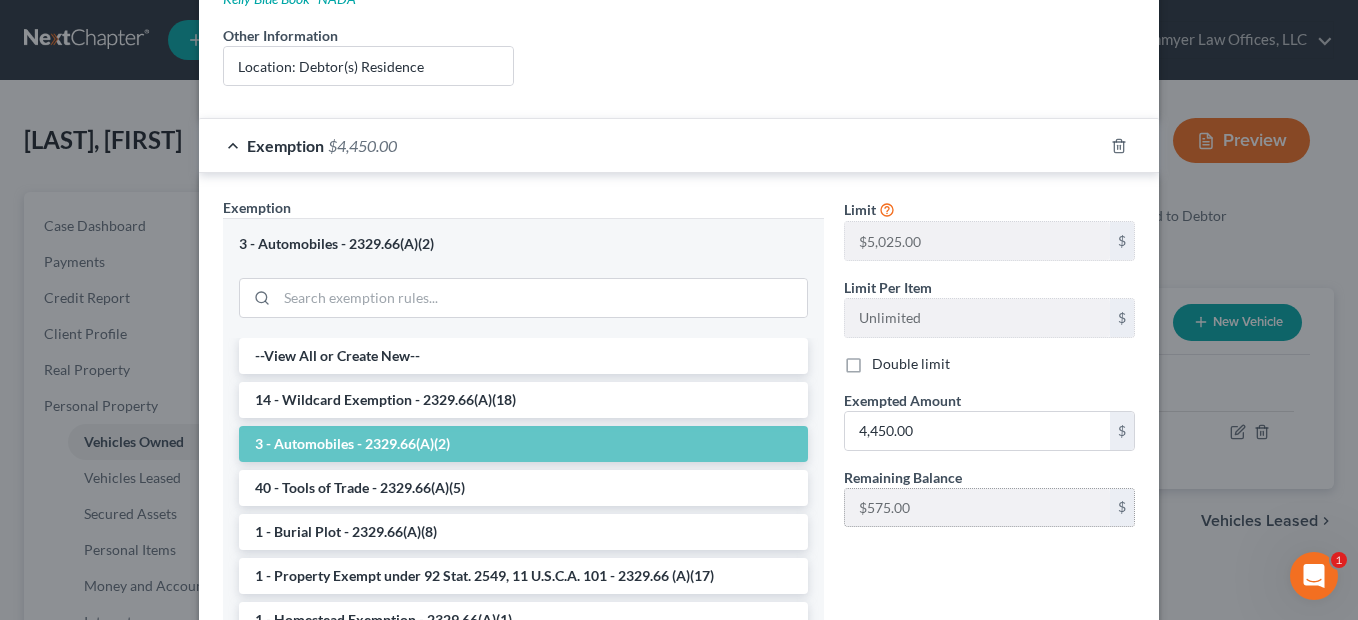 scroll, scrollTop: 400, scrollLeft: 0, axis: vertical 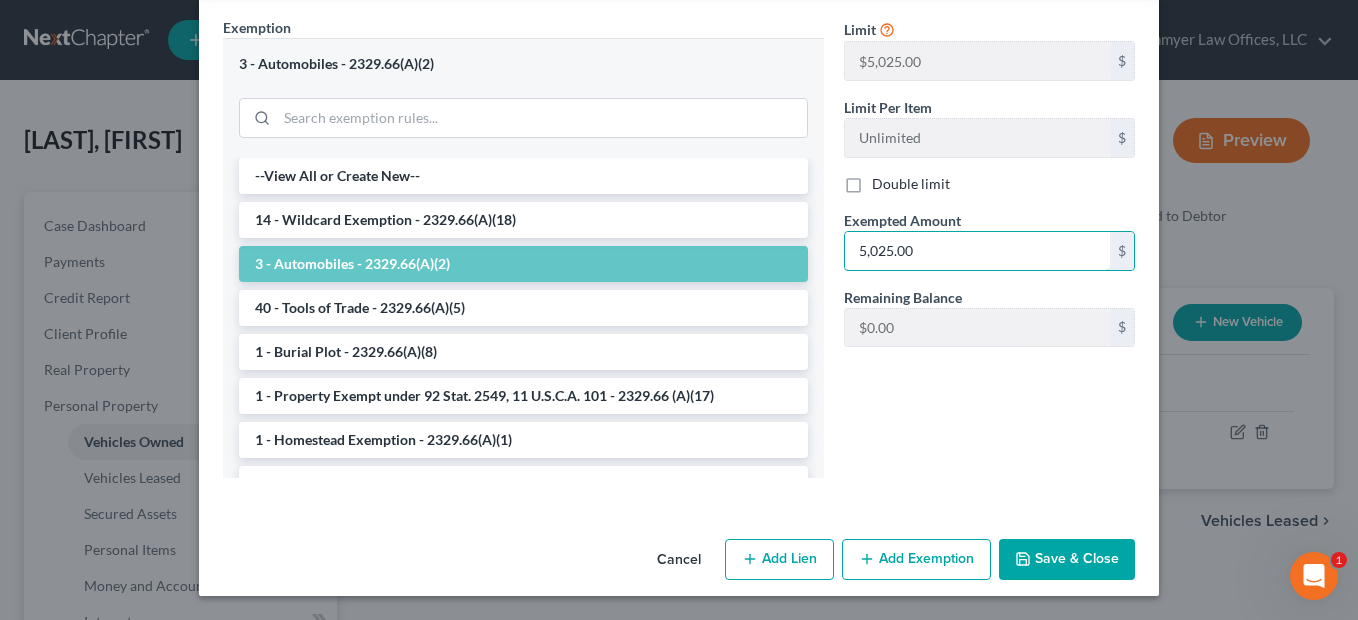 type on "5,025.00" 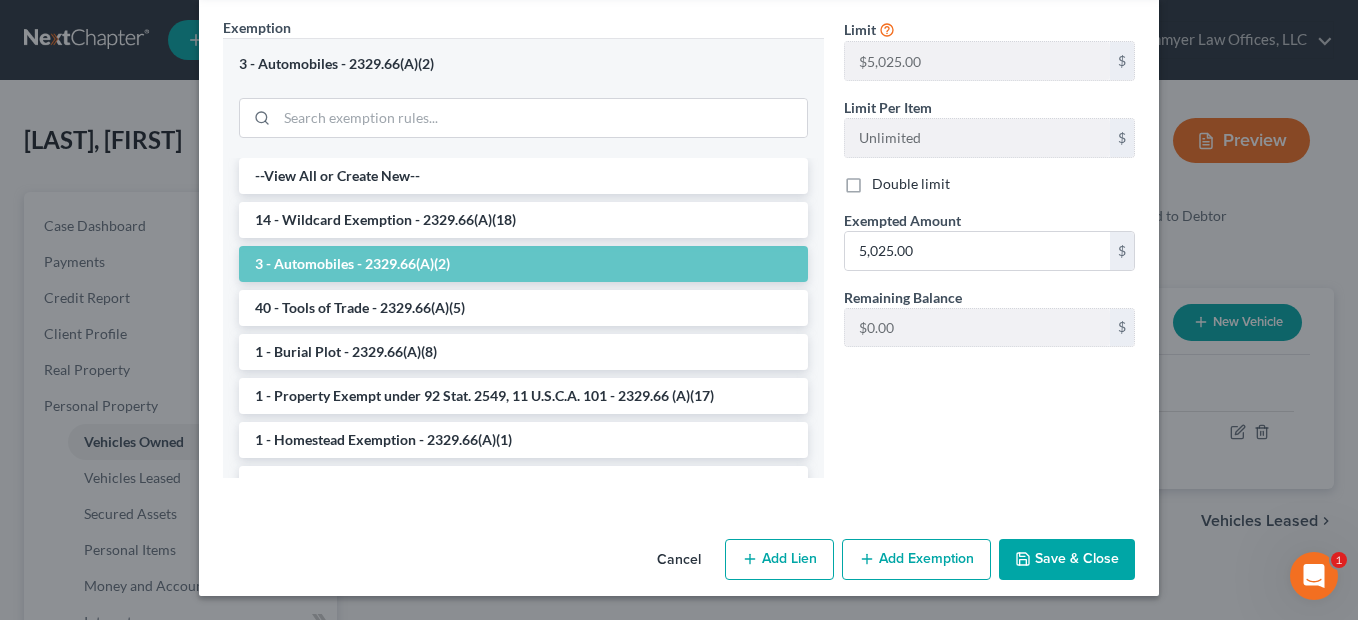 click on "Save & Close" at bounding box center (1067, 560) 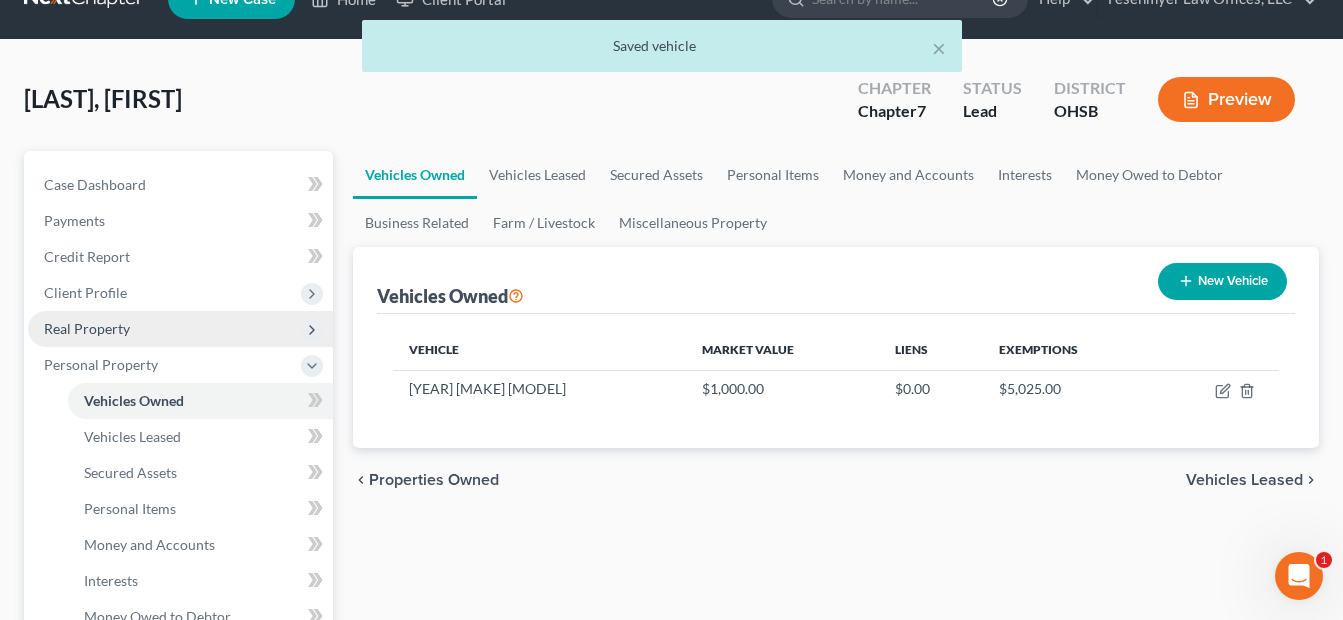 scroll, scrollTop: 0, scrollLeft: 0, axis: both 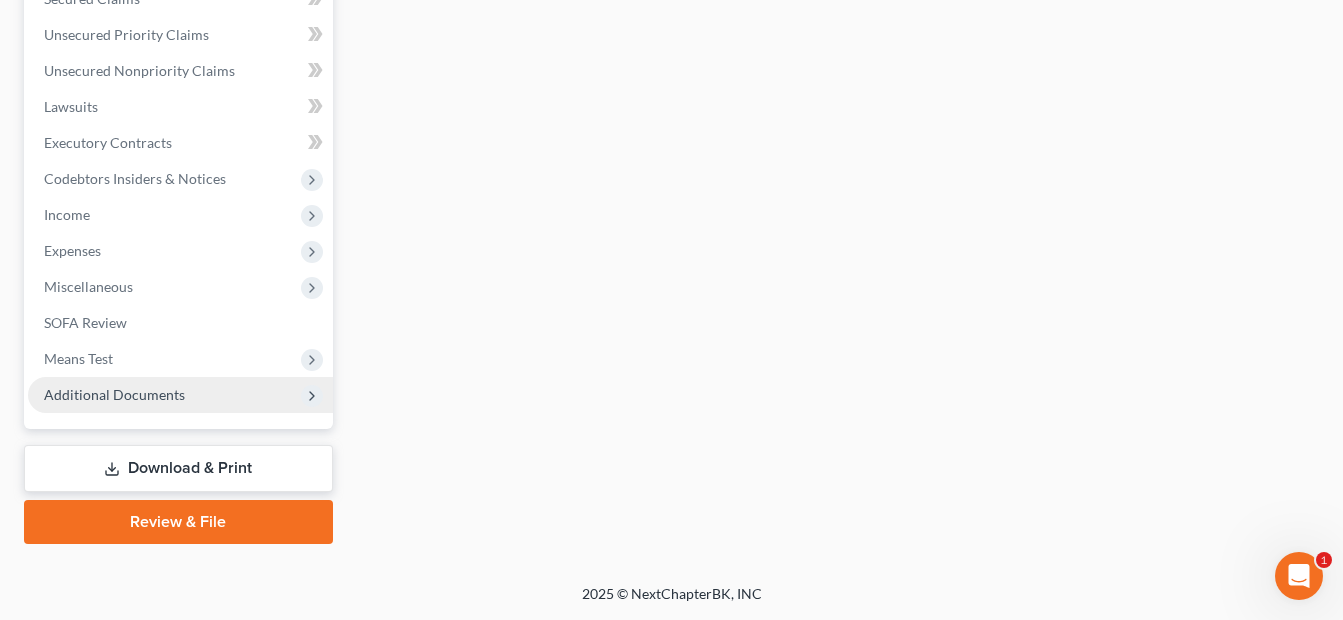 click on "Additional Documents" at bounding box center (114, 394) 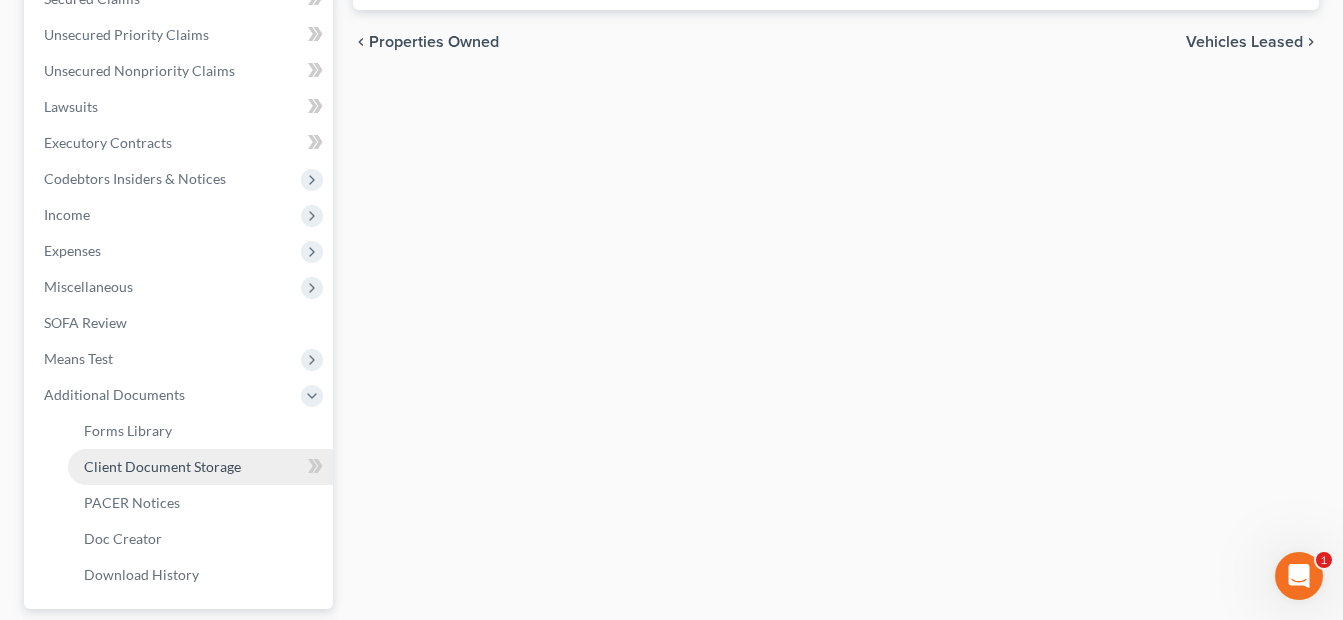 click on "Client Document Storage" at bounding box center (162, 466) 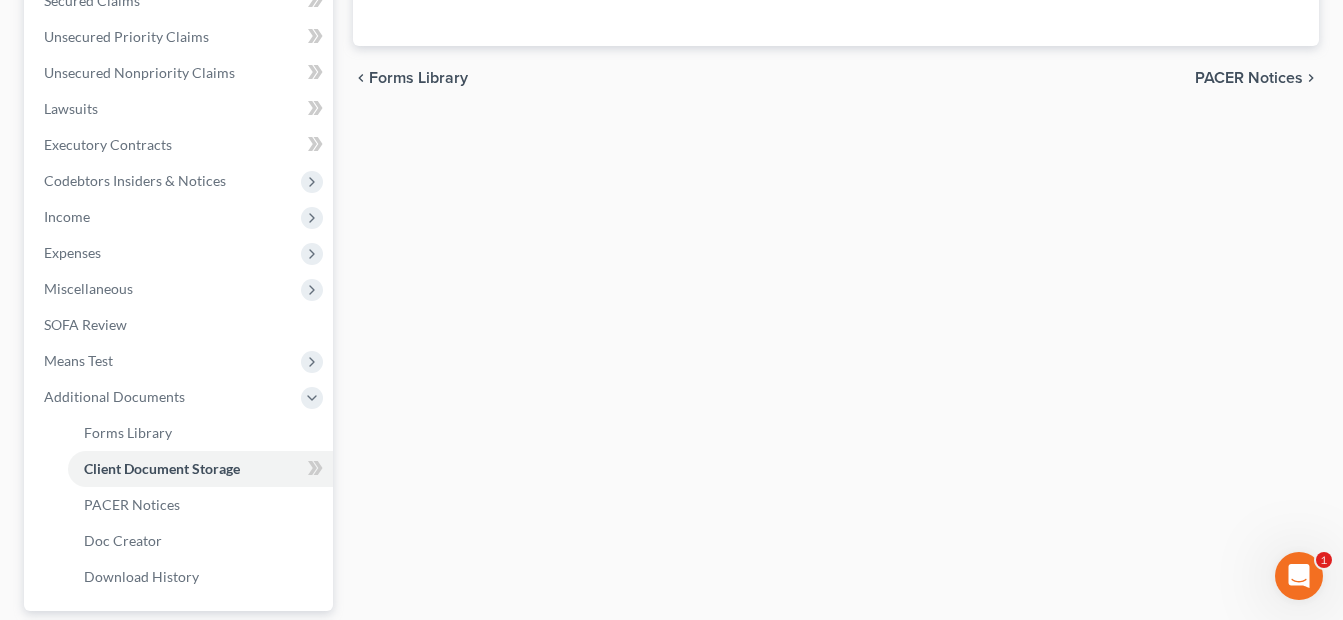 scroll, scrollTop: 404, scrollLeft: 0, axis: vertical 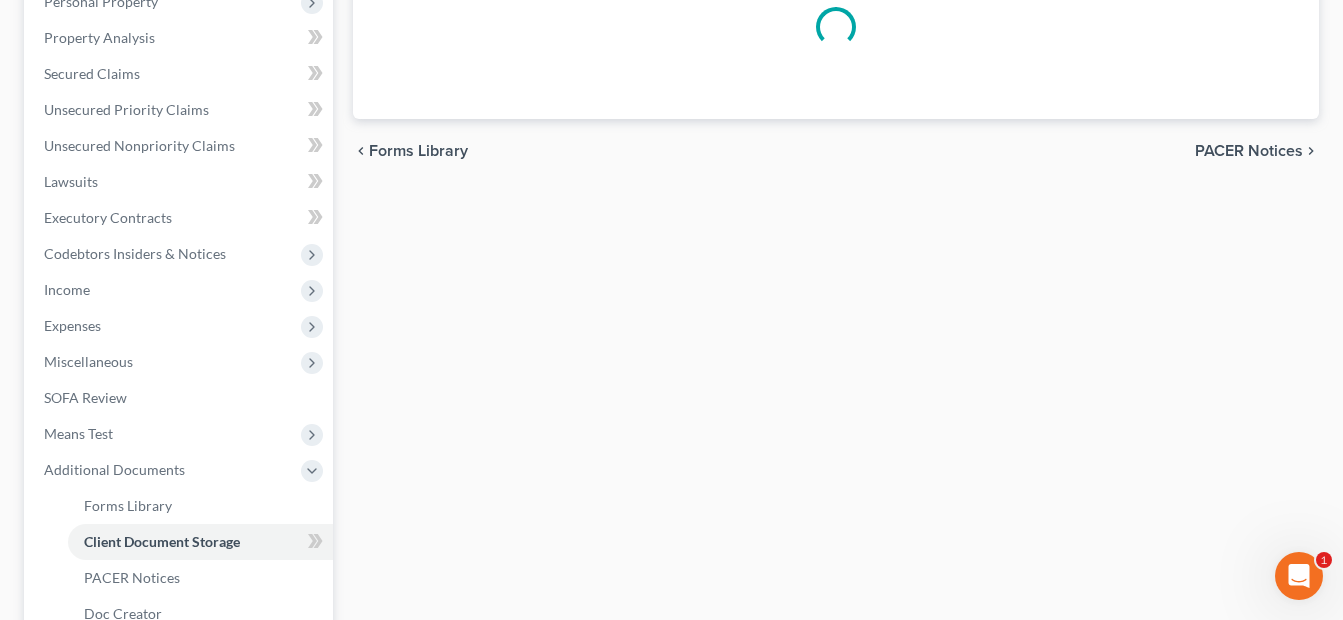 select on "7" 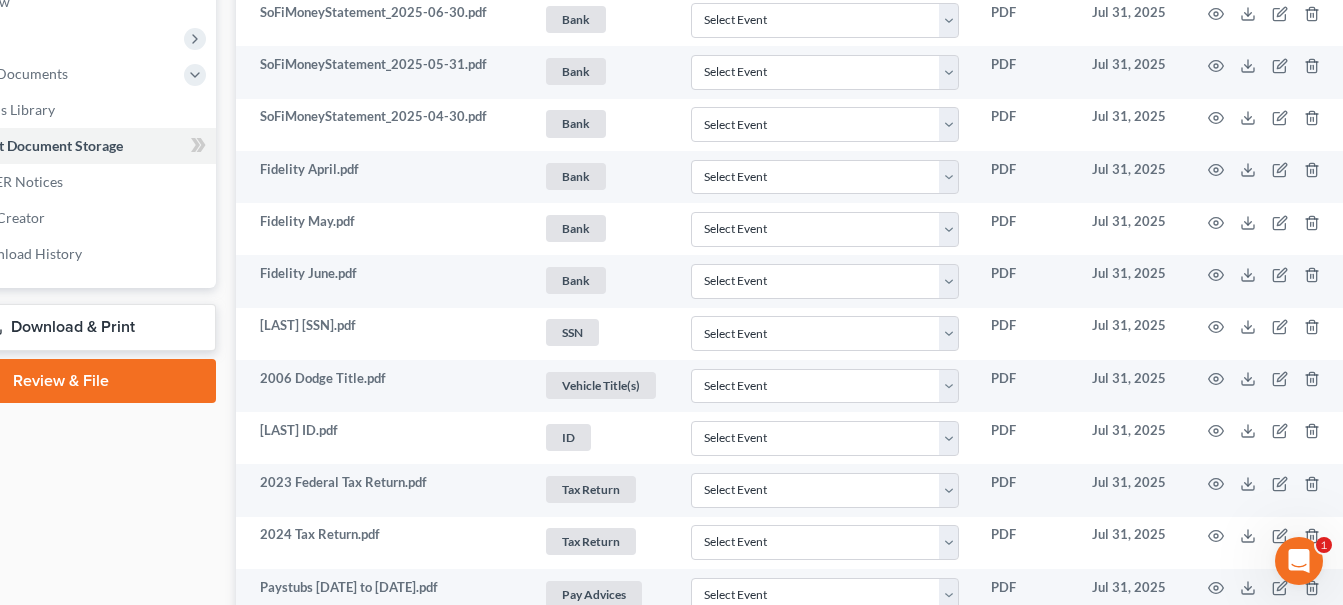 scroll, scrollTop: 800, scrollLeft: 129, axis: both 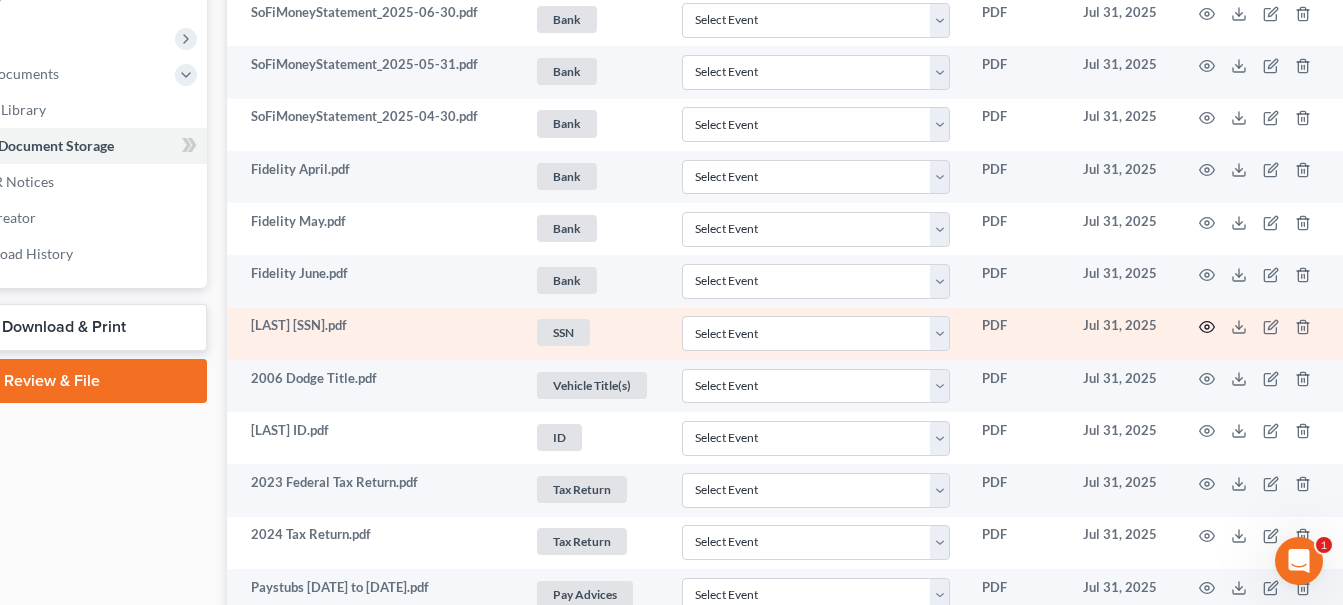 click 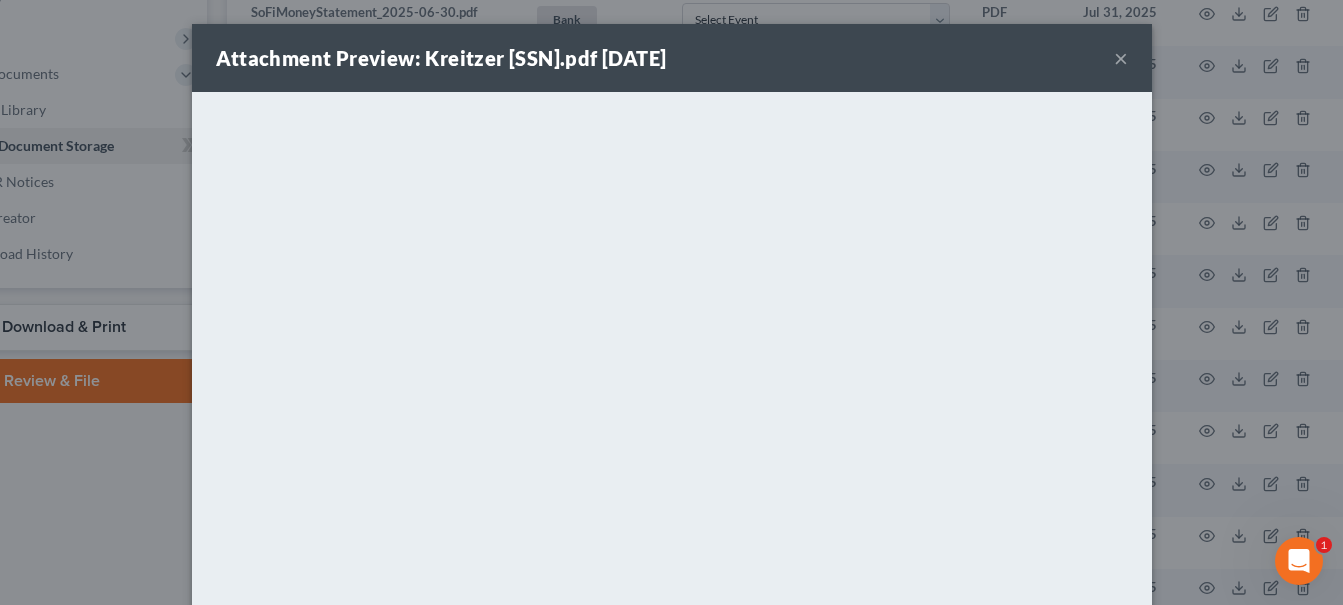 scroll, scrollTop: 800, scrollLeft: 118, axis: both 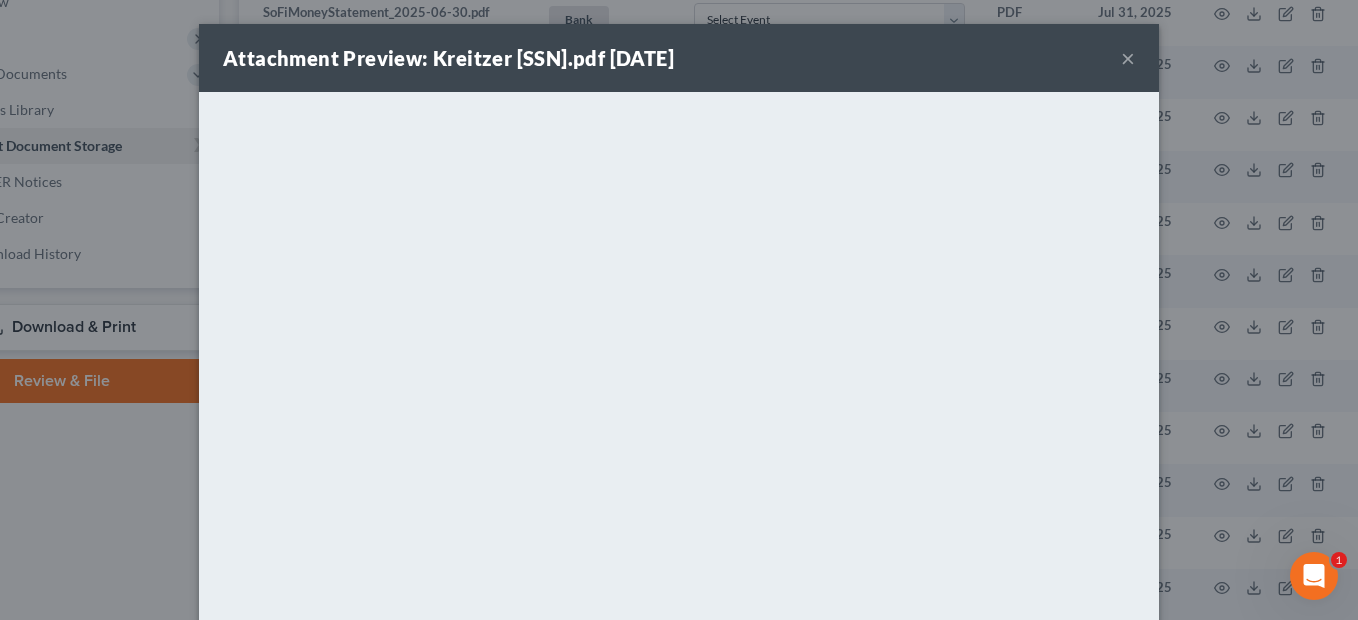 click on "×" at bounding box center [1128, 58] 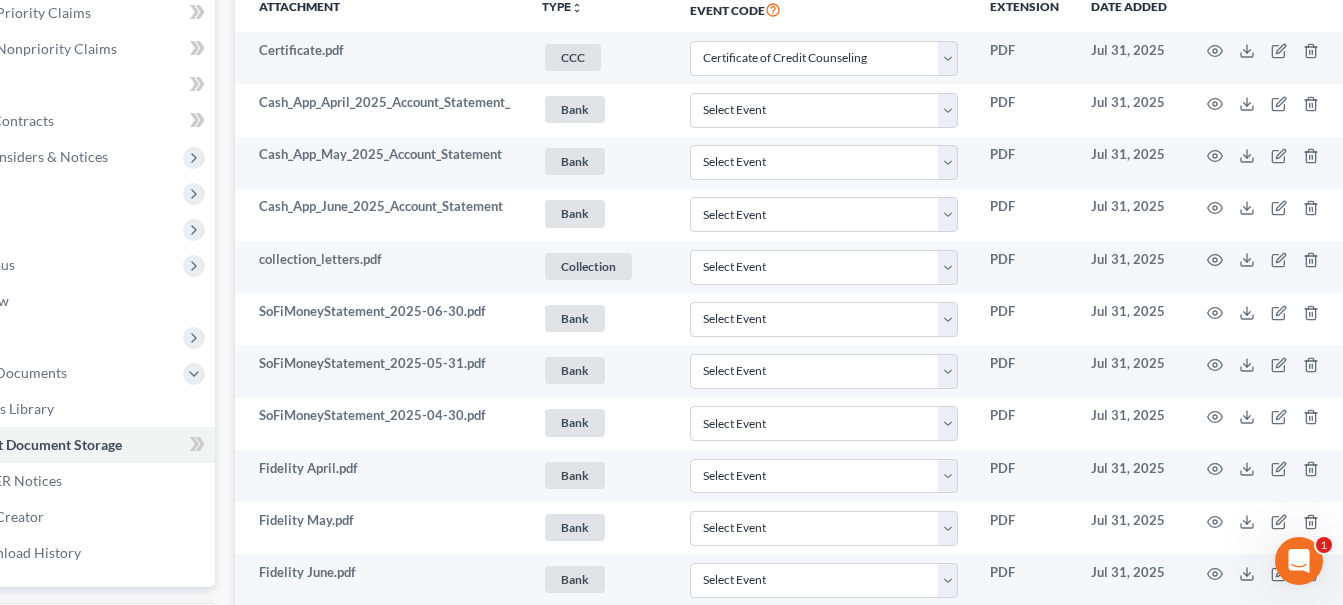 scroll, scrollTop: 500, scrollLeft: 118, axis: both 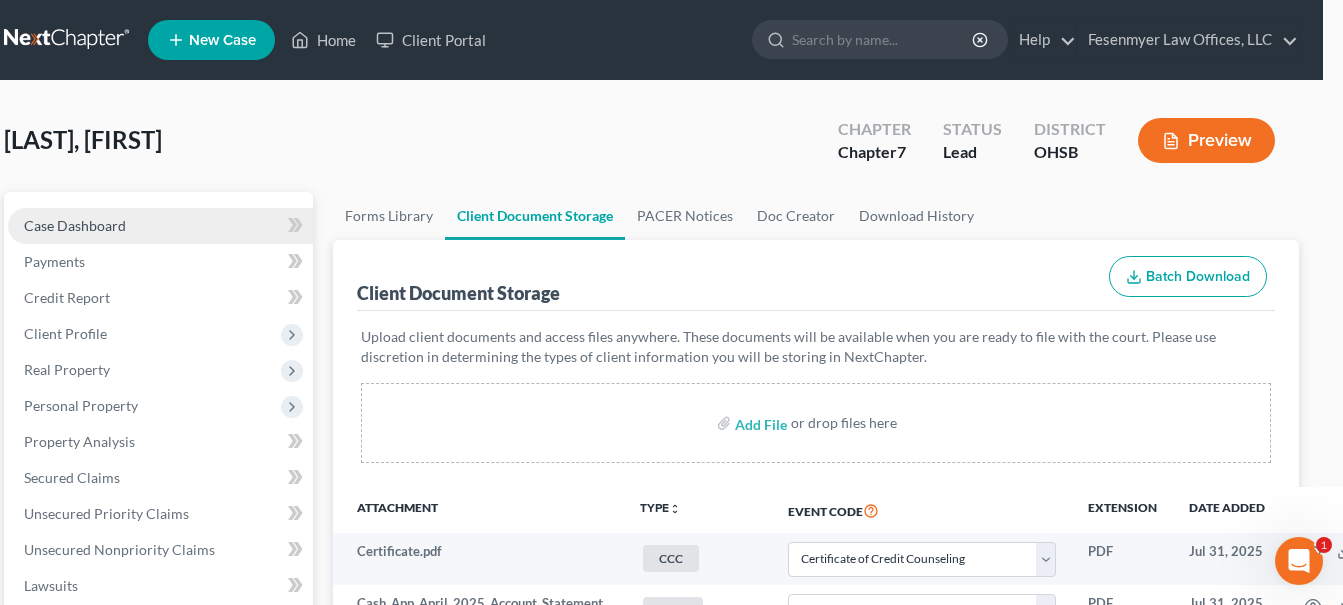 click on "Case Dashboard" at bounding box center (160, 226) 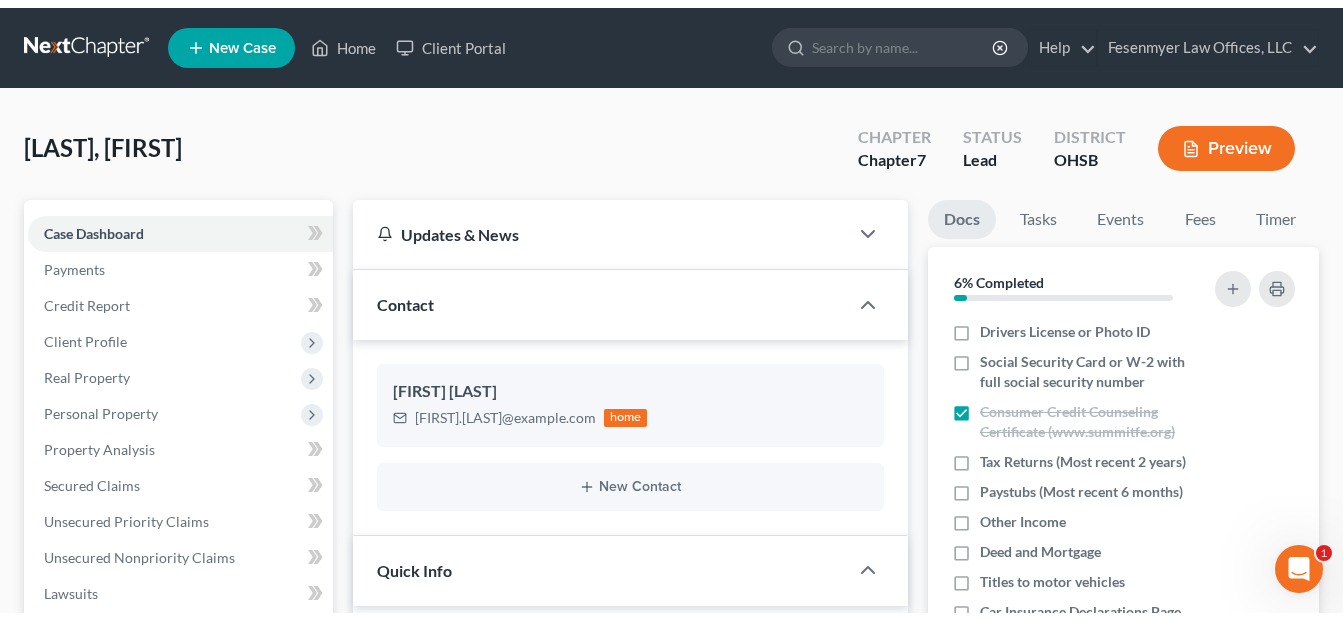 scroll, scrollTop: 0, scrollLeft: 0, axis: both 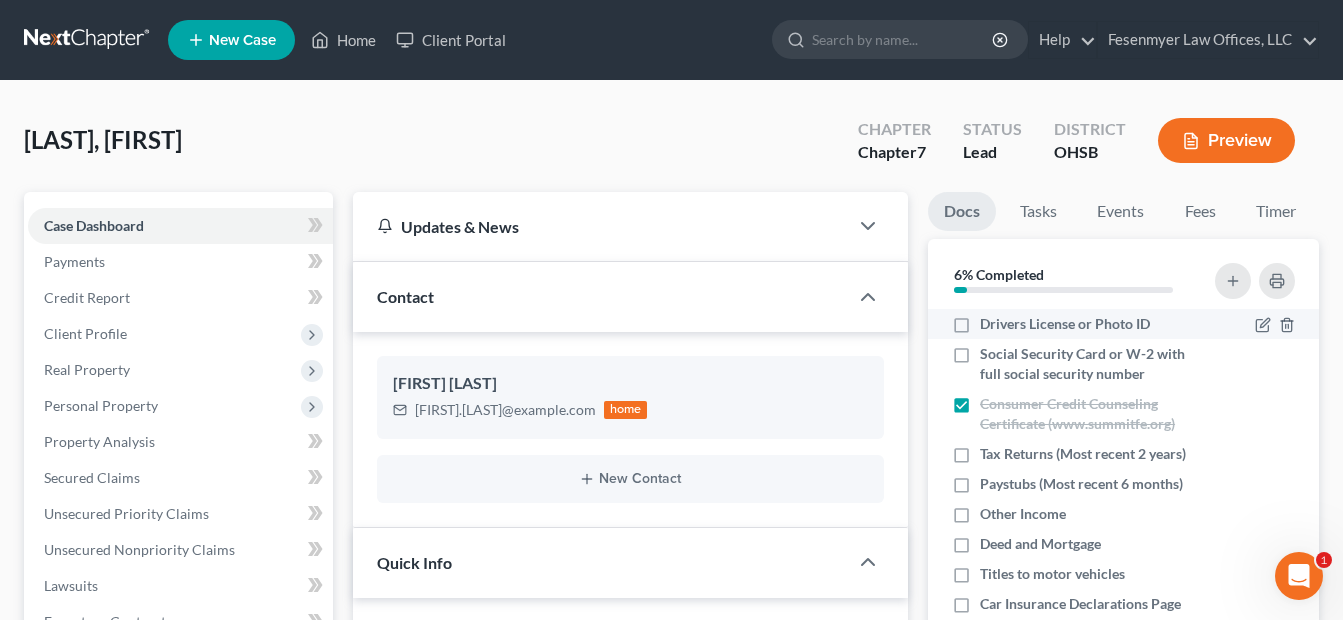 click on "Drivers License or Photo ID" at bounding box center (1065, 324) 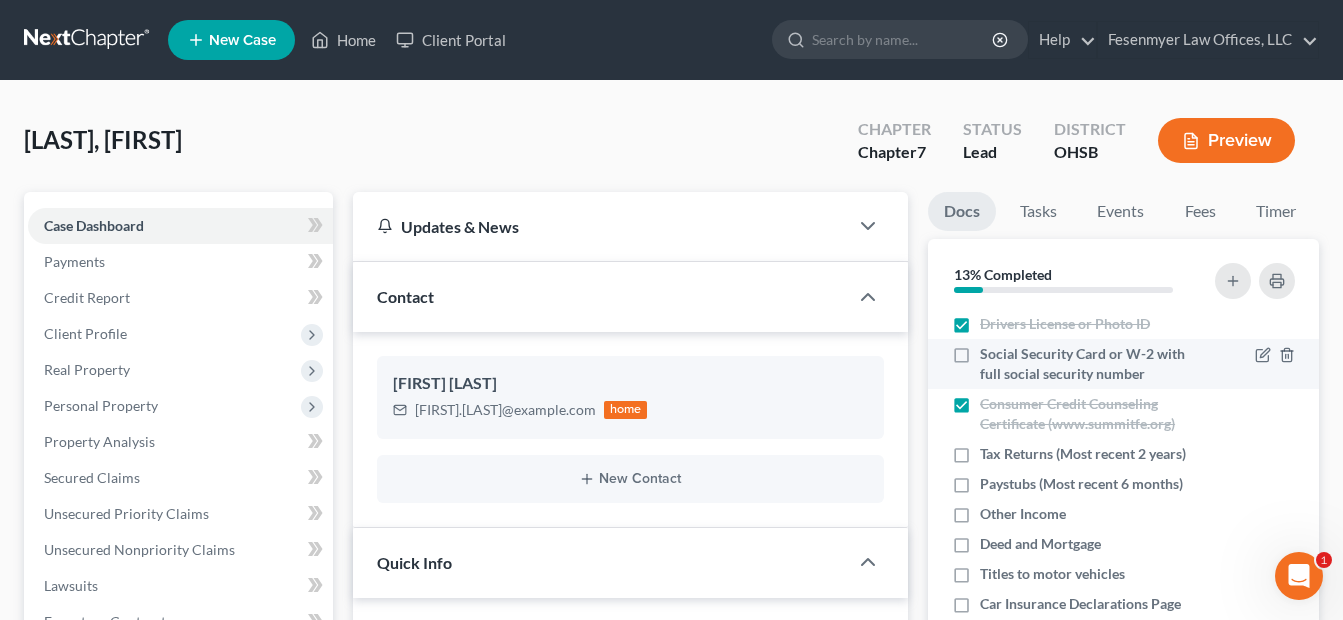 click on "Social Security Card or W-2 with full social security number" at bounding box center (1092, 364) 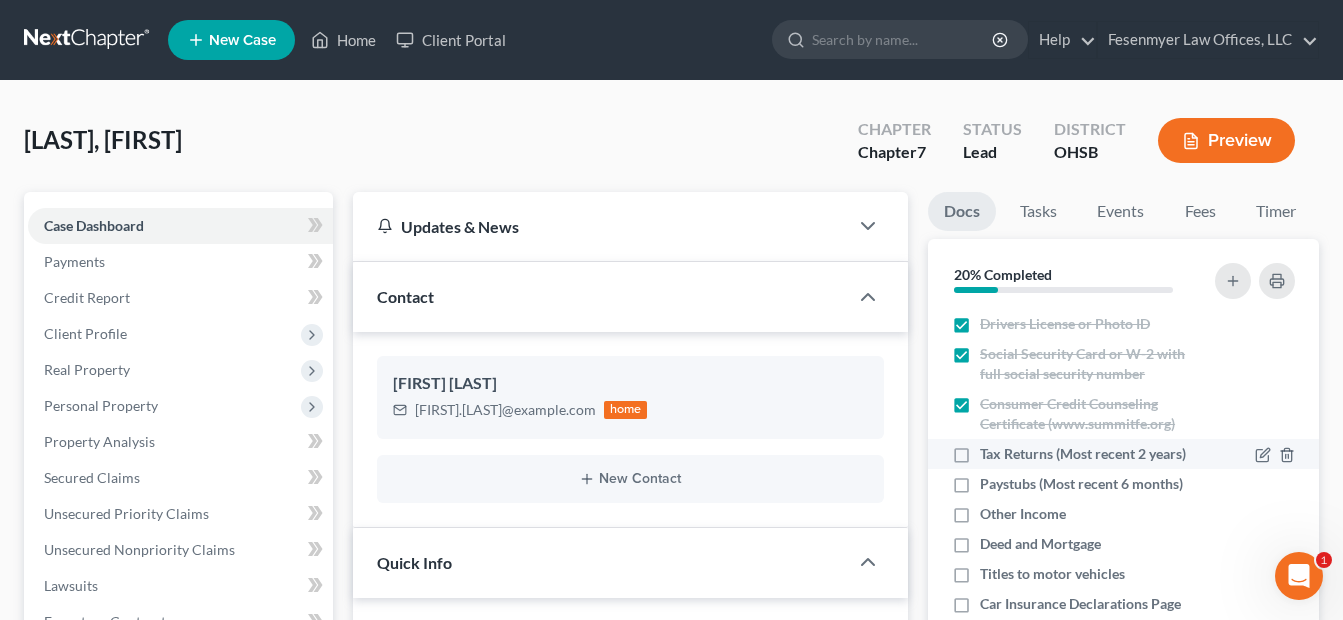 click on "Tax Returns (Most recent 2 years)" at bounding box center [1083, 454] 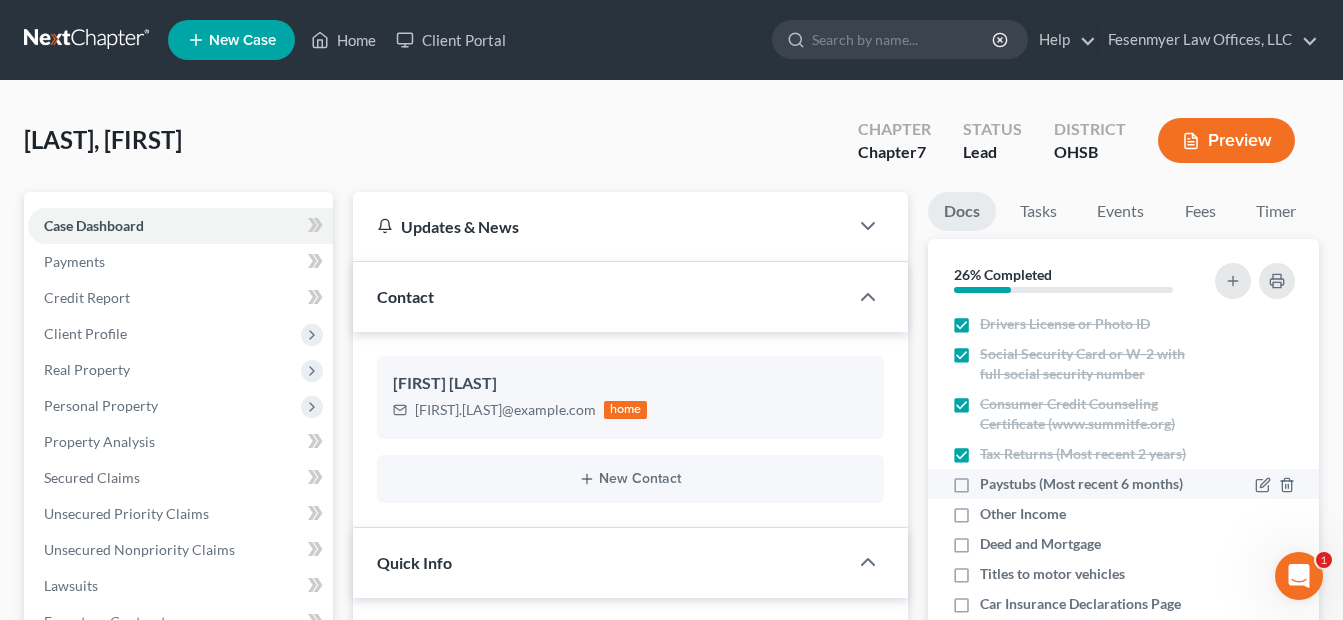 click on "Paystubs (Most recent 6 months)" at bounding box center (1081, 484) 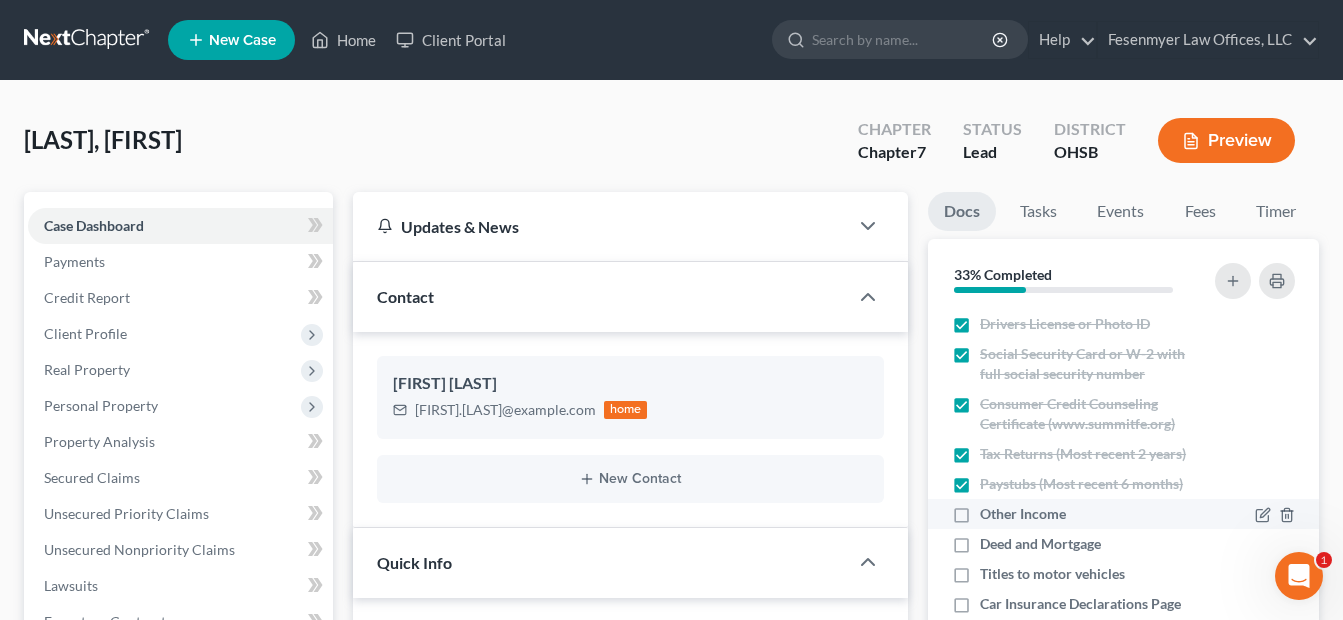 click on "Other Income" at bounding box center (1023, 514) 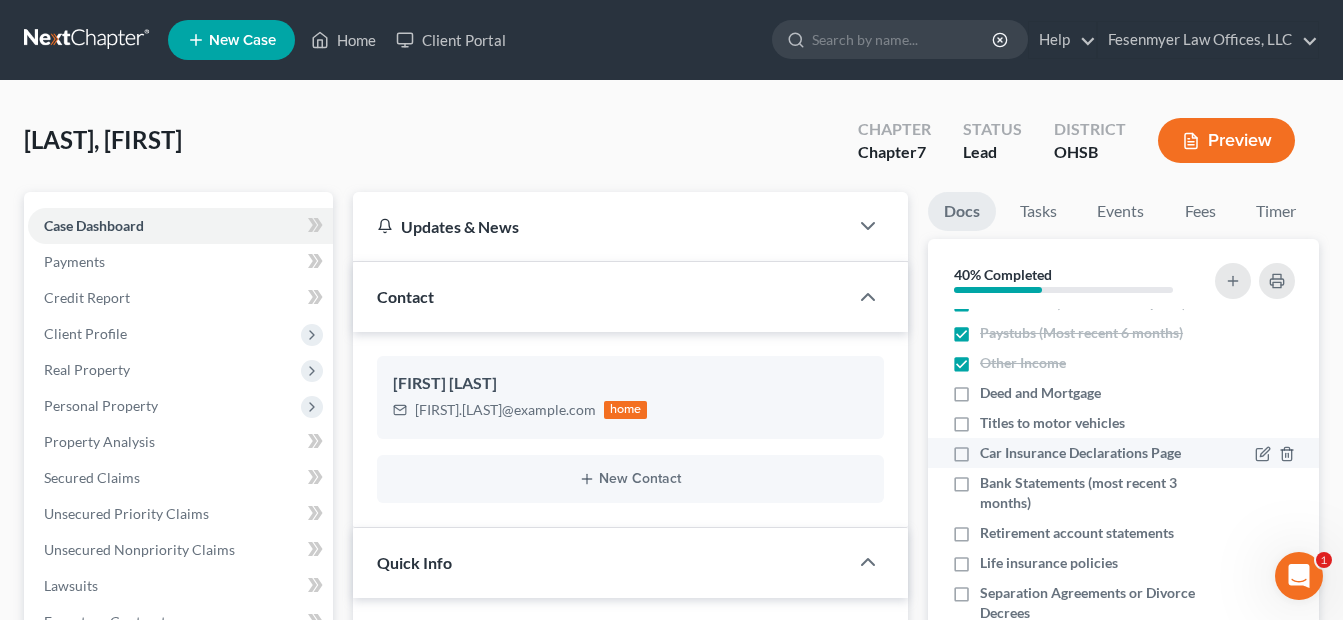 scroll, scrollTop: 152, scrollLeft: 0, axis: vertical 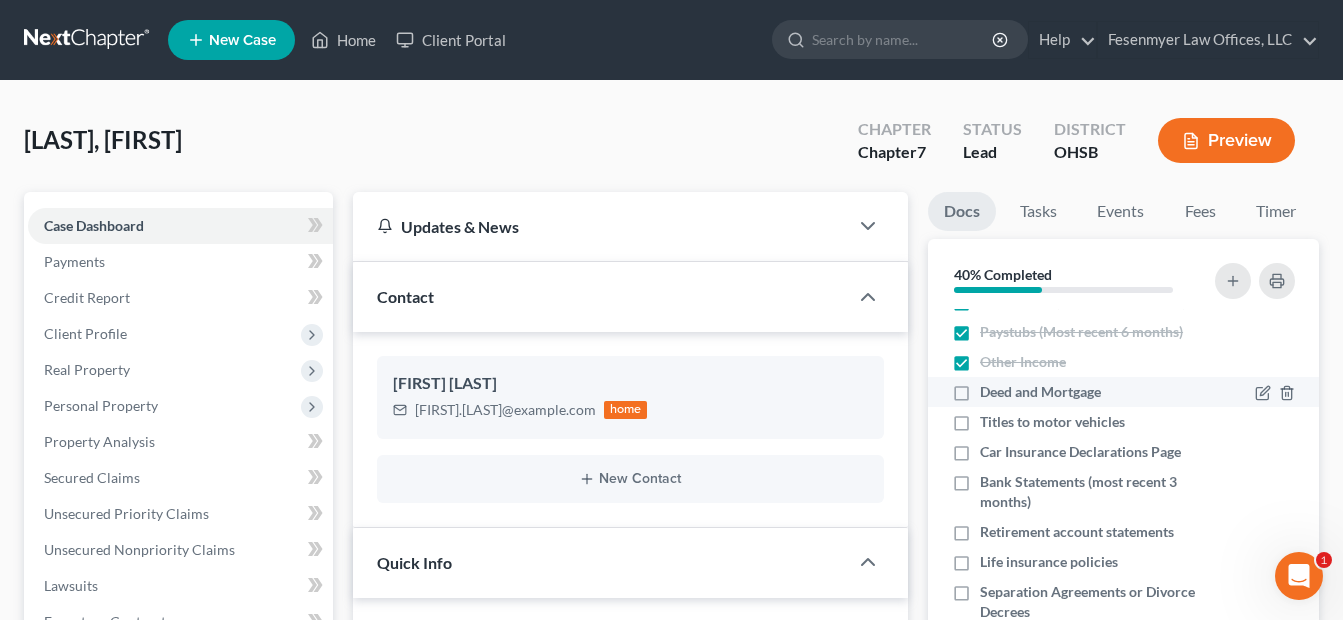 click on "Deed and Mortgage" at bounding box center [1040, 392] 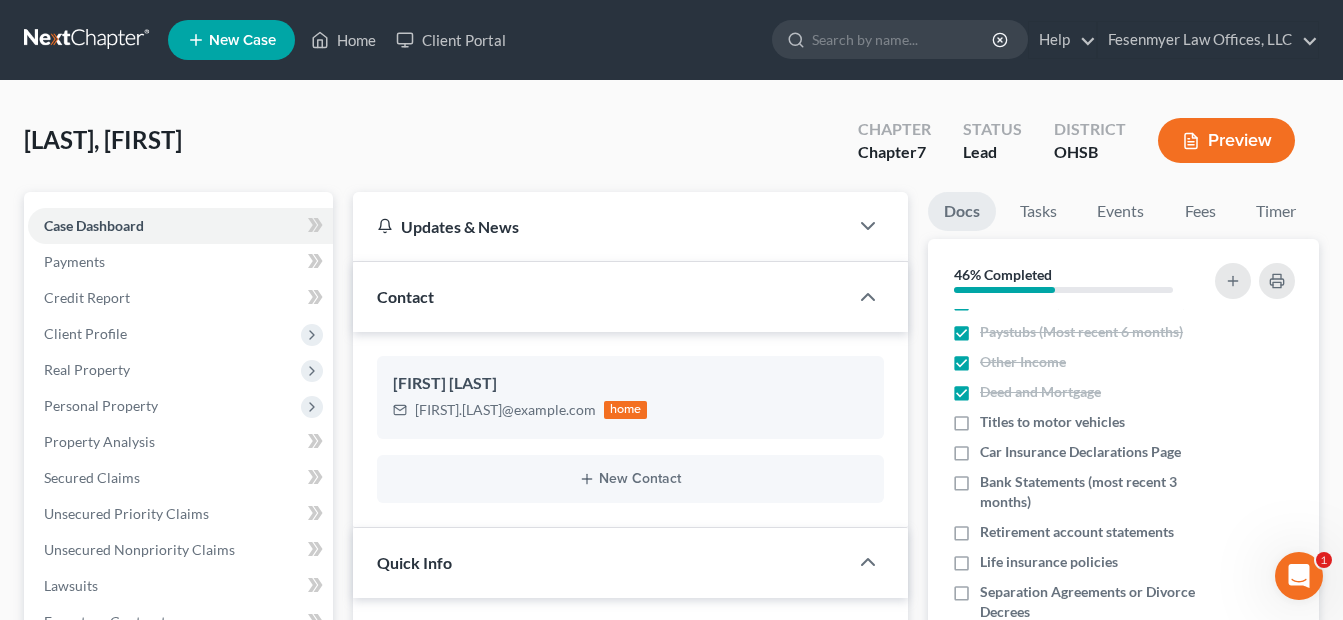scroll, scrollTop: 400, scrollLeft: 0, axis: vertical 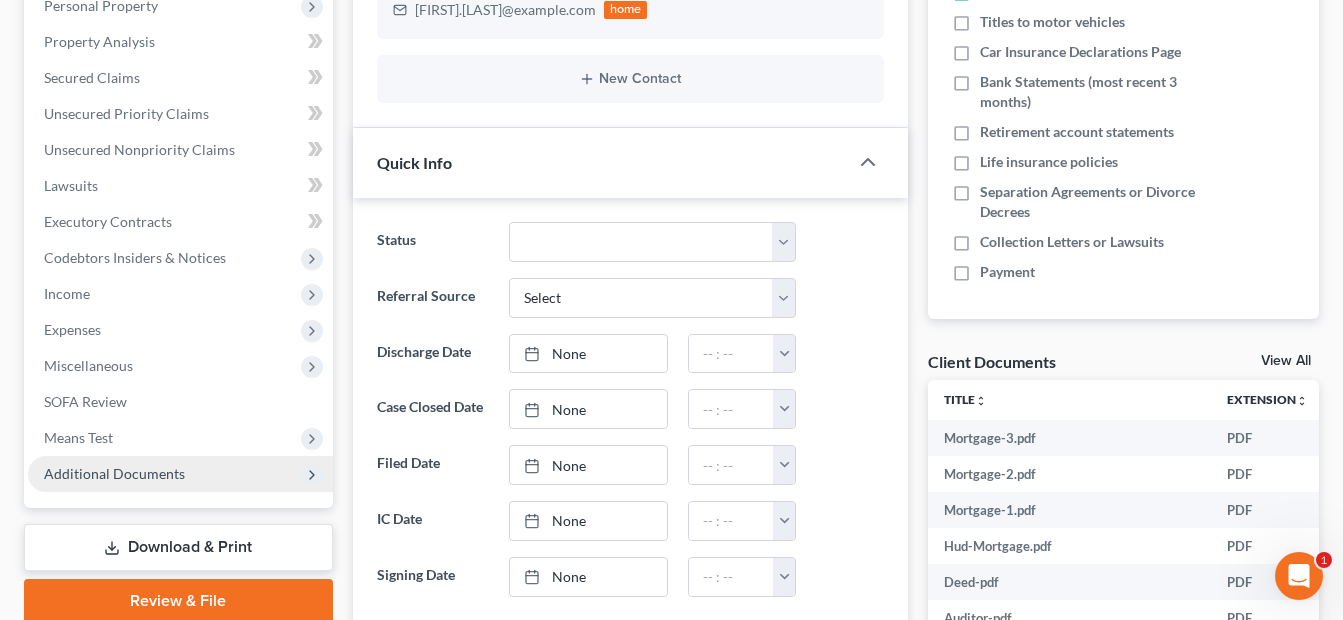 drag, startPoint x: 133, startPoint y: 469, endPoint x: 149, endPoint y: 471, distance: 16.124516 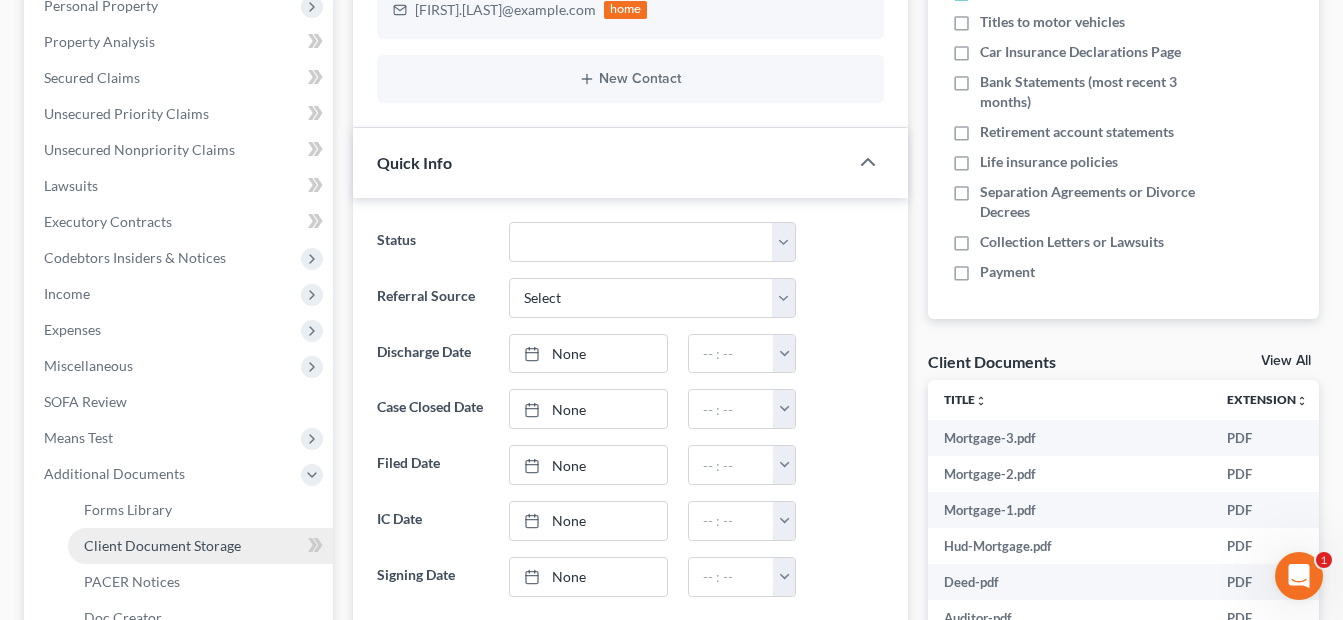 click on "Client Document Storage" at bounding box center (162, 545) 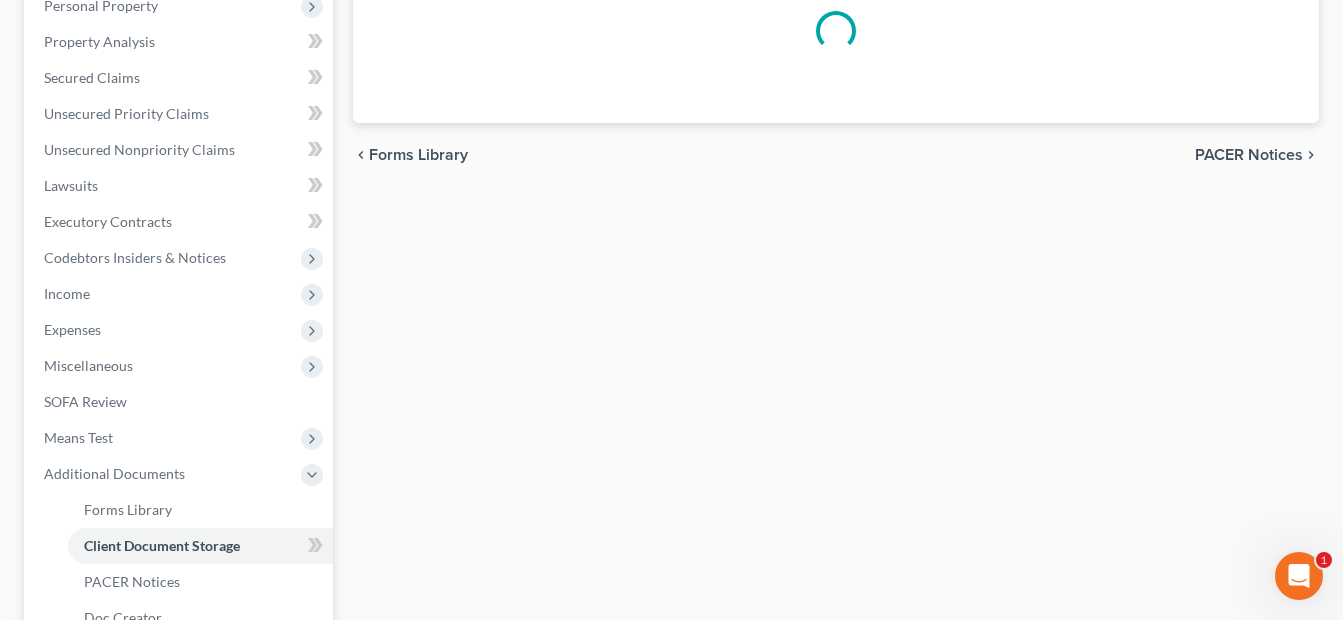 scroll, scrollTop: 392, scrollLeft: 0, axis: vertical 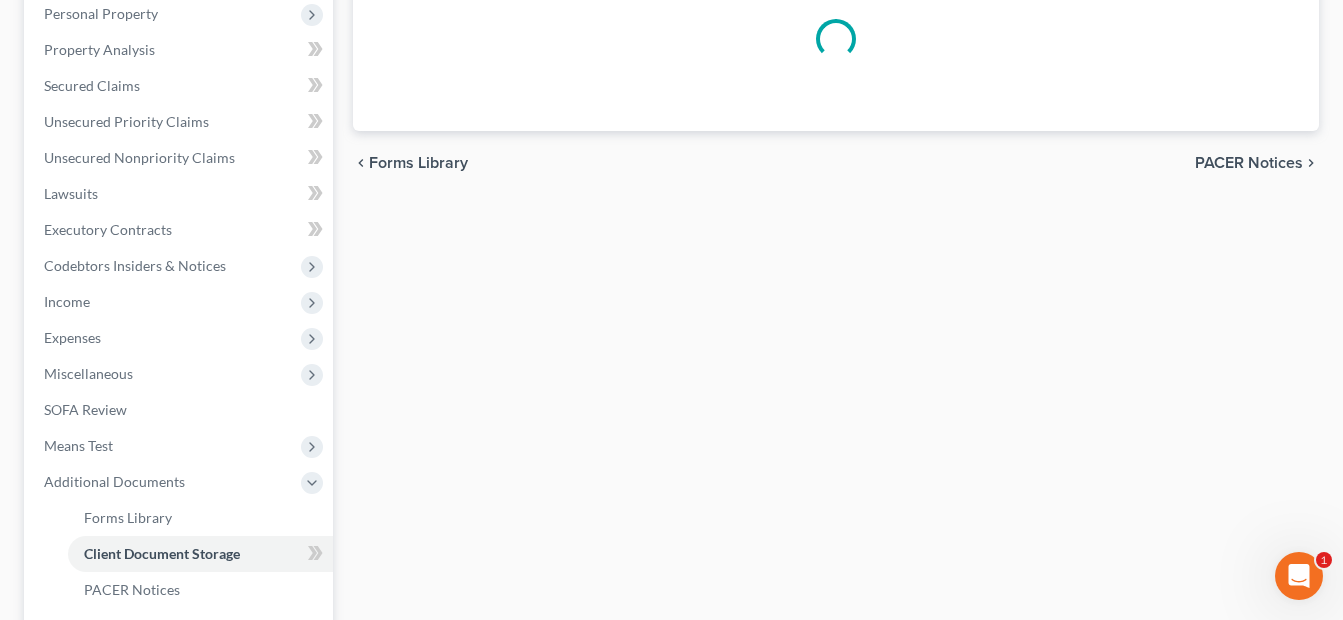 select on "7" 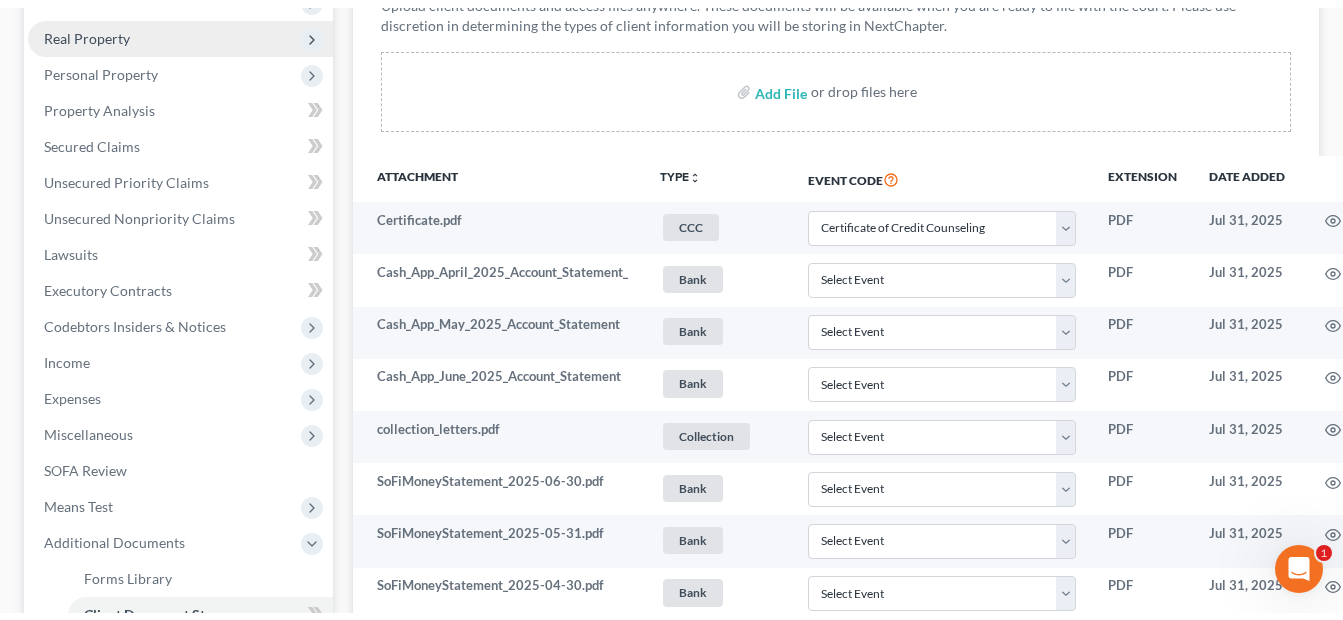 scroll, scrollTop: 0, scrollLeft: 0, axis: both 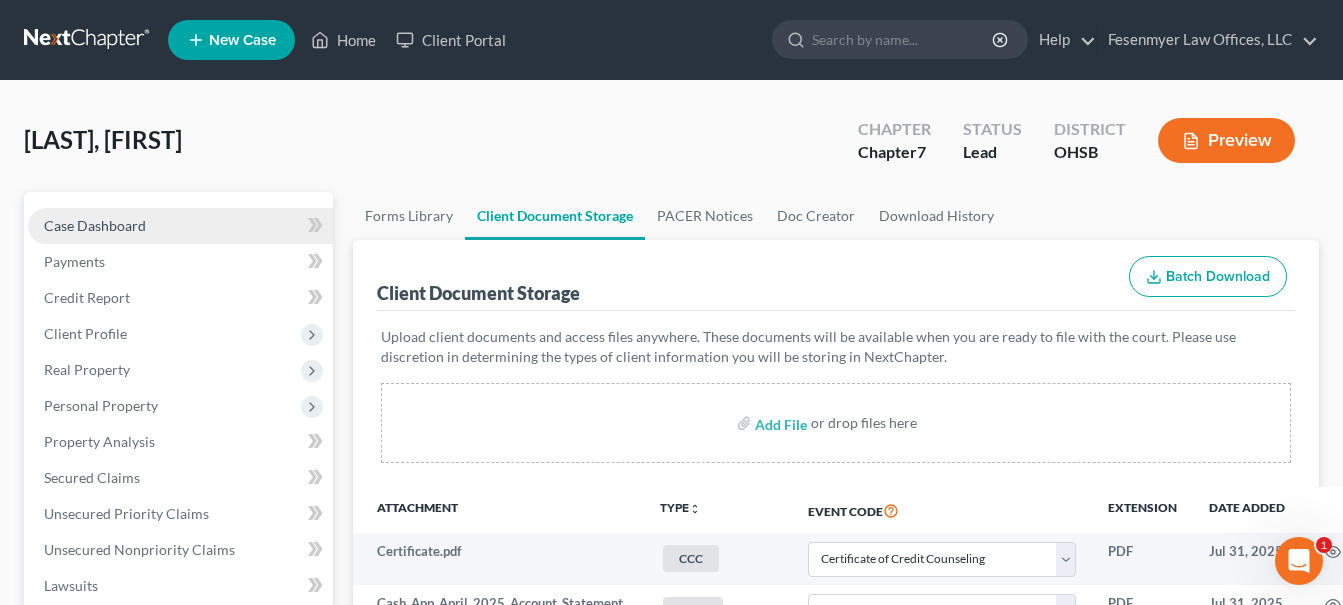 click on "Case Dashboard" at bounding box center [95, 225] 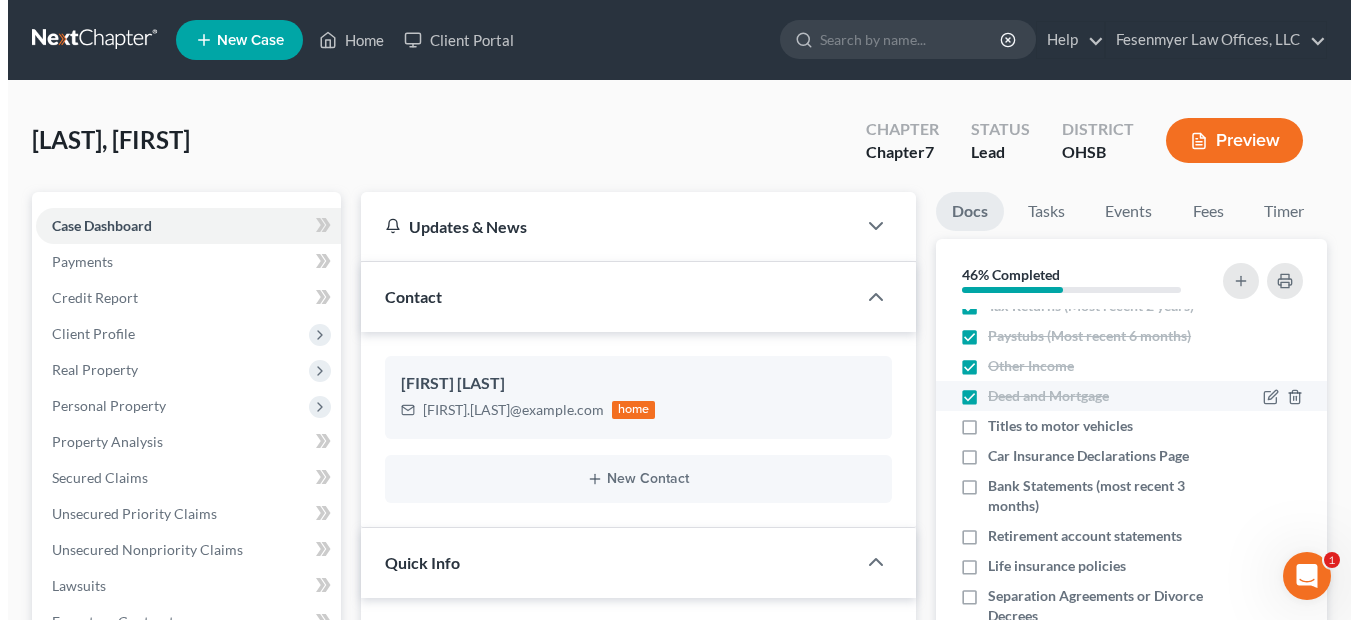 scroll, scrollTop: 152, scrollLeft: 0, axis: vertical 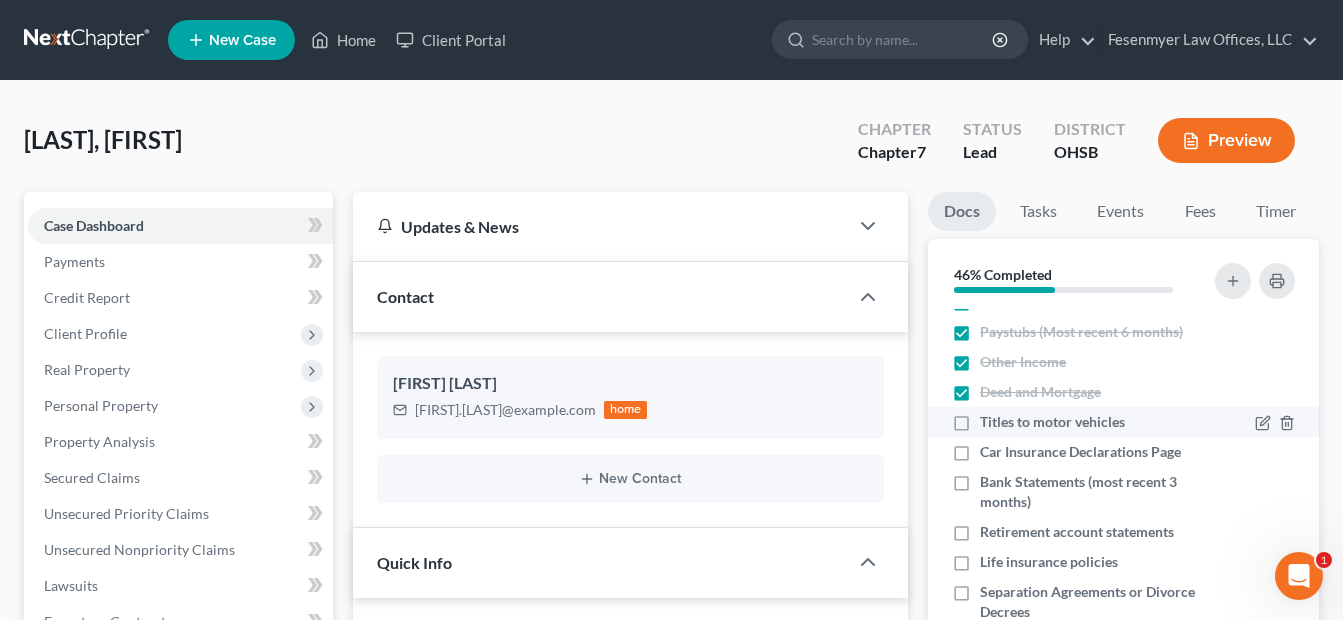 click on "Titles to motor vehicles" at bounding box center [1052, 422] 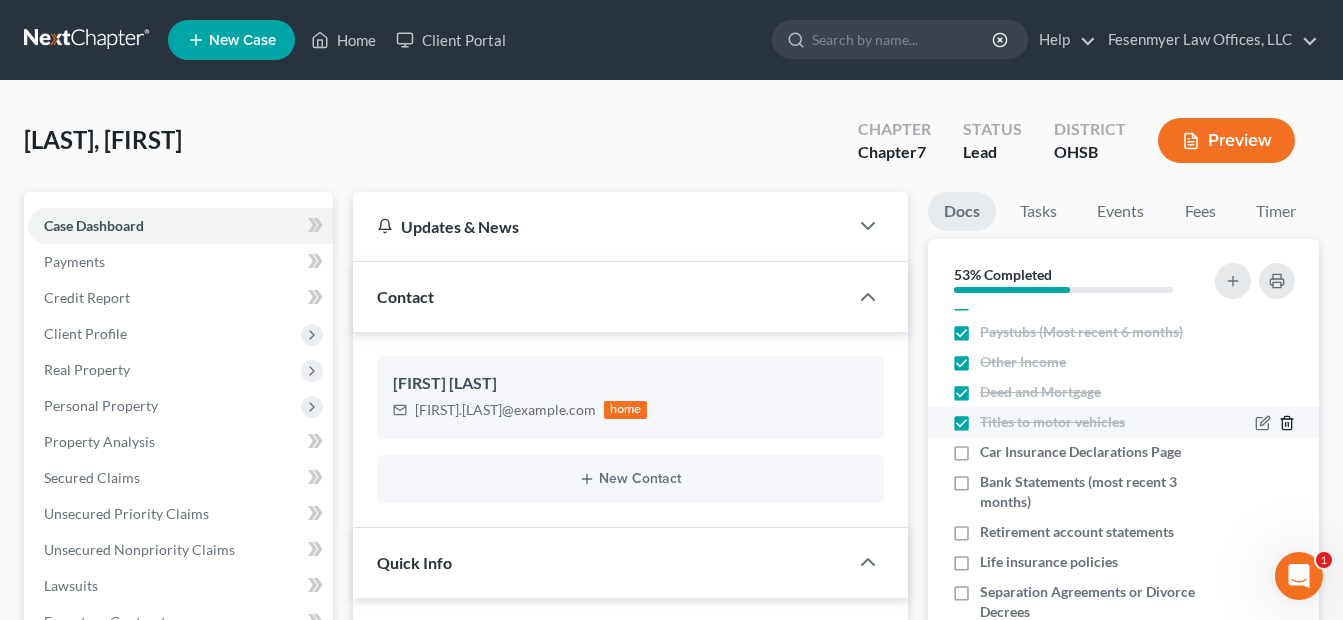 click 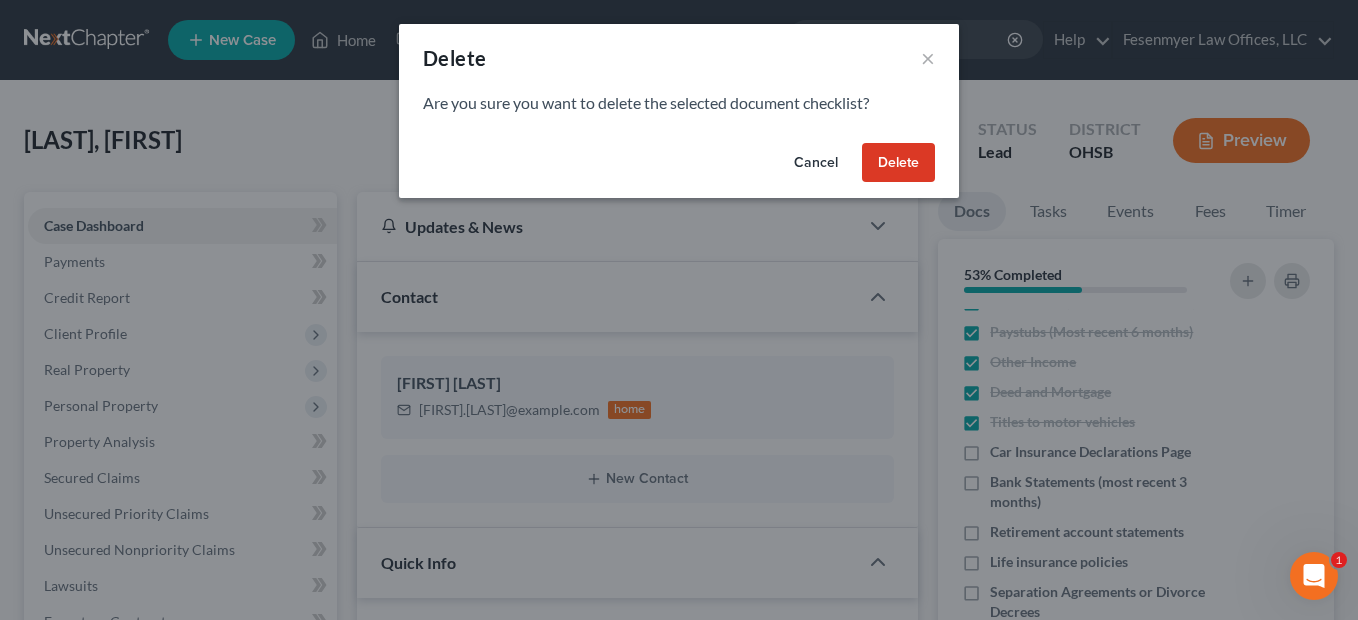 click on "Delete" at bounding box center [898, 163] 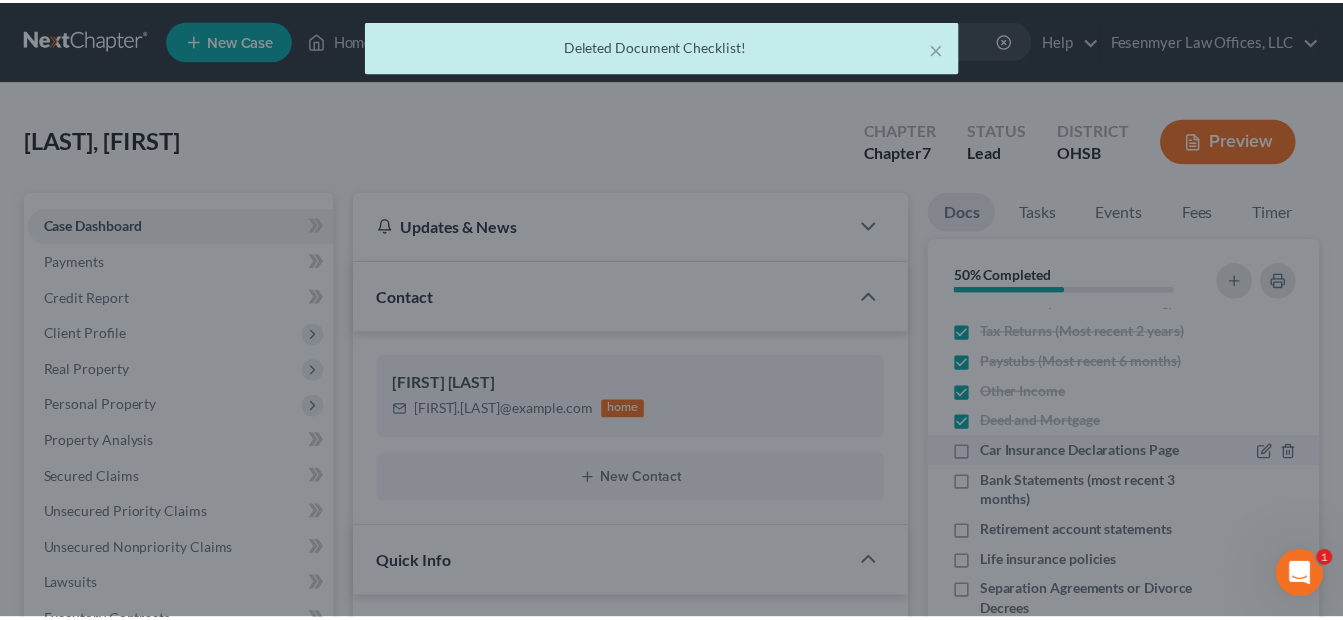 scroll, scrollTop: 122, scrollLeft: 0, axis: vertical 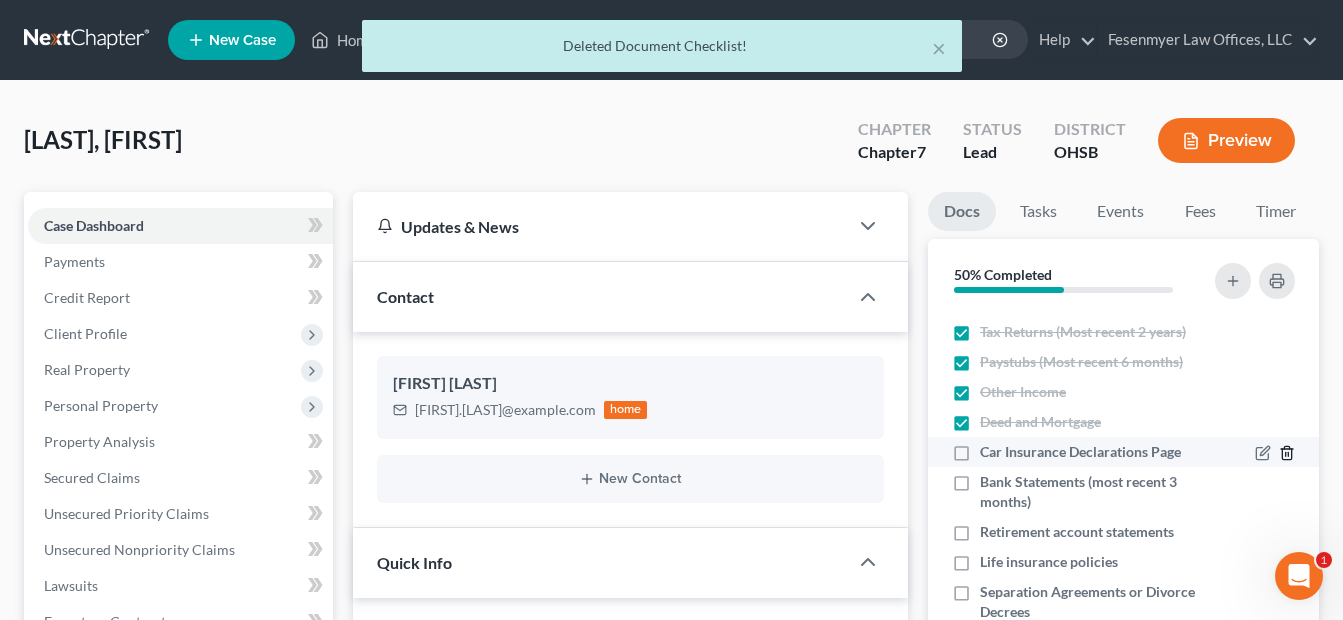 click 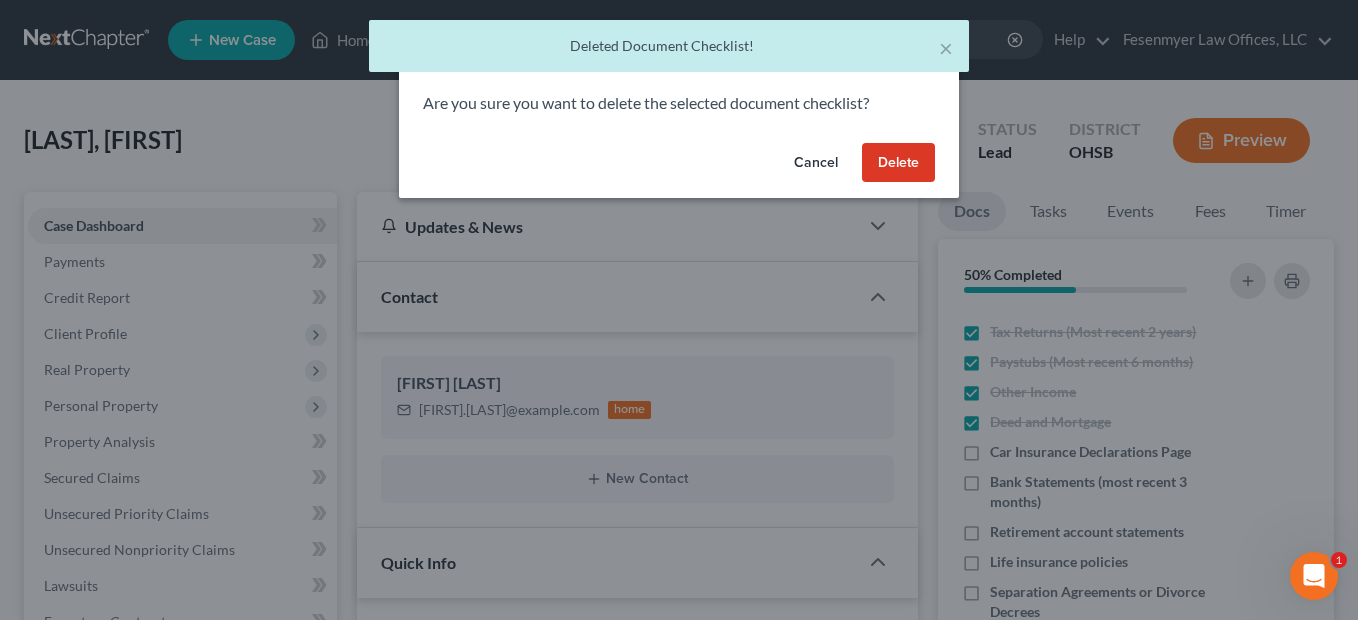click on "Delete" at bounding box center (898, 163) 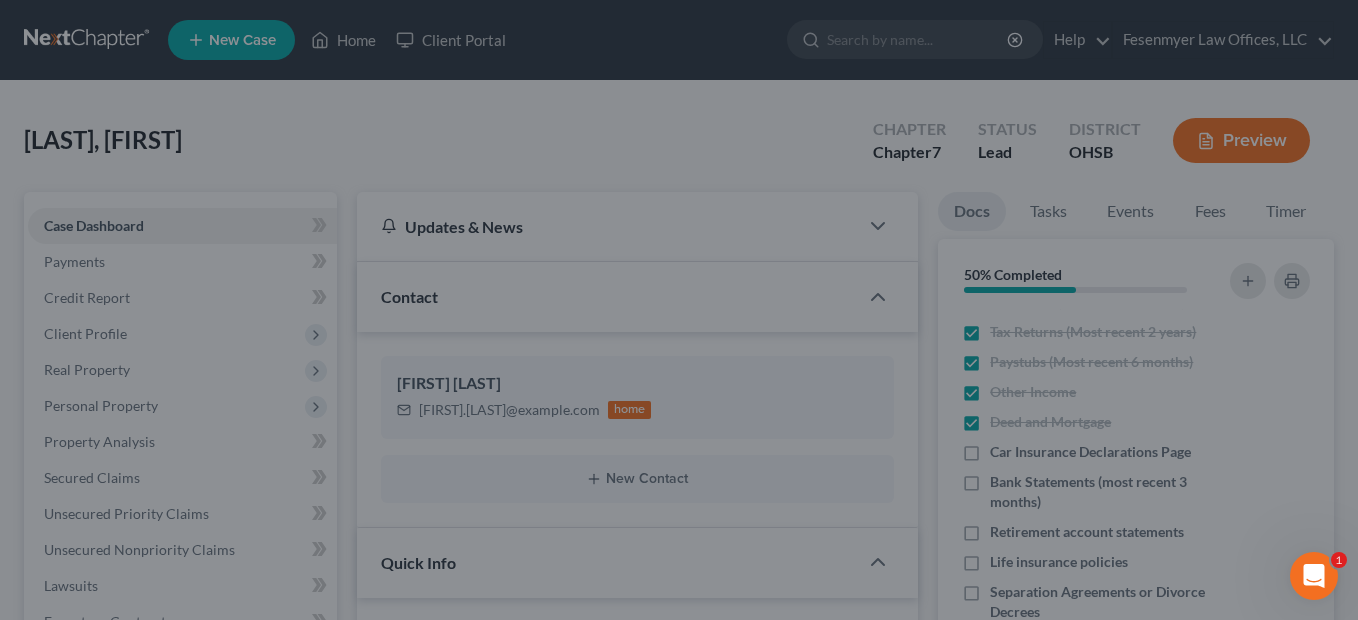 scroll, scrollTop: 92, scrollLeft: 0, axis: vertical 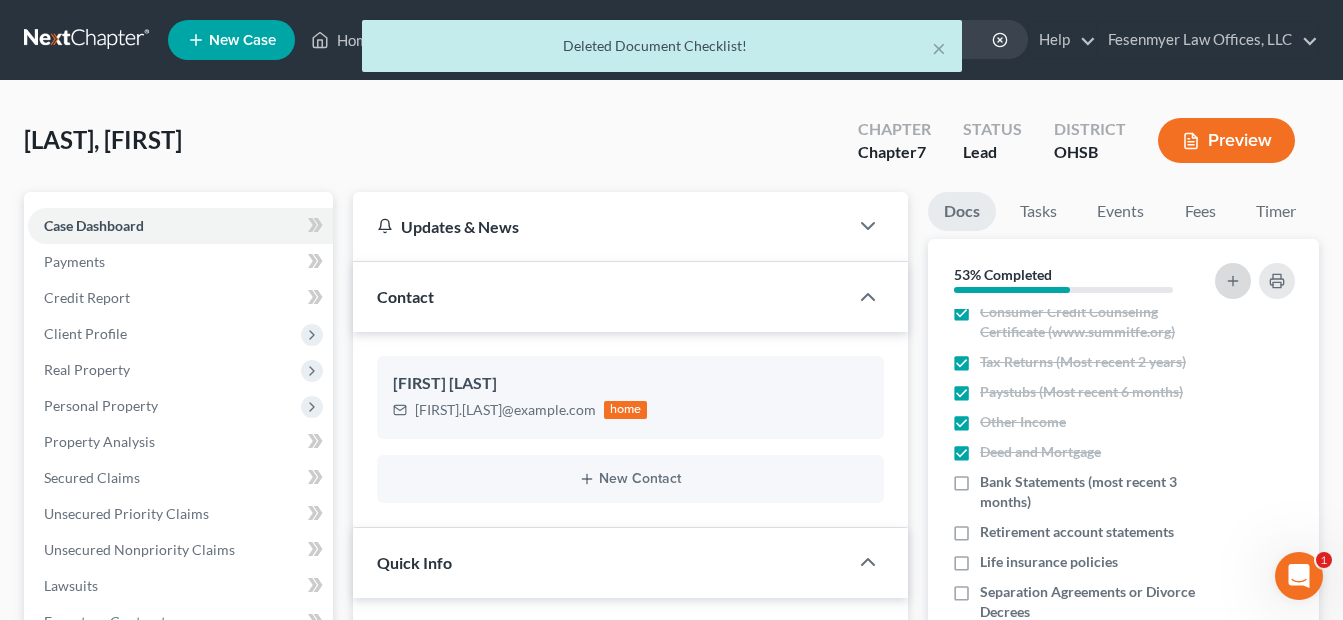 click 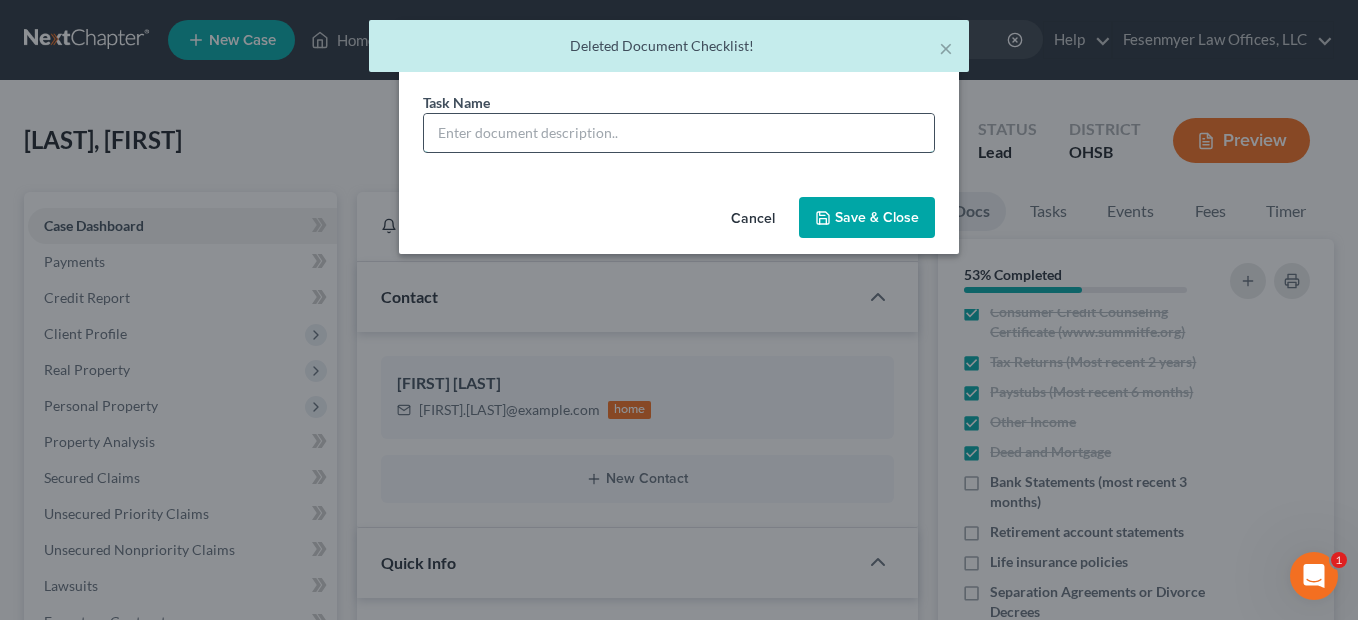click at bounding box center (679, 133) 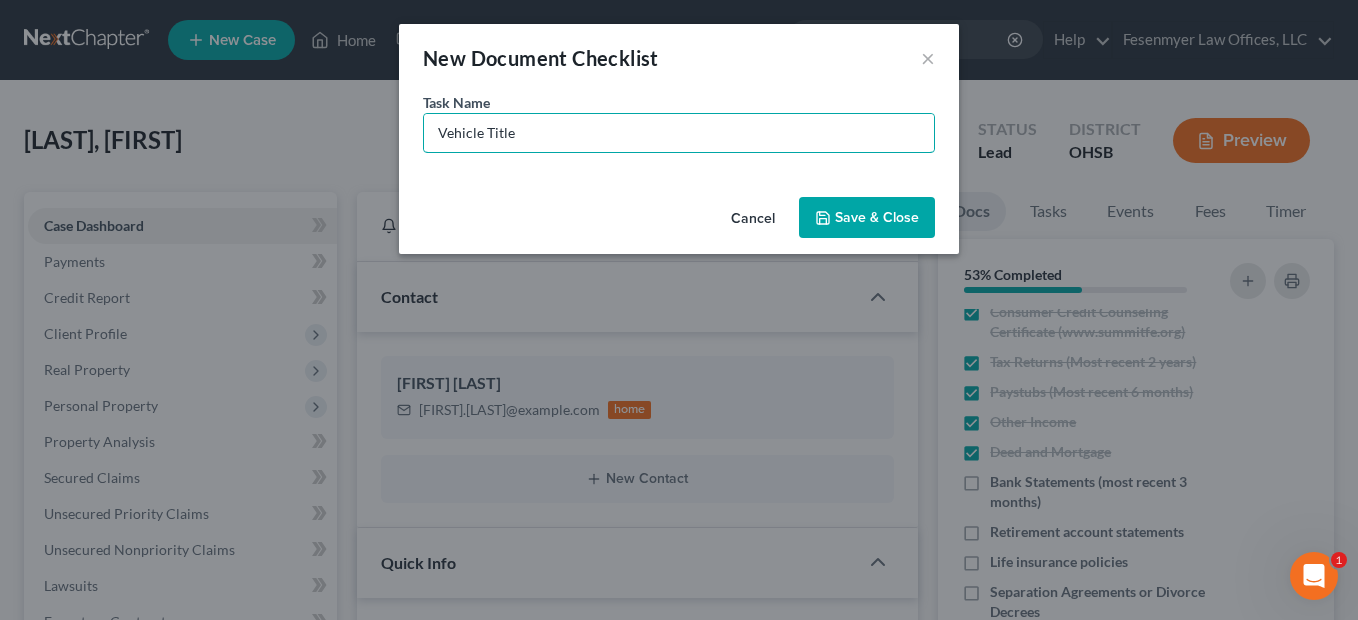 type on "Vehicle Title" 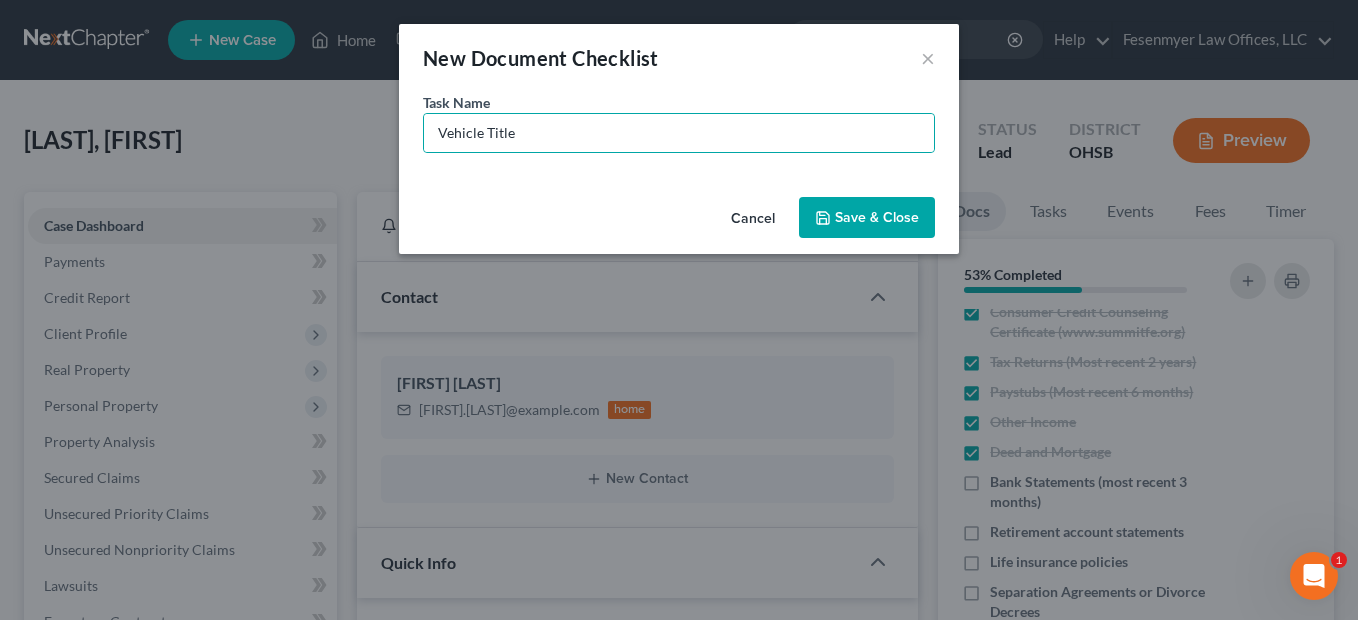 click on "Save & Close" at bounding box center [867, 218] 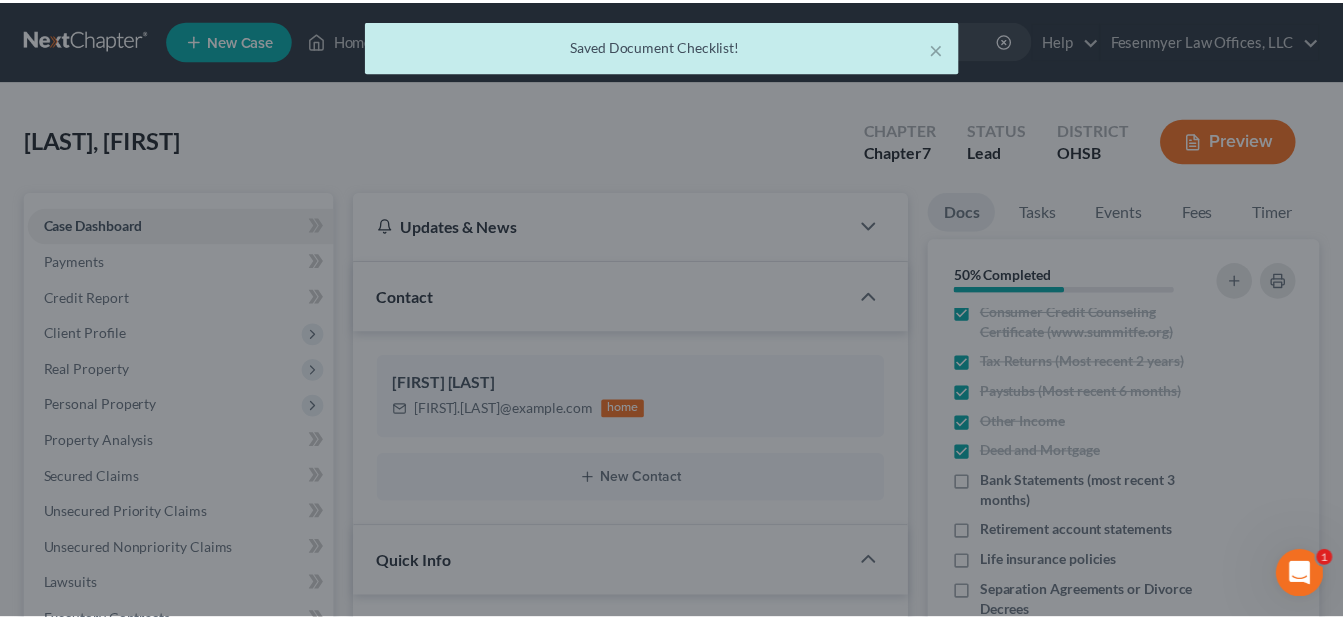 scroll, scrollTop: 122, scrollLeft: 0, axis: vertical 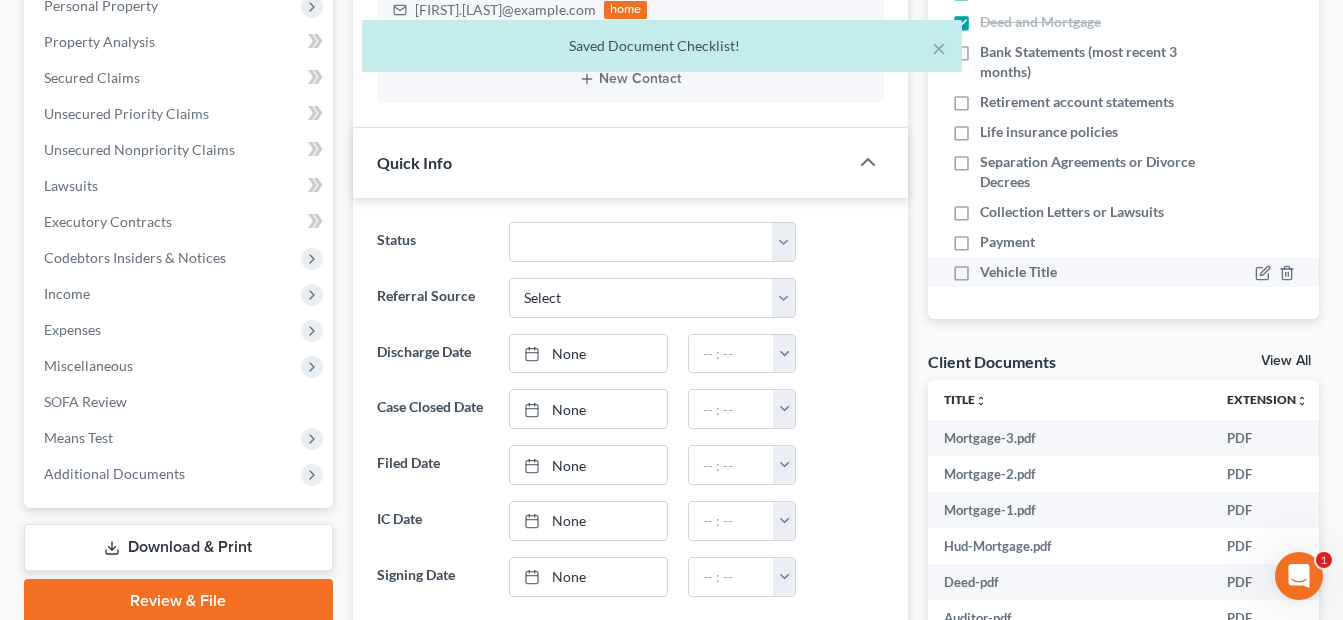click on "Vehicle Title" at bounding box center [1018, 272] 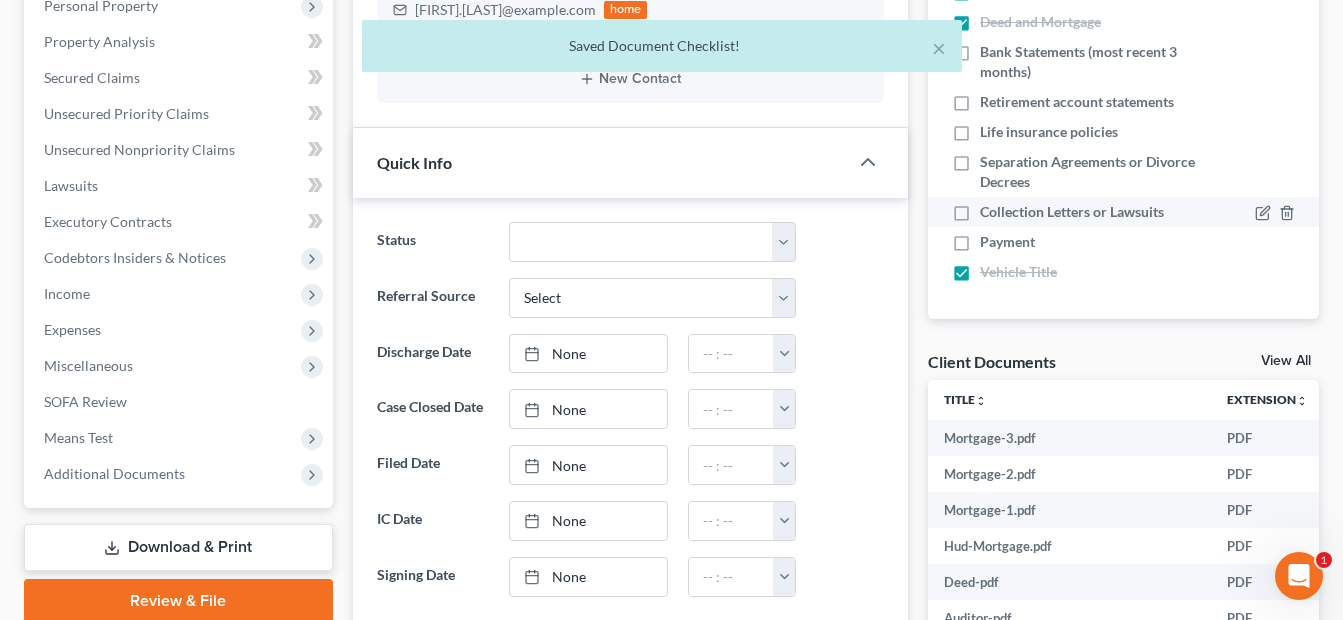 click on "Collection Letters or Lawsuits" at bounding box center [1072, 212] 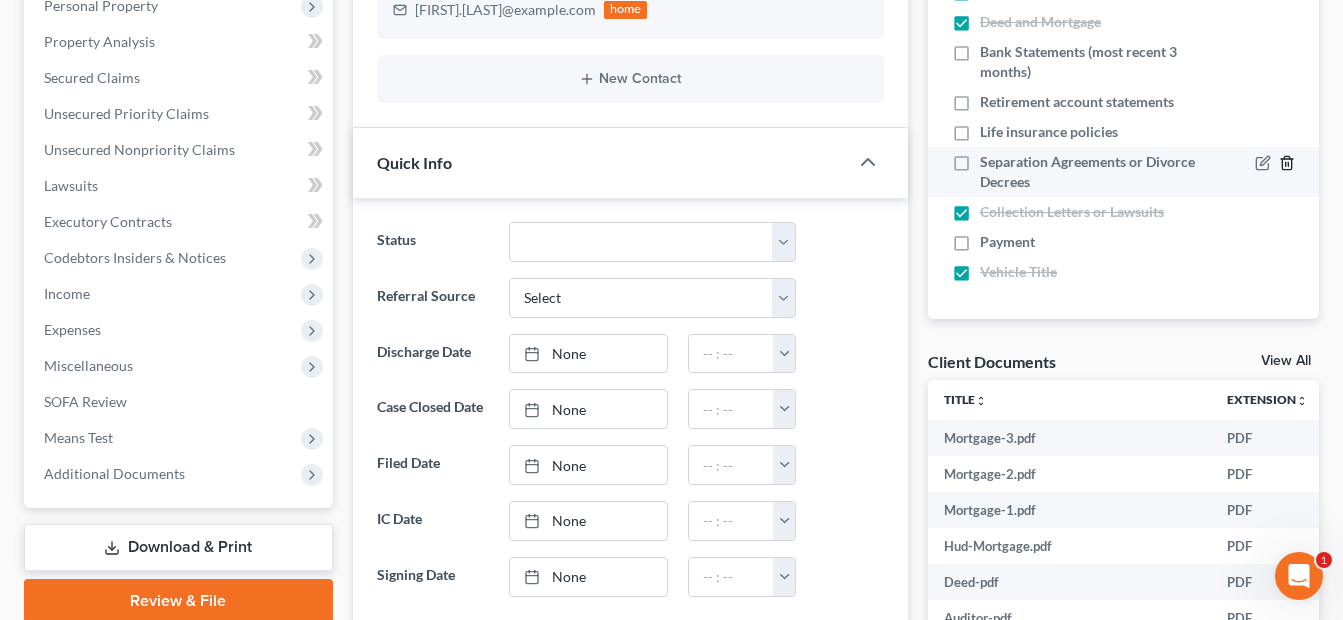 click 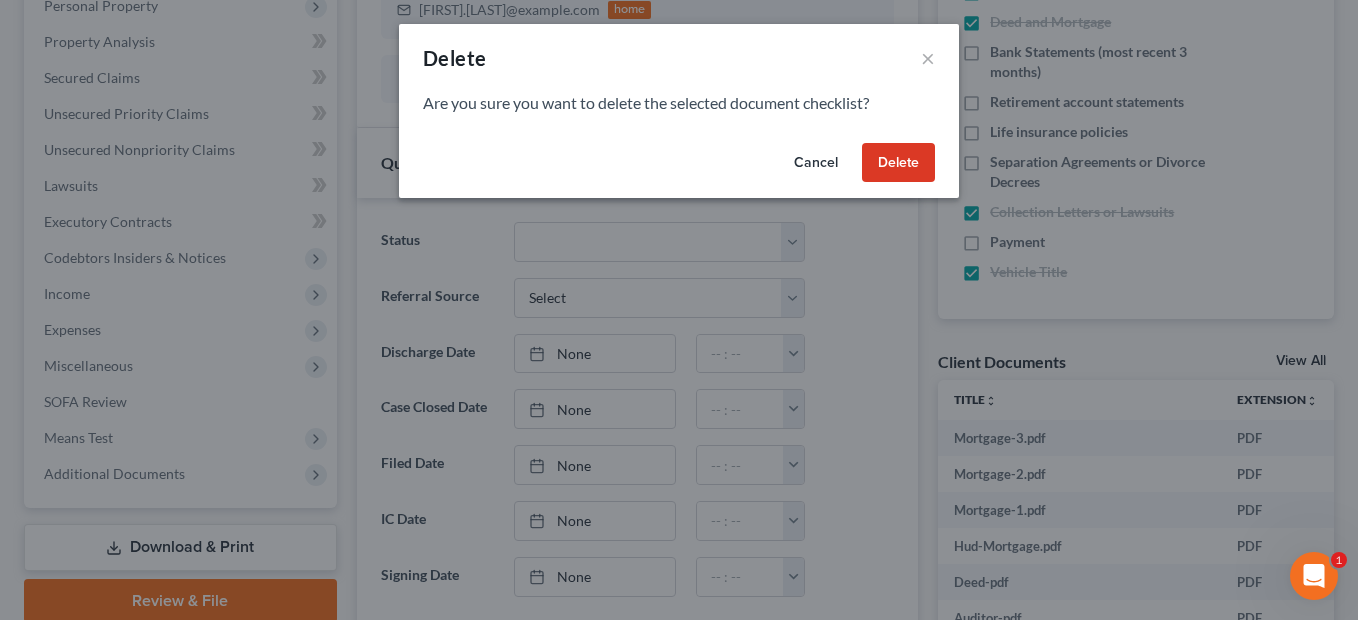 click on "Delete" at bounding box center (898, 163) 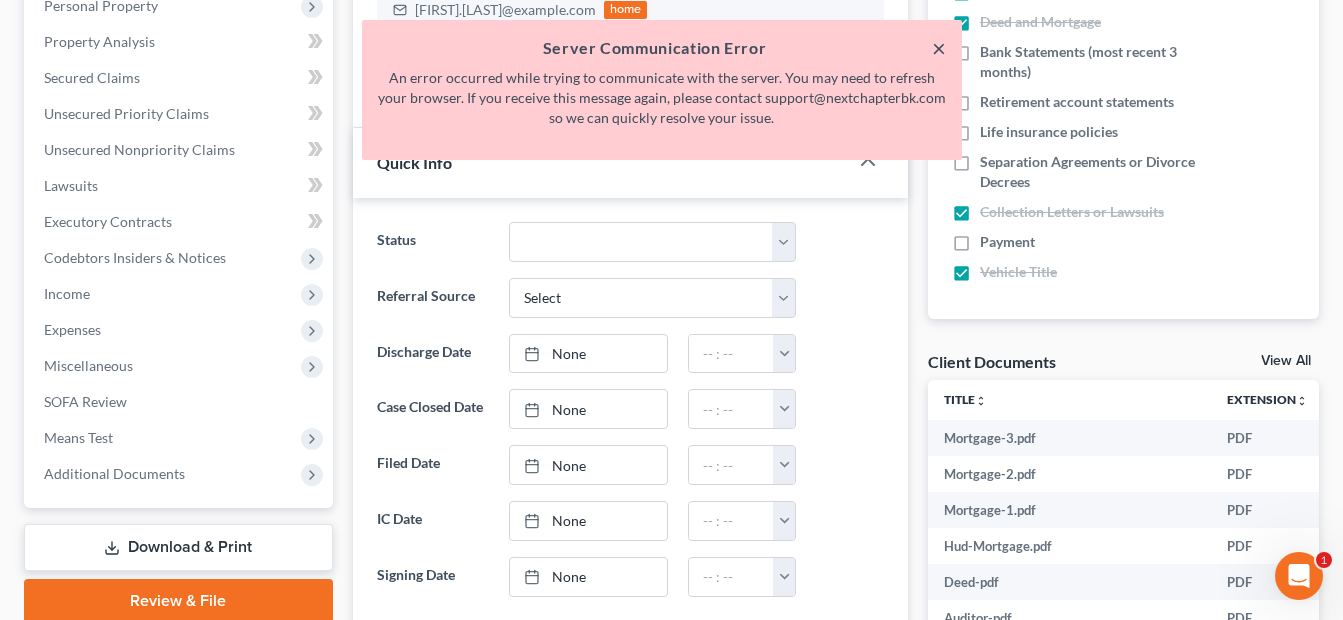 click on "×" at bounding box center [939, 48] 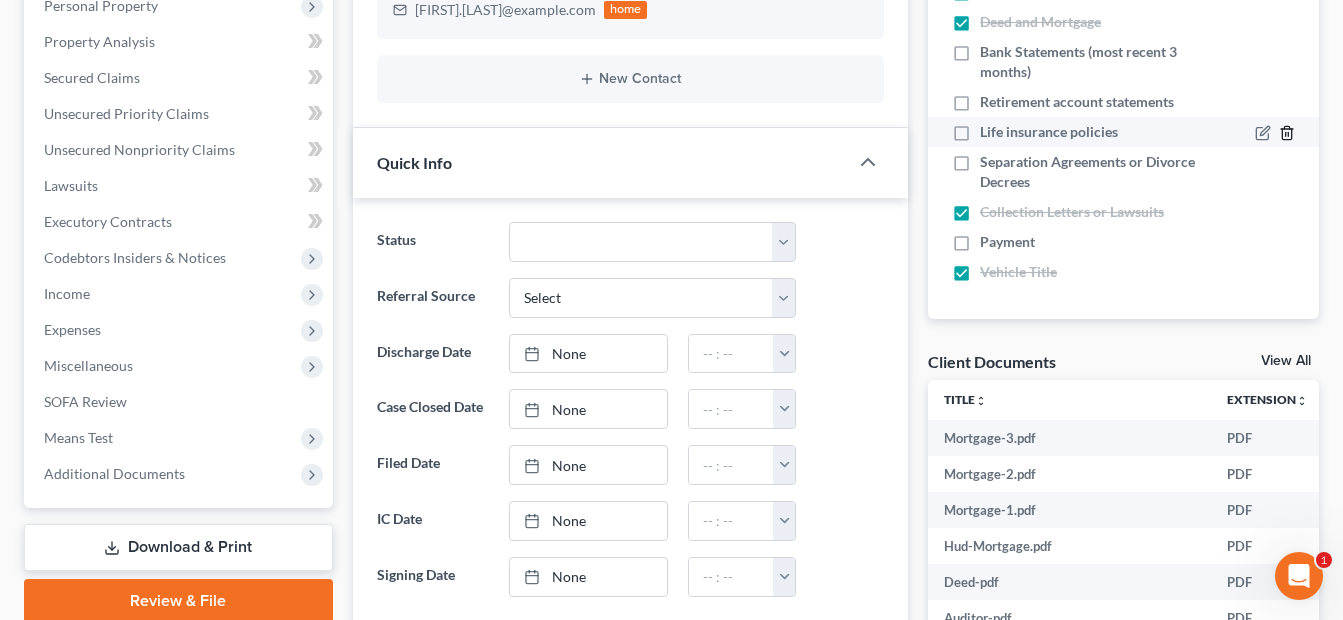 click 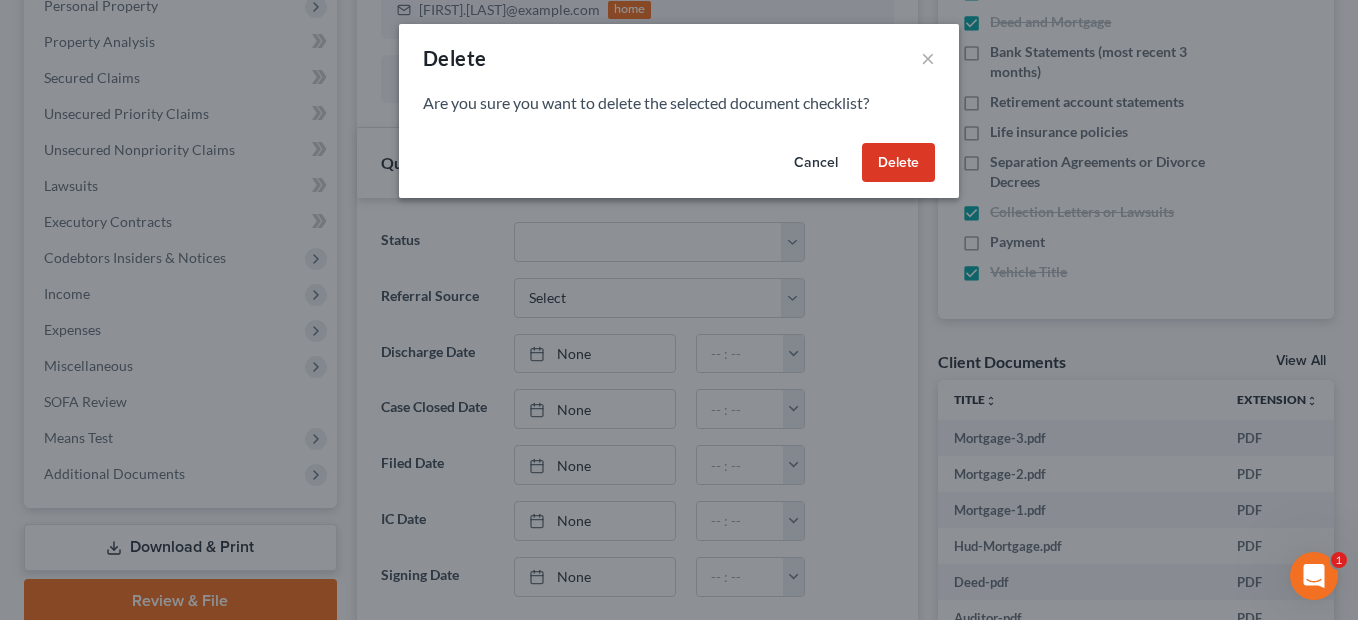 click on "Delete" at bounding box center [898, 163] 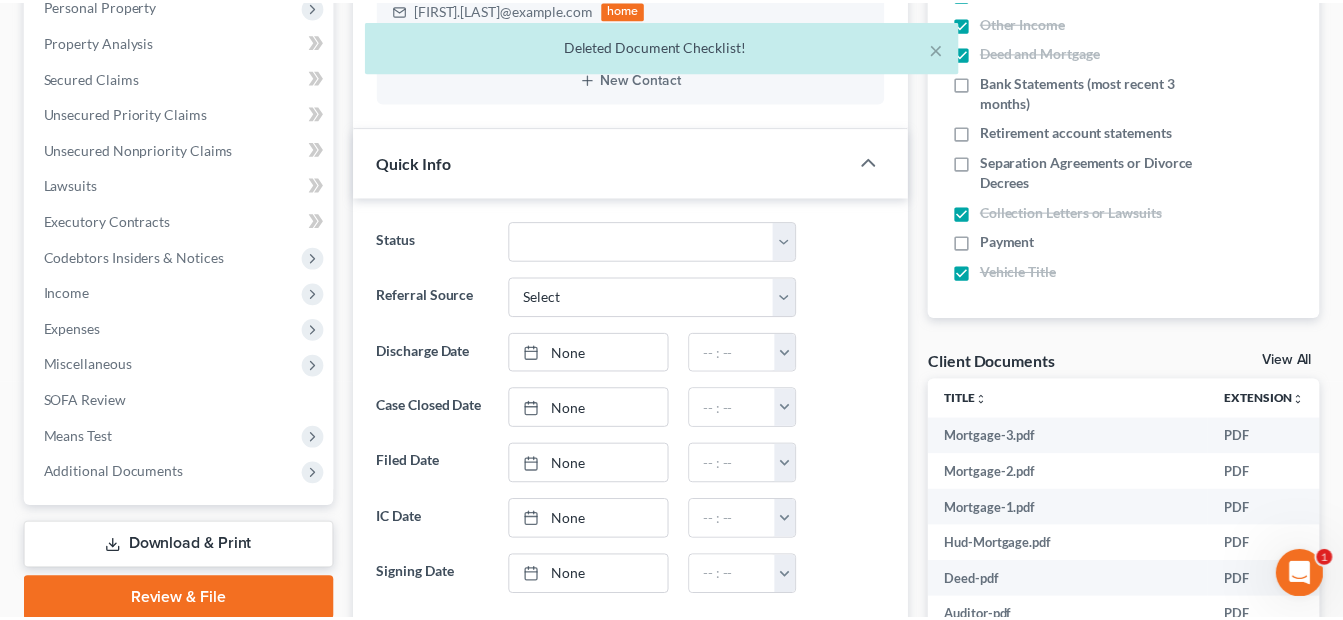 scroll, scrollTop: 92, scrollLeft: 0, axis: vertical 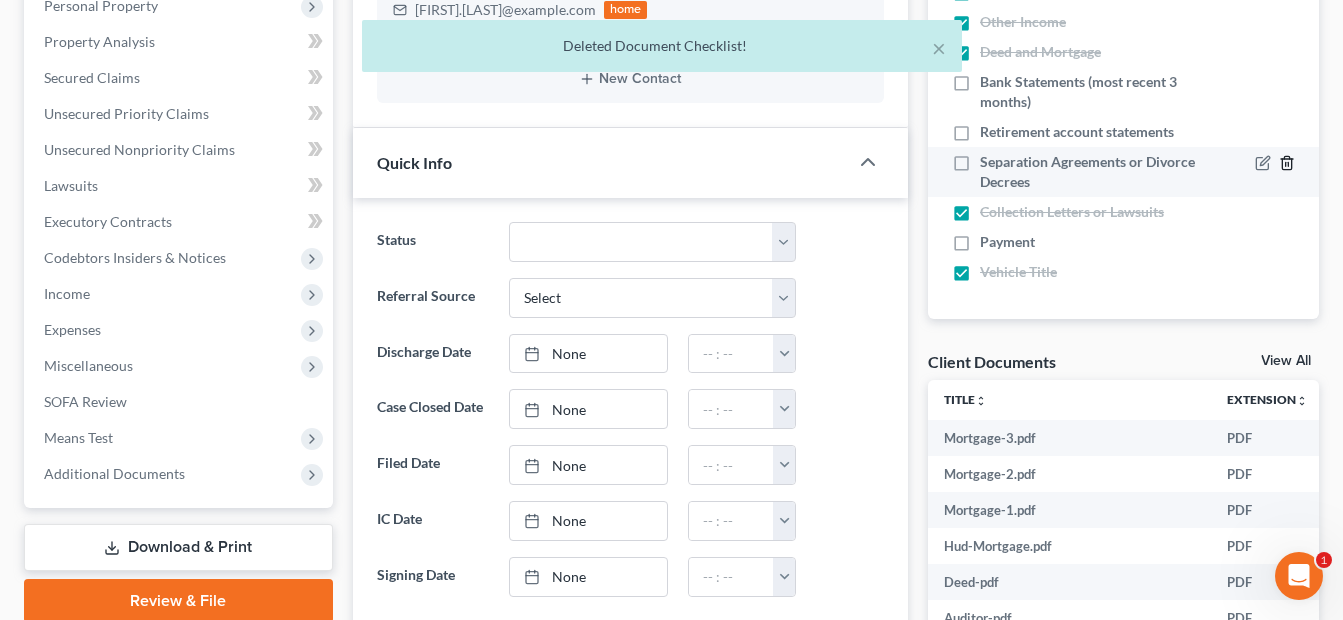 click 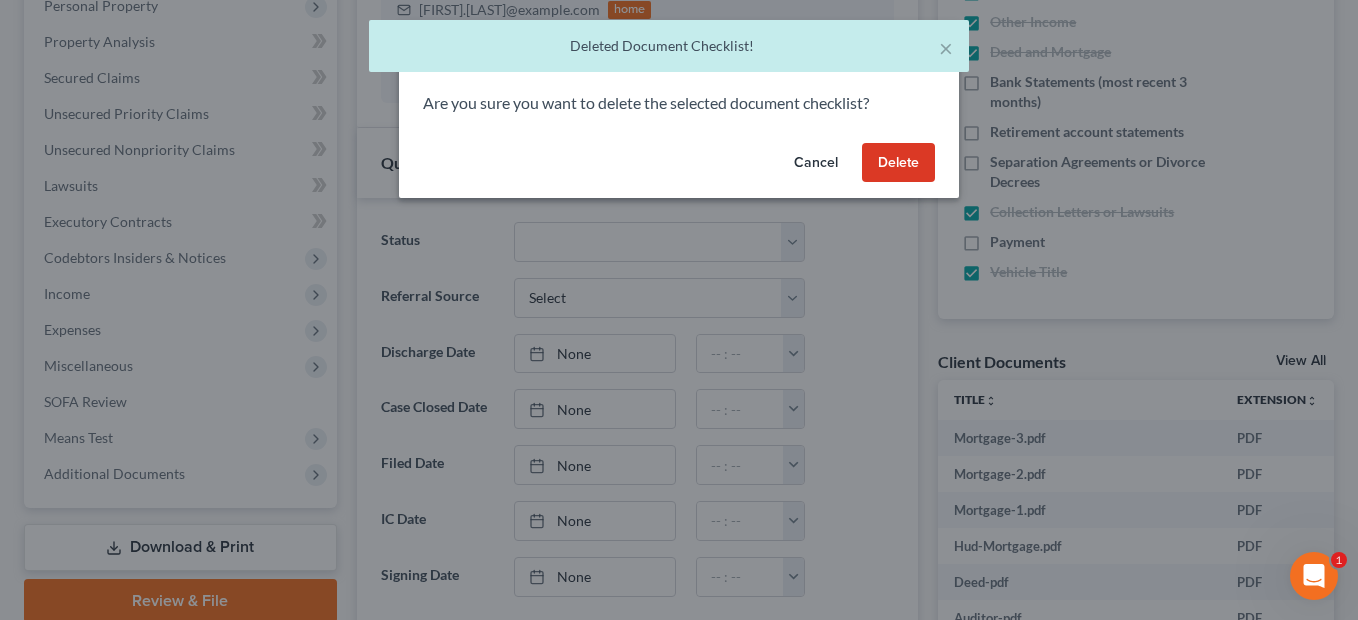 click on "Delete" at bounding box center [898, 163] 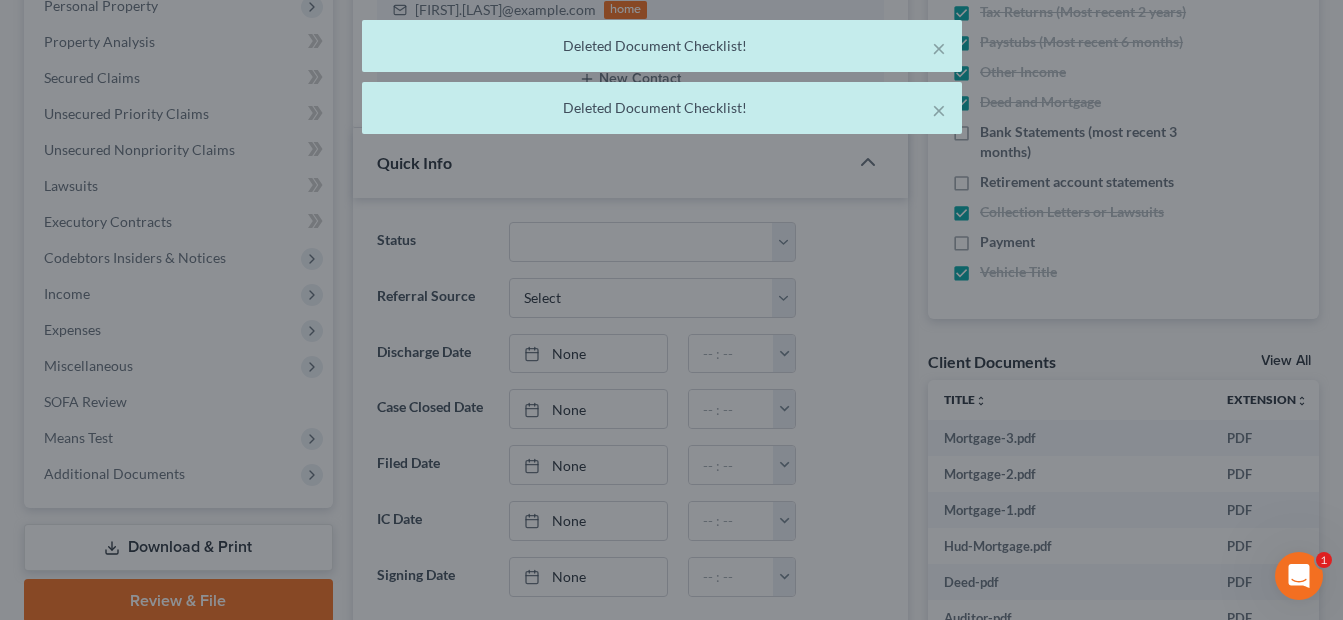 scroll, scrollTop: 42, scrollLeft: 0, axis: vertical 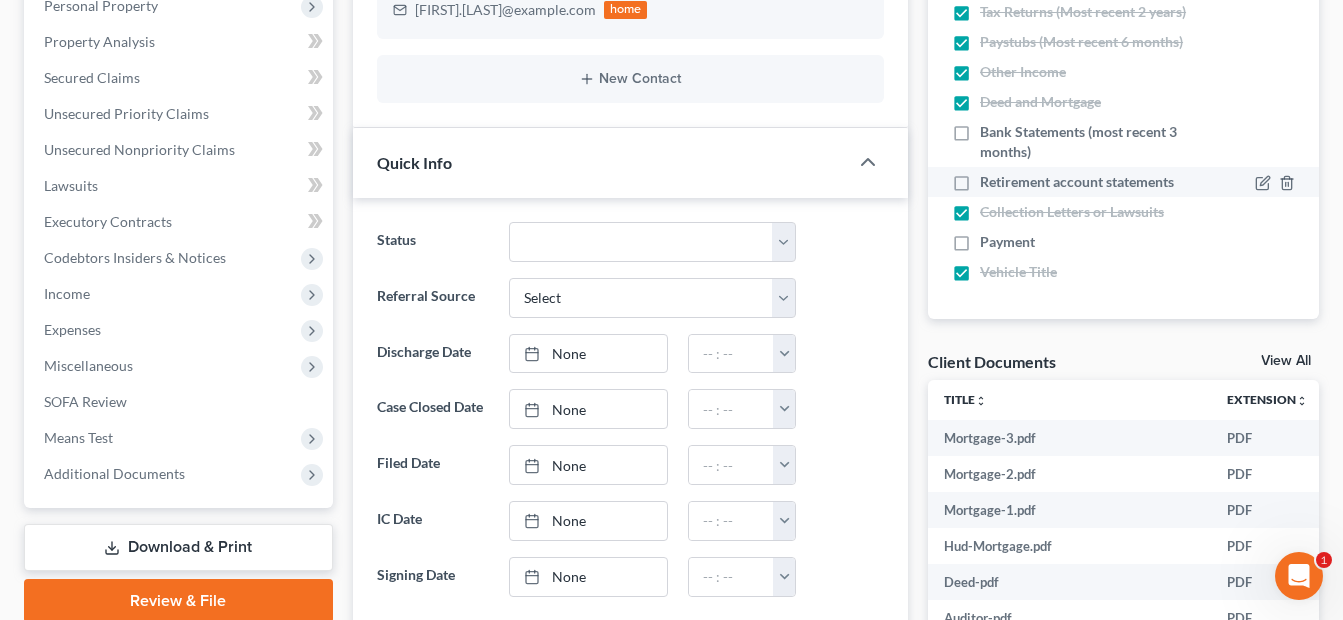 click on "Retirement account statements" at bounding box center [1077, 182] 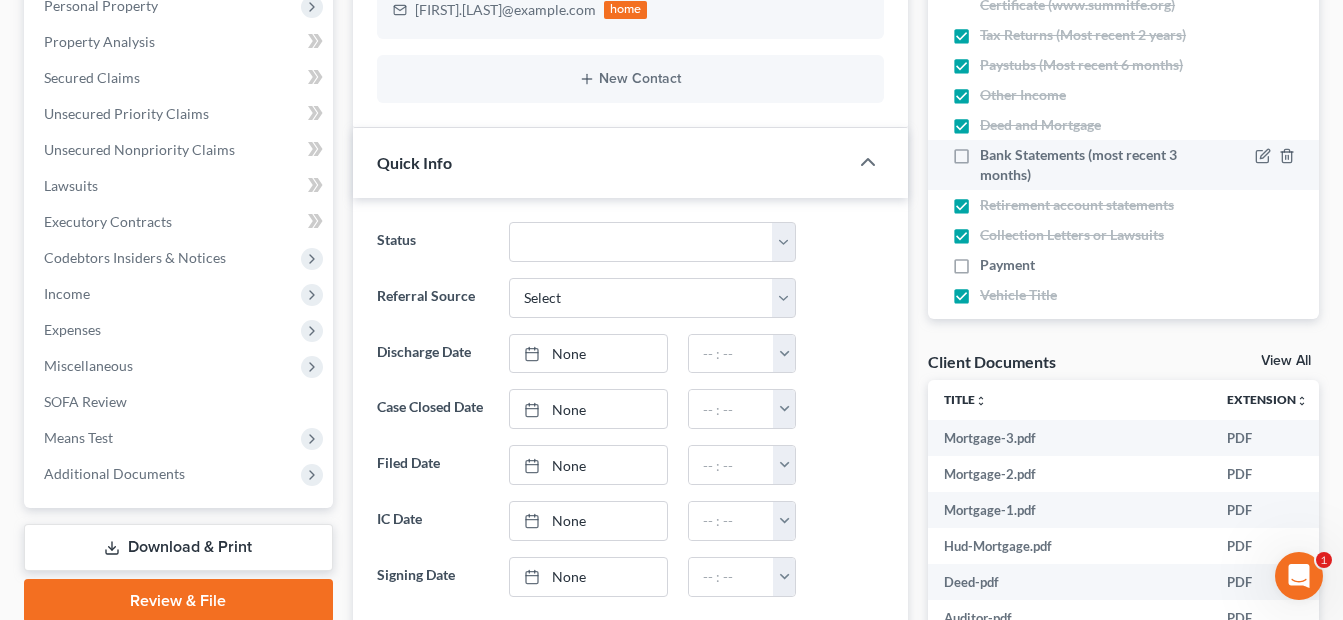 scroll, scrollTop: 0, scrollLeft: 0, axis: both 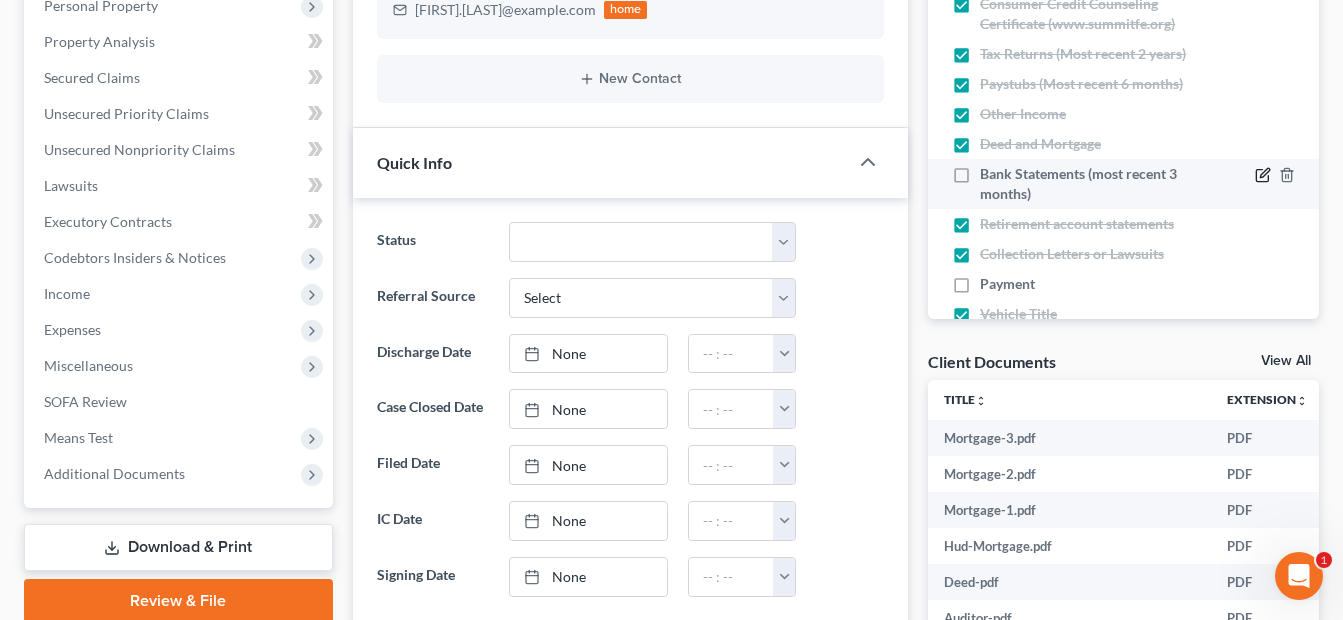 click 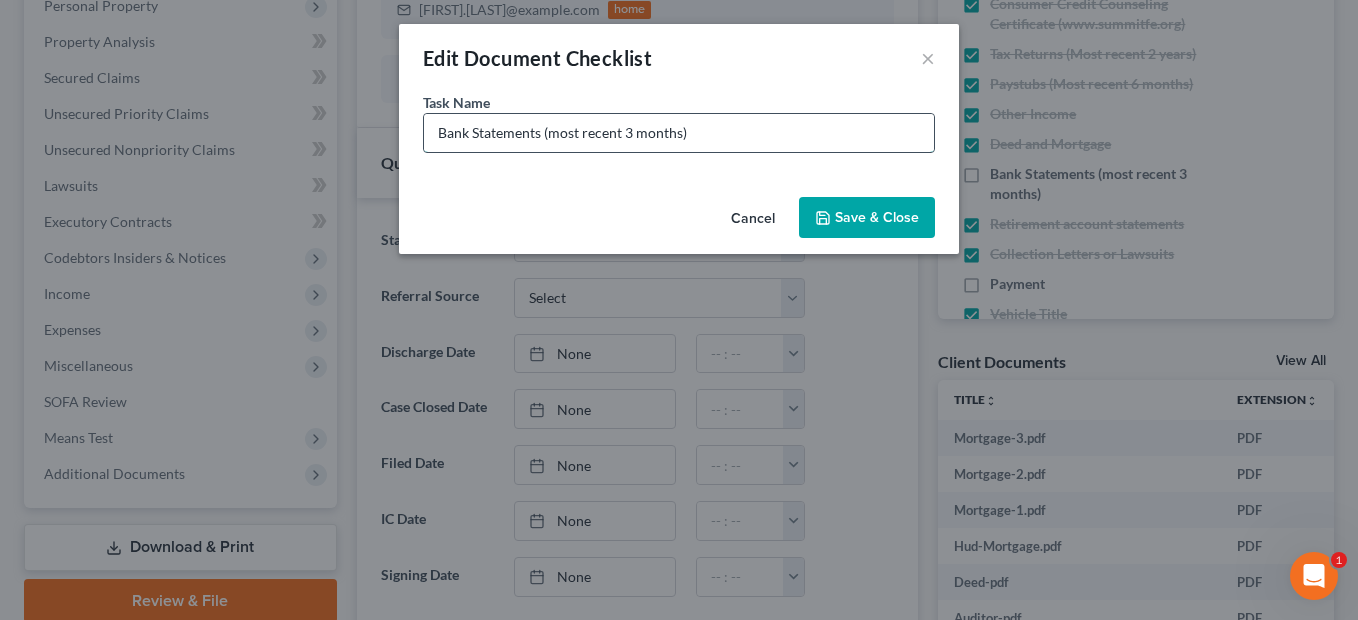 click on "Bank Statements (most recent 3 months)" at bounding box center [679, 133] 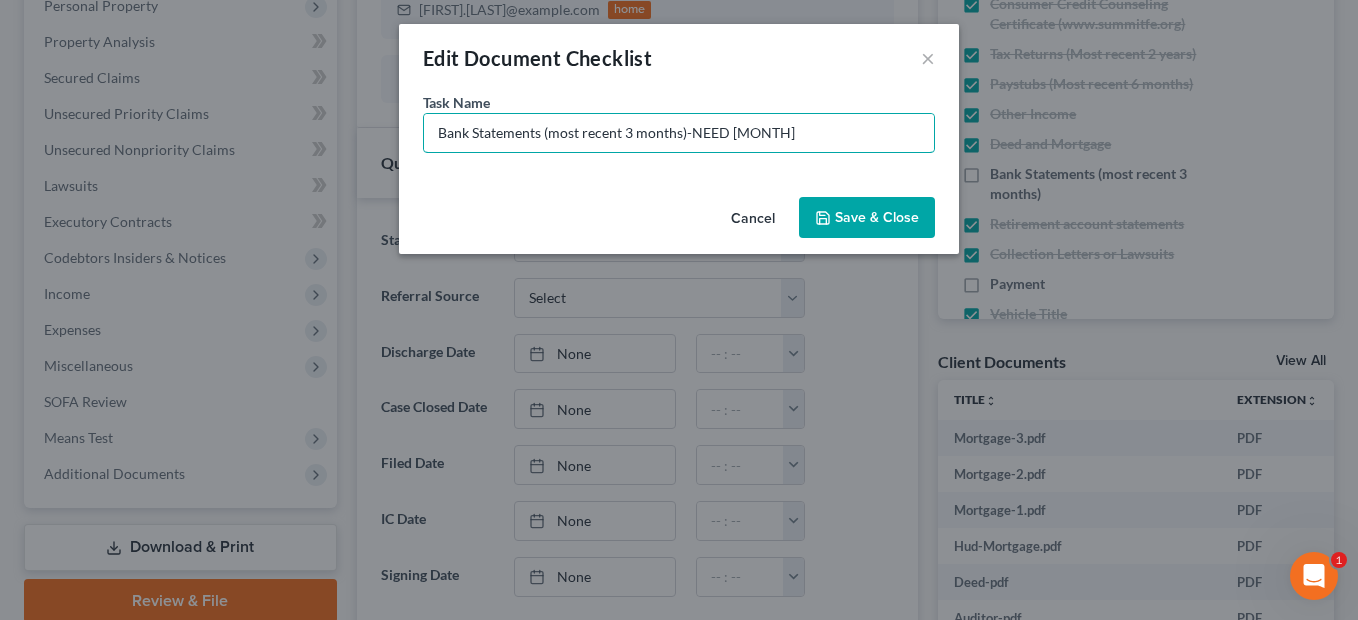 type on "Bank Statements (most recent 3 months)-NEED JULY" 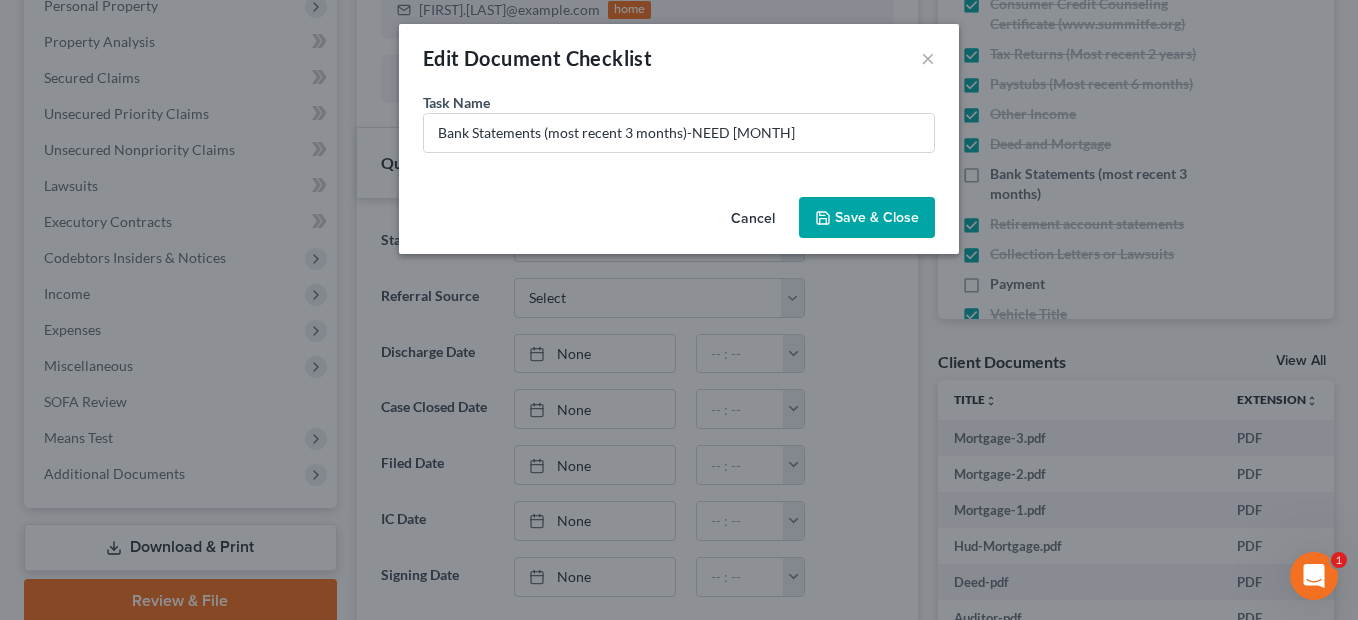 click on "Save & Close" at bounding box center (867, 218) 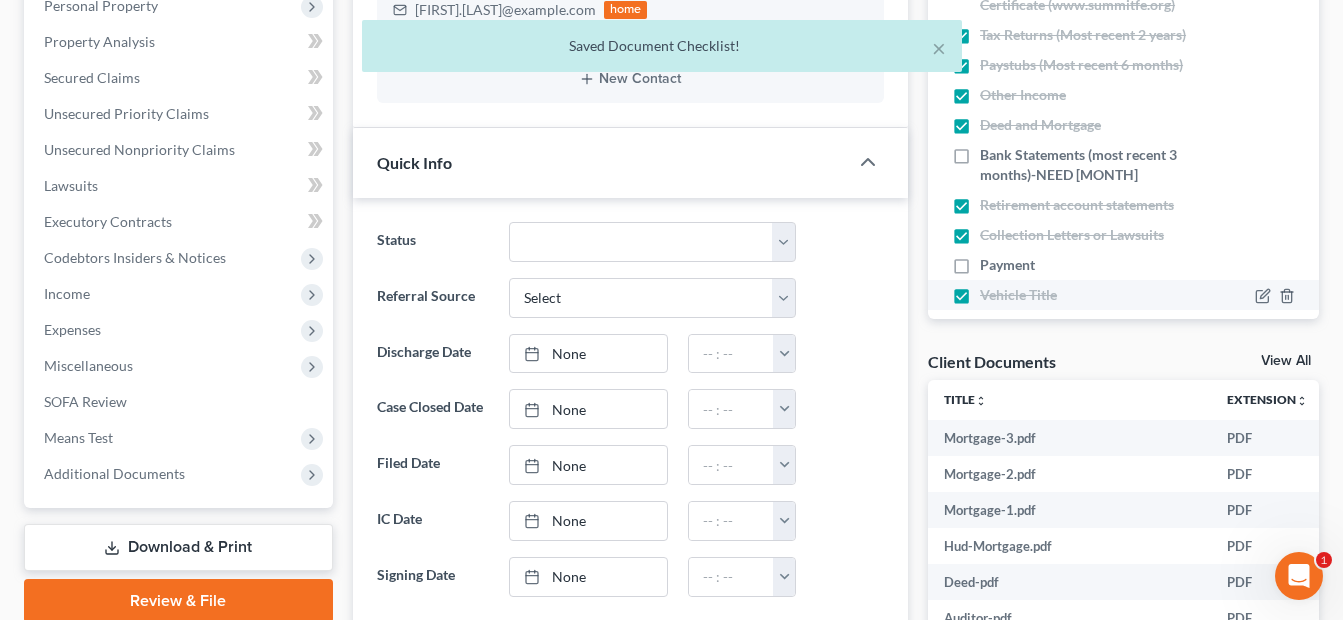 scroll, scrollTop: 0, scrollLeft: 0, axis: both 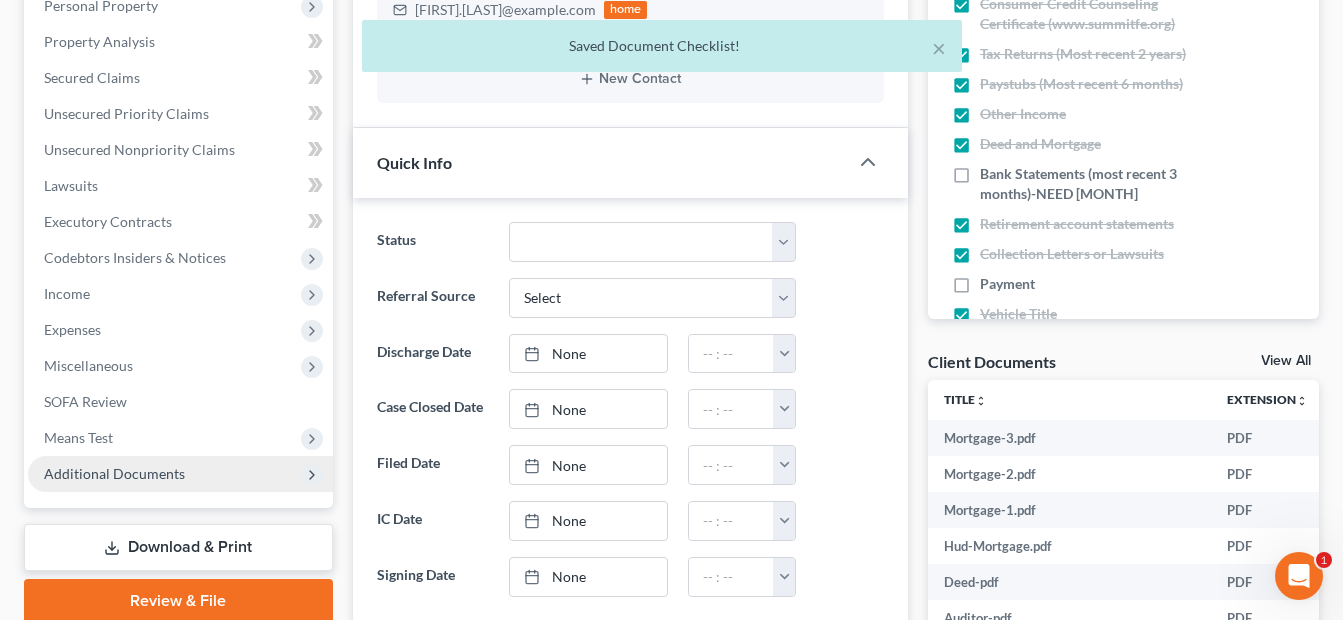 click on "Additional Documents" at bounding box center [114, 473] 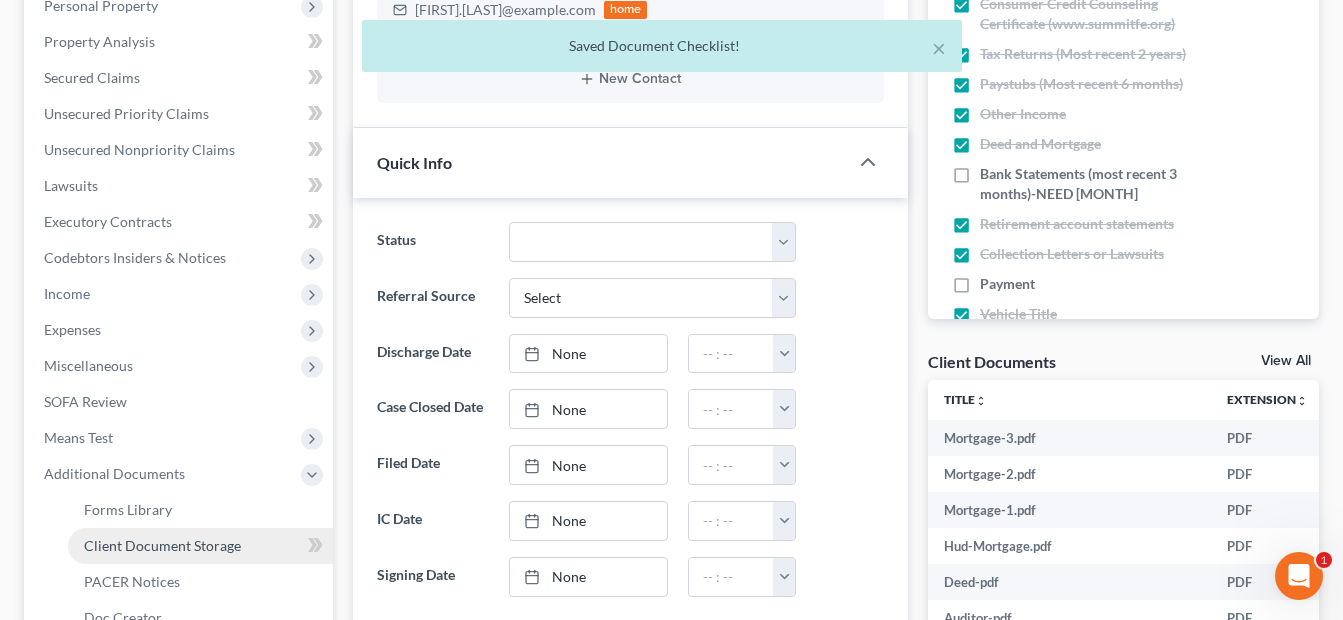 click on "Client Document Storage" at bounding box center [162, 545] 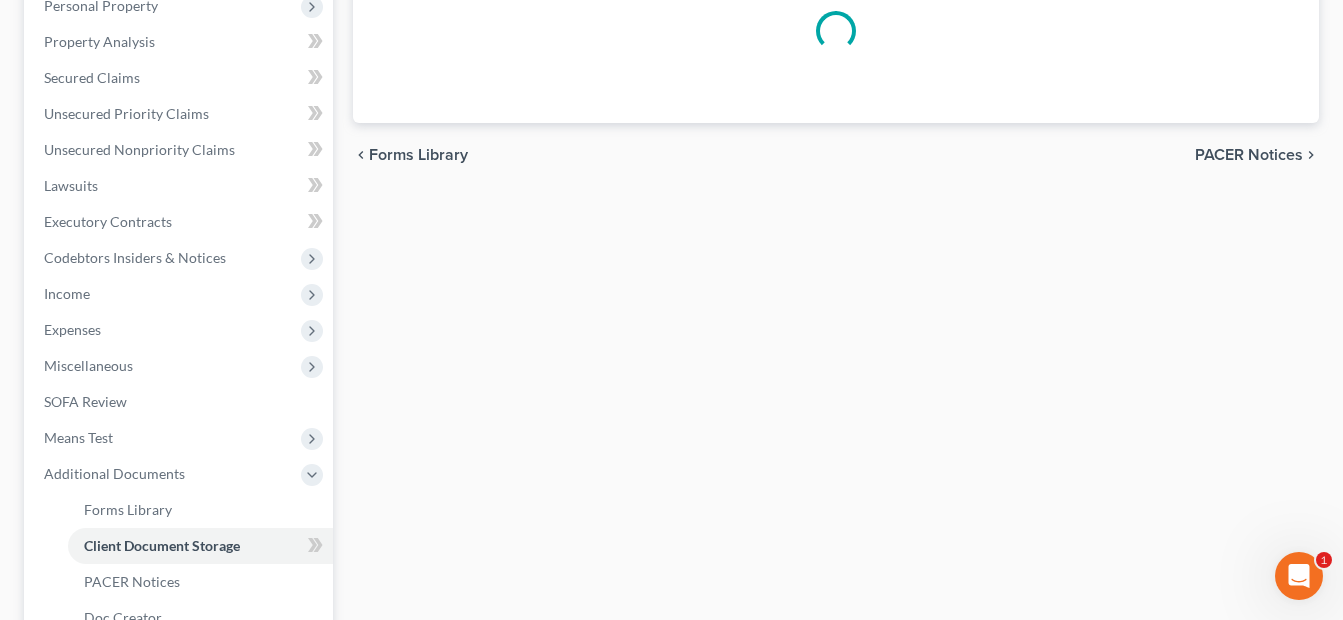 scroll, scrollTop: 234, scrollLeft: 0, axis: vertical 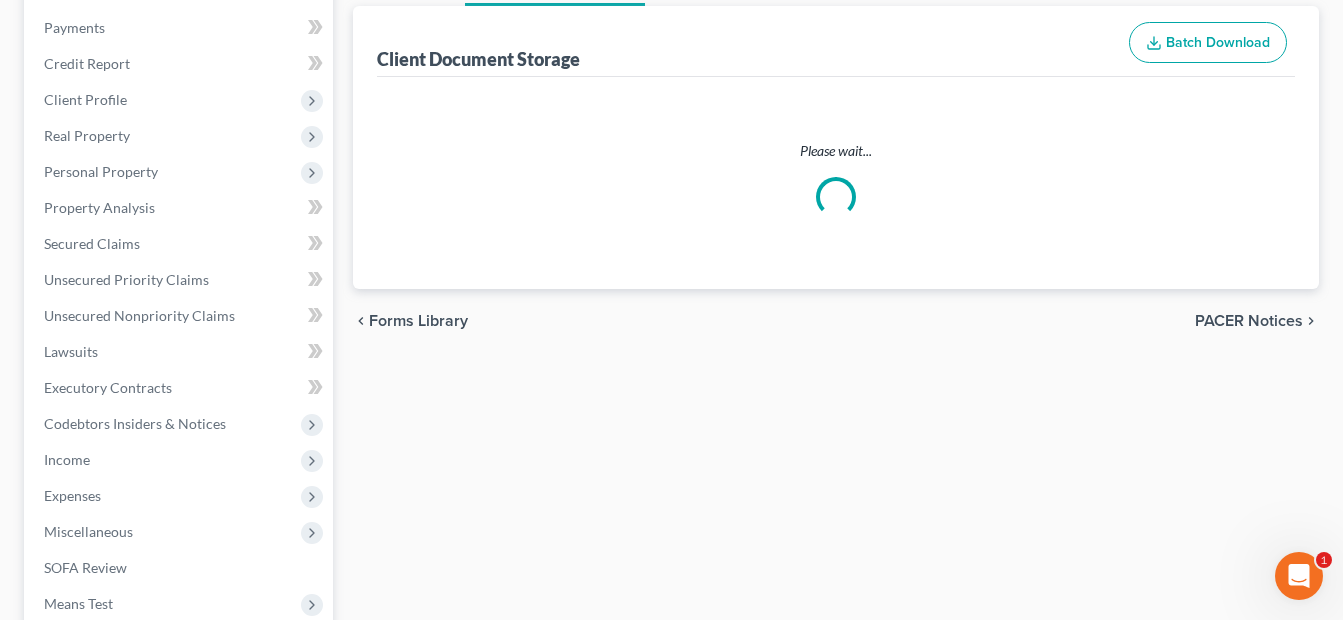 select on "7" 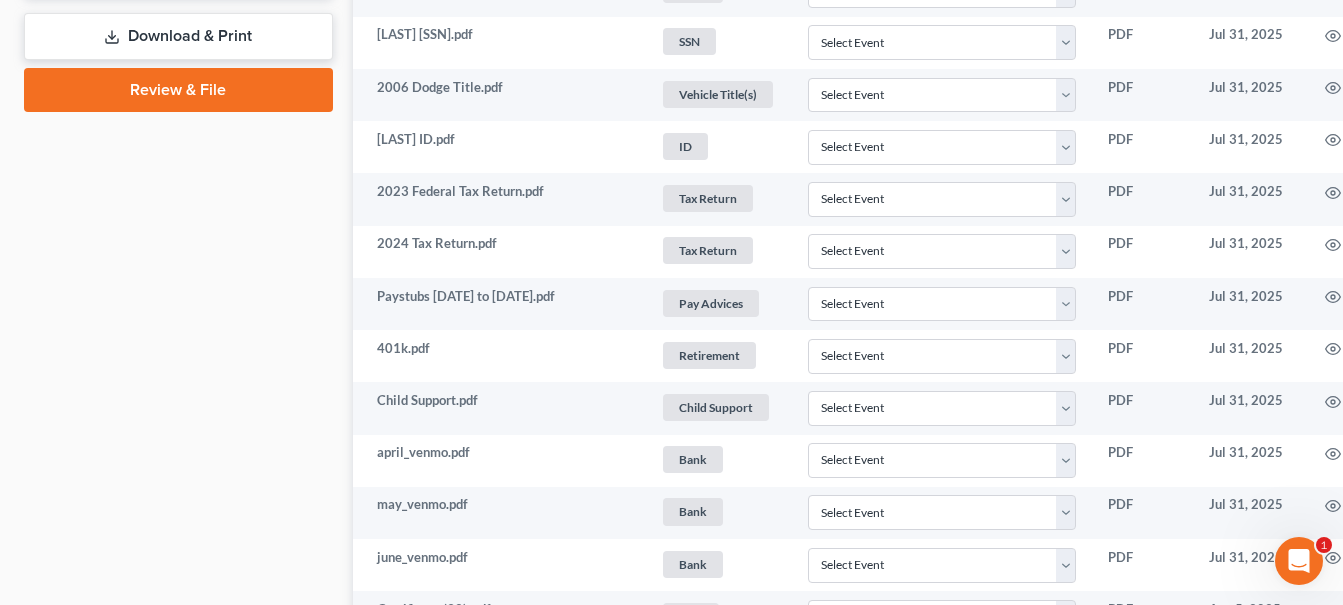 scroll, scrollTop: 1091, scrollLeft: 129, axis: both 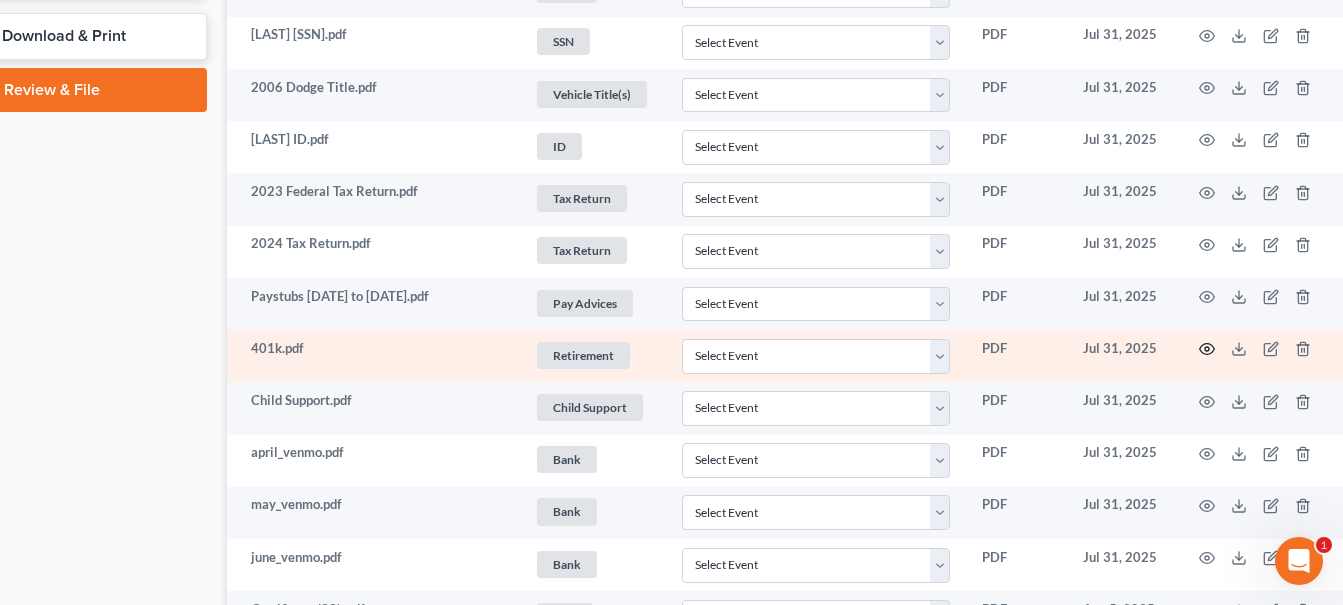 click 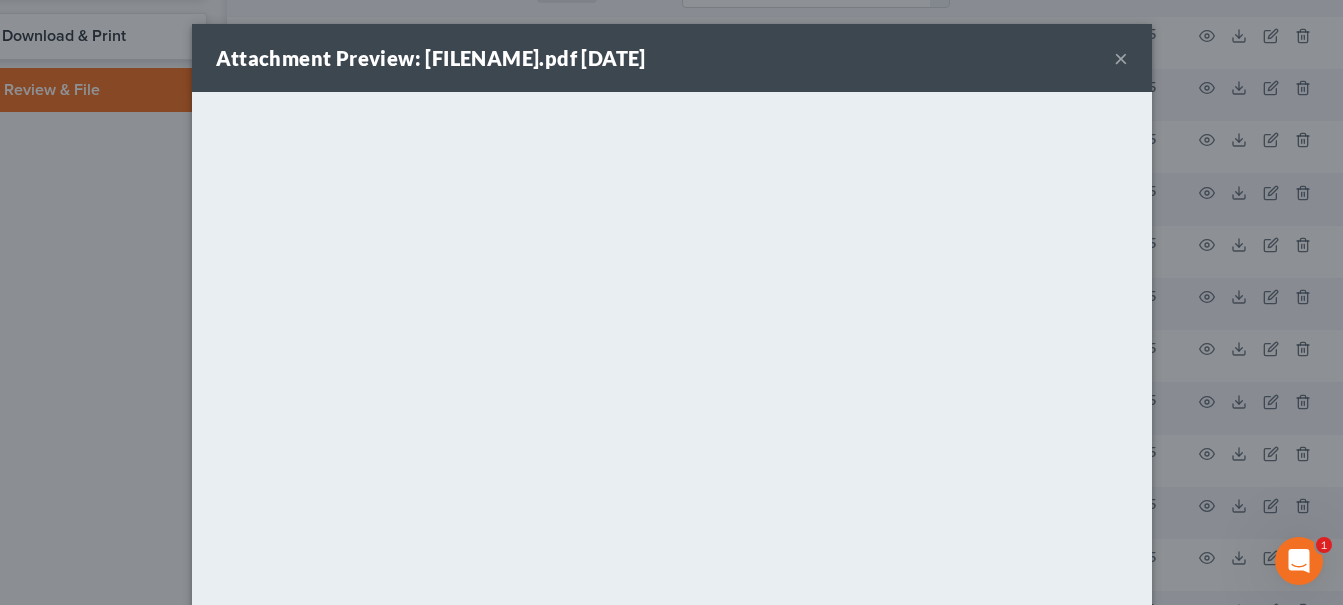 scroll, scrollTop: 1091, scrollLeft: 118, axis: both 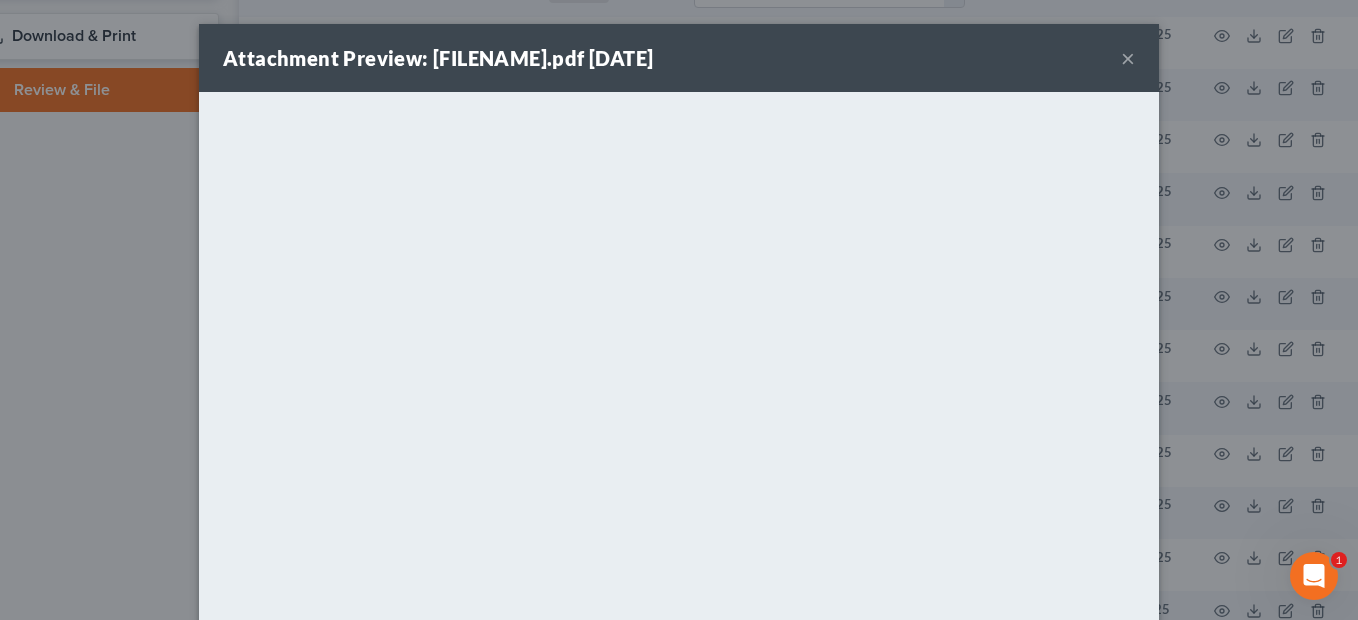 click on "×" at bounding box center (1128, 58) 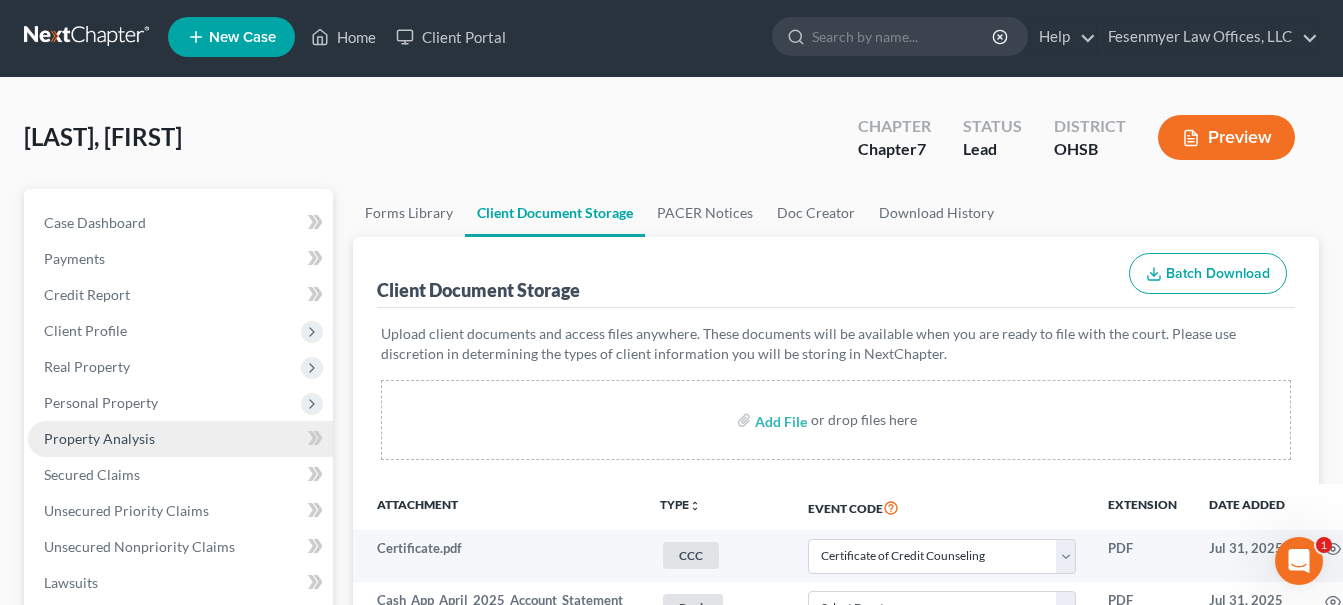 scroll, scrollTop: 0, scrollLeft: 0, axis: both 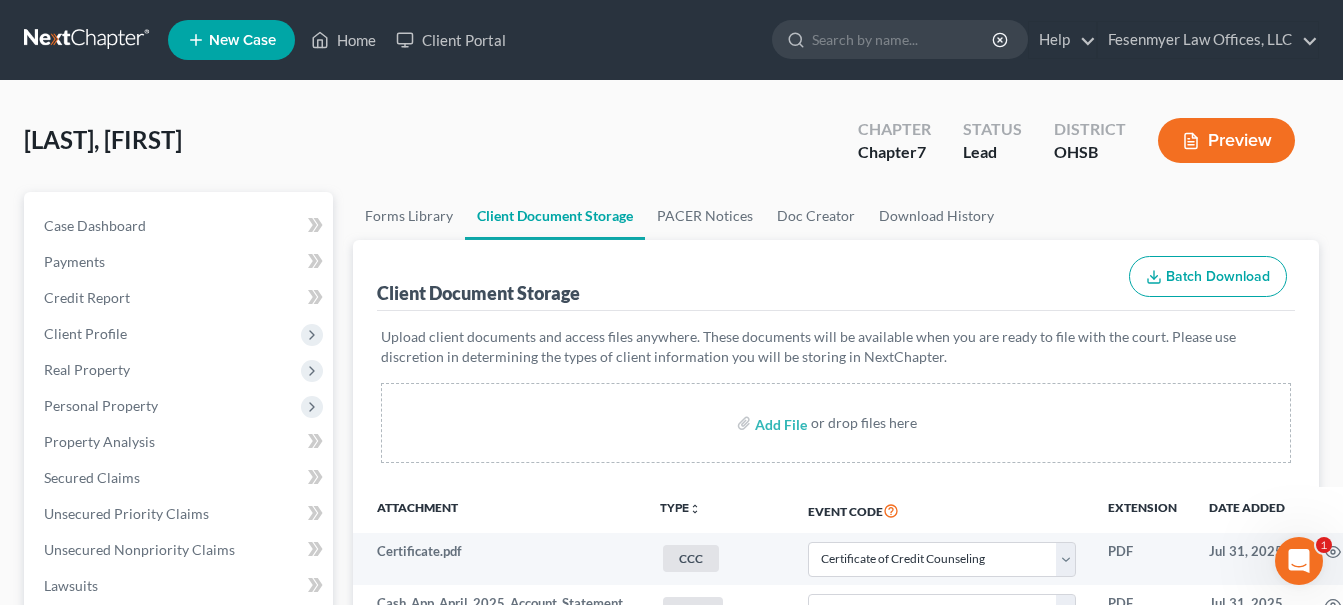click on "Personal Property" at bounding box center (101, 405) 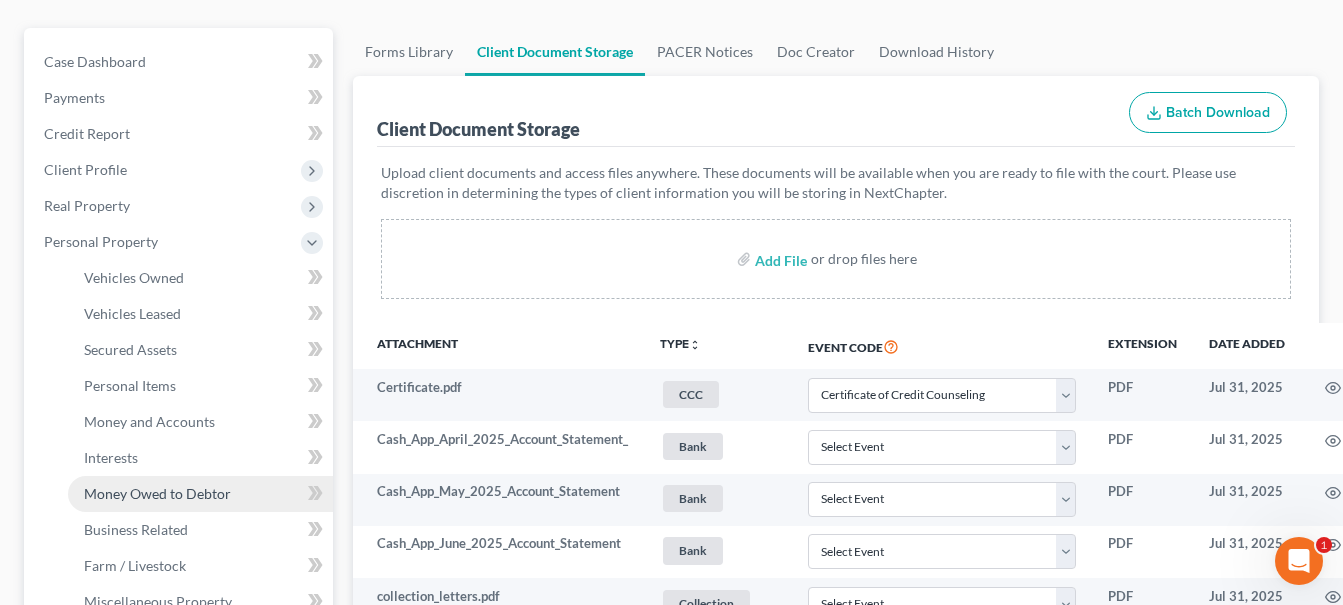 scroll, scrollTop: 200, scrollLeft: 0, axis: vertical 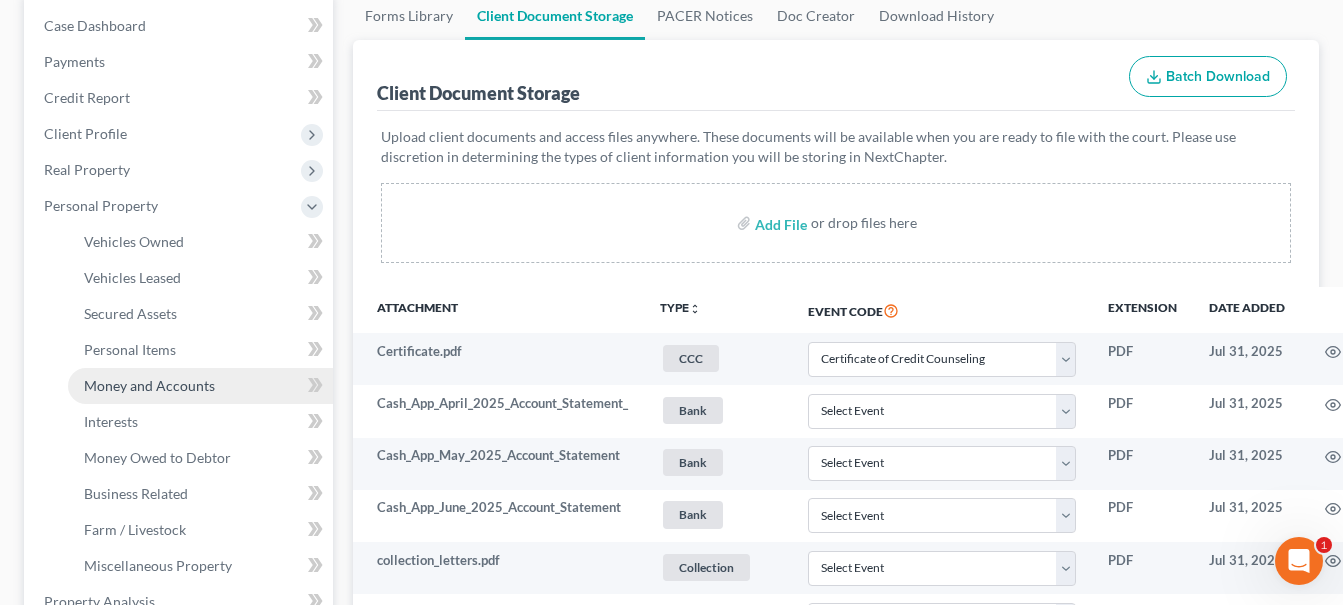 click on "Money and Accounts" at bounding box center [149, 385] 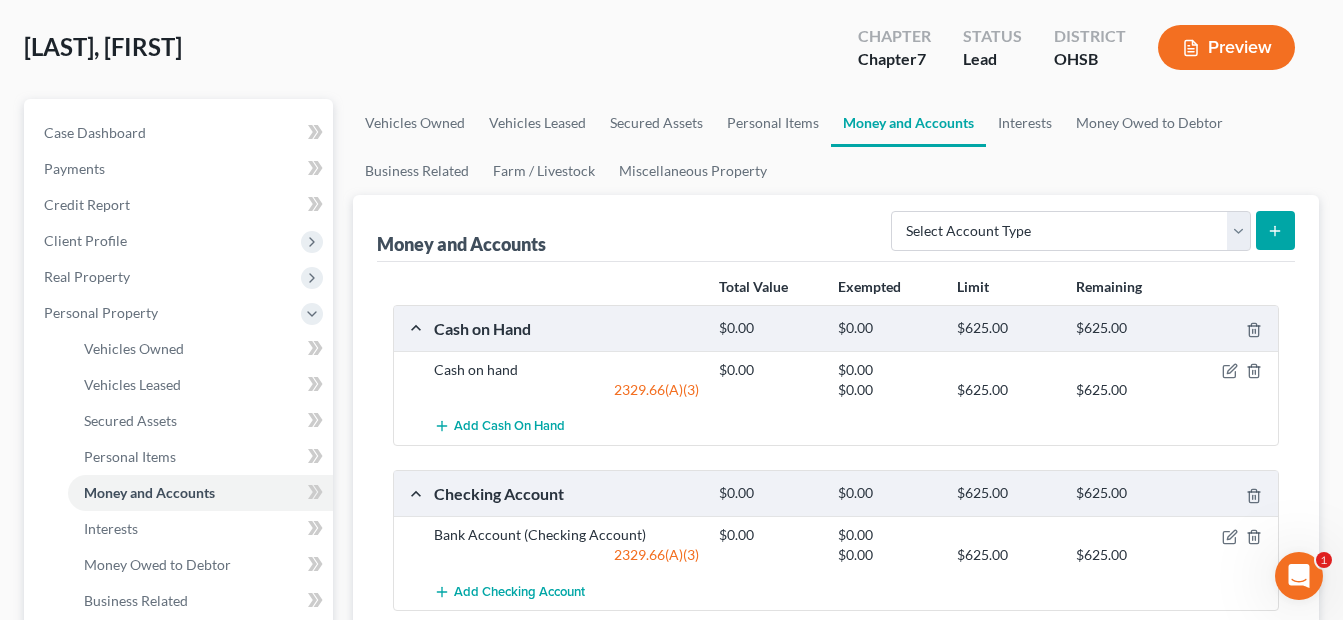 scroll, scrollTop: 200, scrollLeft: 0, axis: vertical 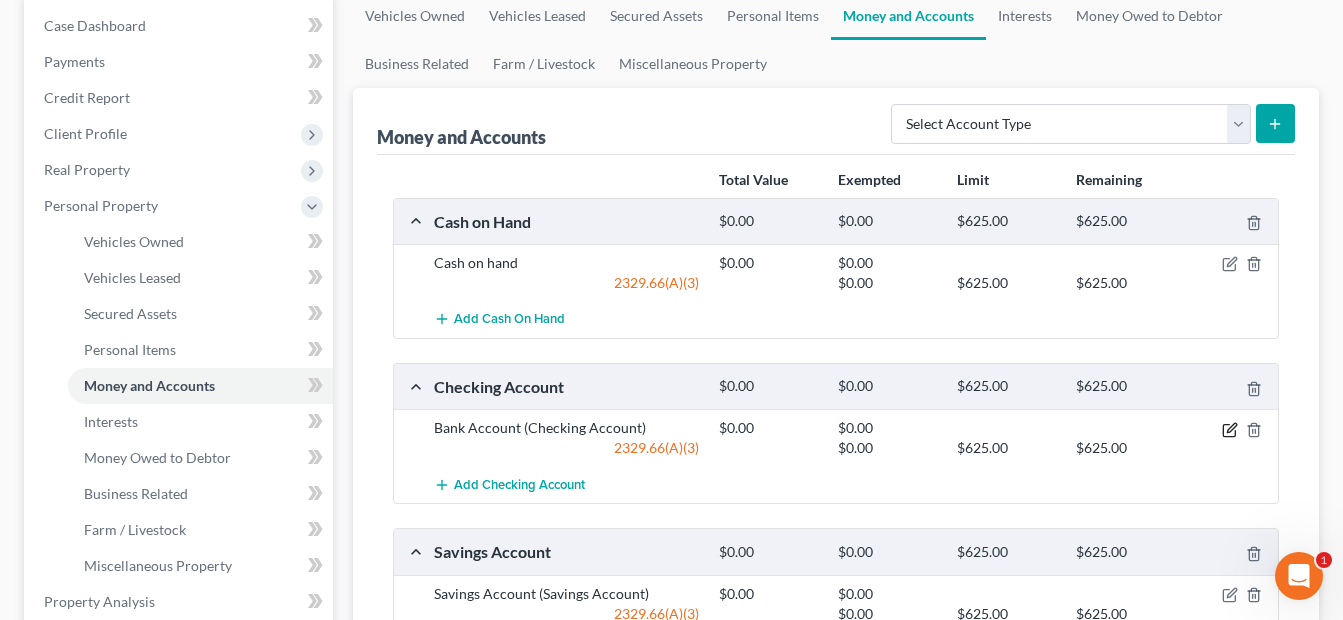 click 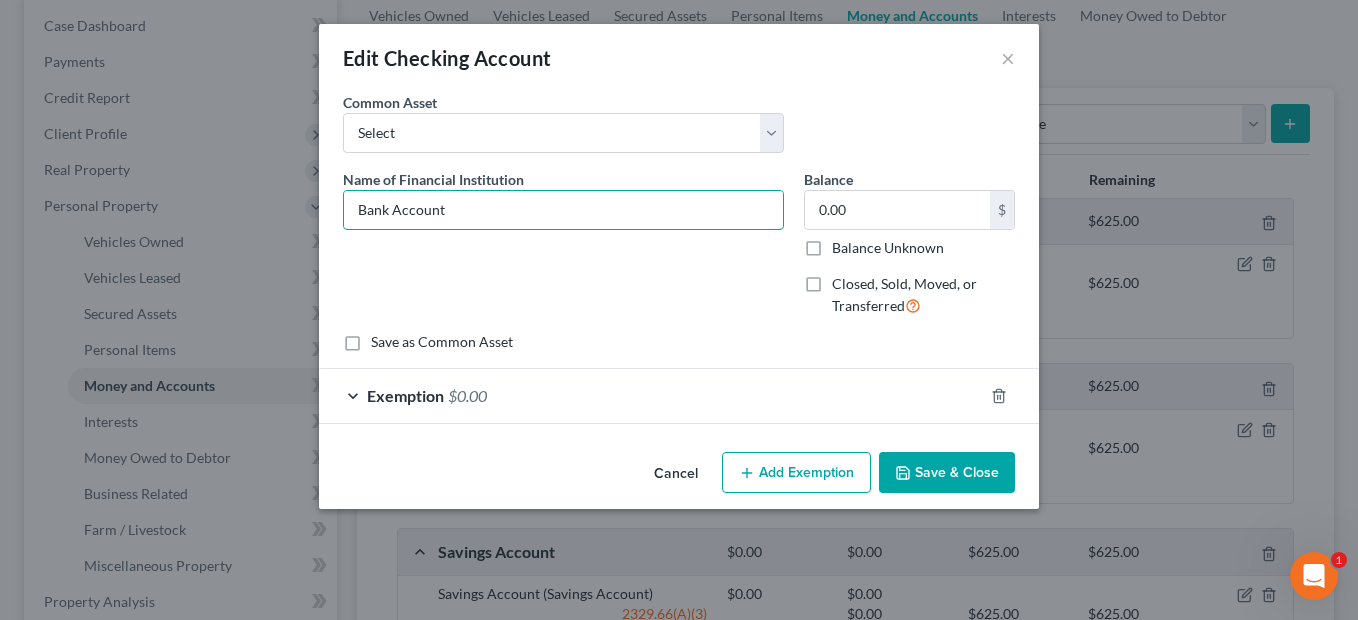 drag, startPoint x: 444, startPoint y: 213, endPoint x: 322, endPoint y: 212, distance: 122.0041 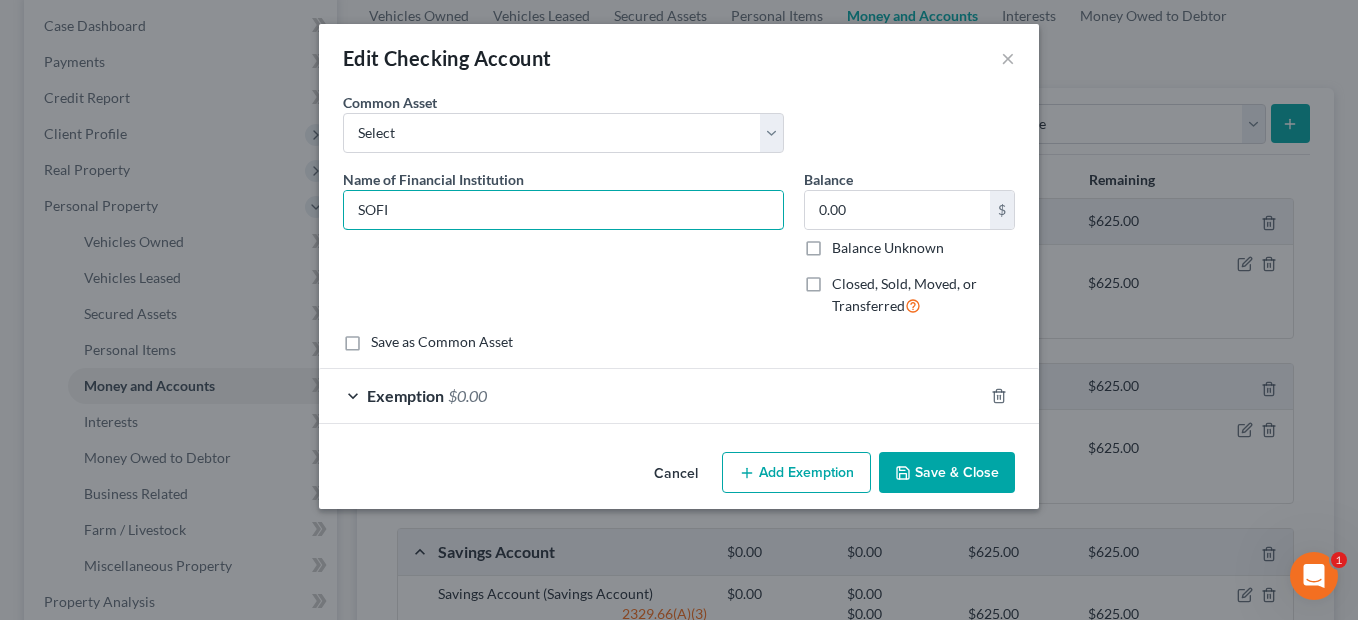 type on "SOFI" 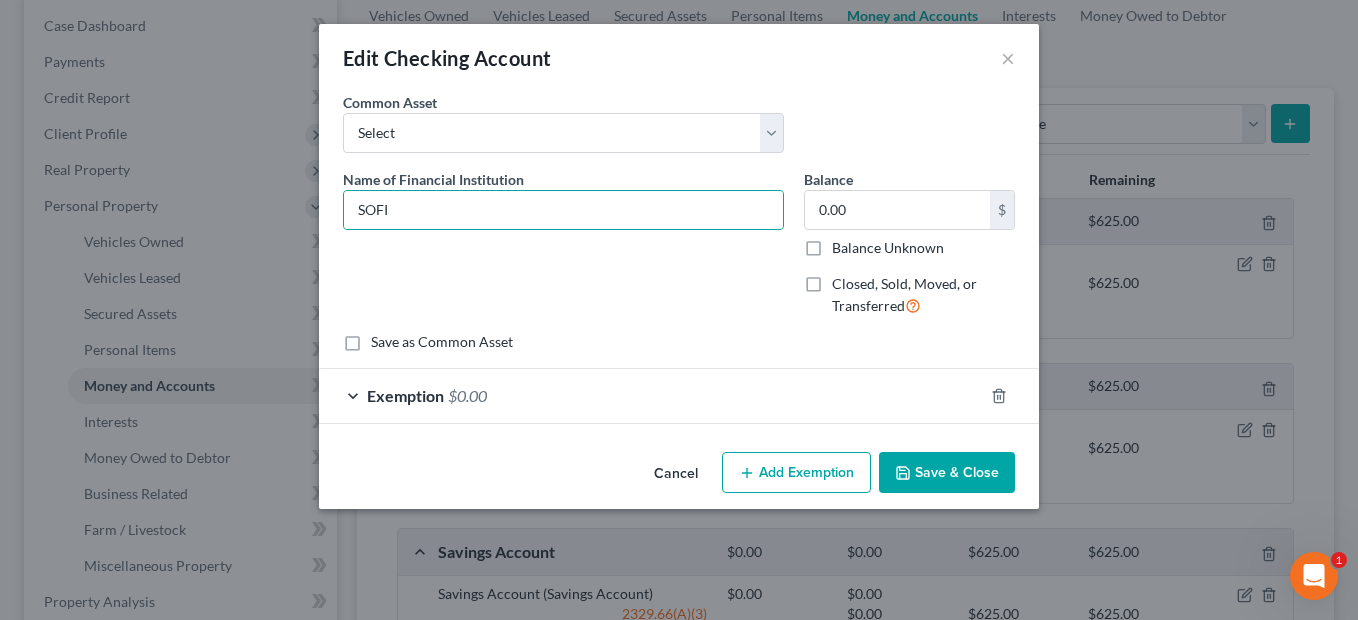 click on "Save & Close" at bounding box center (947, 473) 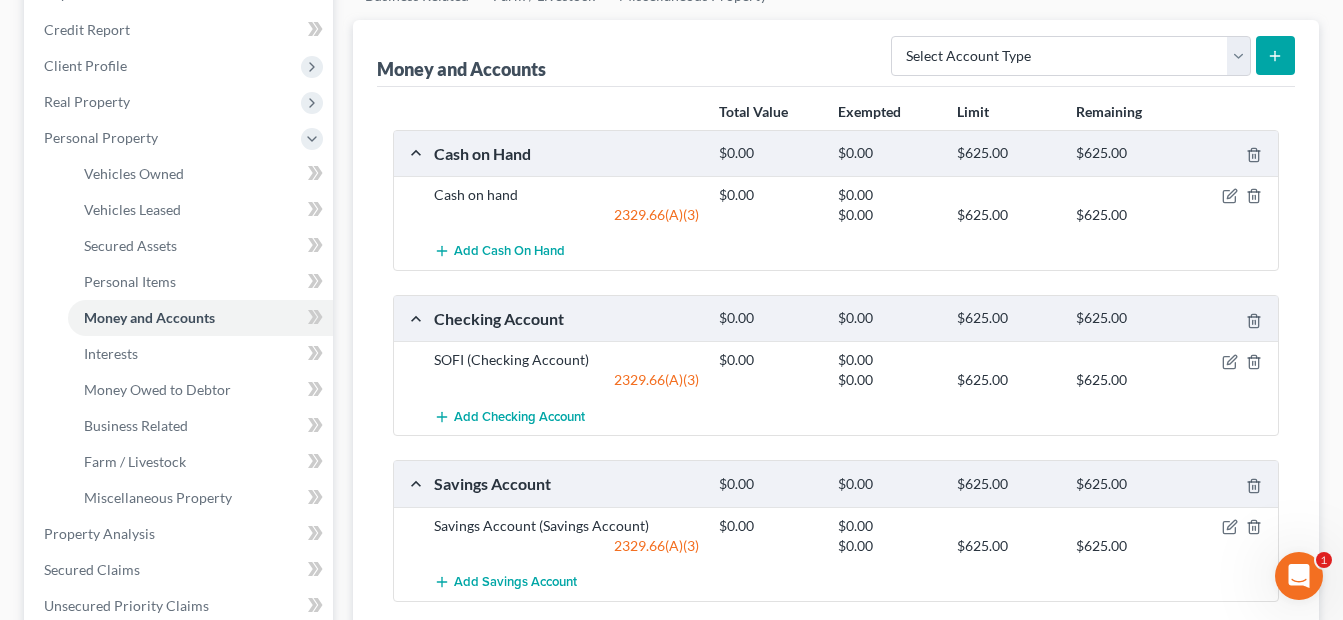 scroll, scrollTop: 300, scrollLeft: 0, axis: vertical 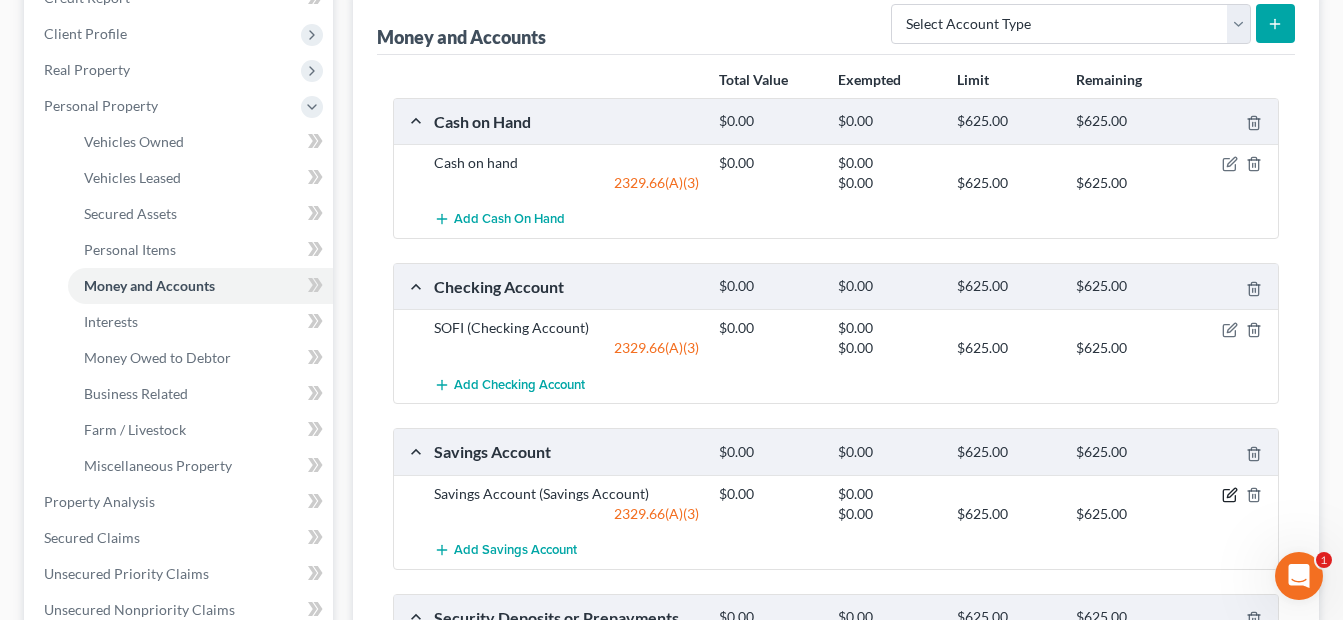 click 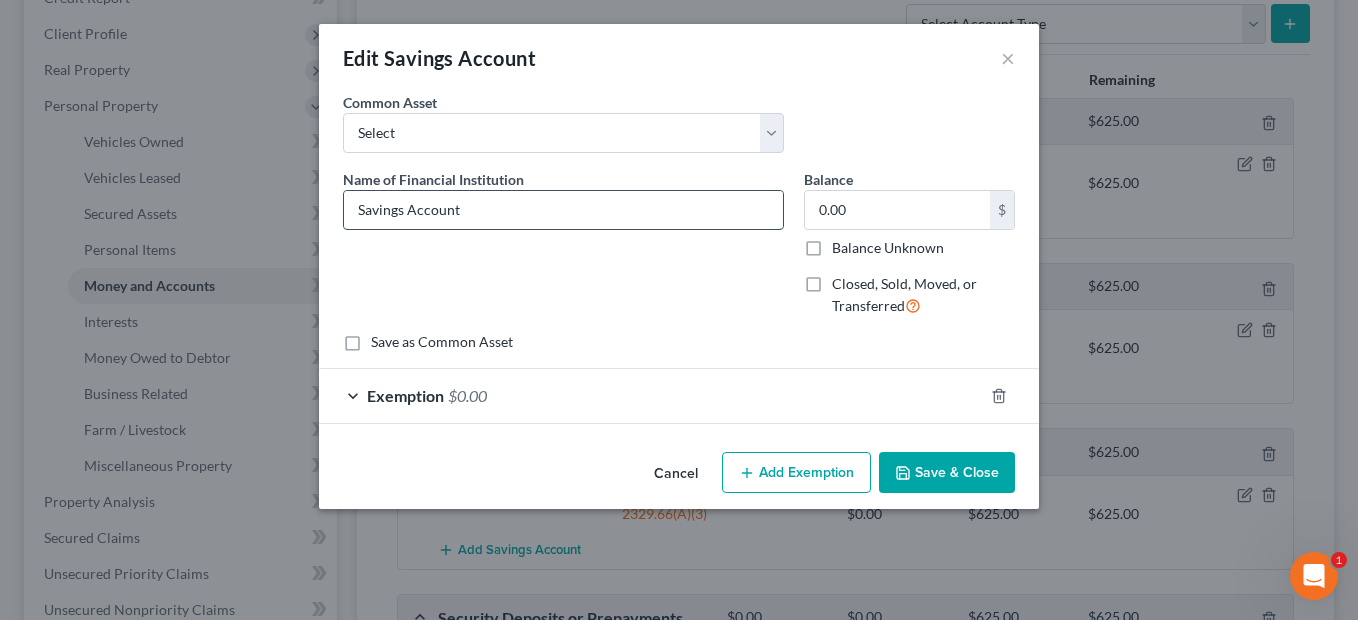 drag, startPoint x: 514, startPoint y: 214, endPoint x: 343, endPoint y: 220, distance: 171.10522 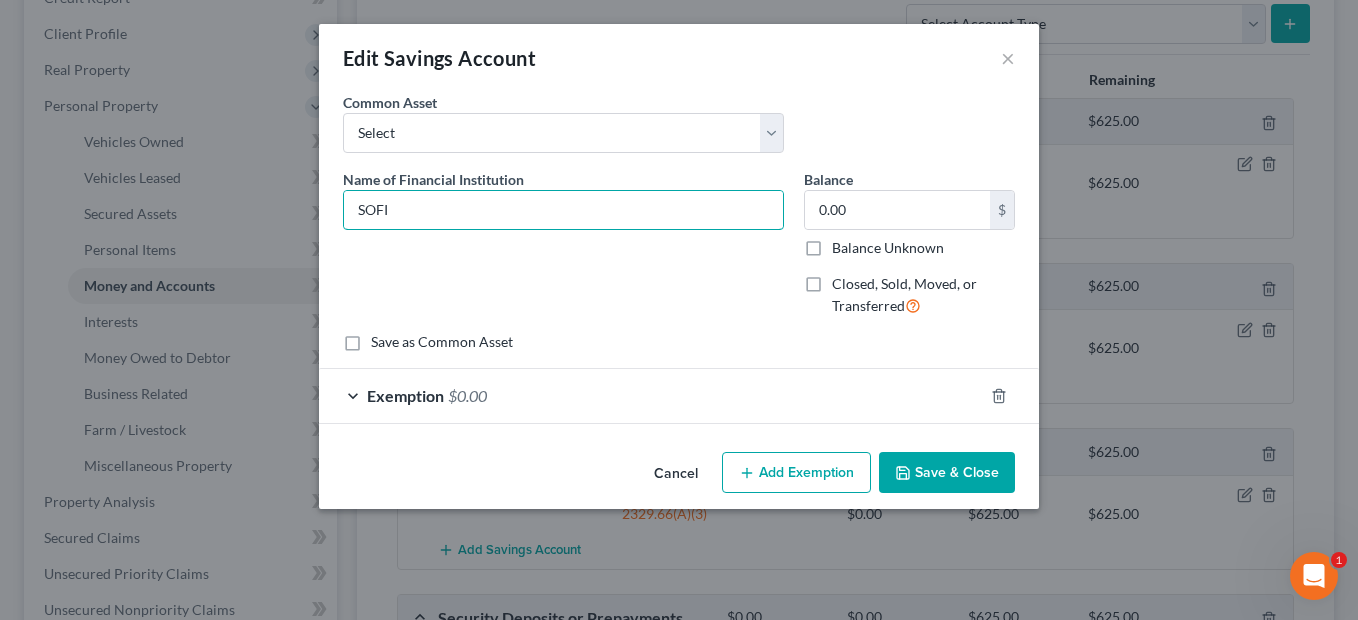 type on "SOFI" 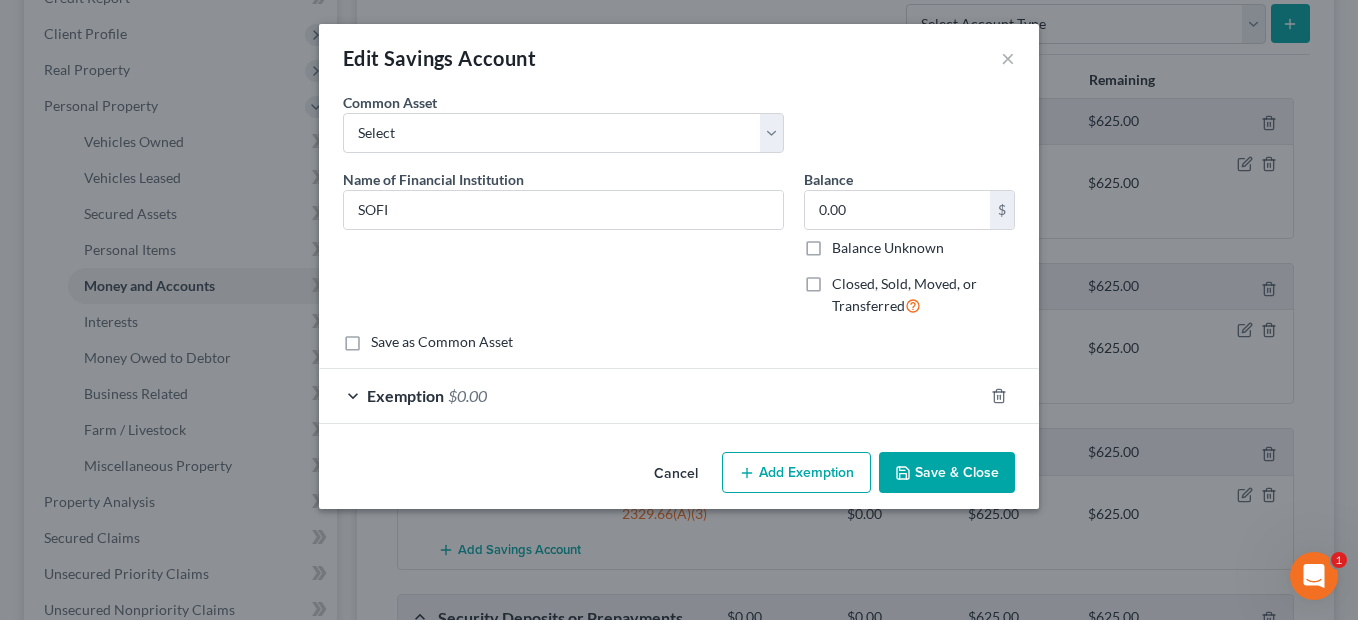 click on "Save & Close" at bounding box center [947, 473] 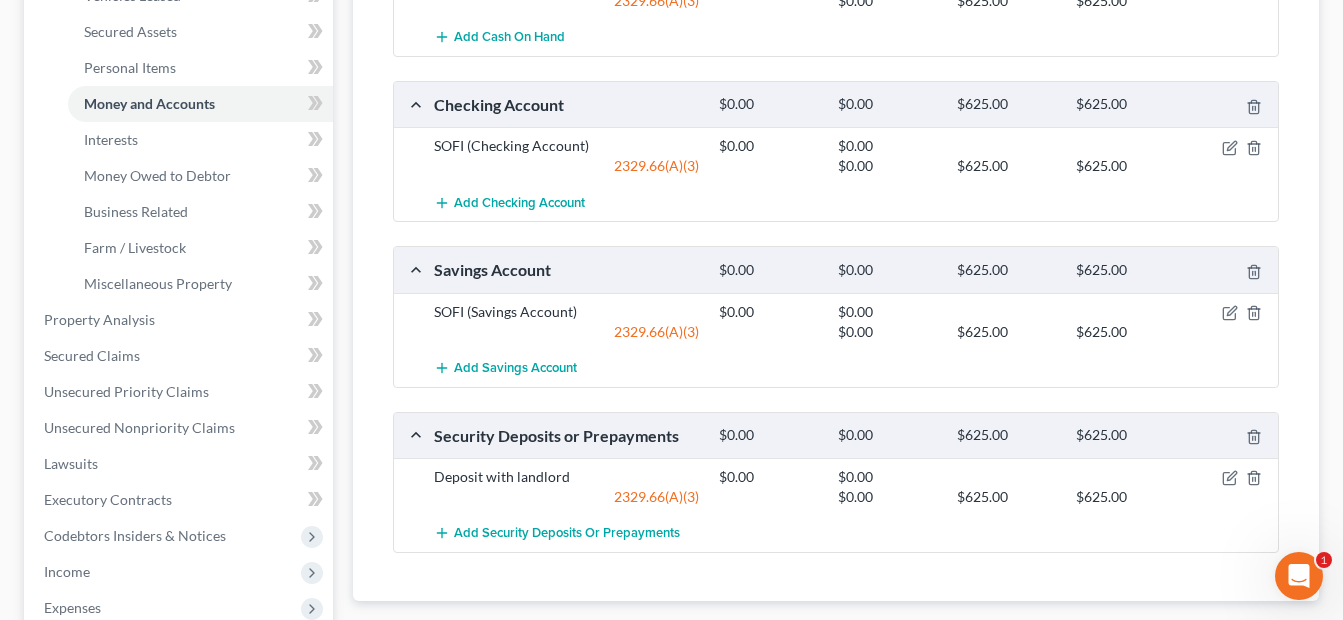 scroll, scrollTop: 500, scrollLeft: 0, axis: vertical 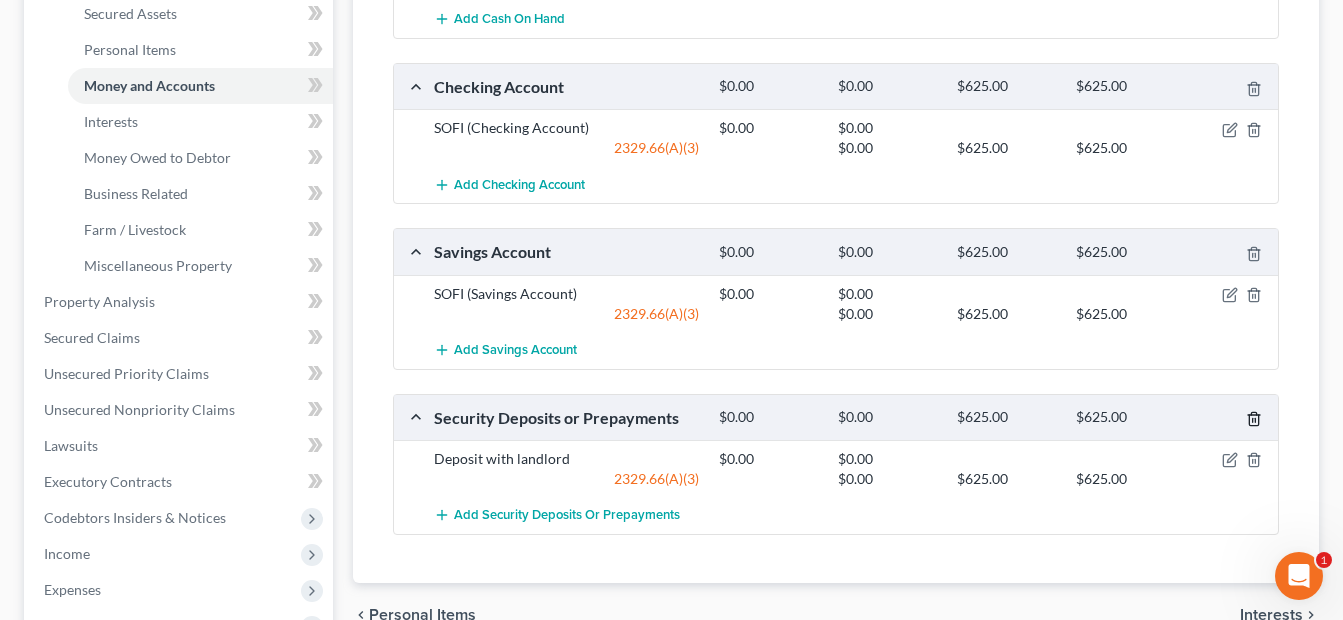 click 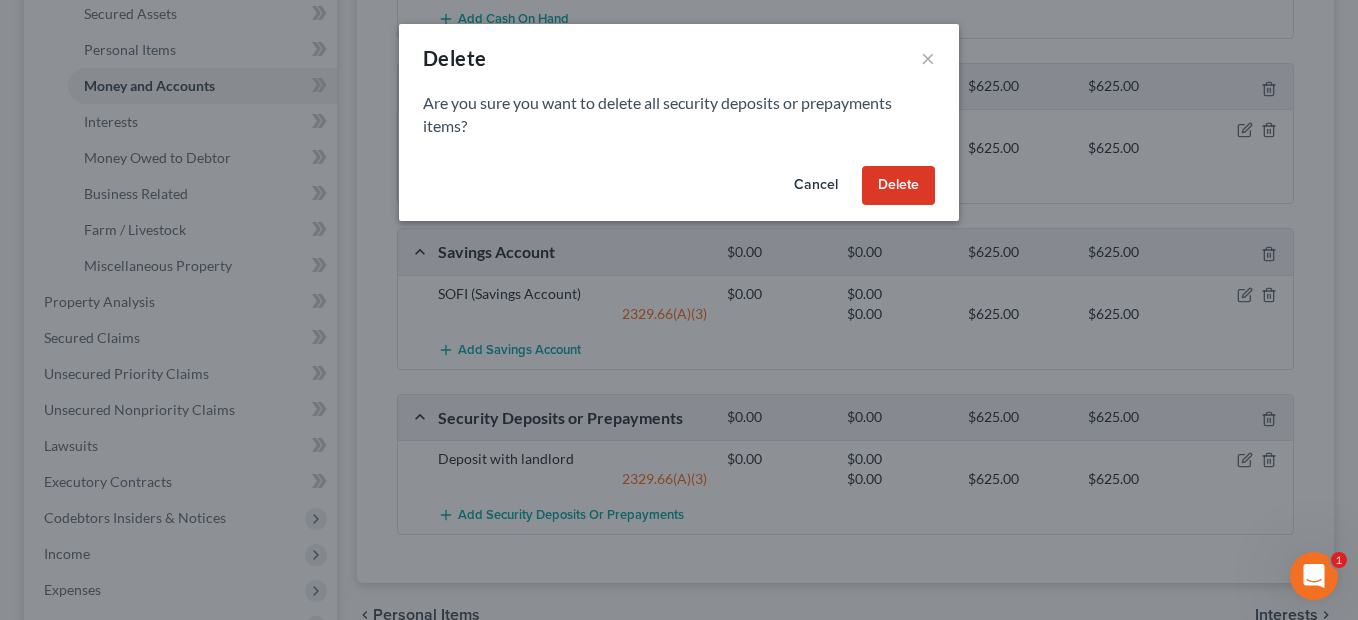 click on "Delete" at bounding box center (898, 186) 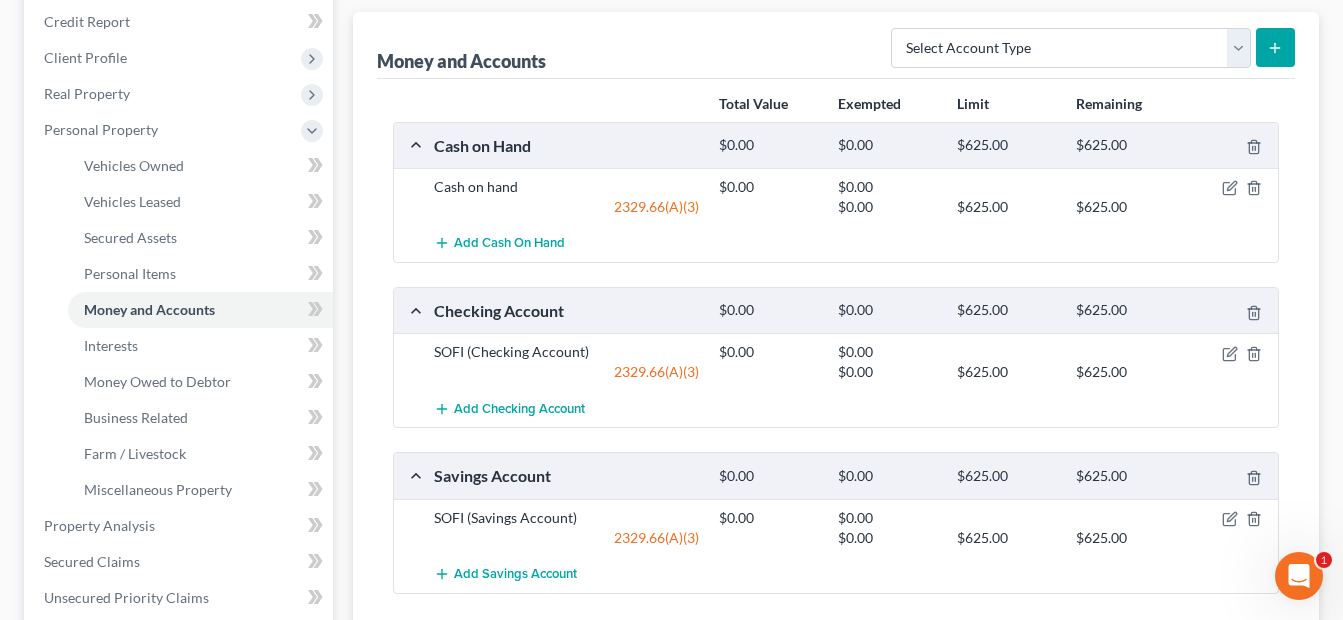 scroll, scrollTop: 200, scrollLeft: 0, axis: vertical 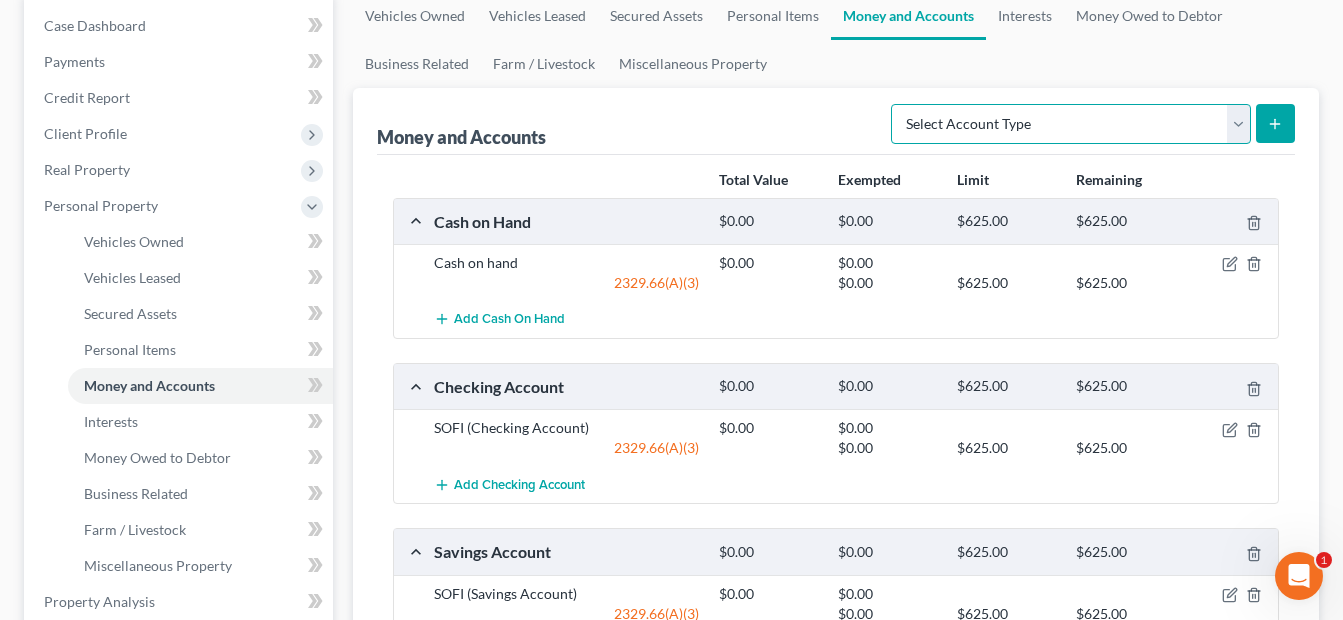 click on "Select Account Type Brokerage Cash on Hand Certificates of Deposit Checking Account Money Market Other (Credit Union, Health Savings Account, etc) Safe Deposit Box Savings Account Security Deposits or Prepayments" at bounding box center [1071, 124] 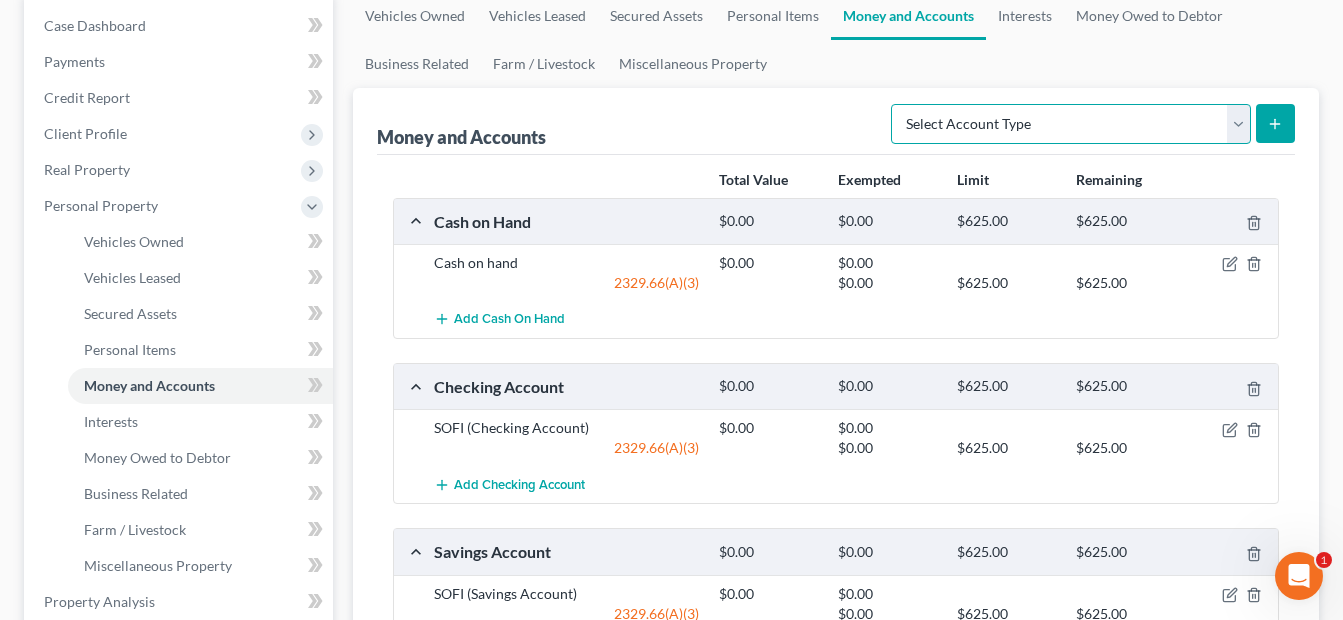select on "checking" 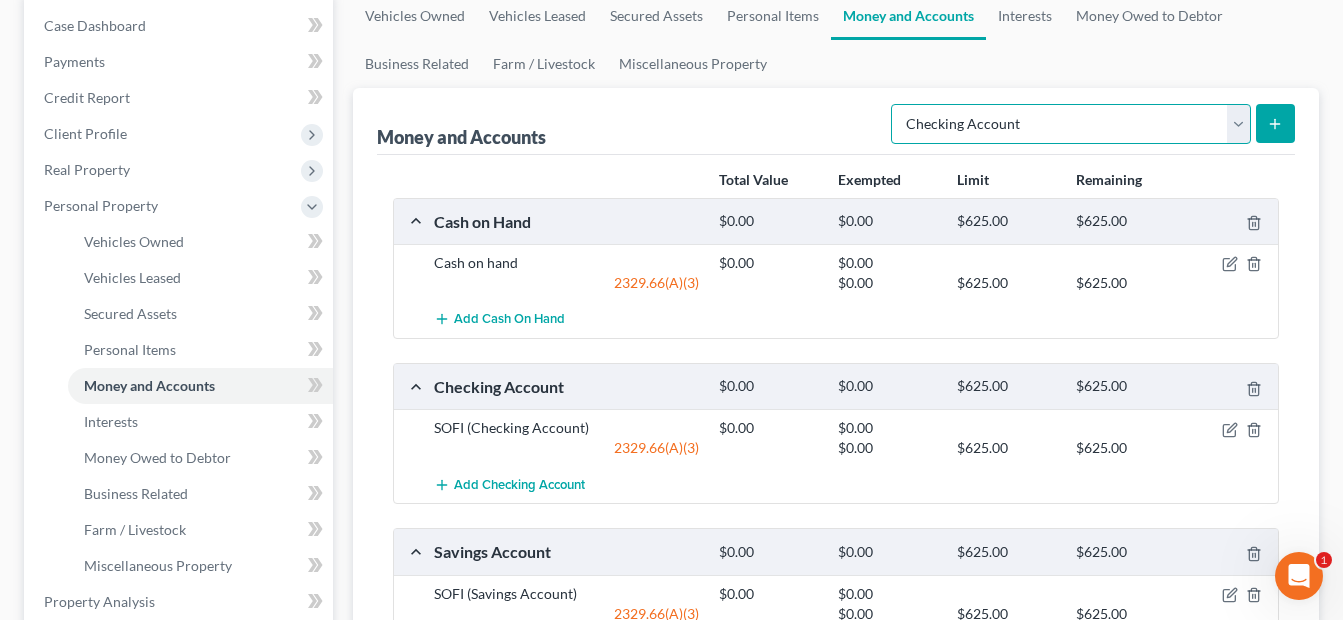 click on "Select Account Type Brokerage Cash on Hand Certificates of Deposit Checking Account Money Market Other (Credit Union, Health Savings Account, etc) Safe Deposit Box Savings Account Security Deposits or Prepayments" at bounding box center (1071, 124) 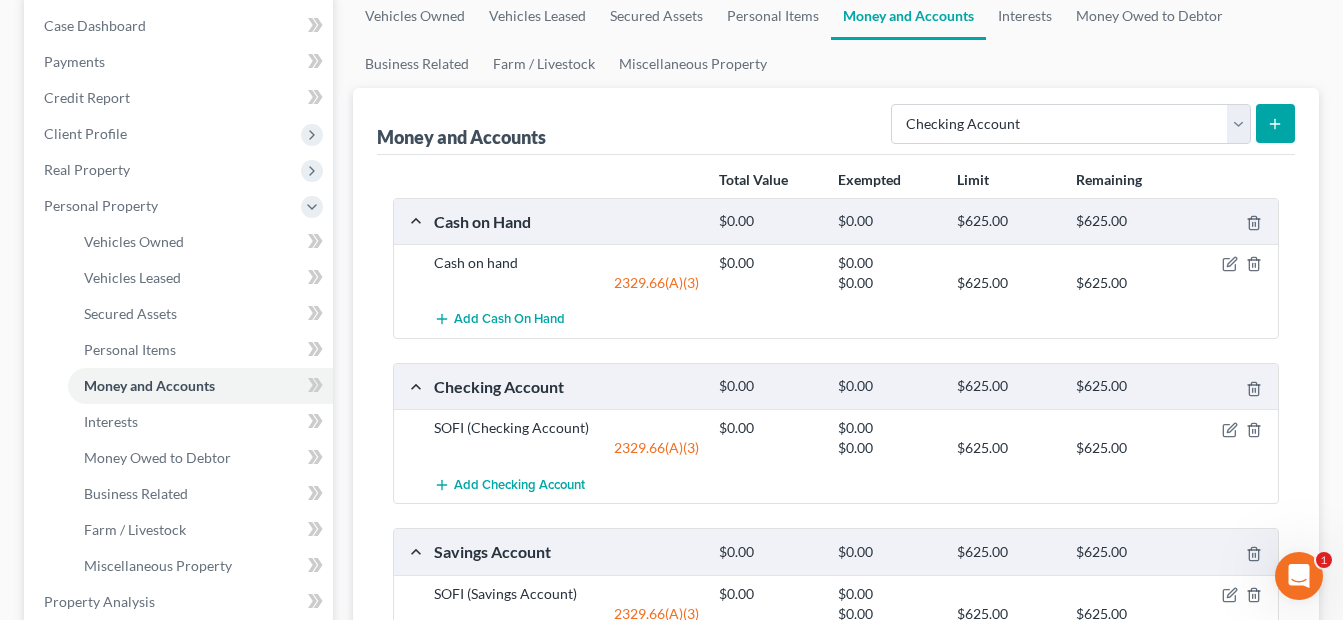 click 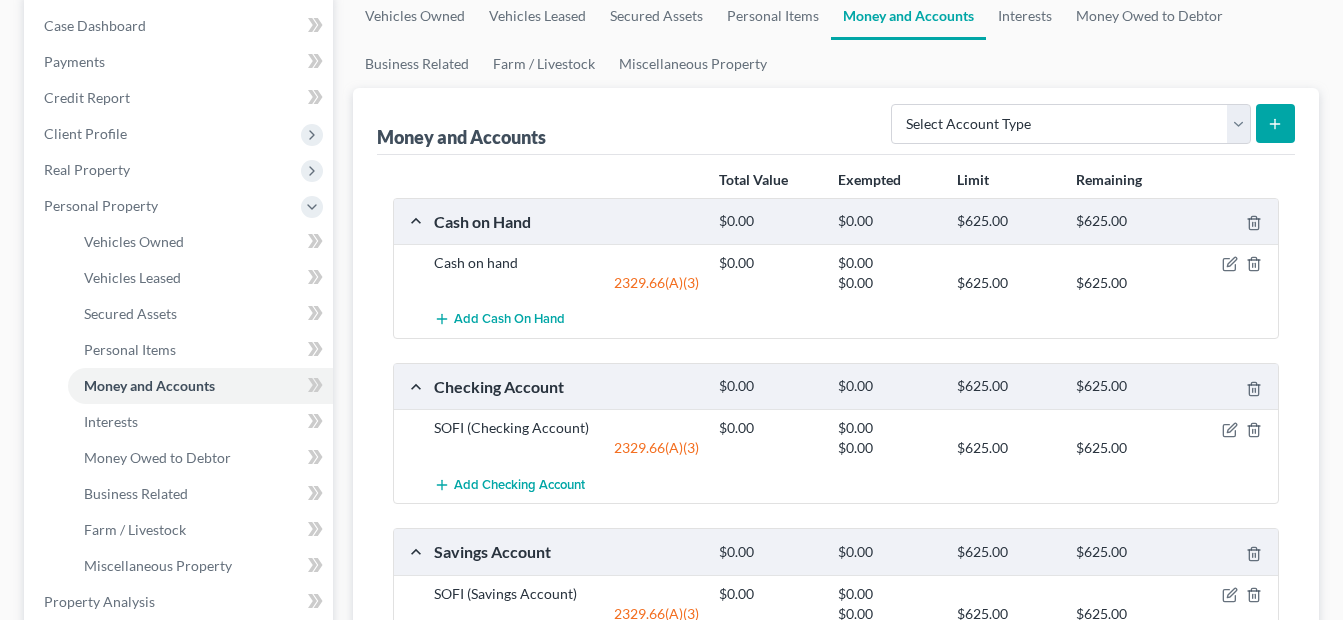 scroll, scrollTop: 200, scrollLeft: 0, axis: vertical 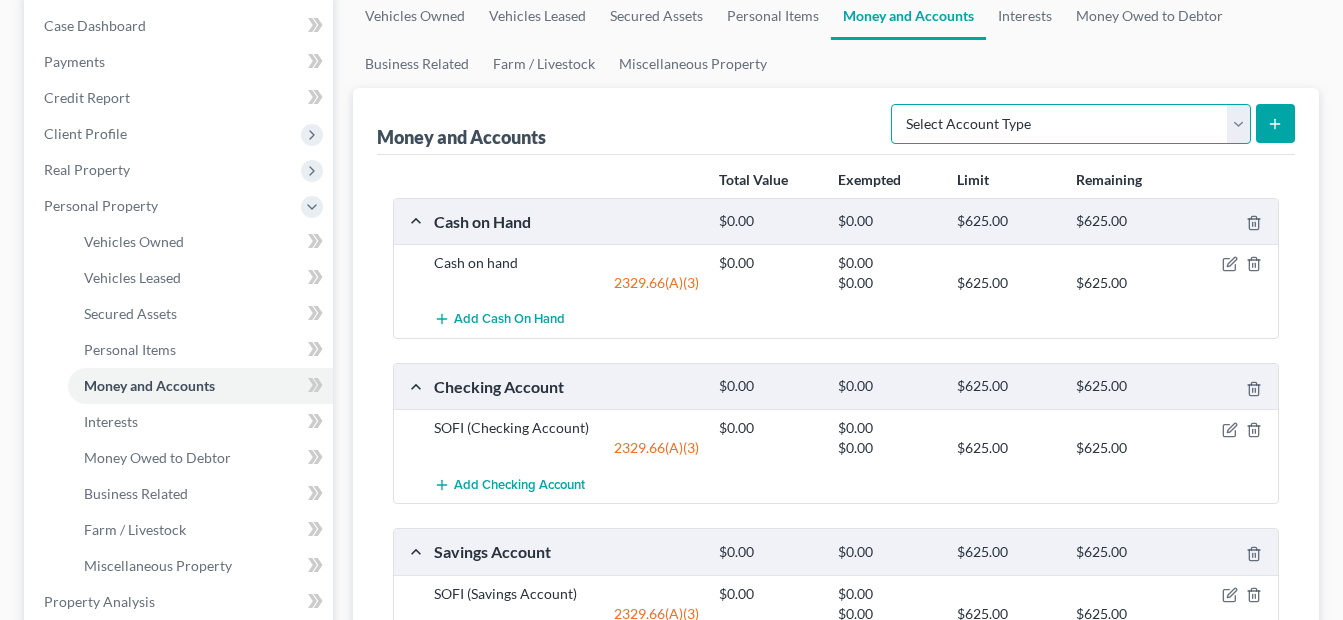 click on "Select Account Type Brokerage Cash on Hand Certificates of Deposit Checking Account Money Market Other (Credit Union, Health Savings Account, etc) Safe Deposit Box Savings Account Security Deposits or Prepayments" at bounding box center (1071, 124) 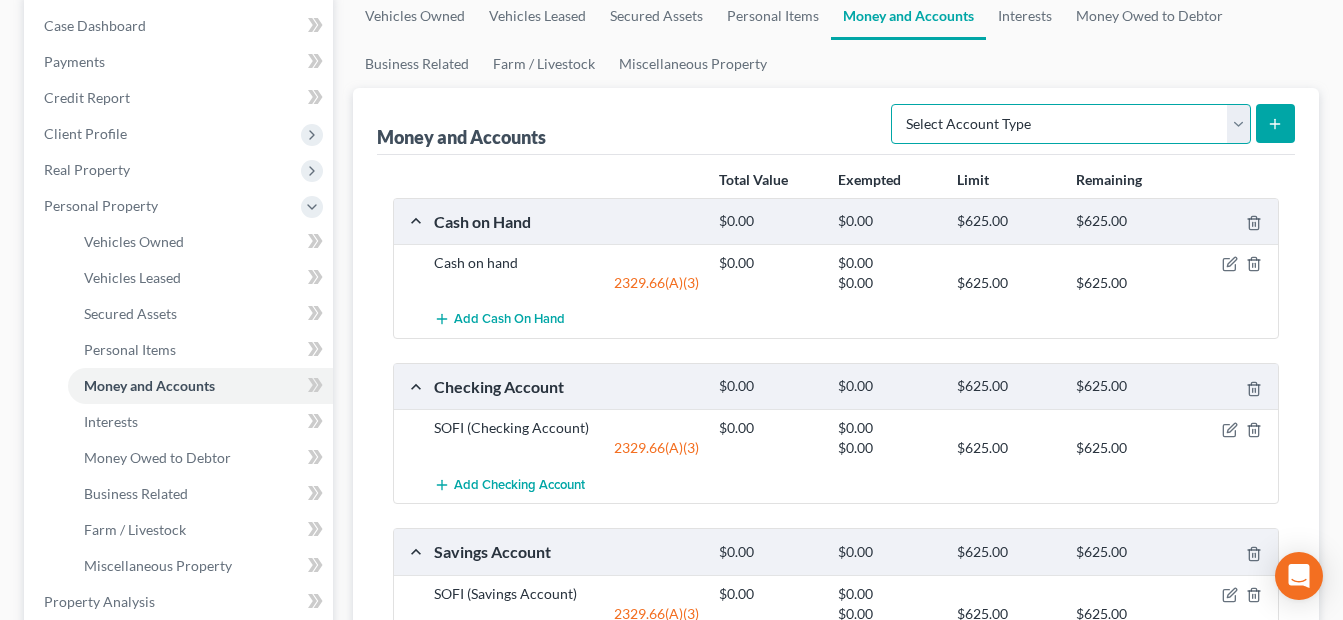 select on "checking" 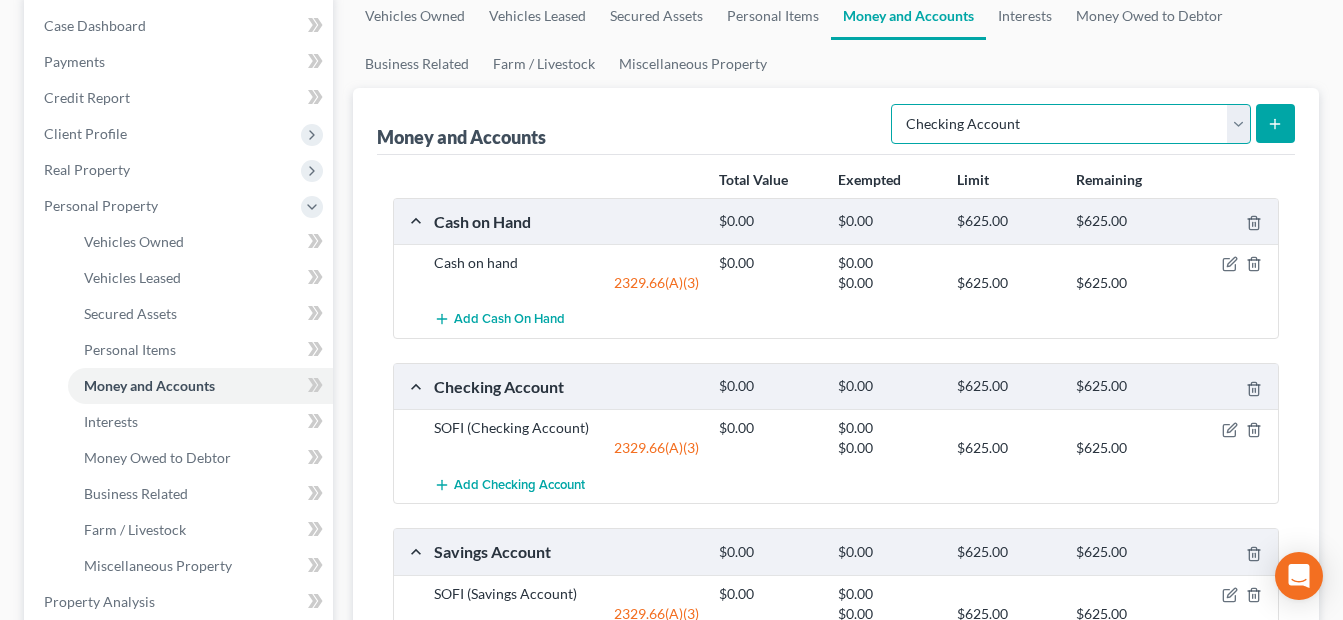 click on "Select Account Type Brokerage Cash on Hand Certificates of Deposit Checking Account Money Market Other (Credit Union, Health Savings Account, etc) Safe Deposit Box Savings Account Security Deposits or Prepayments" at bounding box center (1071, 124) 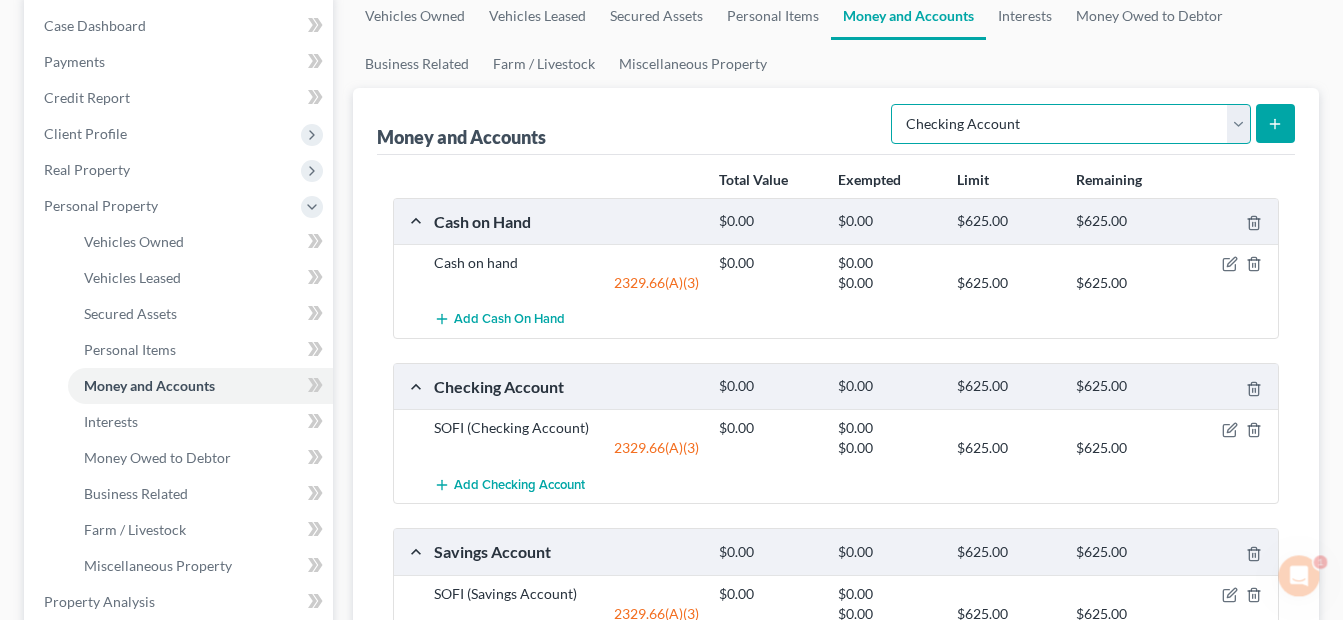 scroll, scrollTop: 0, scrollLeft: 0, axis: both 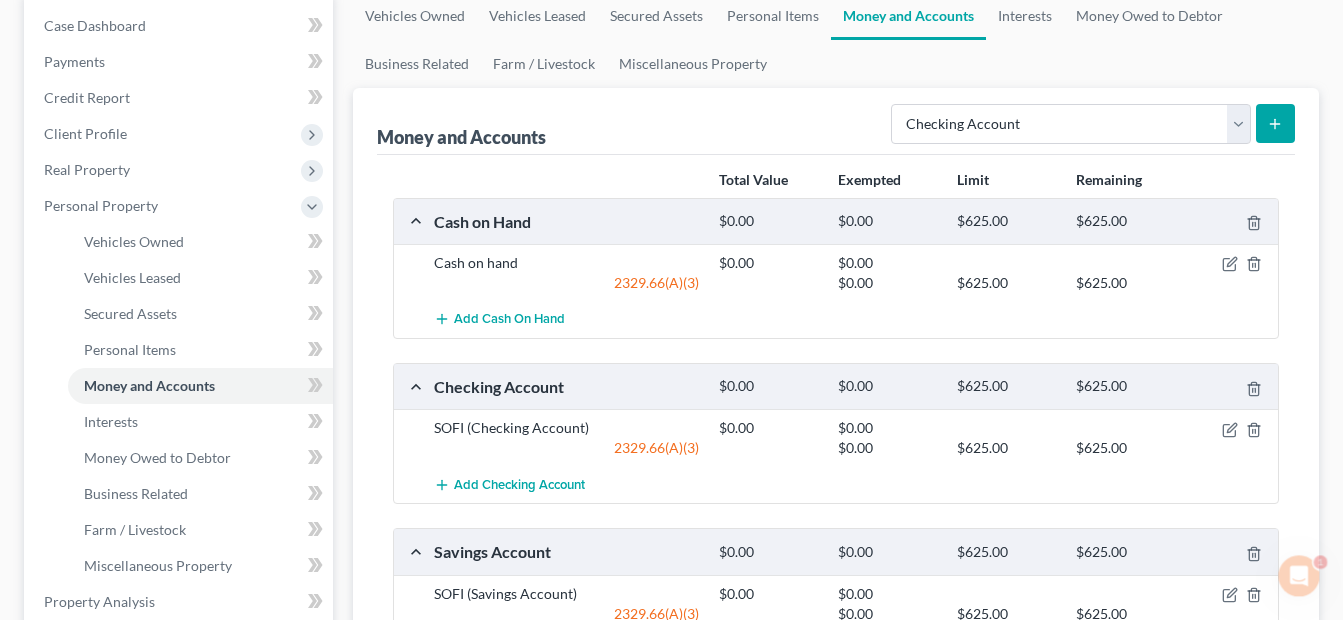 click at bounding box center [1275, 123] 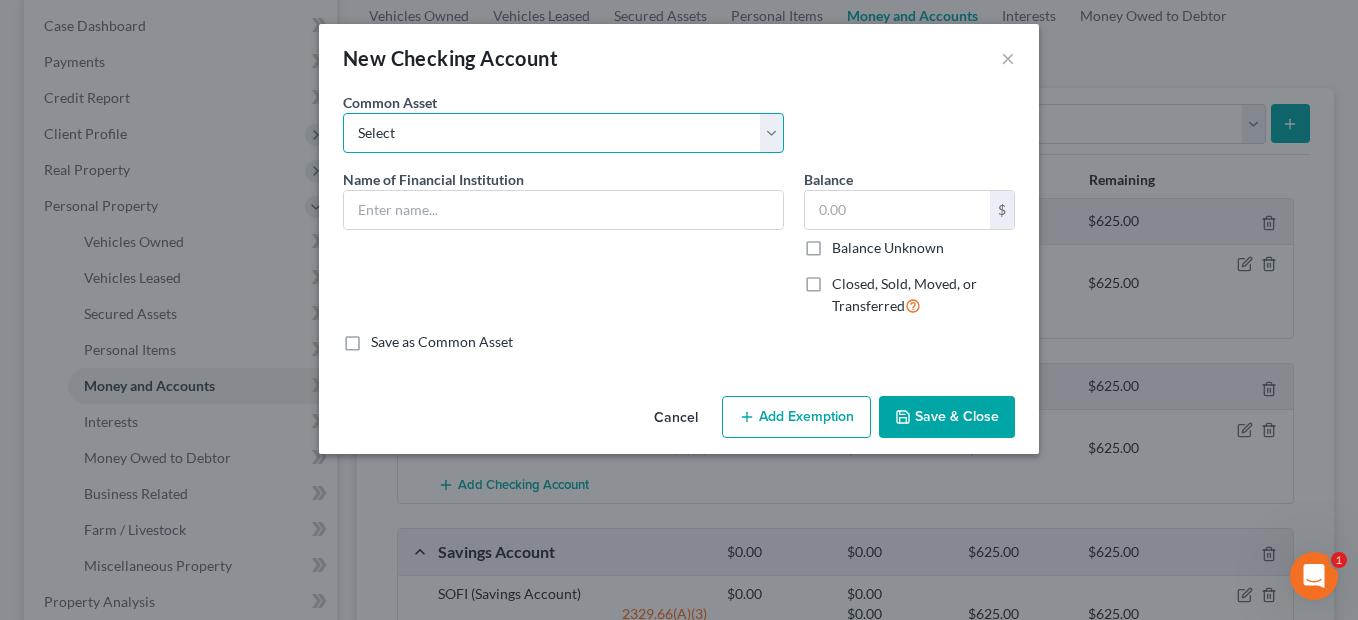 click on "Select Bank Account" at bounding box center [563, 133] 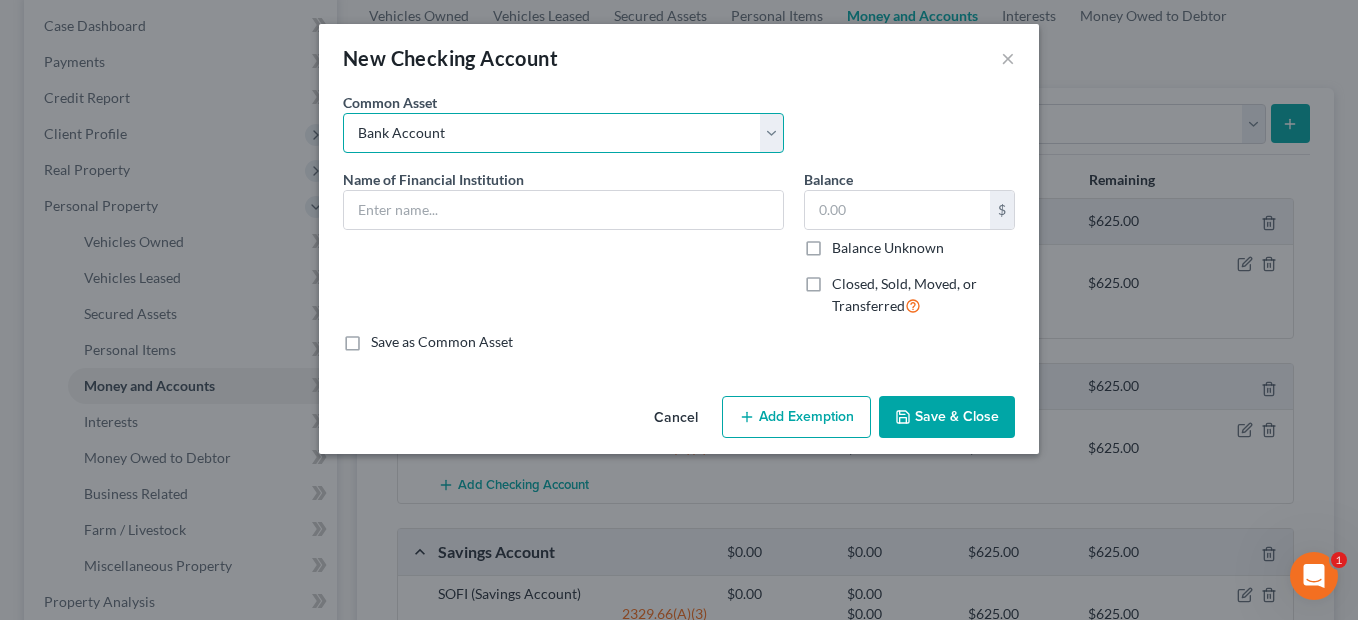 click on "Select Bank Account" at bounding box center [563, 133] 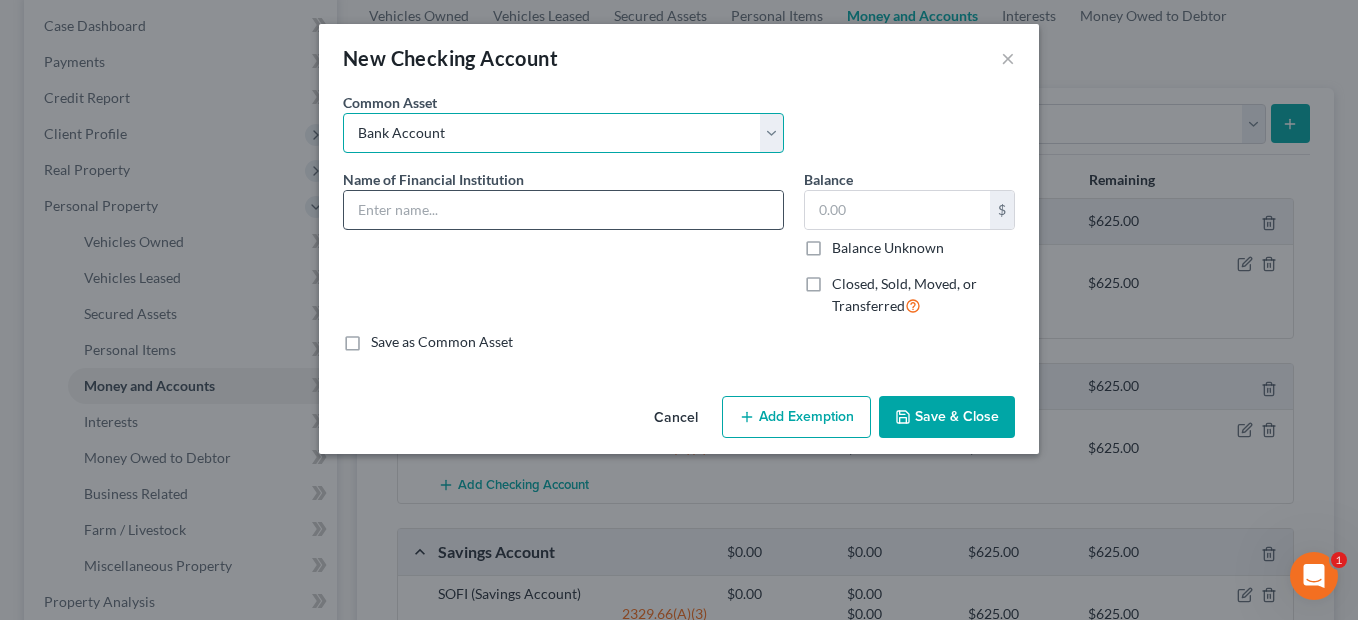 type on "Bank Account" 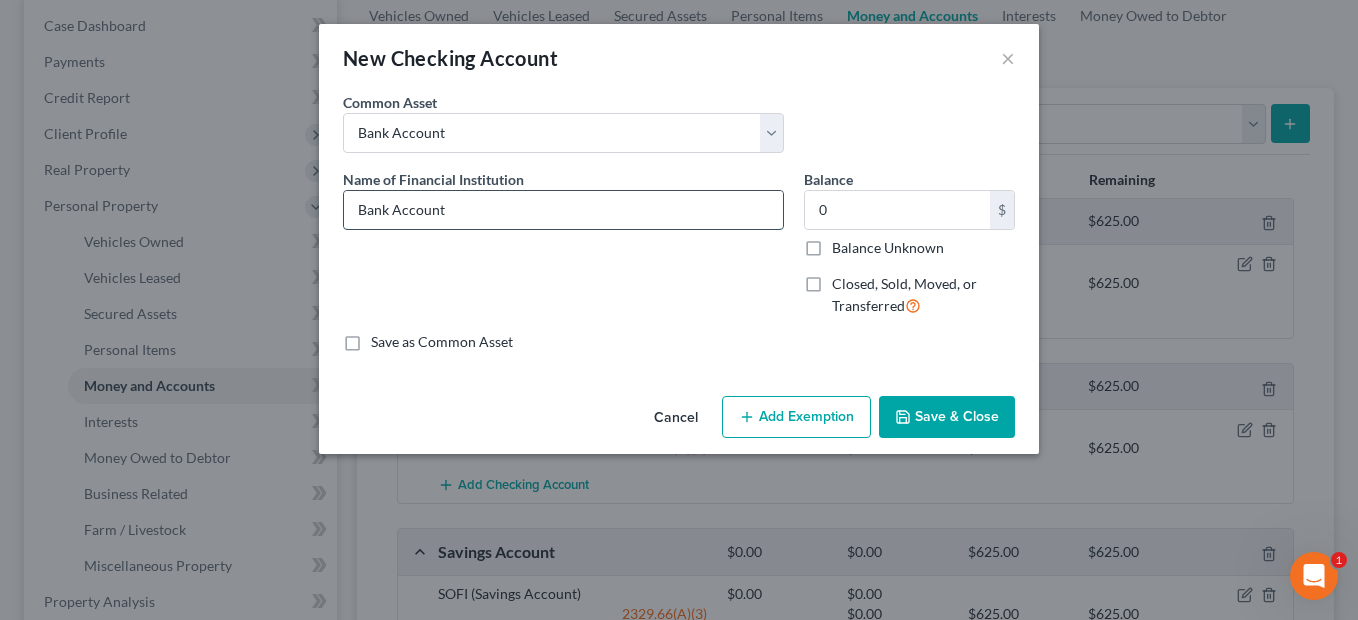 click on "Bank Account" at bounding box center (563, 210) 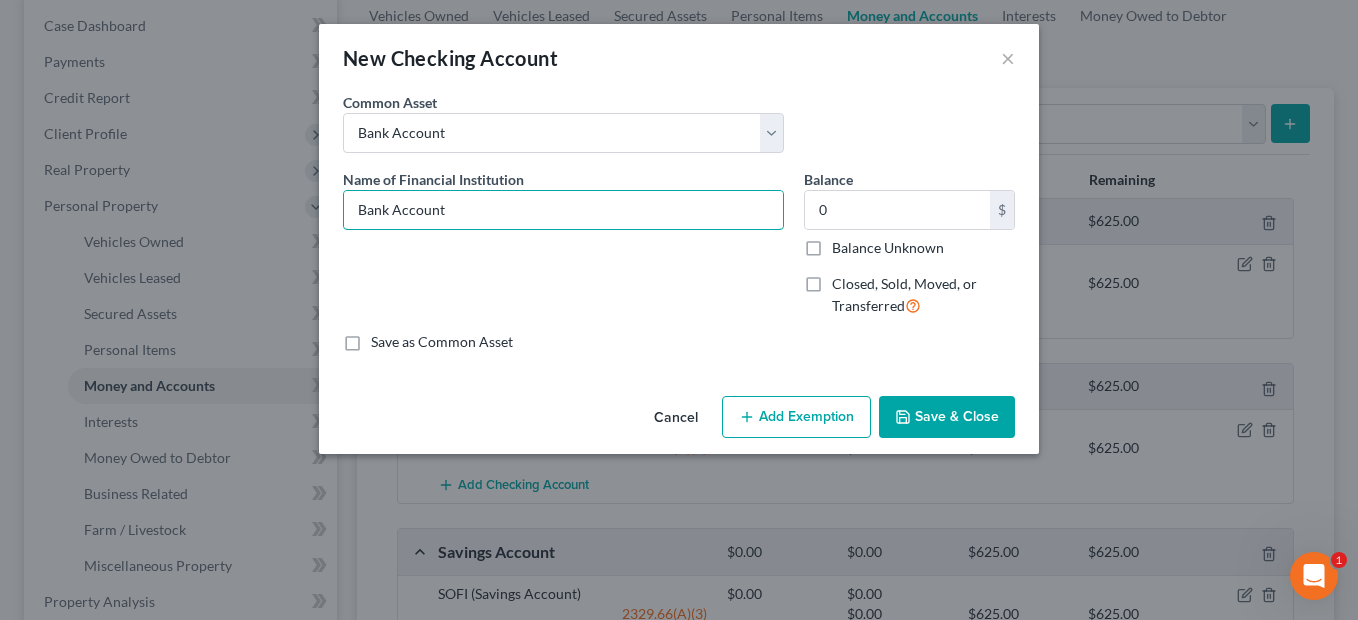 drag, startPoint x: 475, startPoint y: 209, endPoint x: 336, endPoint y: 209, distance: 139 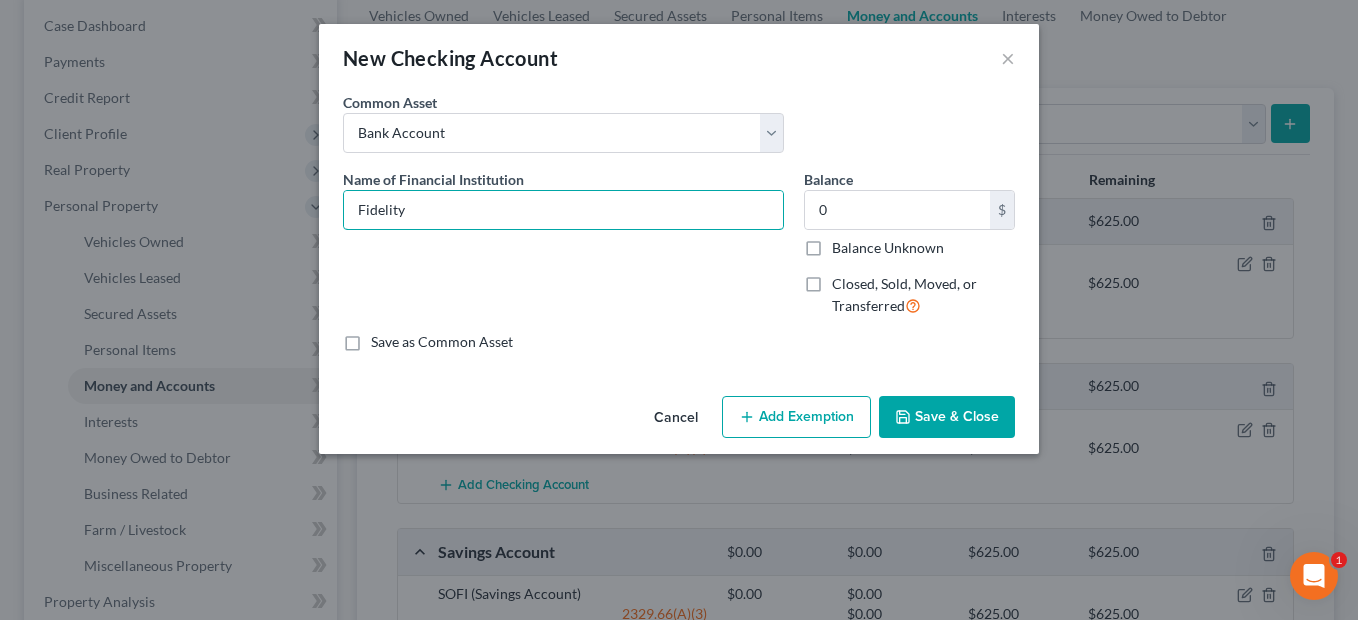 type on "Fidelity" 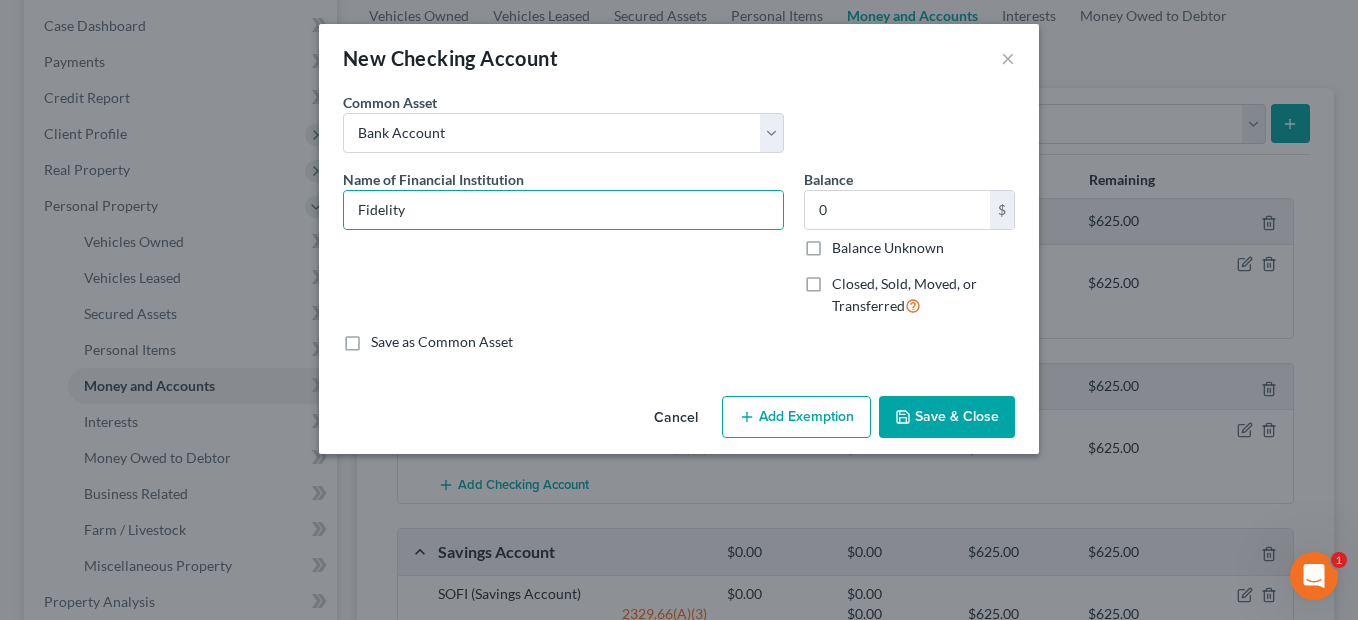 click on "Save & Close" at bounding box center [947, 417] 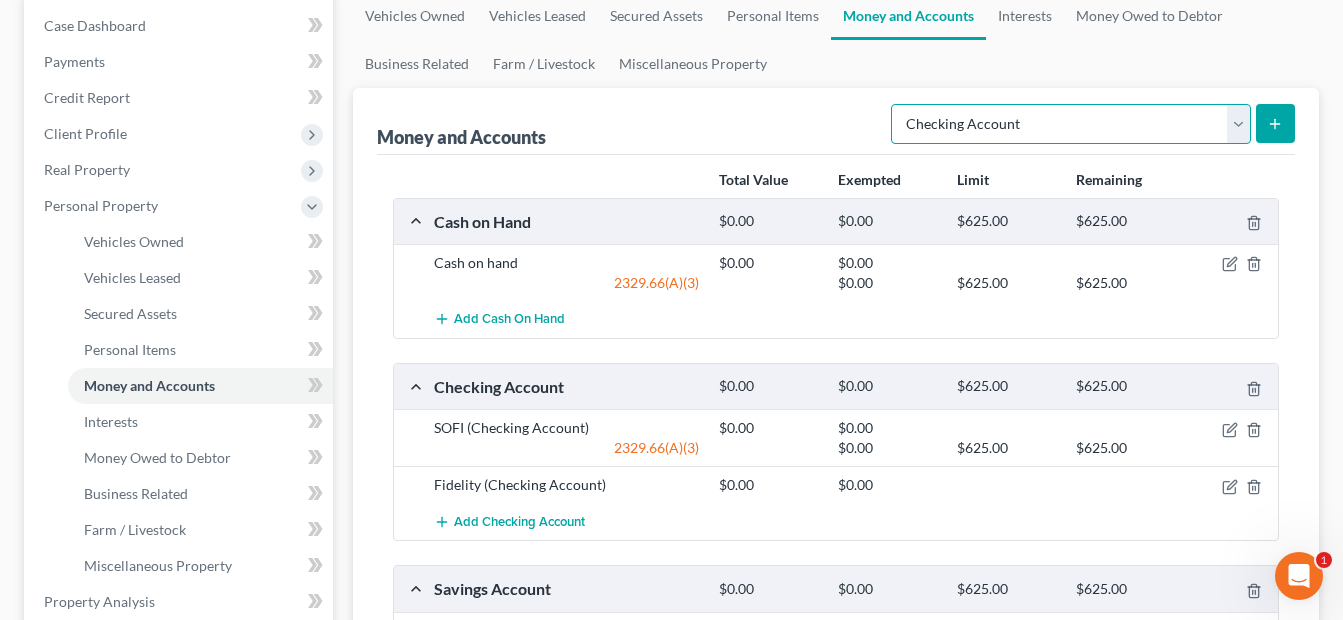 click on "Select Account Type Brokerage Cash on Hand Certificates of Deposit Checking Account Money Market Other (Credit Union, Health Savings Account, etc) Safe Deposit Box Savings Account Security Deposits or Prepayments" at bounding box center [1071, 124] 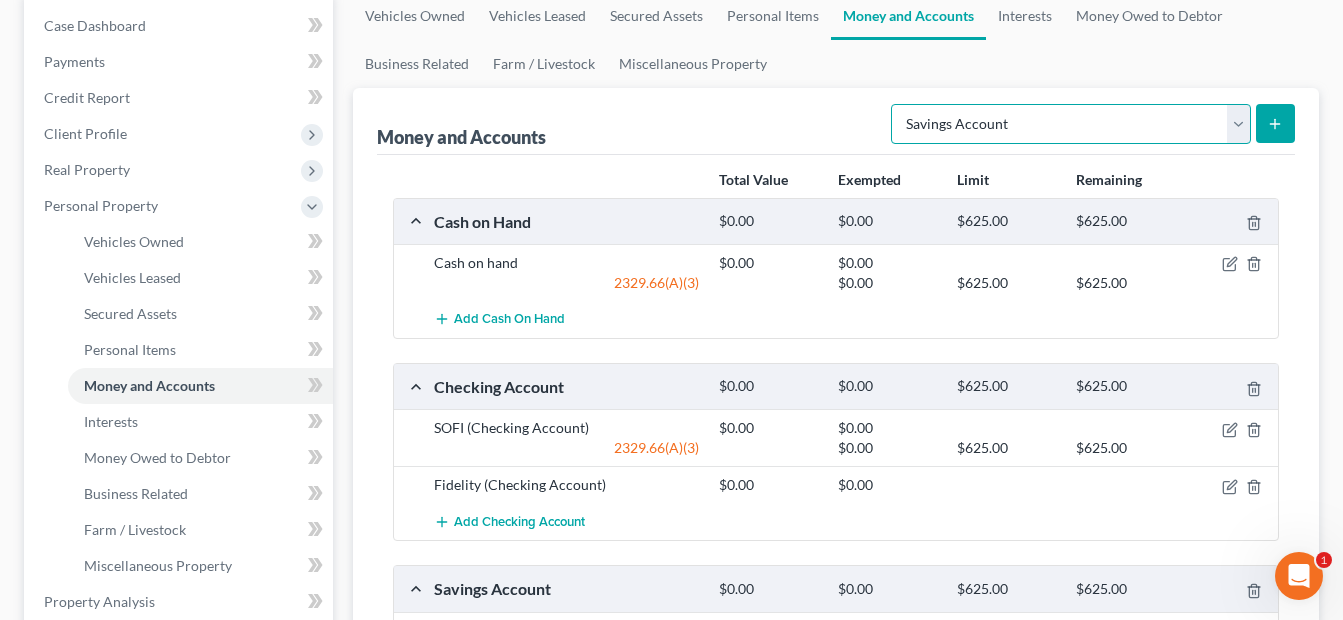 click on "Select Account Type Brokerage Cash on Hand Certificates of Deposit Checking Account Money Market Other (Credit Union, Health Savings Account, etc) Safe Deposit Box Savings Account Security Deposits or Prepayments" at bounding box center [1071, 124] 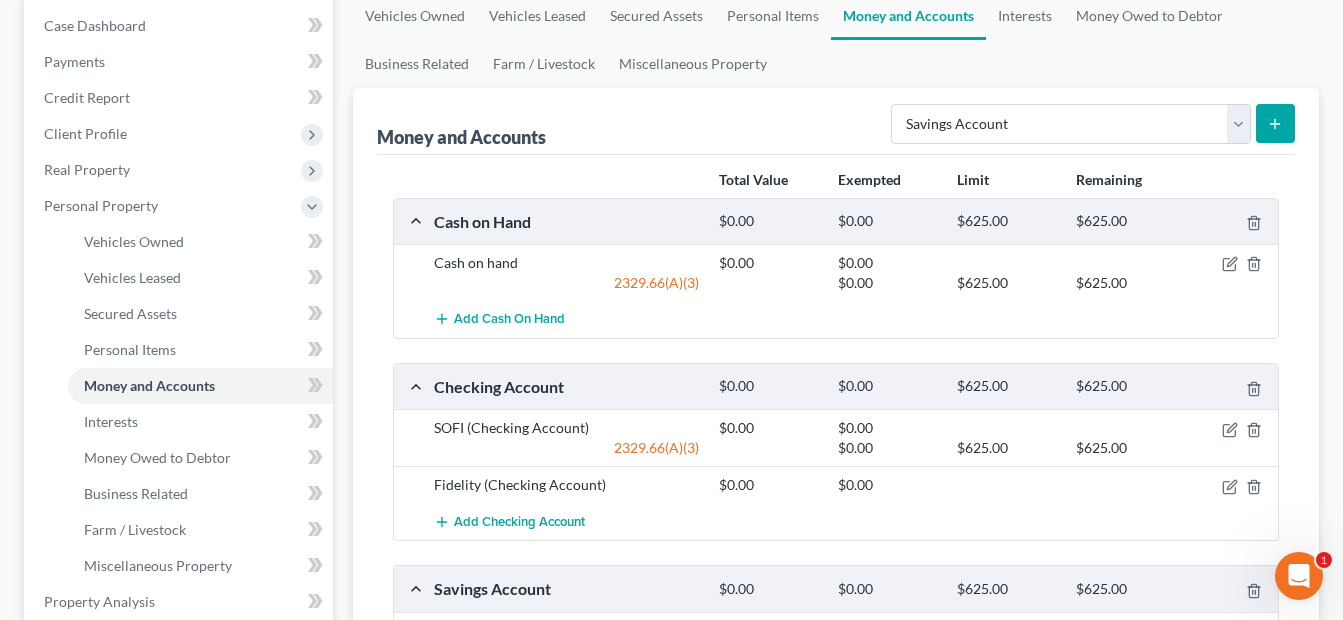 click 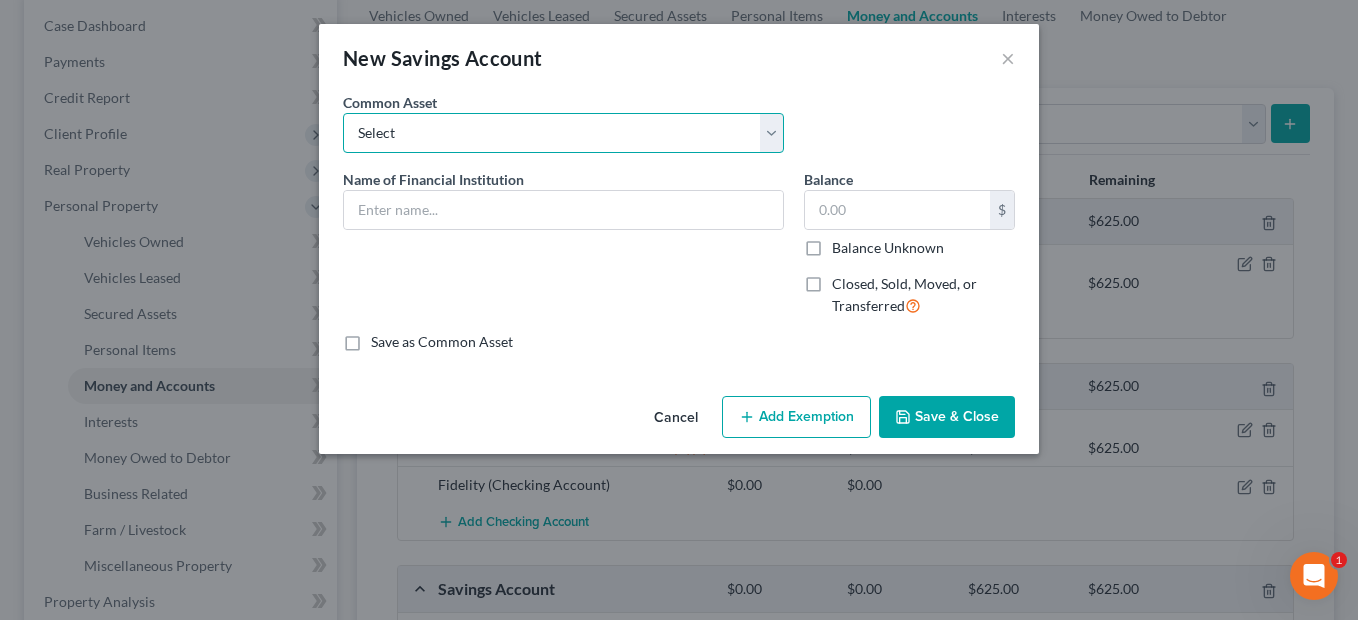 click on "Select Savings Account" at bounding box center [563, 133] 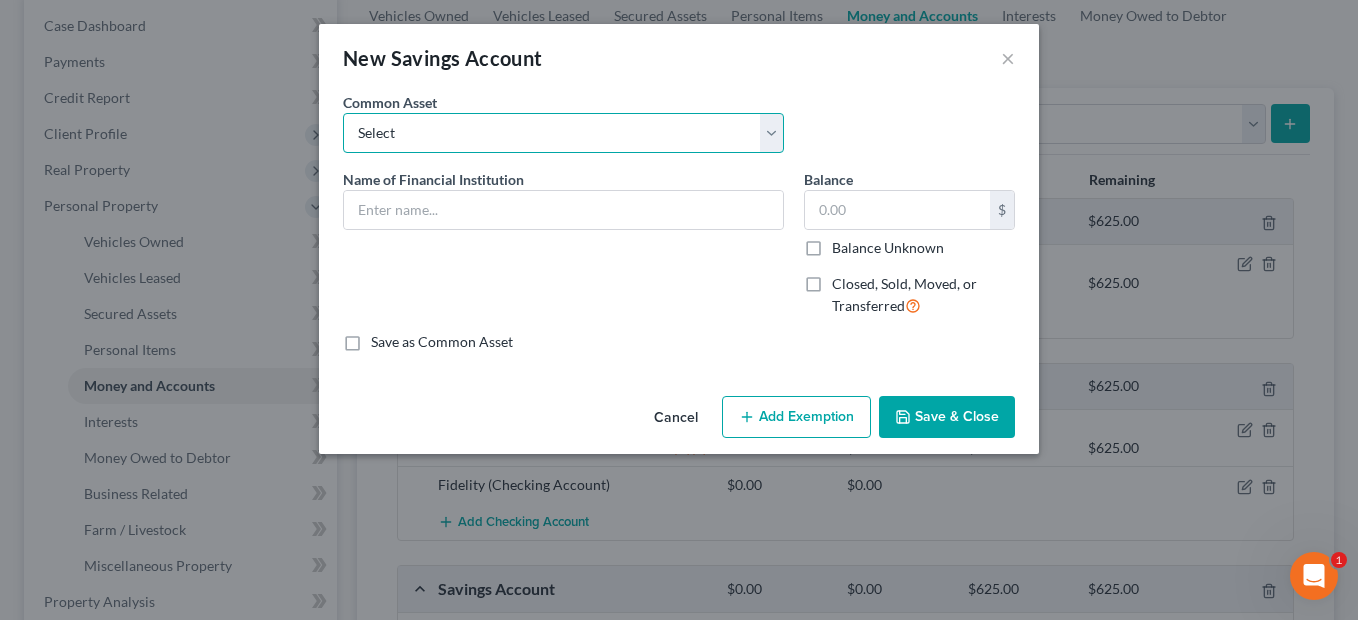 select on "0" 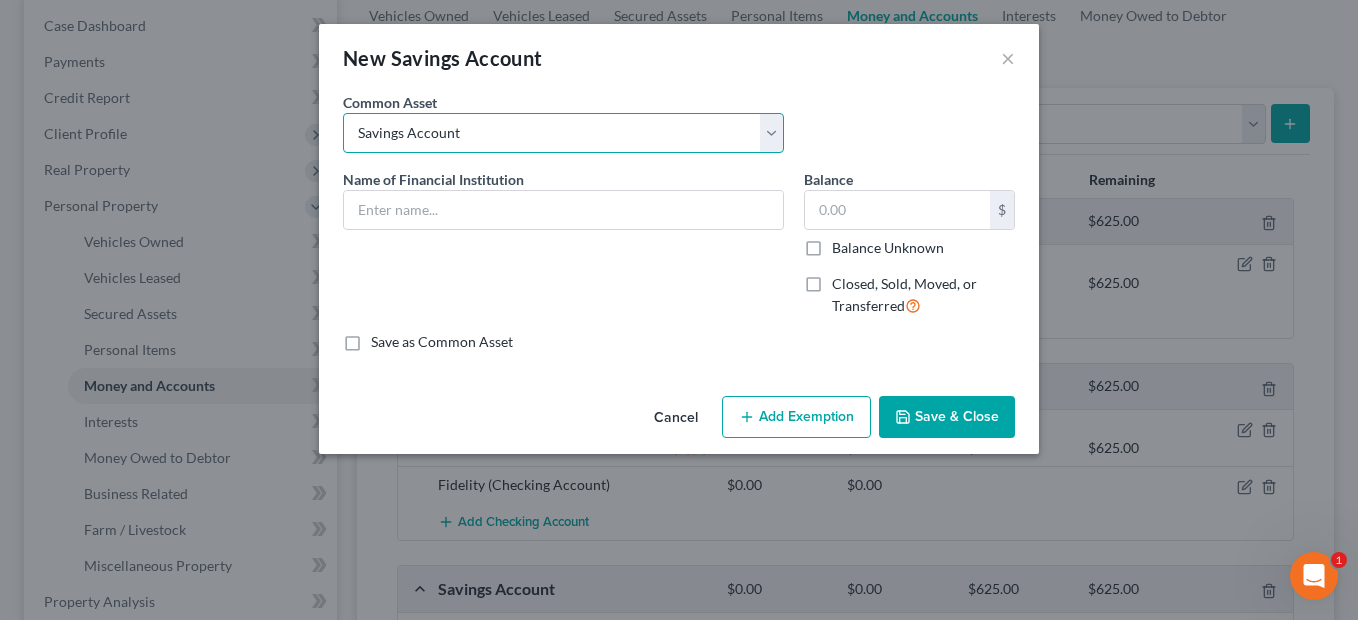 click on "Select Savings Account" at bounding box center [563, 133] 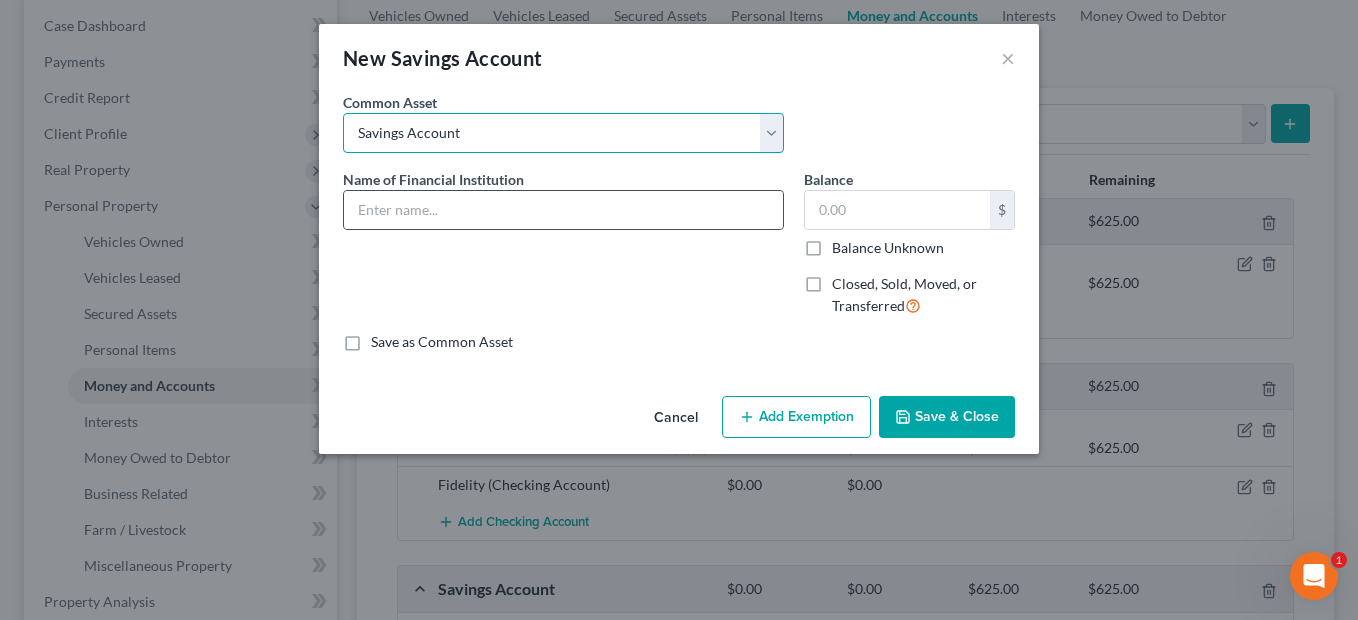 type on "Savings Account" 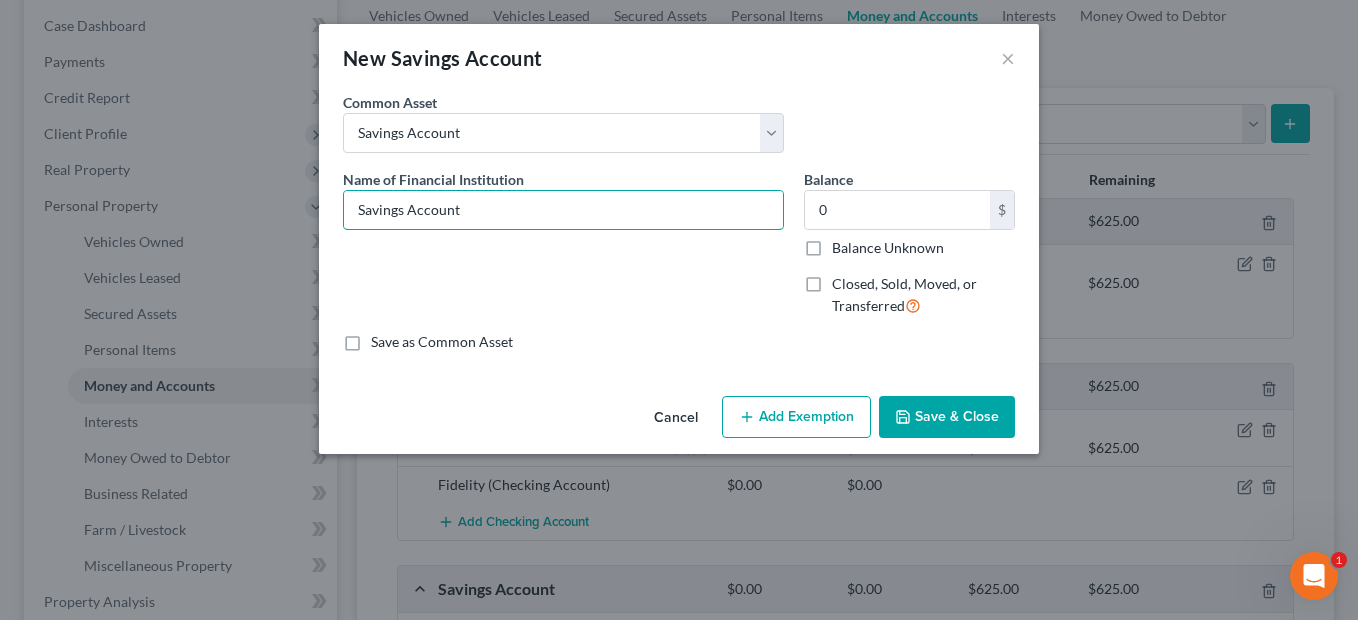 drag, startPoint x: 476, startPoint y: 210, endPoint x: 335, endPoint y: 211, distance: 141.00354 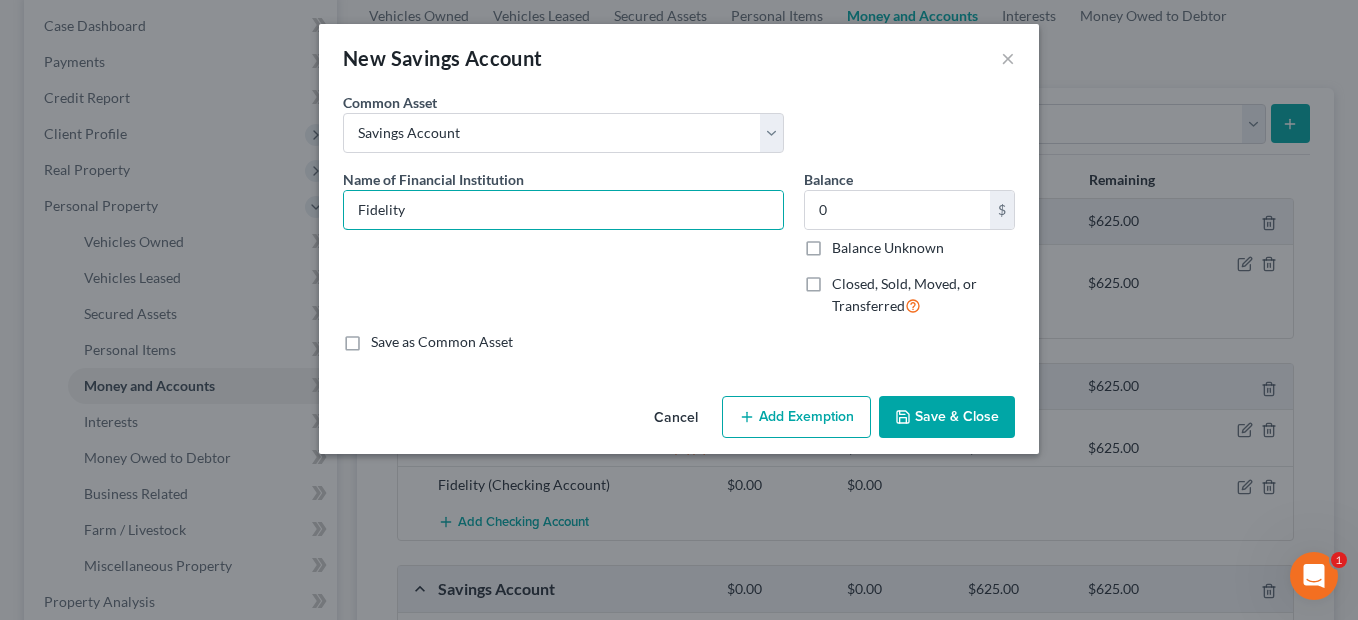 type on "Fidelity" 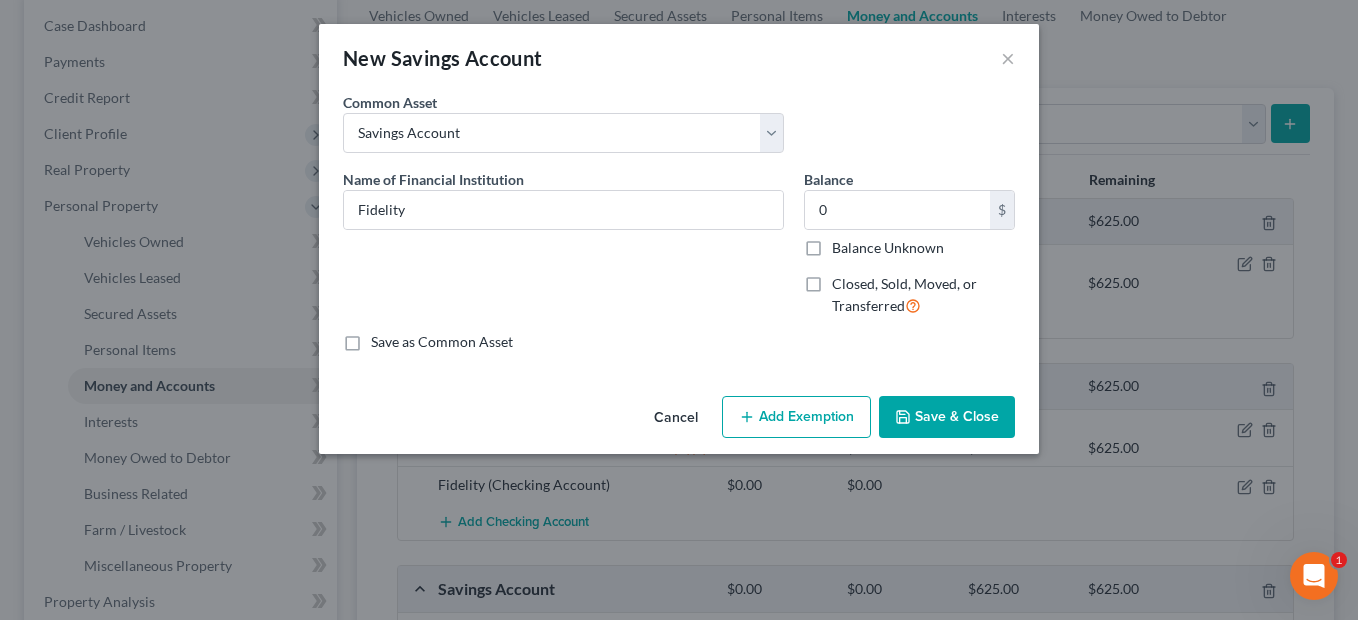 click on "Save & Close" at bounding box center (947, 417) 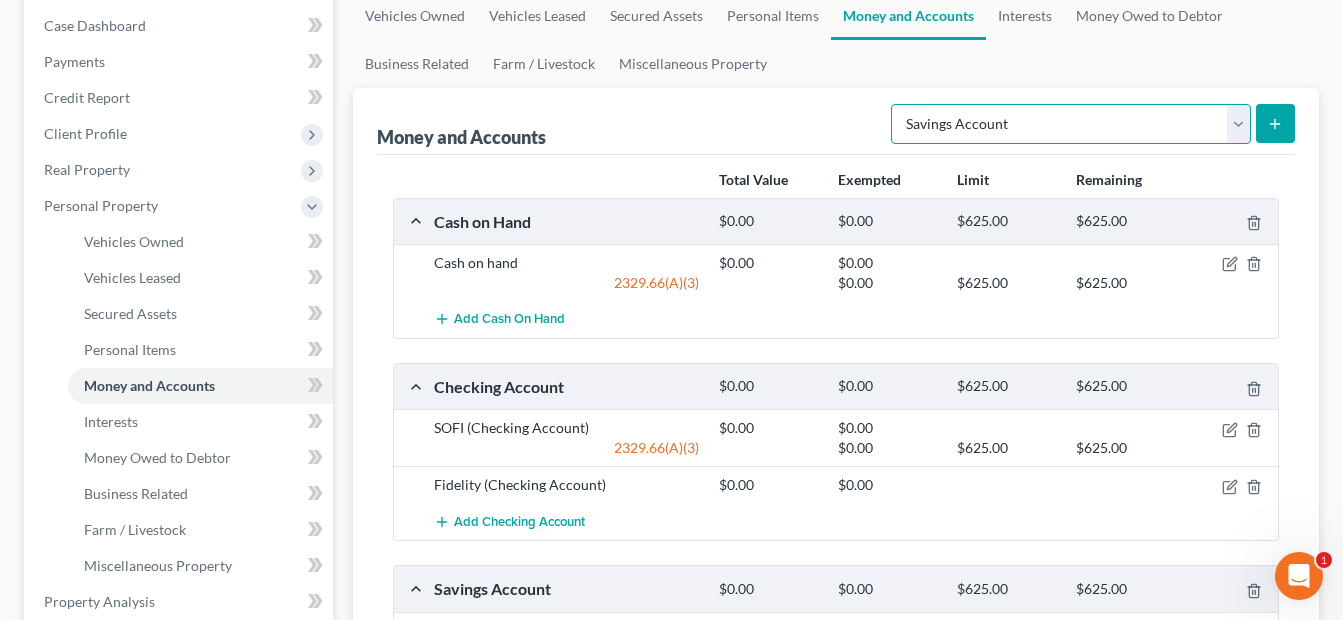 click on "Select Account Type Brokerage Cash on Hand Certificates of Deposit Checking Account Money Market Other (Credit Union, Health Savings Account, etc) Safe Deposit Box Savings Account Security Deposits or Prepayments" at bounding box center (1071, 124) 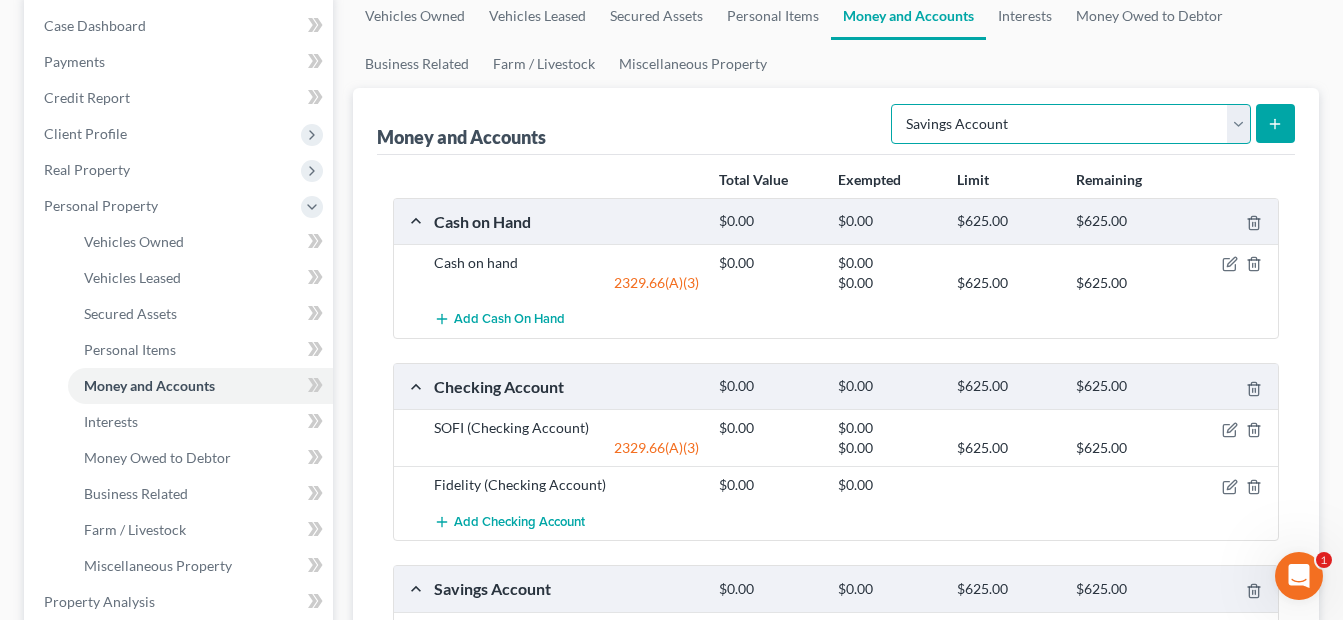 select on "other" 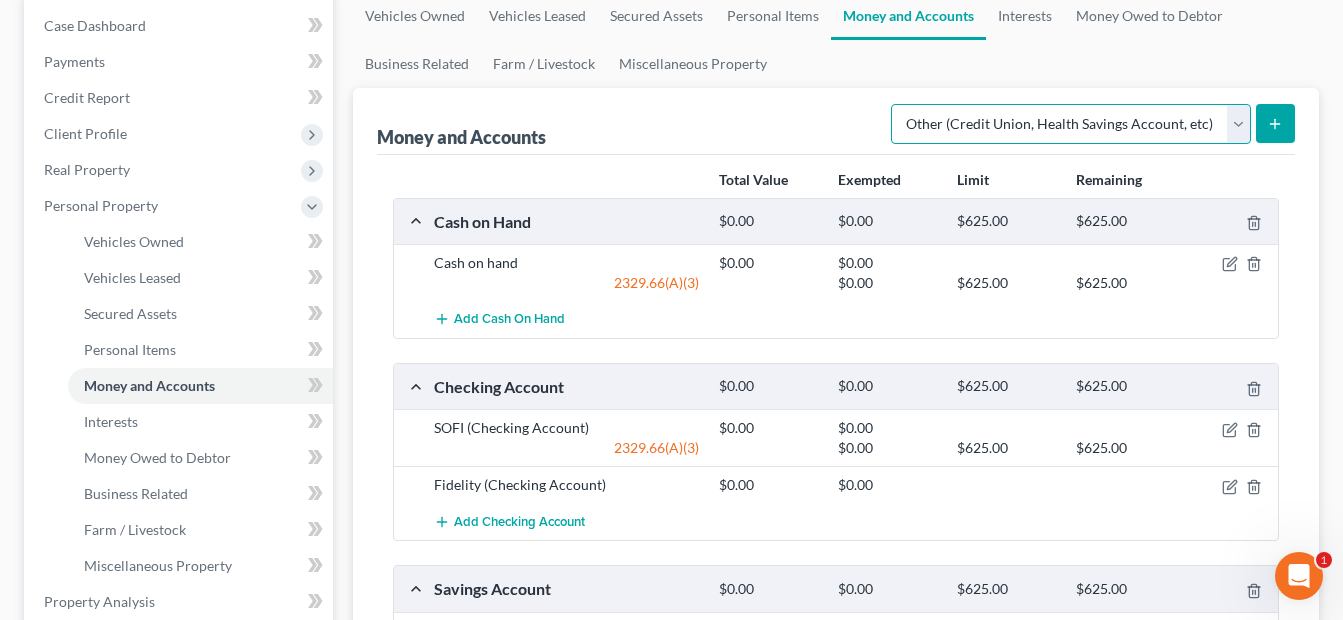 click on "Select Account Type Brokerage Cash on Hand Certificates of Deposit Checking Account Money Market Other (Credit Union, Health Savings Account, etc) Safe Deposit Box Savings Account Security Deposits or Prepayments" at bounding box center [1071, 124] 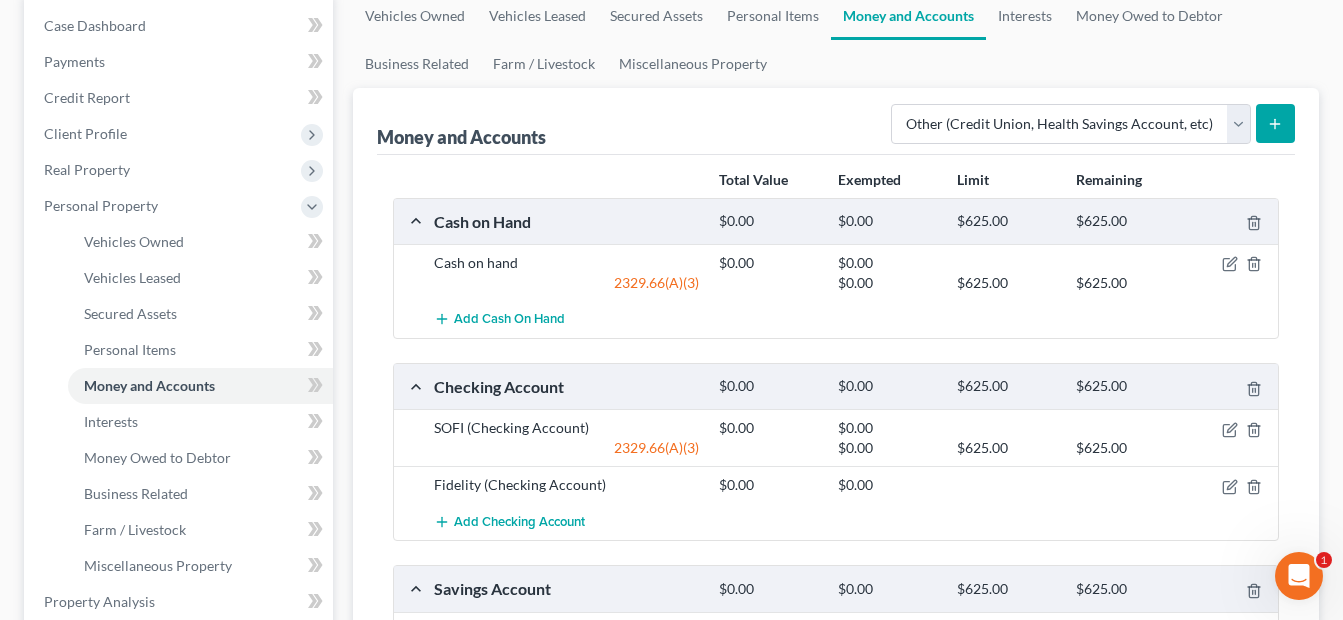 click 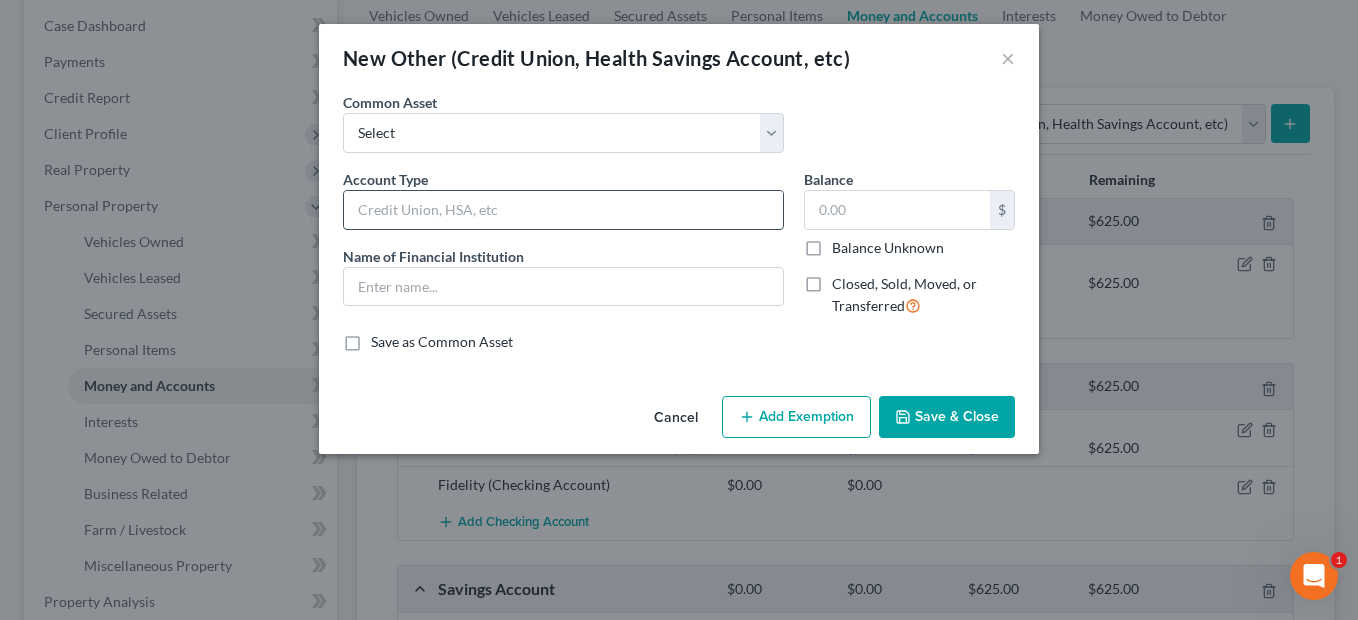 click at bounding box center [563, 210] 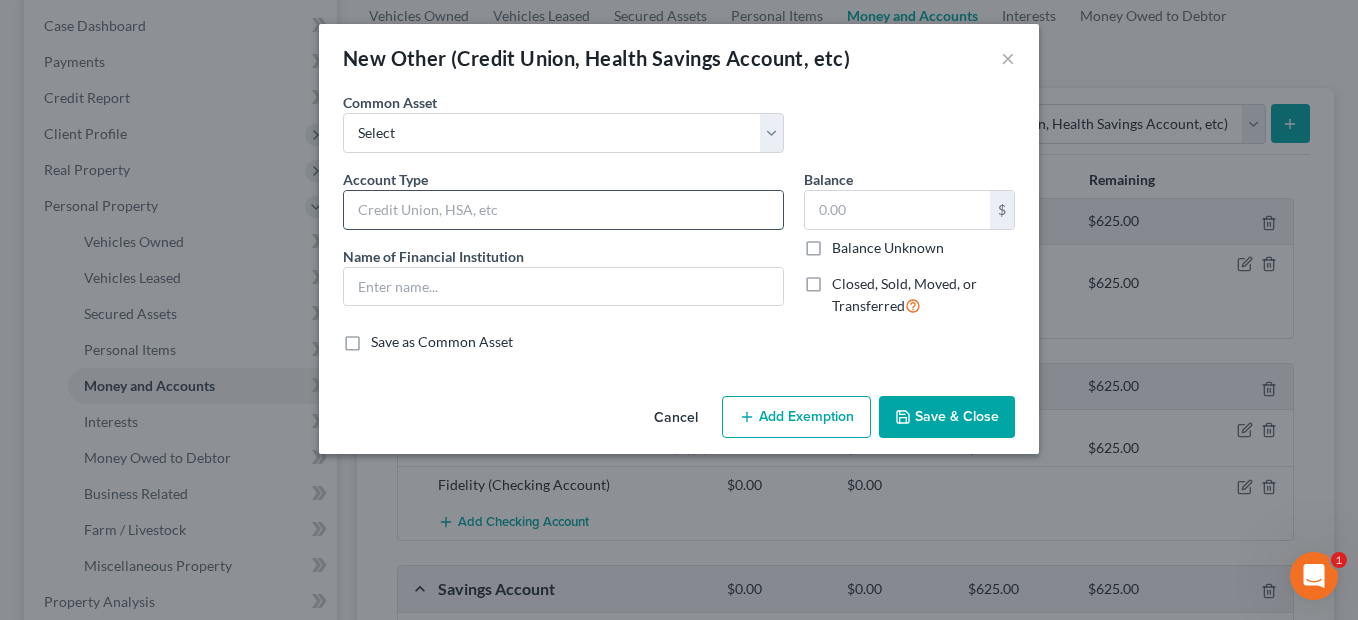 type on "CashApp" 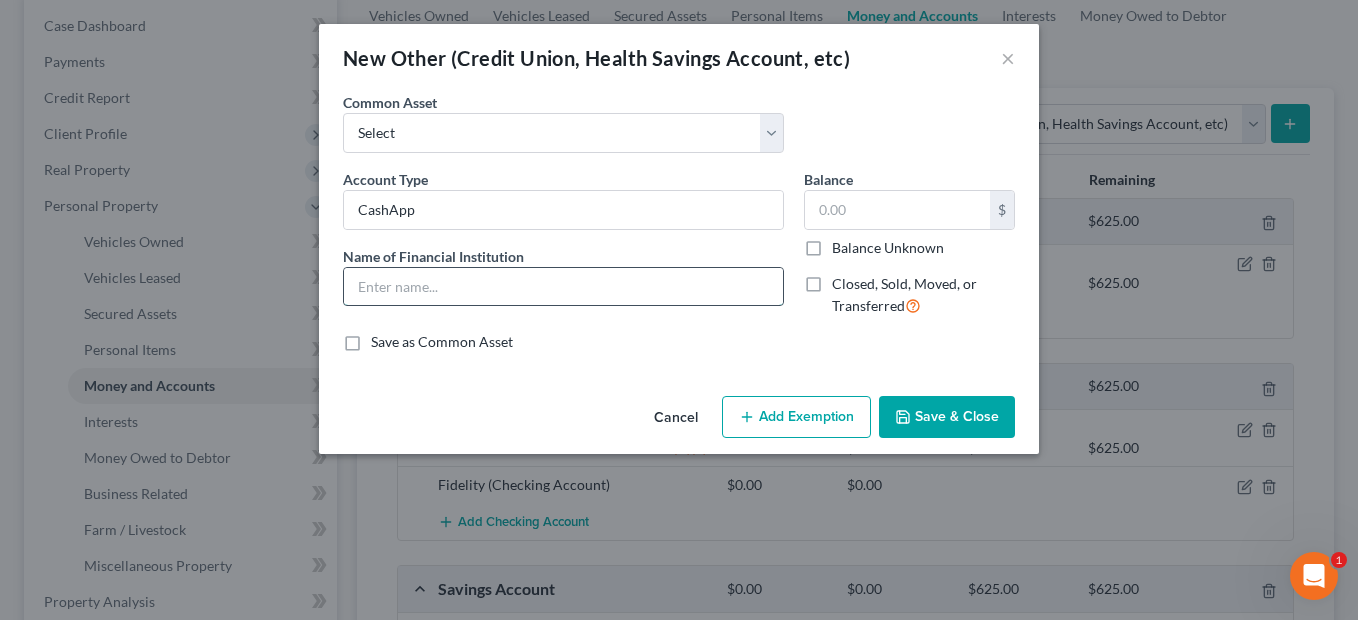 click at bounding box center (563, 287) 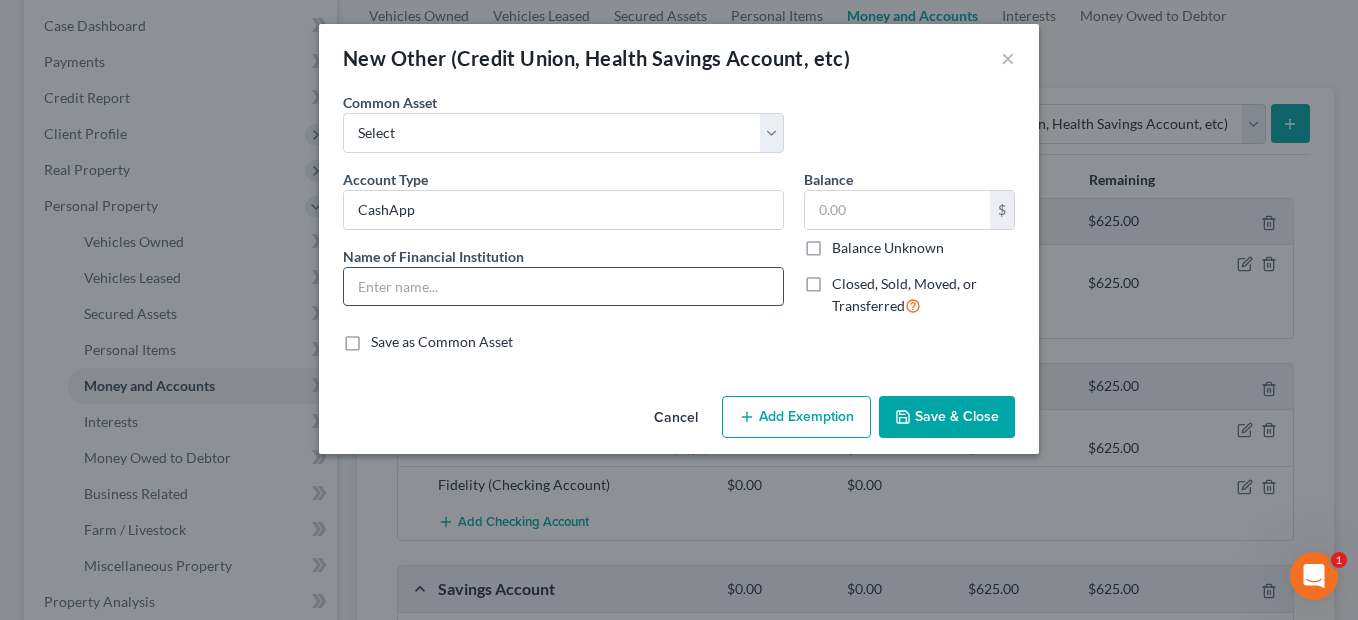type on "CashApp" 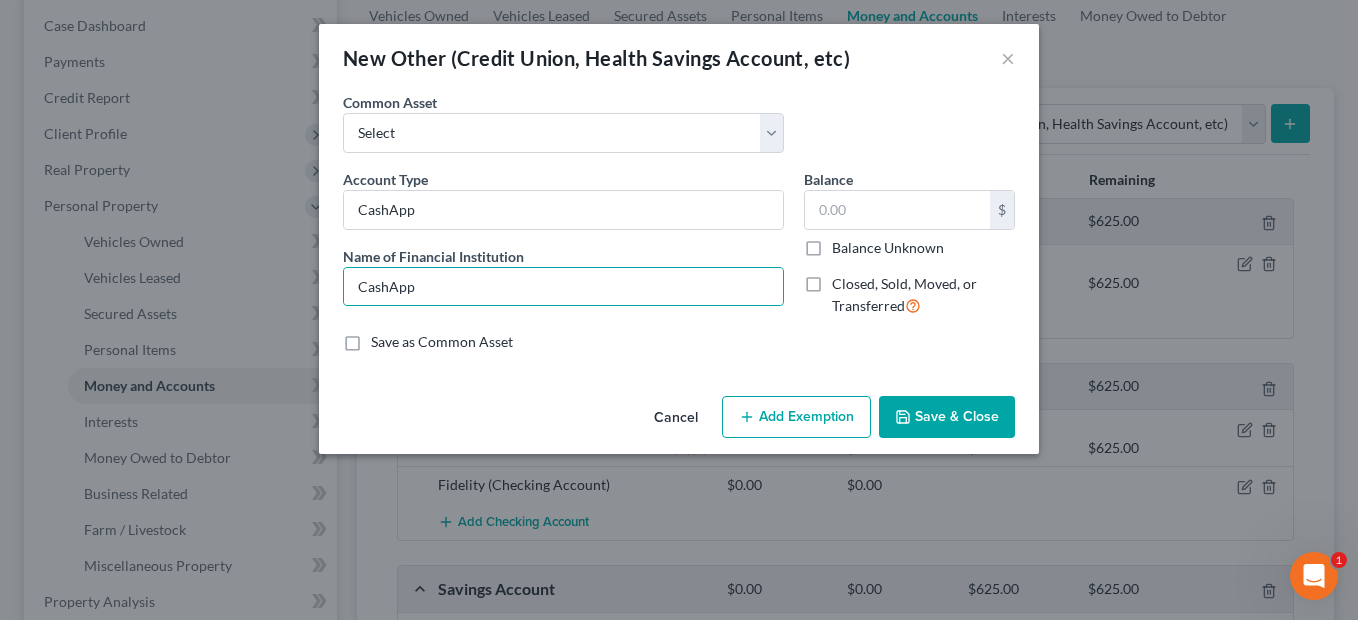click on "Save & Close" at bounding box center (947, 417) 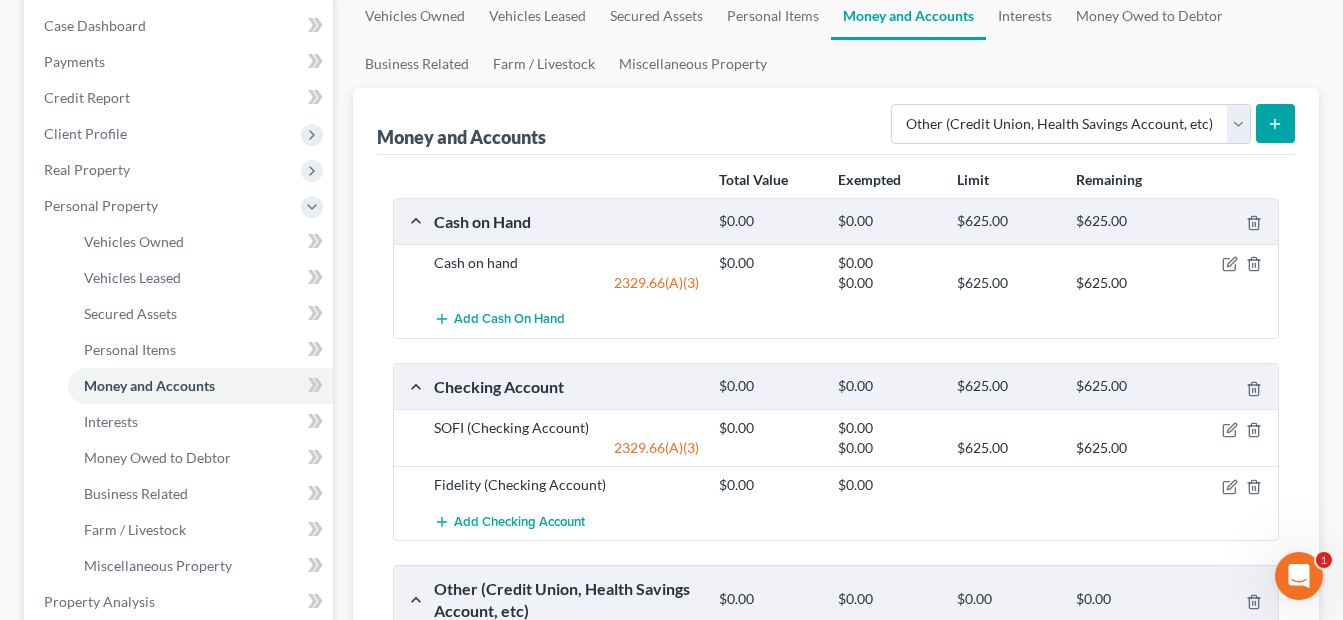 click 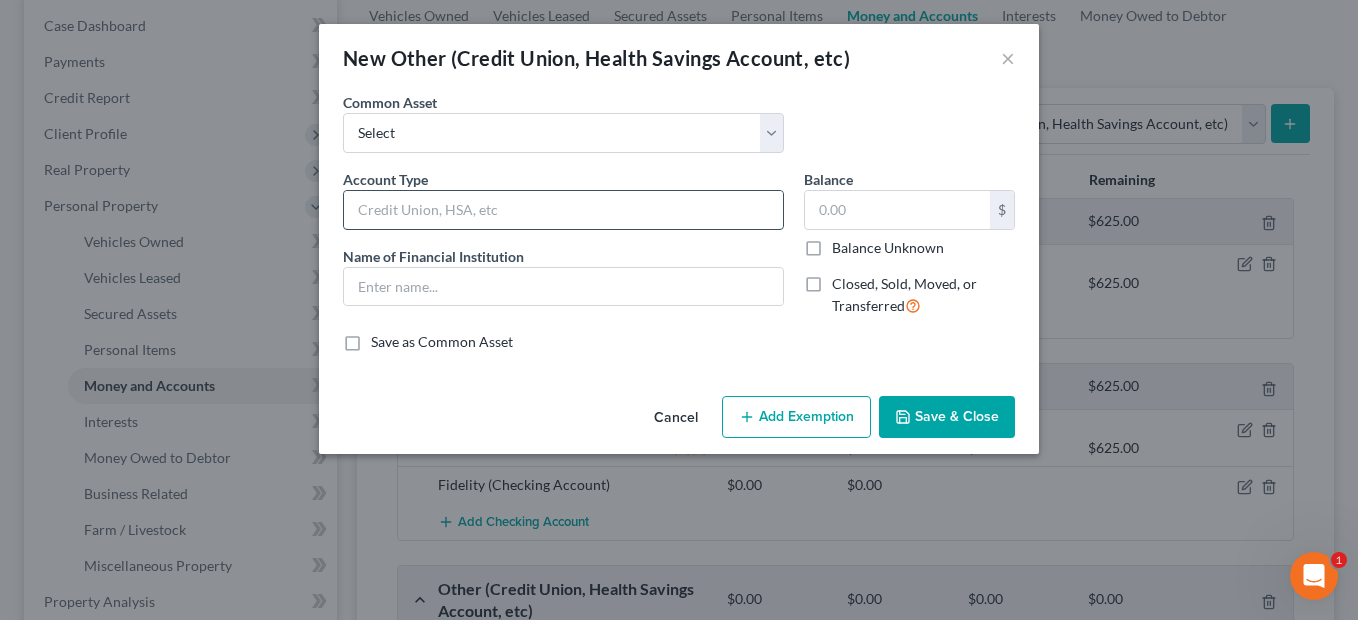 click at bounding box center (563, 210) 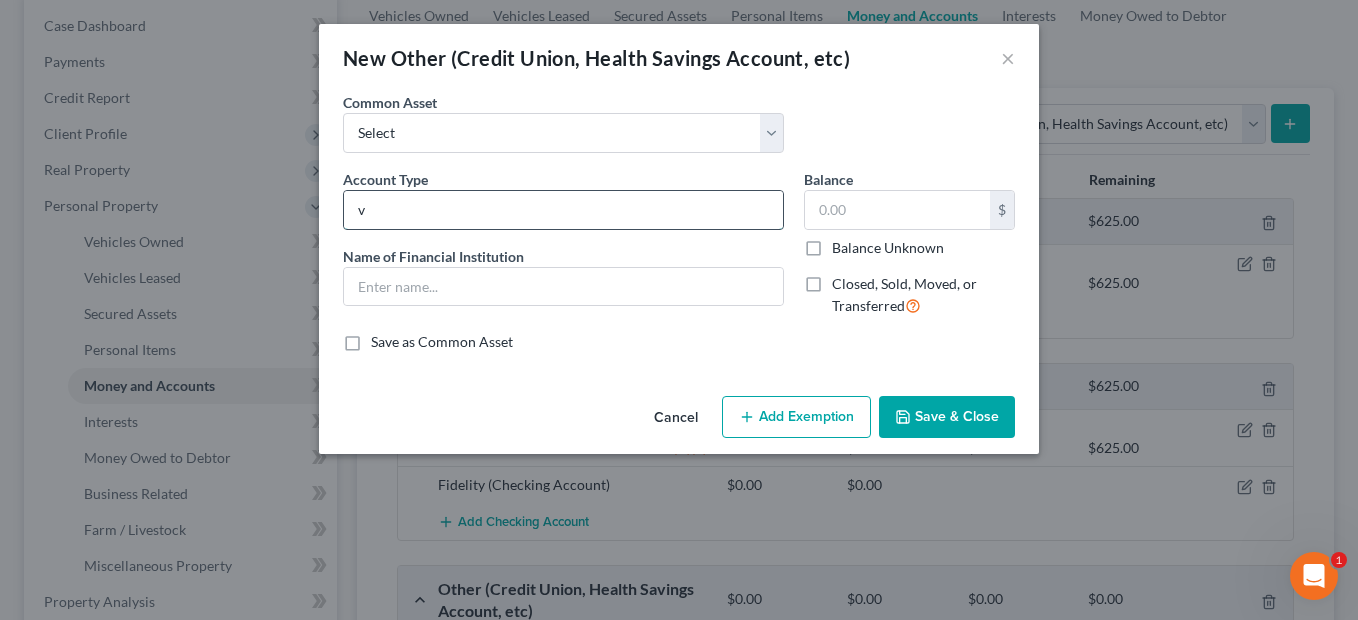 type on "Venmo" 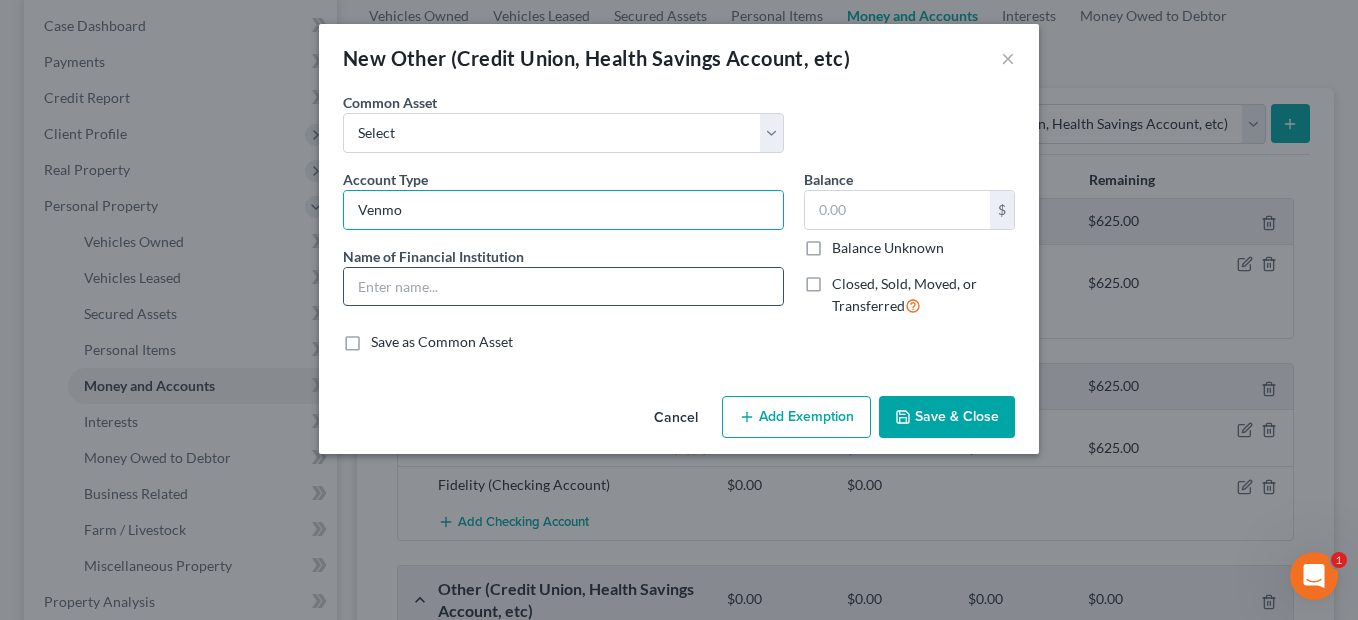 click at bounding box center [563, 287] 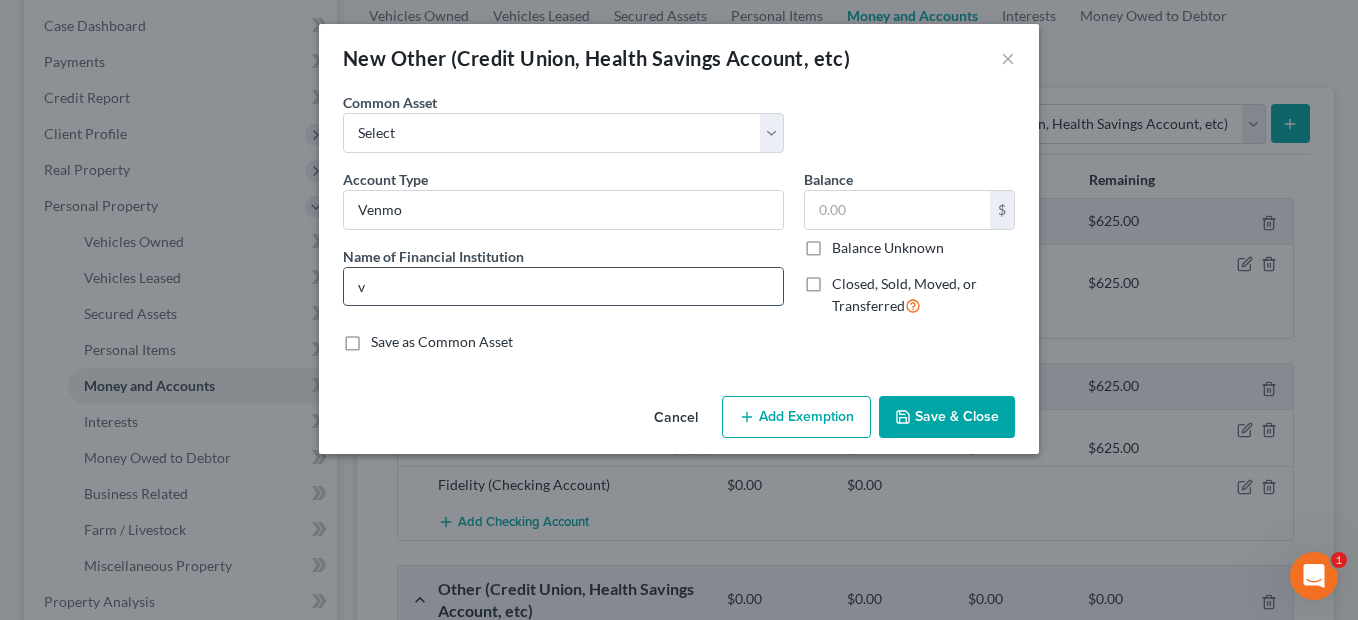 type on "Venmo App" 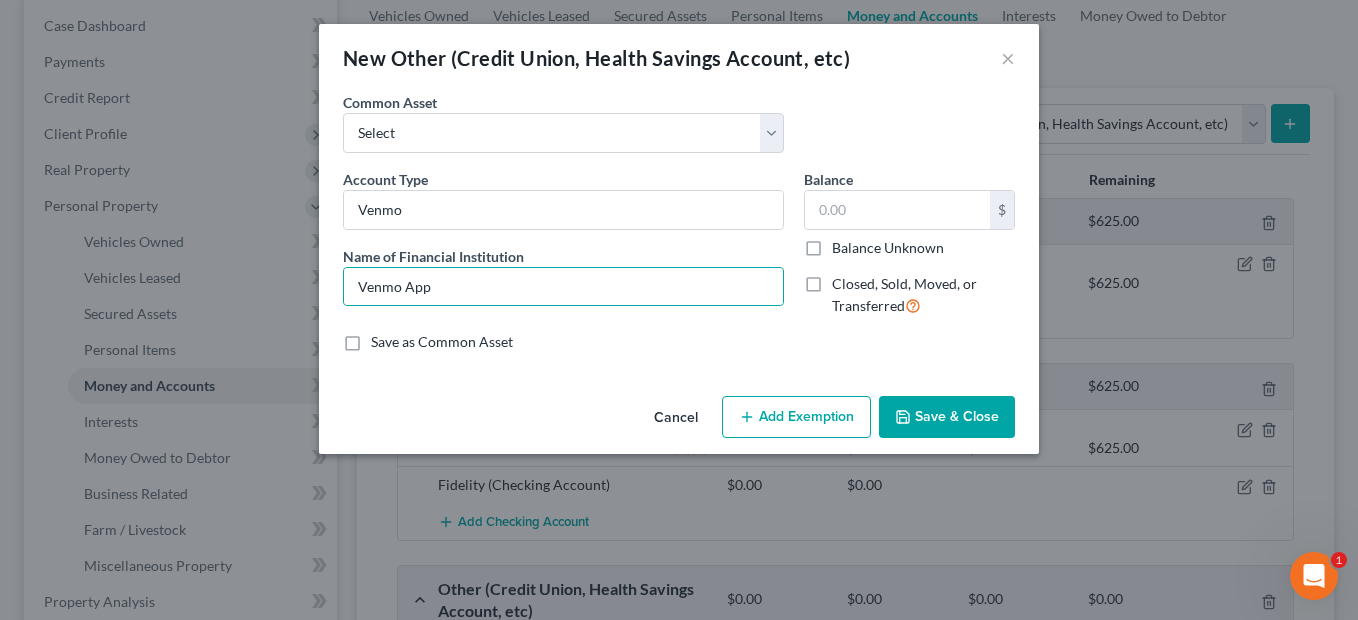 click on "Save & Close" at bounding box center [947, 417] 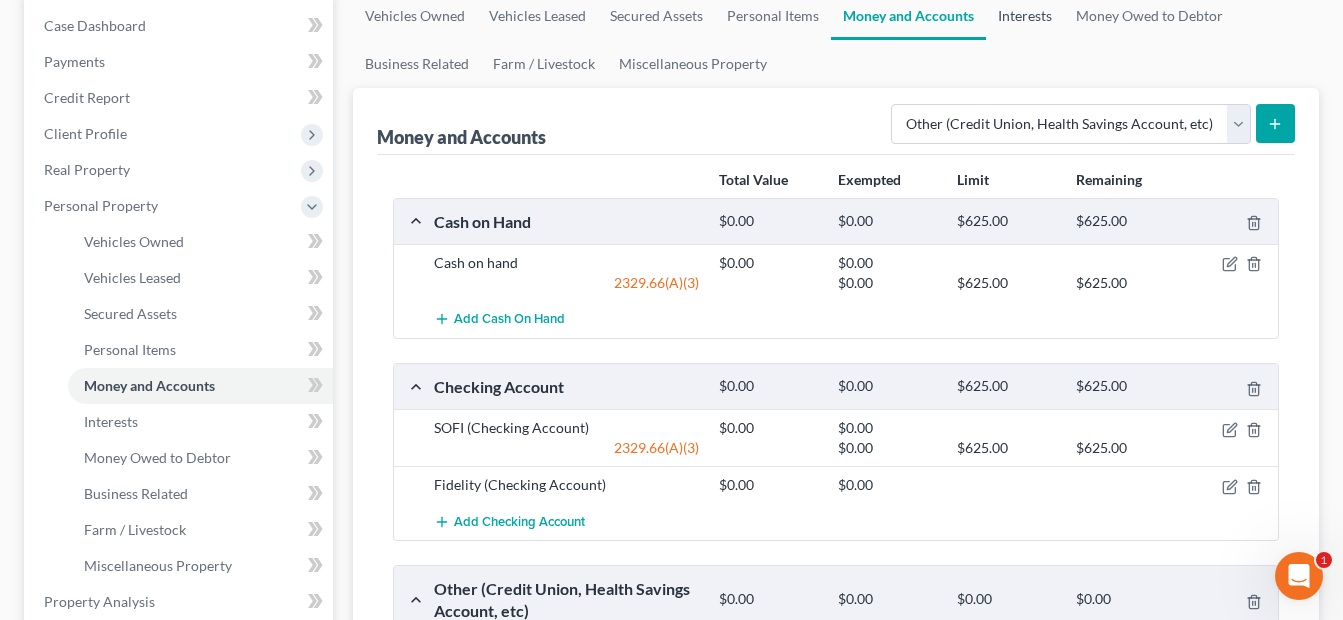 click on "Interests" at bounding box center [1025, 16] 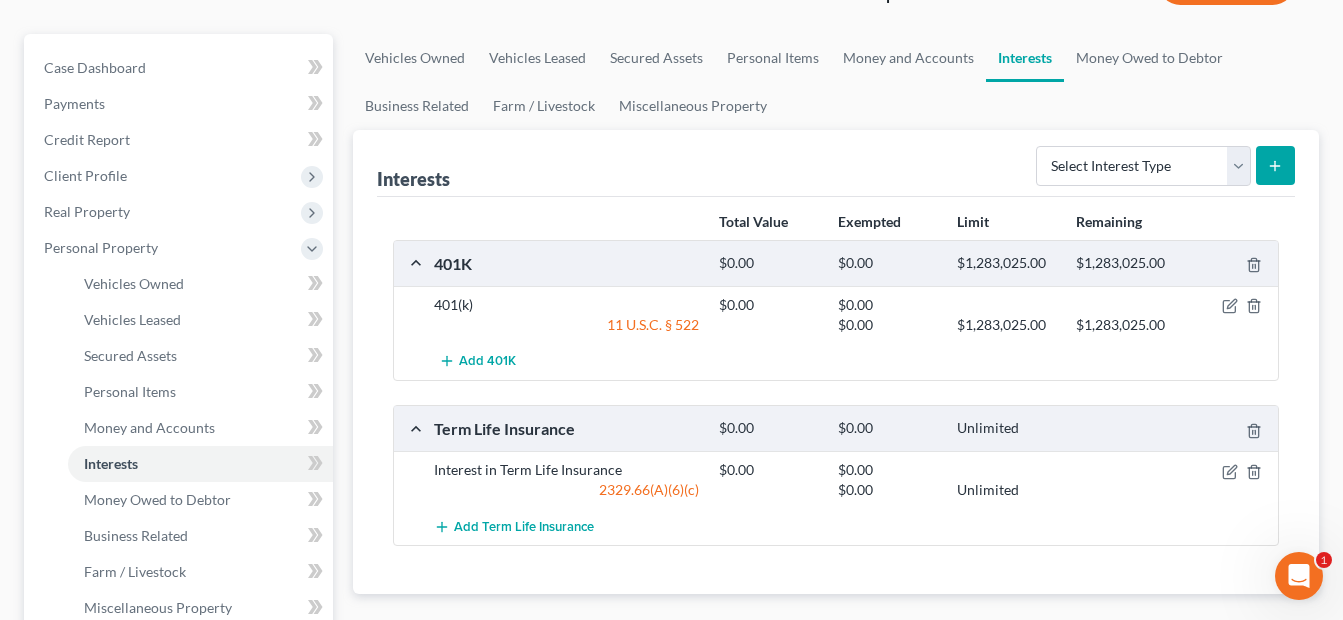 scroll, scrollTop: 200, scrollLeft: 0, axis: vertical 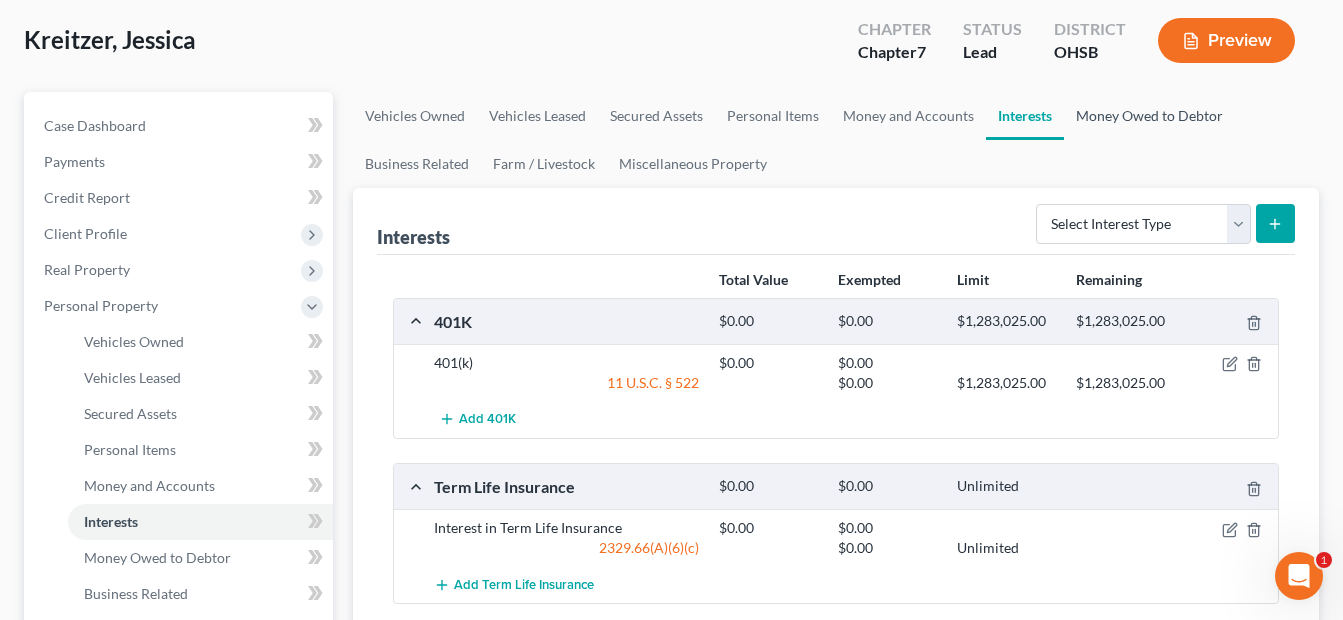 click on "Money Owed to Debtor" at bounding box center (1149, 116) 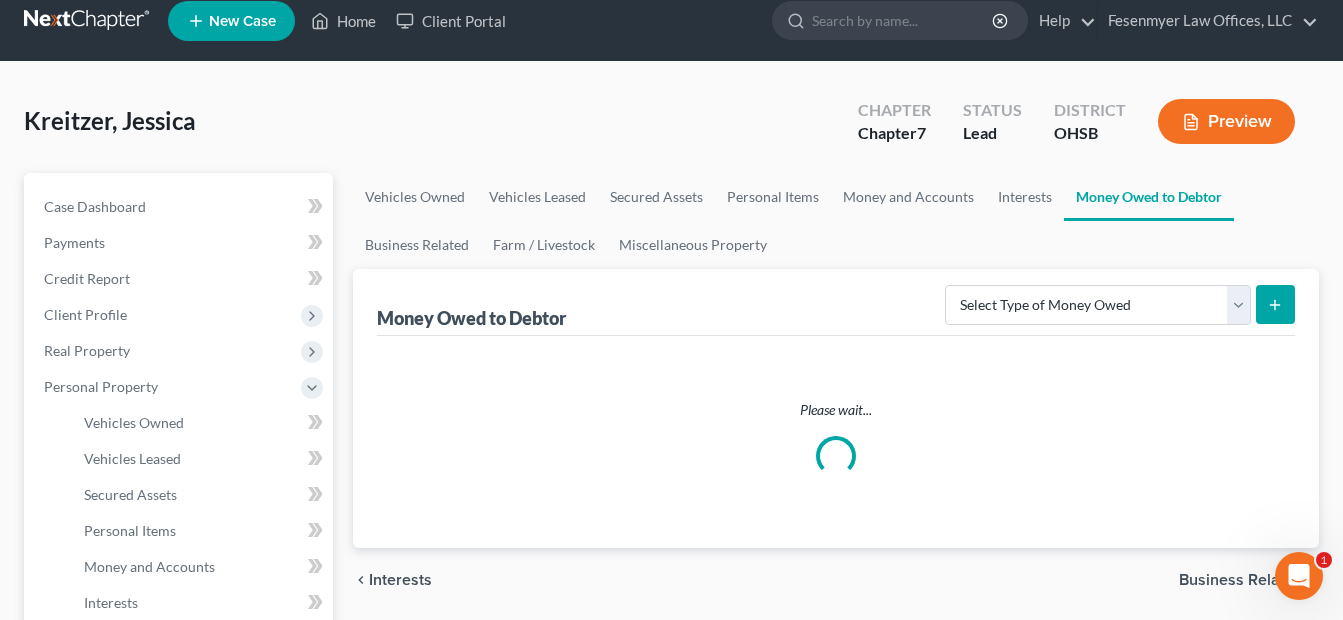 scroll, scrollTop: 0, scrollLeft: 0, axis: both 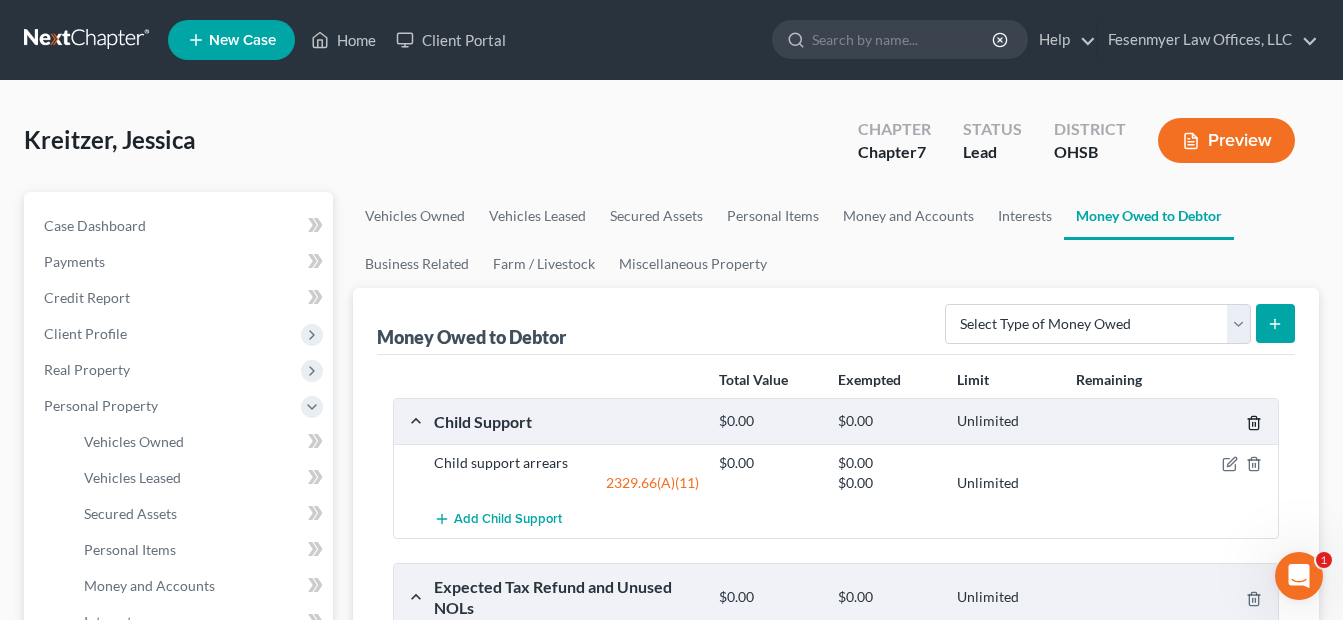 click 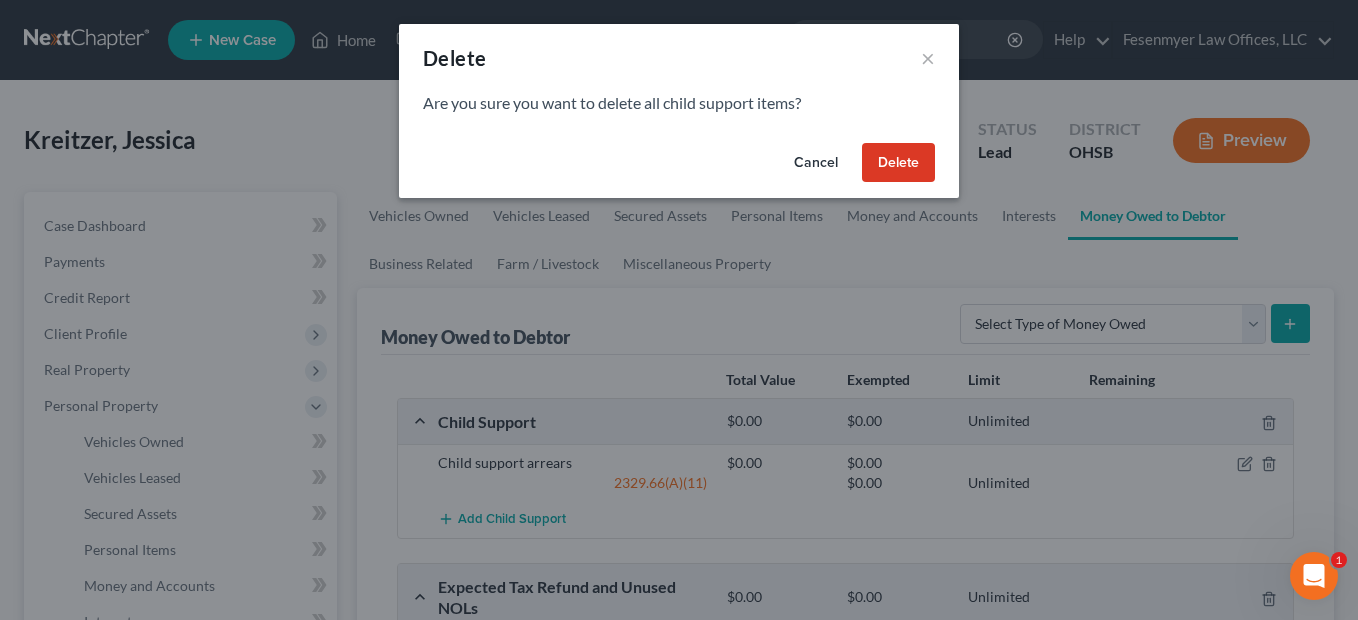click on "Delete" at bounding box center (898, 163) 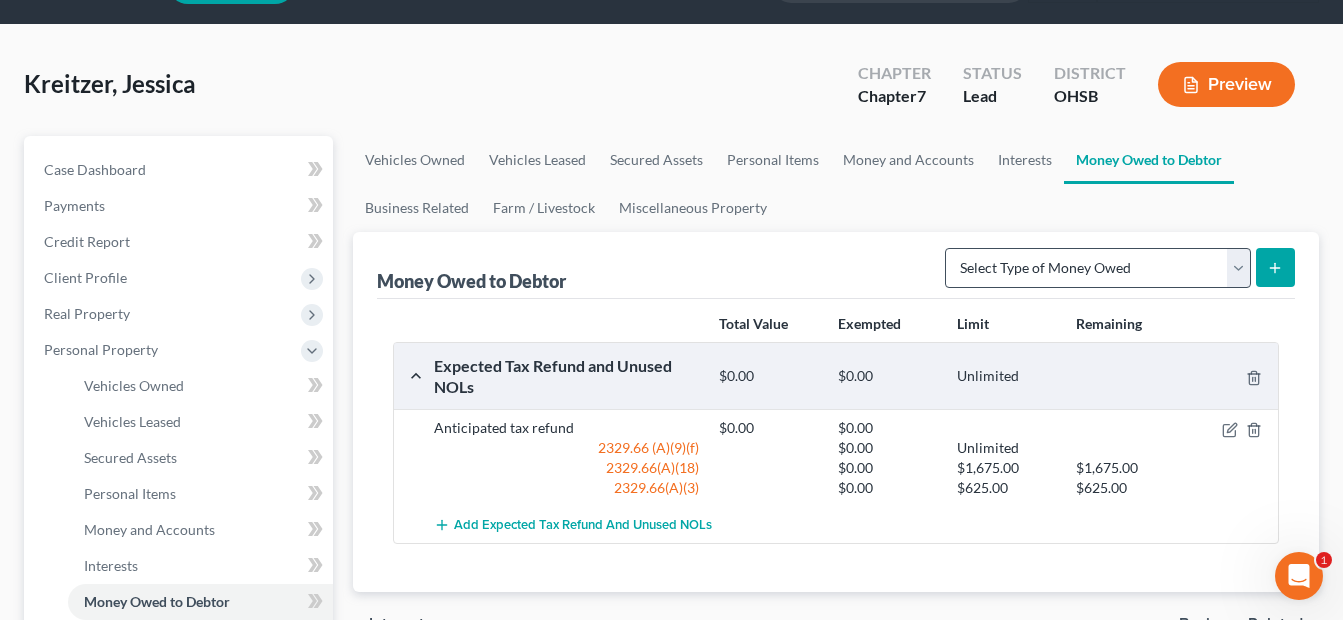 scroll, scrollTop: 100, scrollLeft: 0, axis: vertical 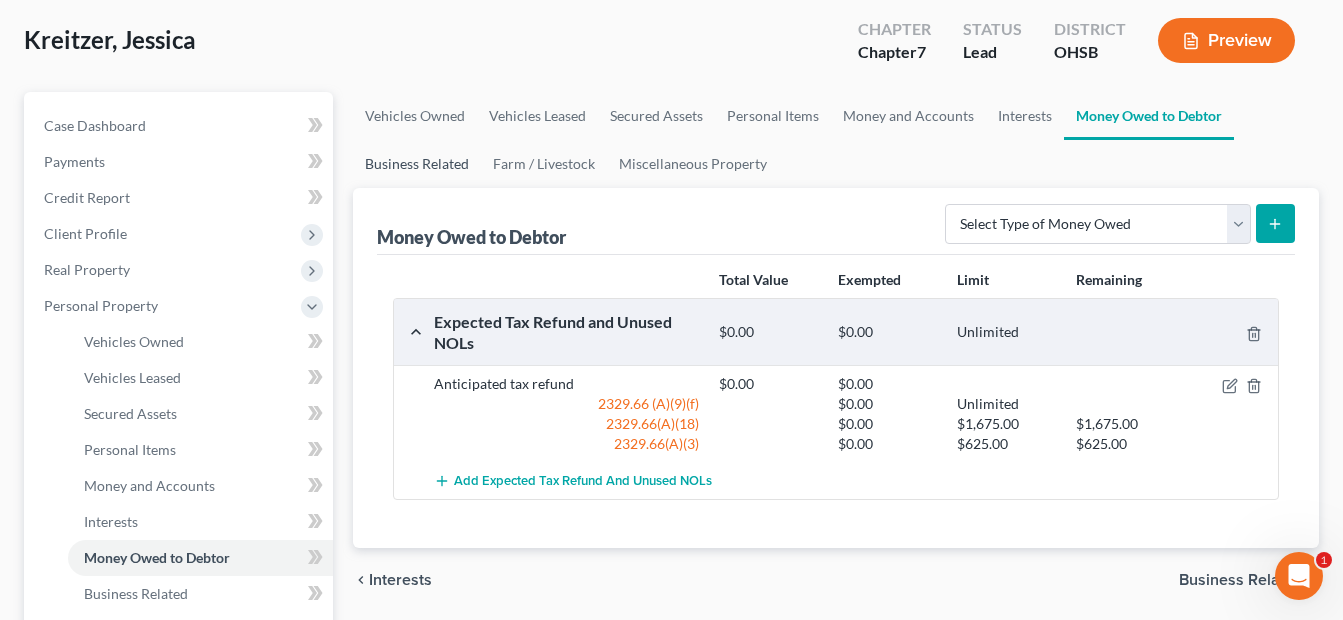drag, startPoint x: 390, startPoint y: 163, endPoint x: 449, endPoint y: 164, distance: 59.008472 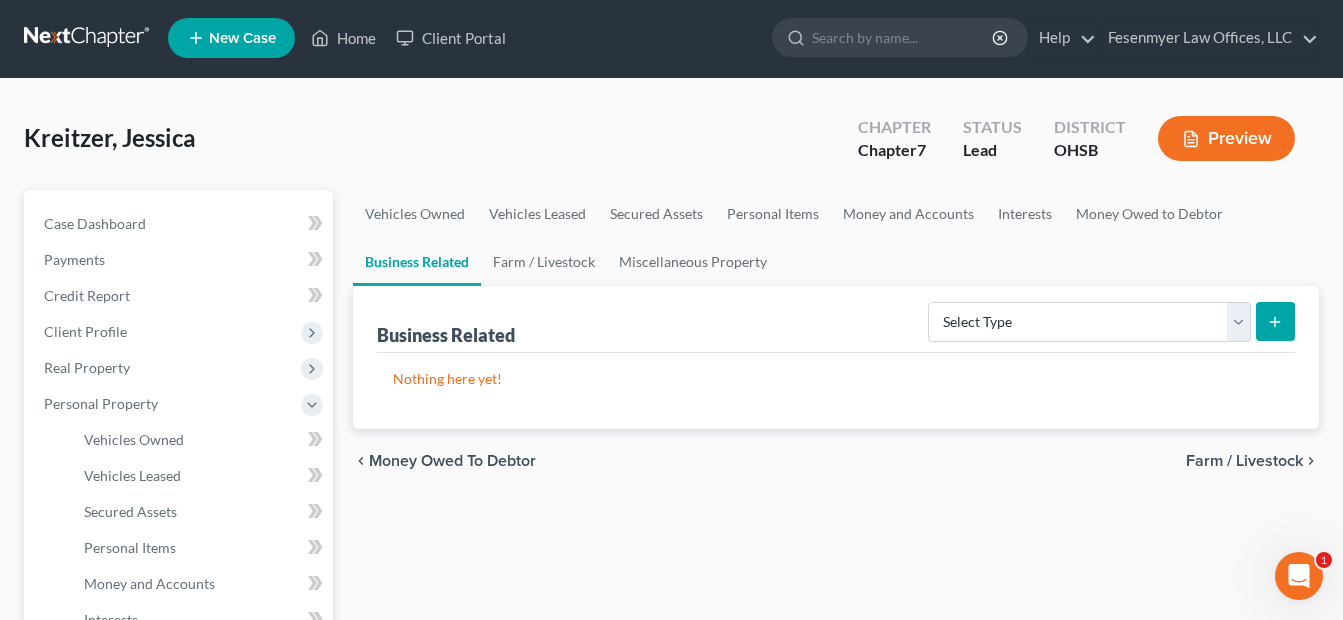 scroll, scrollTop: 0, scrollLeft: 0, axis: both 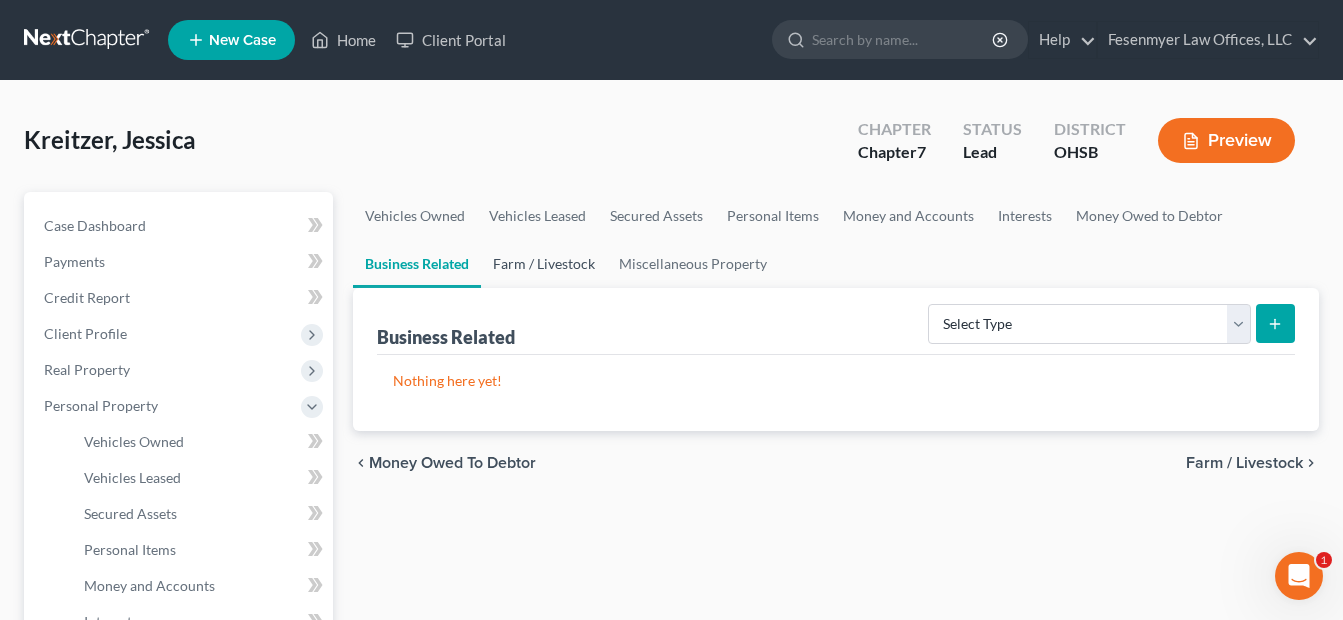 click on "Farm / Livestock" at bounding box center [544, 264] 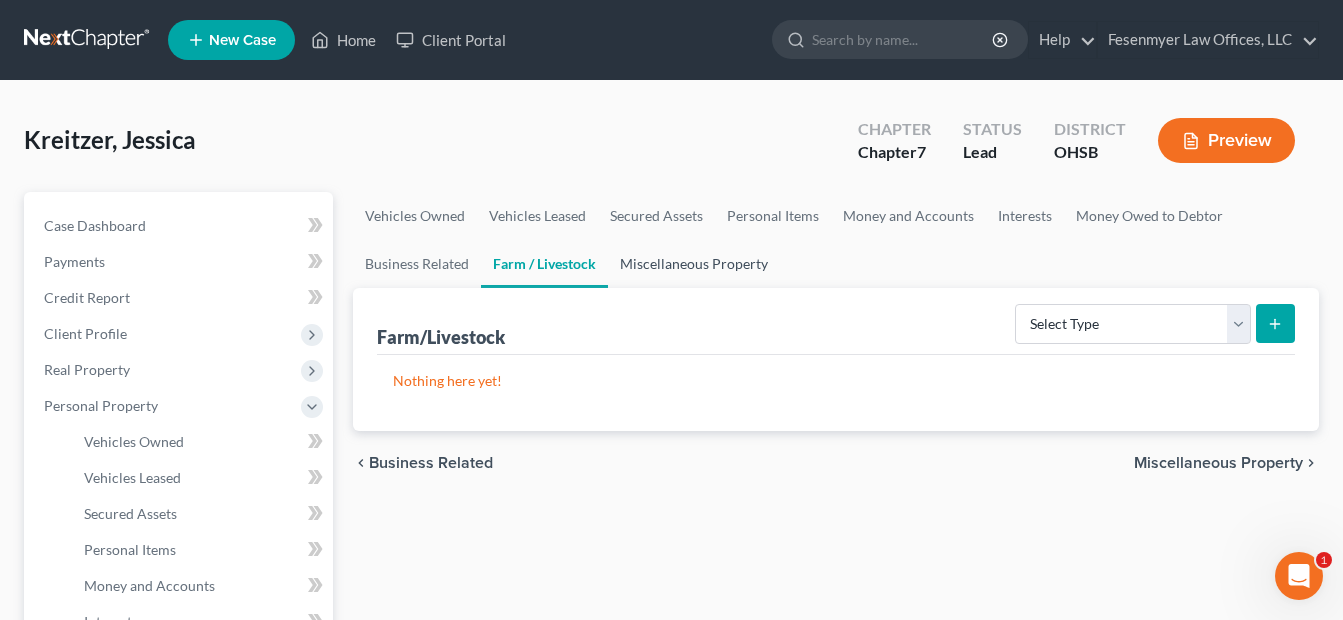 click on "Miscellaneous Property" at bounding box center [694, 264] 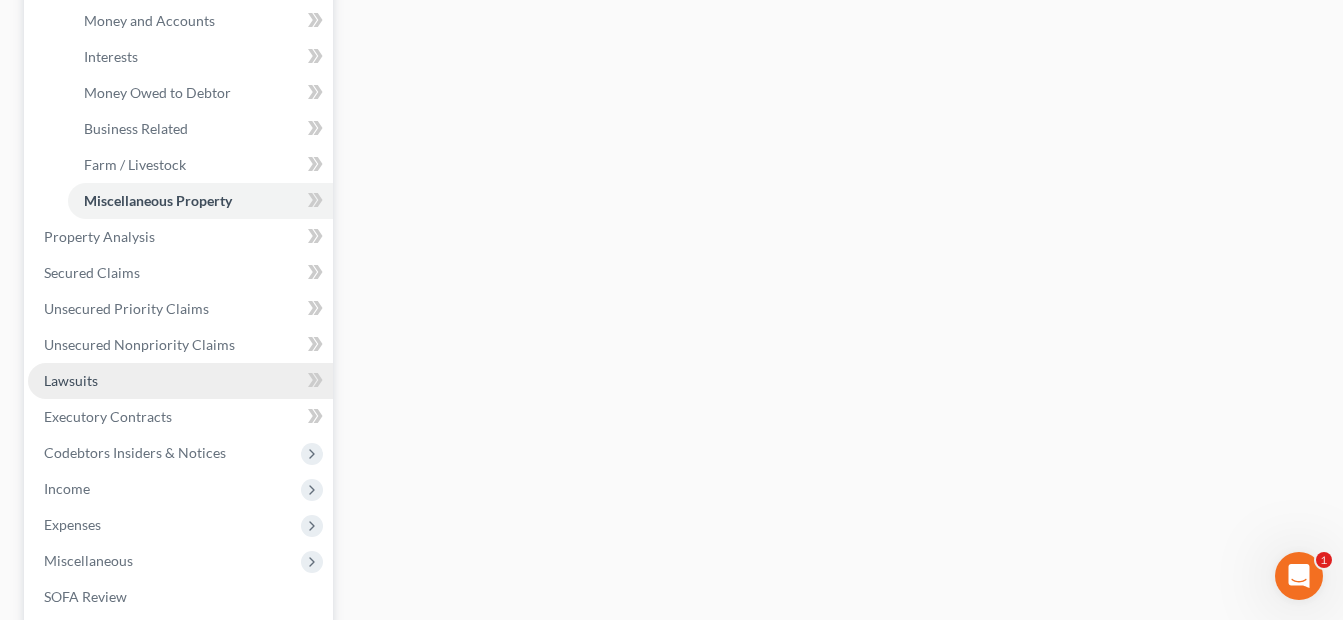 scroll, scrollTop: 600, scrollLeft: 0, axis: vertical 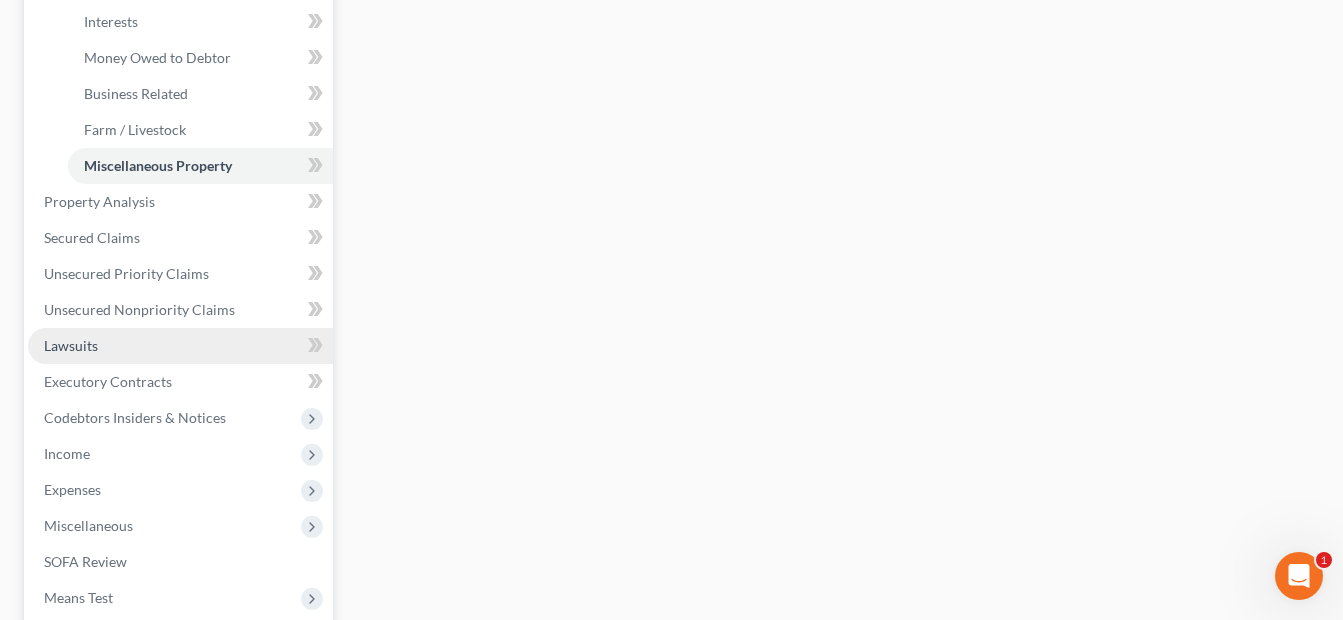 click on "Lawsuits" at bounding box center (180, 346) 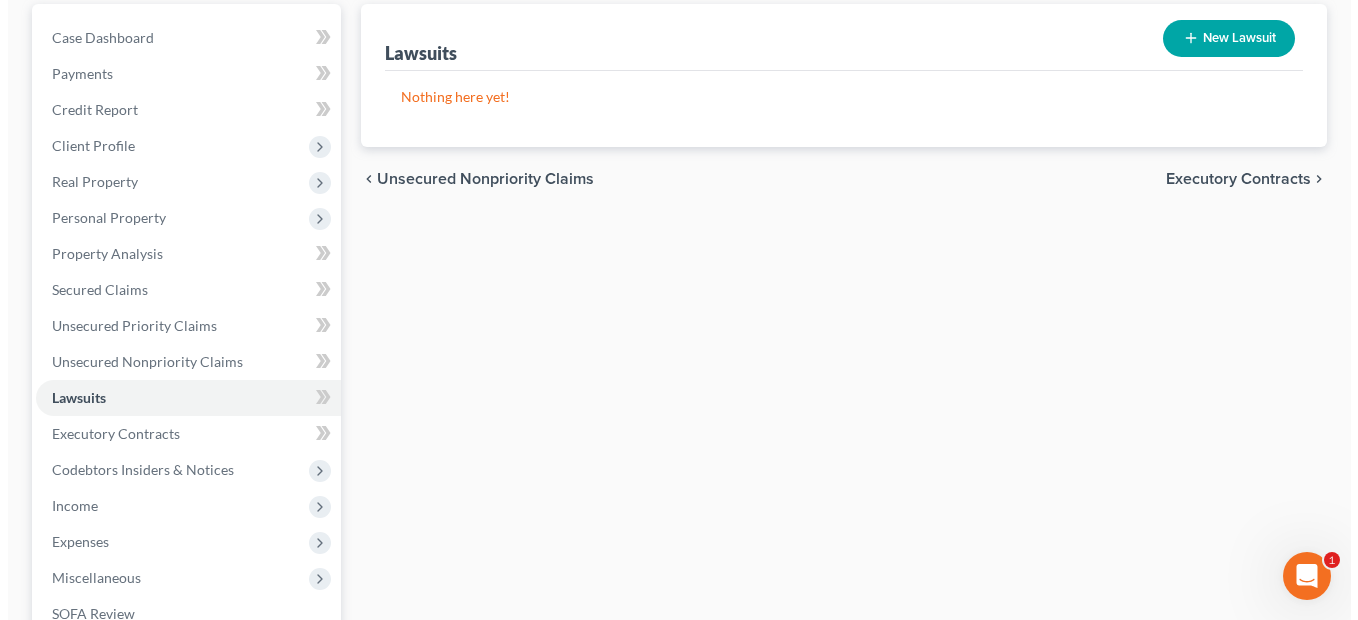 scroll, scrollTop: 0, scrollLeft: 0, axis: both 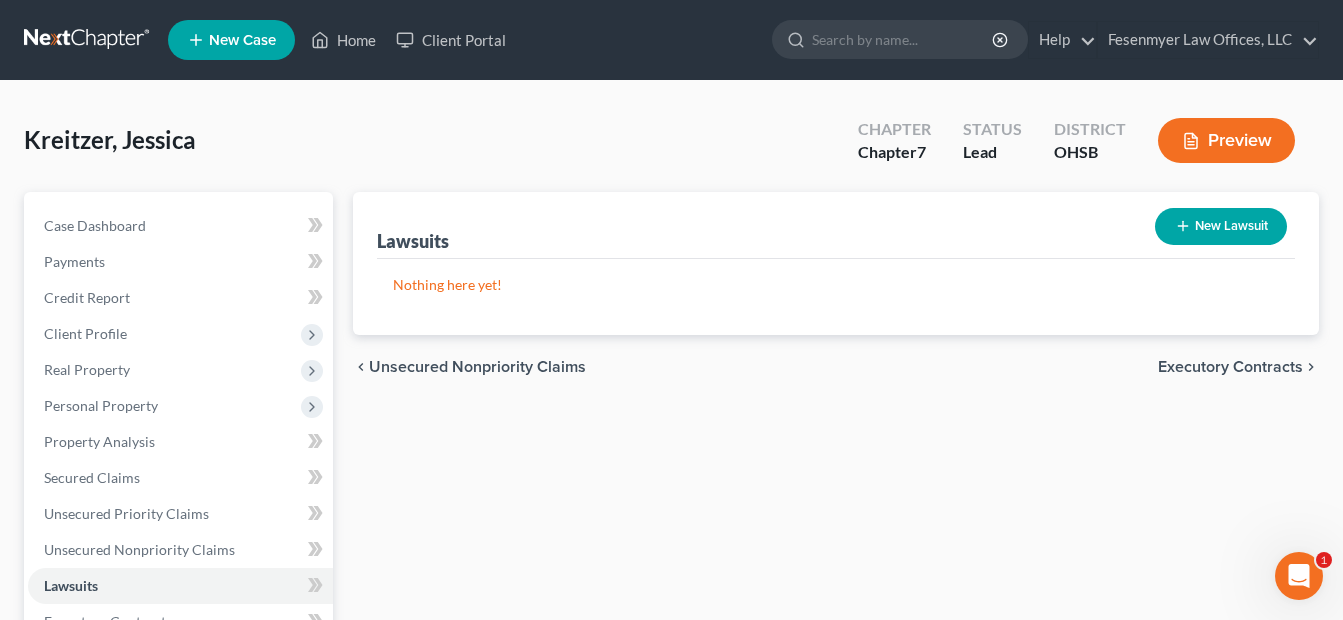 click on "New Lawsuit" at bounding box center (1221, 226) 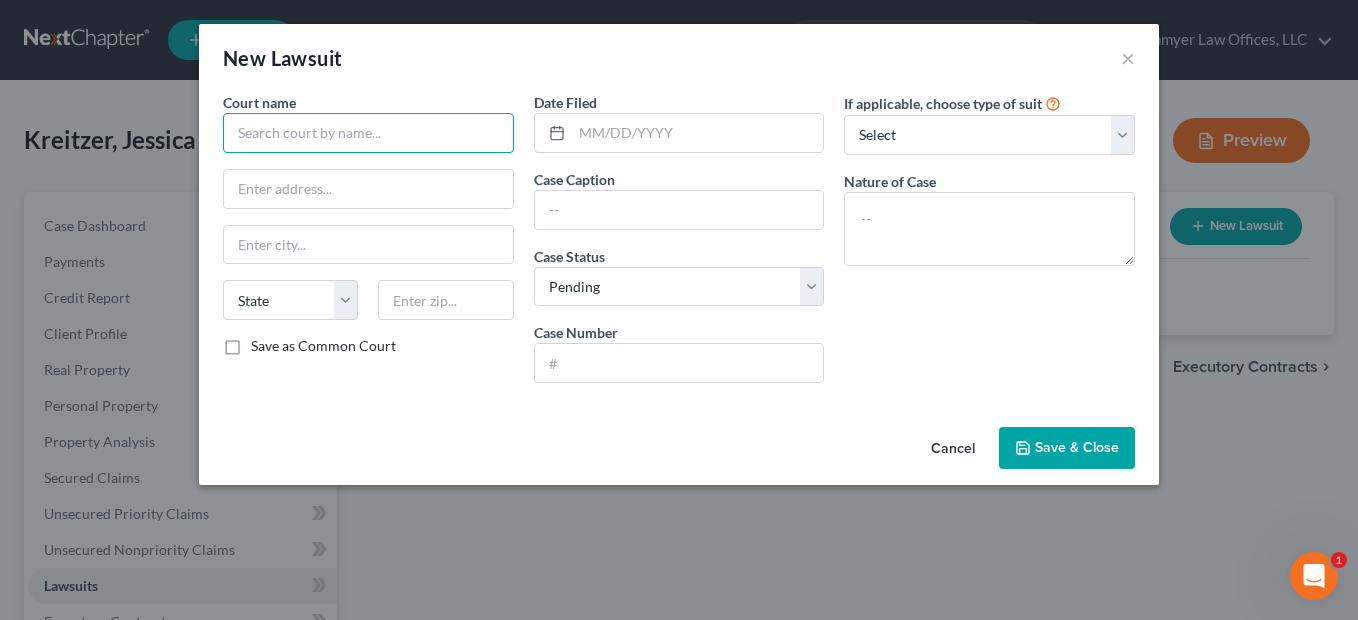 click at bounding box center [368, 133] 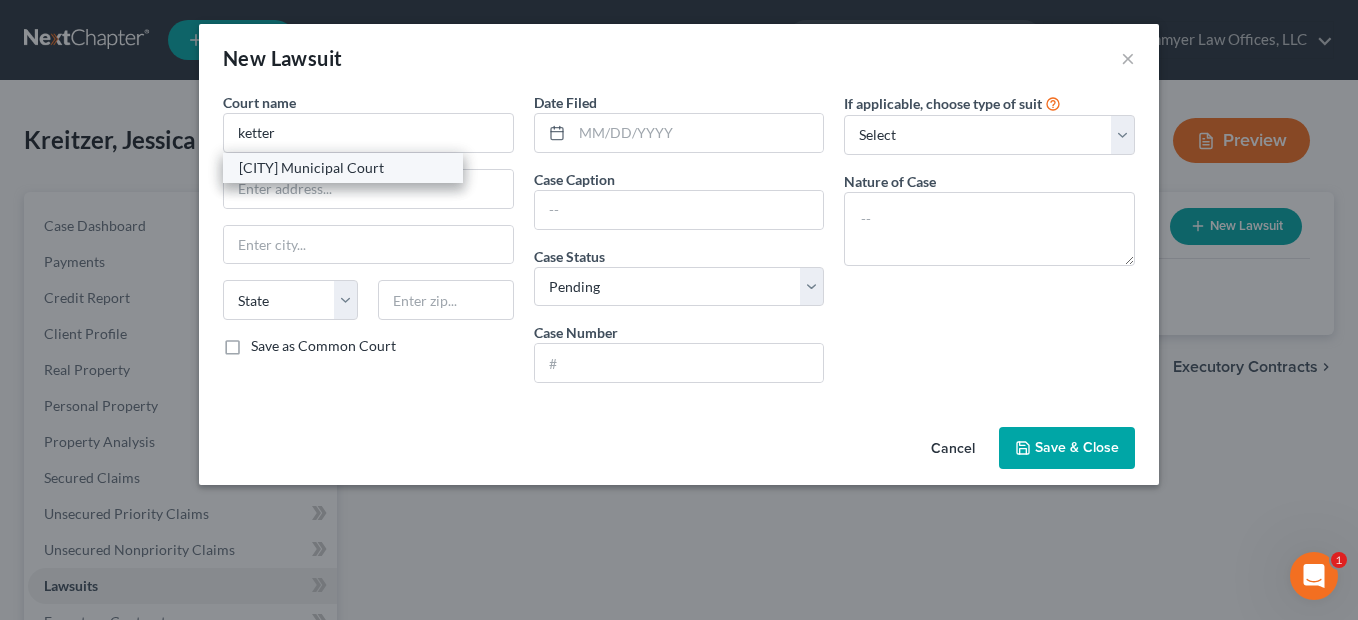 click on "[CITY] Municipal Court" at bounding box center (343, 168) 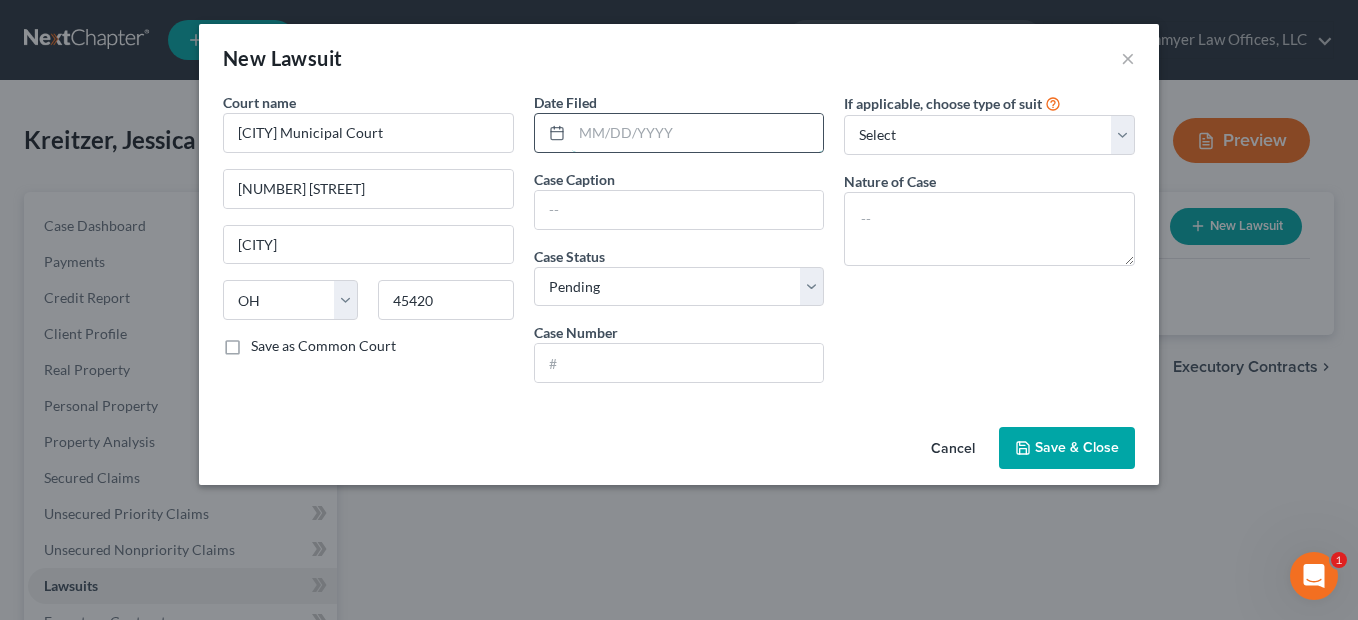 click at bounding box center [698, 133] 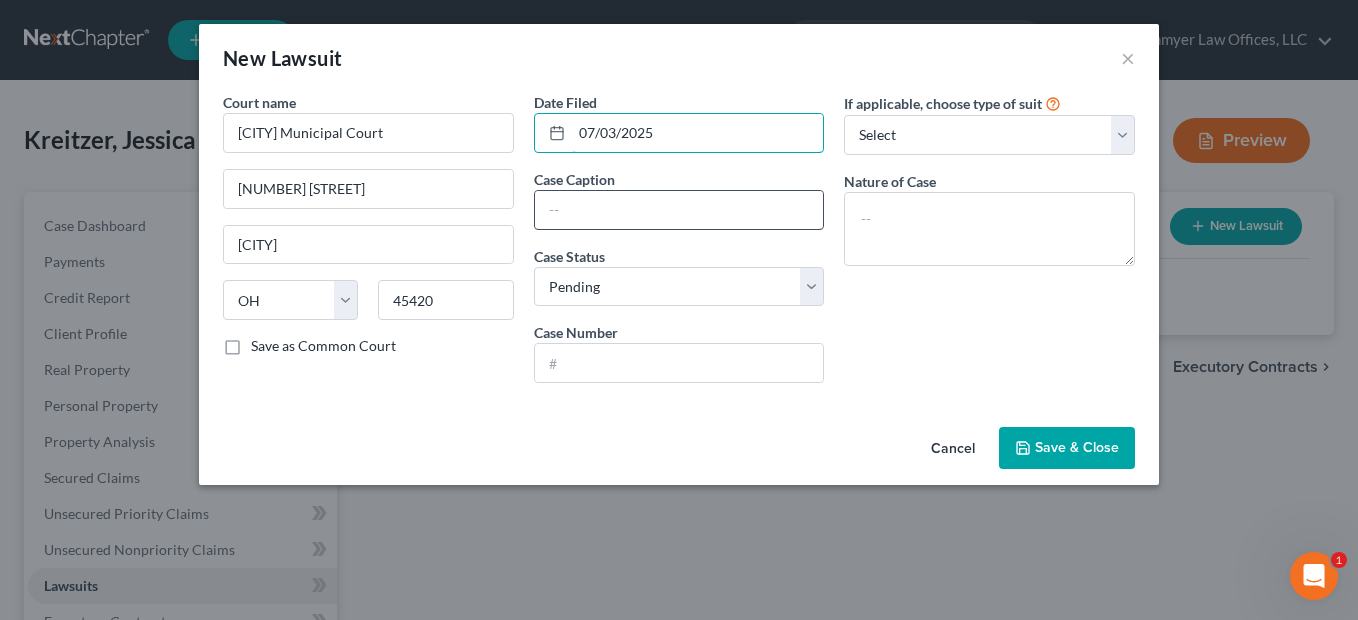 type on "07/03/2025" 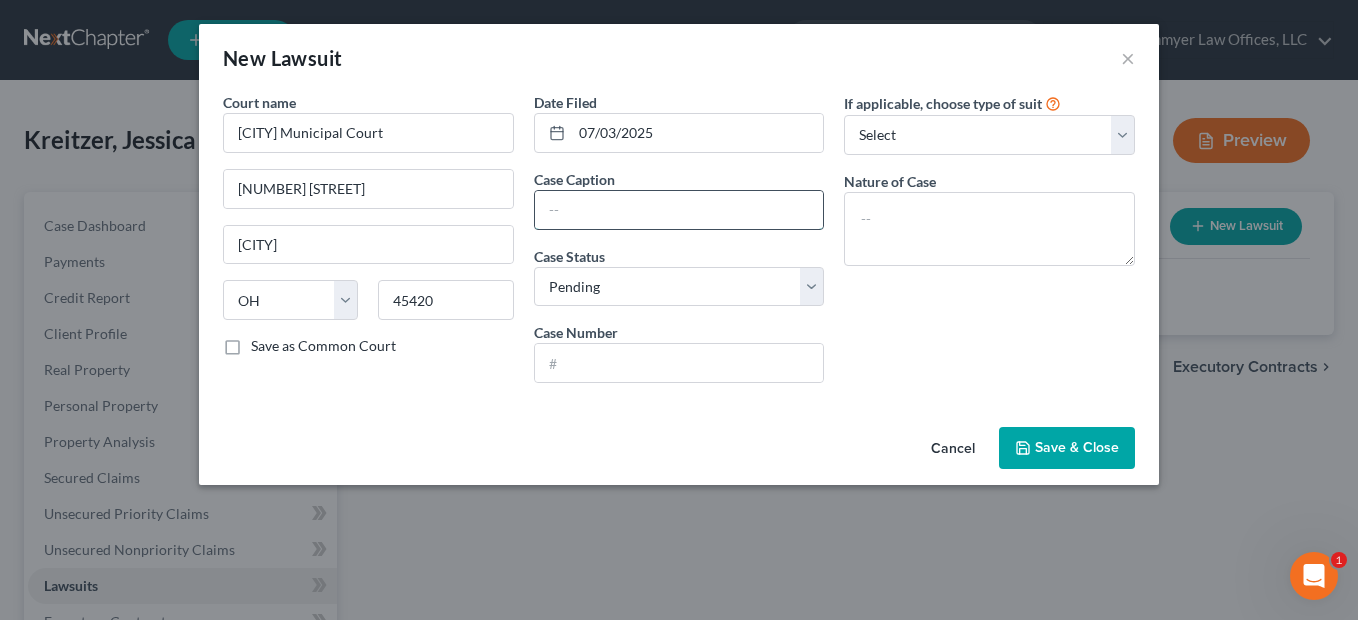 click at bounding box center (679, 210) 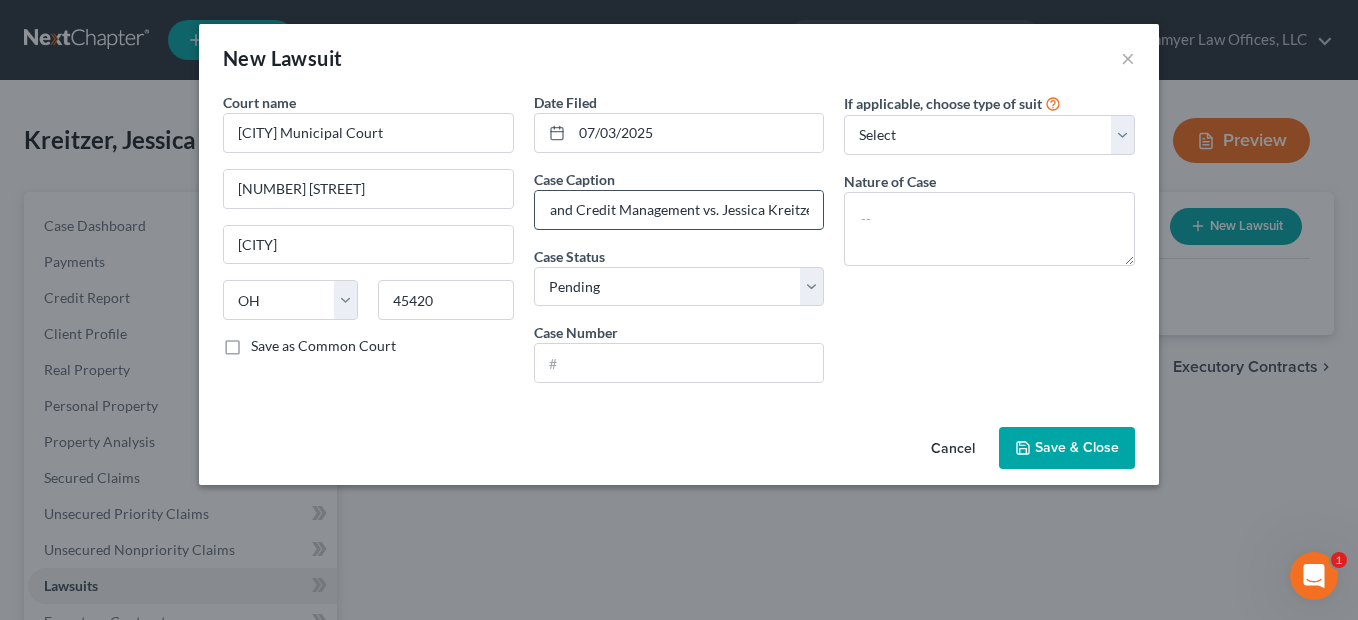 scroll, scrollTop: 0, scrollLeft: 33, axis: horizontal 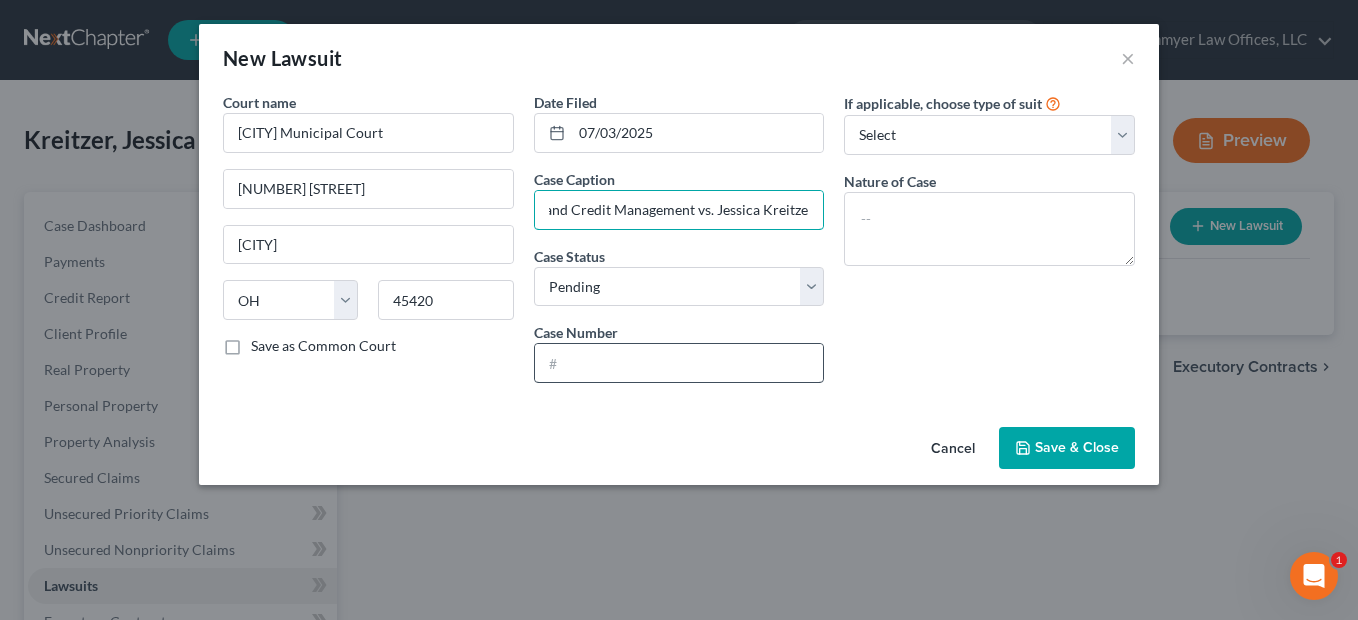 type on "Midland Credit Management vs. Jessica Kreitzer" 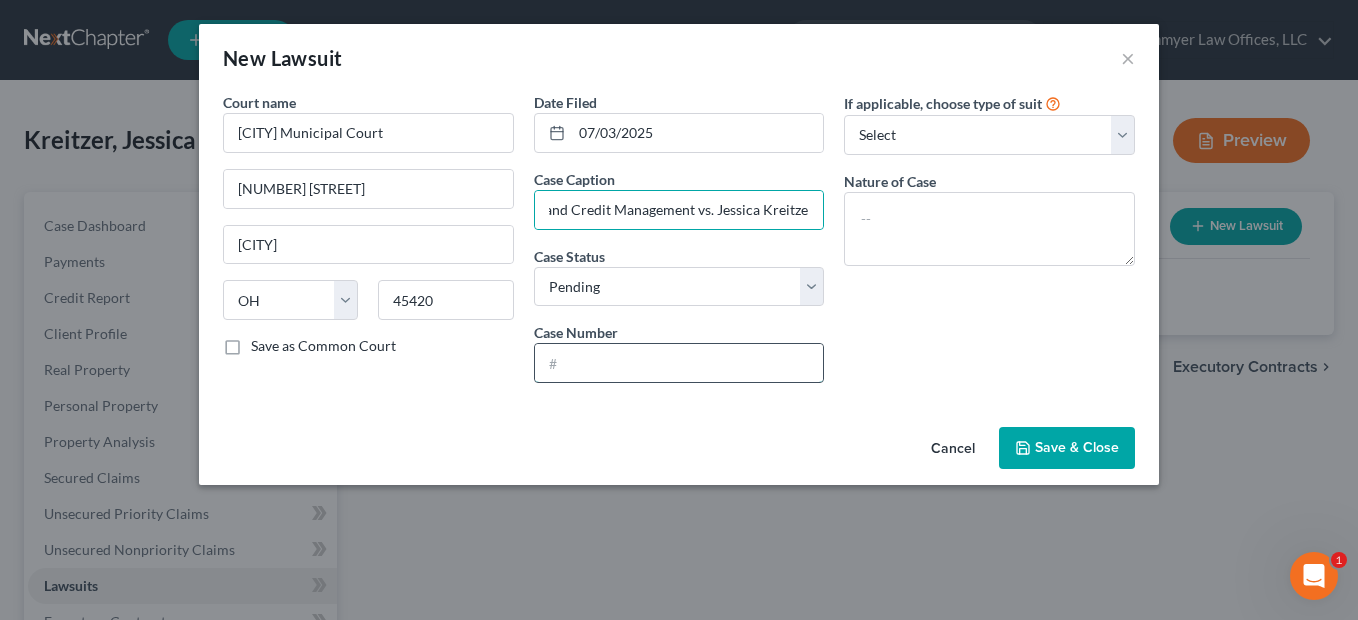 scroll, scrollTop: 0, scrollLeft: 0, axis: both 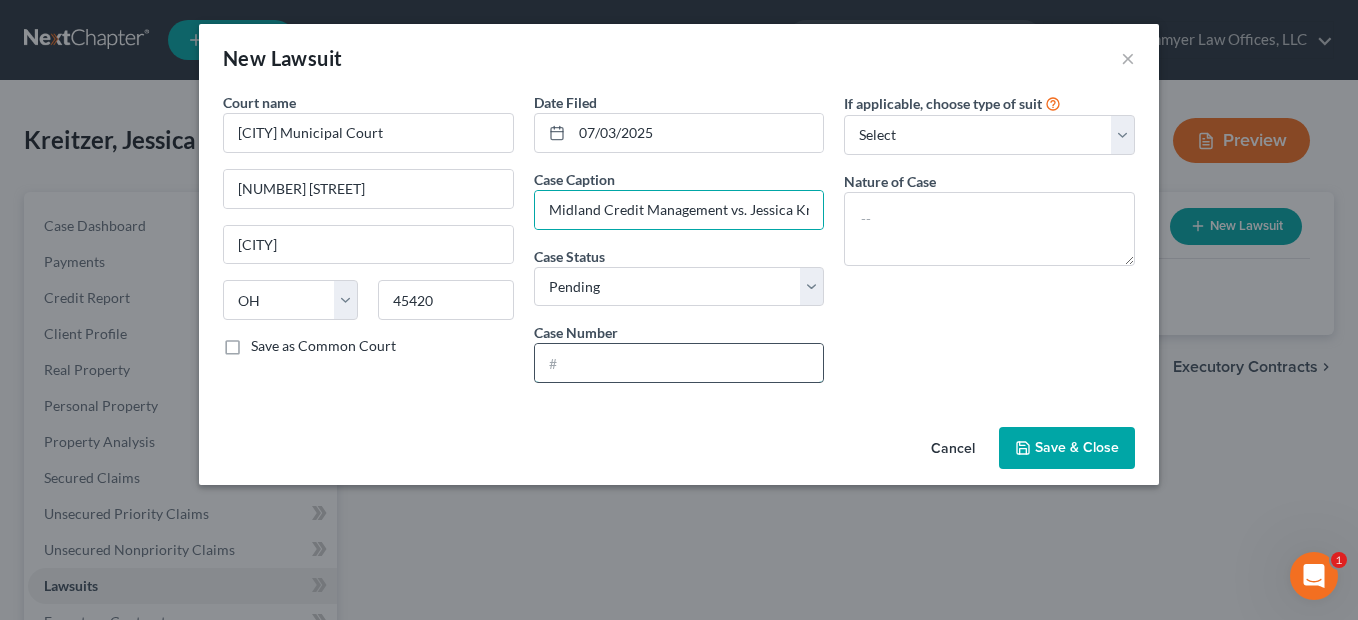 click at bounding box center (679, 363) 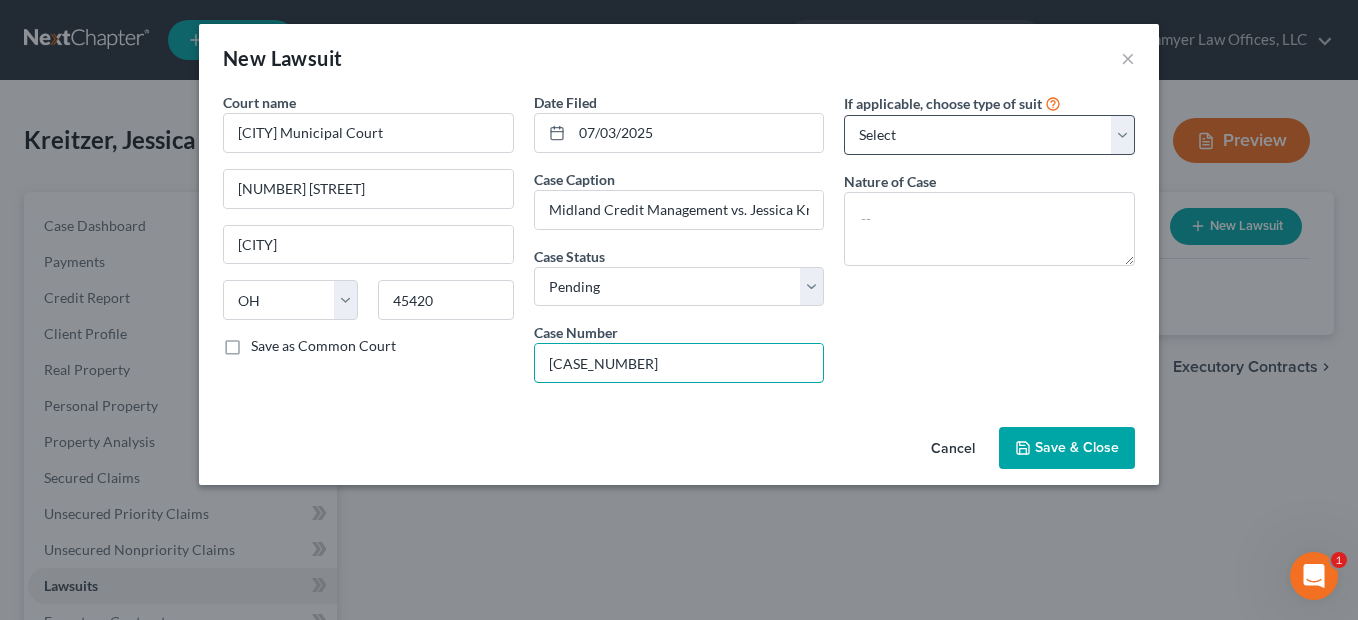 type on "[CASE_NUMBER]" 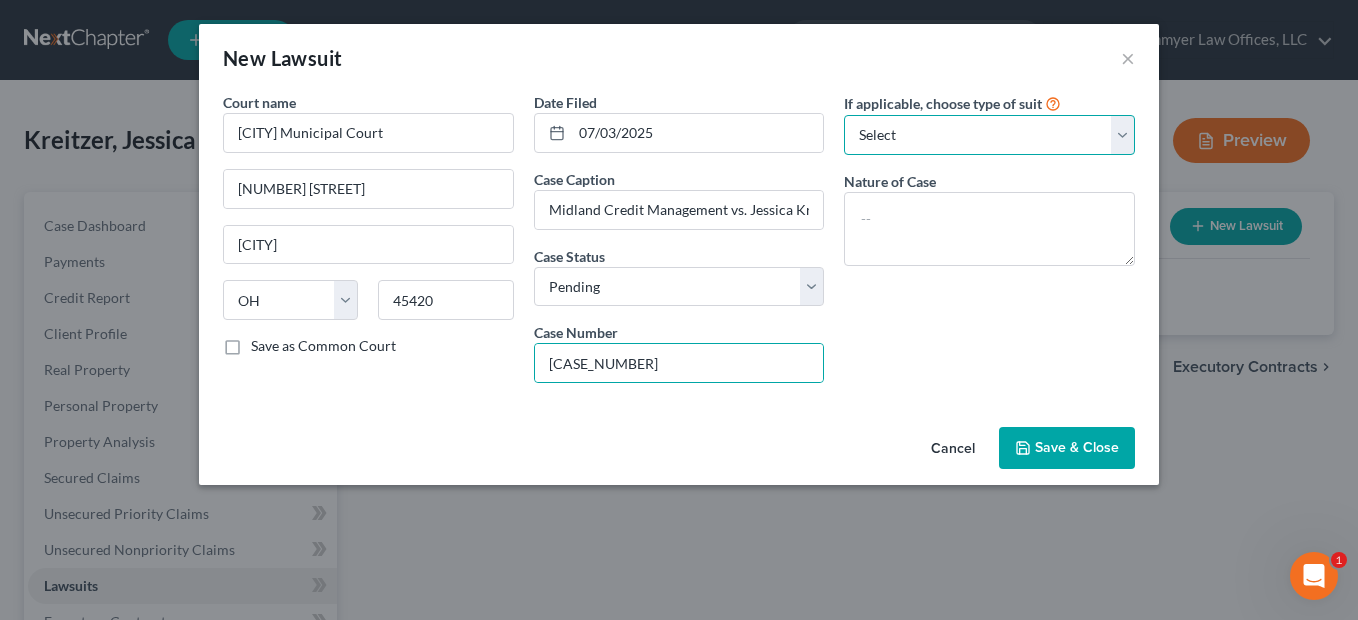 click on "Select Repossession Garnishment Foreclosure Attached, Seized, Or Levied Other" at bounding box center [989, 135] 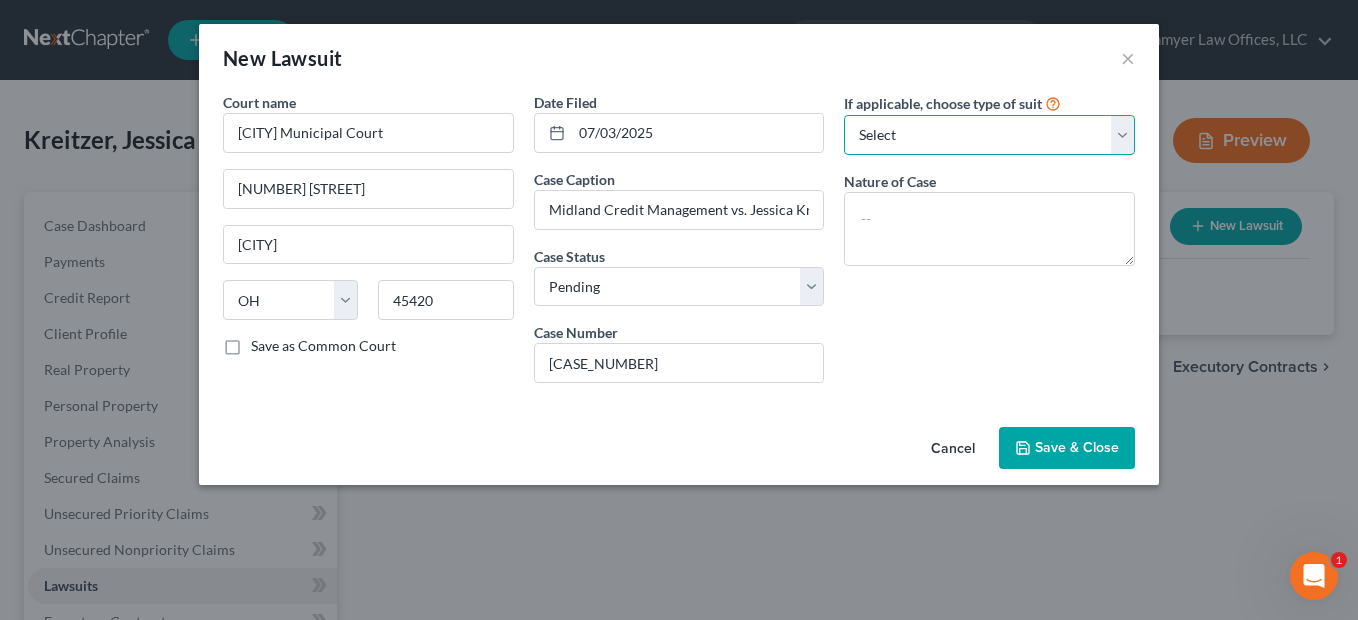 select on "1" 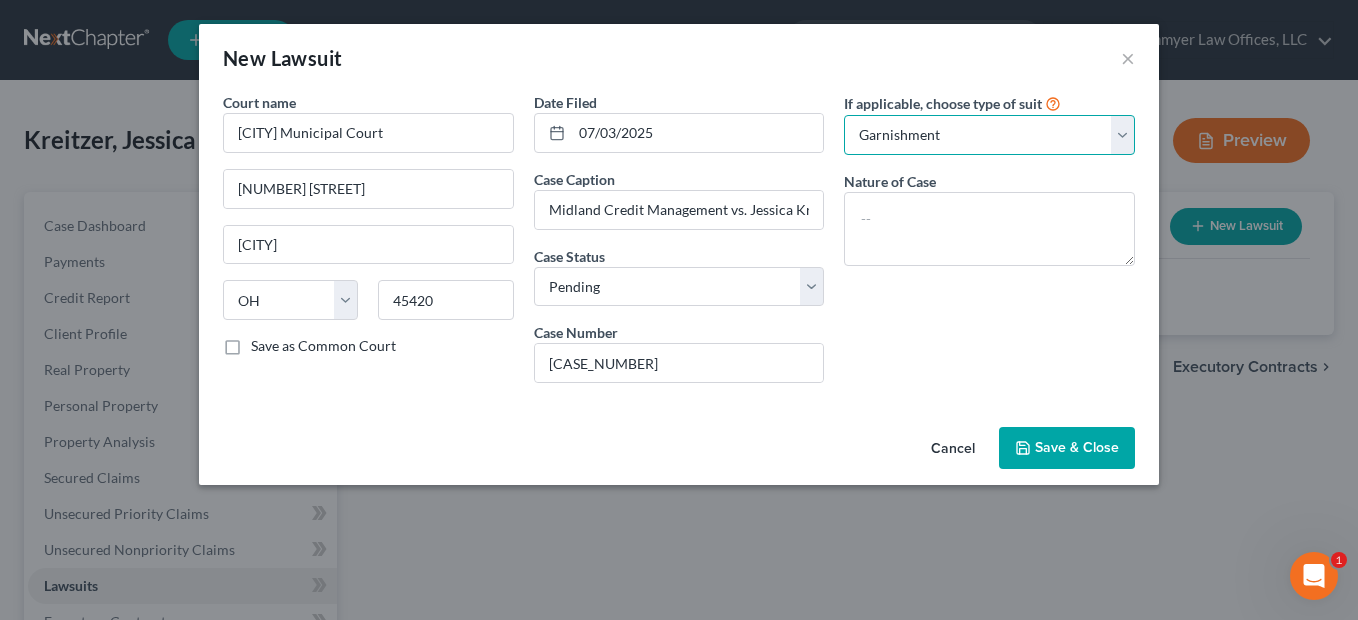 click on "Select Repossession Garnishment Foreclosure Attached, Seized, Or Levied Other" at bounding box center [989, 135] 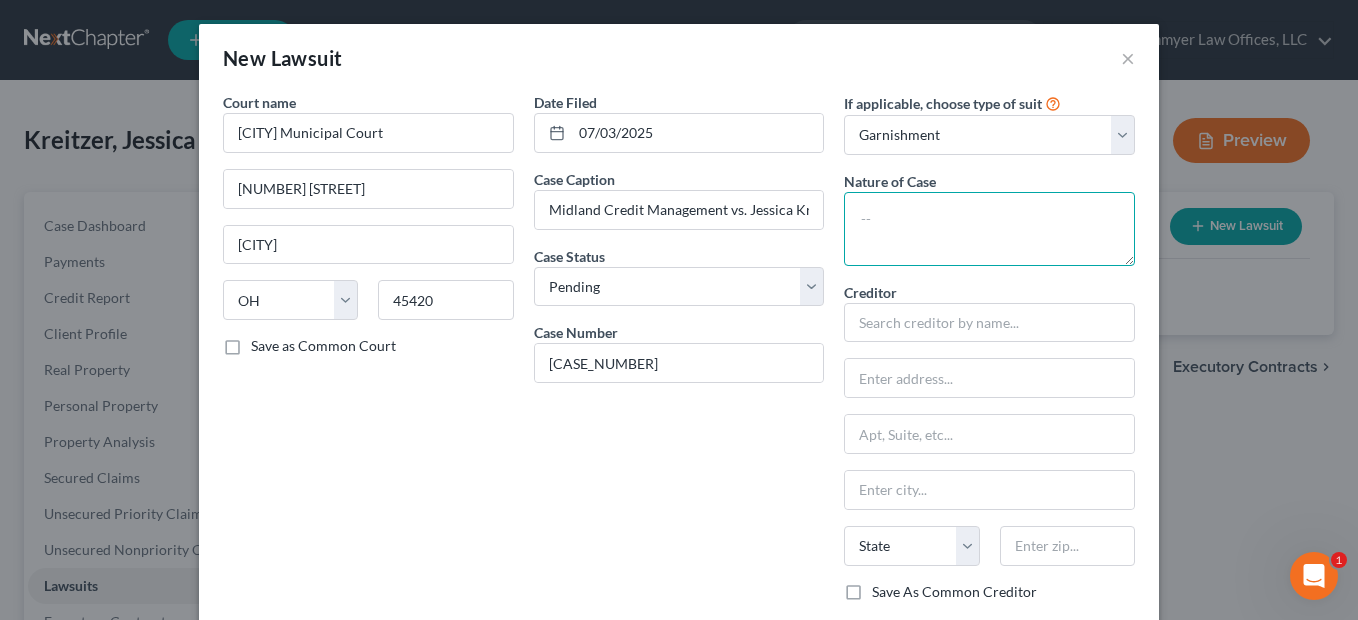 click at bounding box center [989, 229] 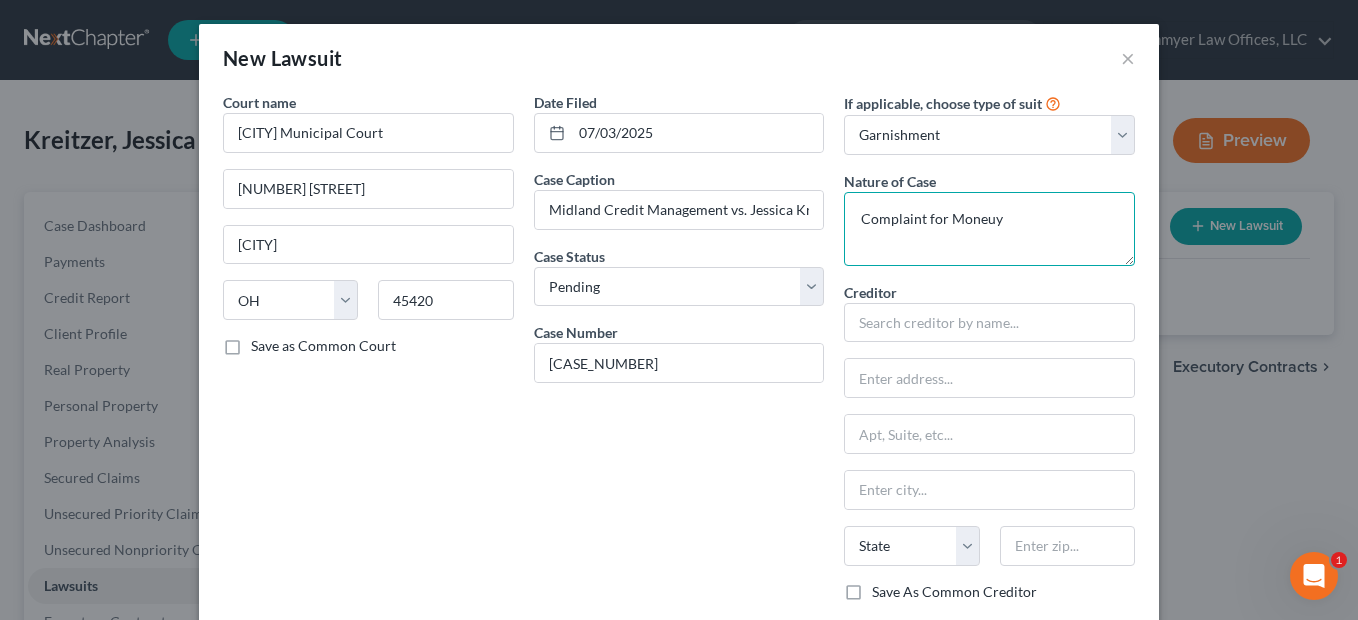 drag, startPoint x: 985, startPoint y: 224, endPoint x: 986, endPoint y: 197, distance: 27.018513 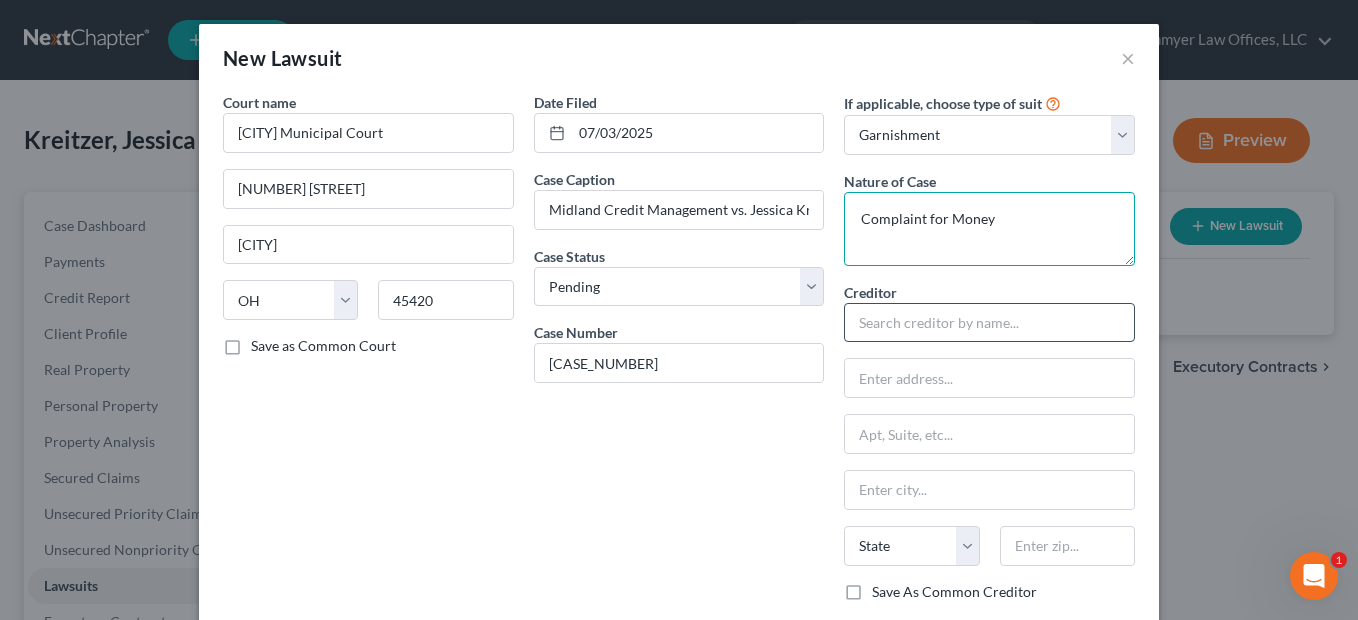 type on "Complaint for Money" 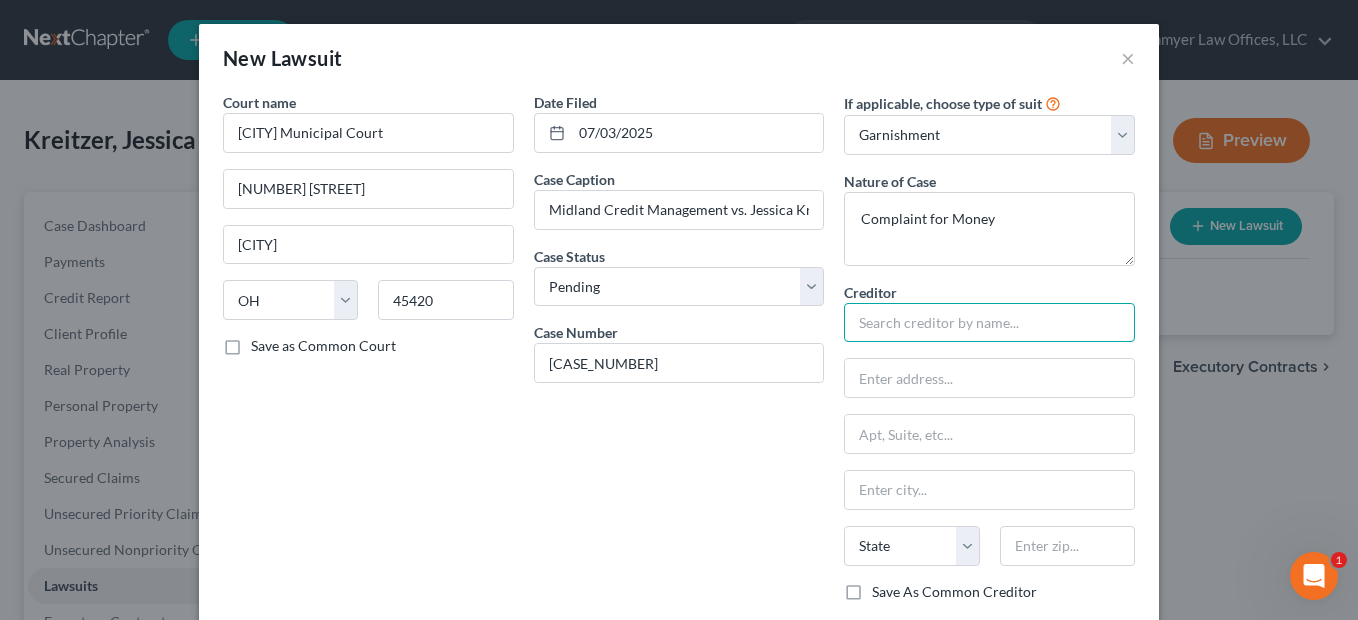 click at bounding box center (989, 323) 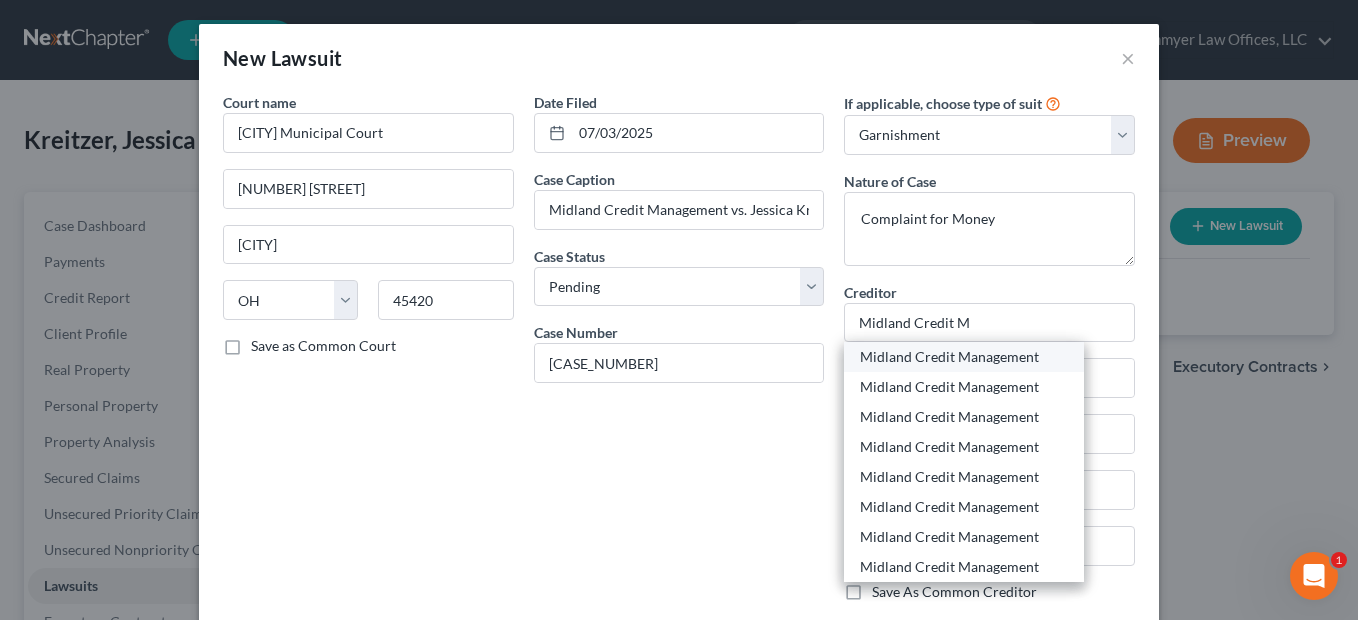 click on "Midland Credit Management" at bounding box center [964, 357] 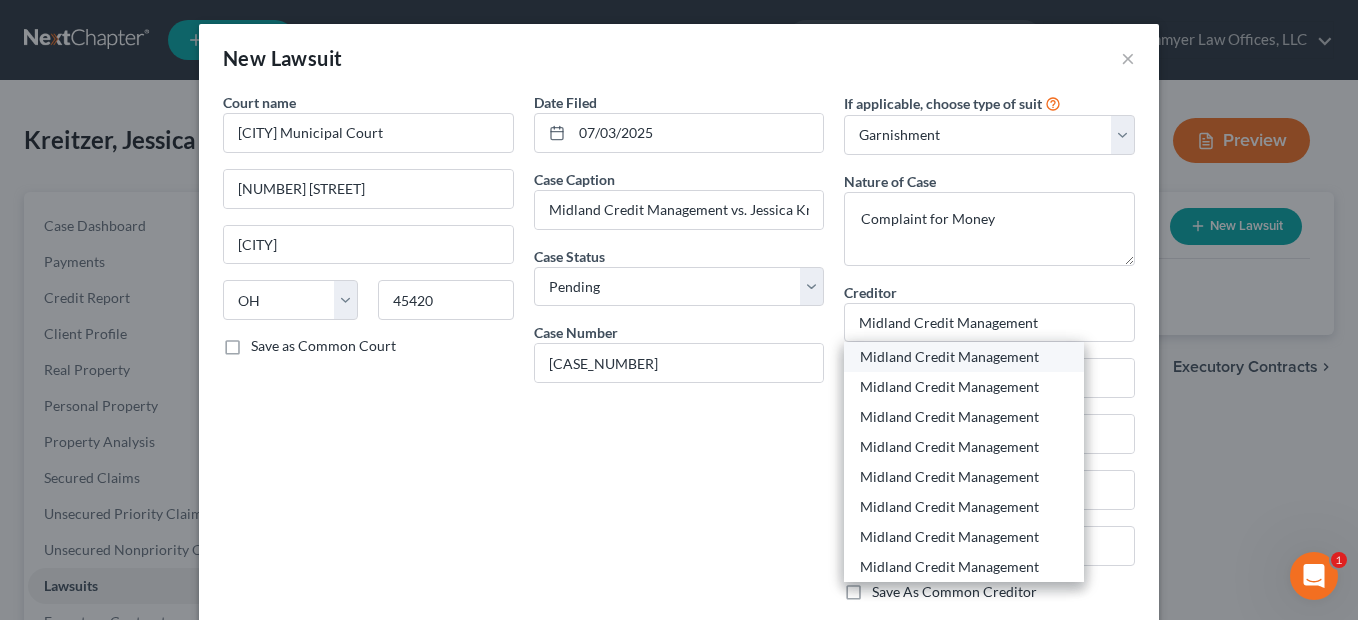 type on "350 Camino De La Reina, Suite 100" 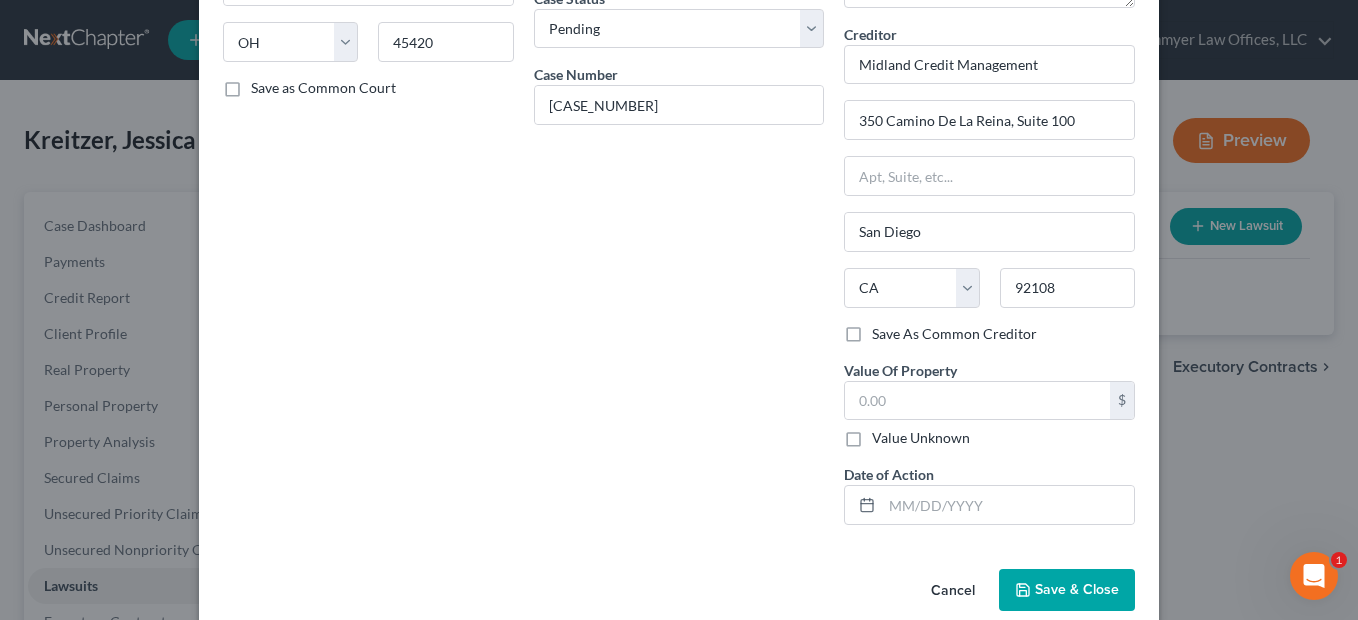 scroll, scrollTop: 289, scrollLeft: 0, axis: vertical 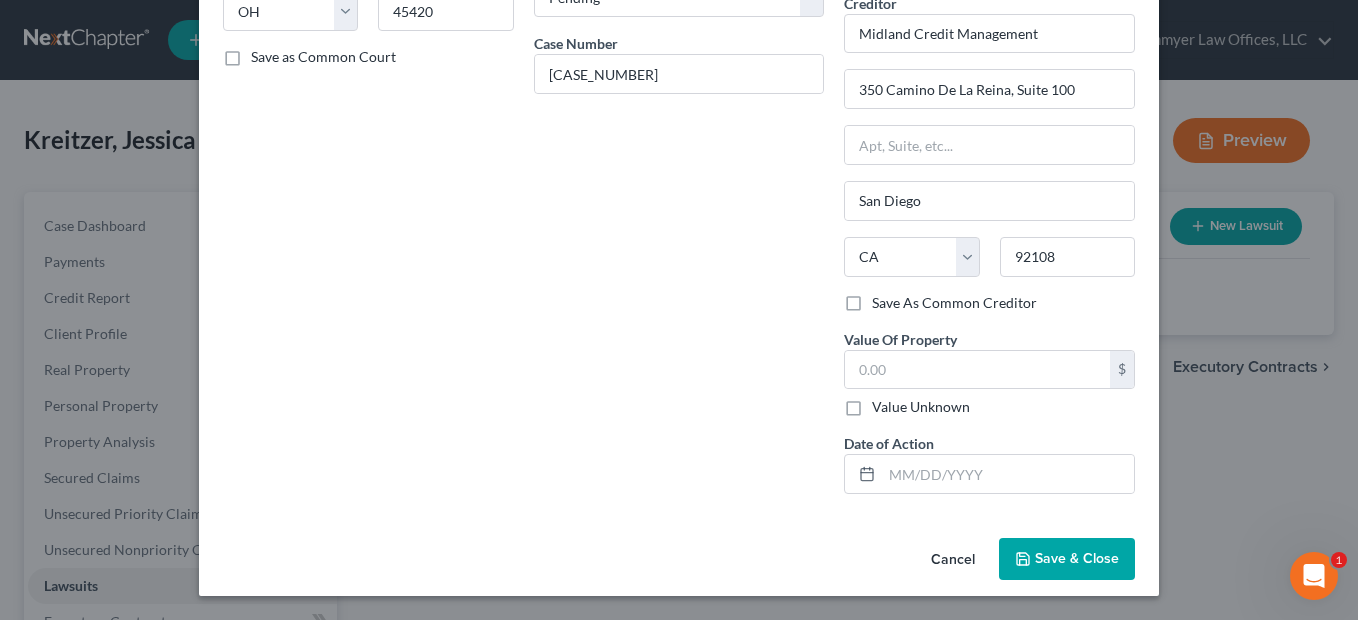click on "Save & Close" at bounding box center [1077, 558] 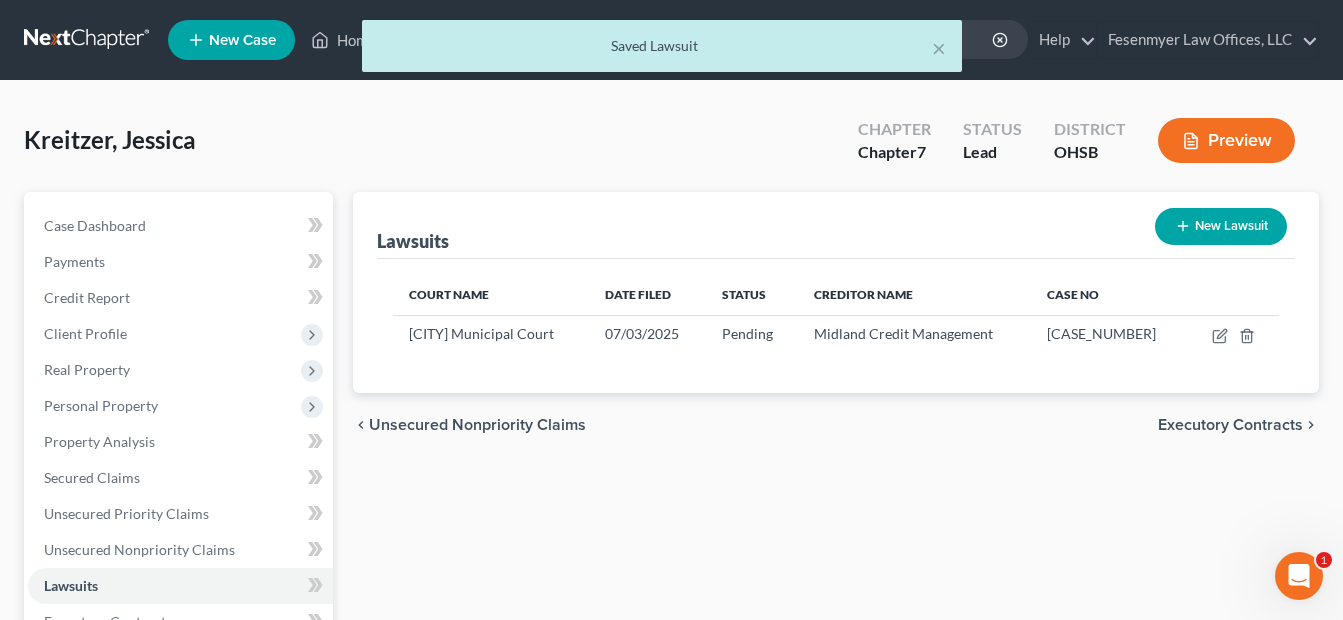 click on "New Lawsuit" at bounding box center [1221, 226] 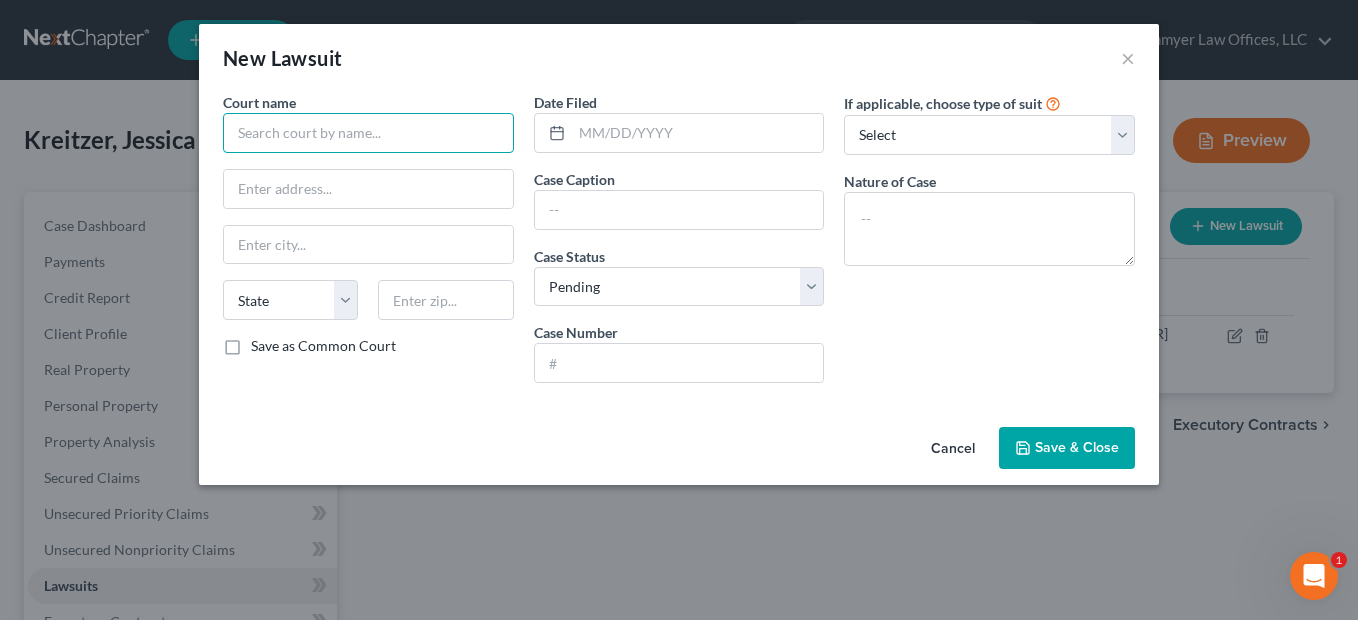 click at bounding box center (368, 133) 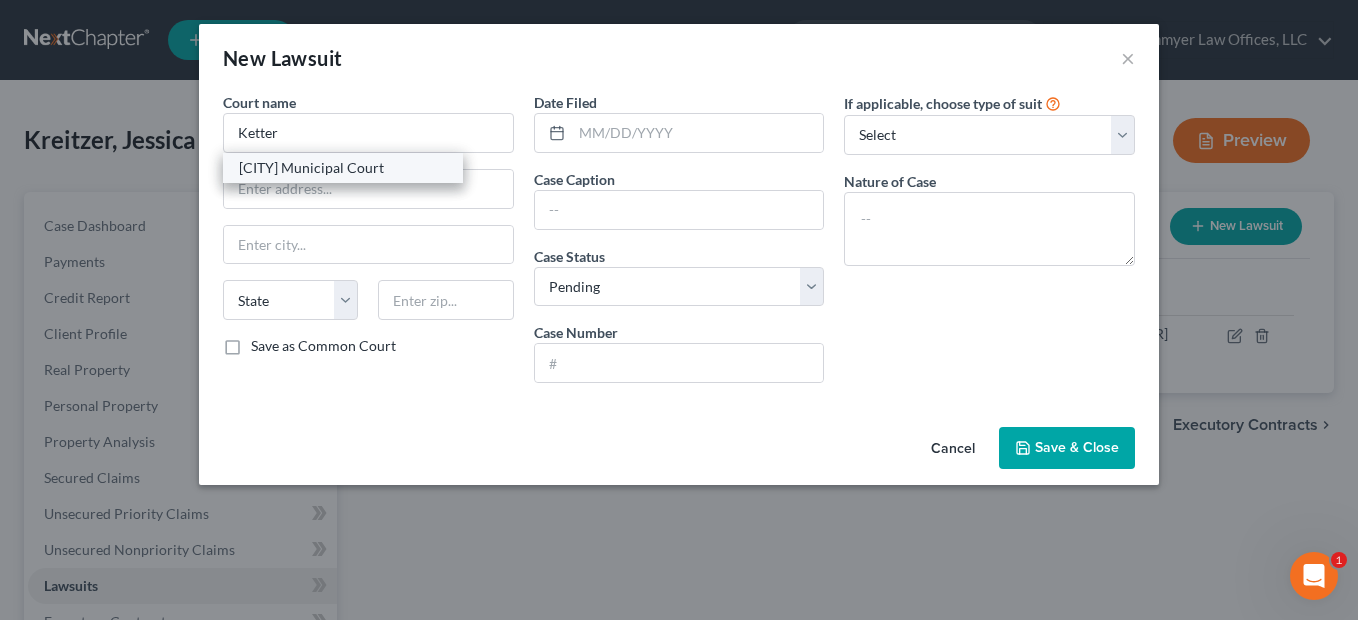 click on "[CITY] Municipal Court" at bounding box center [343, 168] 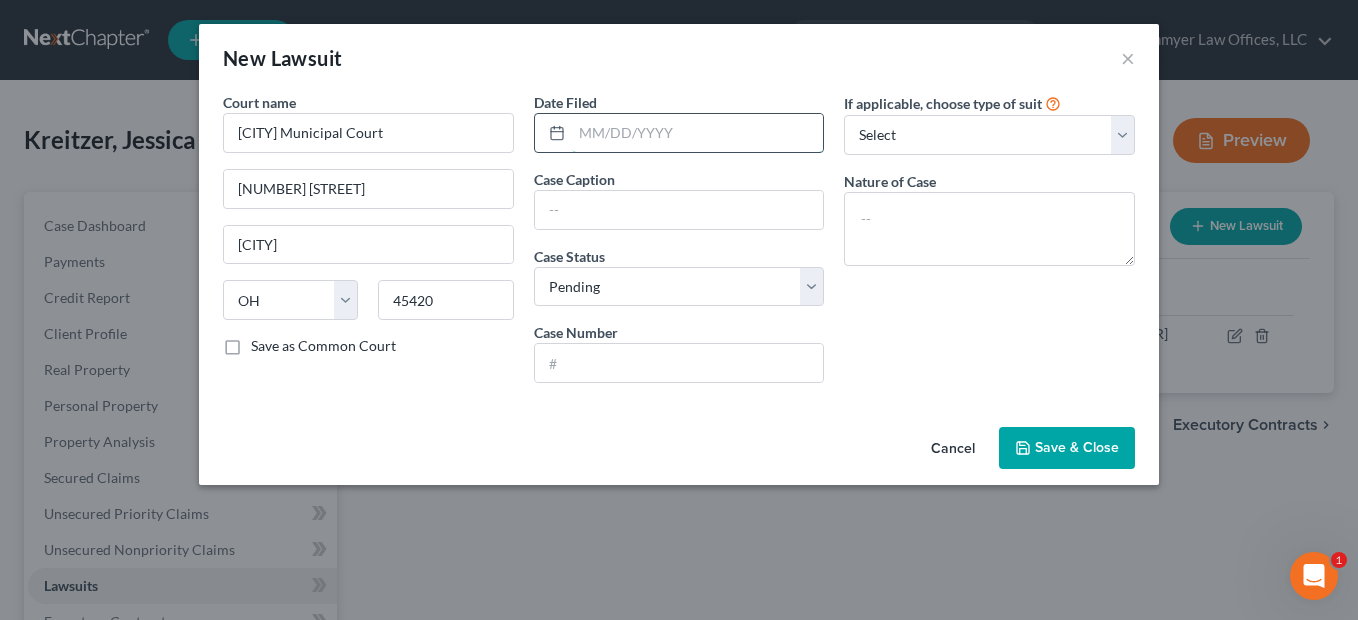 click at bounding box center (698, 133) 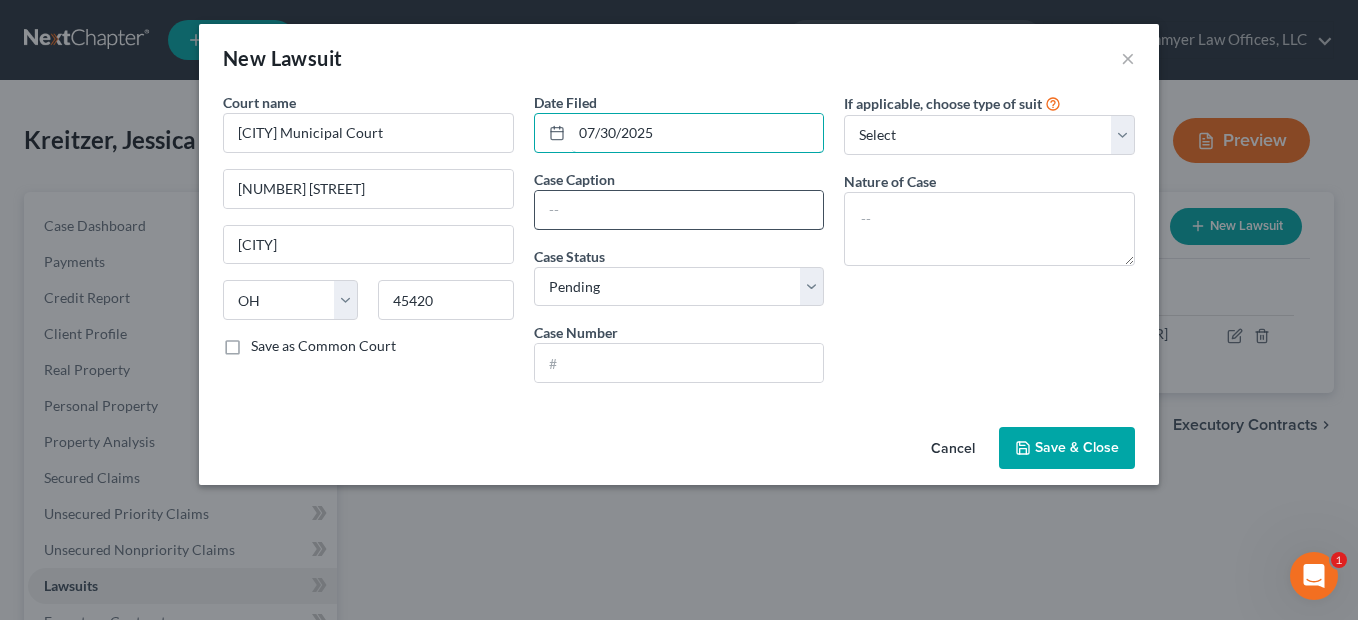 type on "07/30/2025" 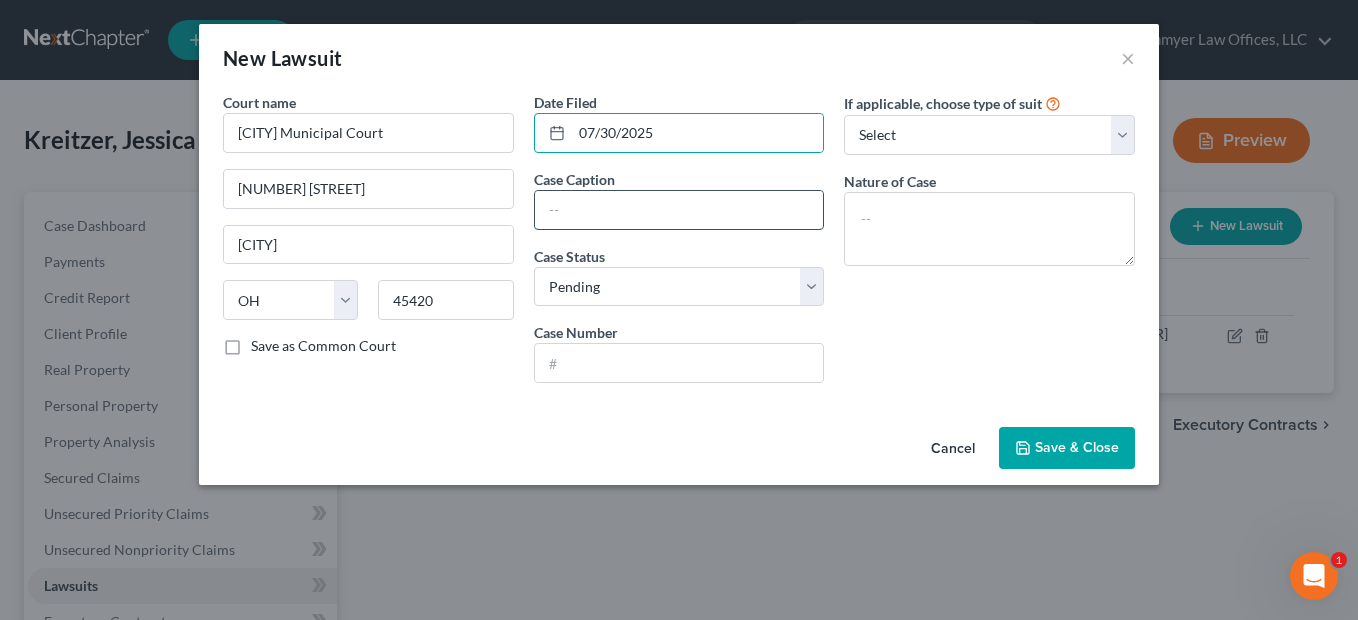 click at bounding box center [679, 210] 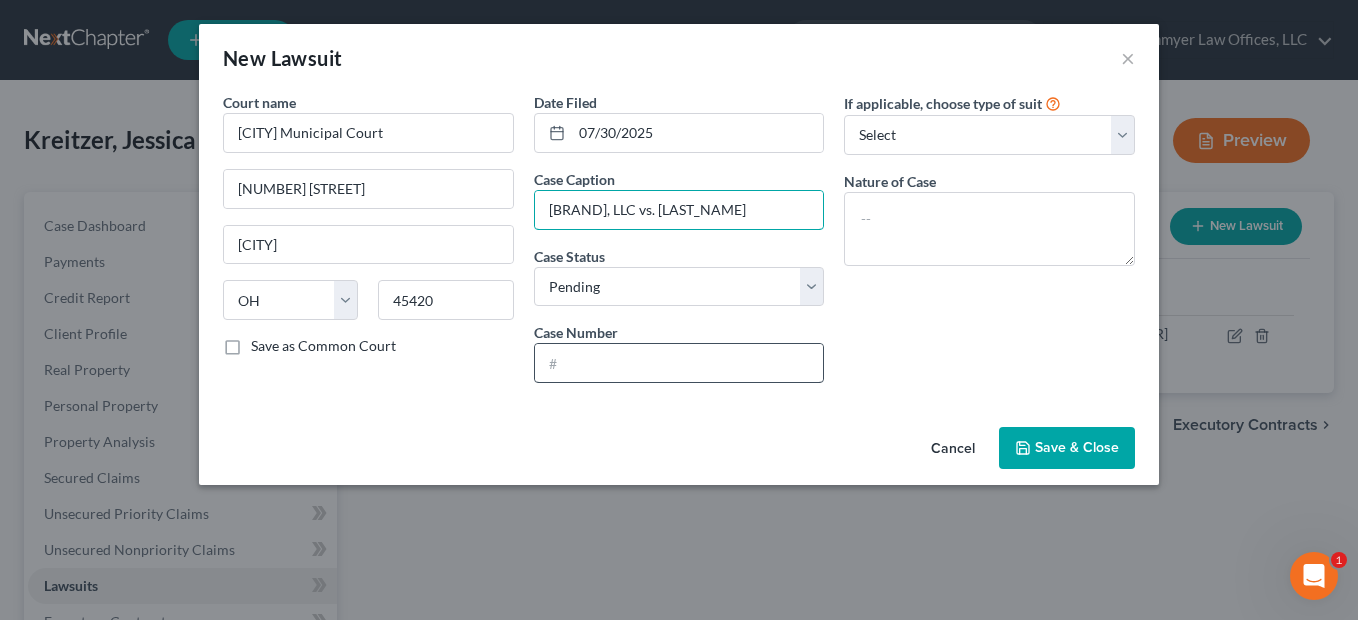 type on "[BRAND], LLC vs. [LAST_NAME]" 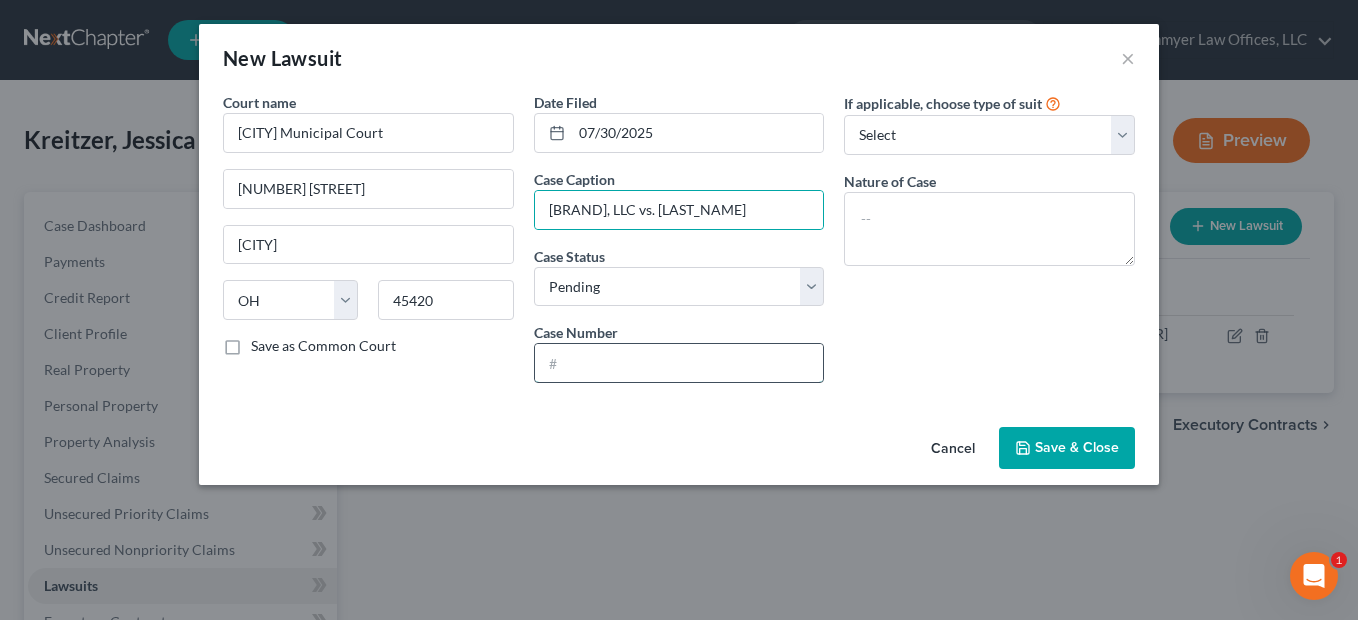 click at bounding box center (679, 363) 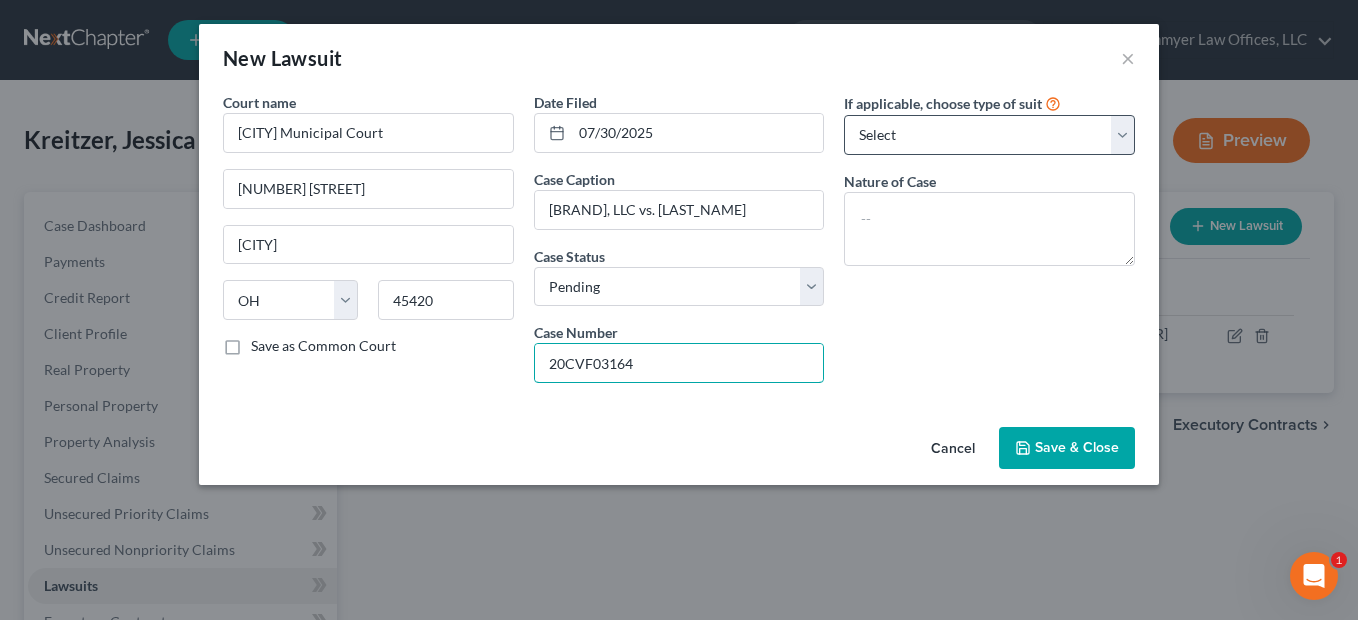 type on "20CVF03164" 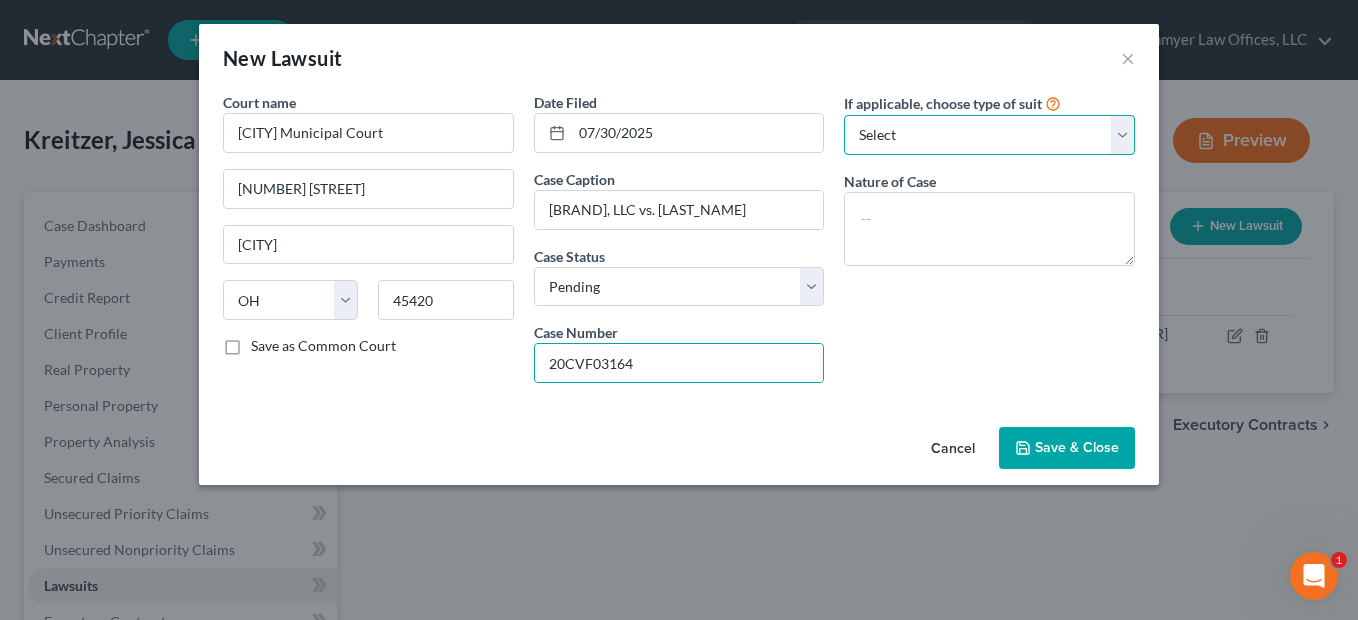 click on "Select Repossession Garnishment Foreclosure Attached, Seized, Or Levied Other" at bounding box center (989, 135) 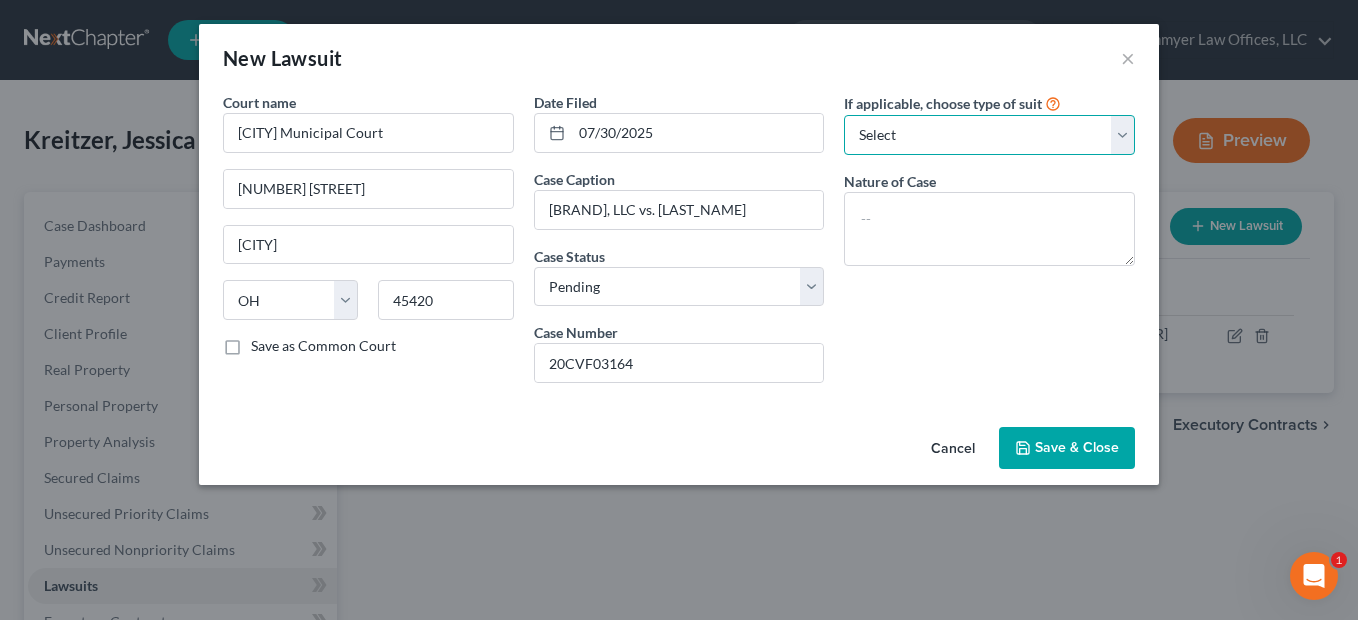 select on "1" 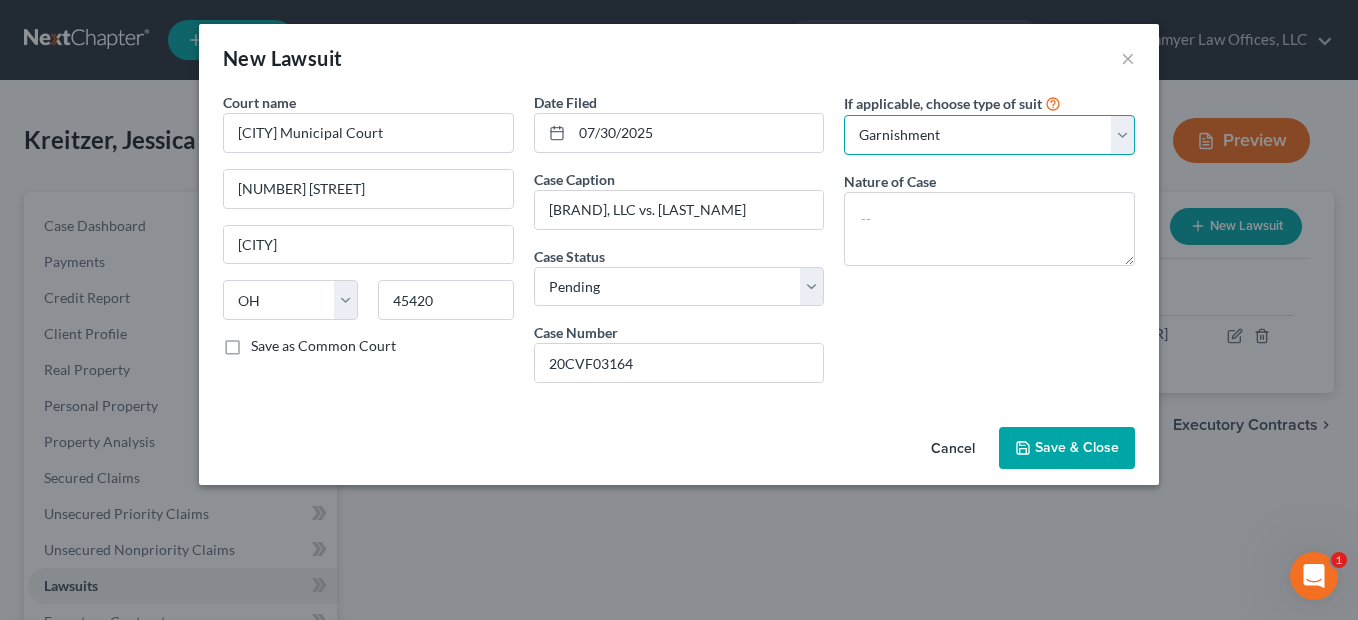 click on "Select Repossession Garnishment Foreclosure Attached, Seized, Or Levied Other" at bounding box center (989, 135) 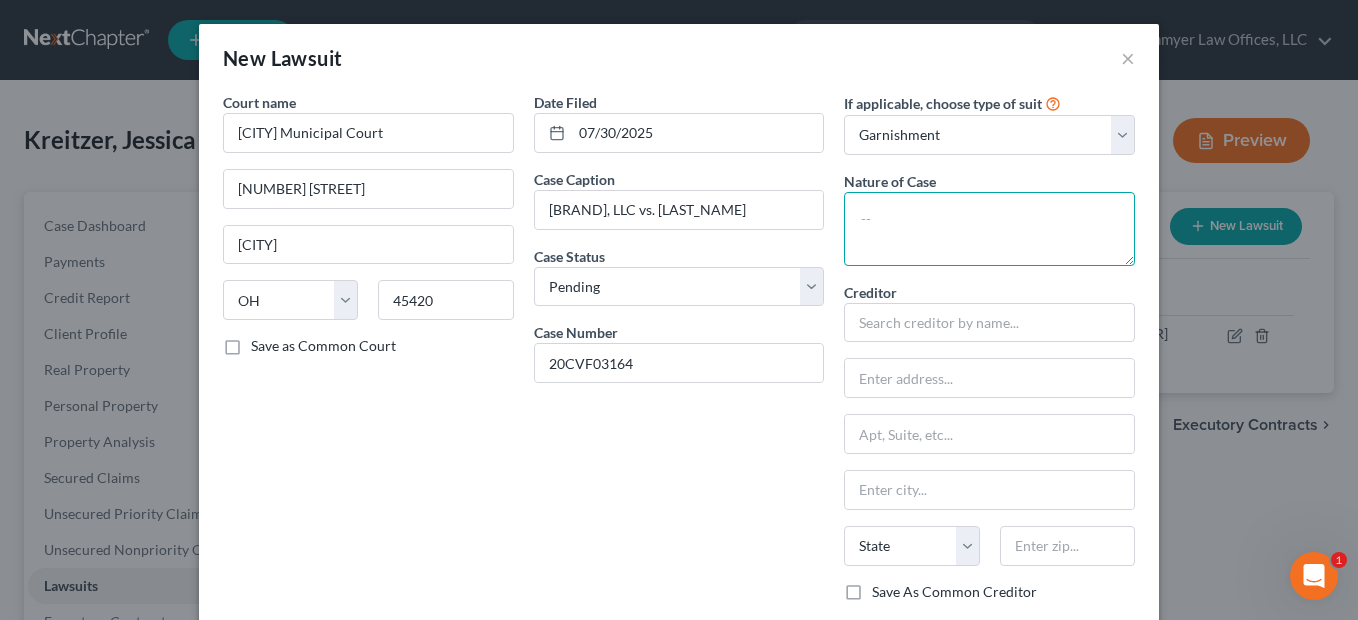 click at bounding box center [989, 229] 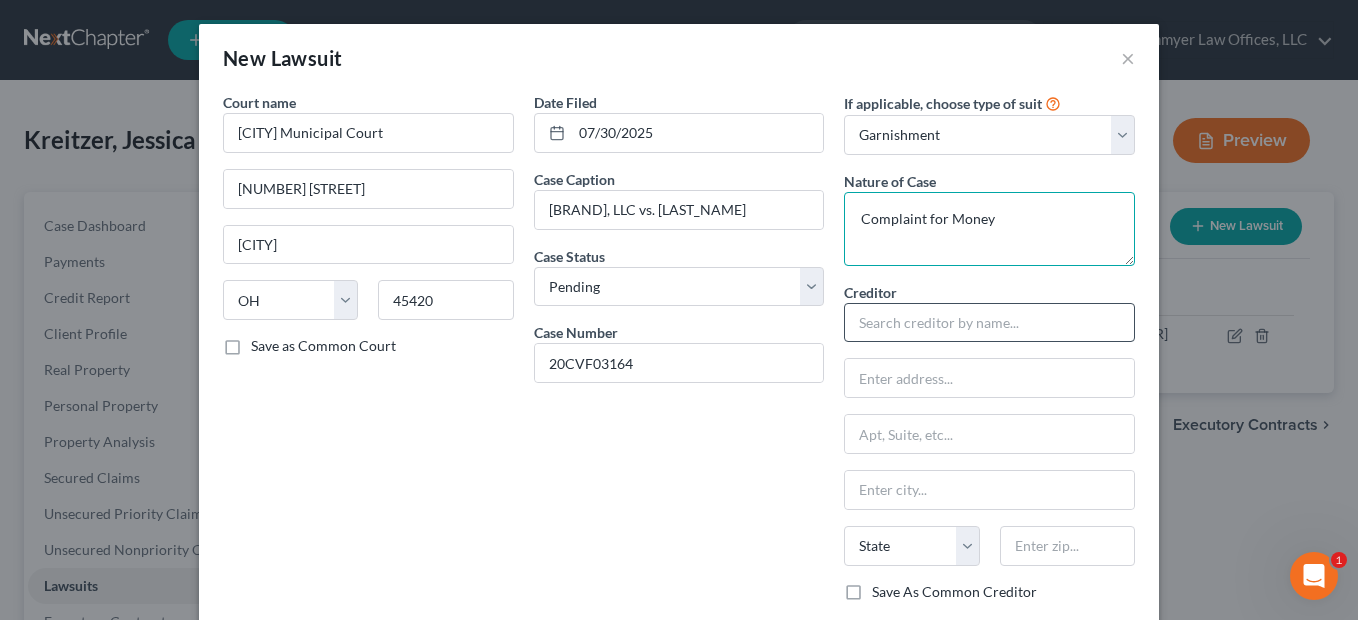 type on "Complaint for Money" 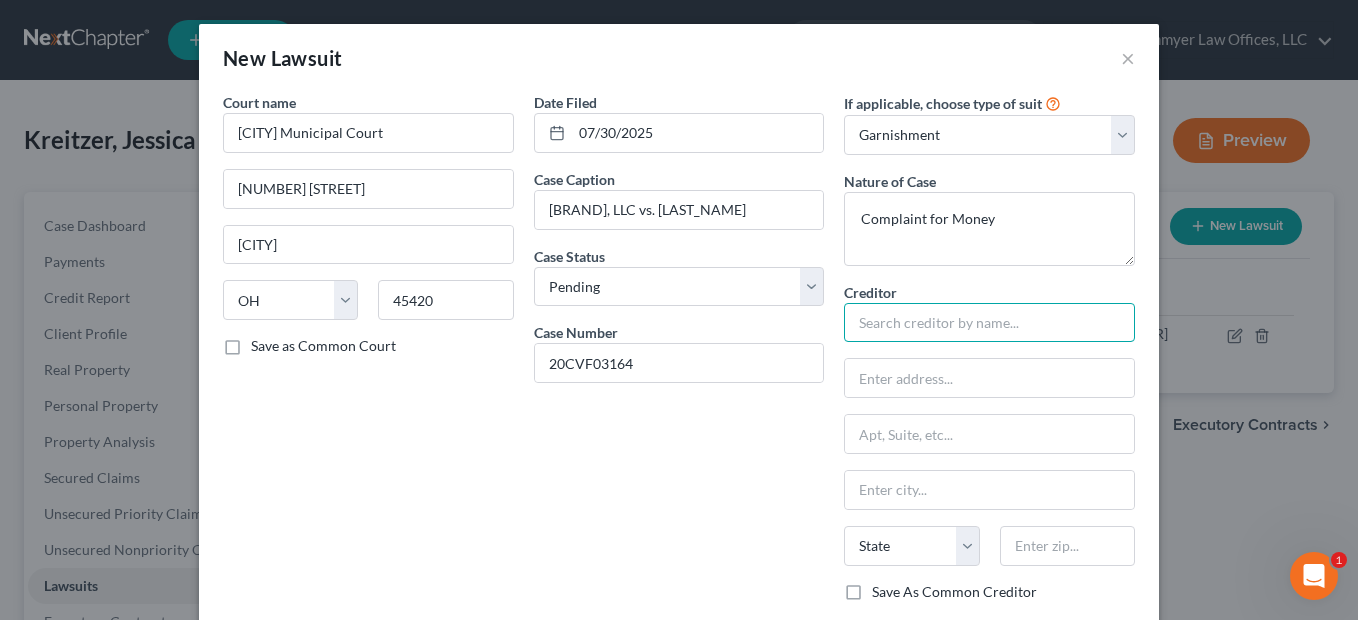 click at bounding box center [989, 323] 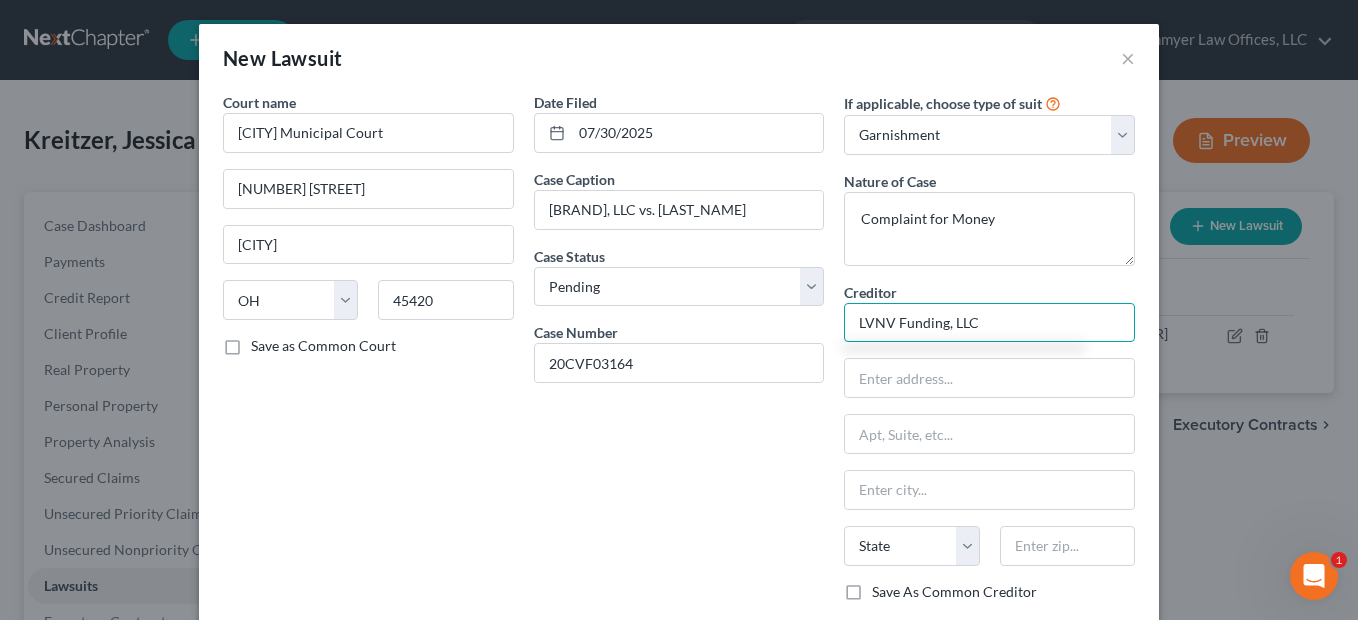 type on "LVNV Funding, LLC" 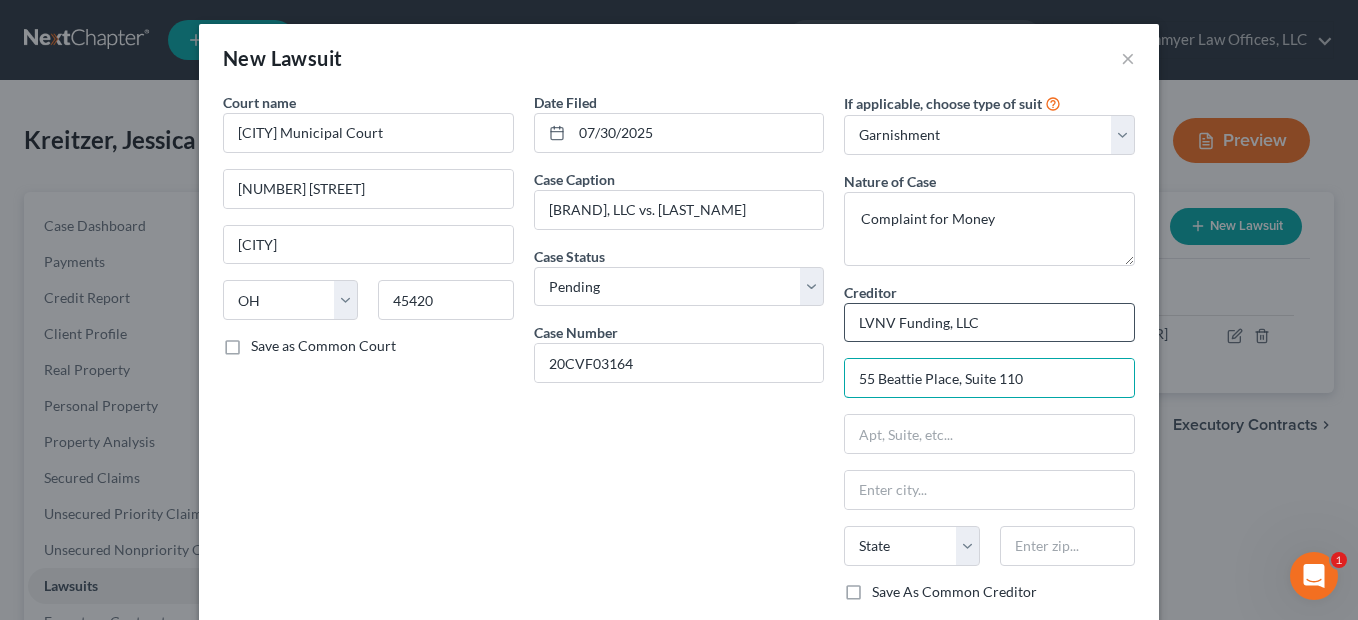 type on "55 Beattie Place, Suite 110" 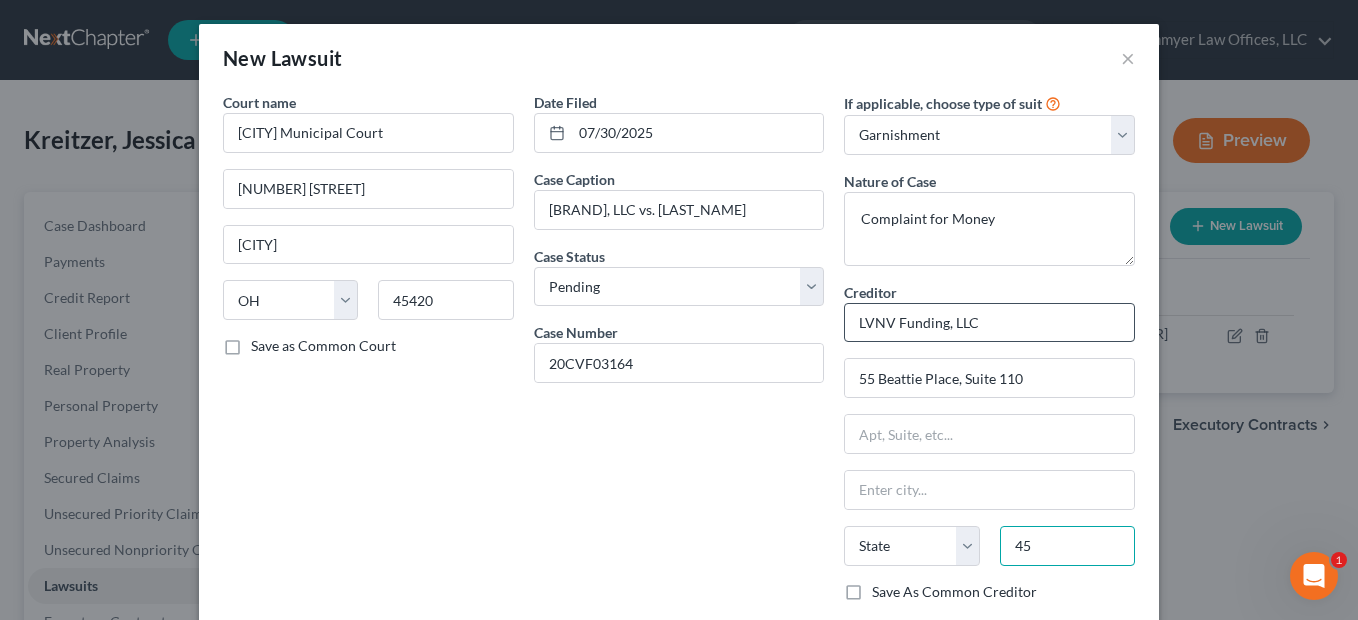 type on "4" 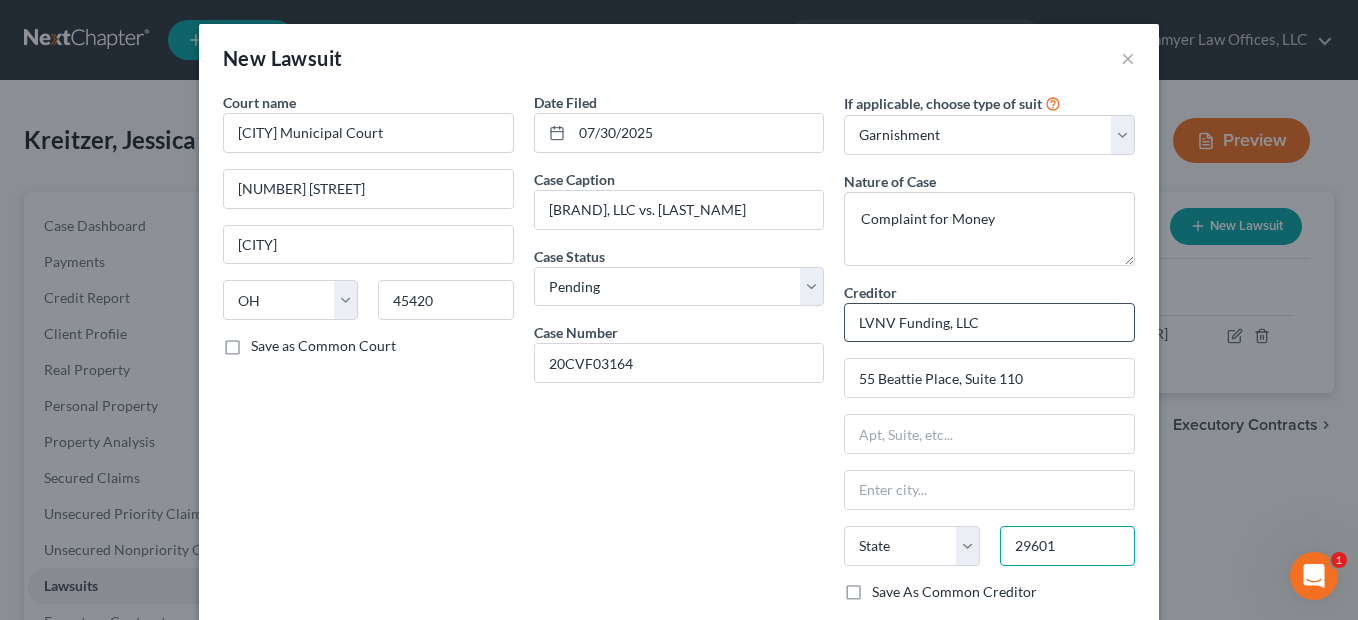 type on "29601" 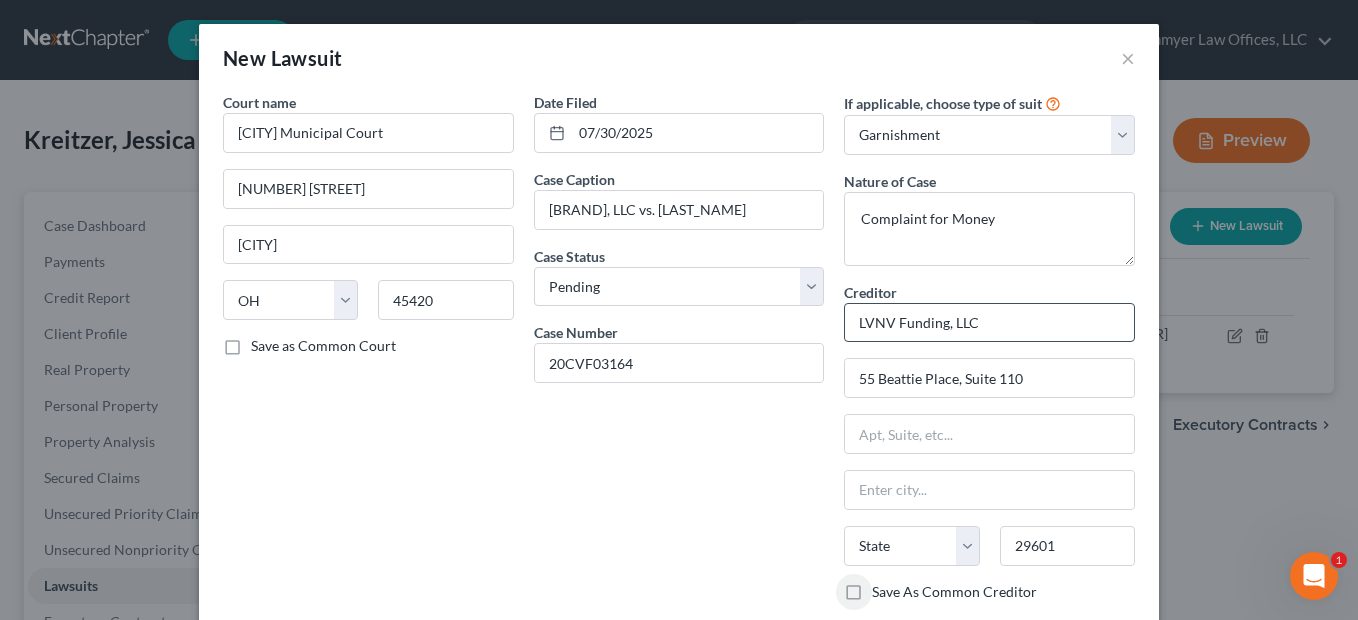 type on "Greenville" 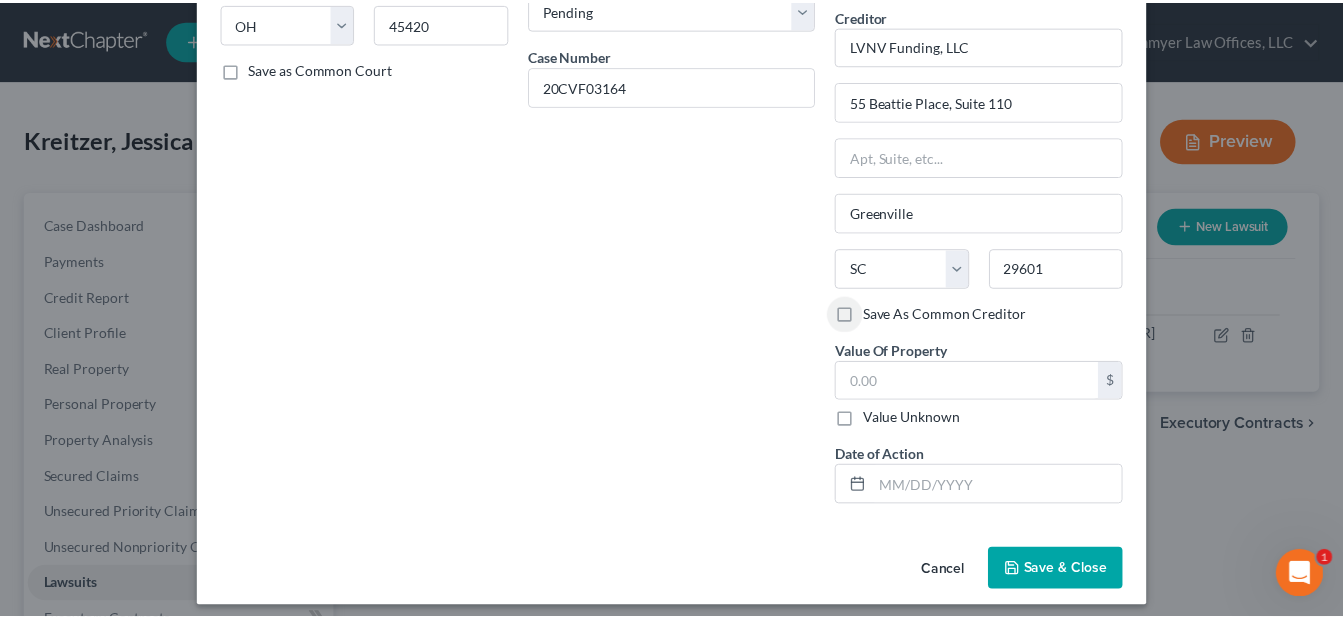 scroll, scrollTop: 289, scrollLeft: 0, axis: vertical 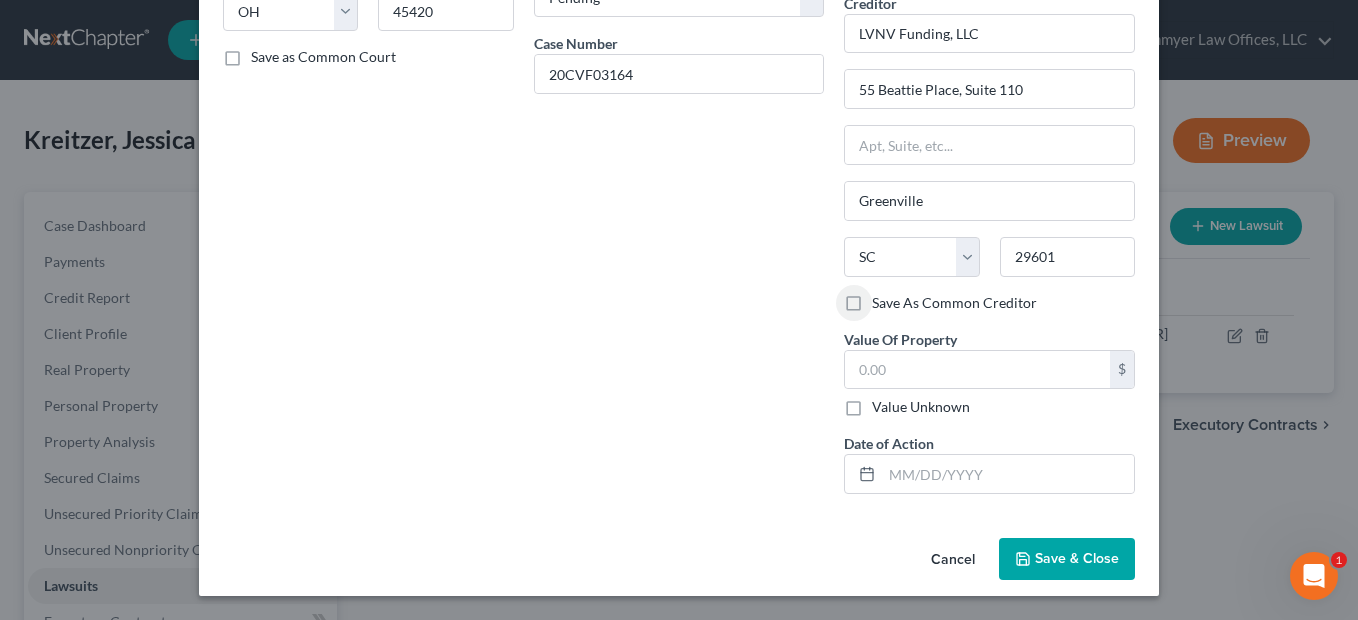 click on "Save & Close" at bounding box center (1077, 558) 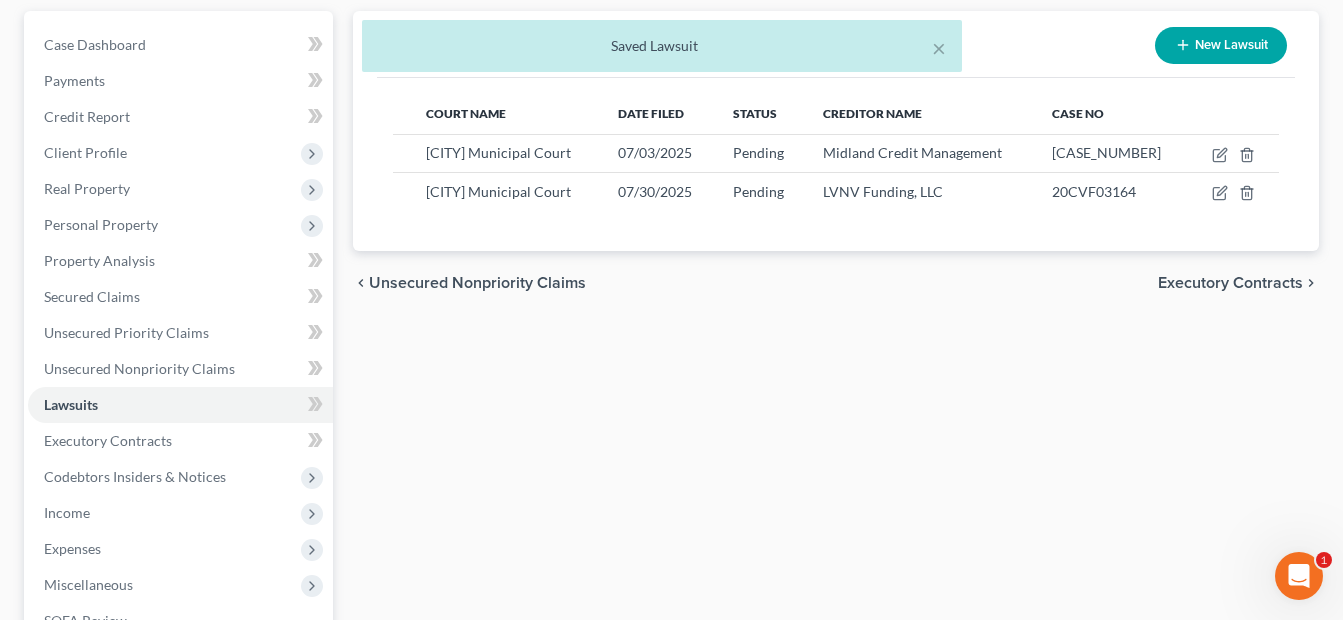 scroll, scrollTop: 200, scrollLeft: 0, axis: vertical 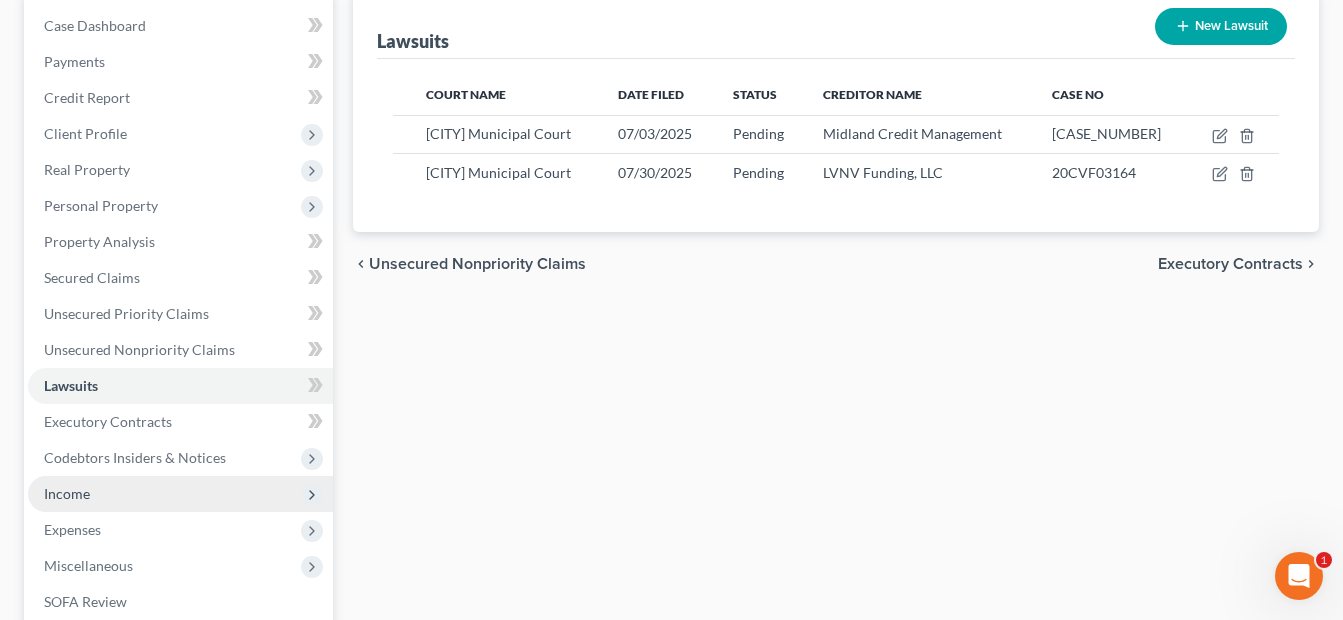 click on "Income" at bounding box center [180, 494] 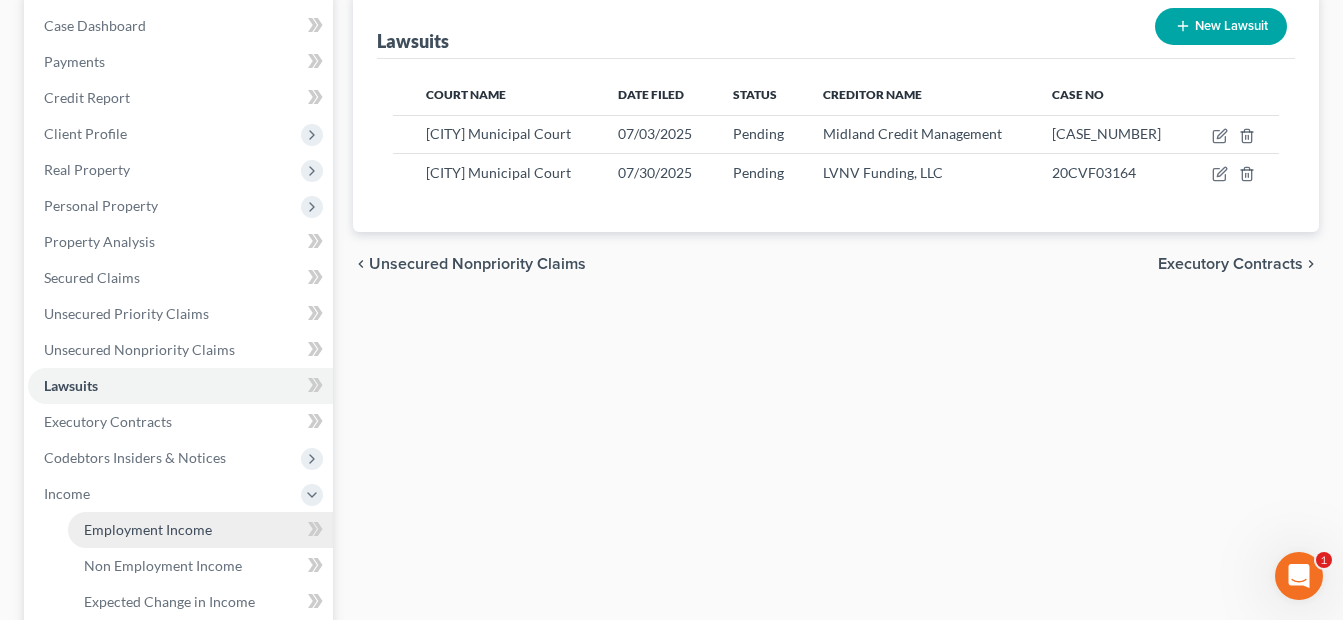 click on "Employment Income" at bounding box center [200, 530] 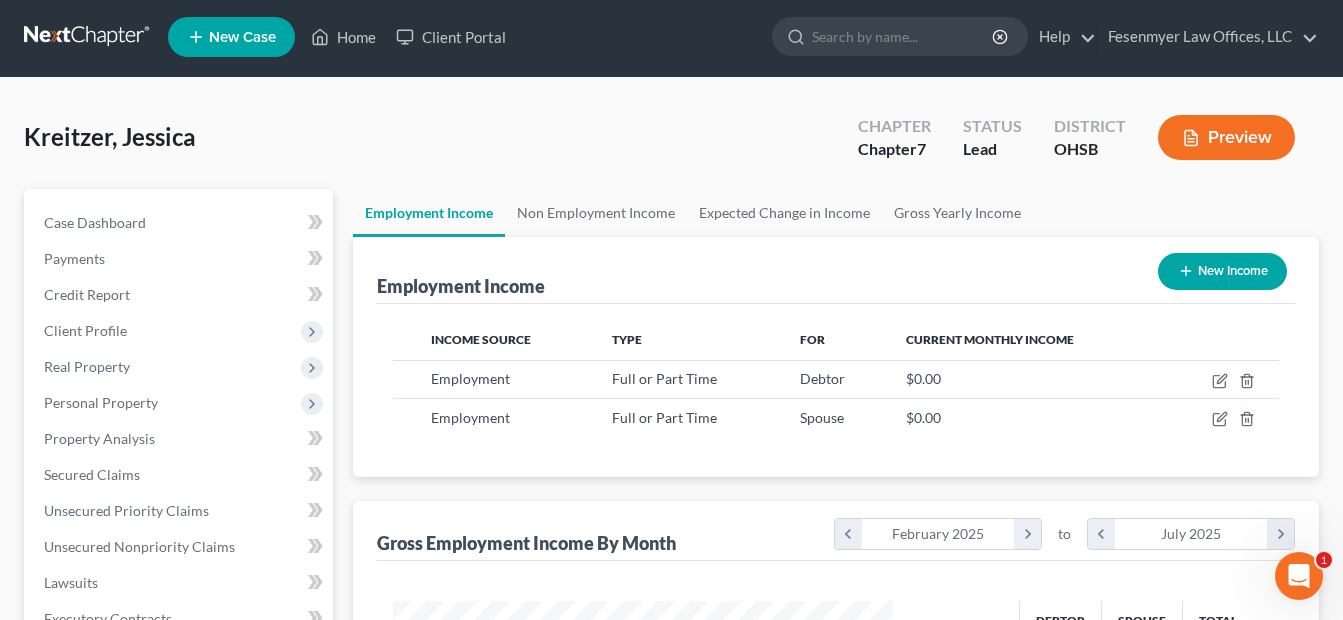 scroll, scrollTop: 0, scrollLeft: 0, axis: both 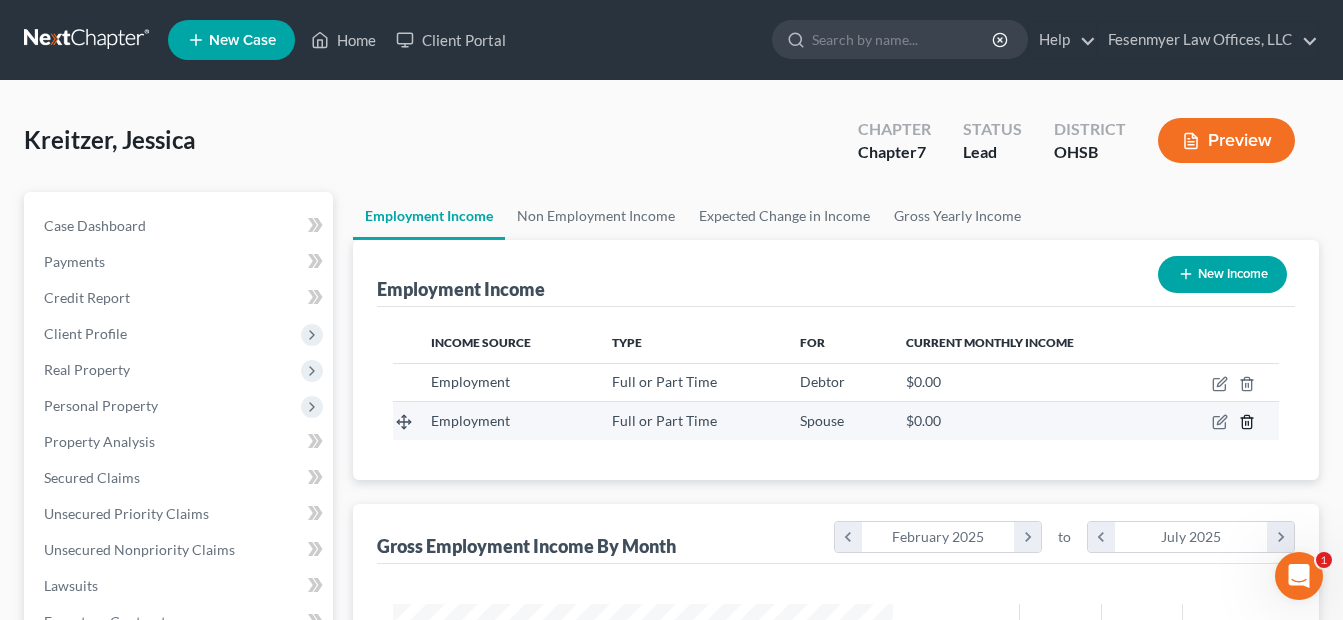 click 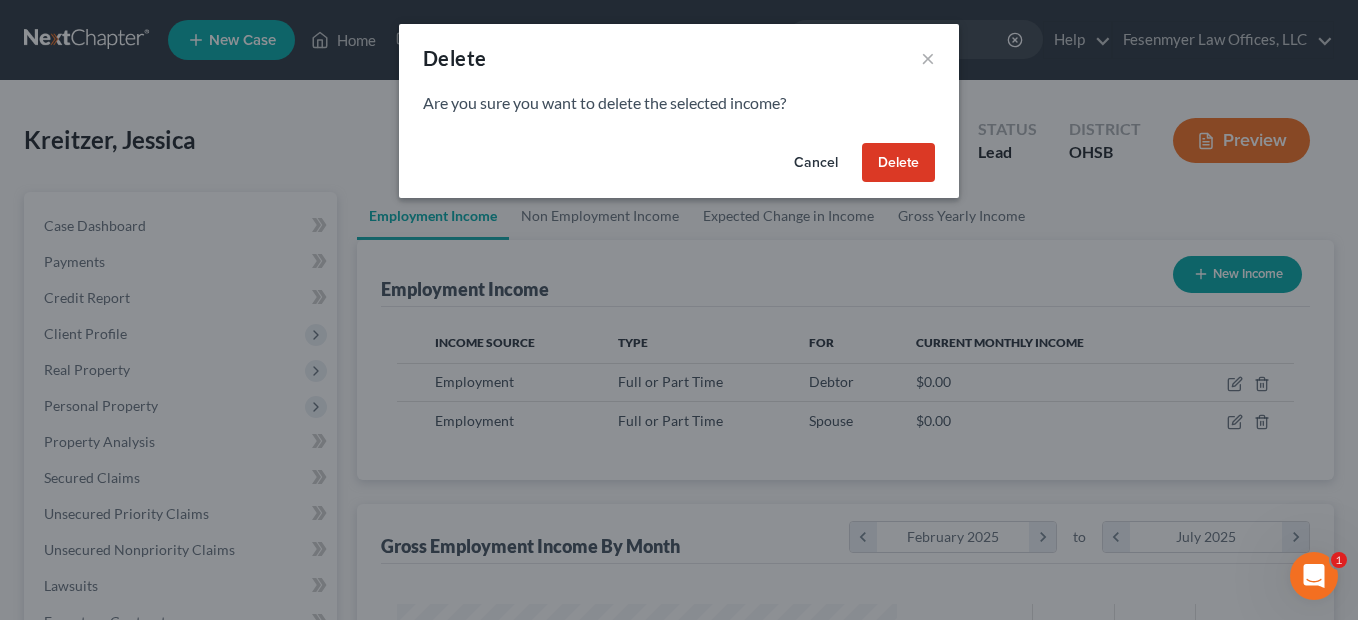 scroll, scrollTop: 999642, scrollLeft: 999453, axis: both 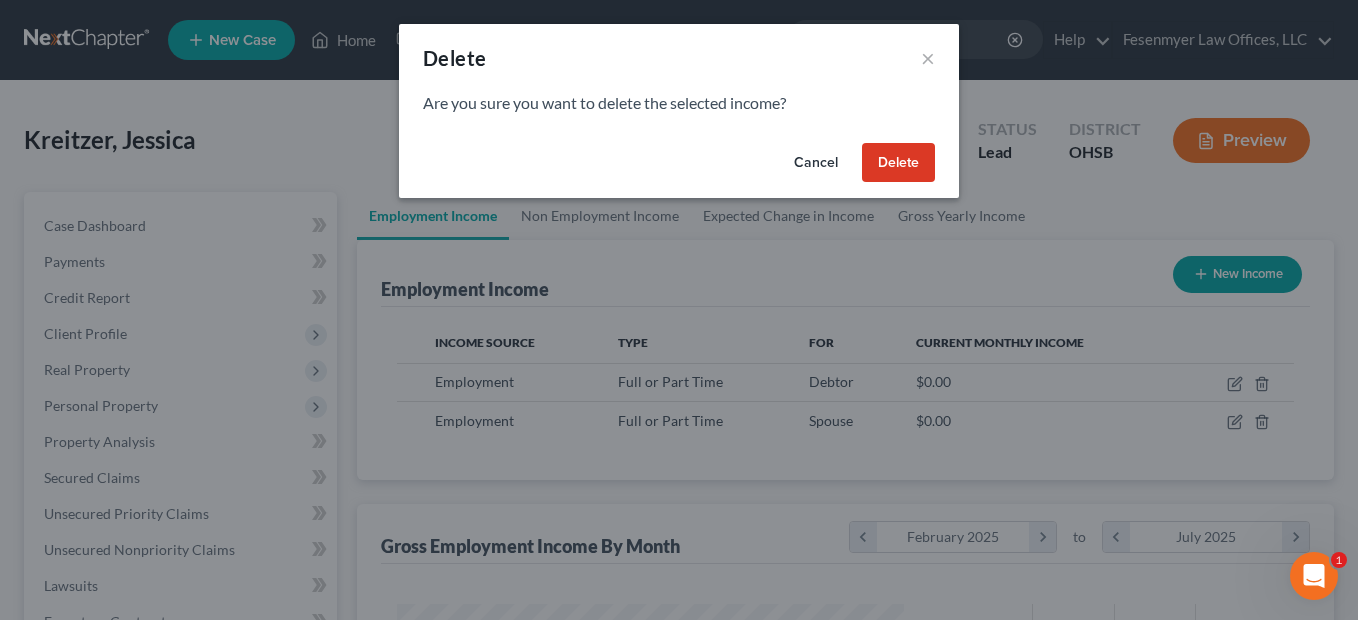 click on "Delete" at bounding box center [898, 163] 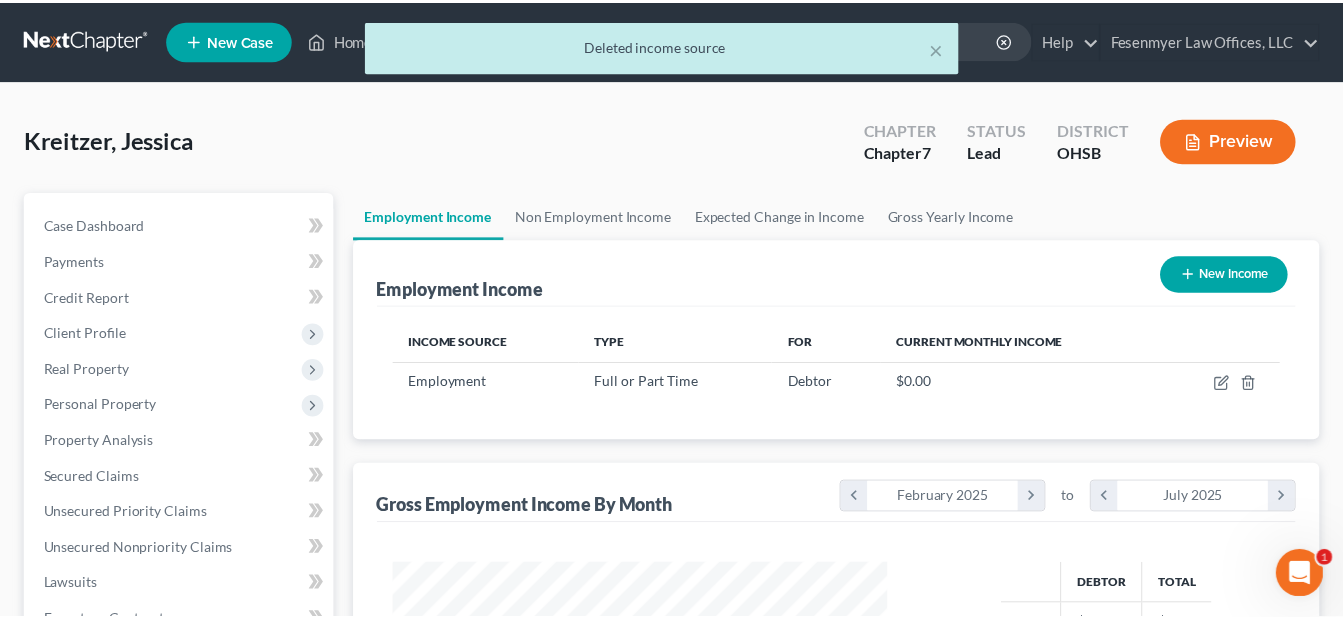 scroll, scrollTop: 359, scrollLeft: 541, axis: both 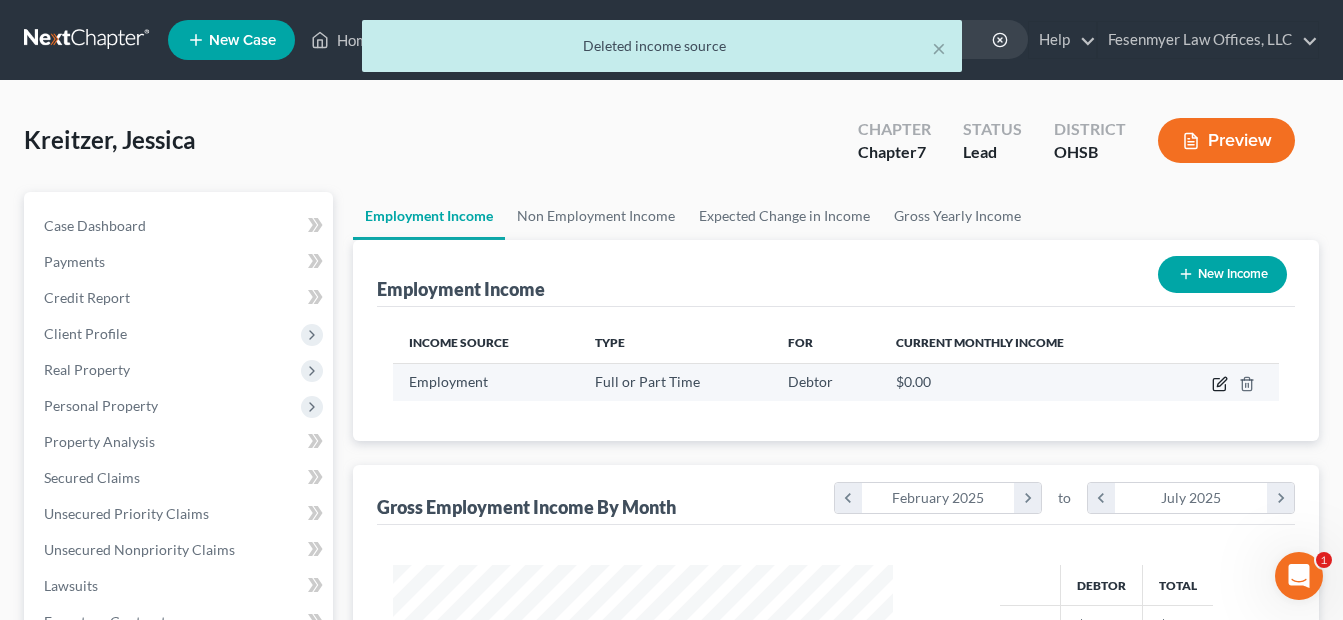 click 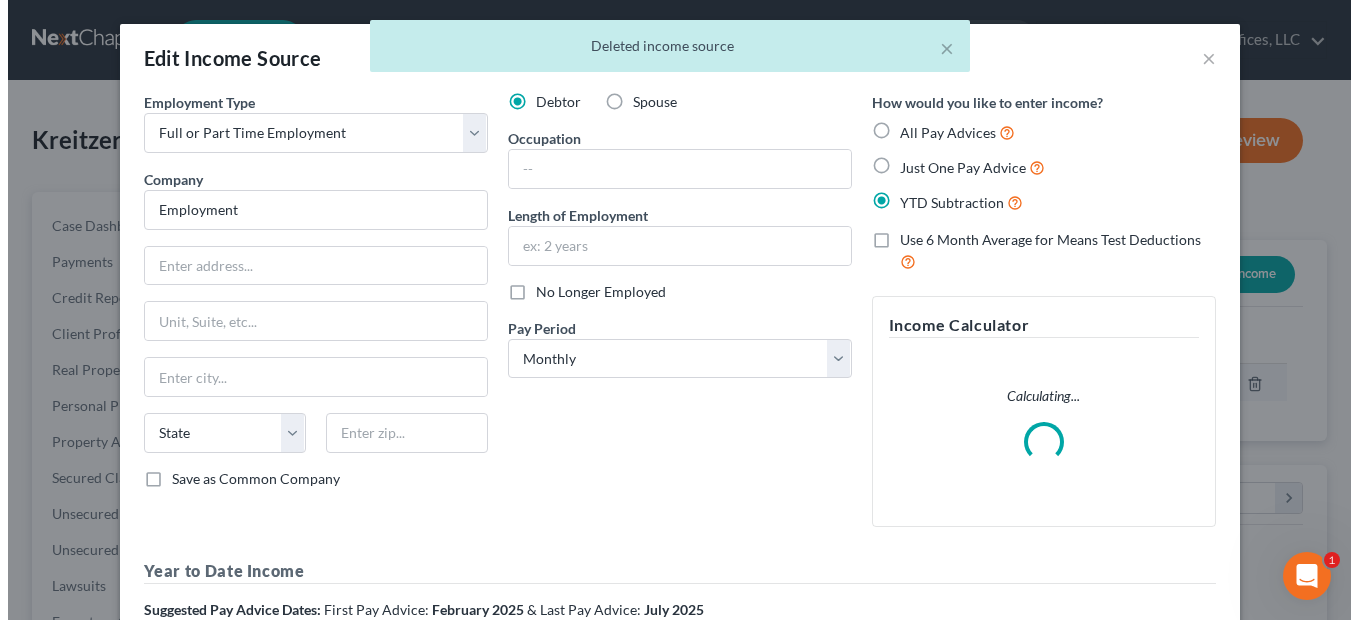 scroll, scrollTop: 999642, scrollLeft: 999453, axis: both 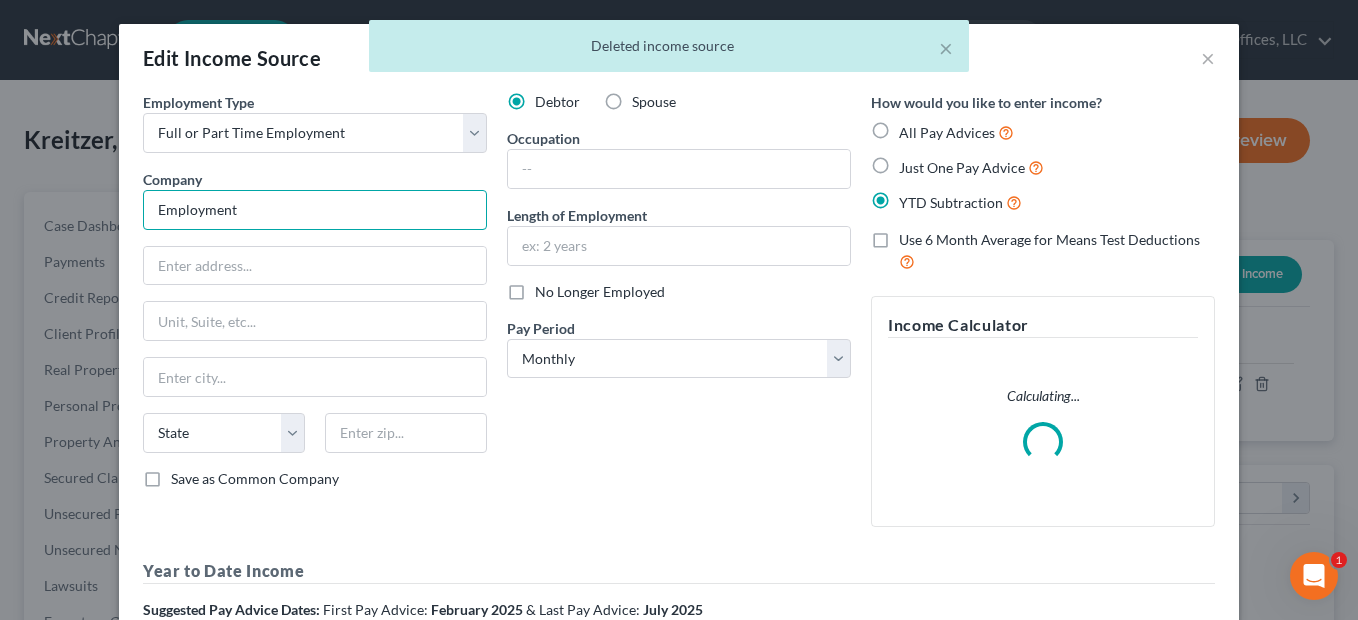 drag, startPoint x: 341, startPoint y: 205, endPoint x: 115, endPoint y: 211, distance: 226.07964 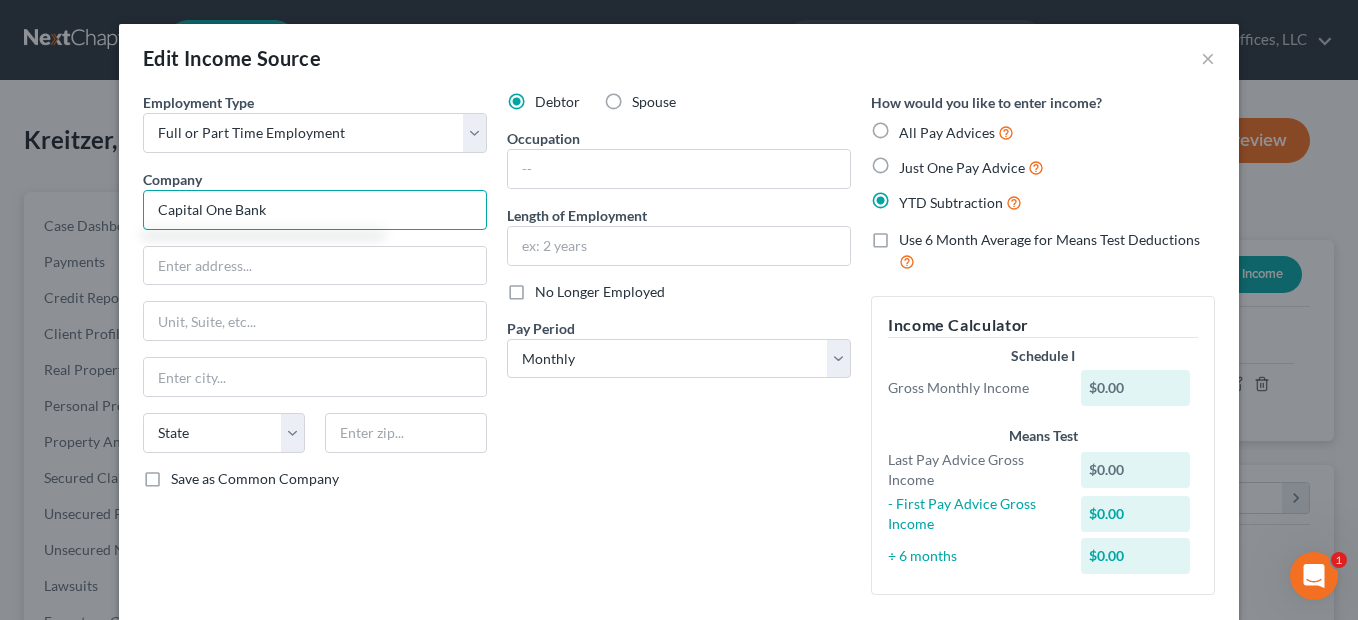 type on "Capital One Bank" 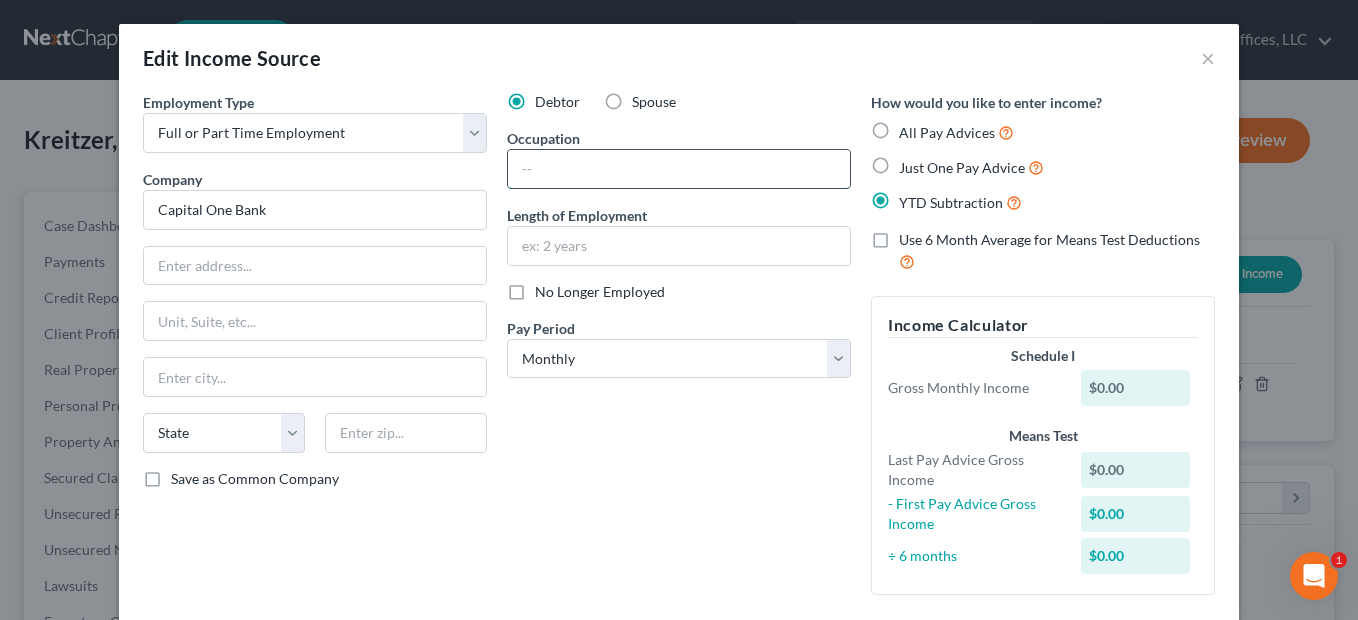 click at bounding box center [679, 169] 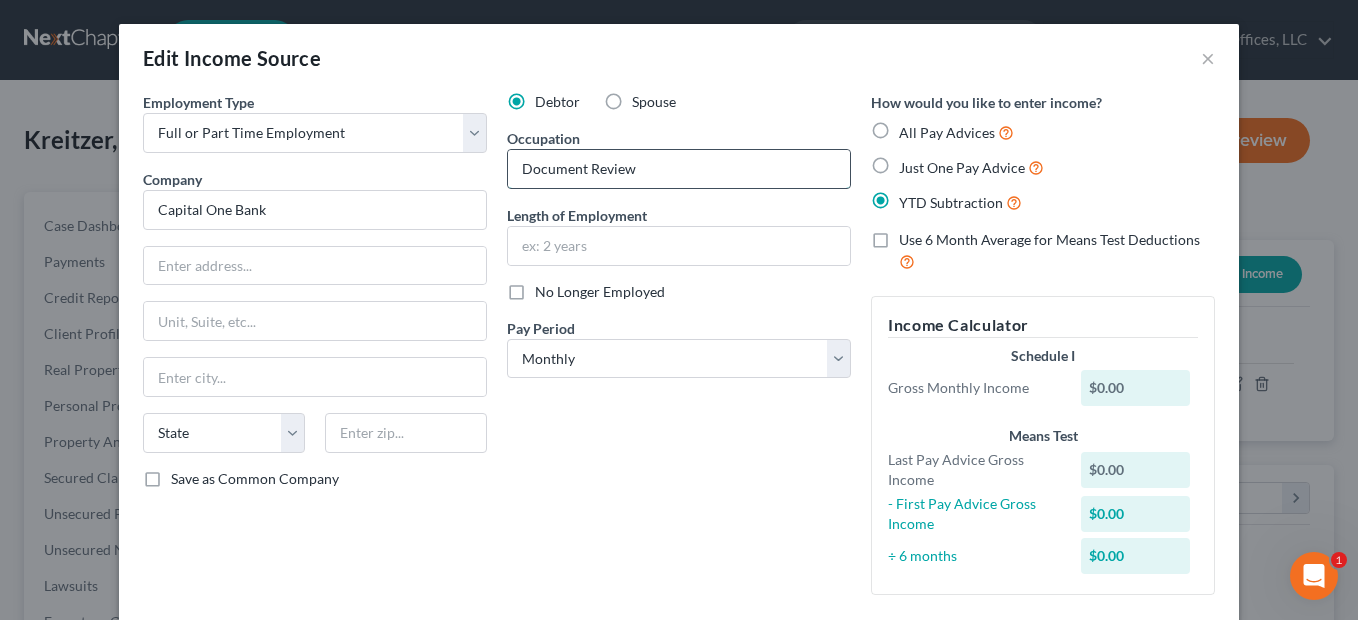 type on "Document Review" 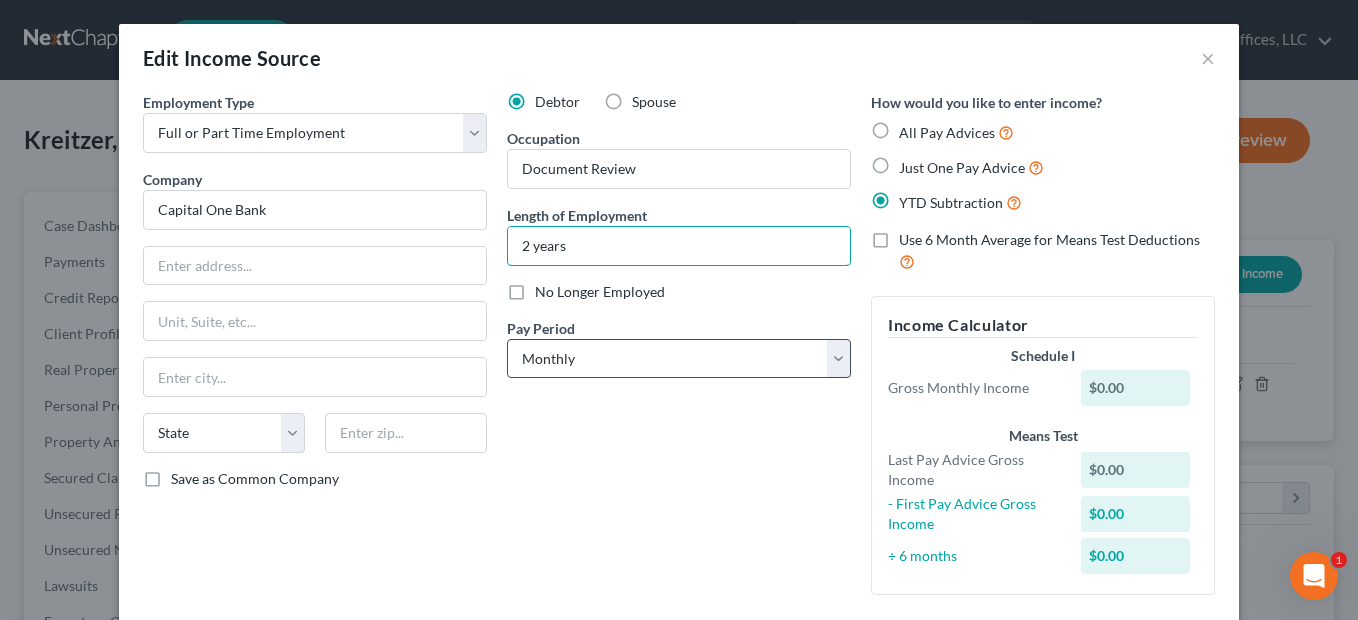 type on "2 years" 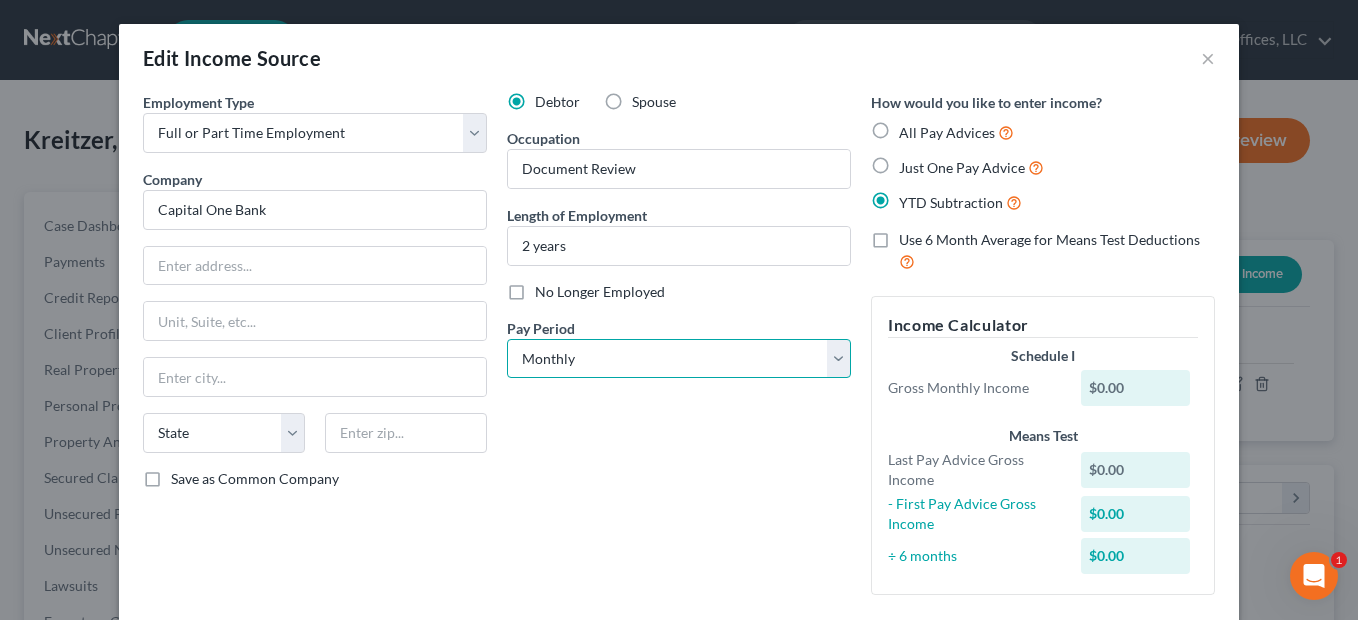 drag, startPoint x: 827, startPoint y: 358, endPoint x: 806, endPoint y: 358, distance: 21 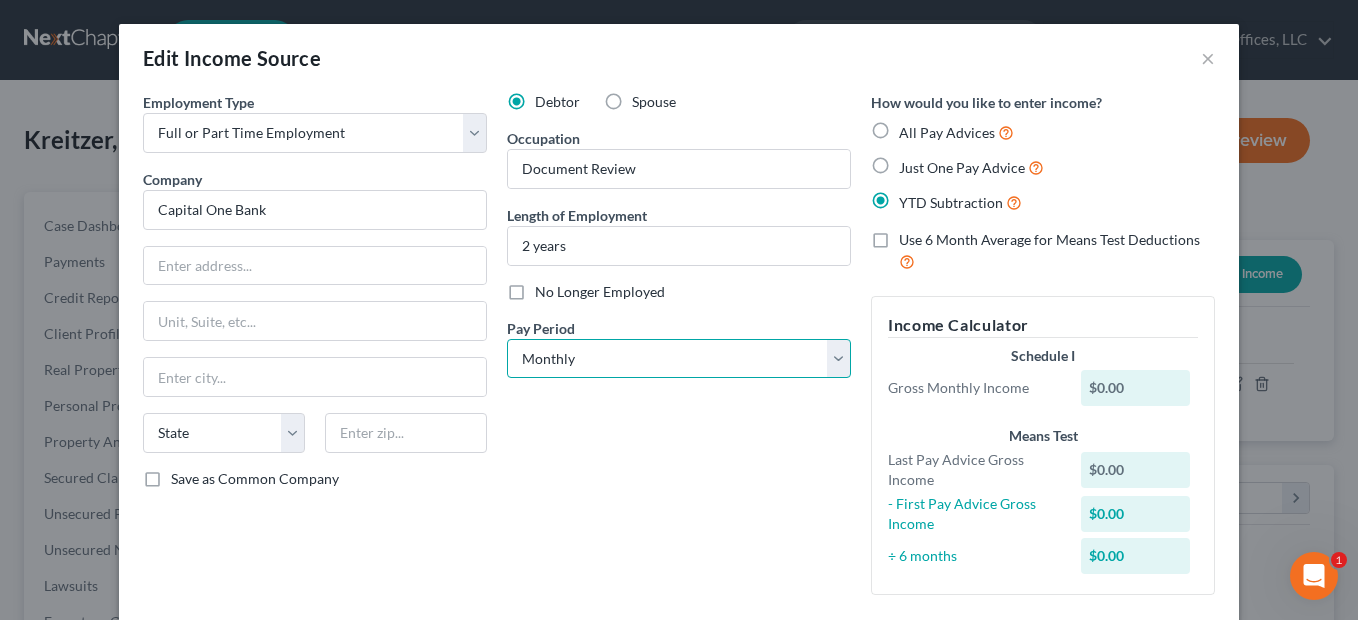 select on "2" 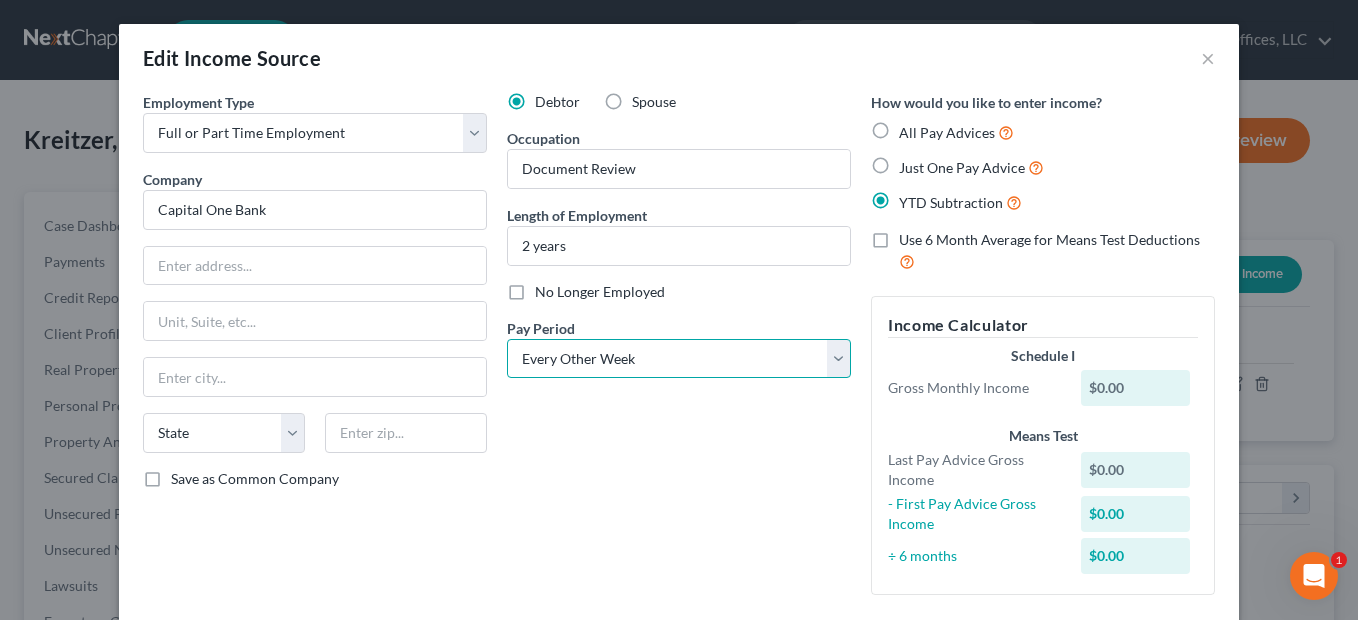 click on "Select Monthly Twice Monthly Every Other Week Weekly" at bounding box center [679, 359] 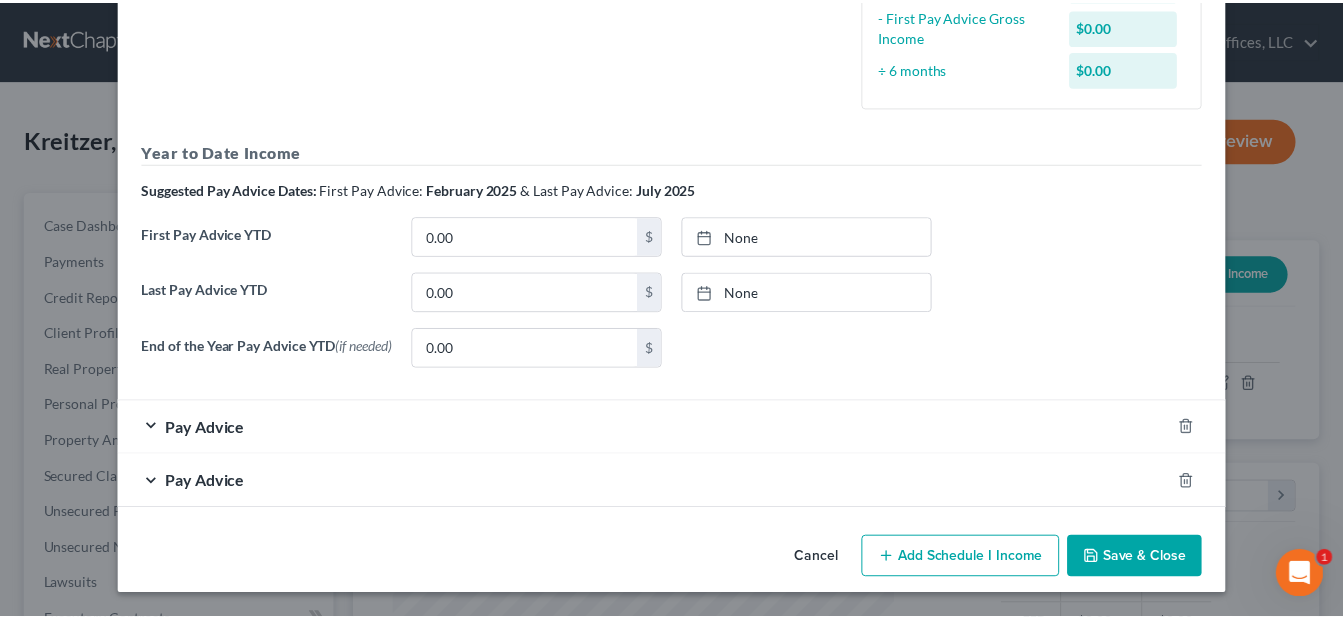 scroll, scrollTop: 491, scrollLeft: 0, axis: vertical 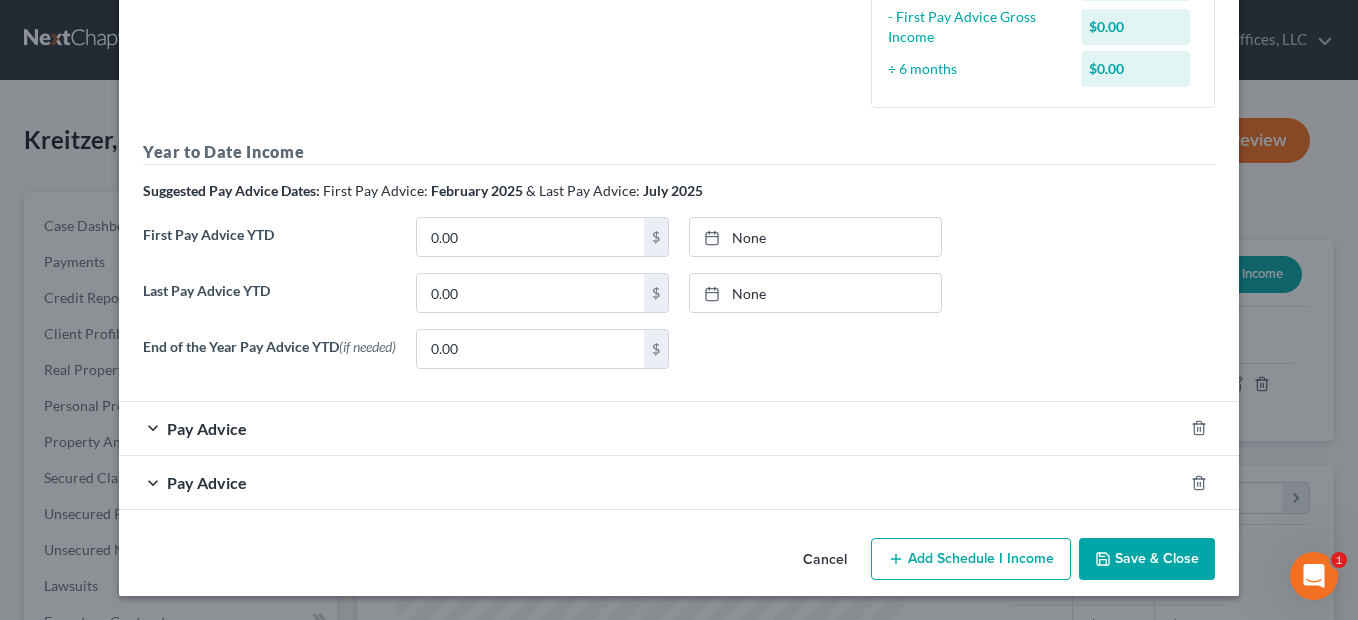 click on "Save & Close" at bounding box center [1147, 559] 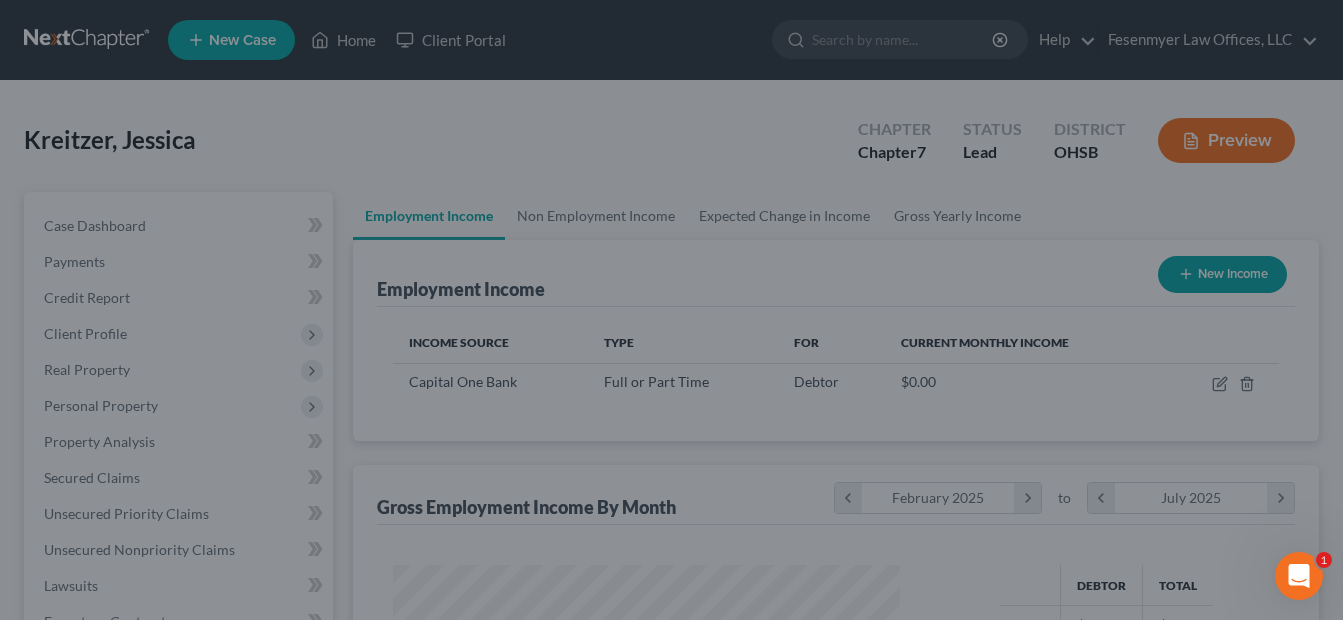scroll, scrollTop: 359, scrollLeft: 541, axis: both 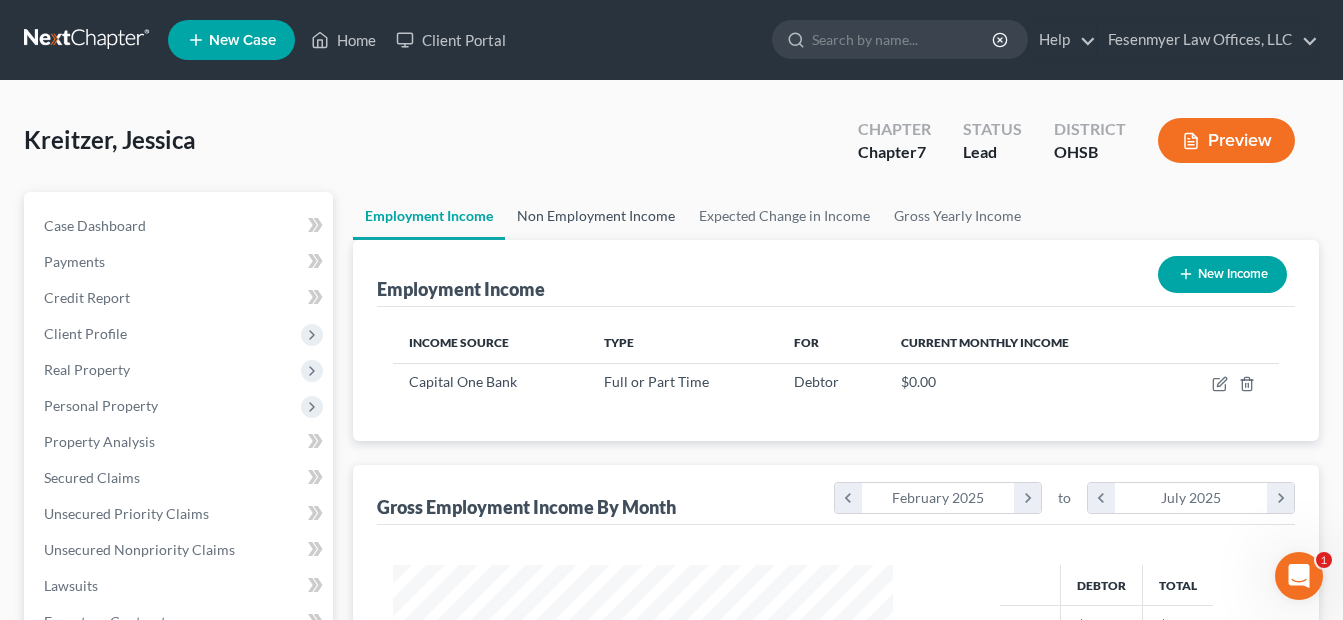 click on "Non Employment Income" at bounding box center [596, 216] 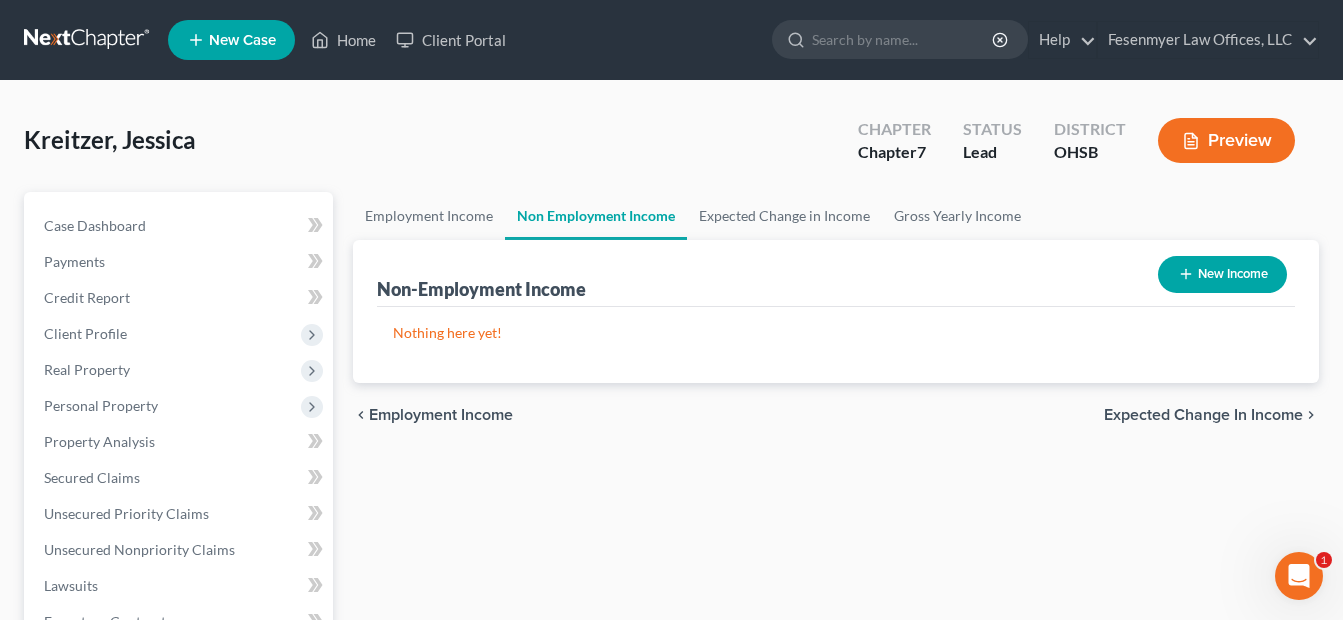 click on "New Income" at bounding box center (1222, 274) 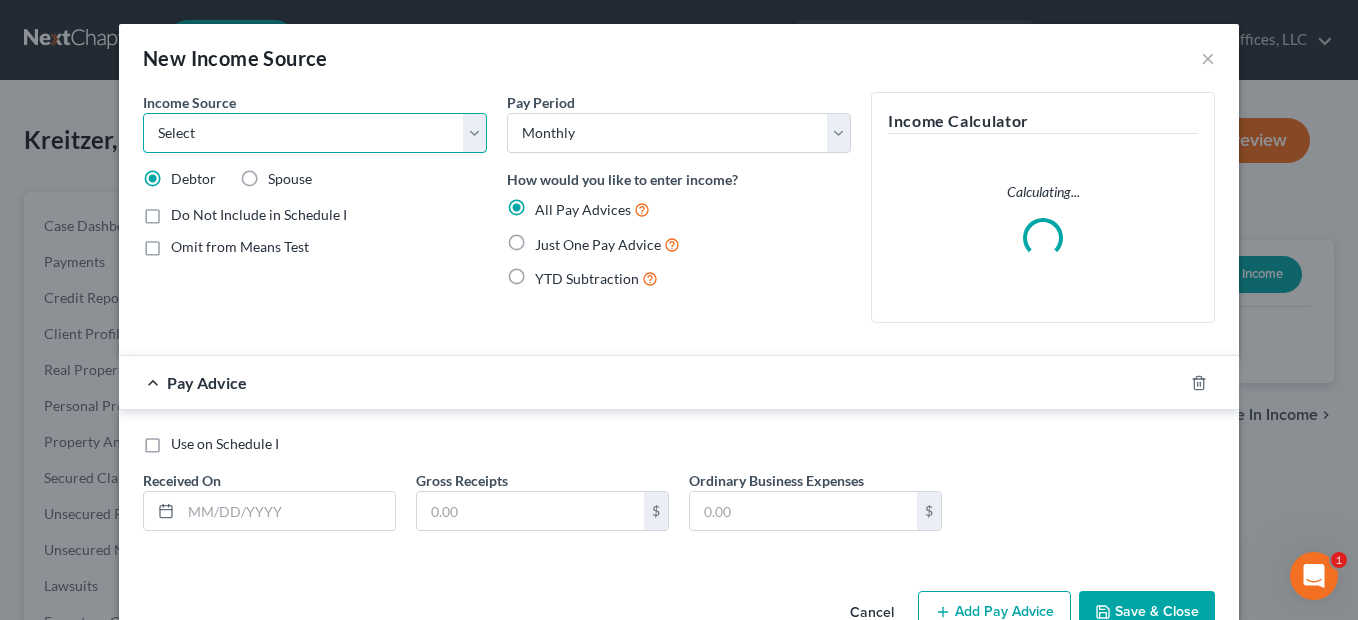 click on "Select Unemployment Disability (from employer) Pension Retirement Social Security / Social Security Disability Other Government Assistance Interests, Dividends or Royalties Child / Family Support Contributions to Household Property / Rental Business, Professional or Farm Alimony / Maintenance Payments Military Disability Benefits Other Monthly Income" at bounding box center (315, 133) 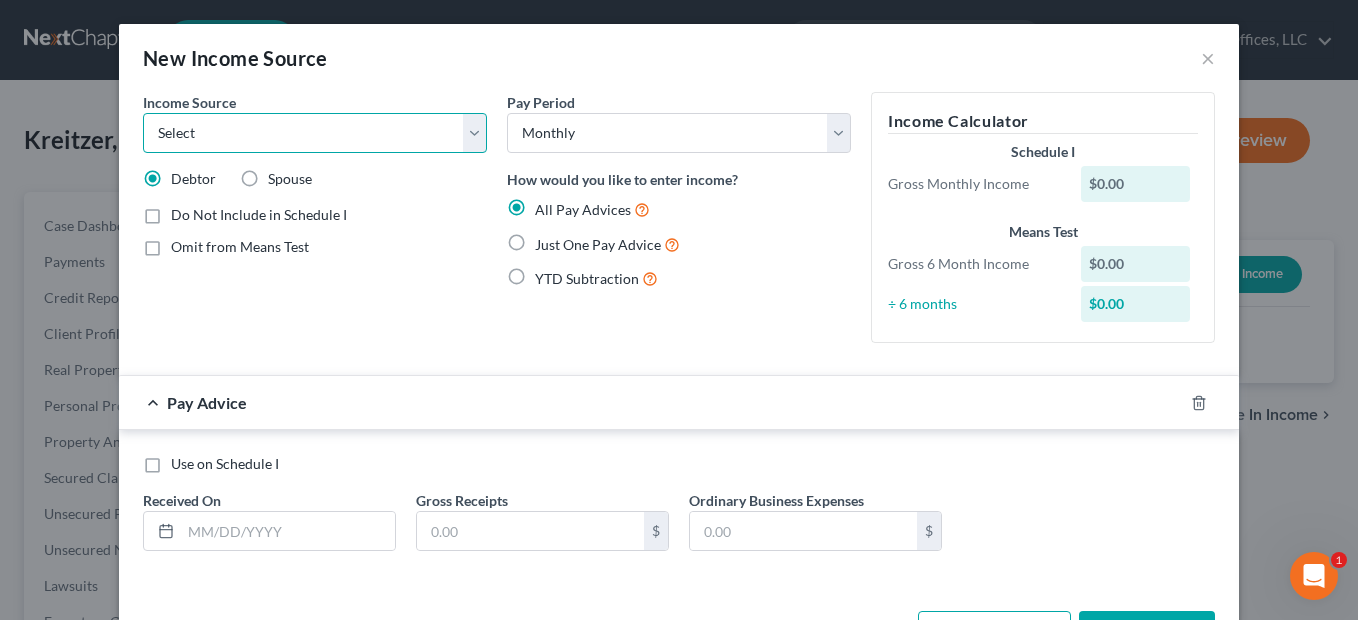 select on "7" 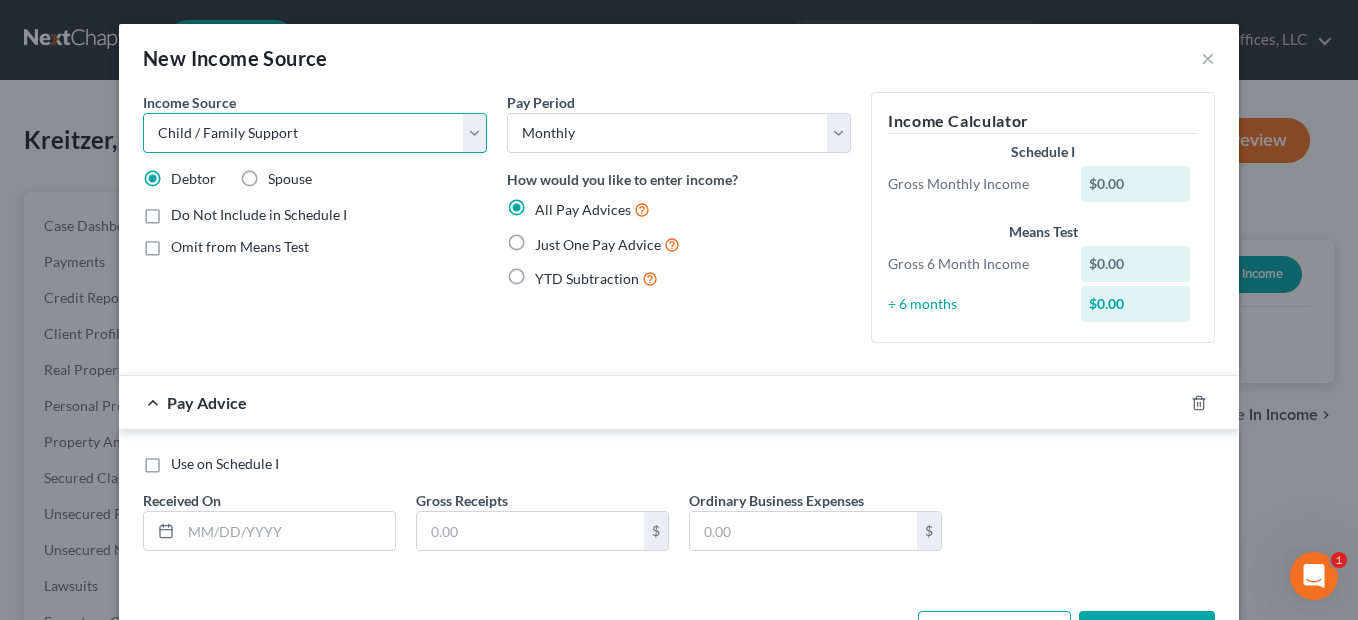 click on "Select Unemployment Disability (from employer) Pension Retirement Social Security / Social Security Disability Other Government Assistance Interests, Dividends or Royalties Child / Family Support Contributions to Household Property / Rental Business, Professional or Farm Alimony / Maintenance Payments Military Disability Benefits Other Monthly Income" at bounding box center [315, 133] 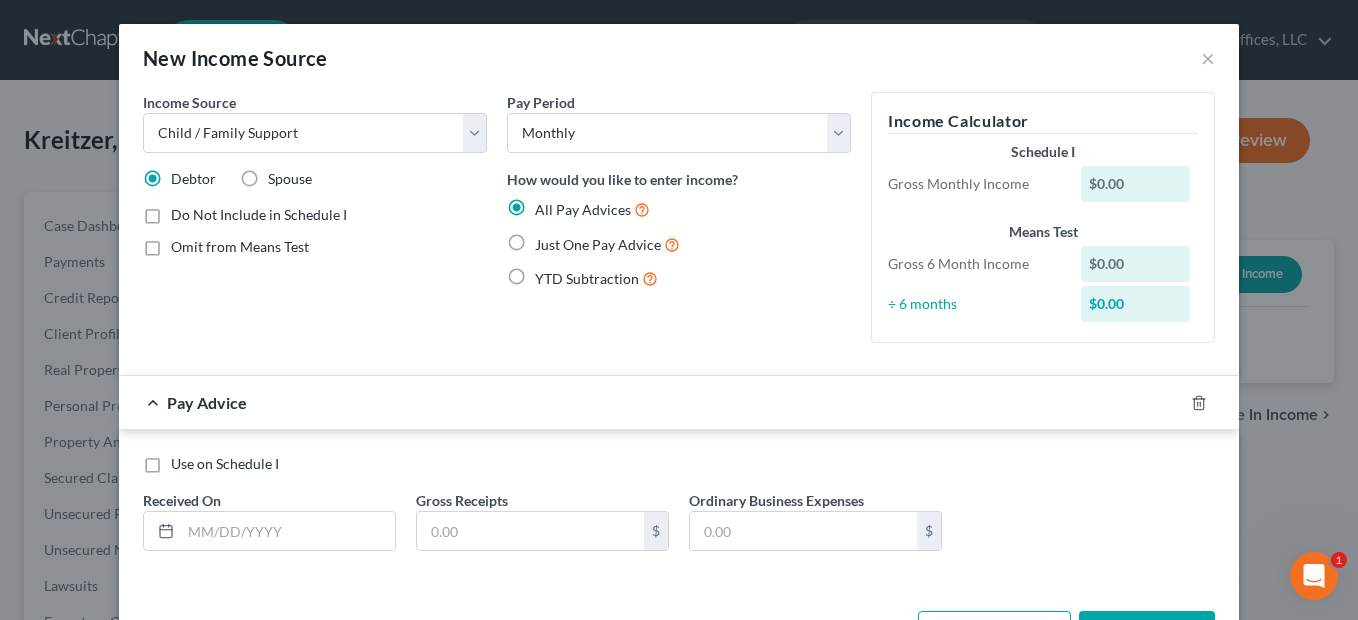 click on "Just One Pay Advice" at bounding box center (607, 244) 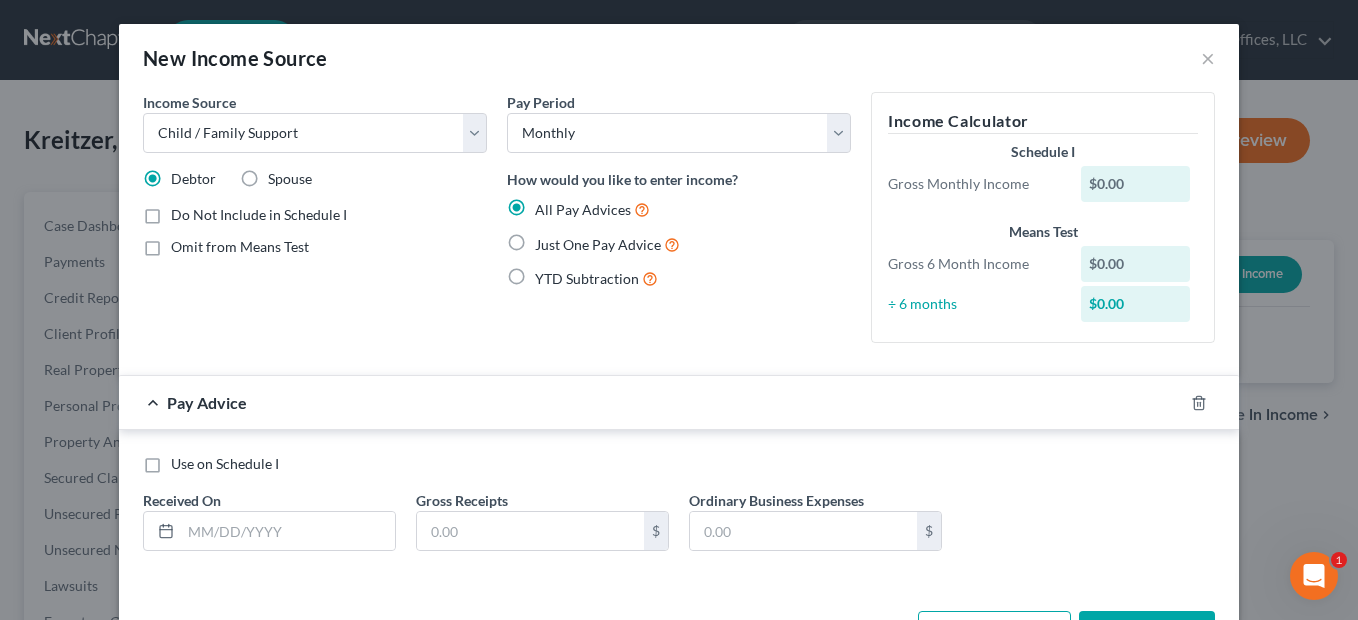 click on "Just One Pay Advice" at bounding box center [549, 239] 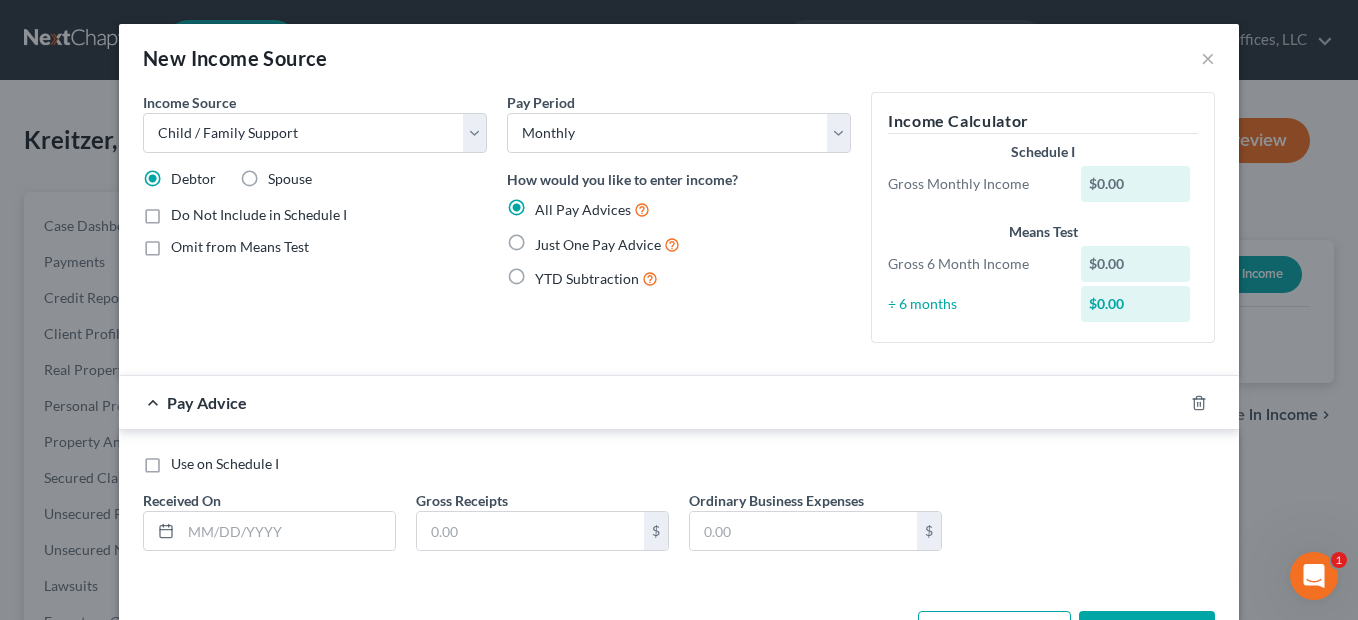 radio on "true" 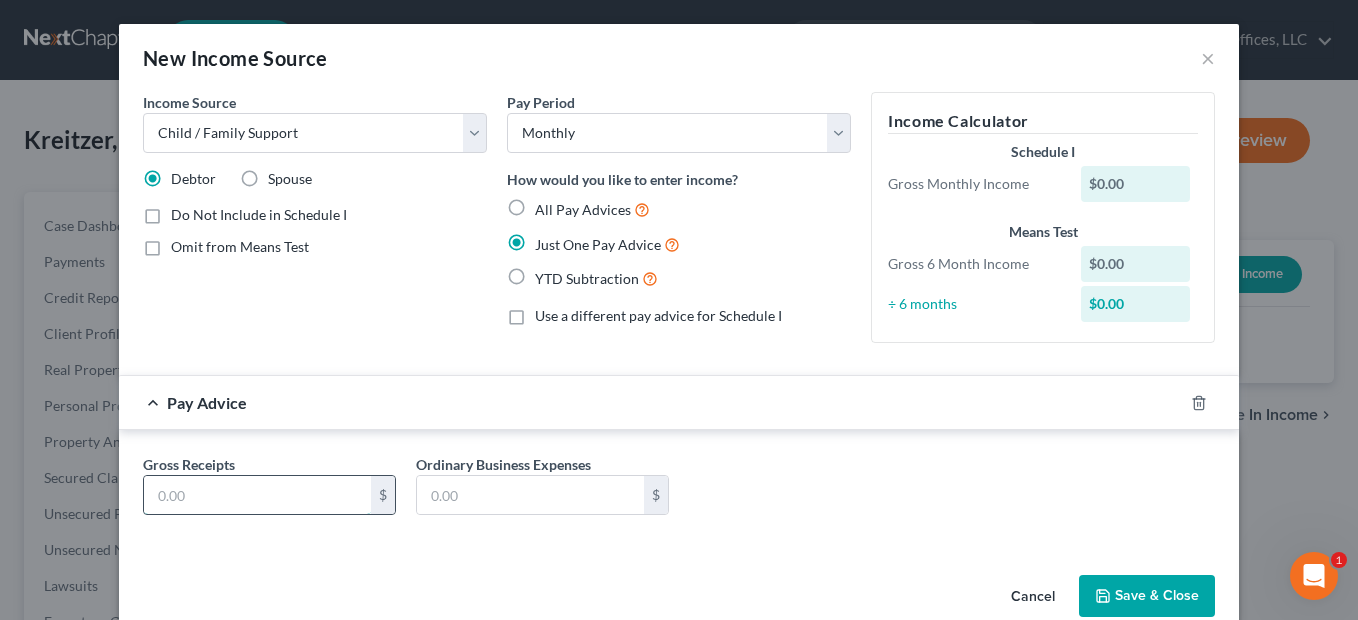 click at bounding box center (257, 495) 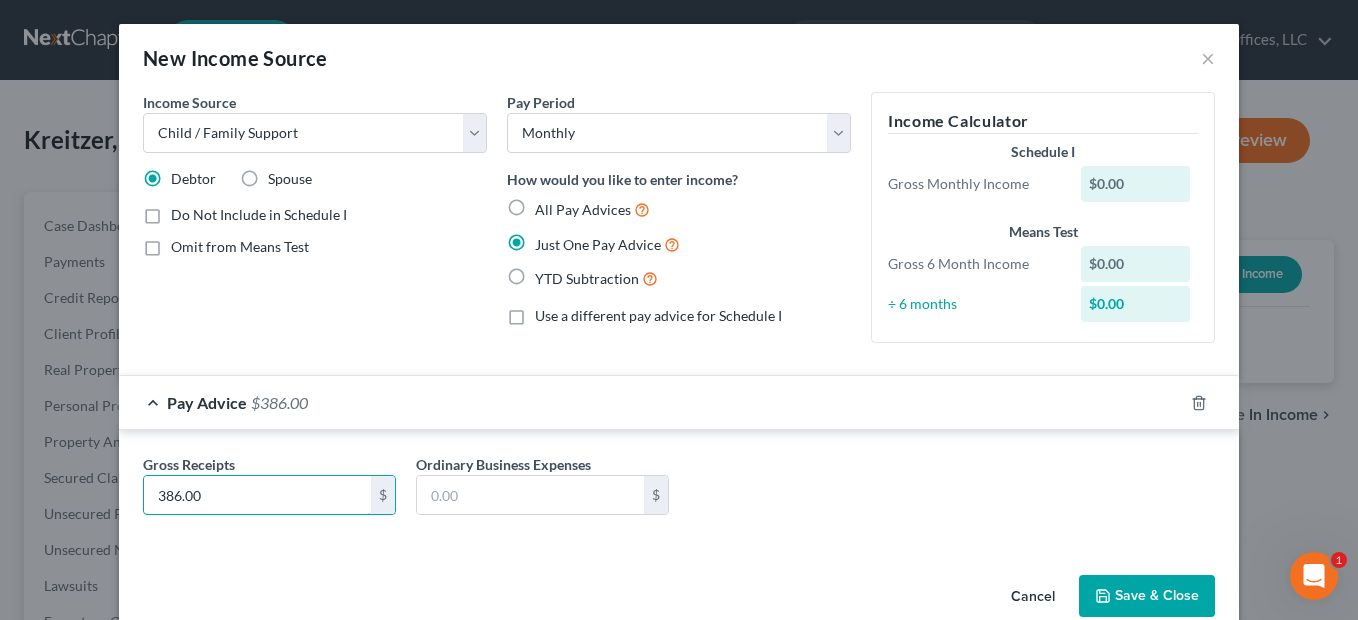 type on "386.00" 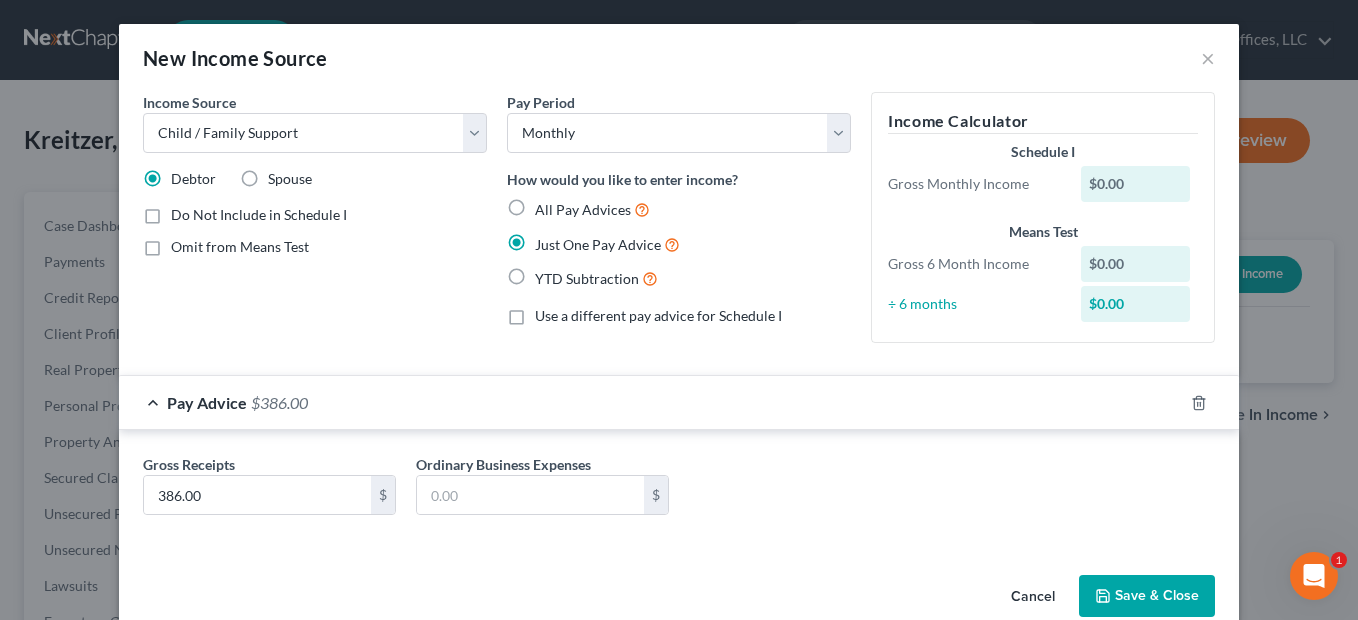click on "Save & Close" at bounding box center (1147, 596) 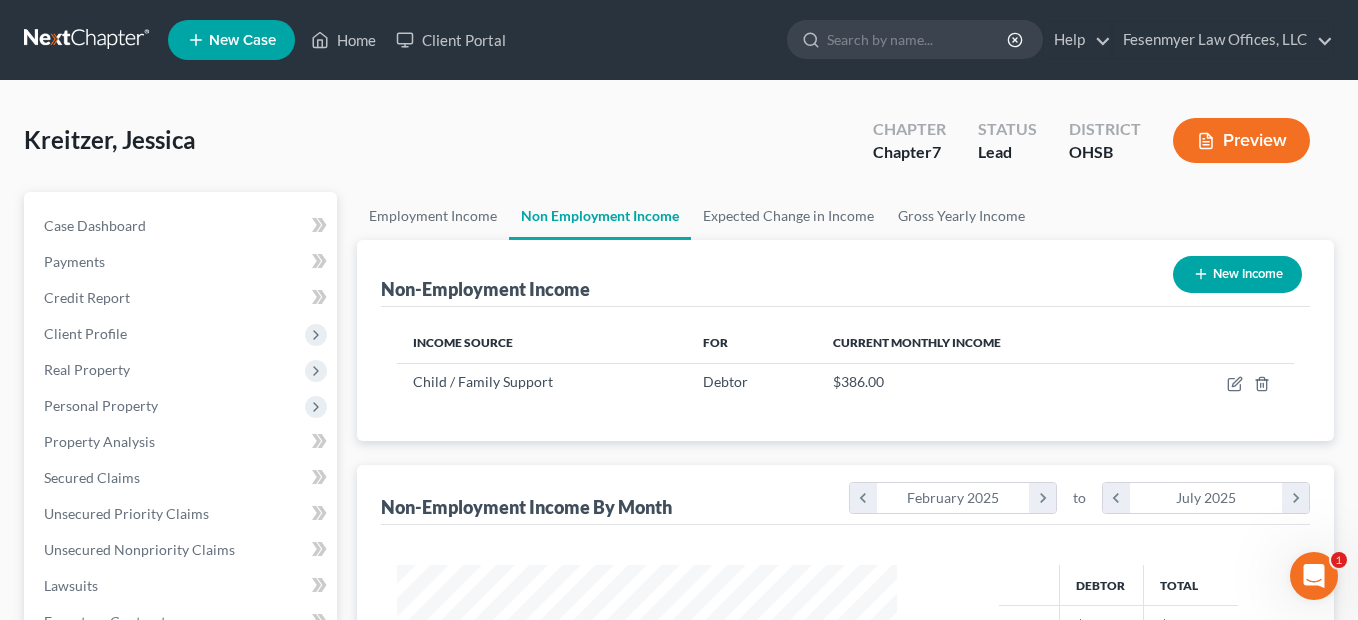 scroll, scrollTop: 999642, scrollLeft: 999460, axis: both 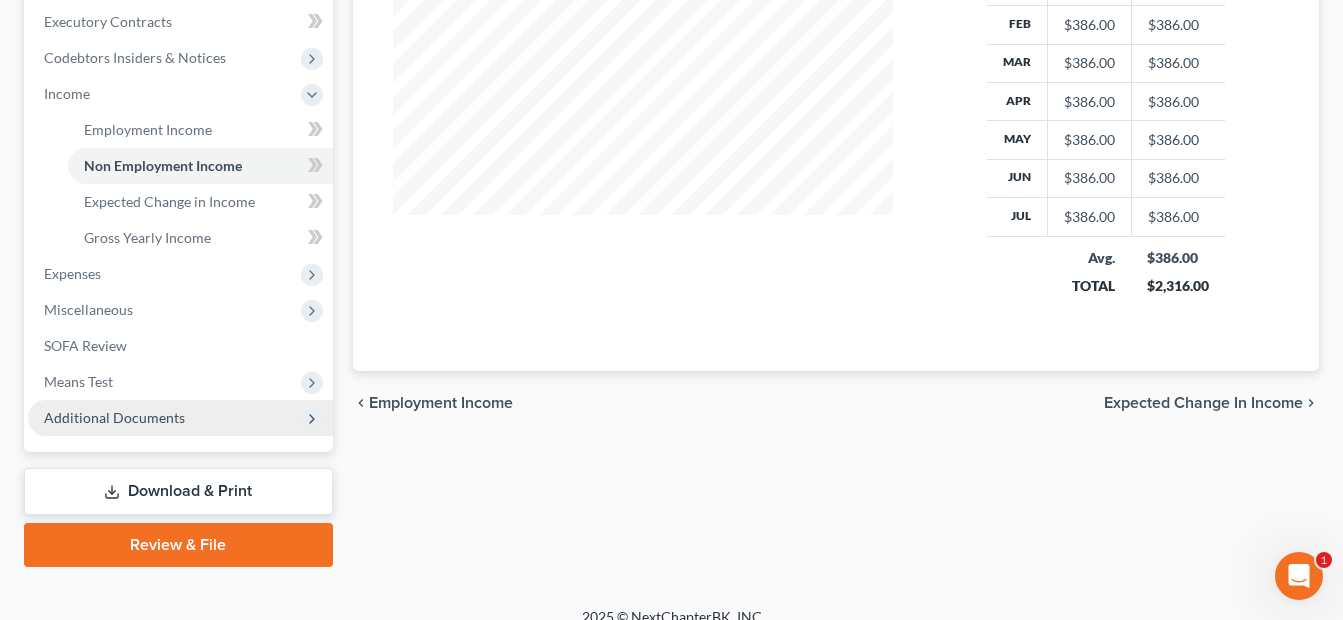 click on "Additional Documents" at bounding box center (114, 417) 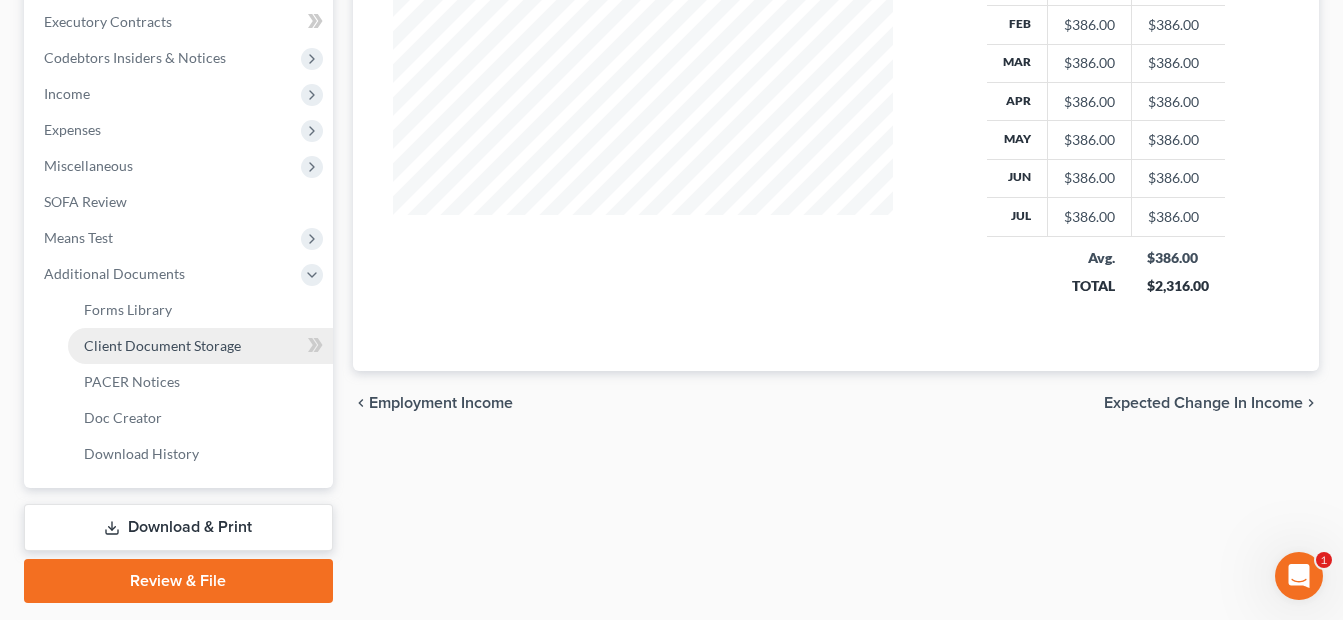 click on "Client Document Storage" at bounding box center [162, 345] 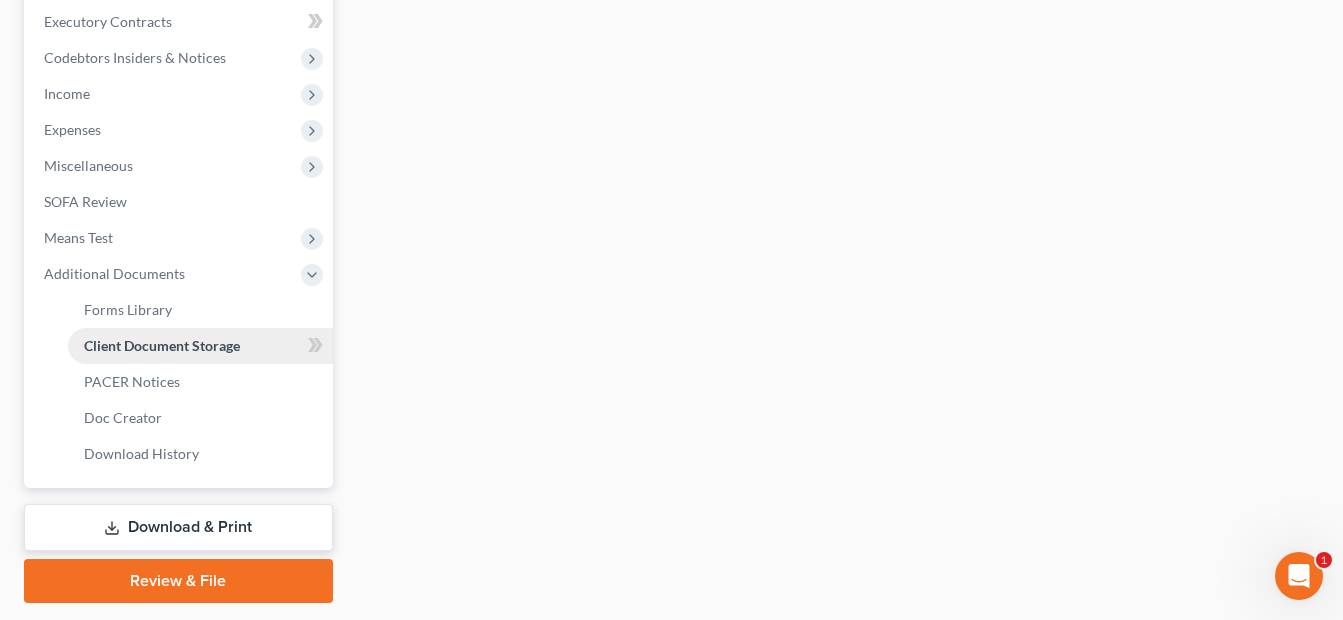scroll, scrollTop: 598, scrollLeft: 0, axis: vertical 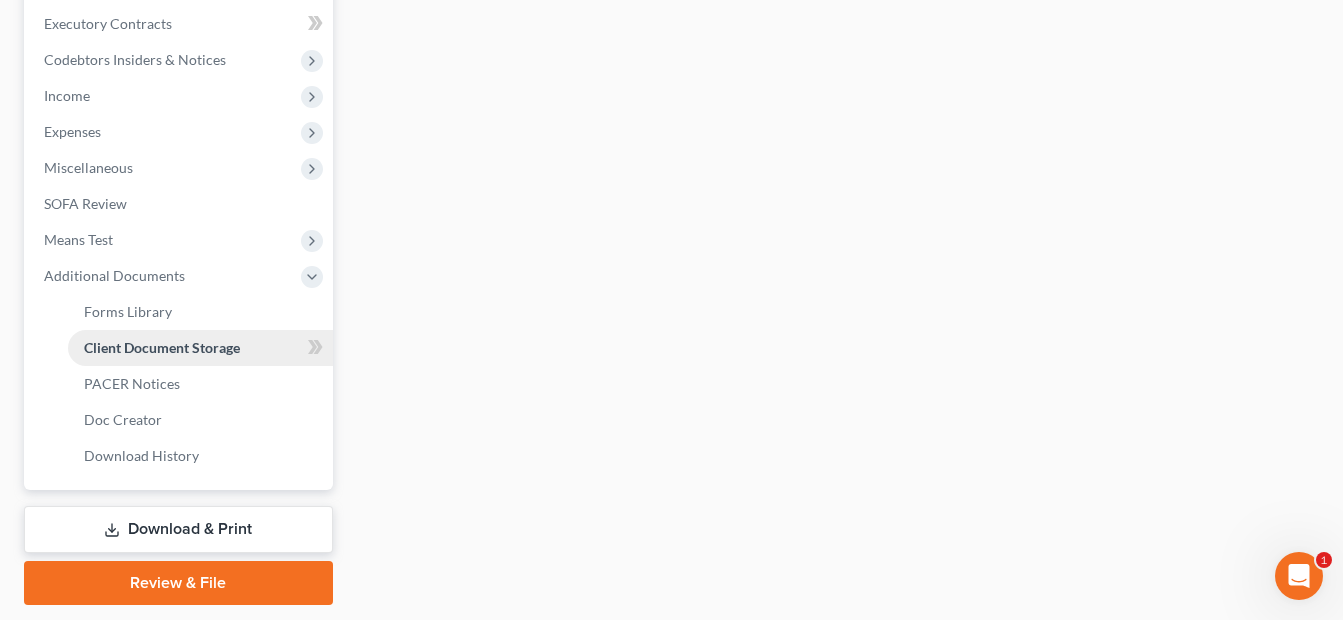 select on "7" 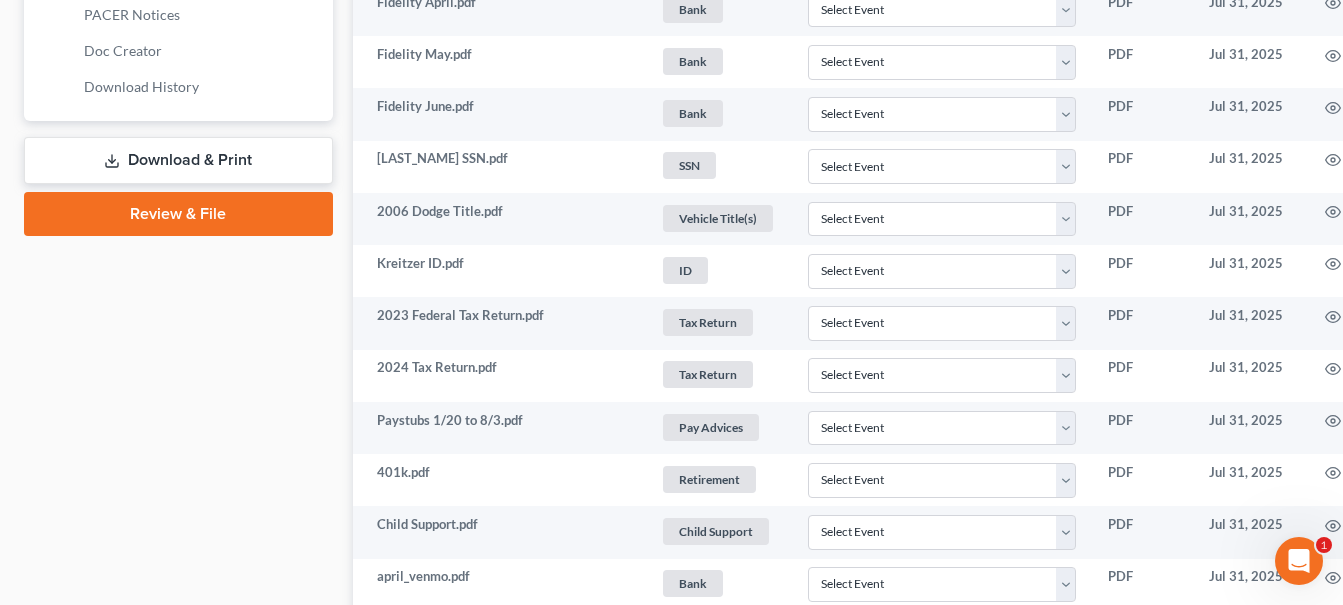scroll, scrollTop: 1000, scrollLeft: 0, axis: vertical 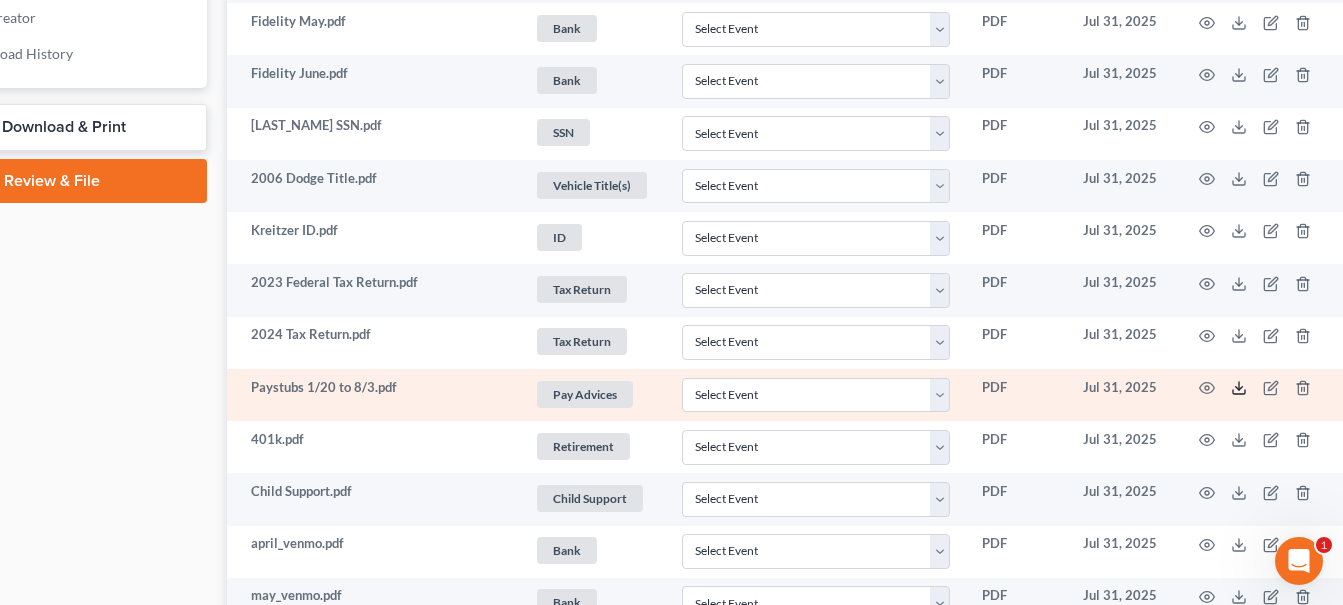 click 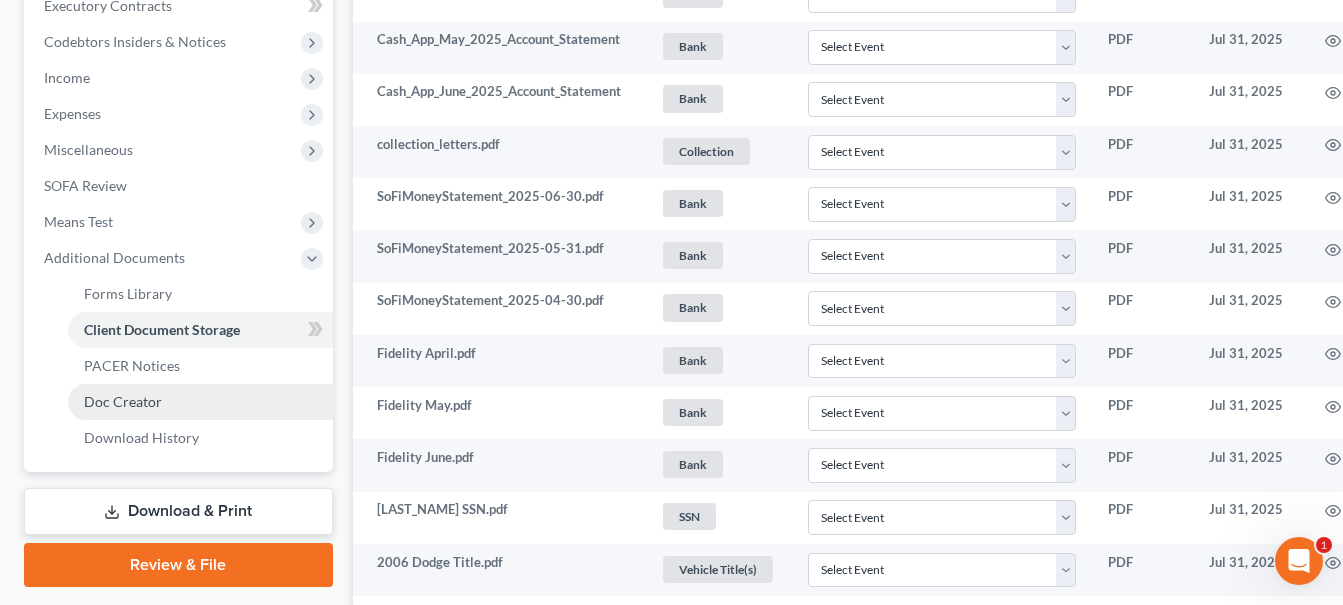scroll, scrollTop: 600, scrollLeft: 0, axis: vertical 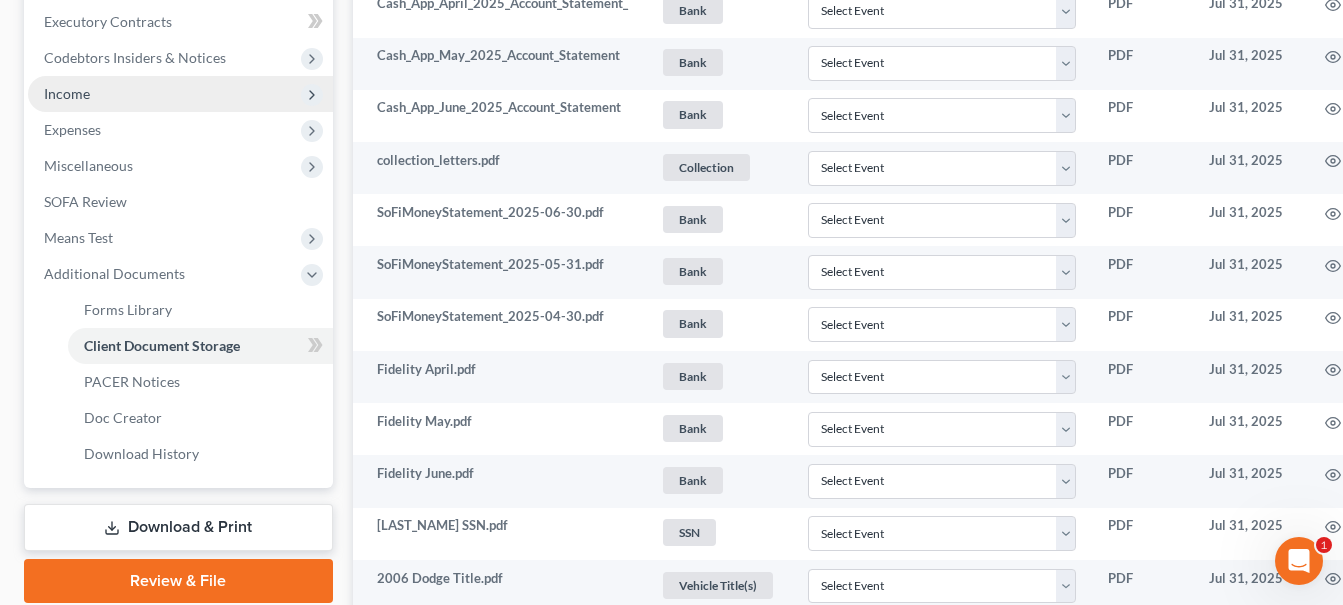 click on "Income" at bounding box center [180, 94] 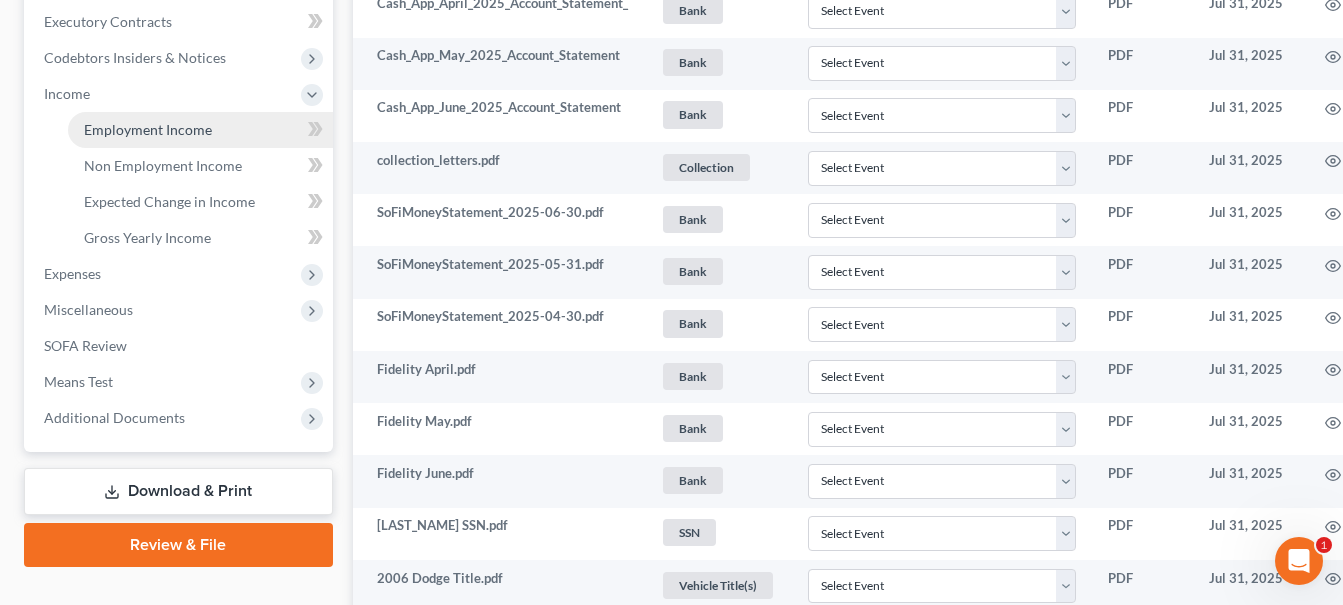 click on "Employment Income" at bounding box center [148, 129] 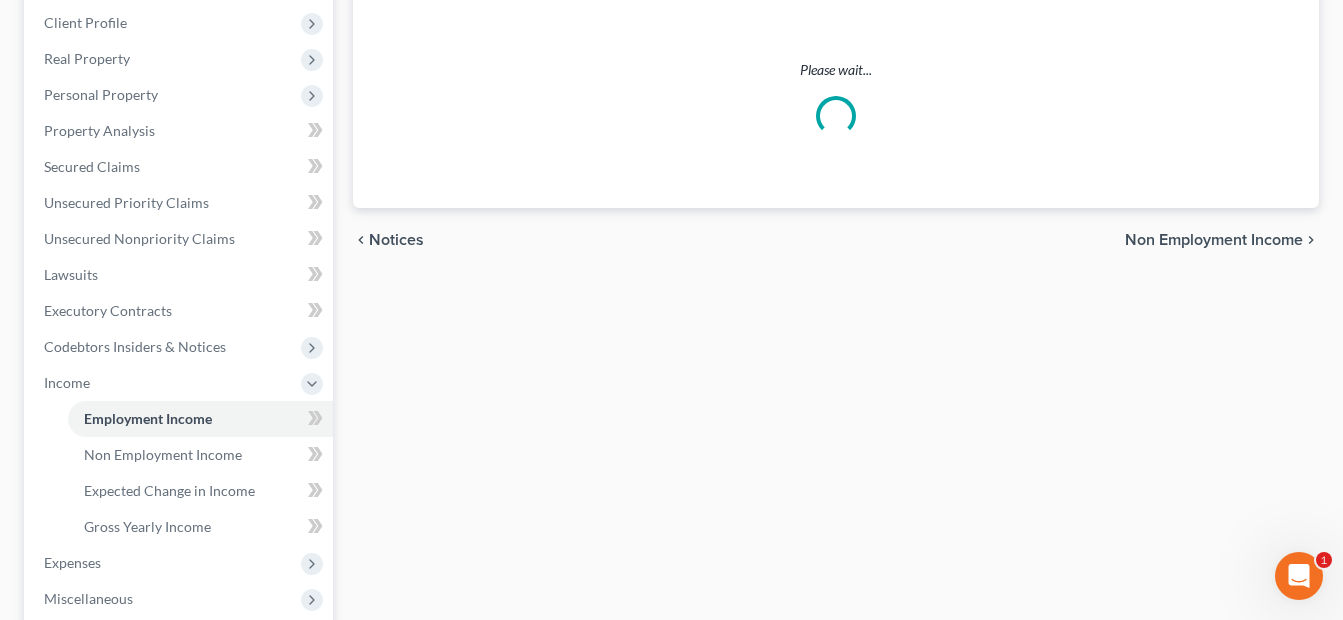 scroll, scrollTop: 0, scrollLeft: 0, axis: both 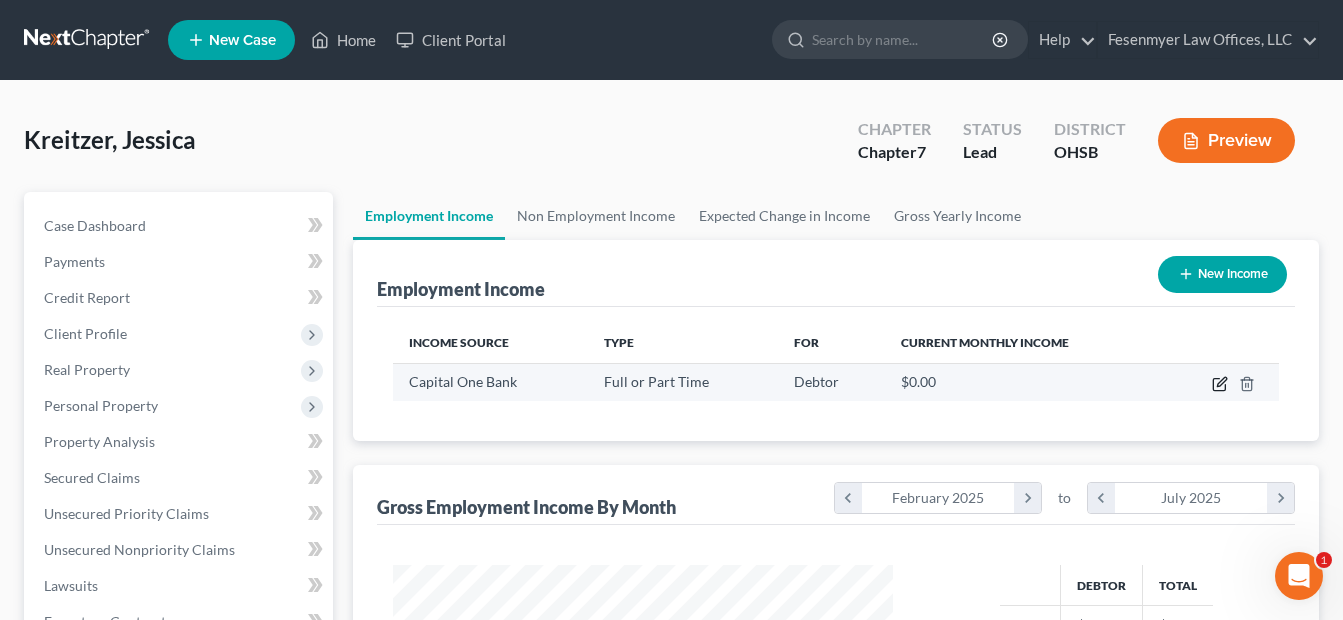 click 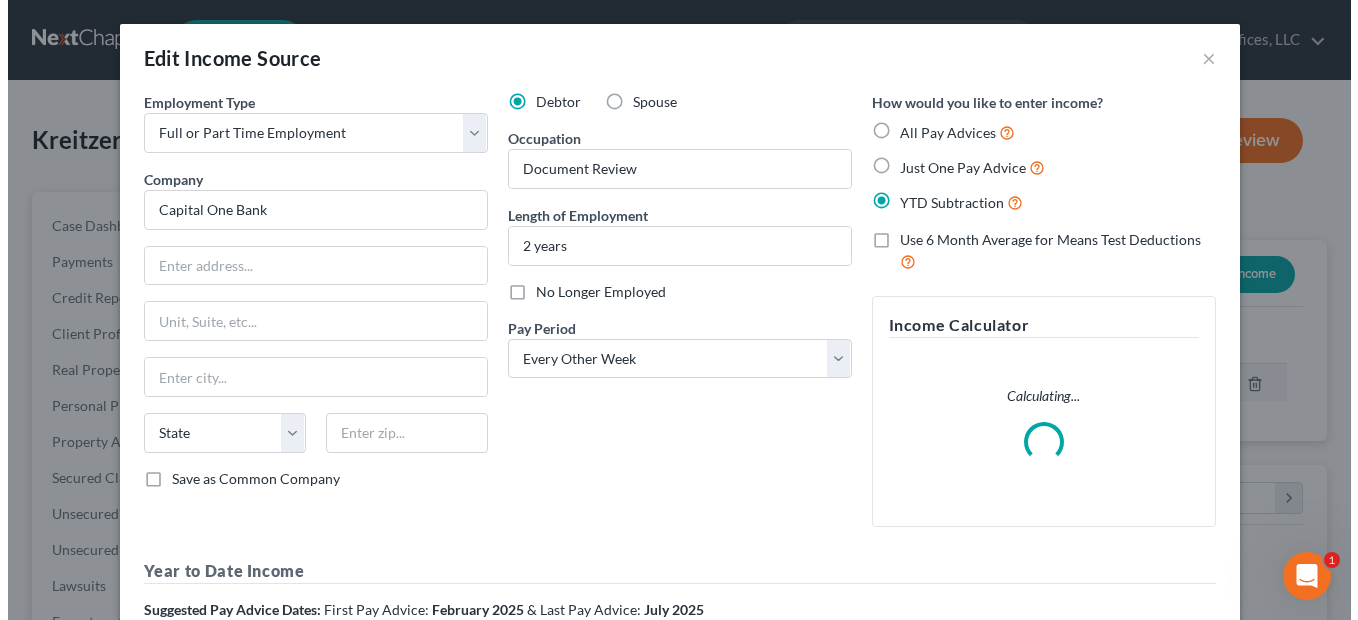 scroll, scrollTop: 999642, scrollLeft: 999453, axis: both 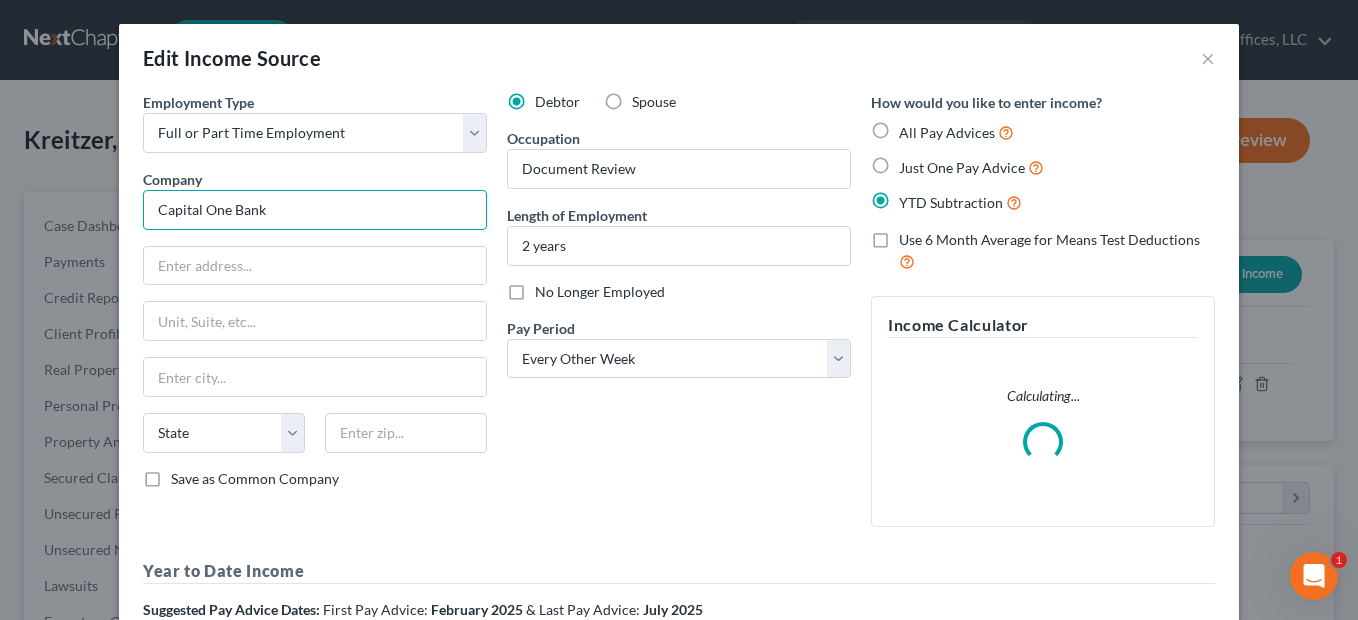 click on "Capital One Bank" at bounding box center (315, 210) 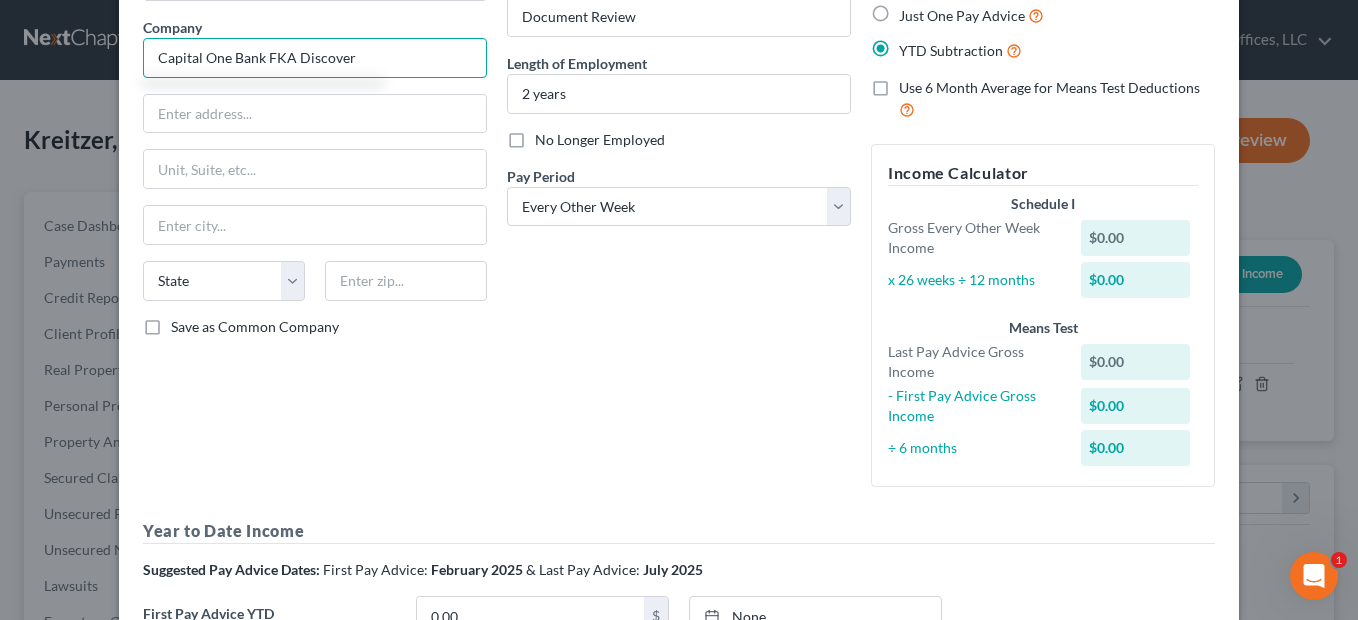 scroll, scrollTop: 300, scrollLeft: 0, axis: vertical 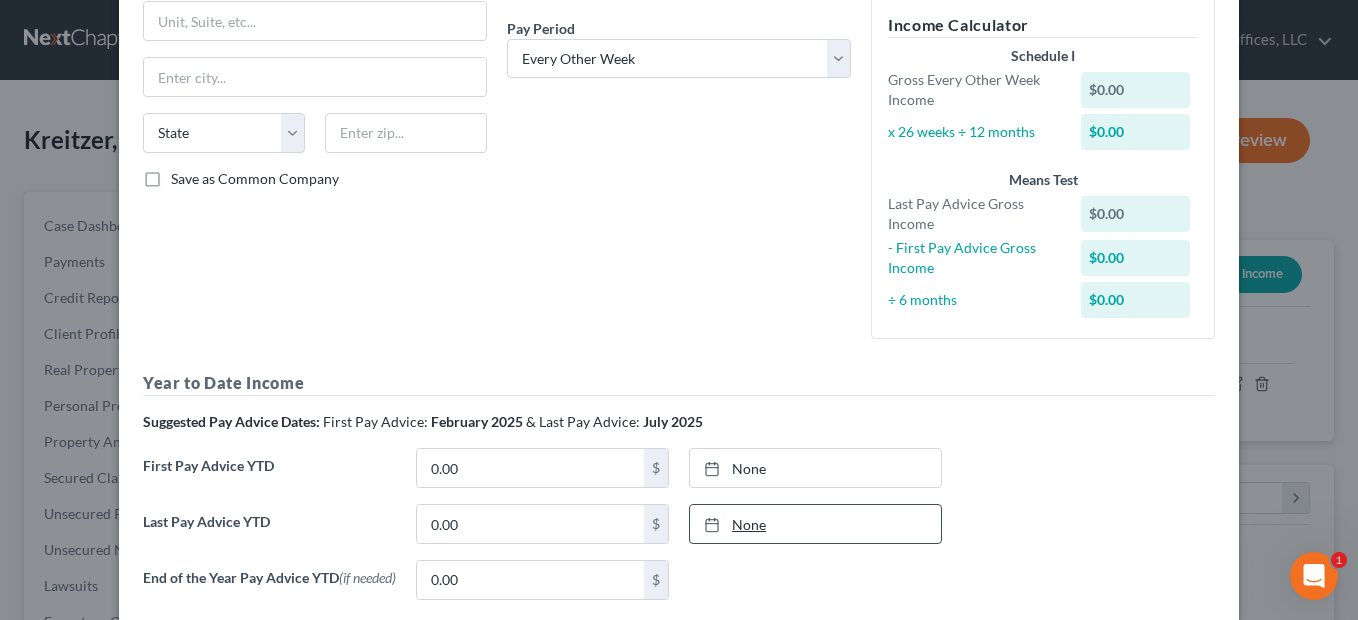 type on "Capital One Bank FKA Discover" 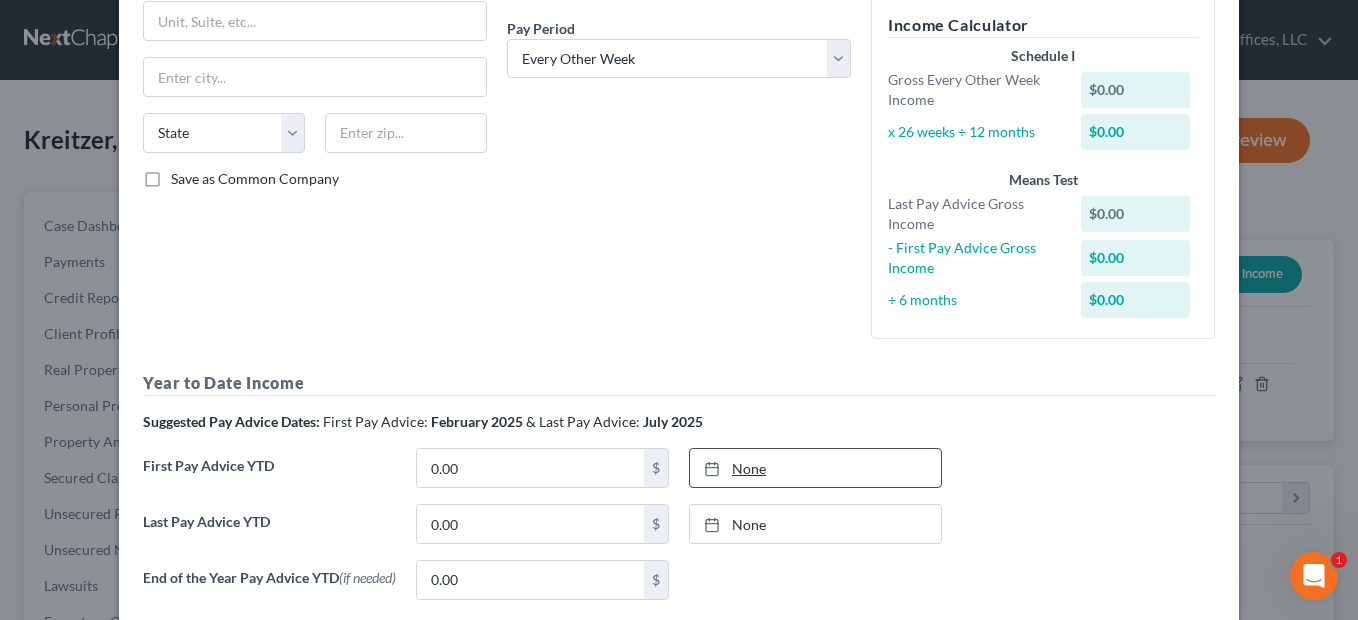 click on "None" at bounding box center (815, 524) 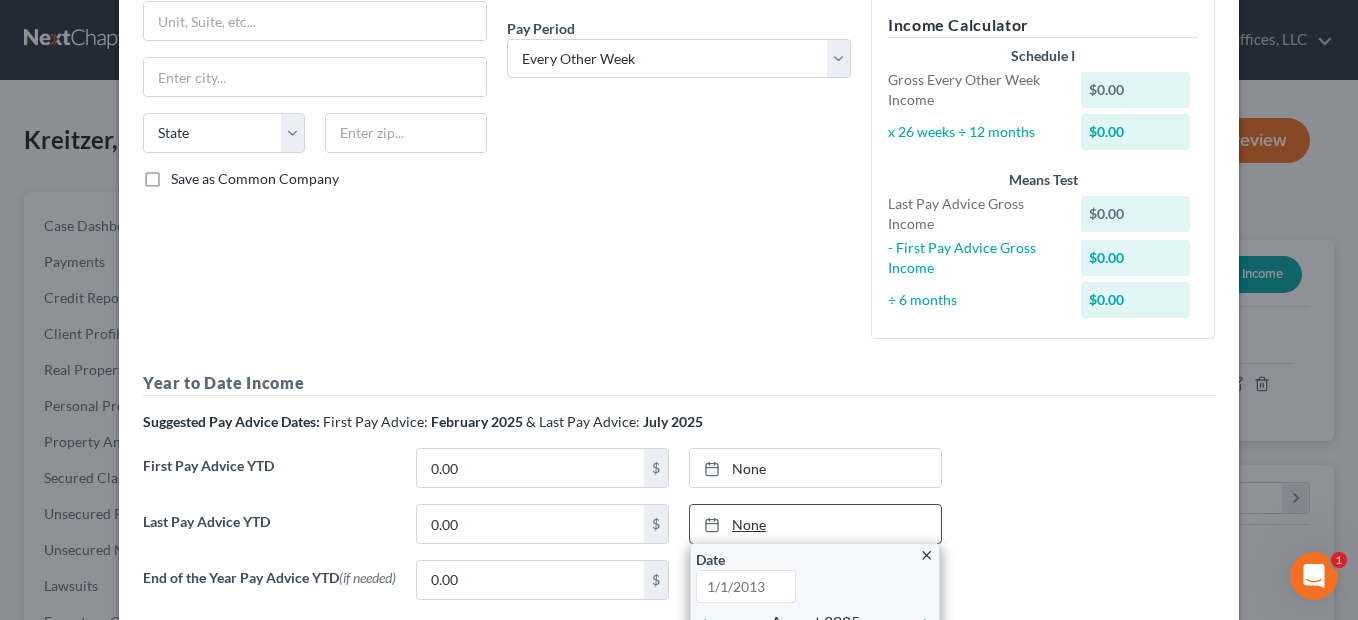 scroll, scrollTop: 500, scrollLeft: 0, axis: vertical 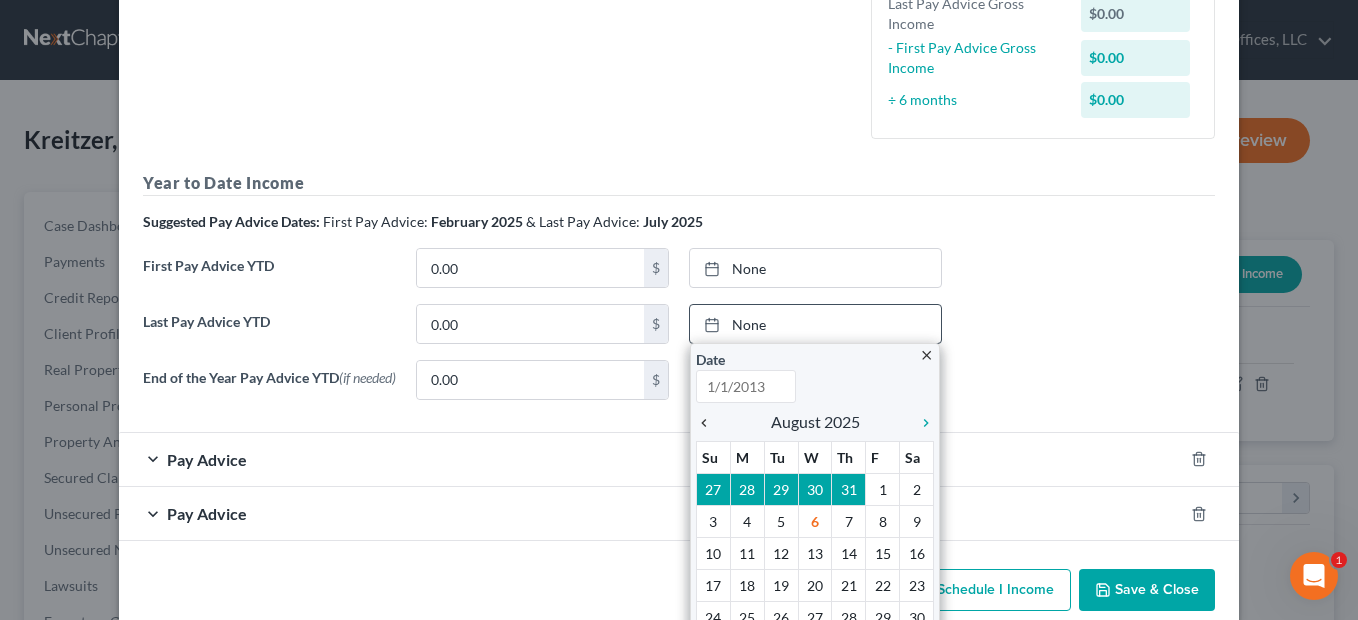 click on "chevron_left" at bounding box center (709, 422) 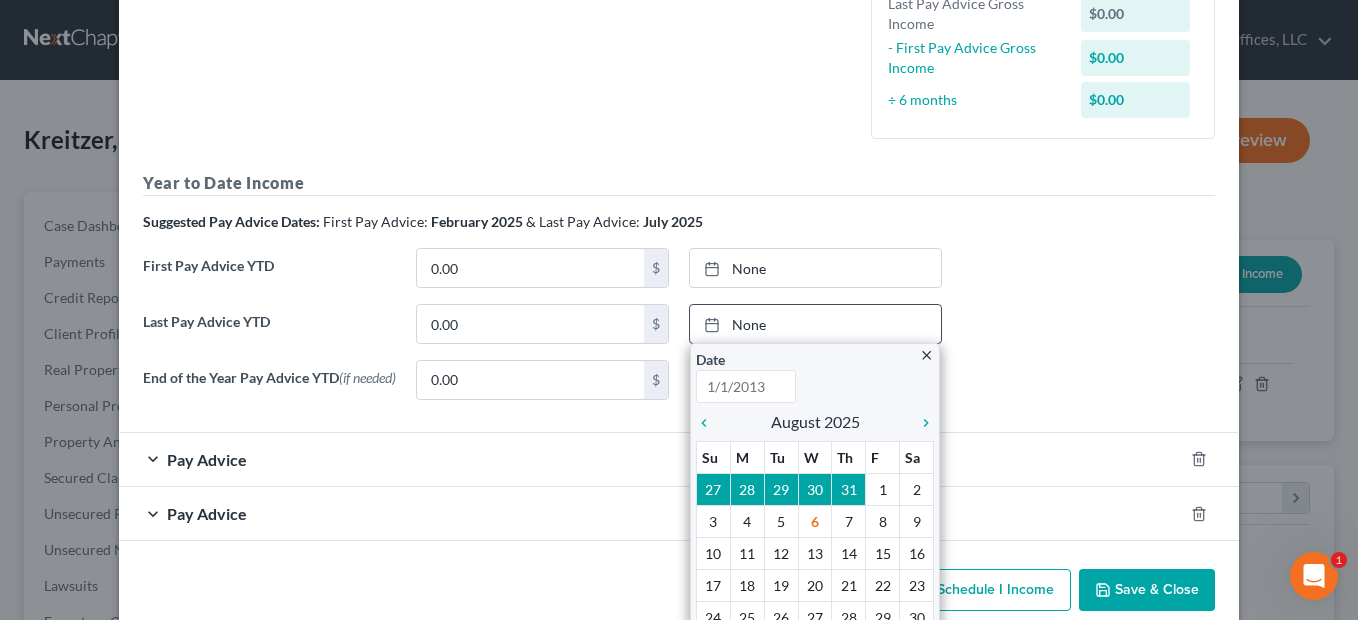 type on "8/6/2025" 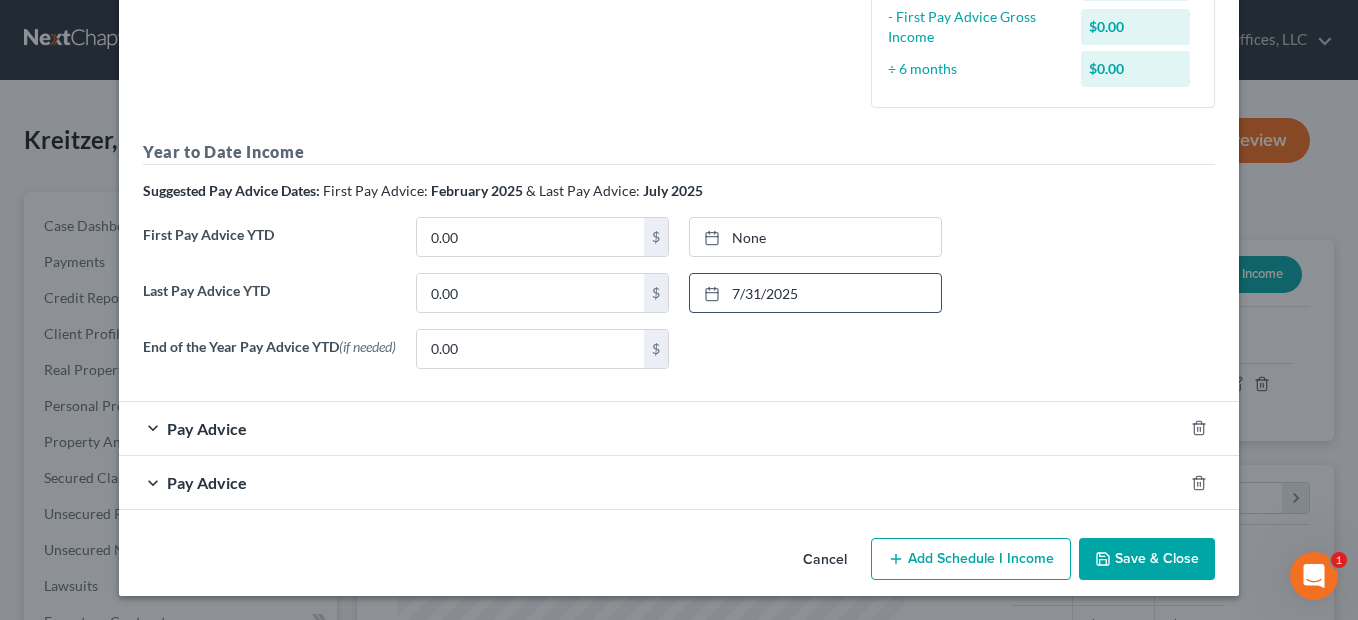 scroll, scrollTop: 535, scrollLeft: 0, axis: vertical 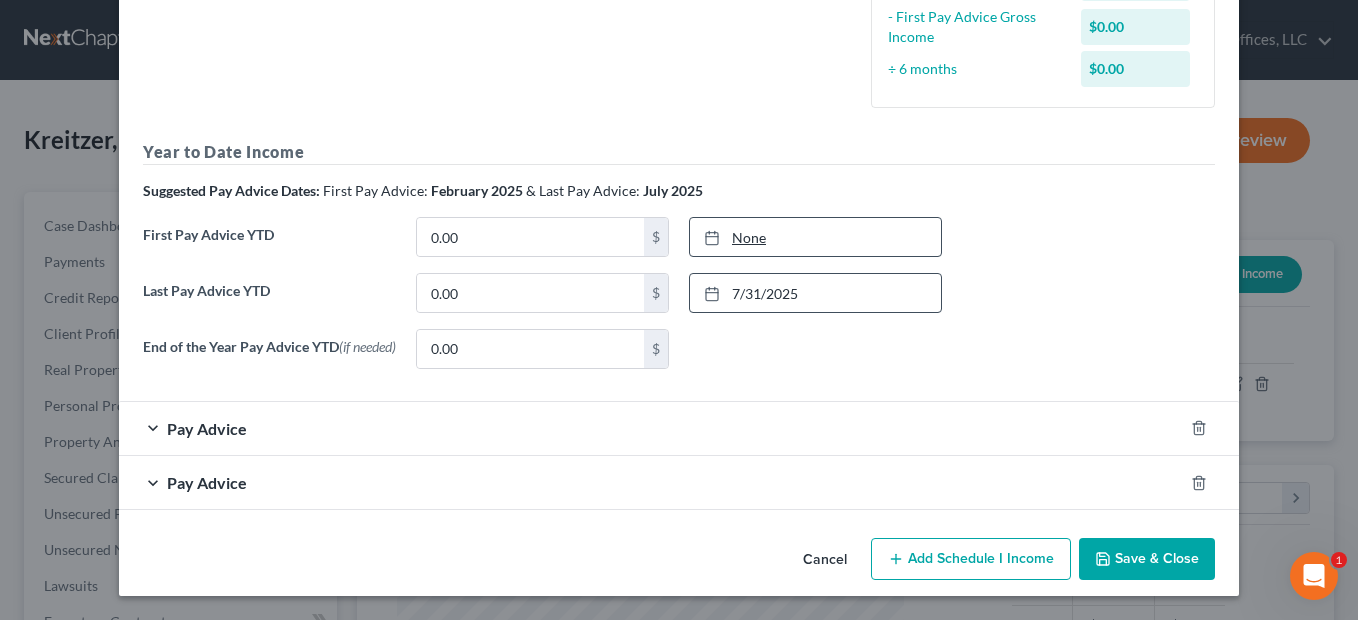 click on "None" at bounding box center [815, 237] 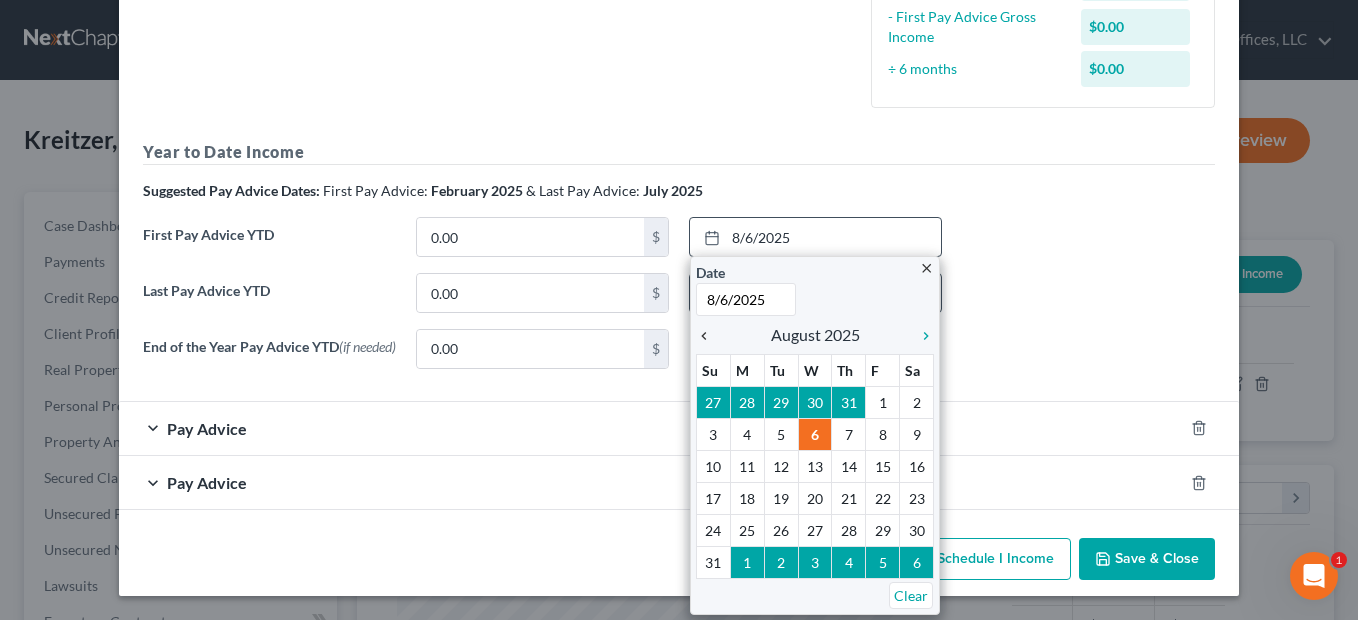 click on "chevron_left" at bounding box center (709, 336) 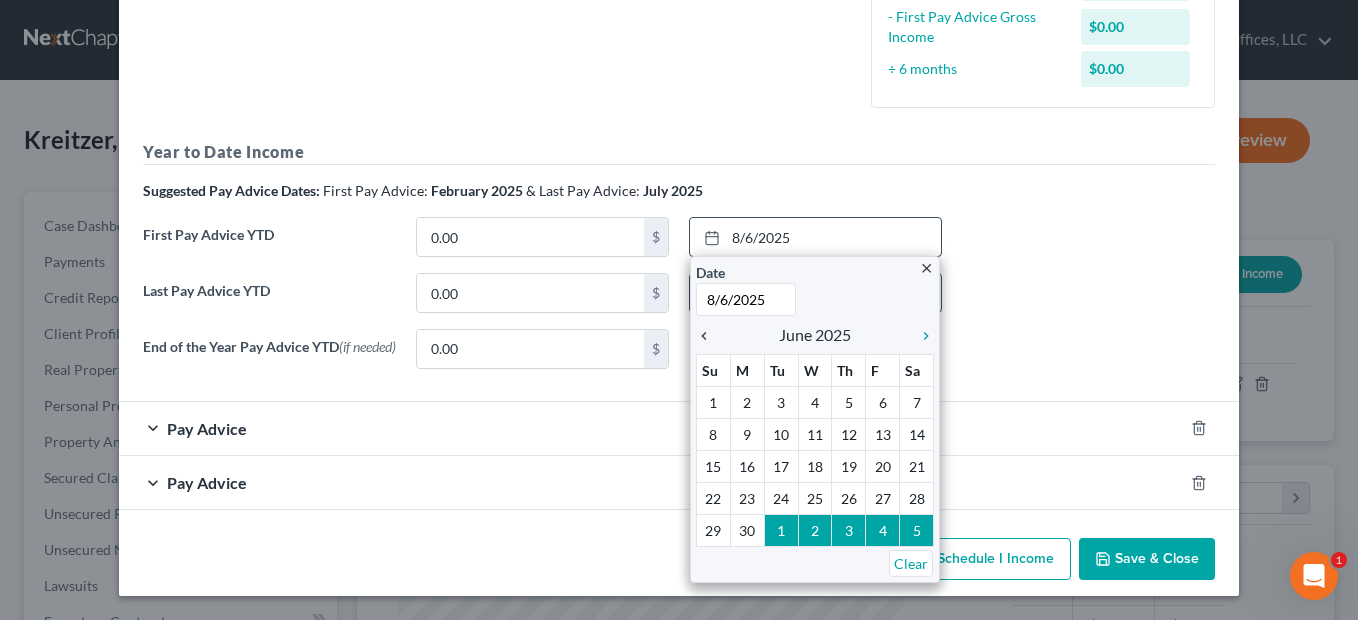 click on "chevron_left" at bounding box center [709, 336] 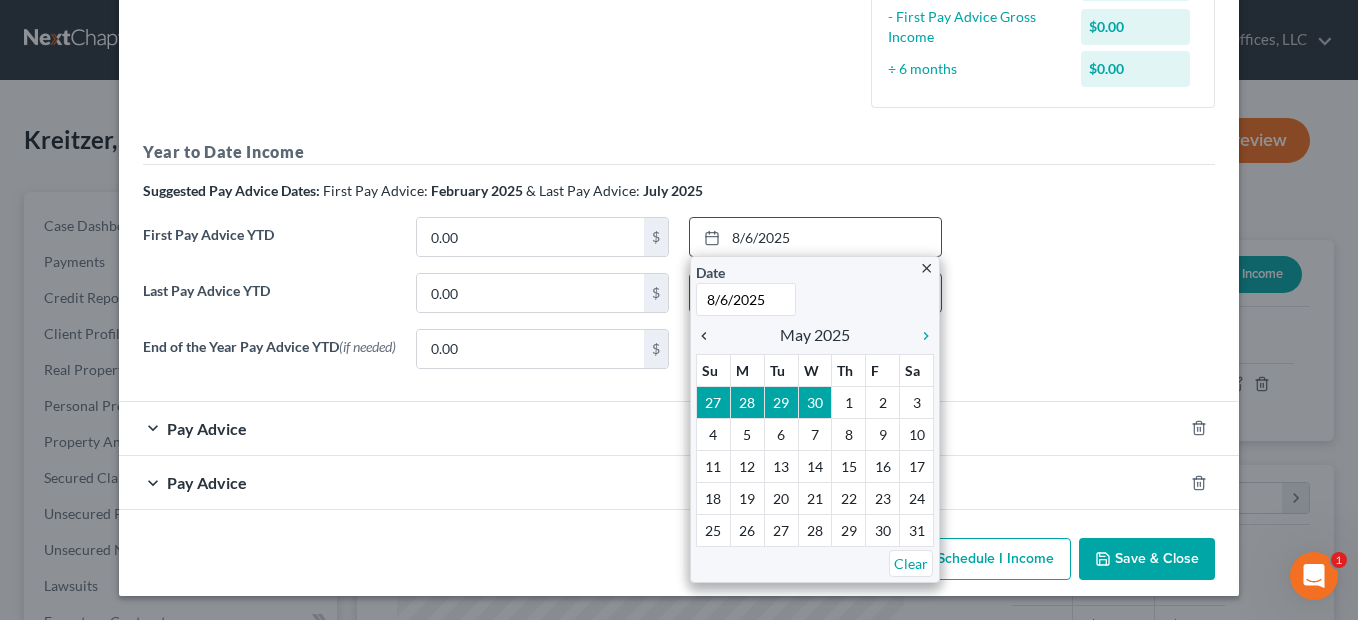 click on "chevron_left" at bounding box center [709, 336] 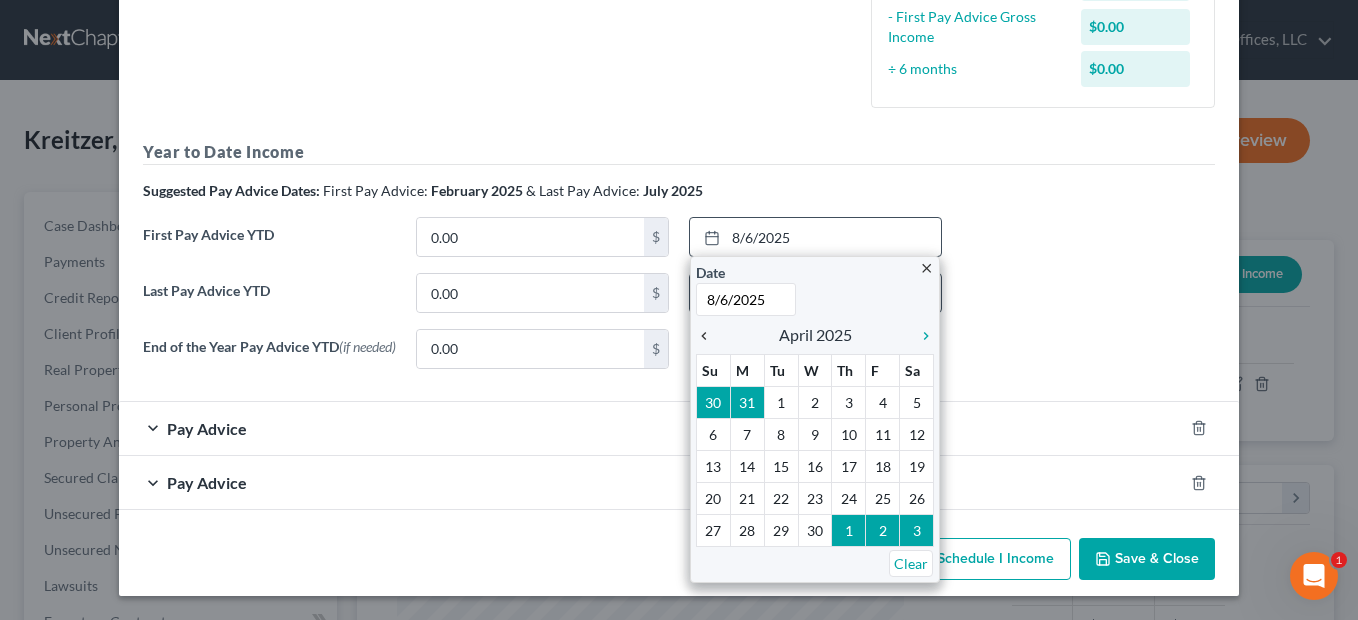 click on "chevron_left" at bounding box center [709, 336] 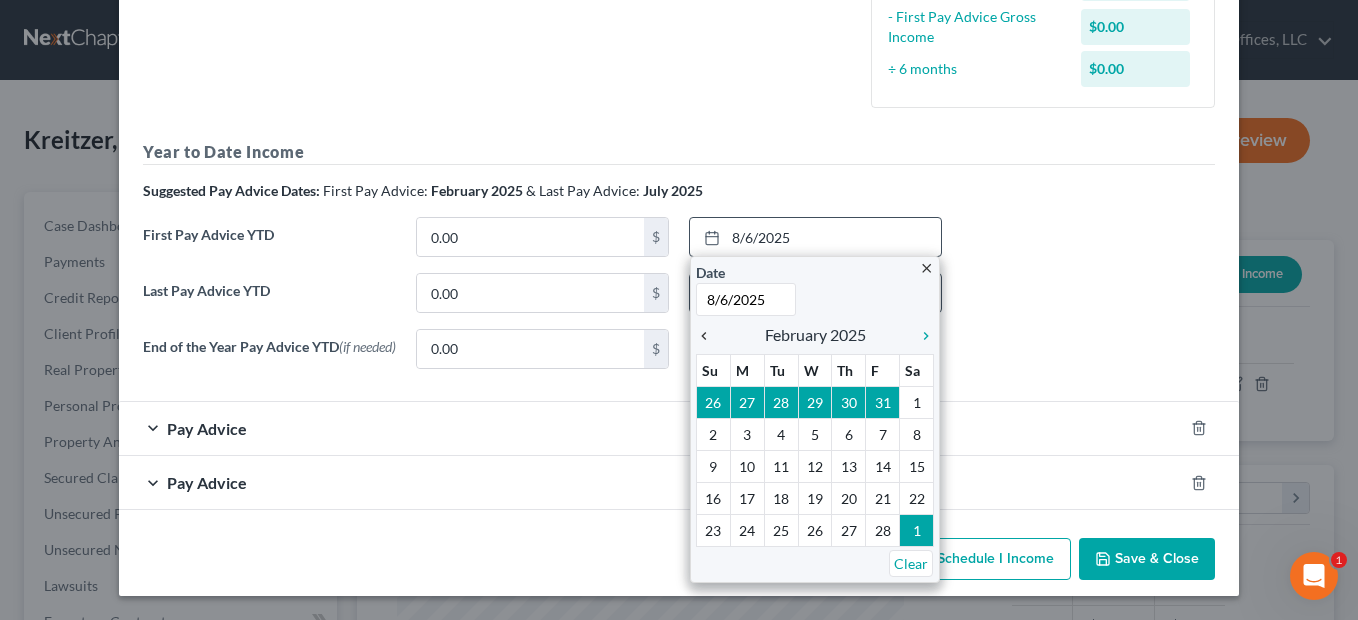 click on "chevron_left" at bounding box center (709, 336) 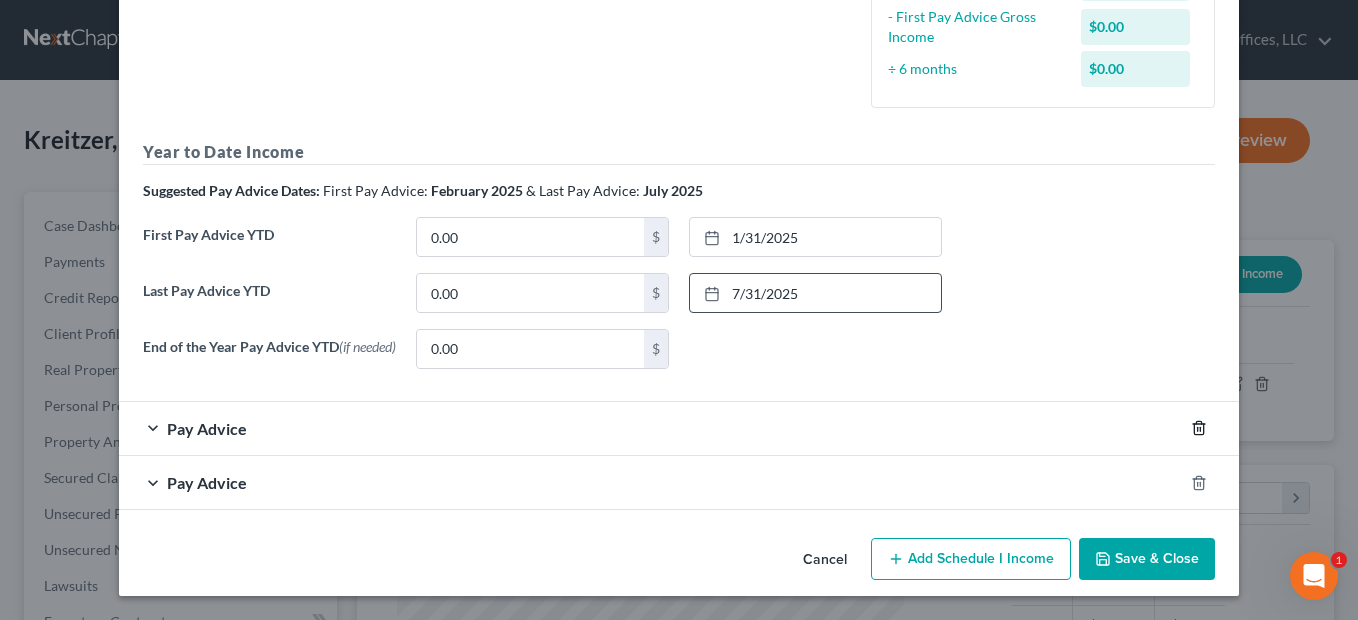 click 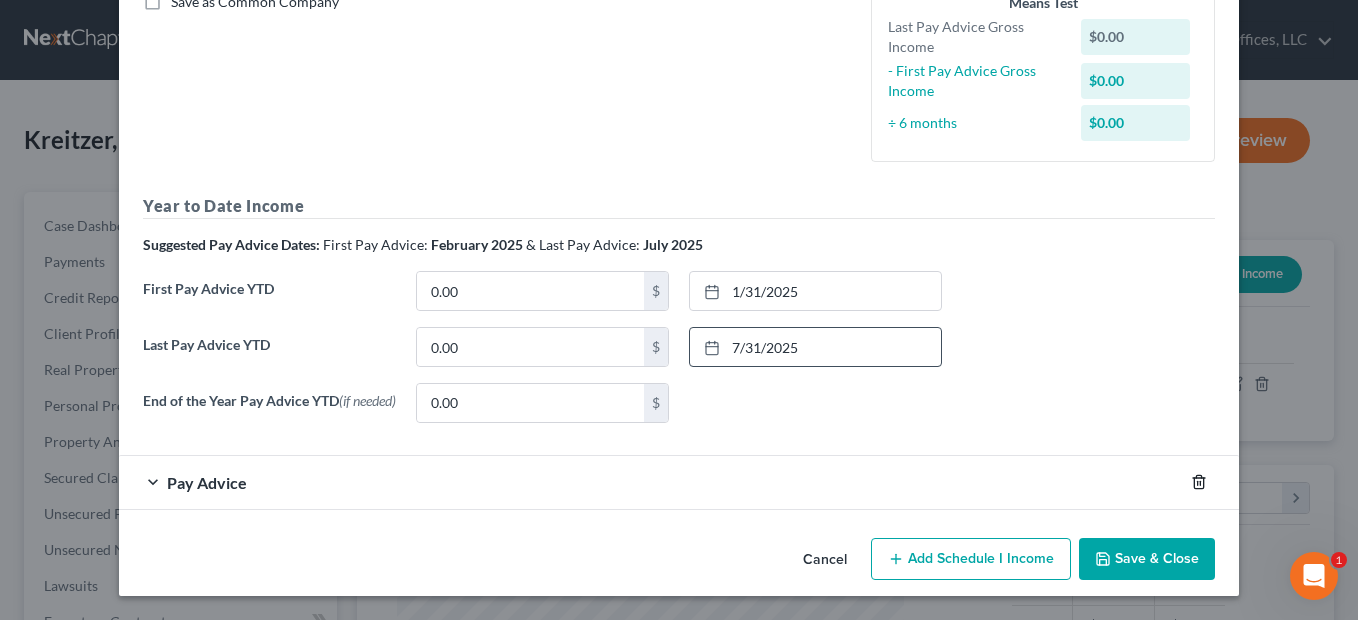 click 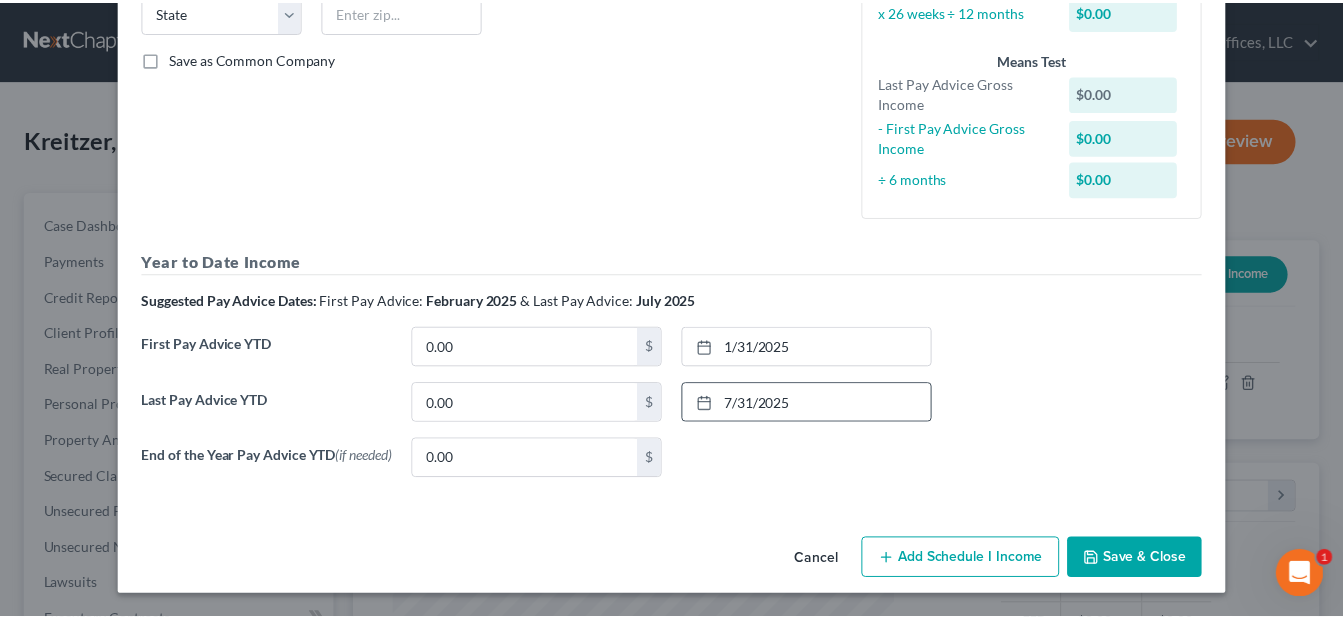 scroll, scrollTop: 426, scrollLeft: 0, axis: vertical 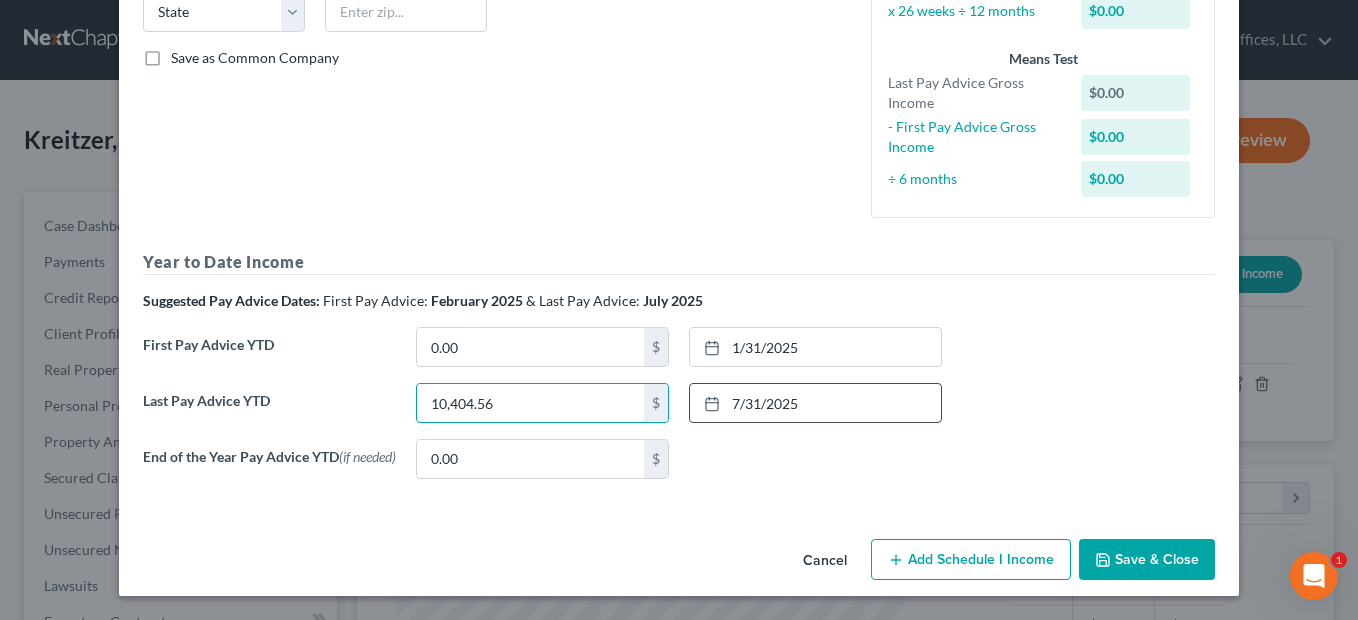 type on "10,404.56" 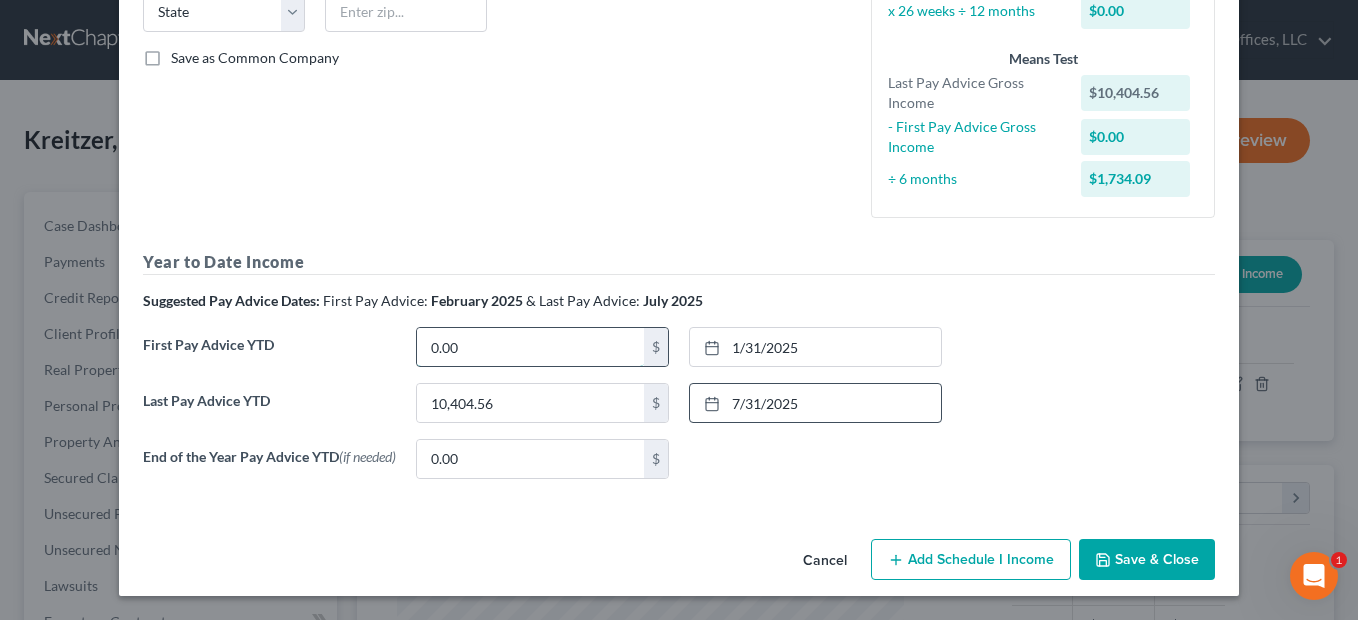 paste on "3,994.08" 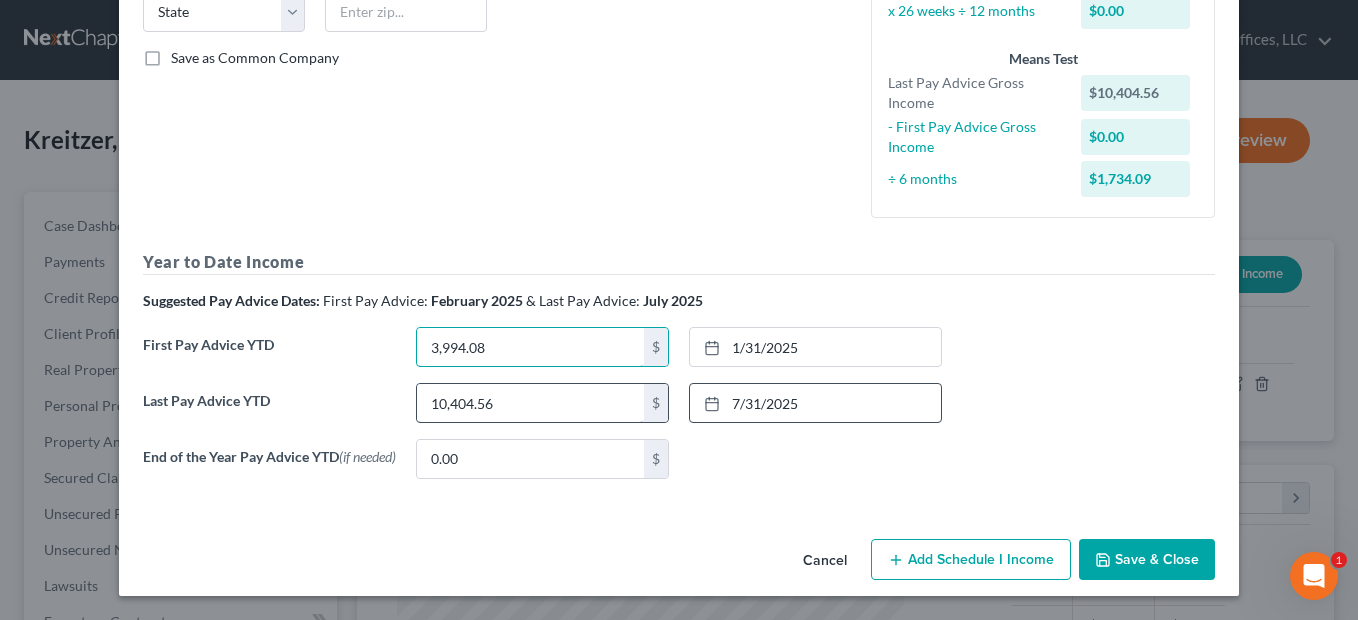 type on "3,994.08" 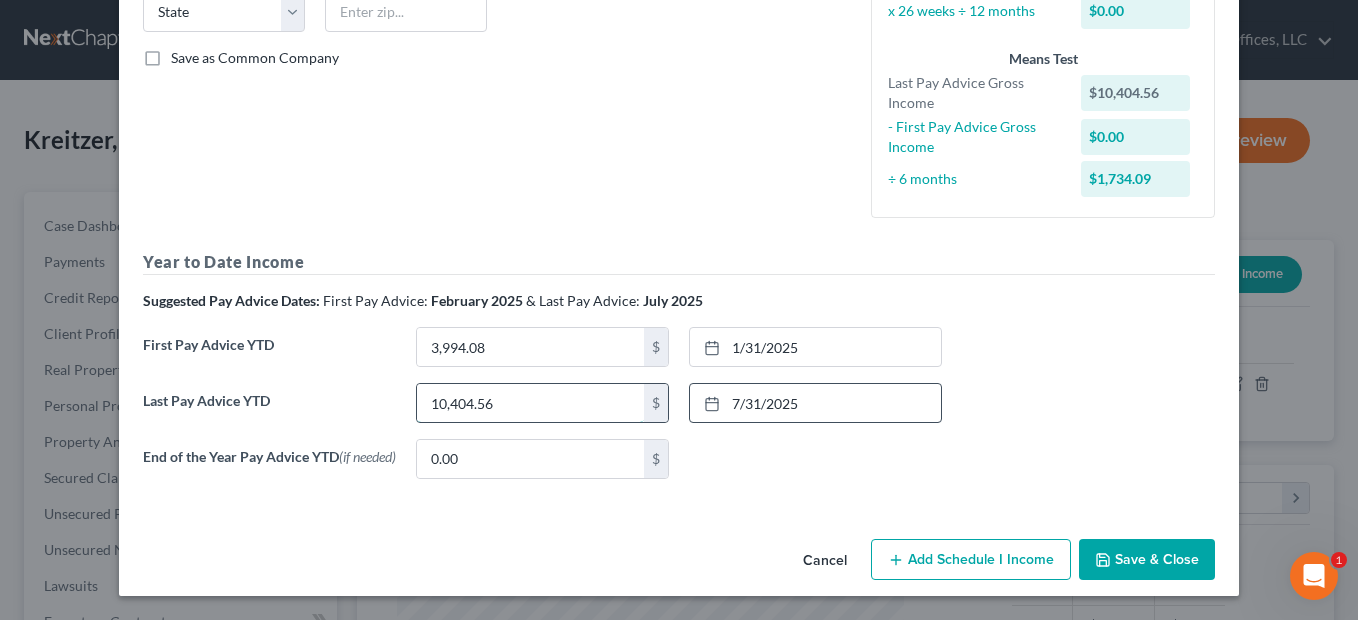 click on "10,404.56" at bounding box center [530, 403] 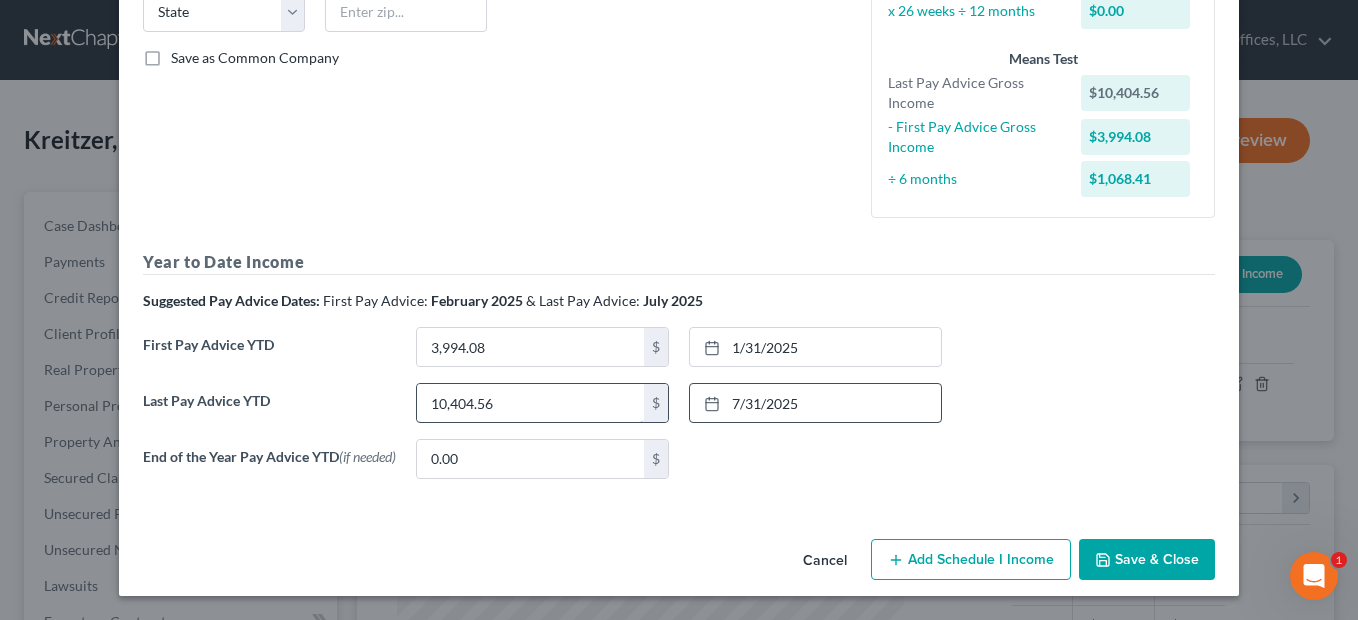 click on "10,404.56" at bounding box center (530, 403) 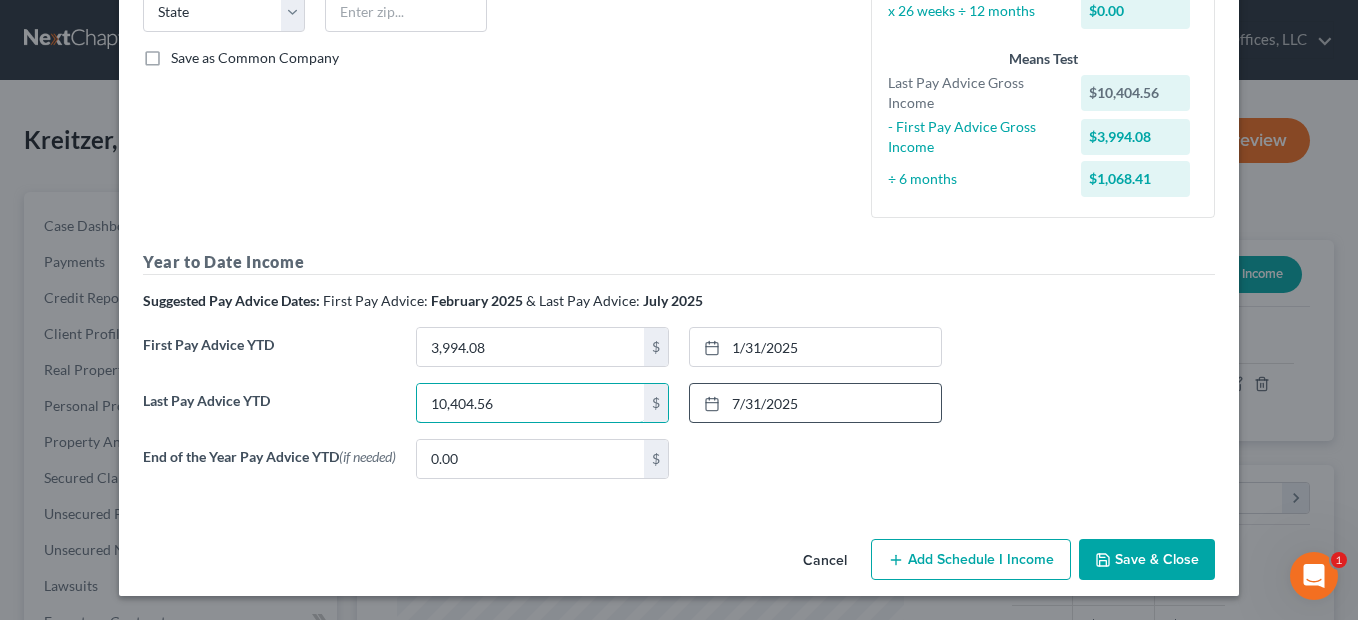 drag, startPoint x: 490, startPoint y: 396, endPoint x: 393, endPoint y: 396, distance: 97 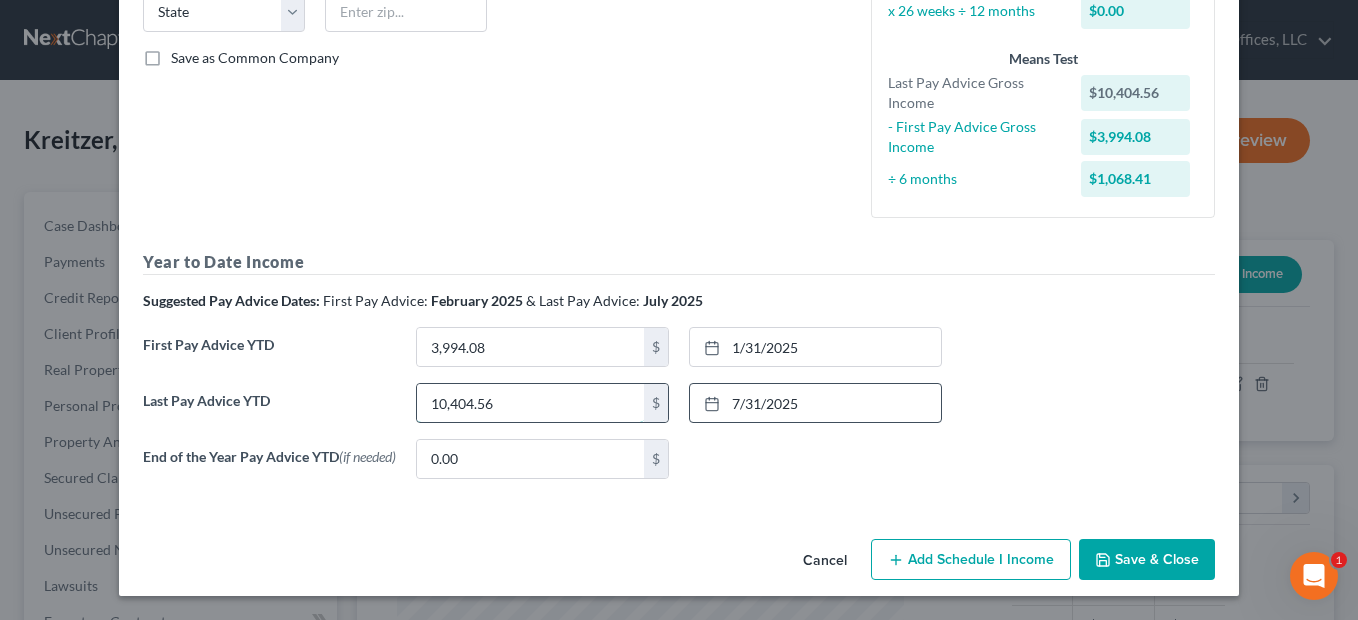 paste on "31,420.78" 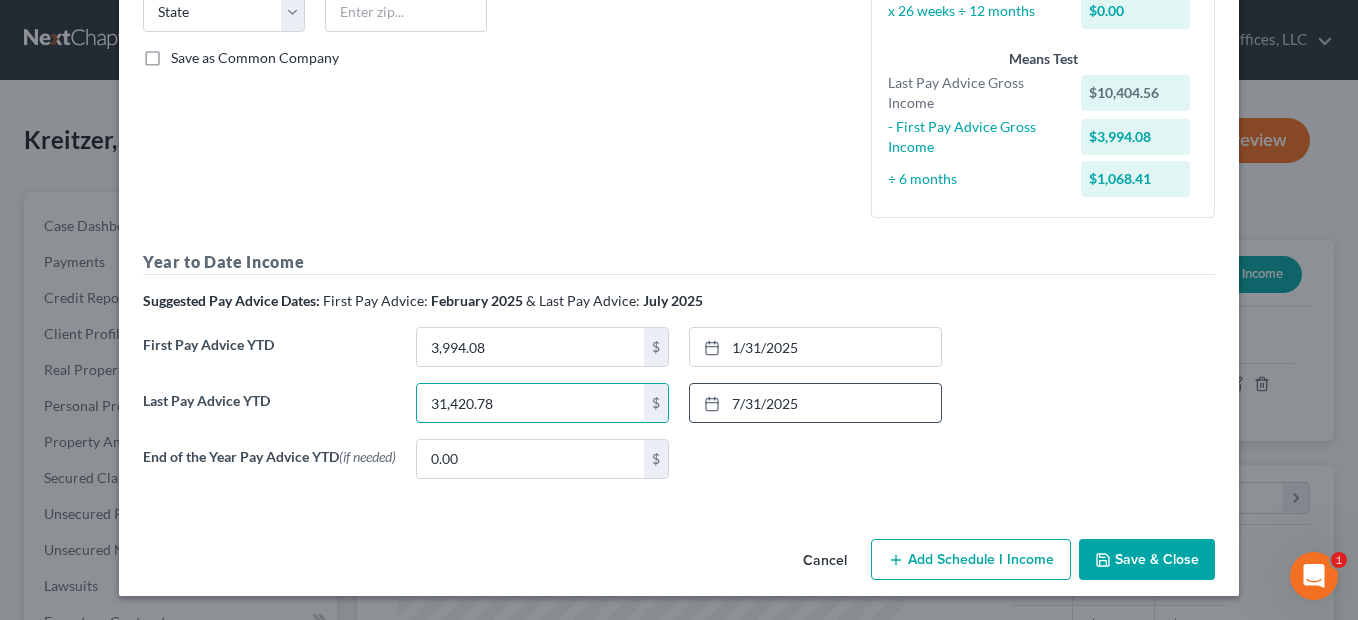 type on "31,420.78" 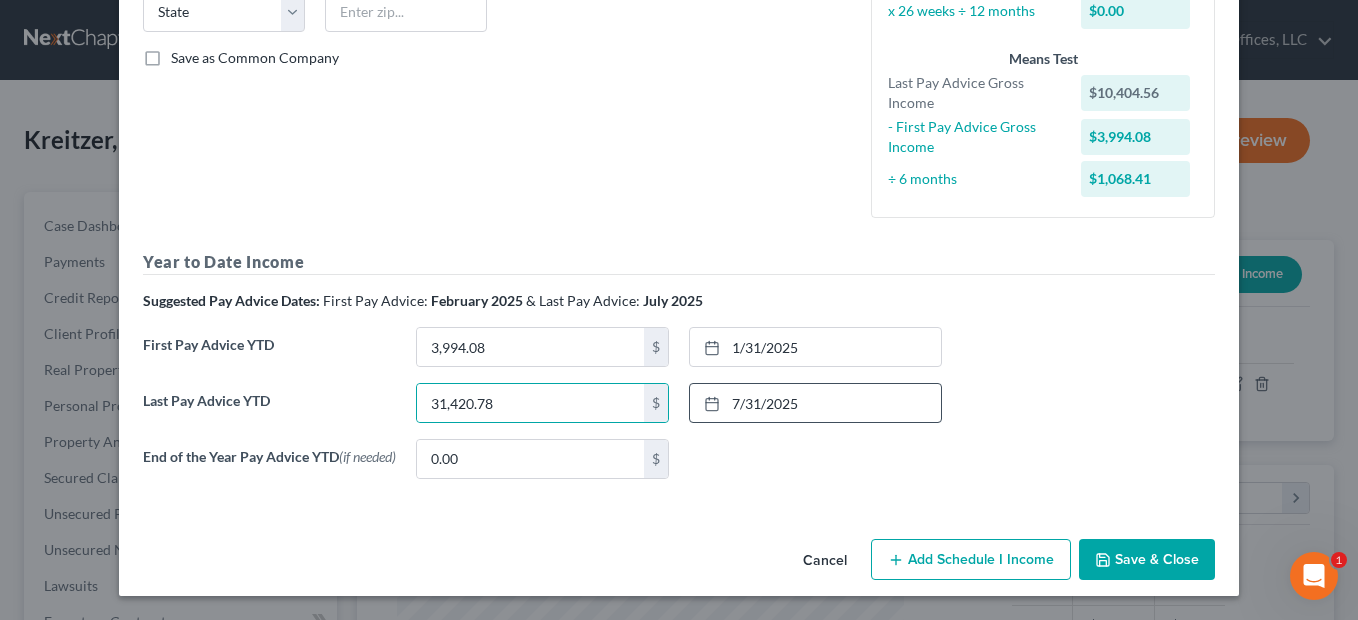 click on "Save & Close" at bounding box center (1147, 560) 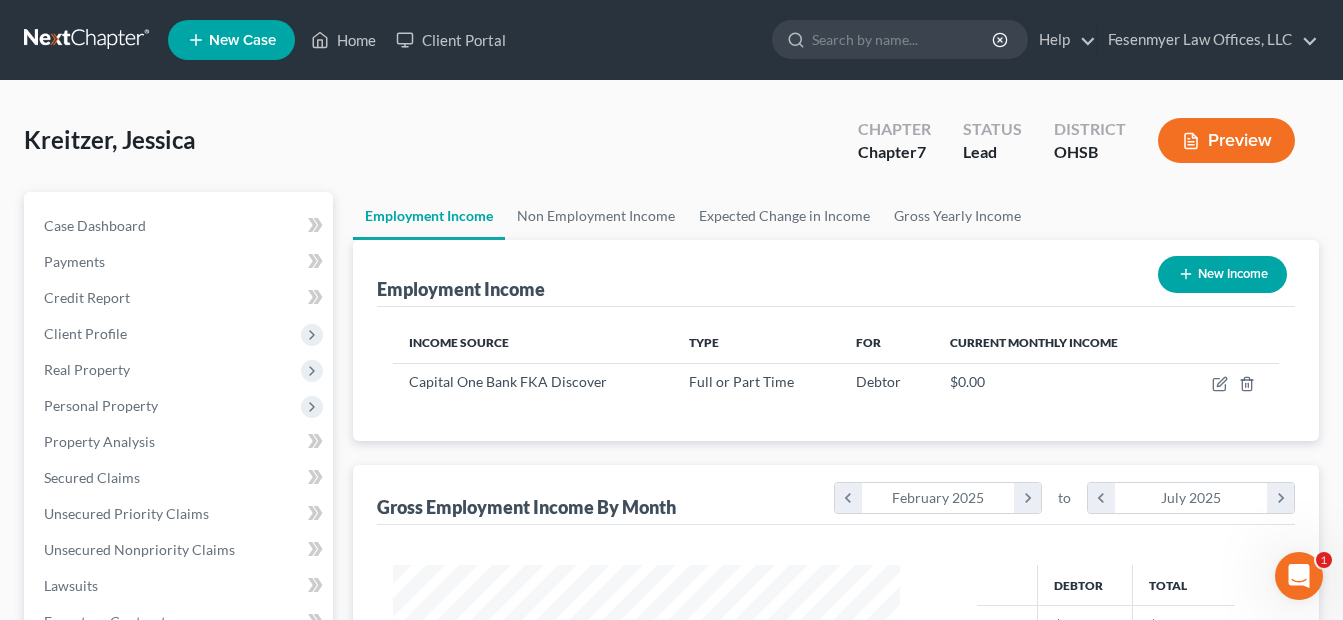 scroll, scrollTop: 359, scrollLeft: 541, axis: both 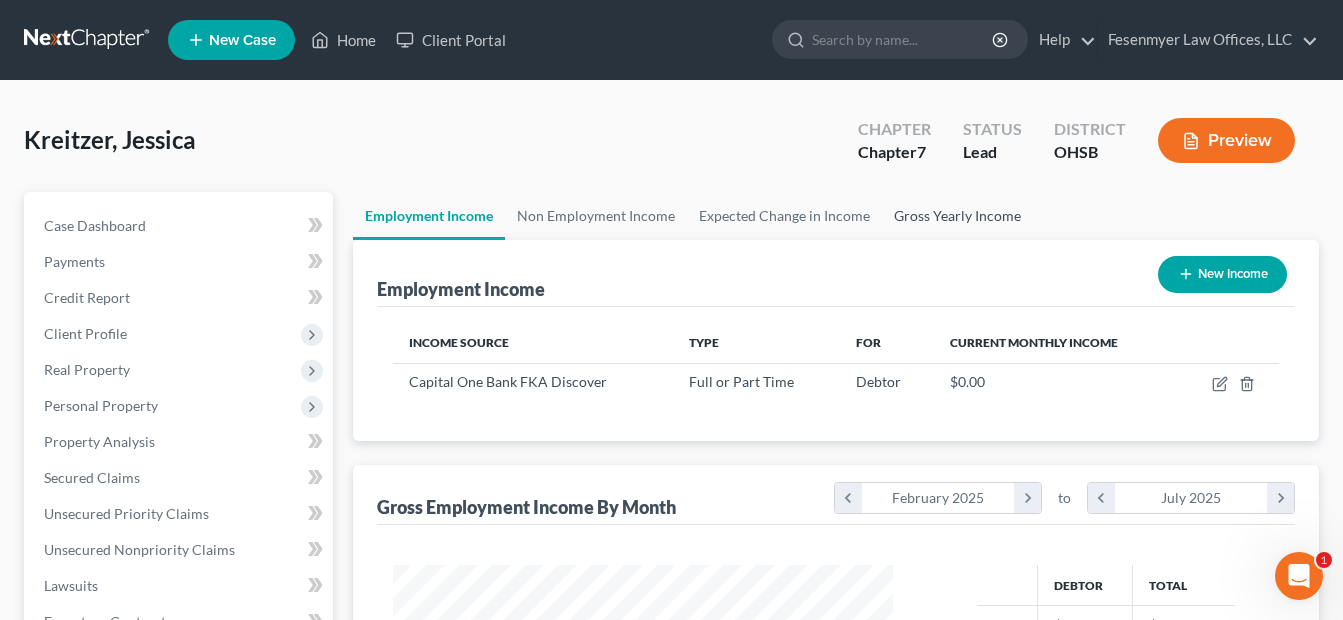 click on "Gross Yearly Income" at bounding box center (957, 216) 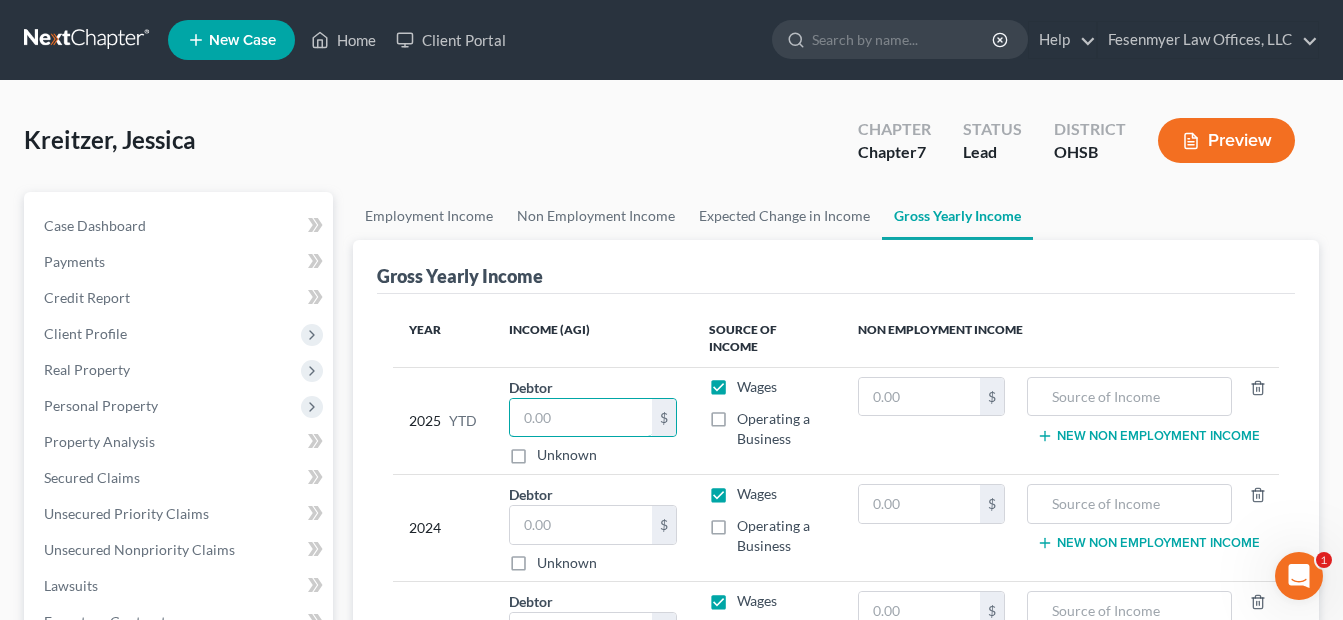 drag, startPoint x: 587, startPoint y: 392, endPoint x: 491, endPoint y: 395, distance: 96.04687 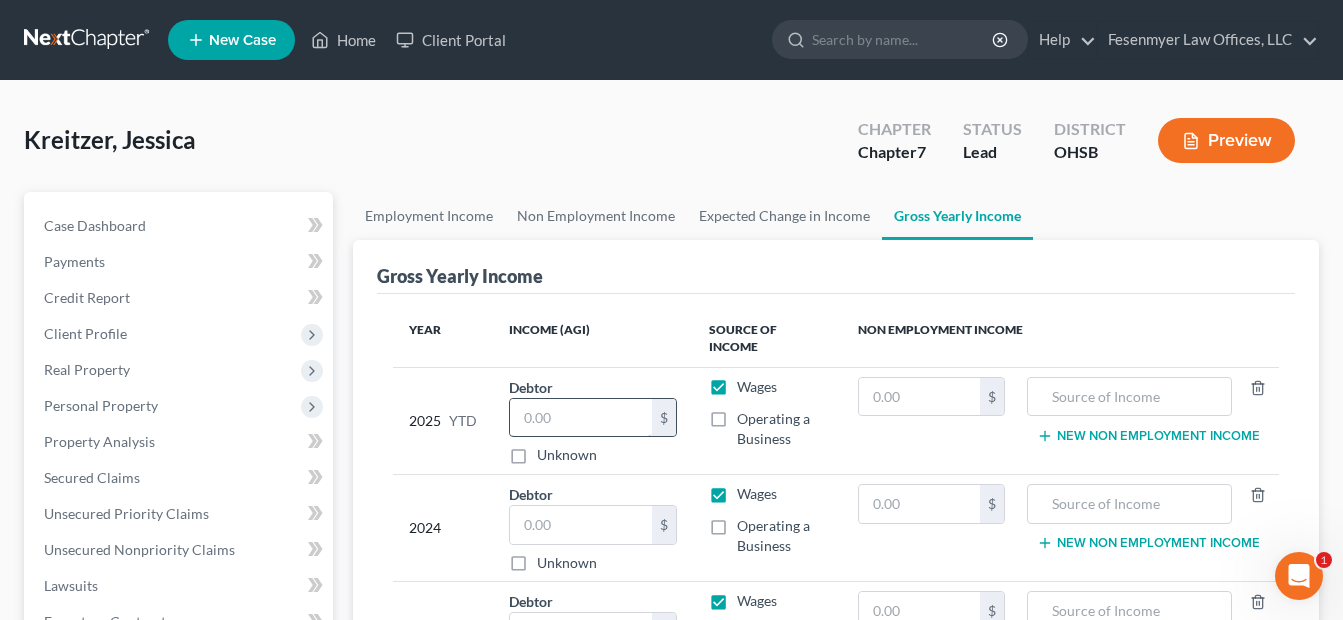 paste on "31,887.12" 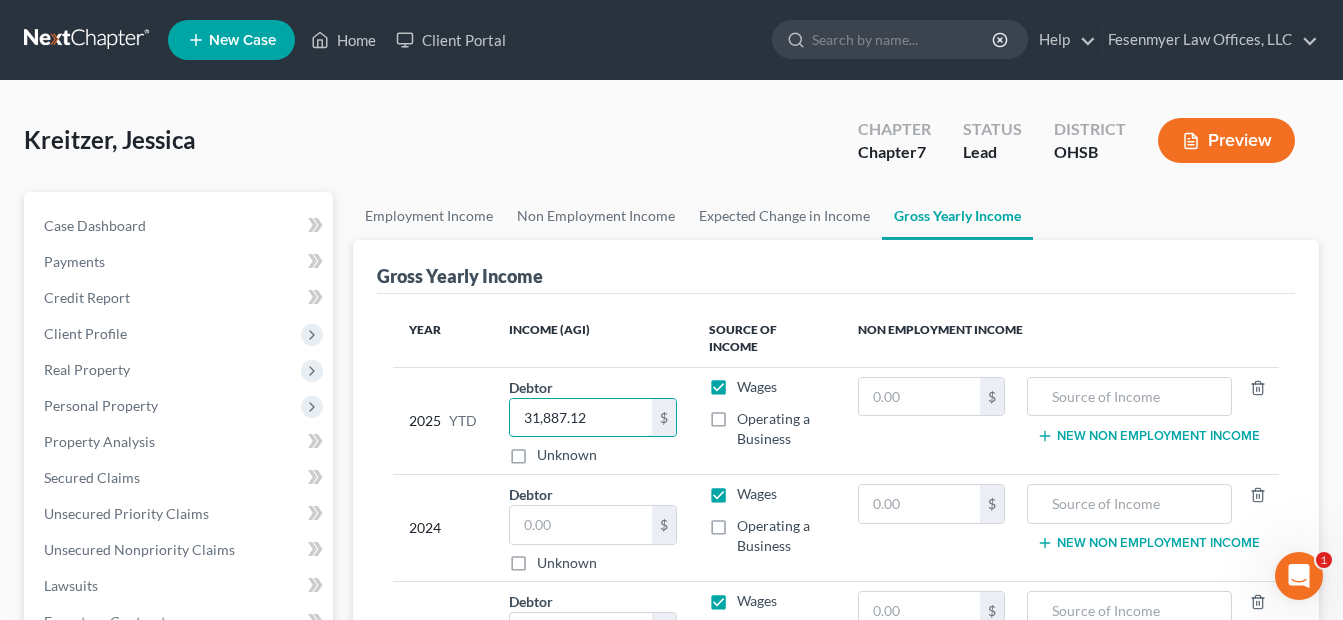 type on "31,887.12" 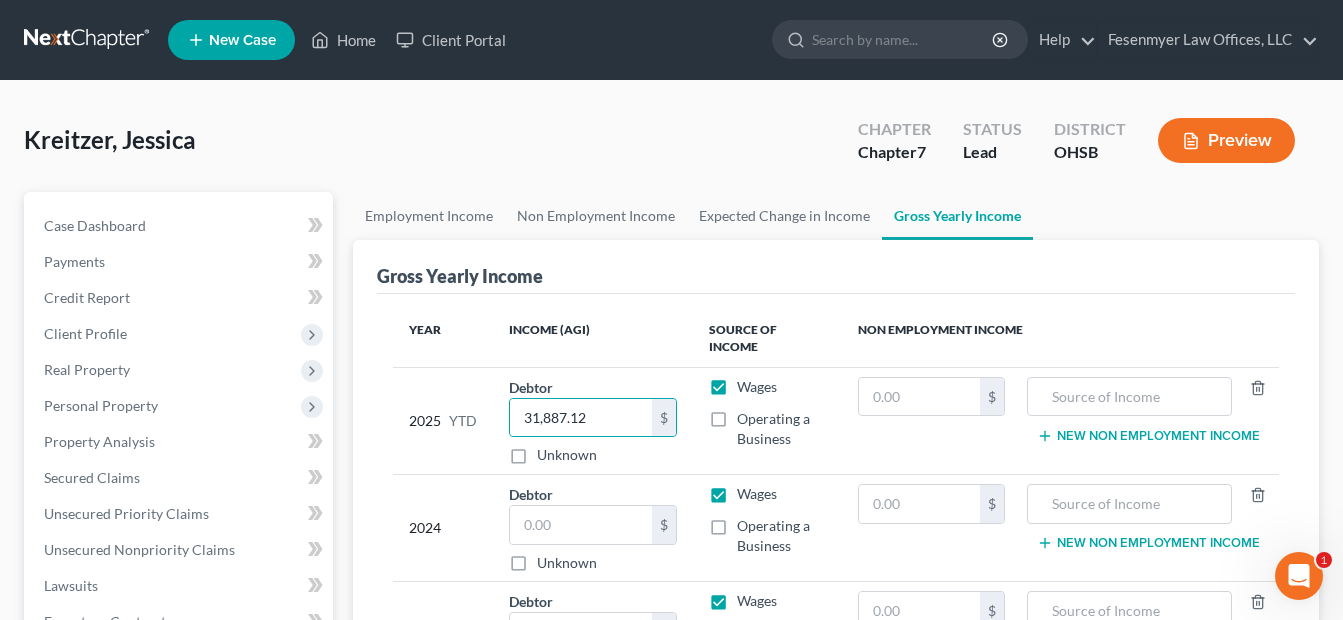 click on "Kreitzer, Jessica Upgraded Chapter Chapter  7 Status Lead District OHSB Preview" at bounding box center [671, 148] 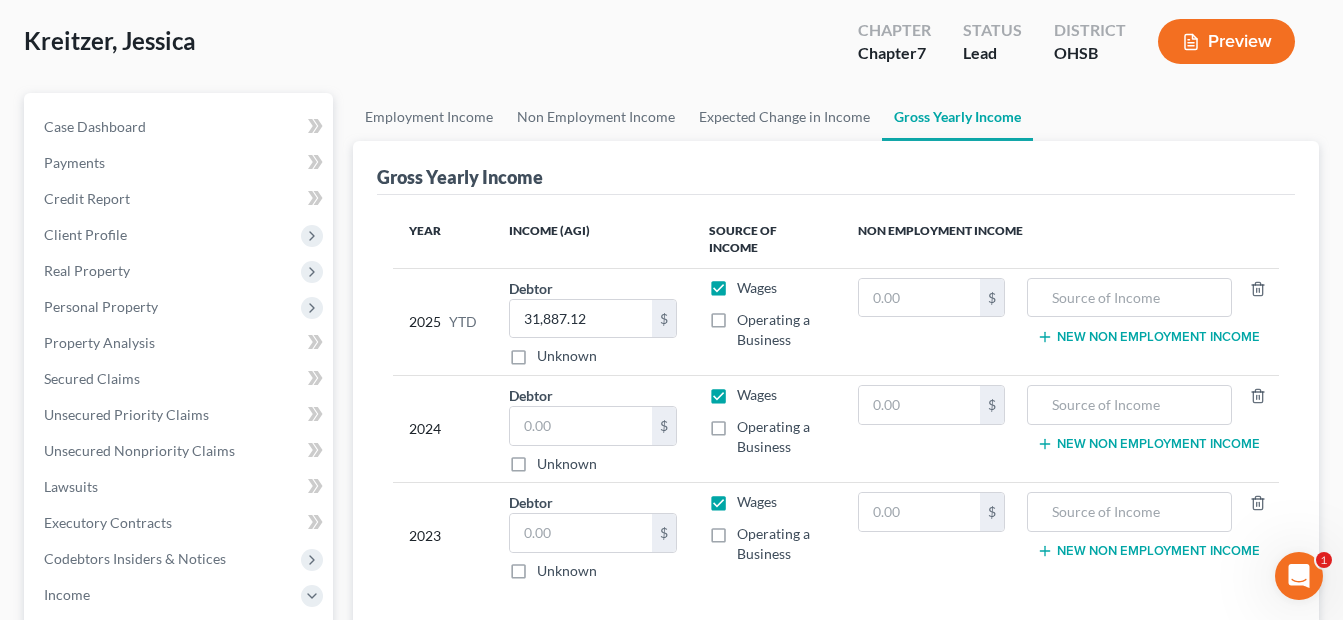 scroll, scrollTop: 300, scrollLeft: 0, axis: vertical 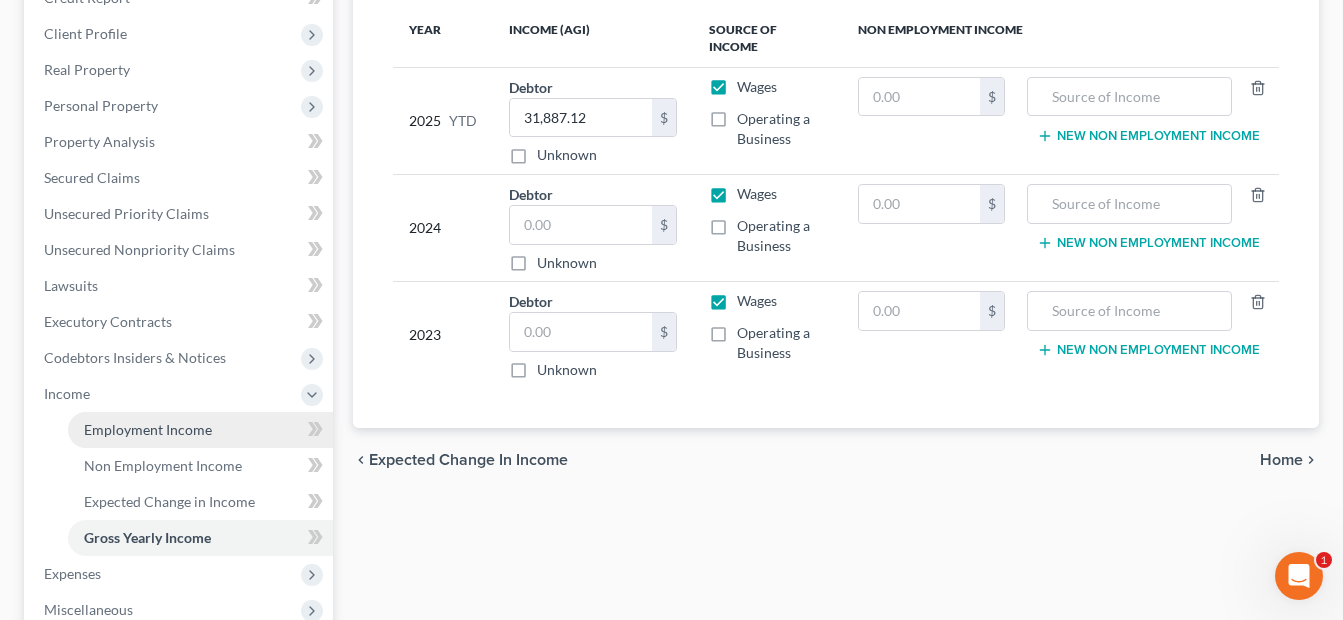 click on "Employment Income" at bounding box center [148, 429] 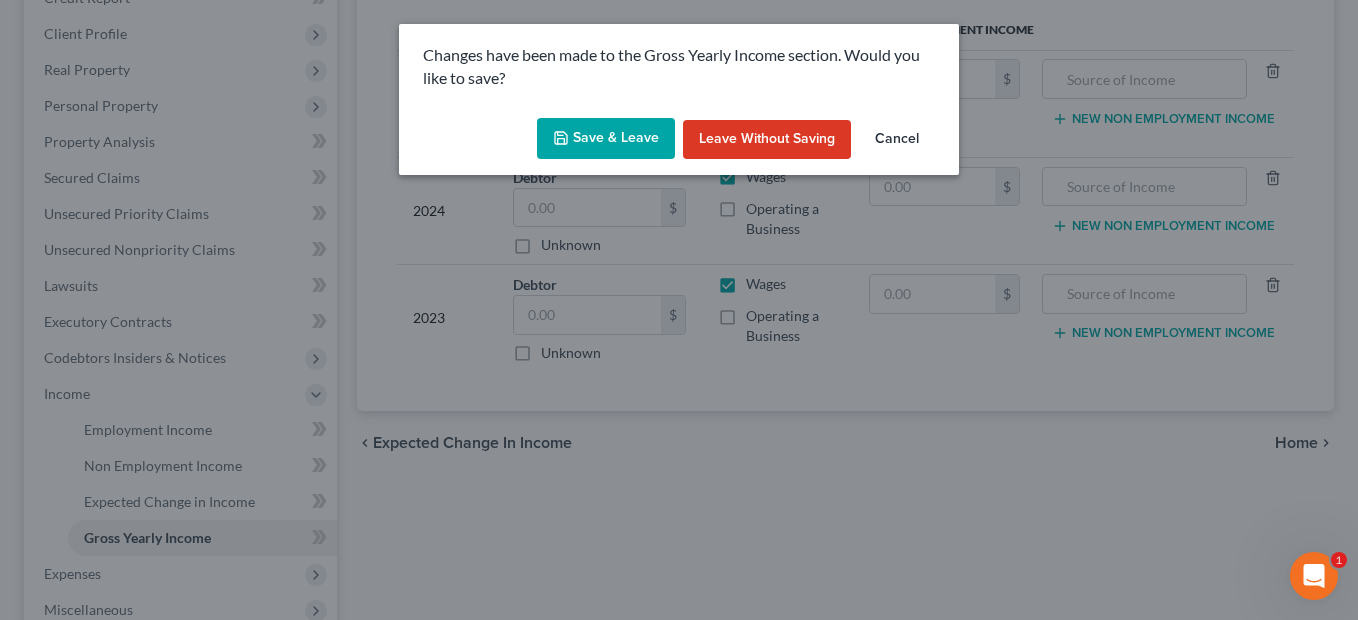 click on "Save & Leave" at bounding box center (606, 139) 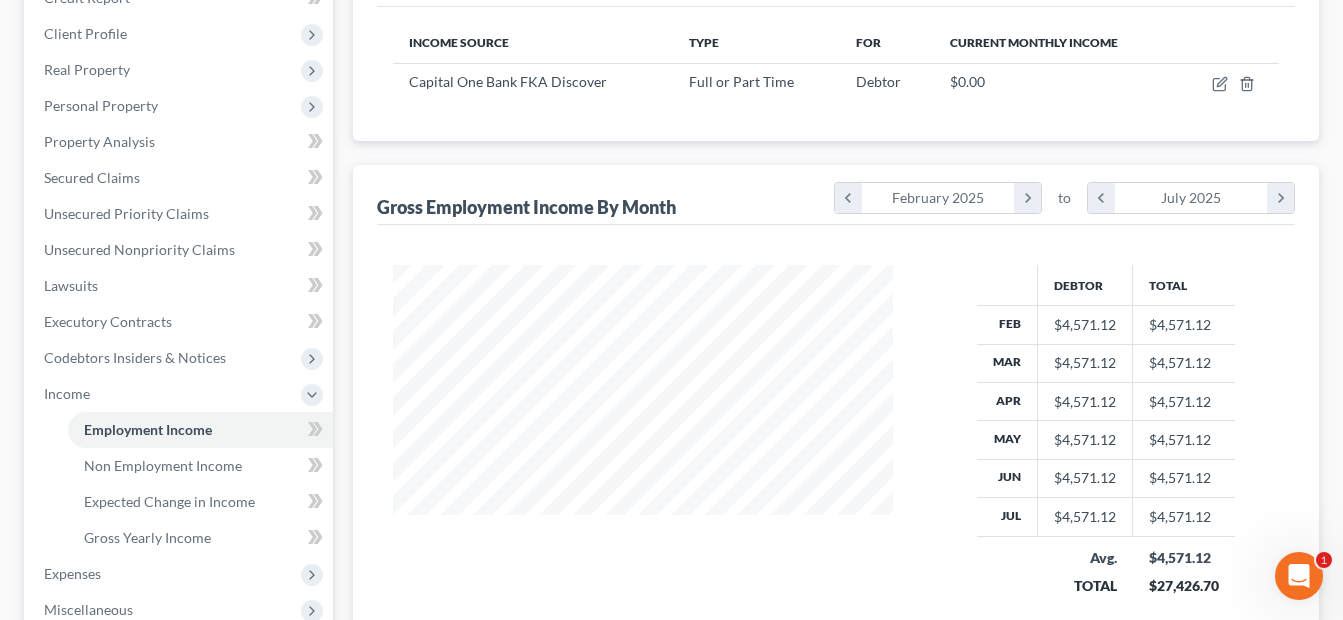 scroll, scrollTop: 0, scrollLeft: 0, axis: both 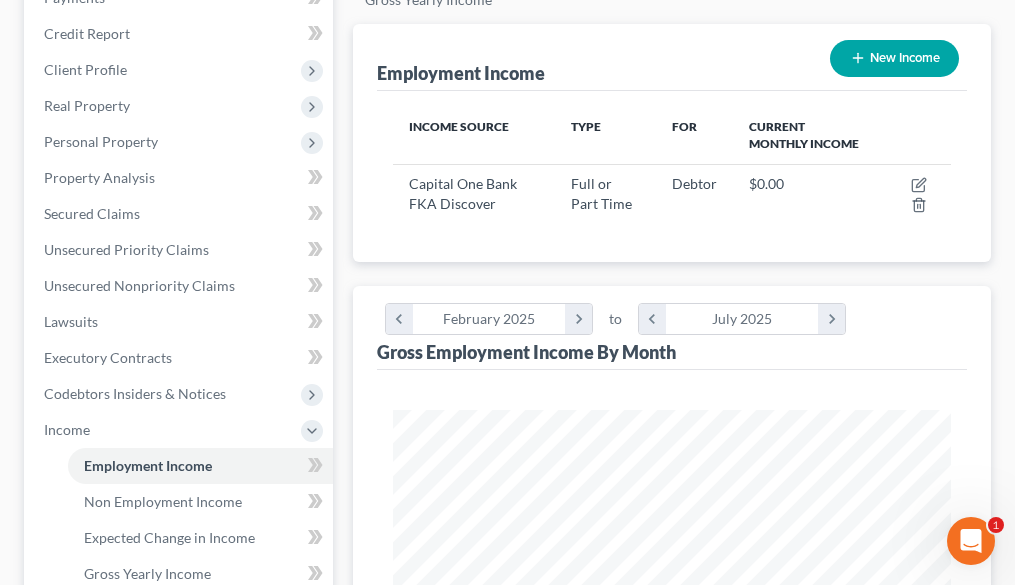 click on "Income Source
Type
For
Current Monthly Income
Sorting..." at bounding box center (672, 177) 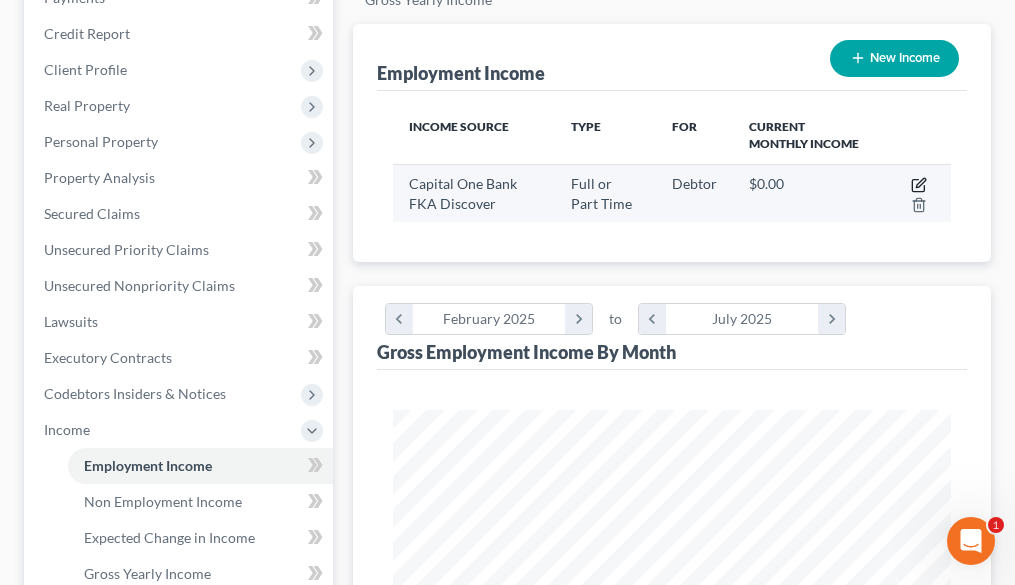 click 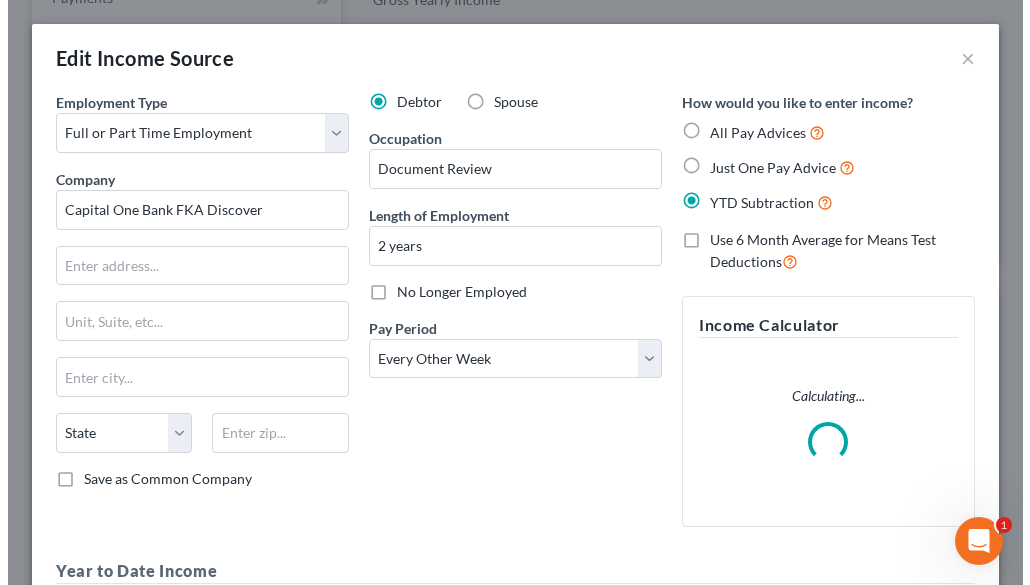 scroll, scrollTop: 999716, scrollLeft: 999392, axis: both 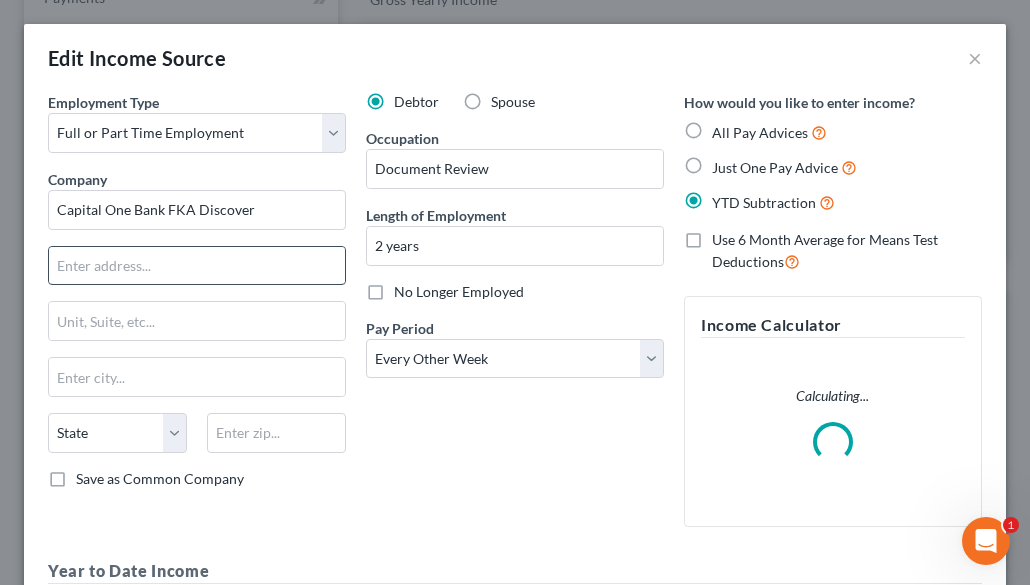 click at bounding box center (197, 266) 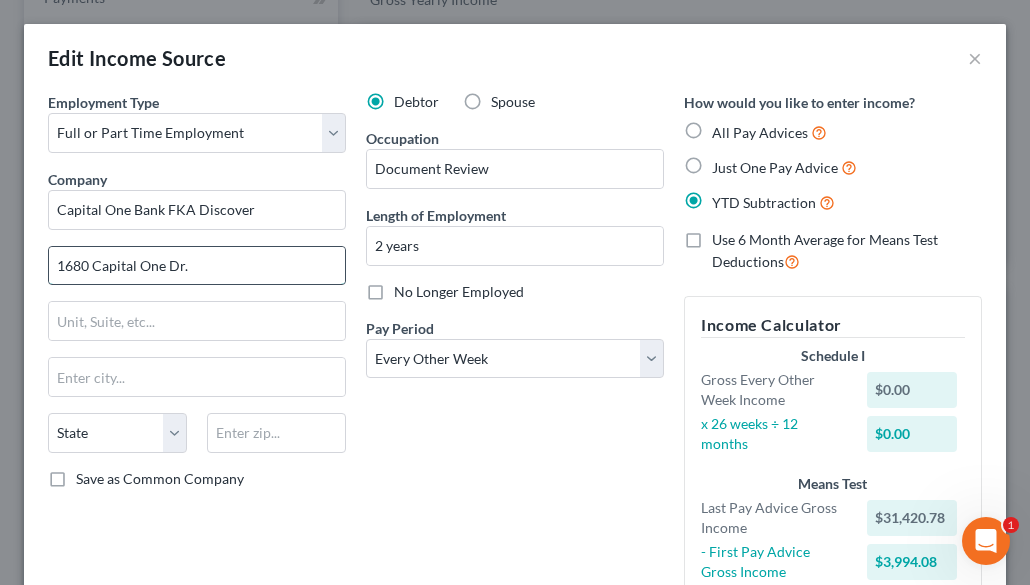 type on "1680 Capital One Dr." 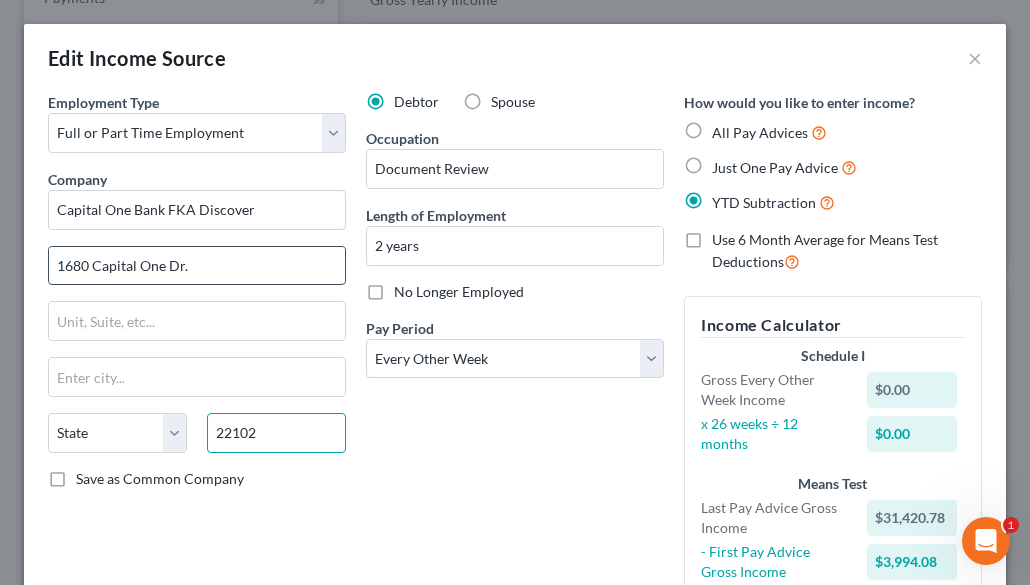 type on "22102" 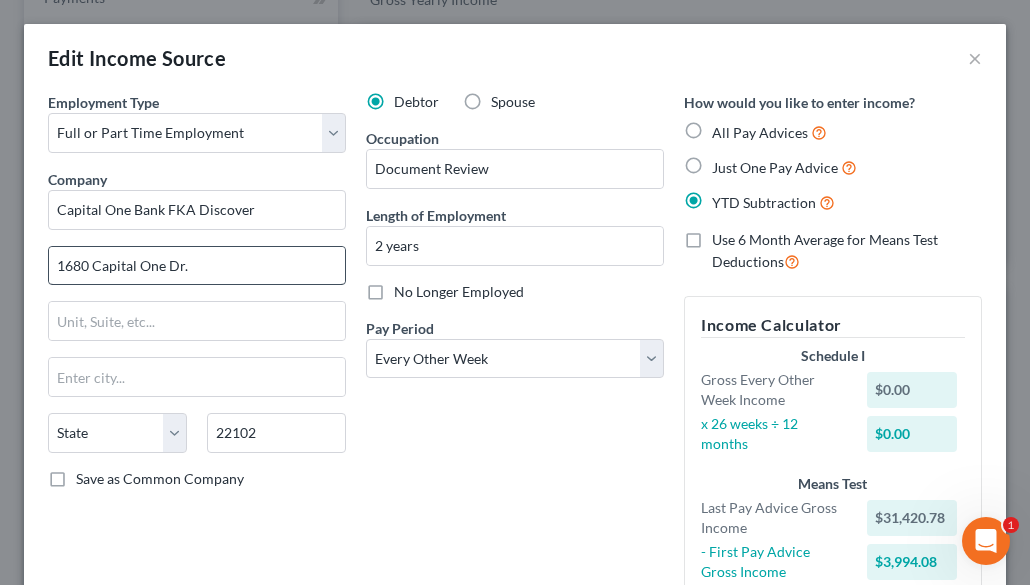 type on "McLean" 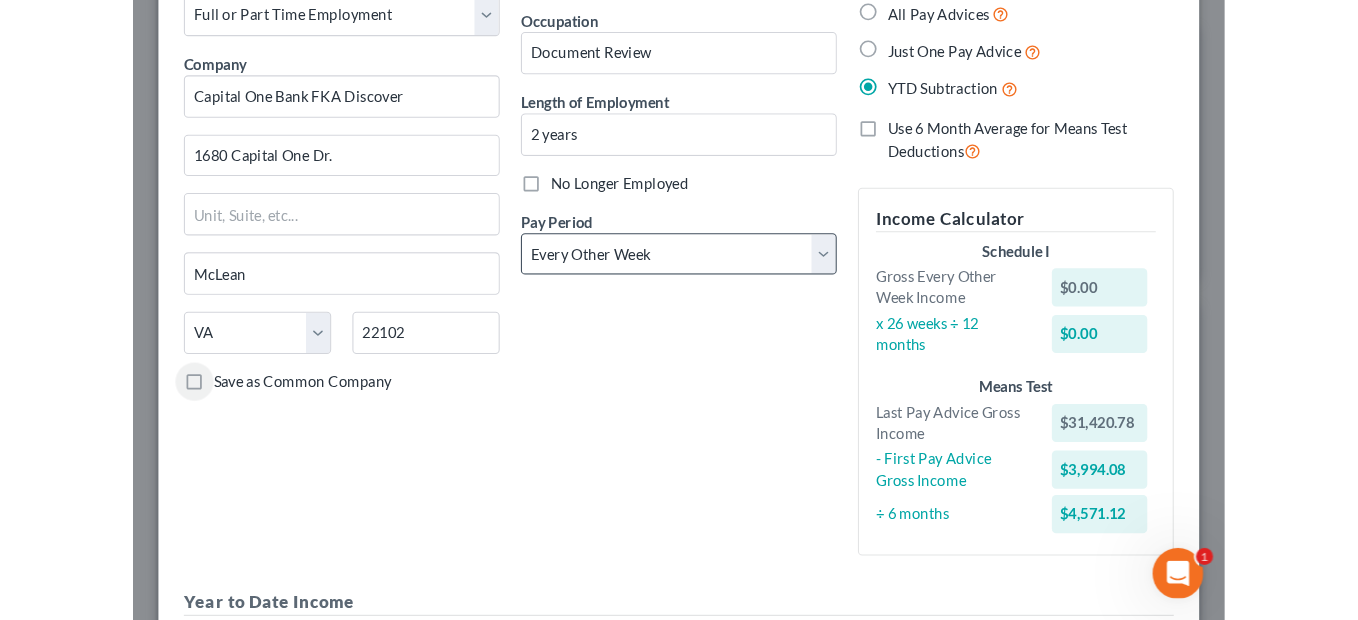 scroll, scrollTop: 300, scrollLeft: 0, axis: vertical 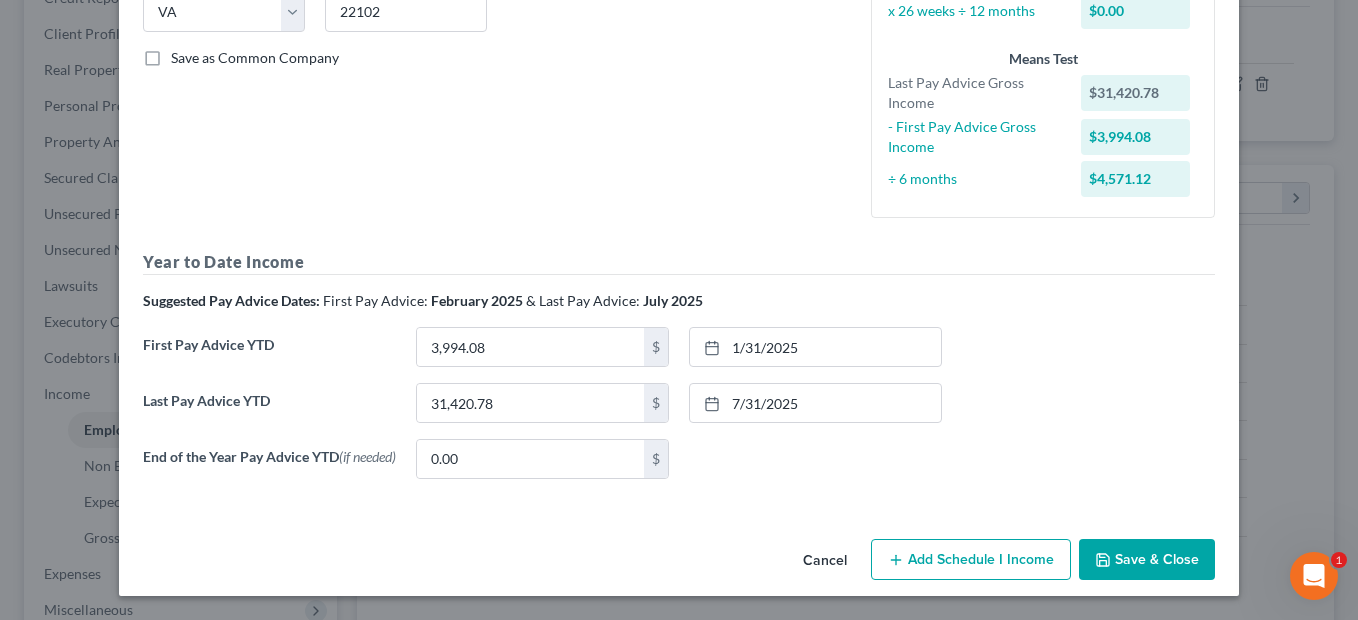 click on "Add Schedule I Income" at bounding box center [971, 560] 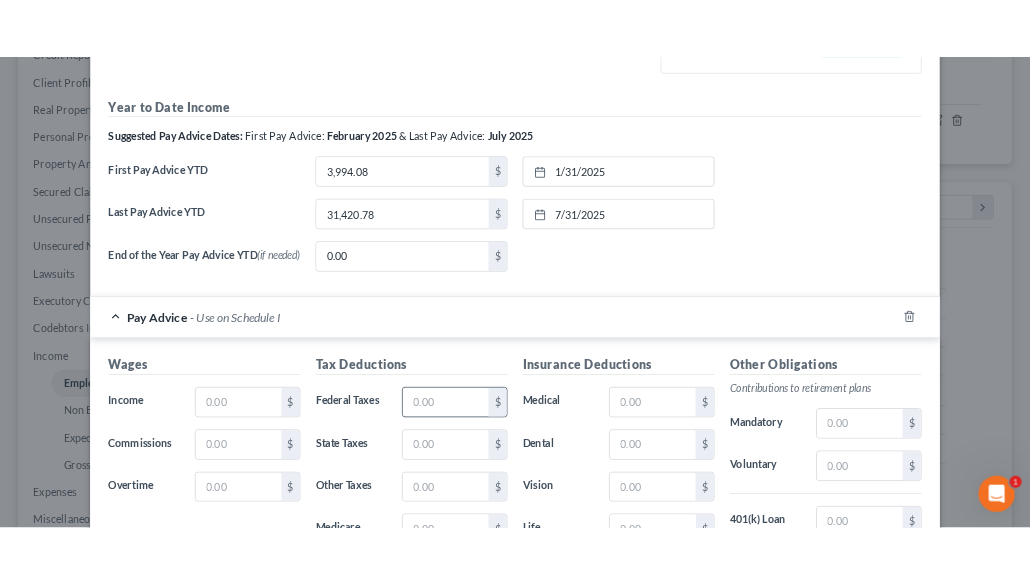 scroll, scrollTop: 626, scrollLeft: 0, axis: vertical 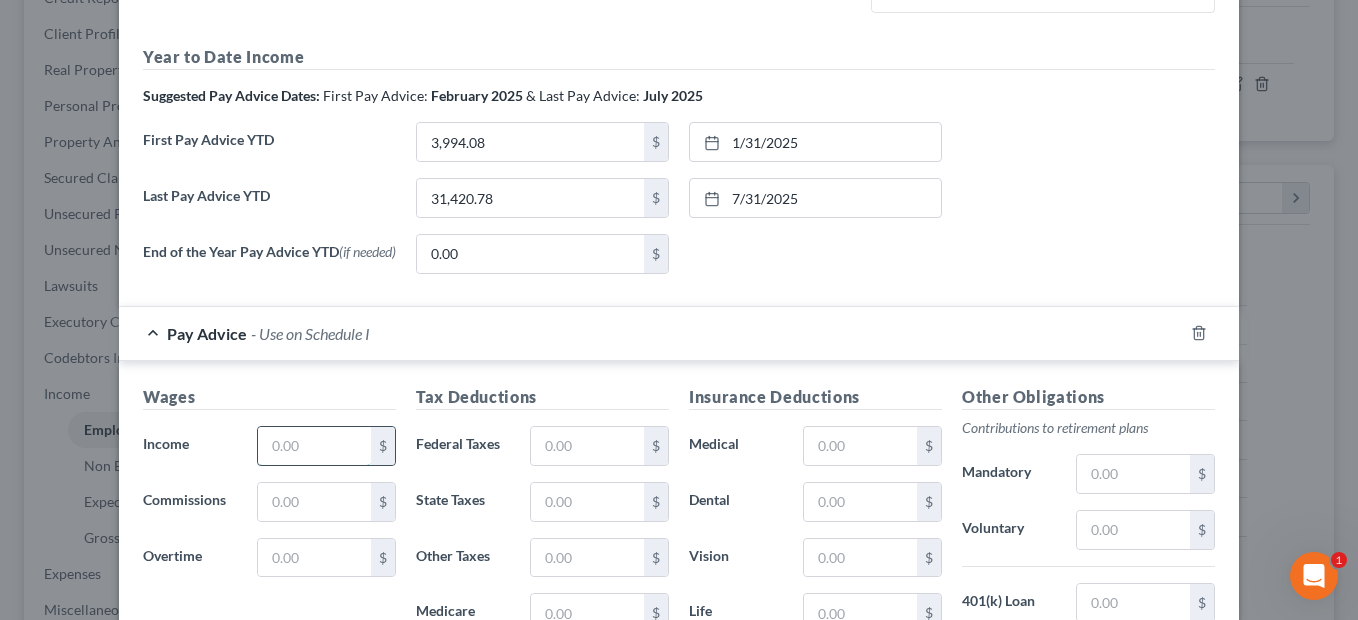 drag, startPoint x: 297, startPoint y: 444, endPoint x: 325, endPoint y: 447, distance: 28.160255 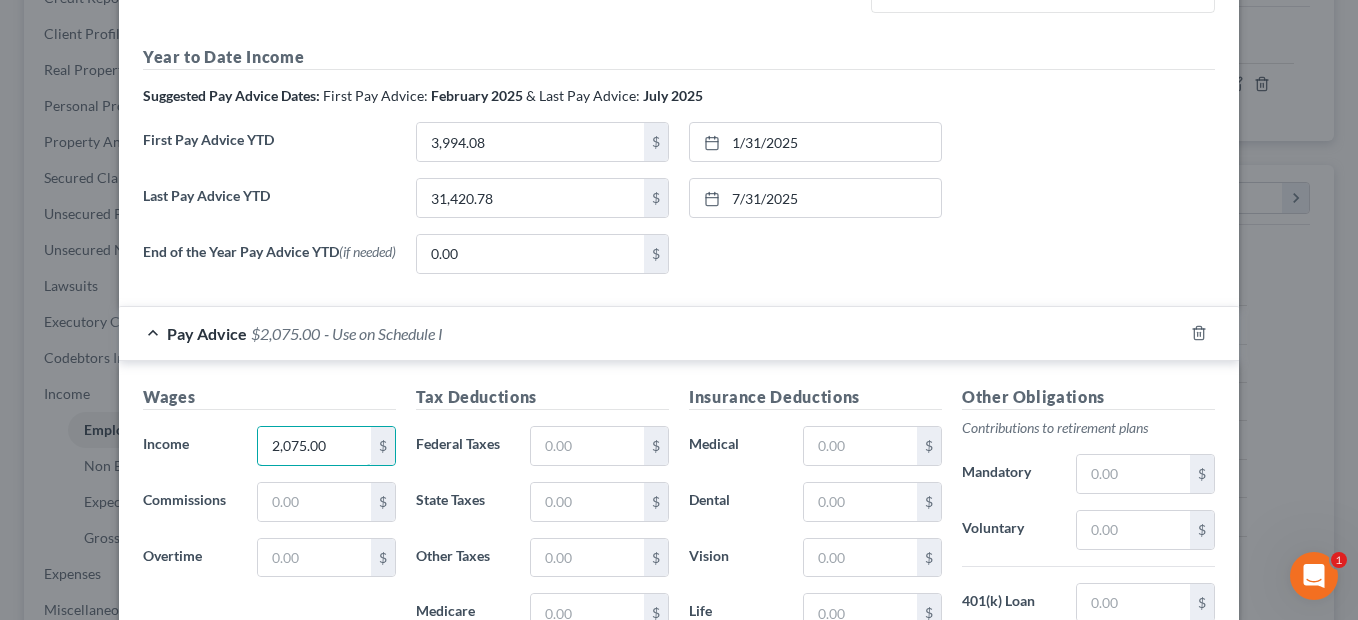 type on "2,075.00" 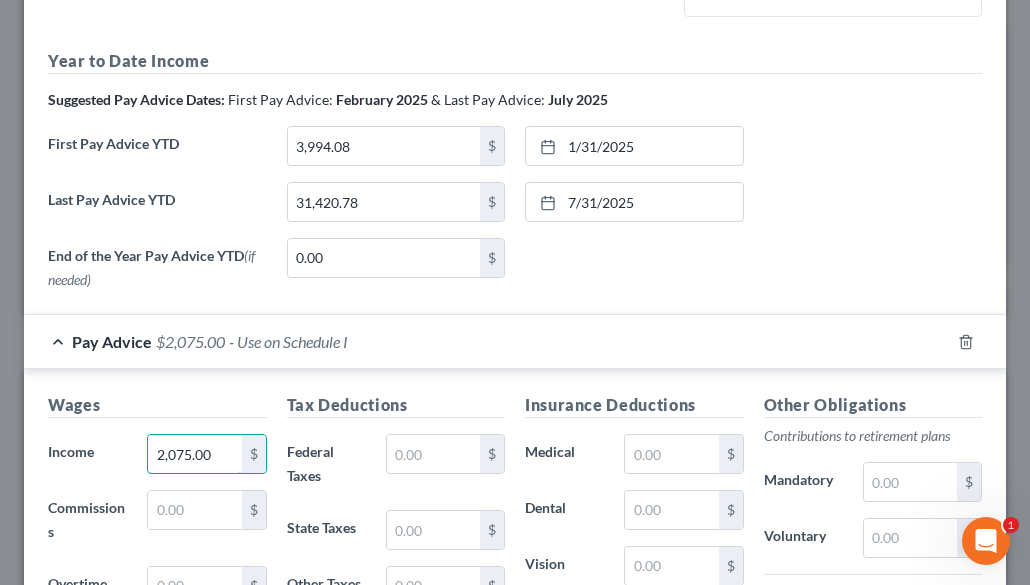 scroll, scrollTop: 999716, scrollLeft: 999392, axis: both 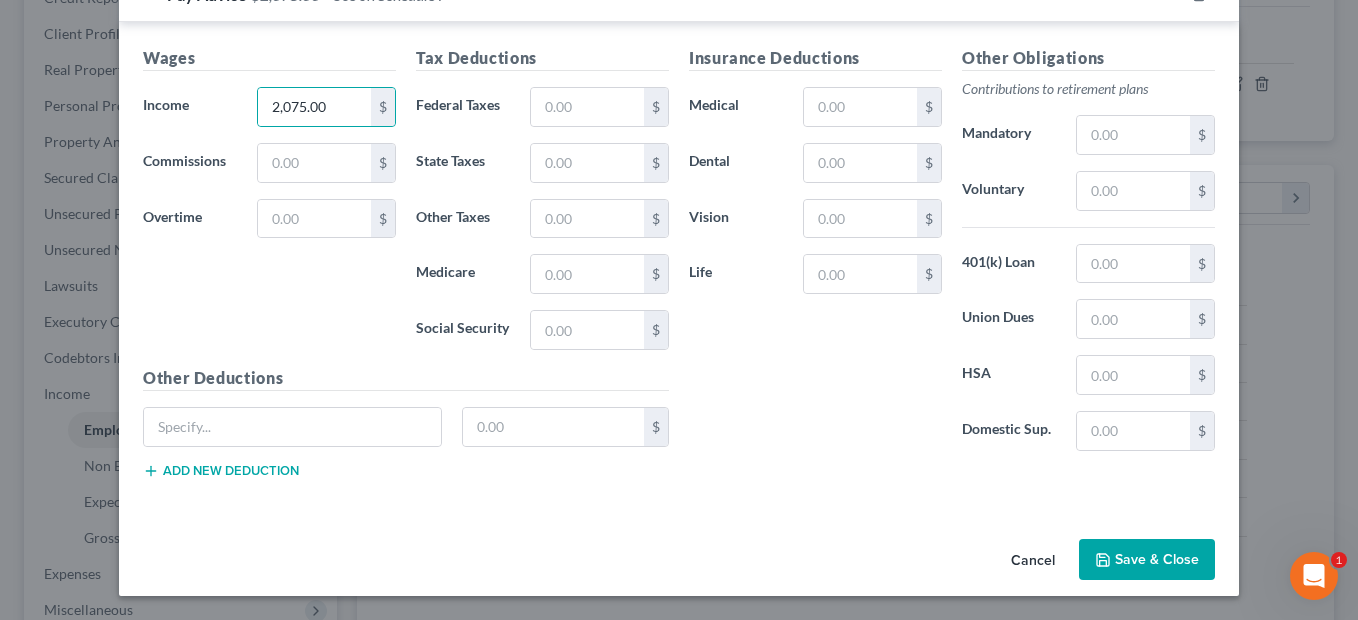 click on "Save & Close" at bounding box center [1147, 560] 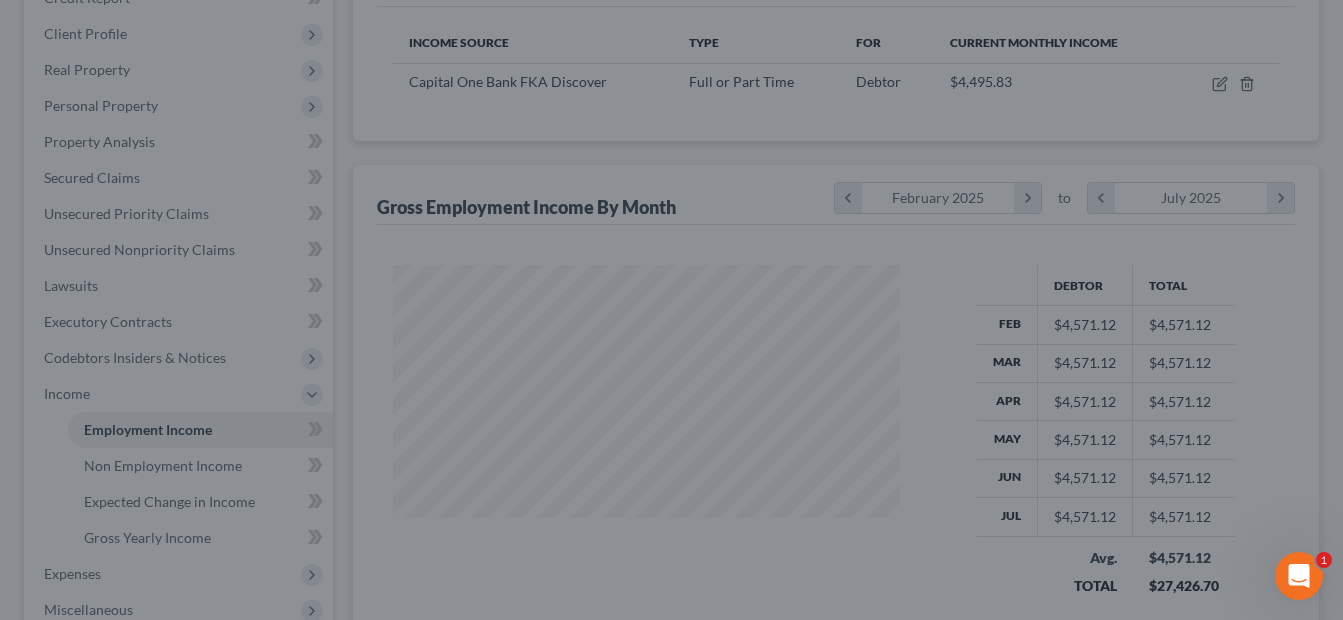 scroll, scrollTop: 359, scrollLeft: 541, axis: both 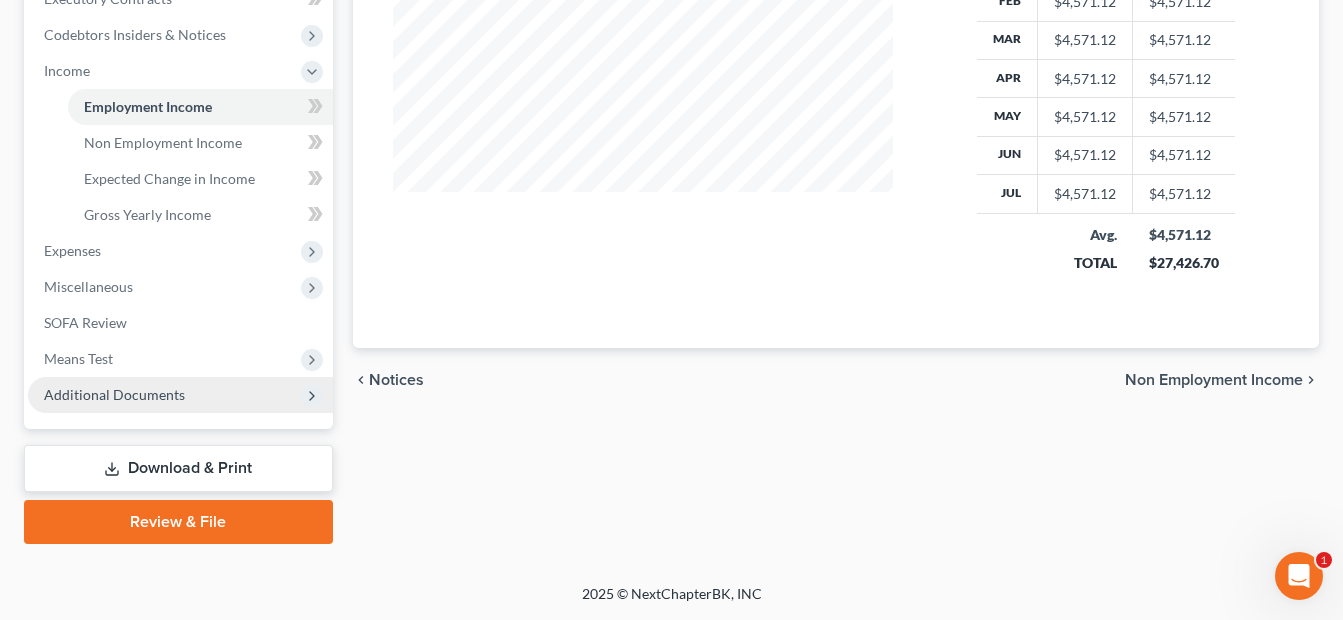 click on "Additional Documents" at bounding box center [114, 394] 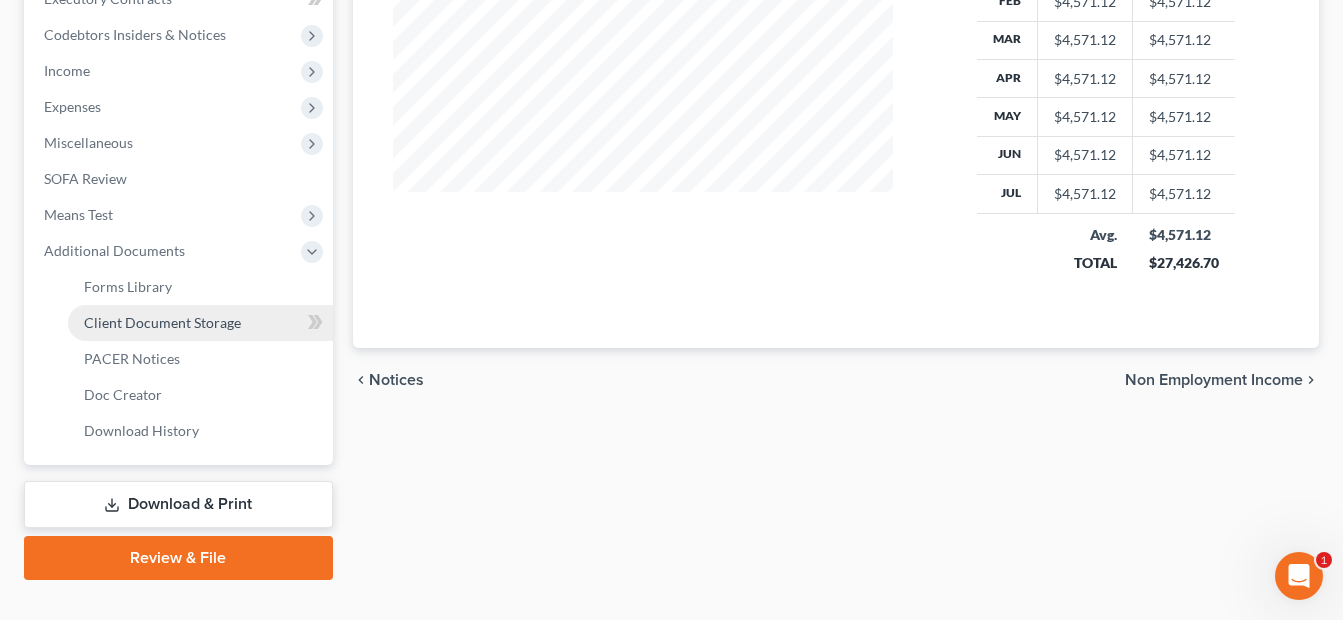 click on "Client Document Storage" at bounding box center (162, 322) 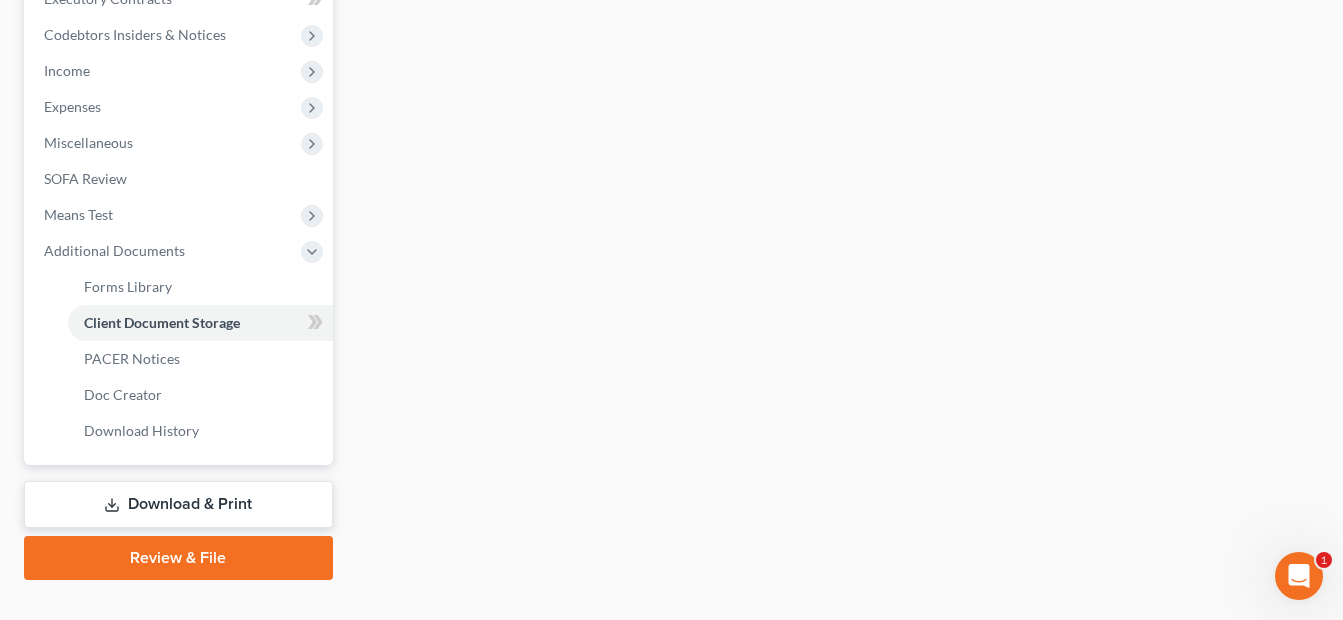 scroll, scrollTop: 521, scrollLeft: 0, axis: vertical 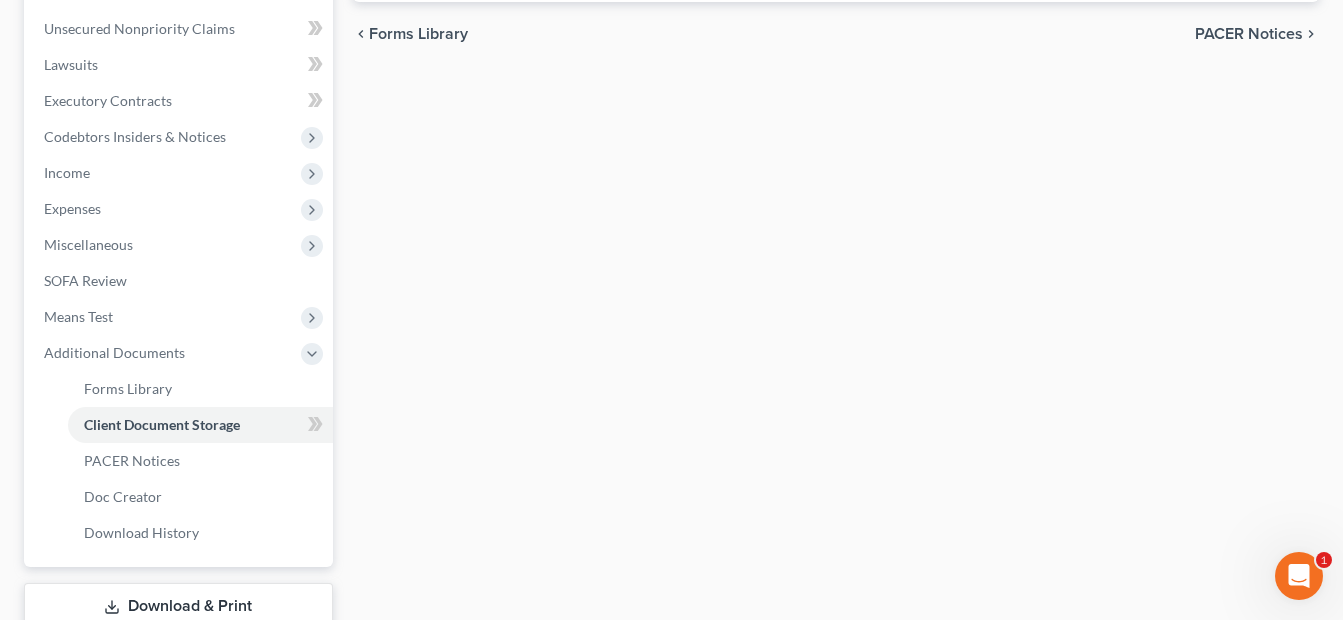 select on "7" 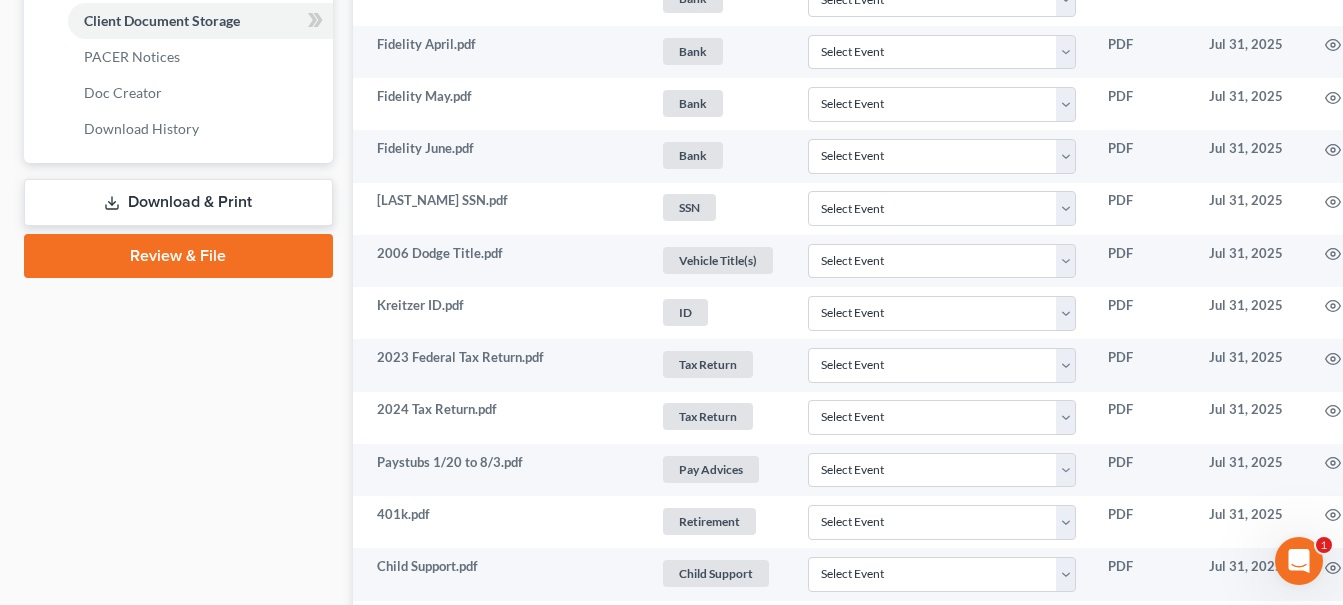 scroll, scrollTop: 1000, scrollLeft: 0, axis: vertical 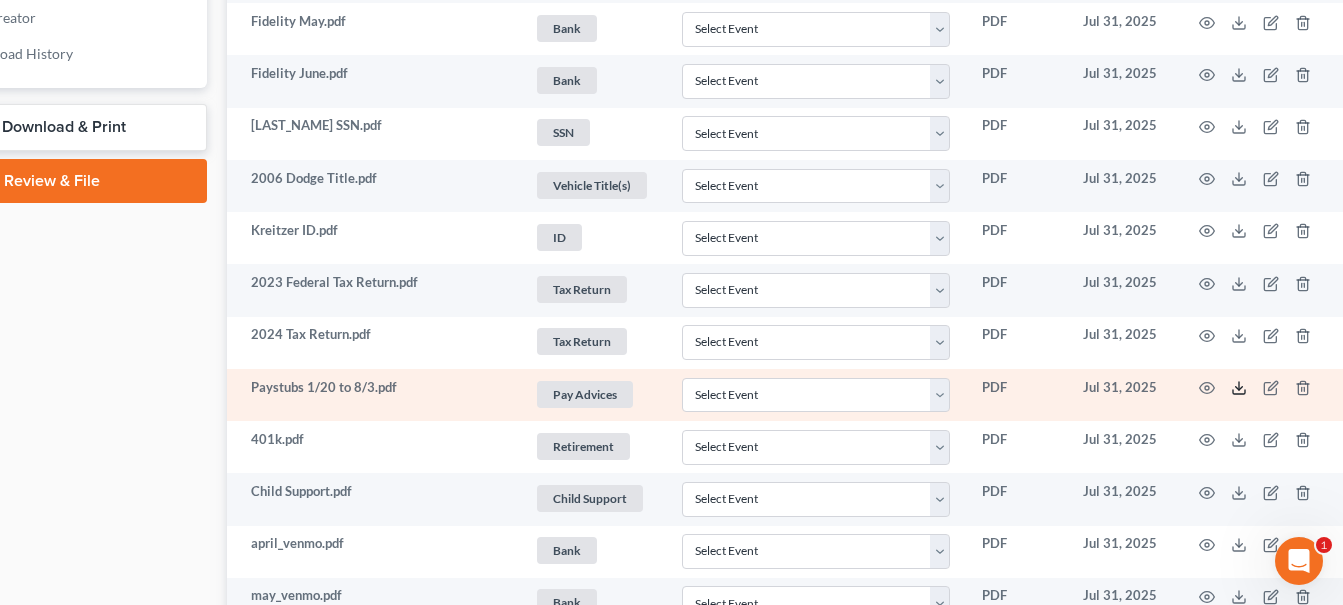click 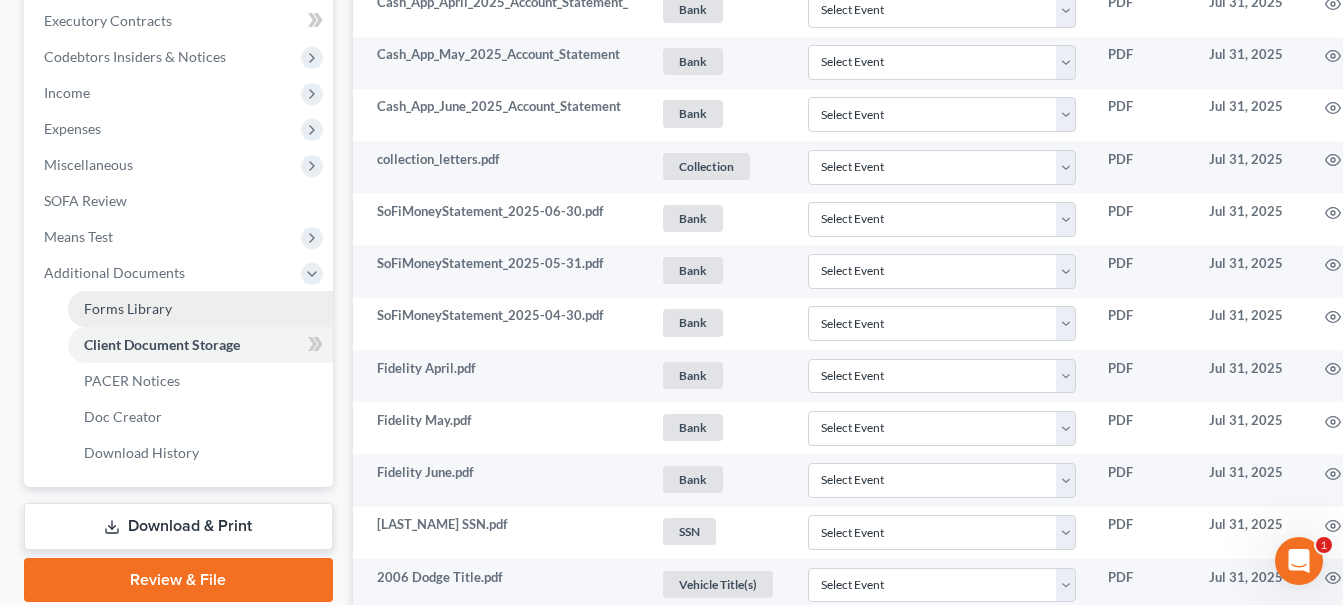 scroll, scrollTop: 600, scrollLeft: 0, axis: vertical 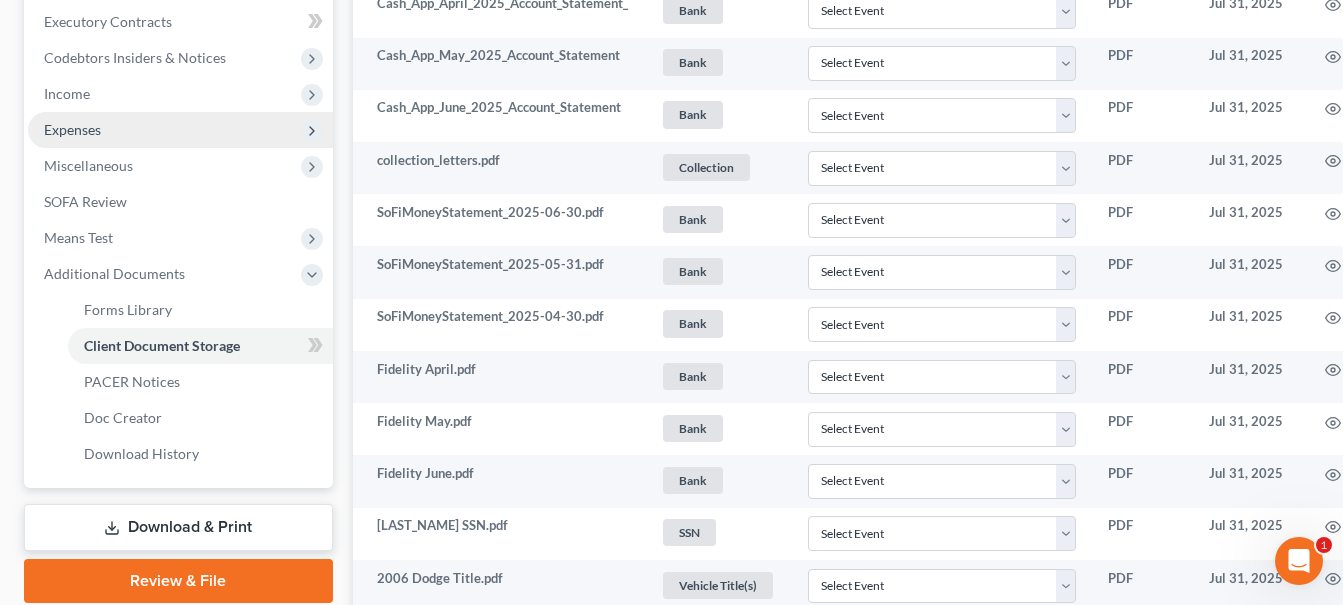 click on "Expenses" at bounding box center [180, 130] 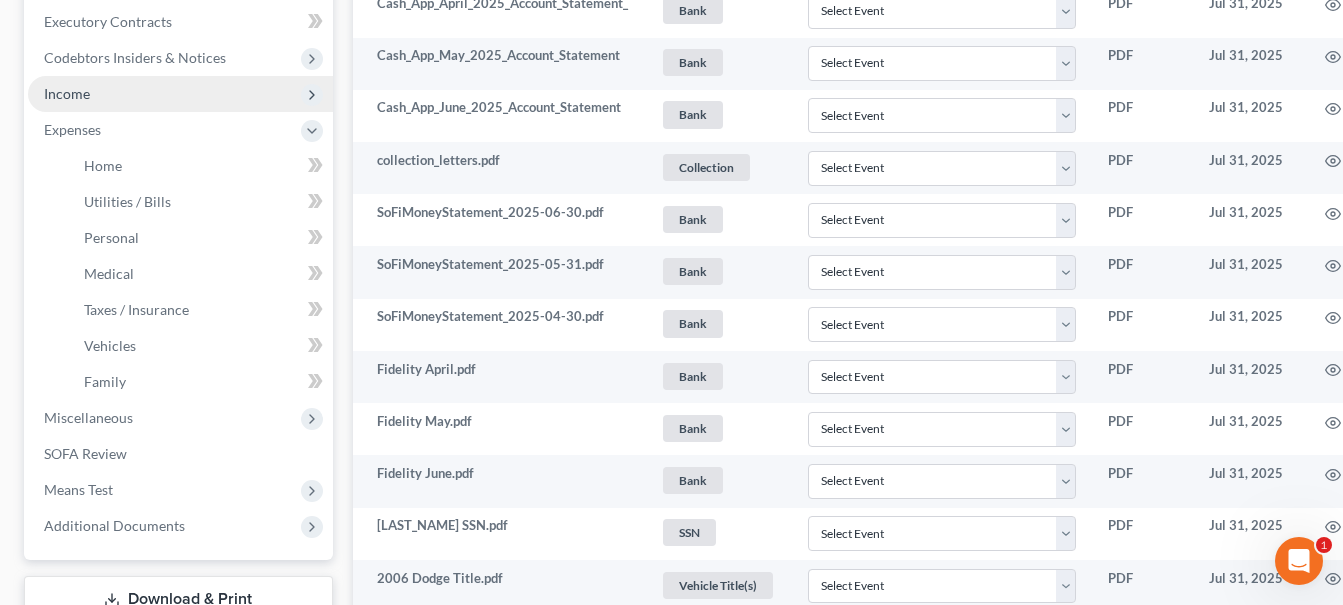 click on "Income" at bounding box center (180, 94) 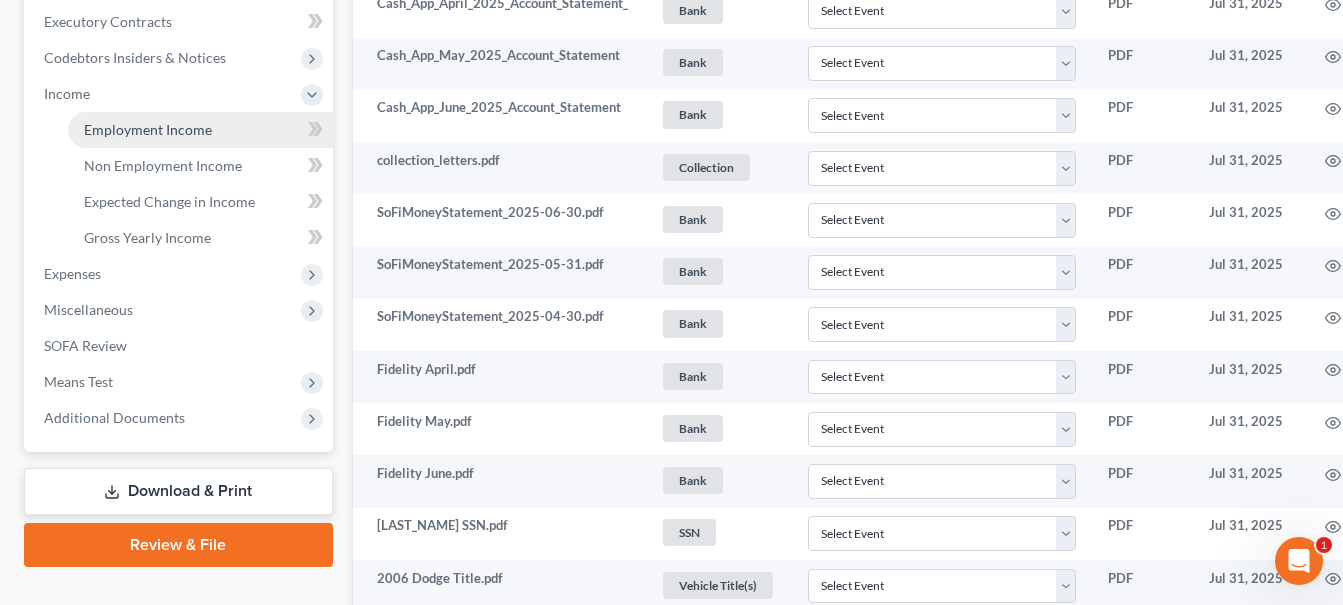 click on "Employment Income" at bounding box center (148, 129) 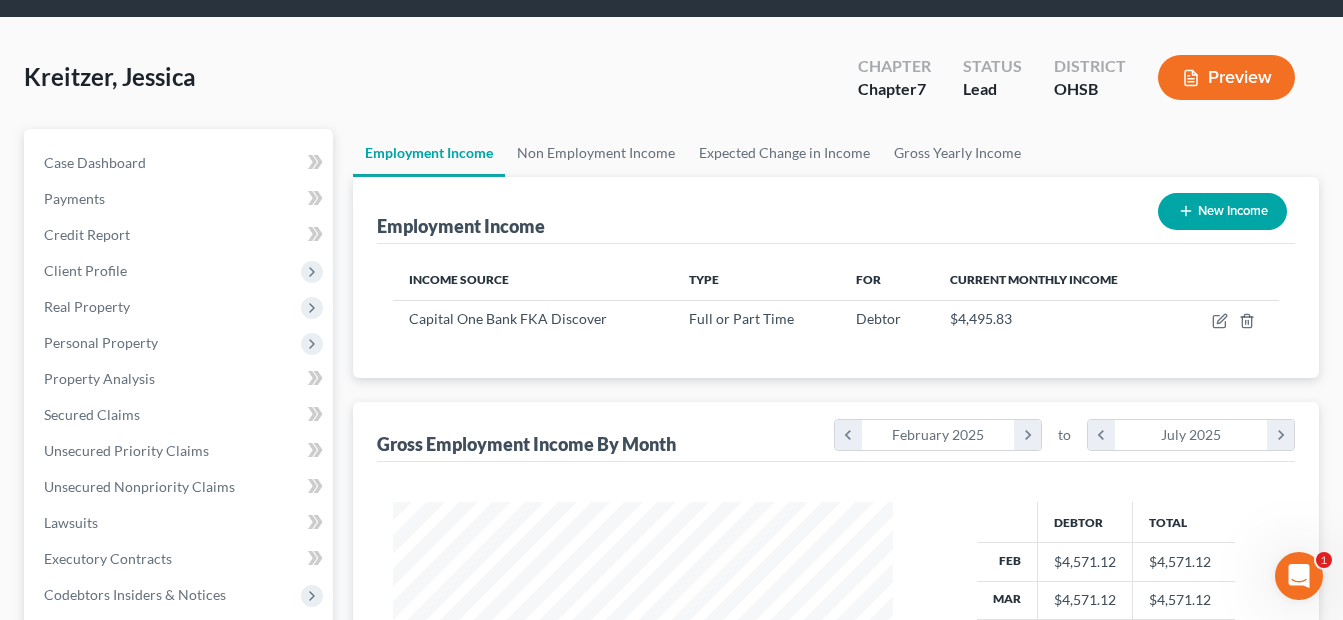 scroll, scrollTop: 0, scrollLeft: 0, axis: both 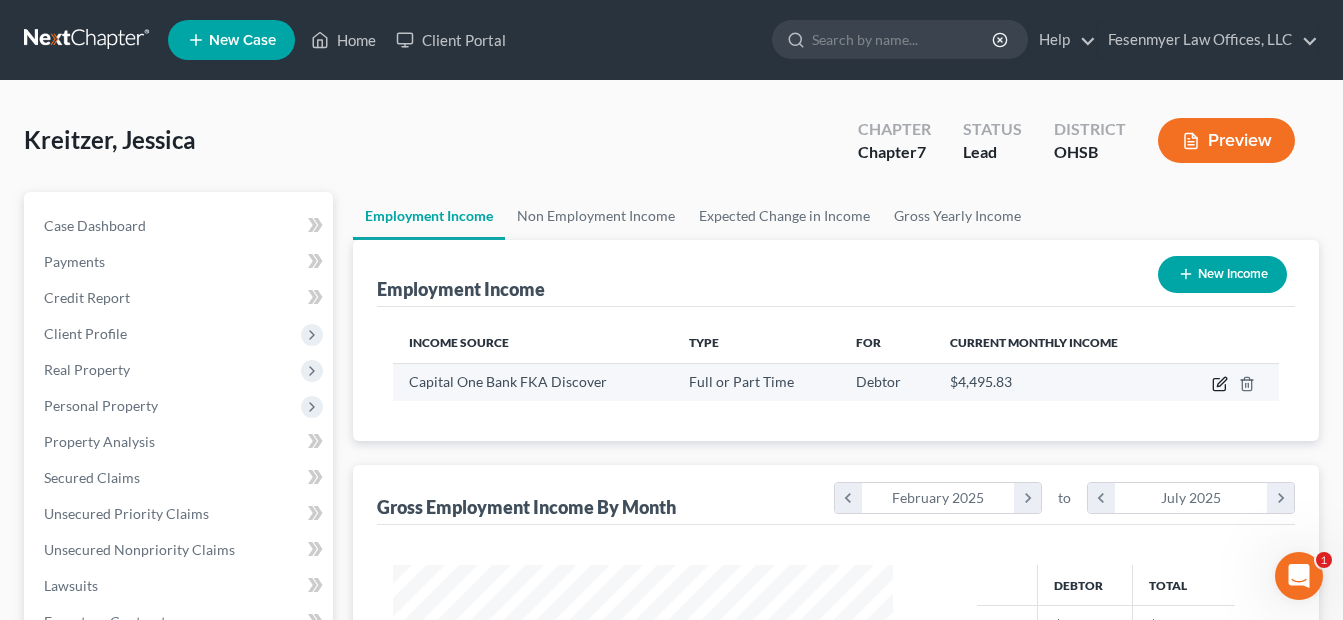 click 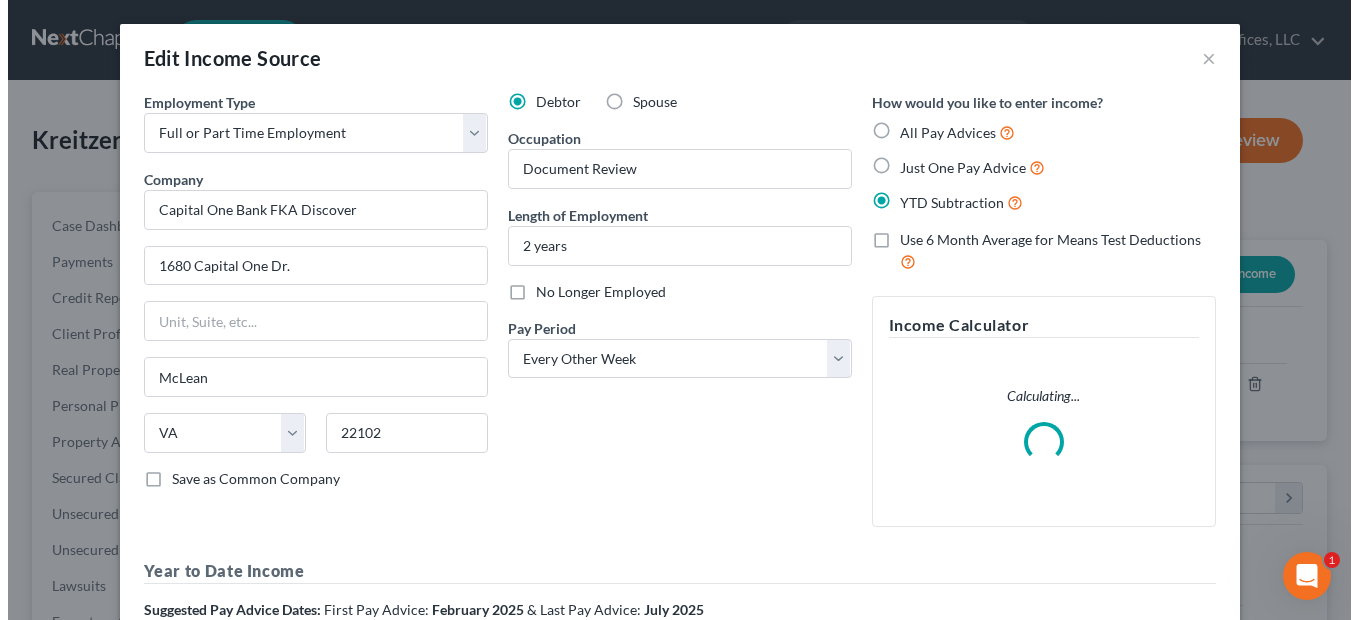 scroll, scrollTop: 999642, scrollLeft: 999453, axis: both 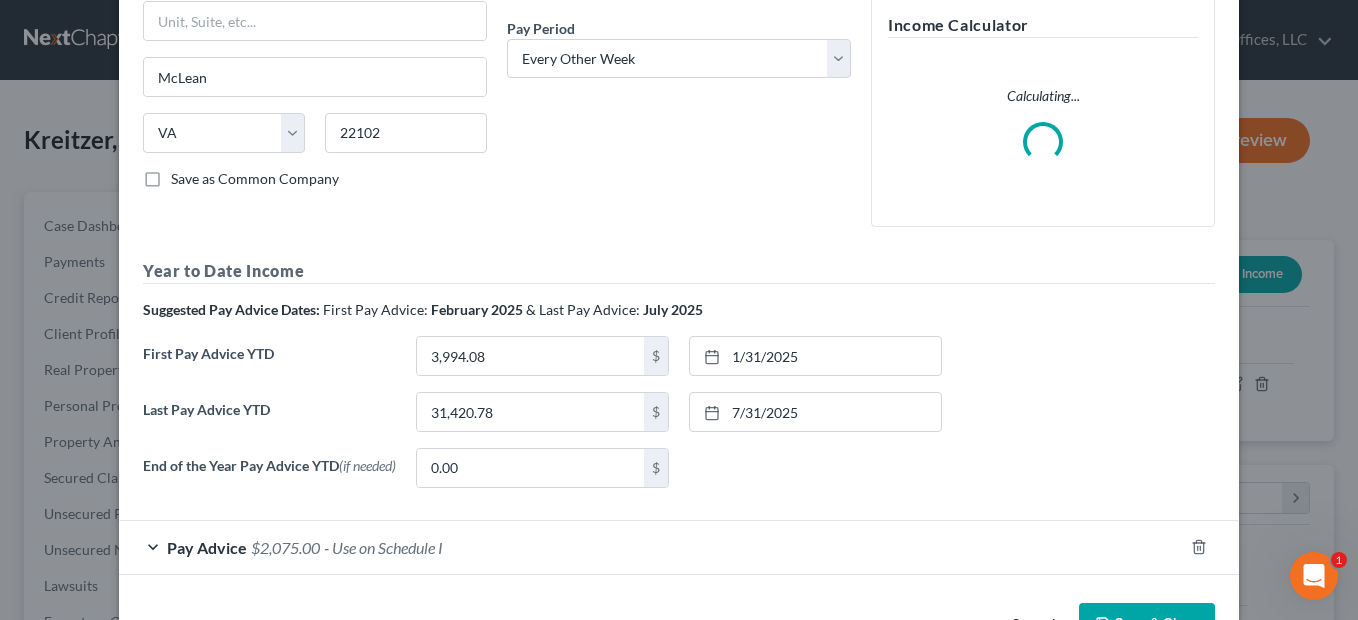 click on "Pay Advice [AMOUNT] - Use on Schedule I" at bounding box center [651, 547] 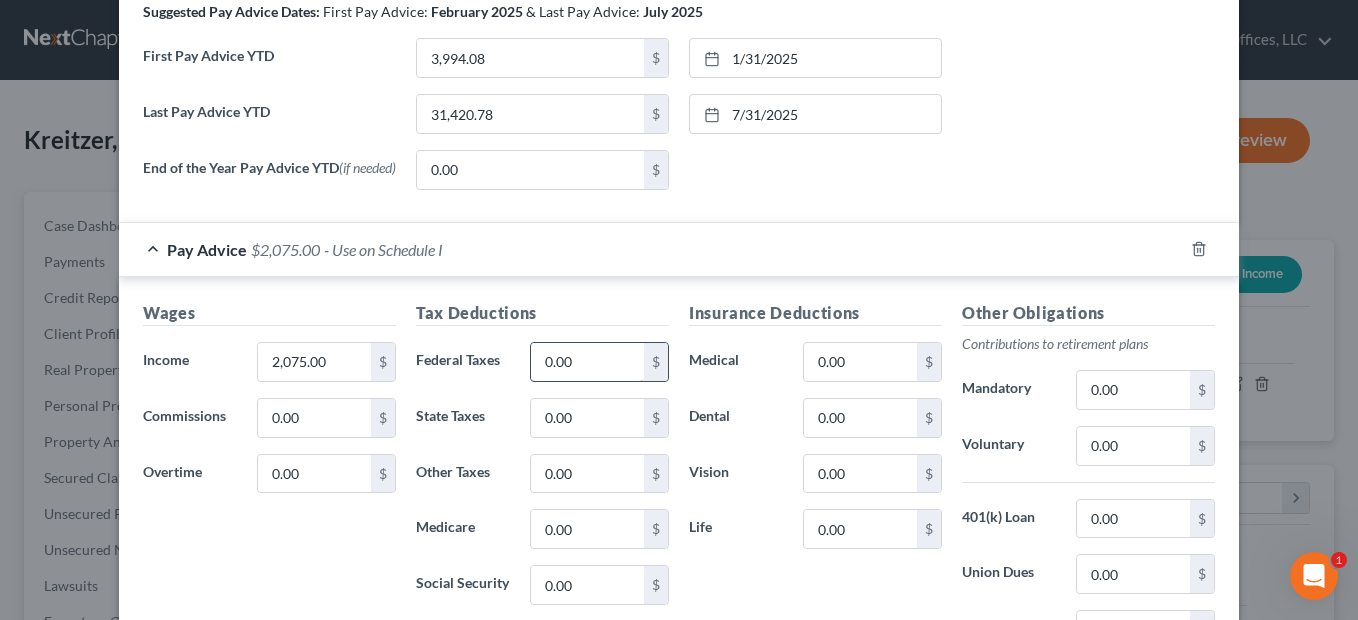 scroll, scrollTop: 600, scrollLeft: 0, axis: vertical 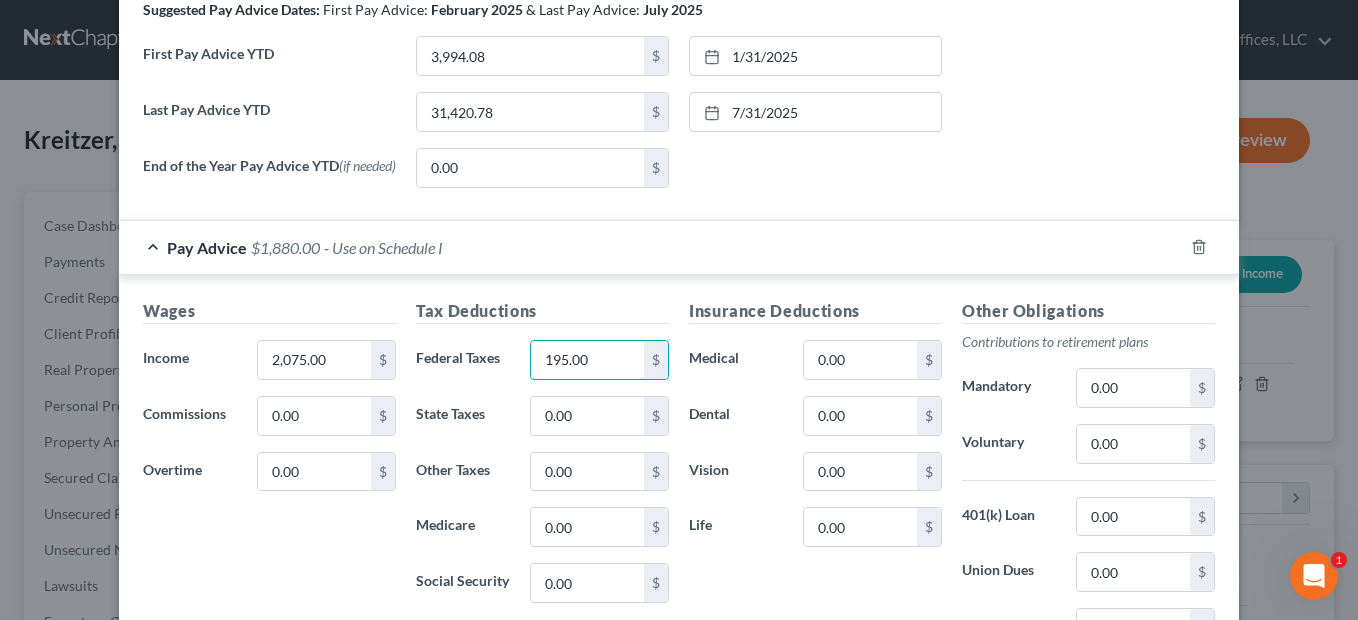 type on "195.00" 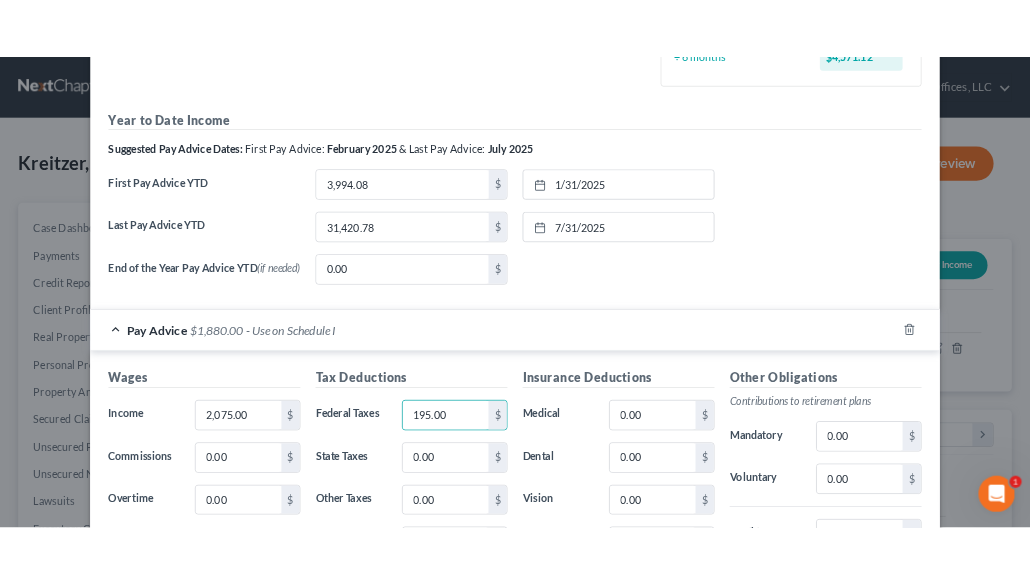 scroll, scrollTop: 712, scrollLeft: 0, axis: vertical 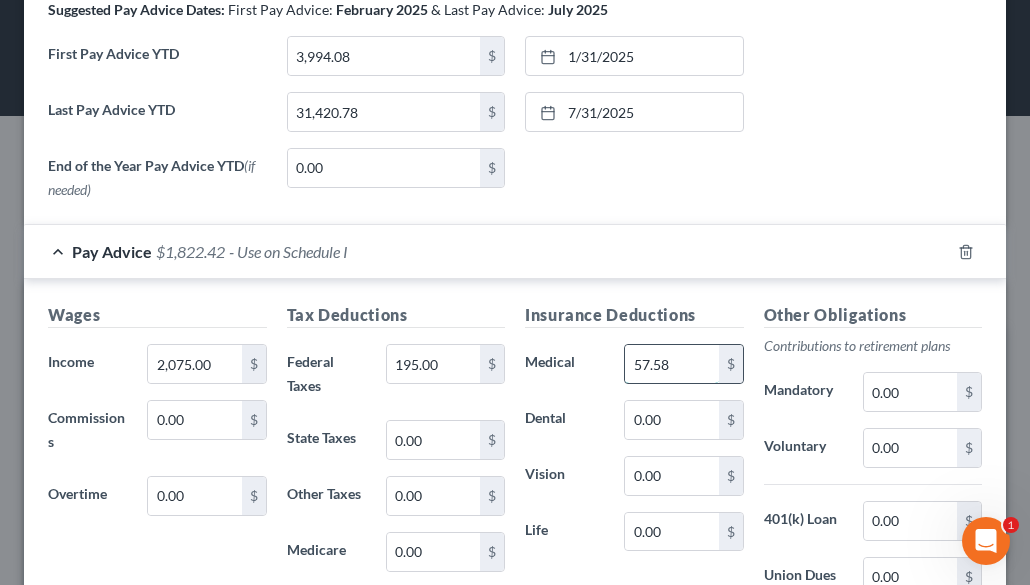 type on "57.58" 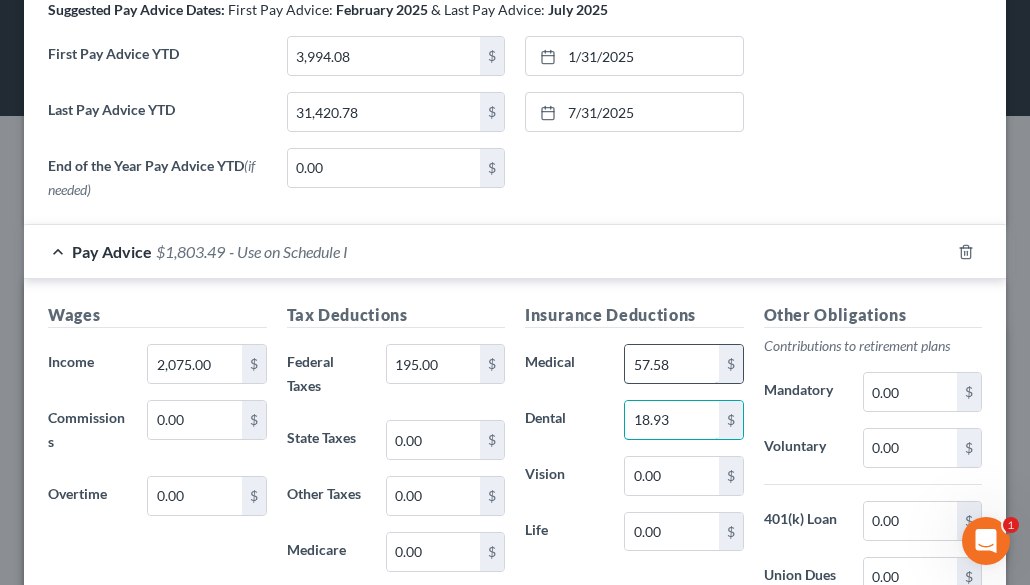 type on "18.93" 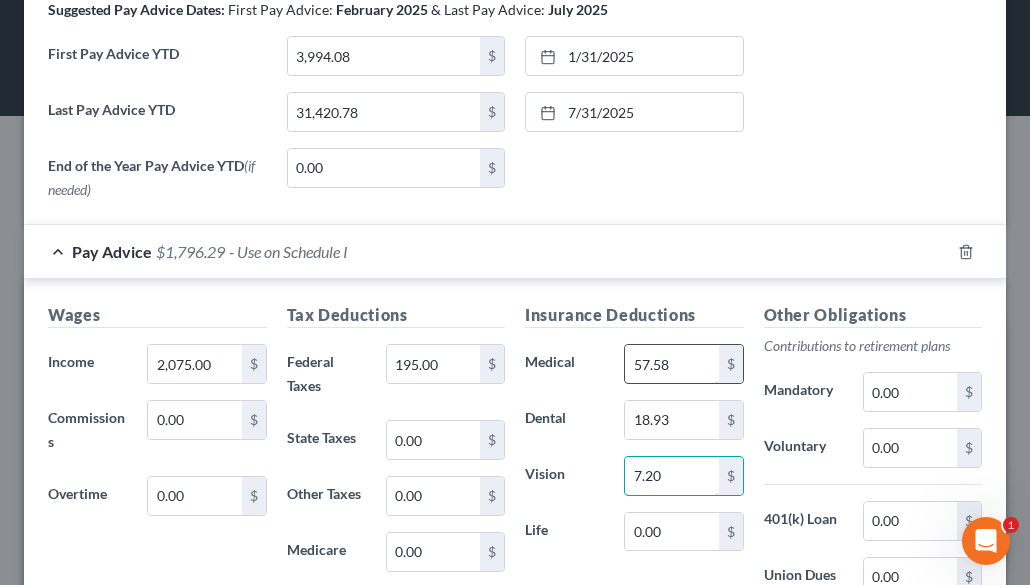 type on "7.20" 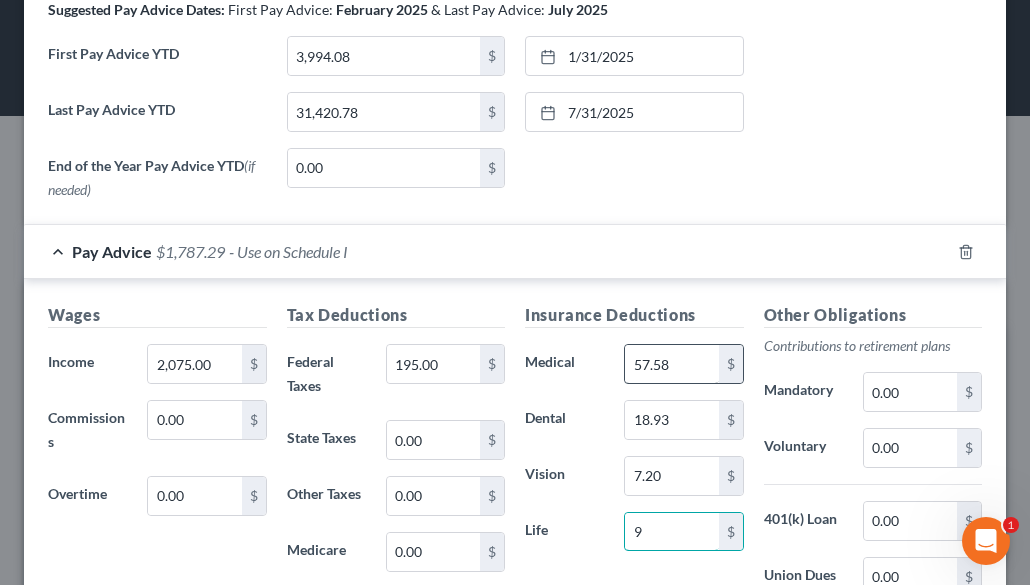 type on "9.00" 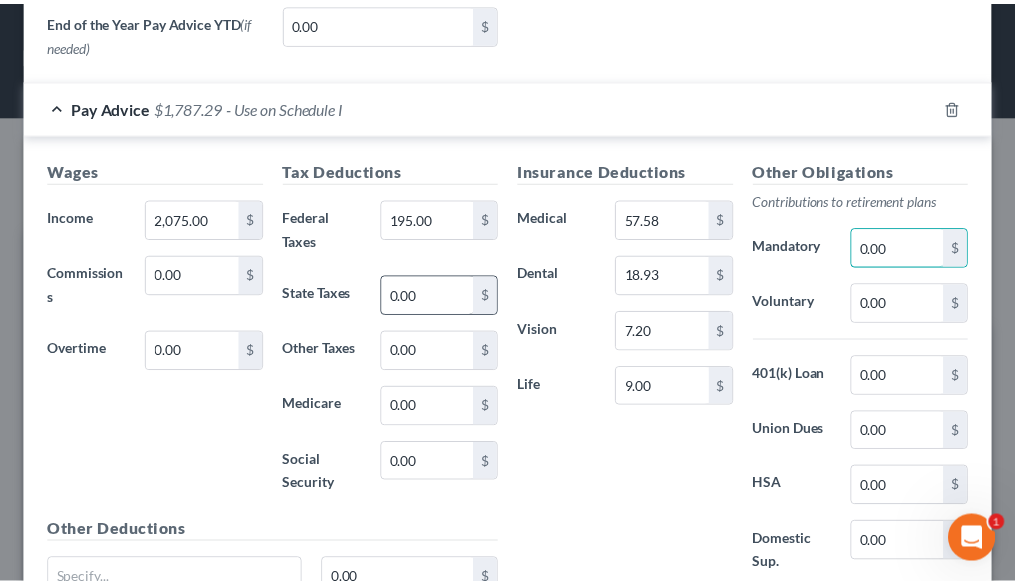scroll, scrollTop: 1049, scrollLeft: 0, axis: vertical 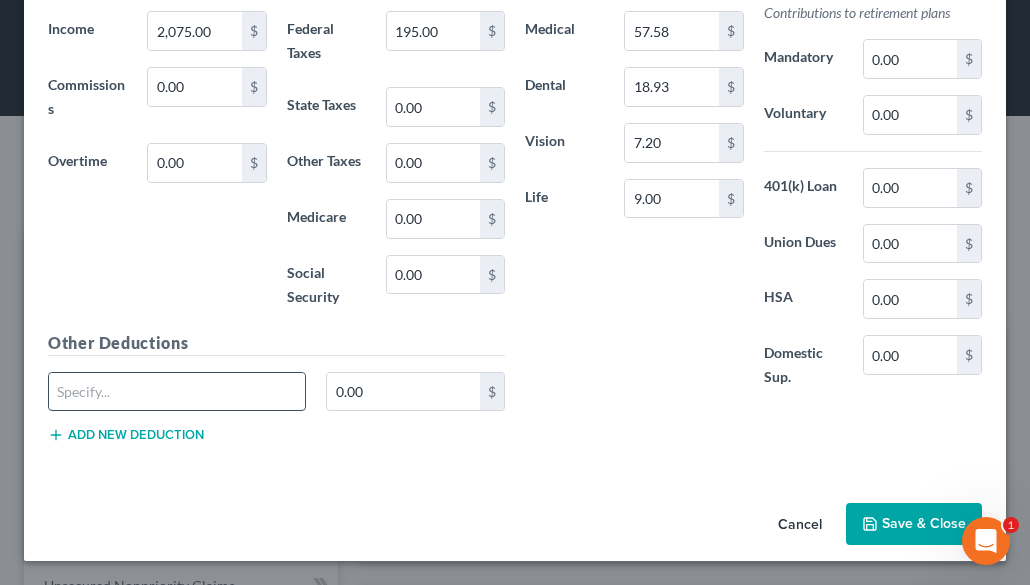 click at bounding box center [177, 392] 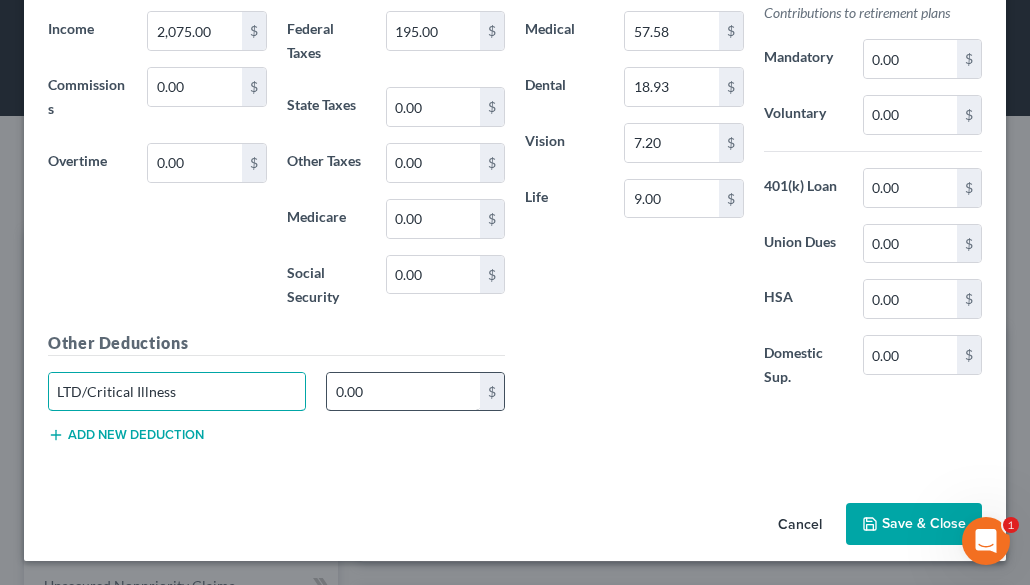 type on "LTD/Critical Illness" 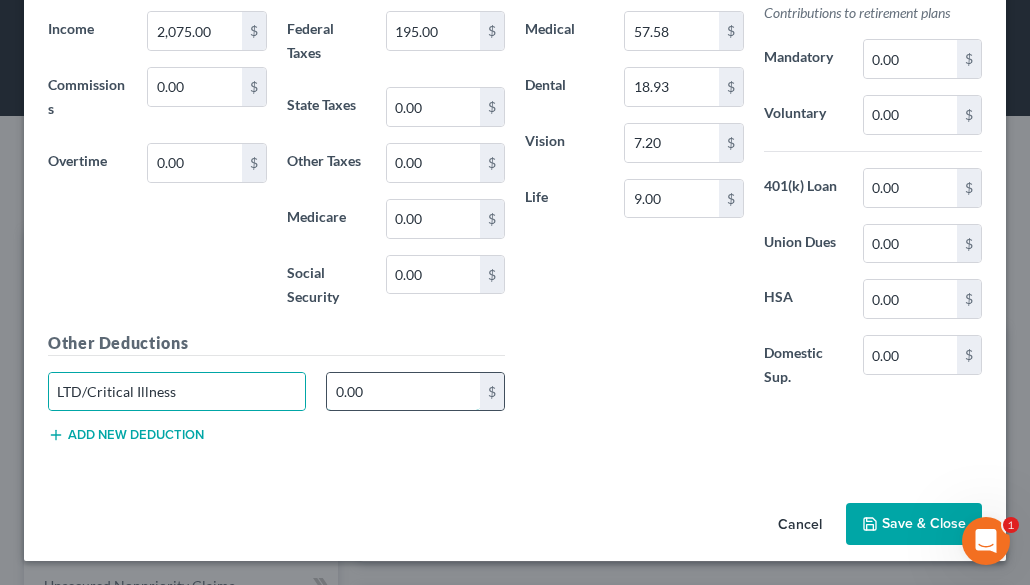 click on "0.00" at bounding box center [403, 392] 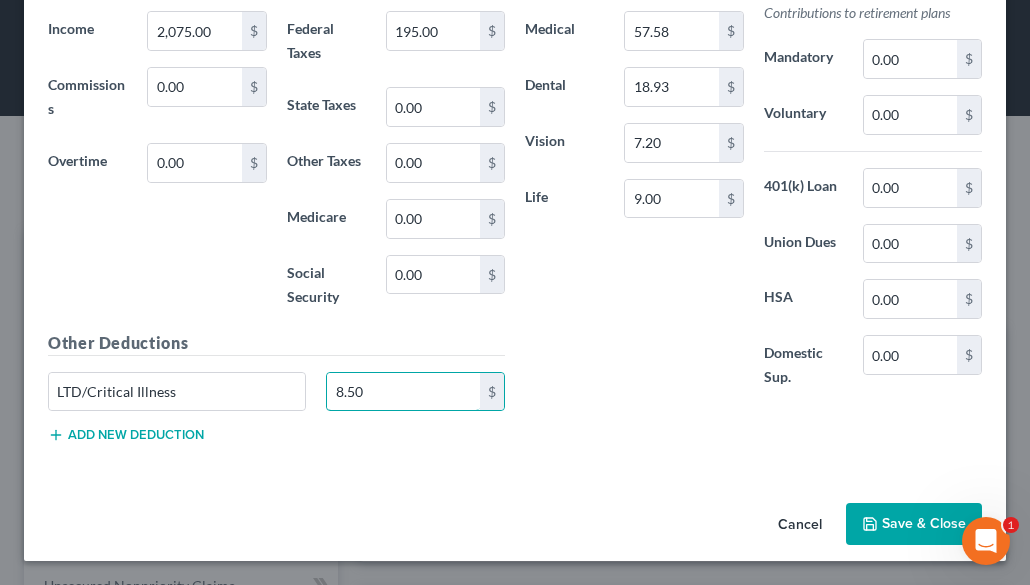 type on "8.50" 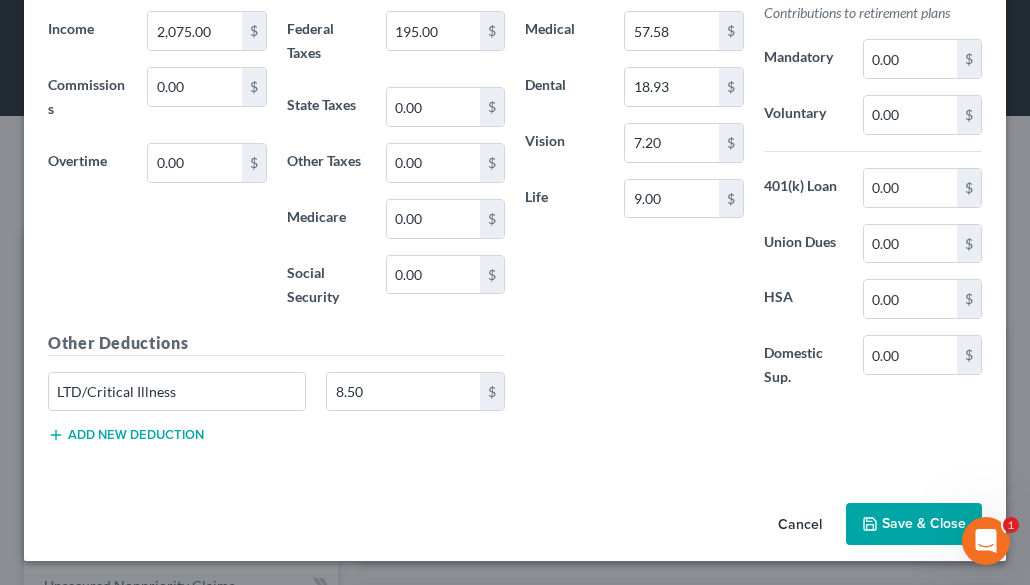 drag, startPoint x: 438, startPoint y: 464, endPoint x: 465, endPoint y: 434, distance: 40.36087 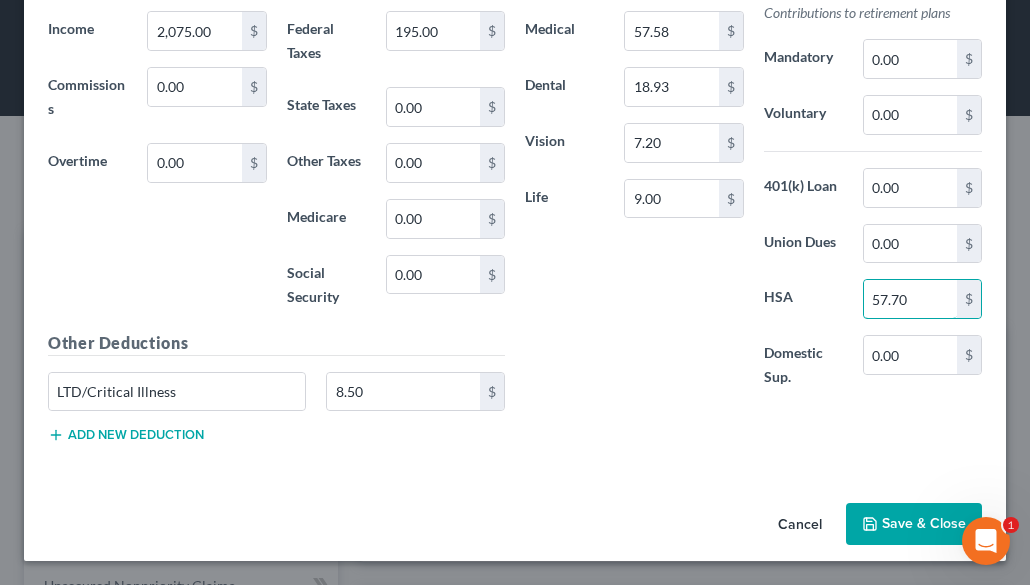 type on "57.70" 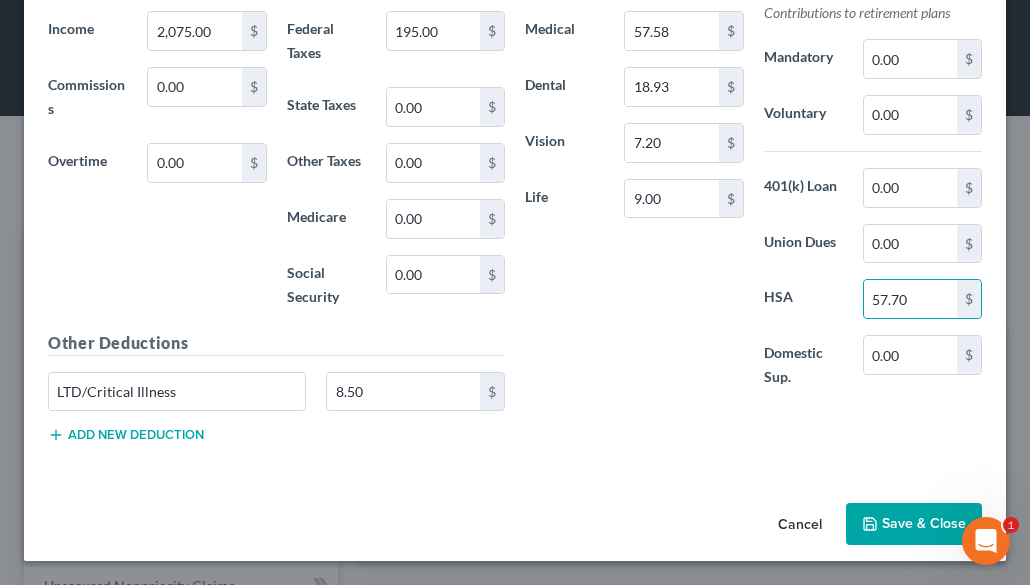 click on "Cancel Save & Close" at bounding box center [515, 528] 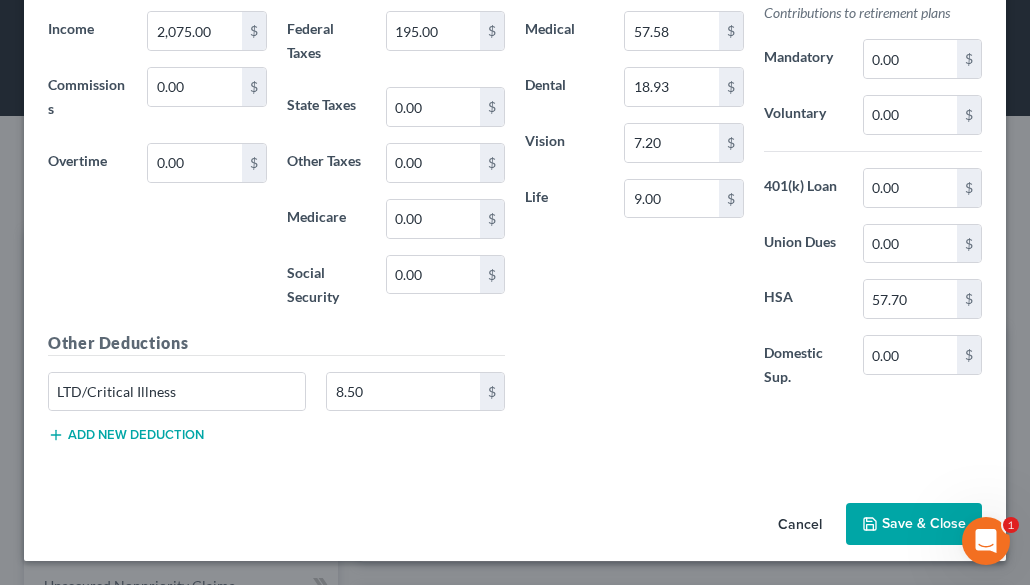 click on "Save & Close" at bounding box center (914, 524) 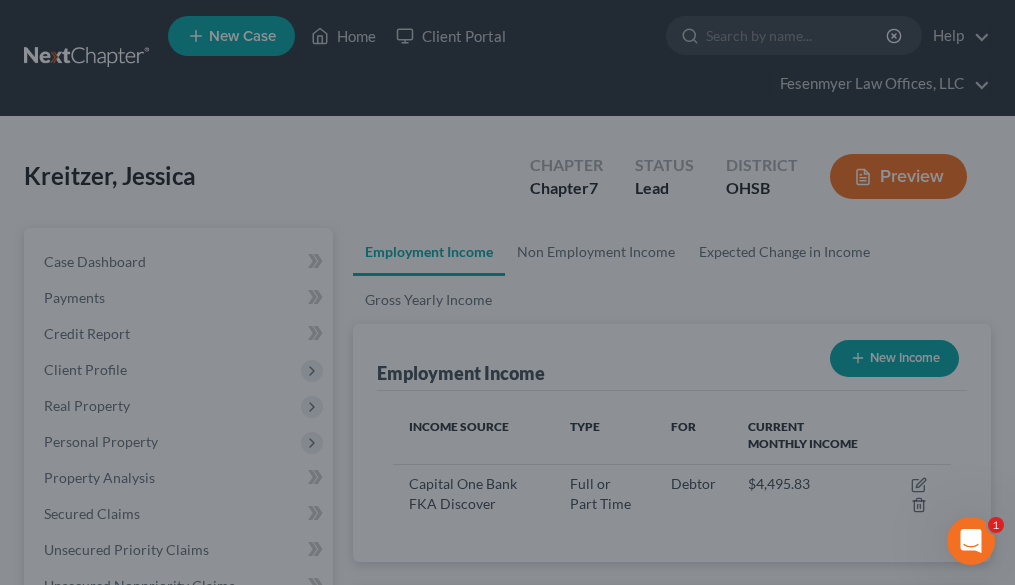 scroll, scrollTop: 279, scrollLeft: 598, axis: both 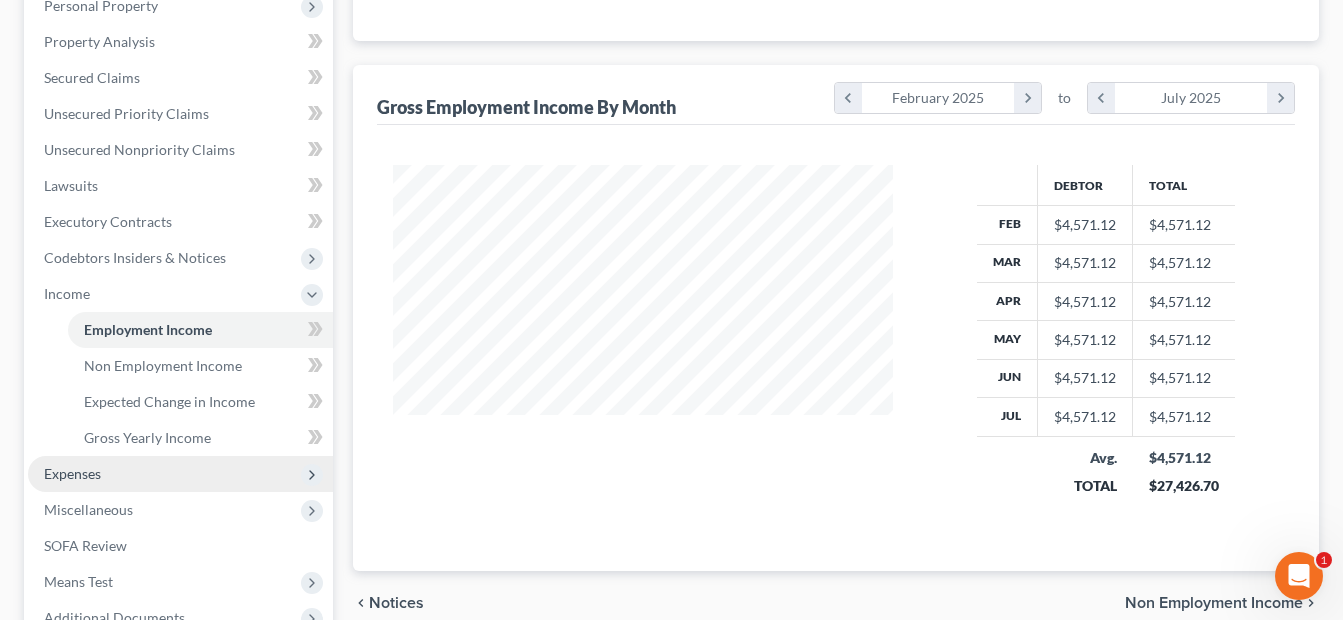 click on "Expenses" at bounding box center (180, 474) 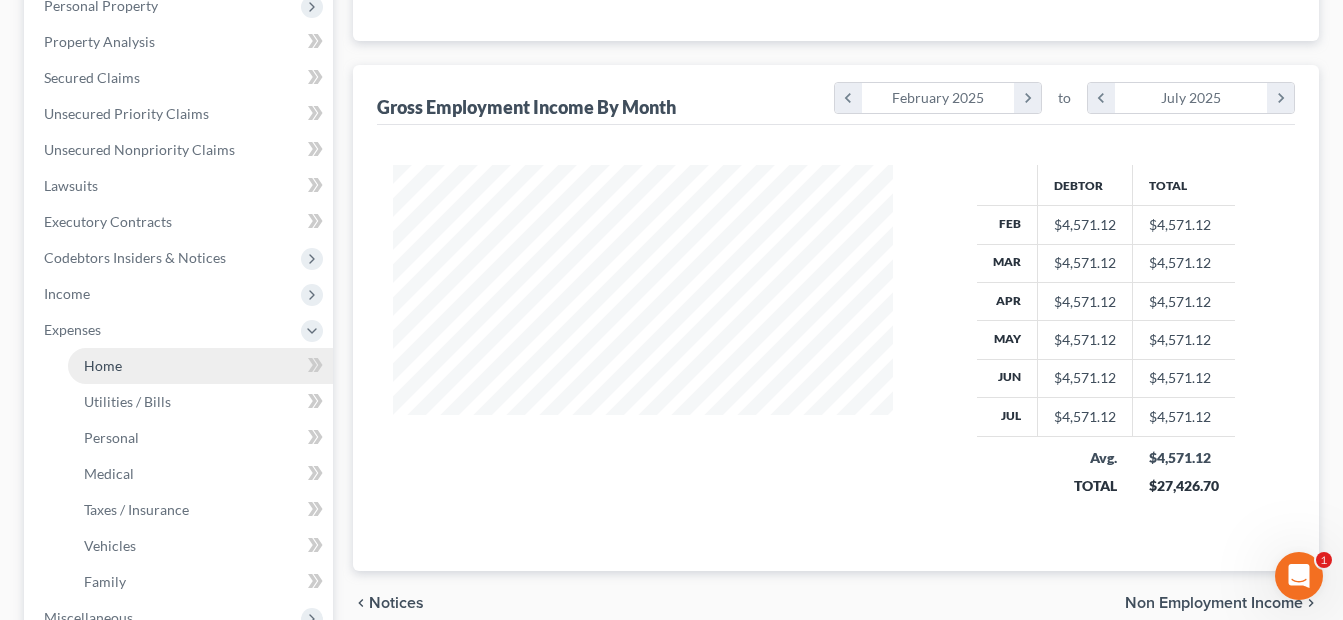 click on "Home" at bounding box center [200, 366] 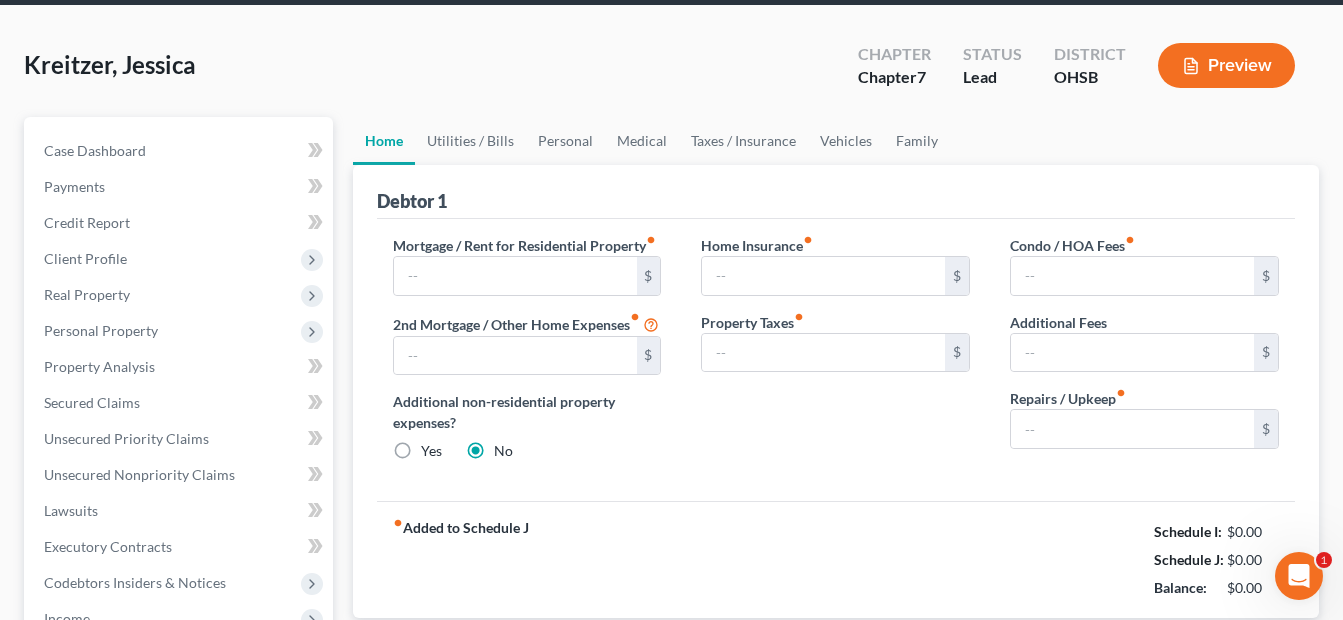 scroll, scrollTop: 0, scrollLeft: 0, axis: both 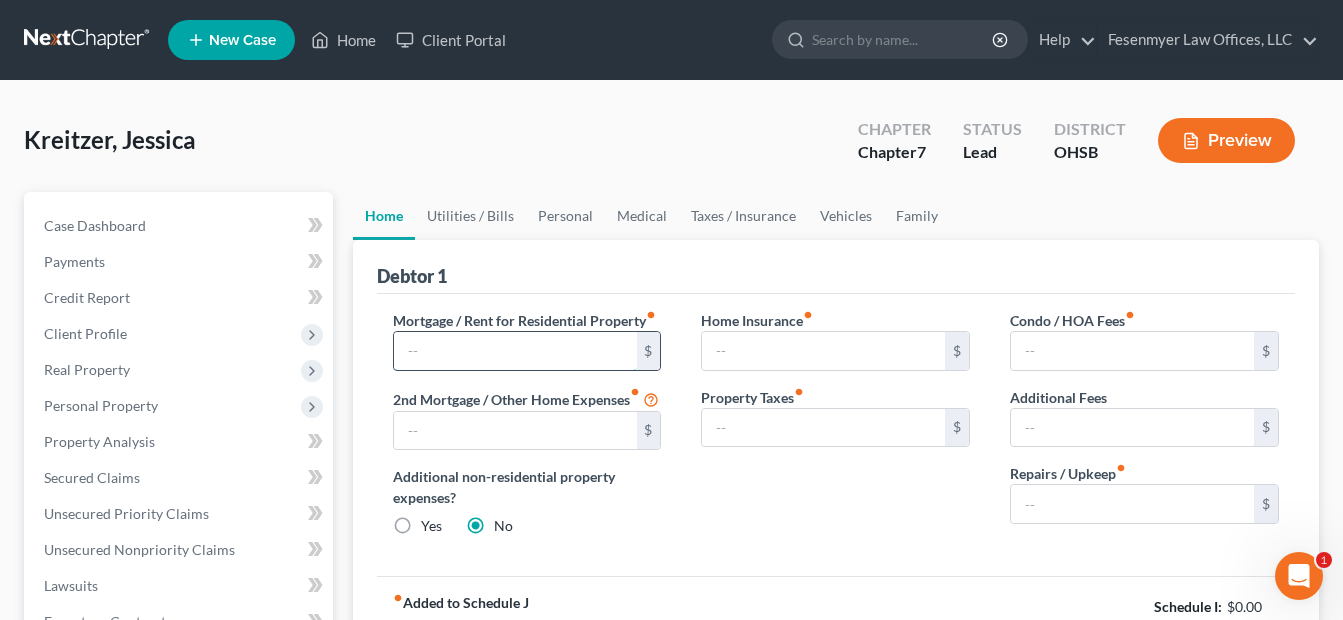 click at bounding box center (515, 351) 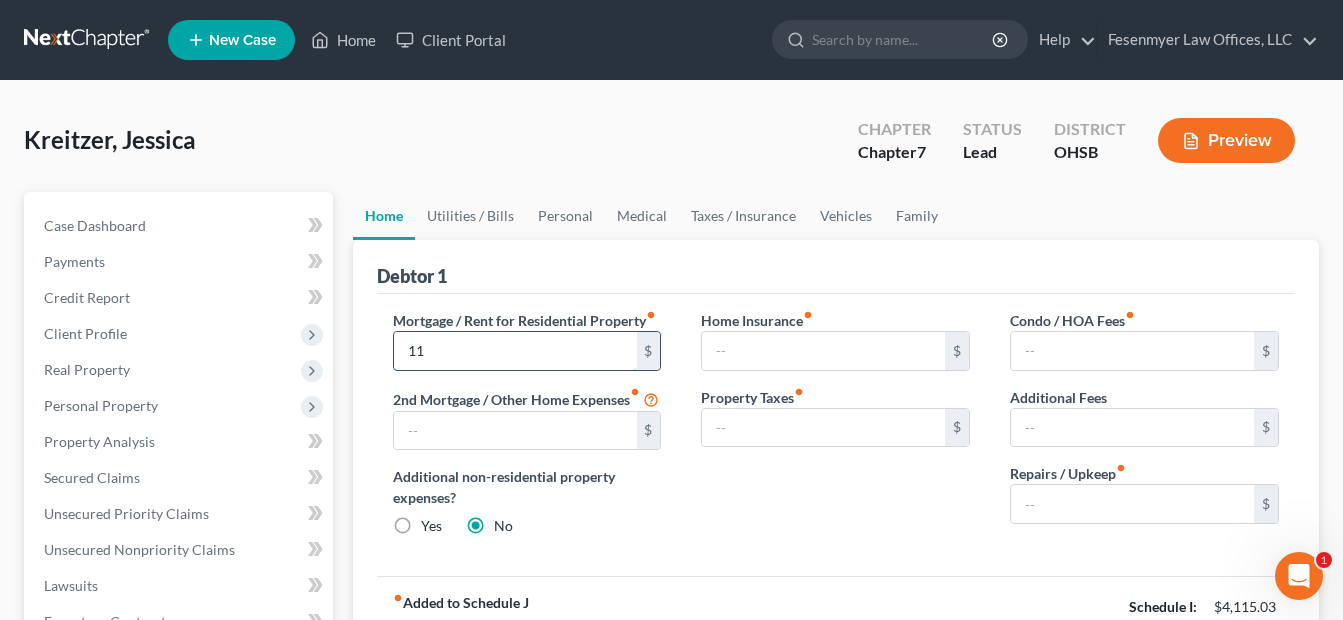 type on "1" 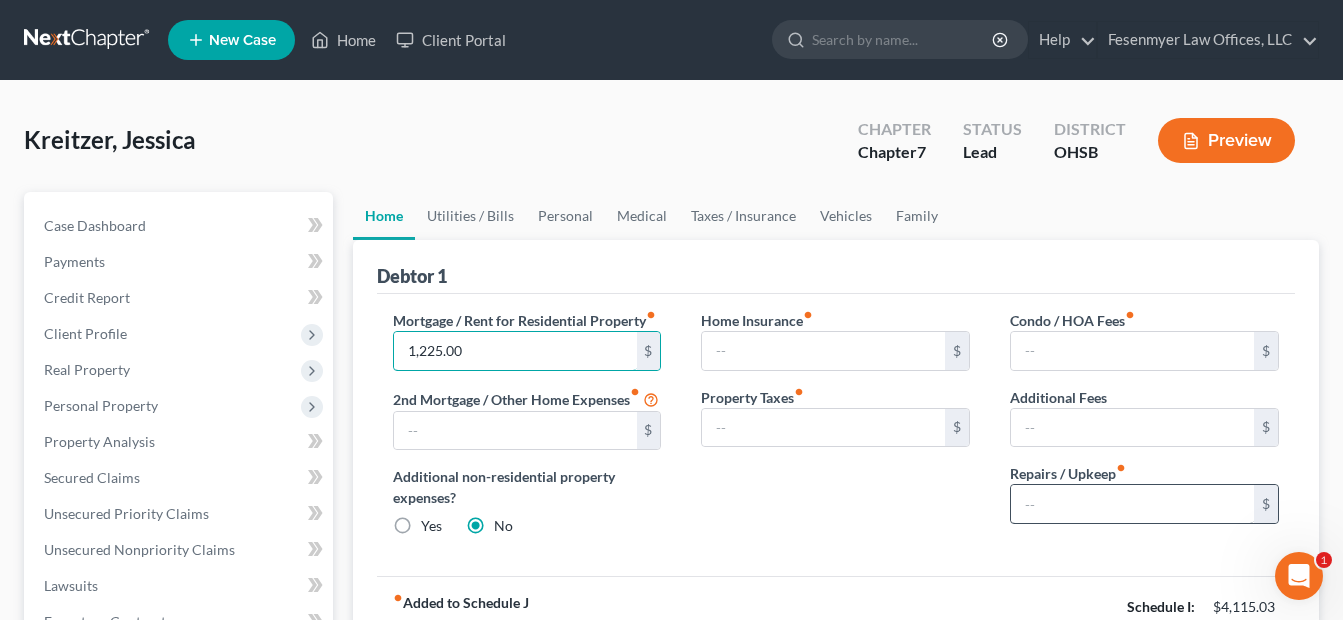 type on "1,225.00" 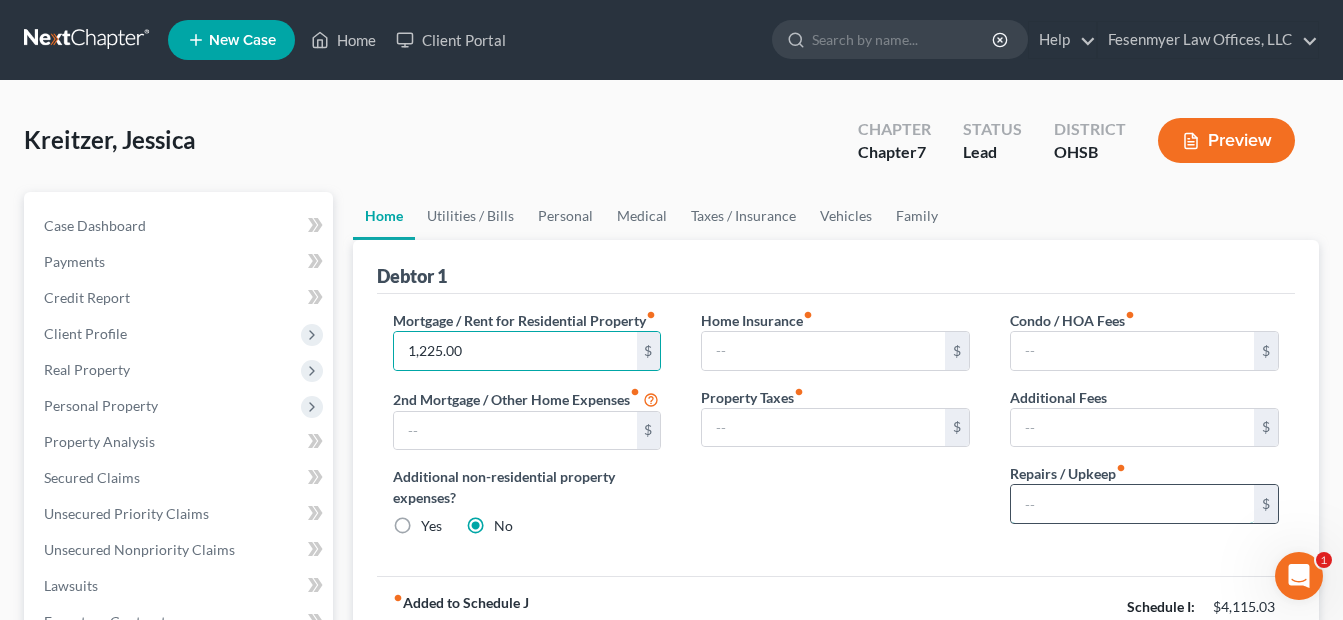 click at bounding box center [1132, 504] 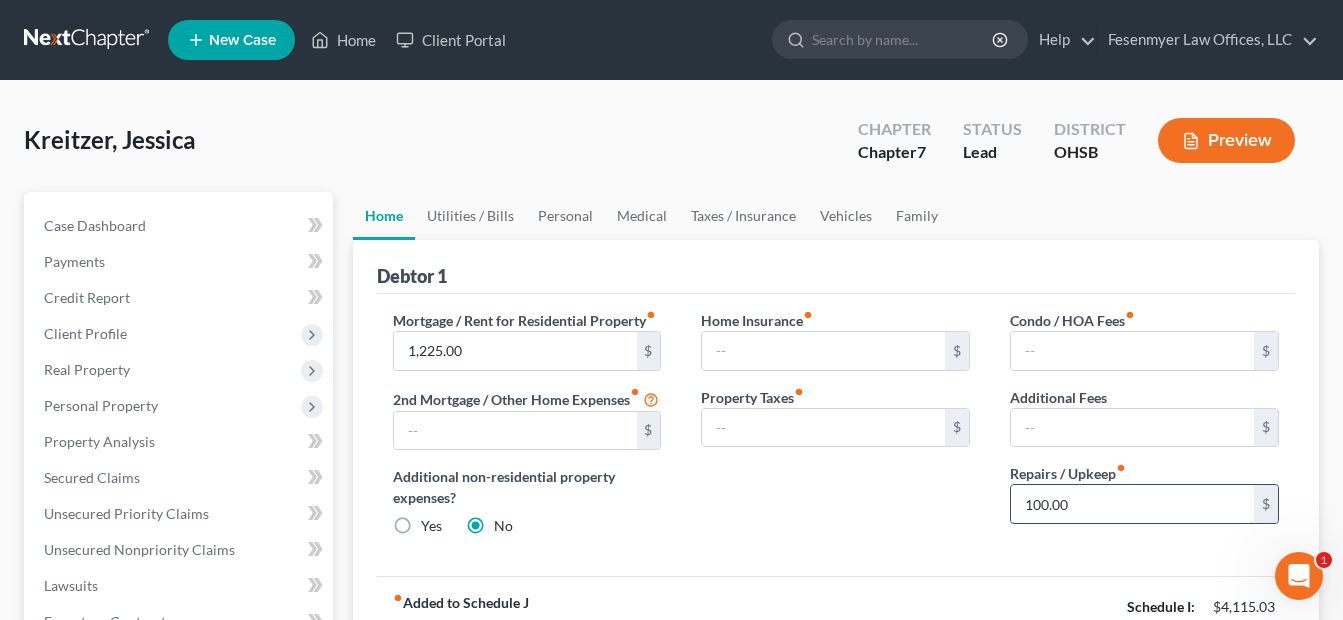type on "100.00" 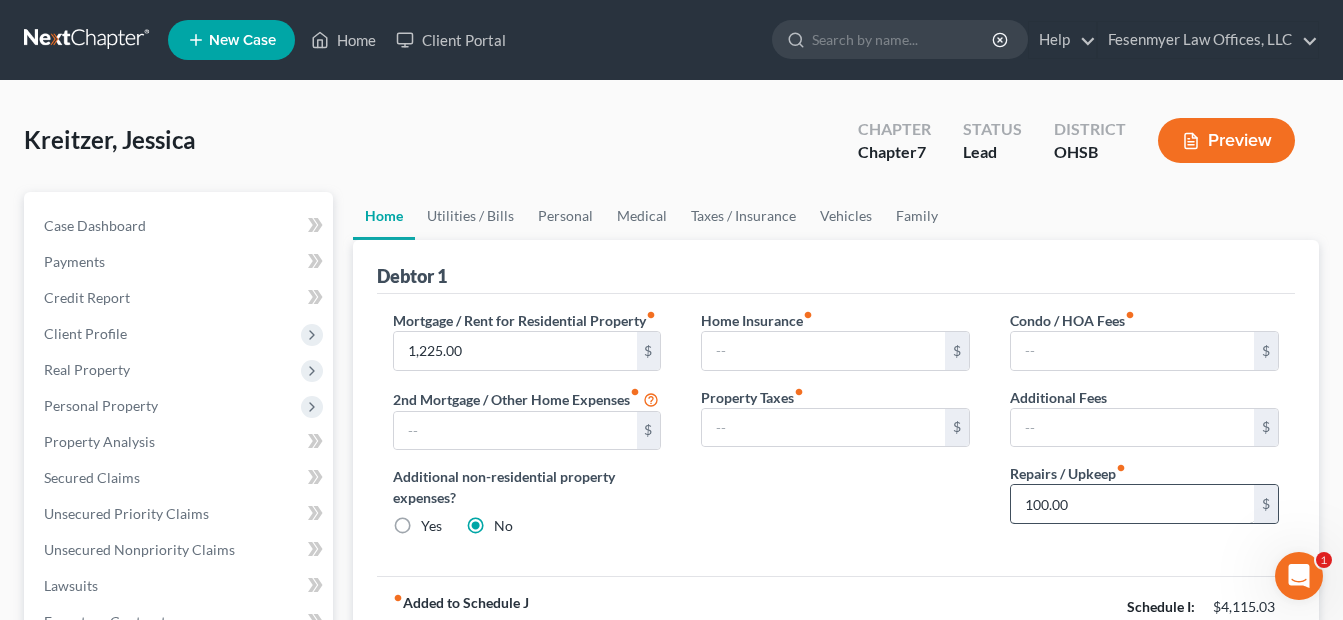 type 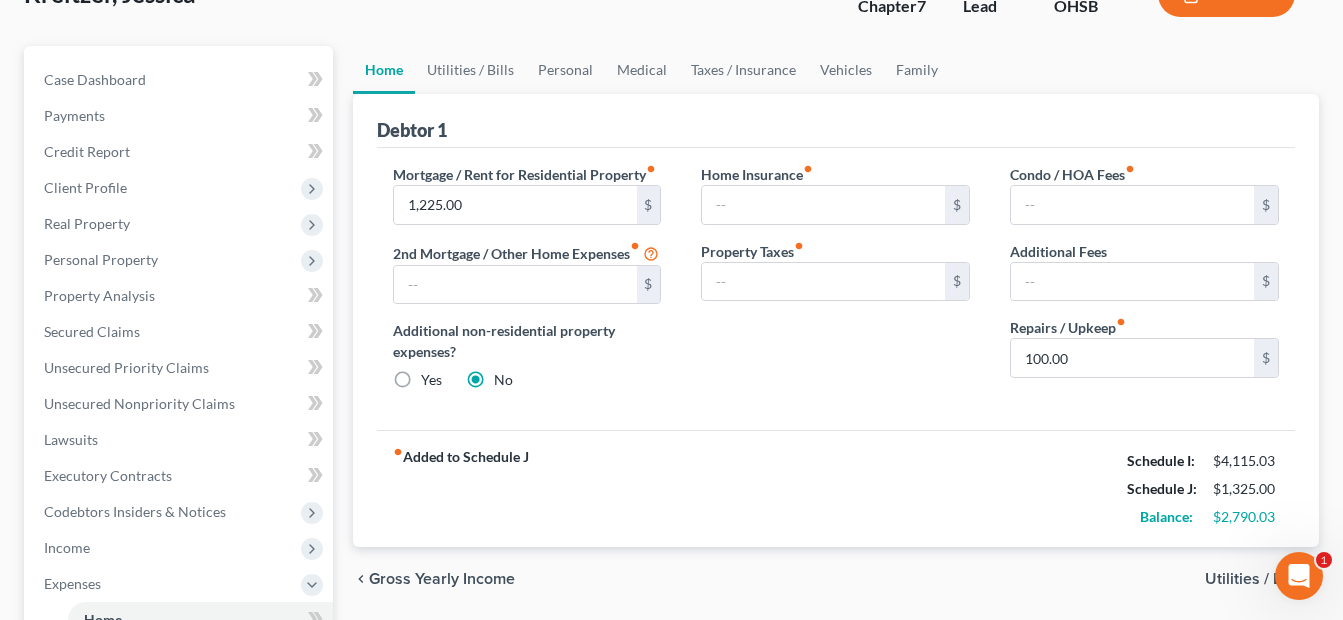 scroll, scrollTop: 136, scrollLeft: 0, axis: vertical 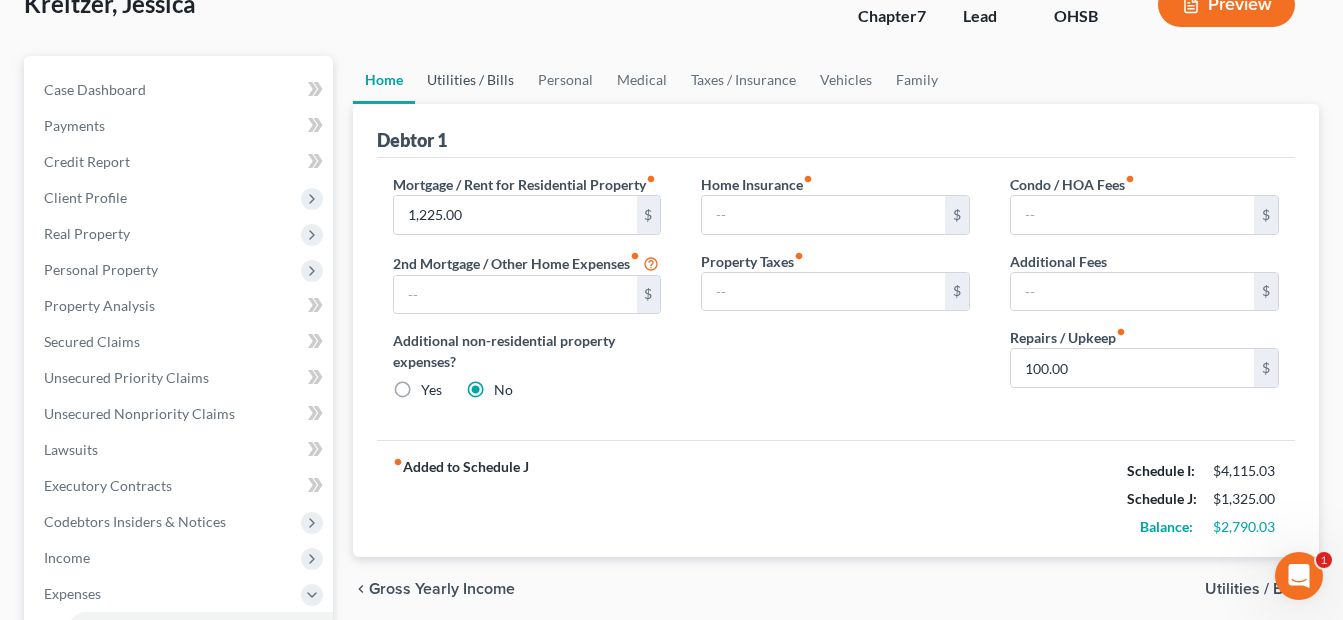 click on "Utilities / Bills" at bounding box center [470, 80] 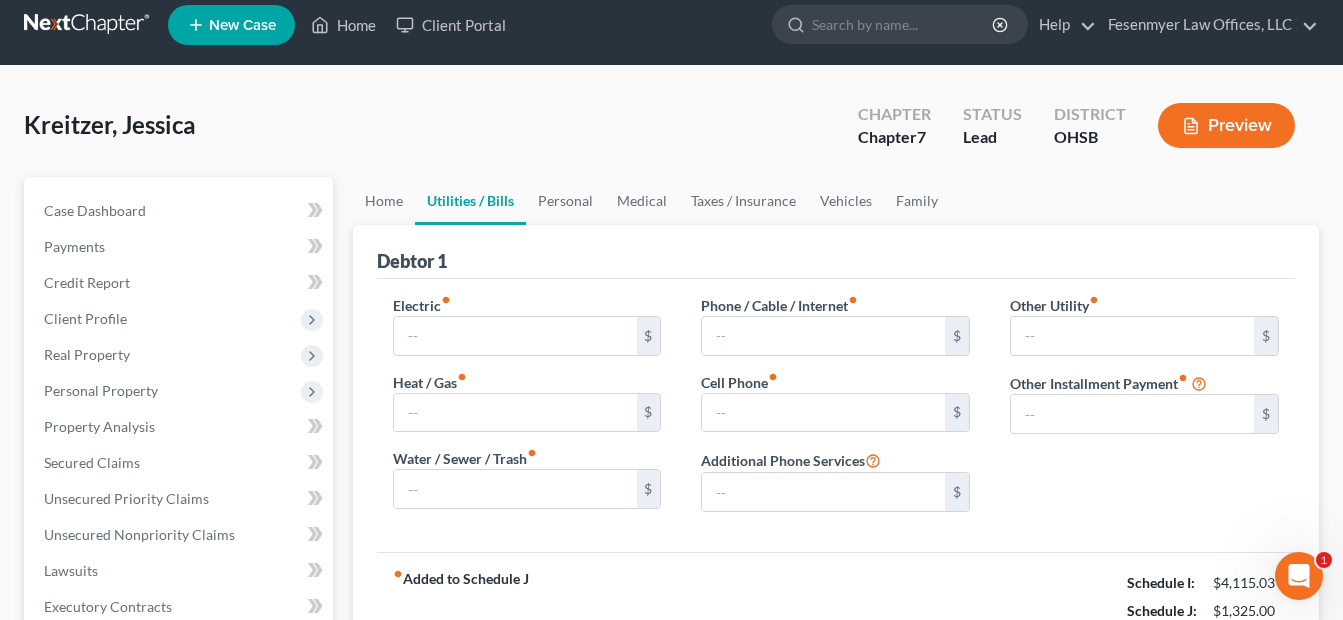 scroll, scrollTop: 0, scrollLeft: 0, axis: both 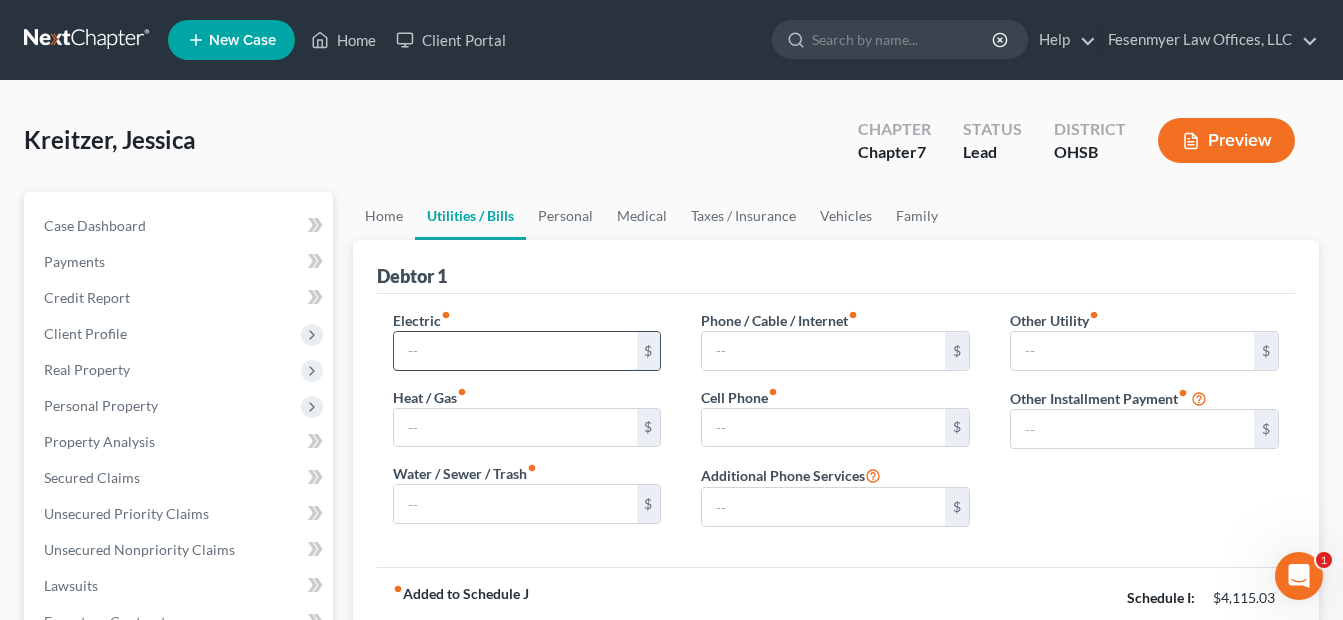 click at bounding box center (515, 351) 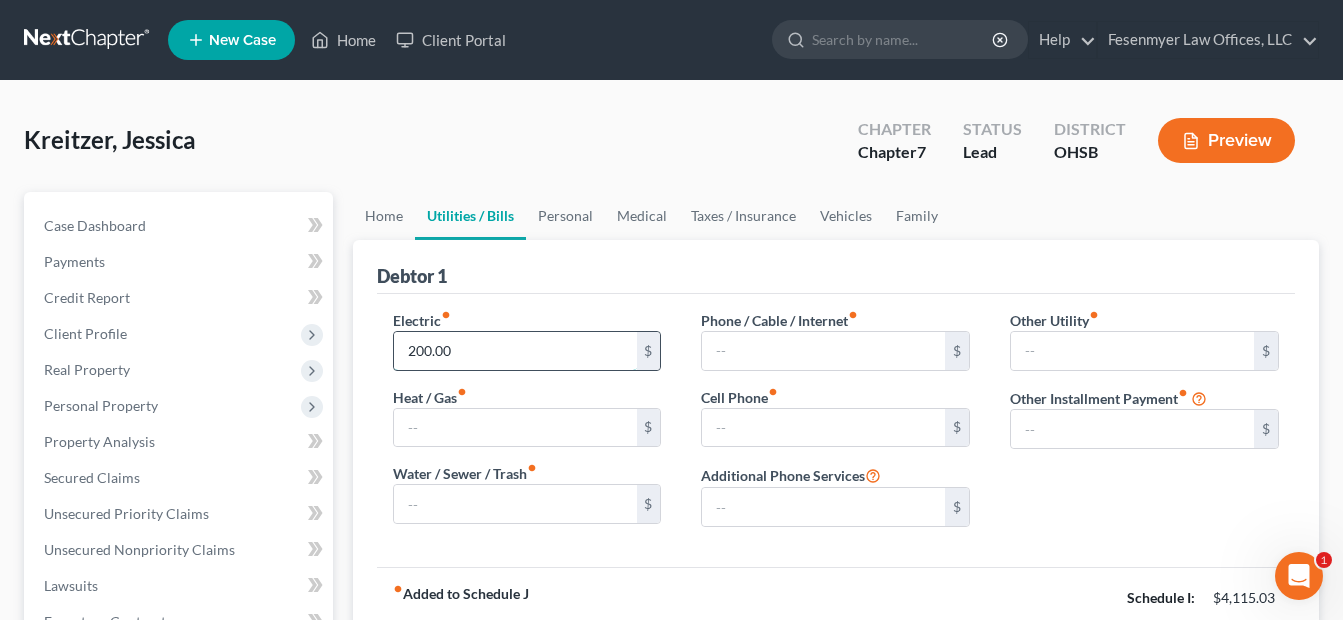 type on "200.00" 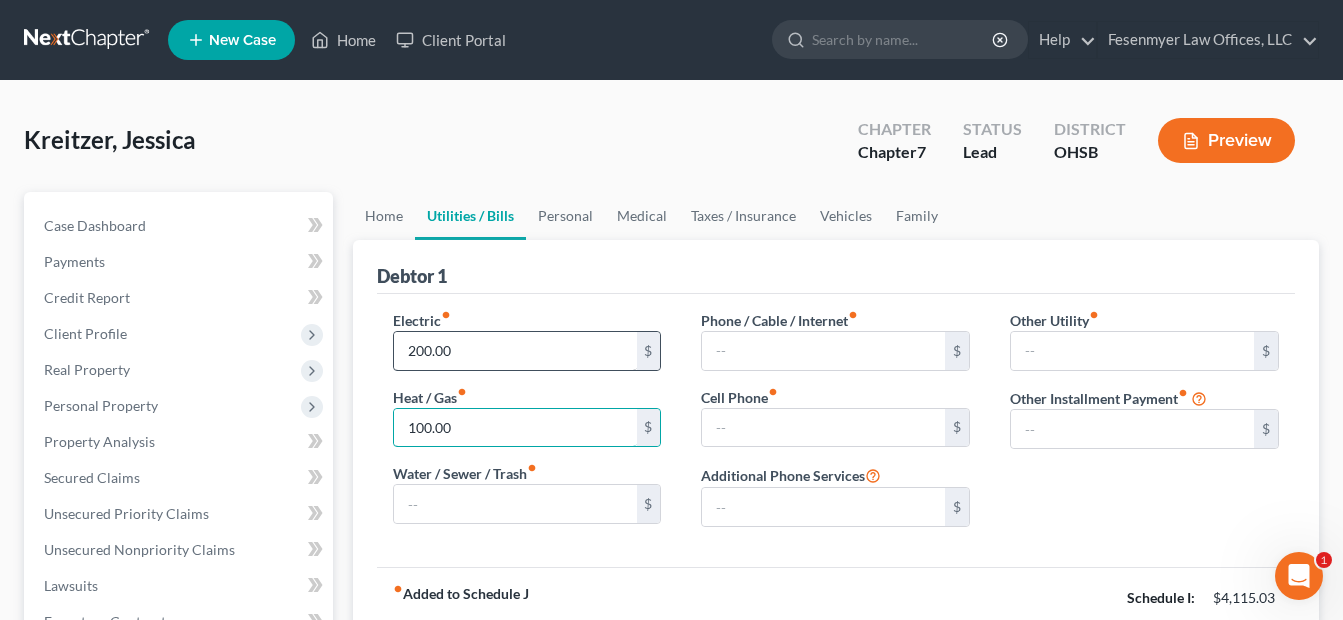 type on "100.00" 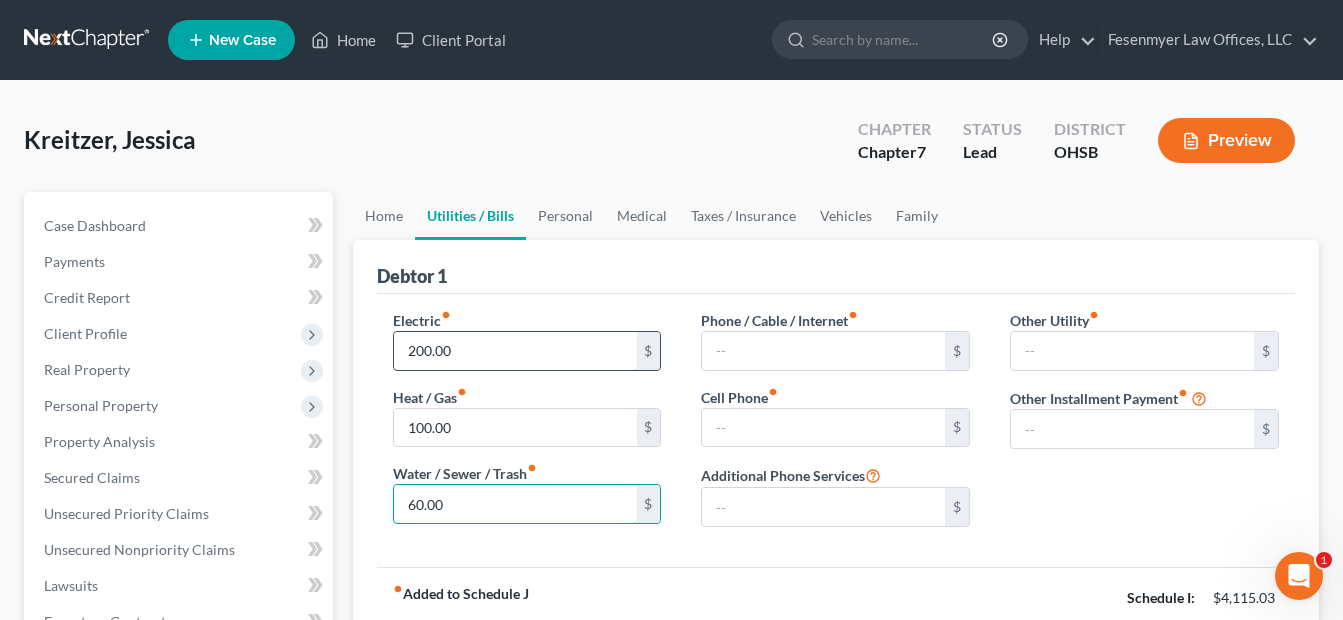 type on "60.00" 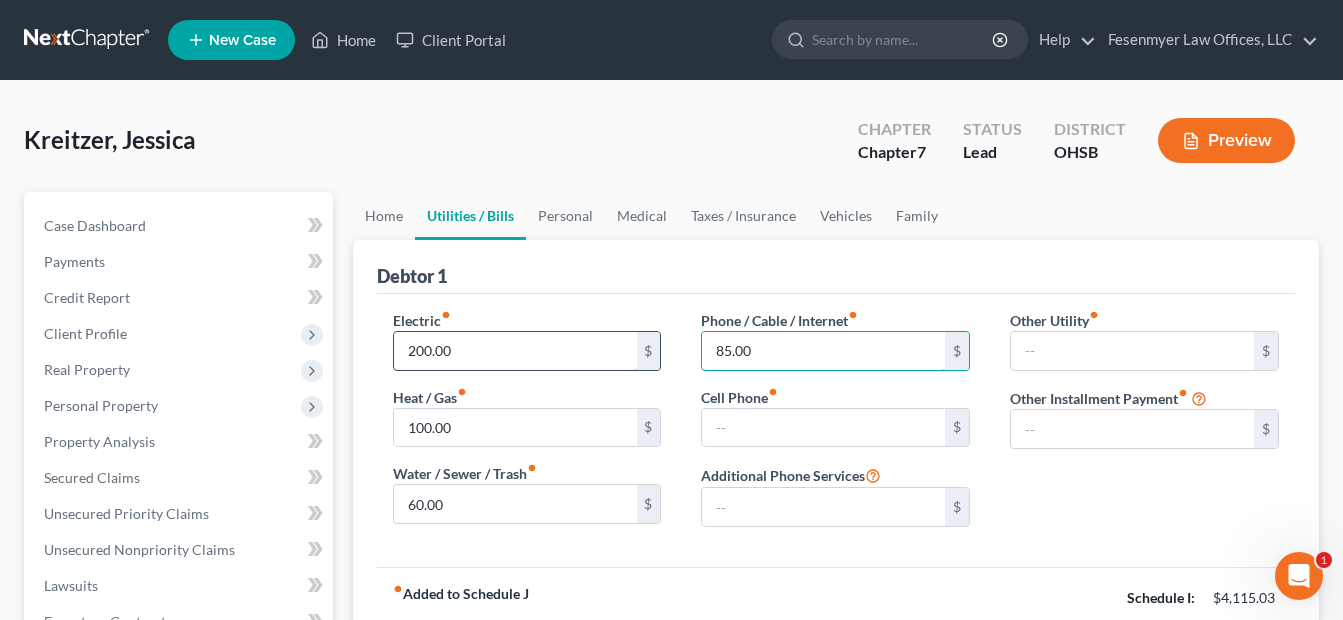 type on "85.00" 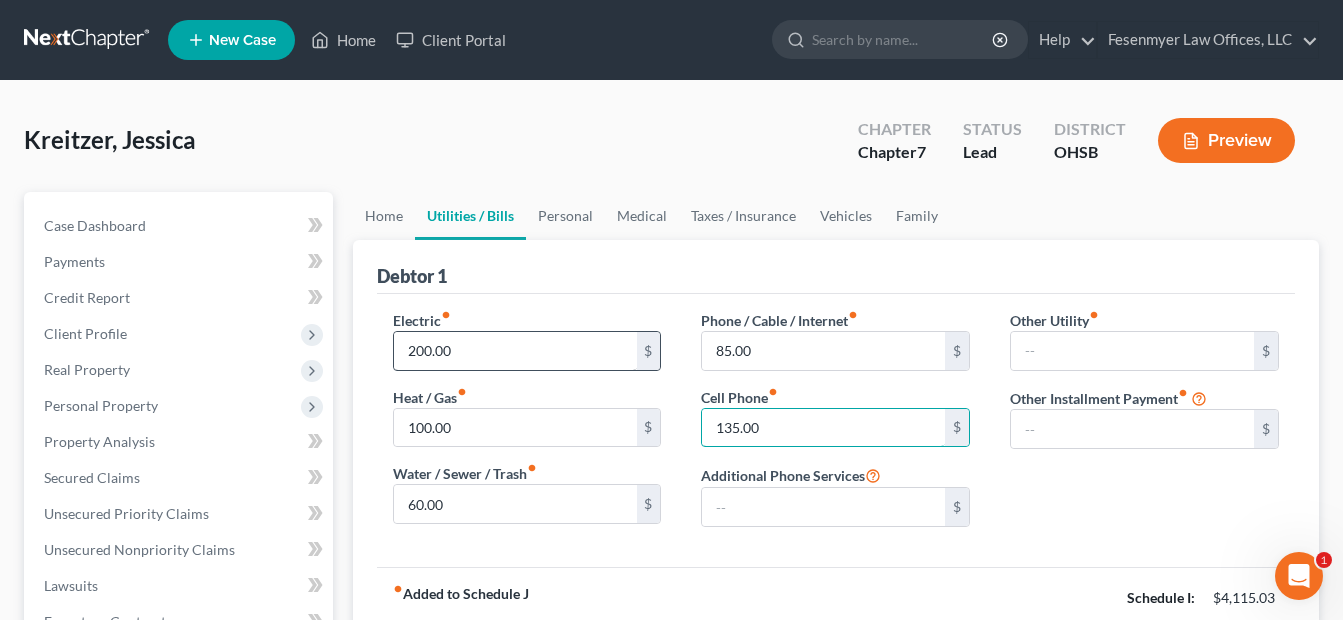 type on "135.00" 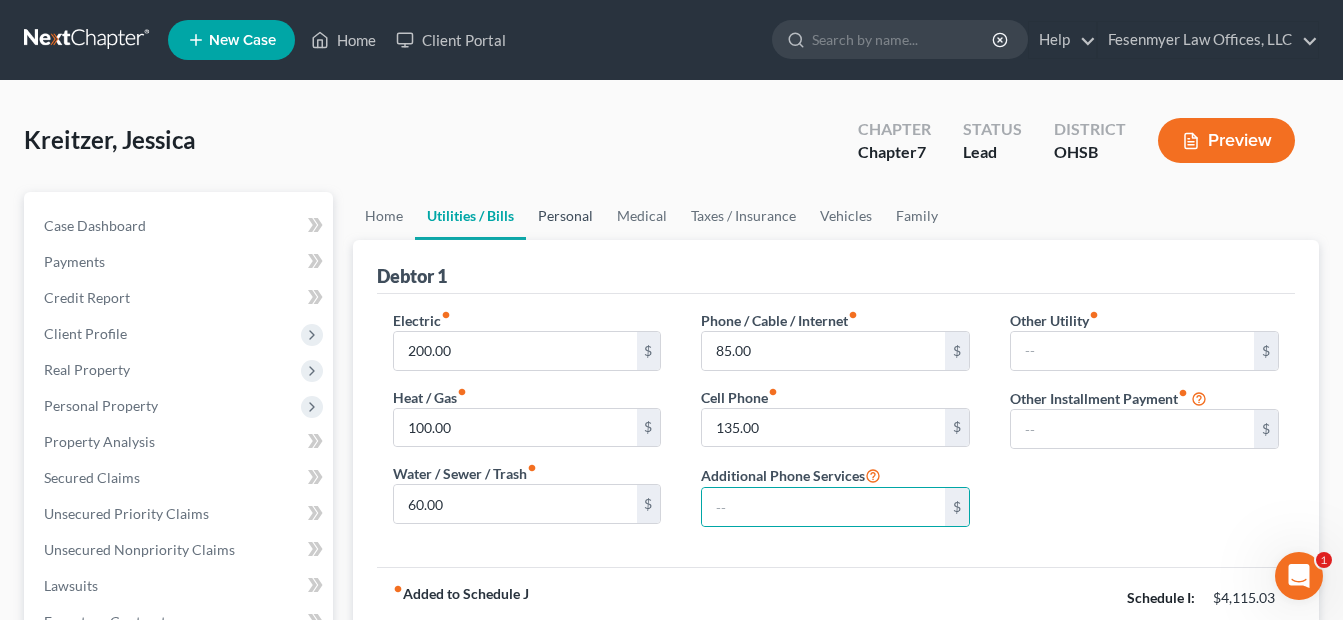 click on "Personal" at bounding box center [565, 216] 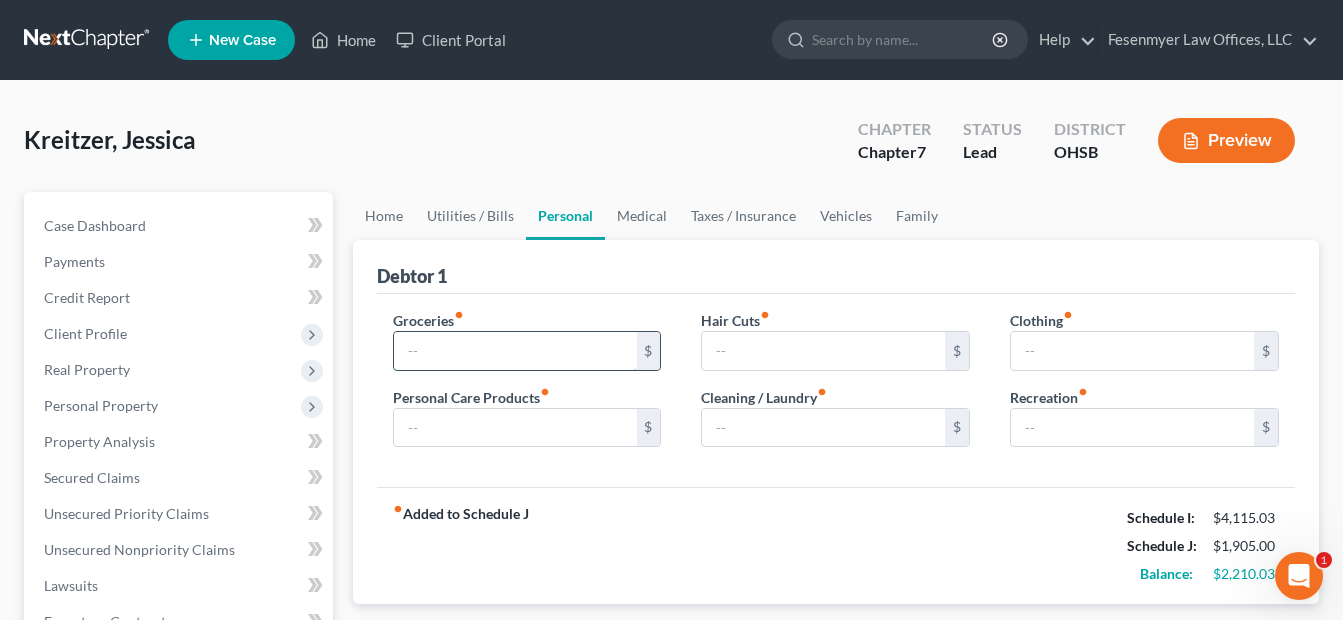click at bounding box center (515, 351) 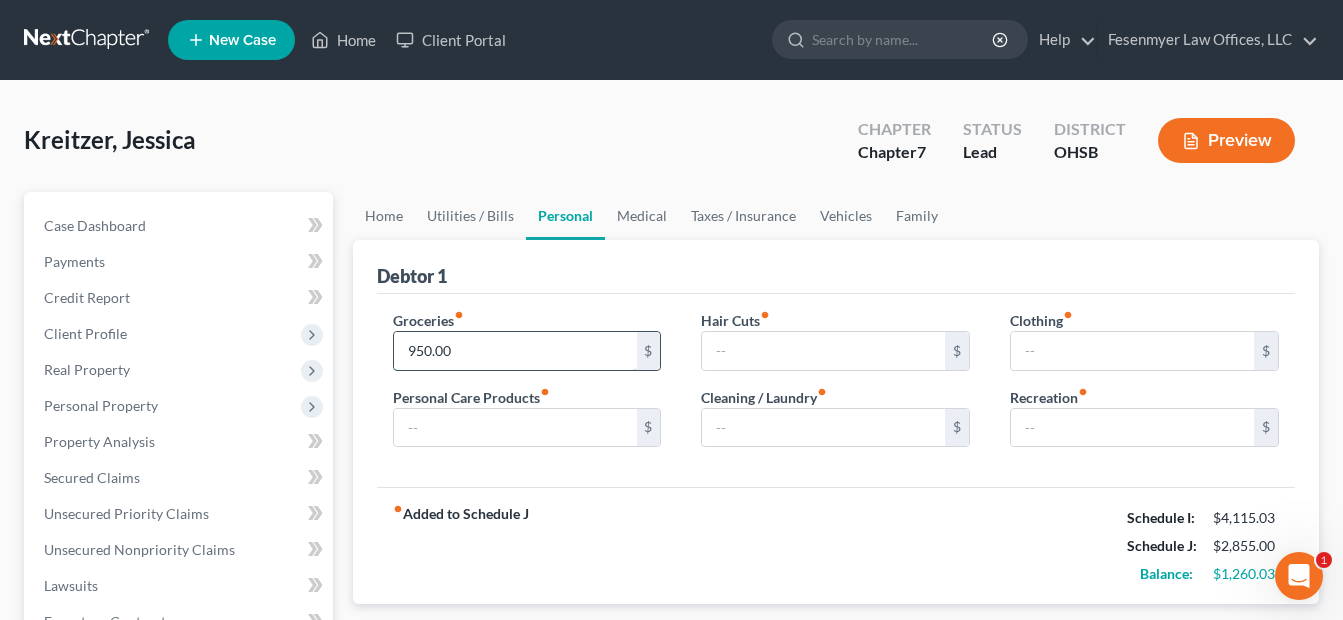 type on "950.00" 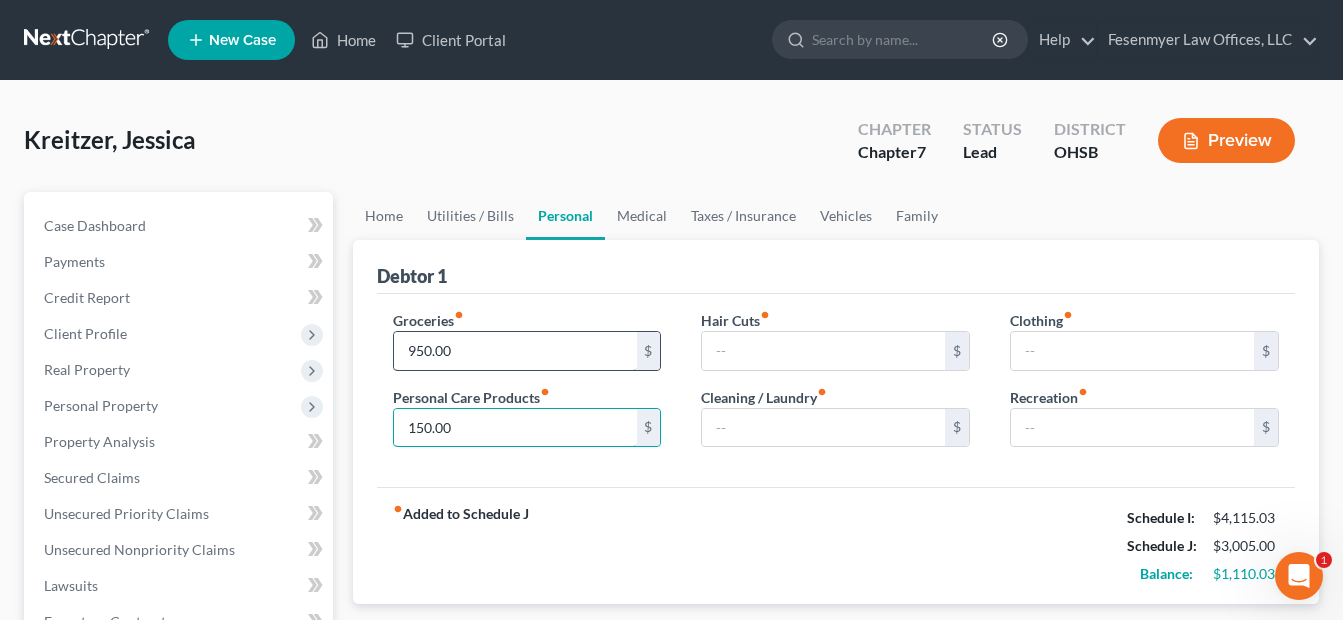 type on "150.00" 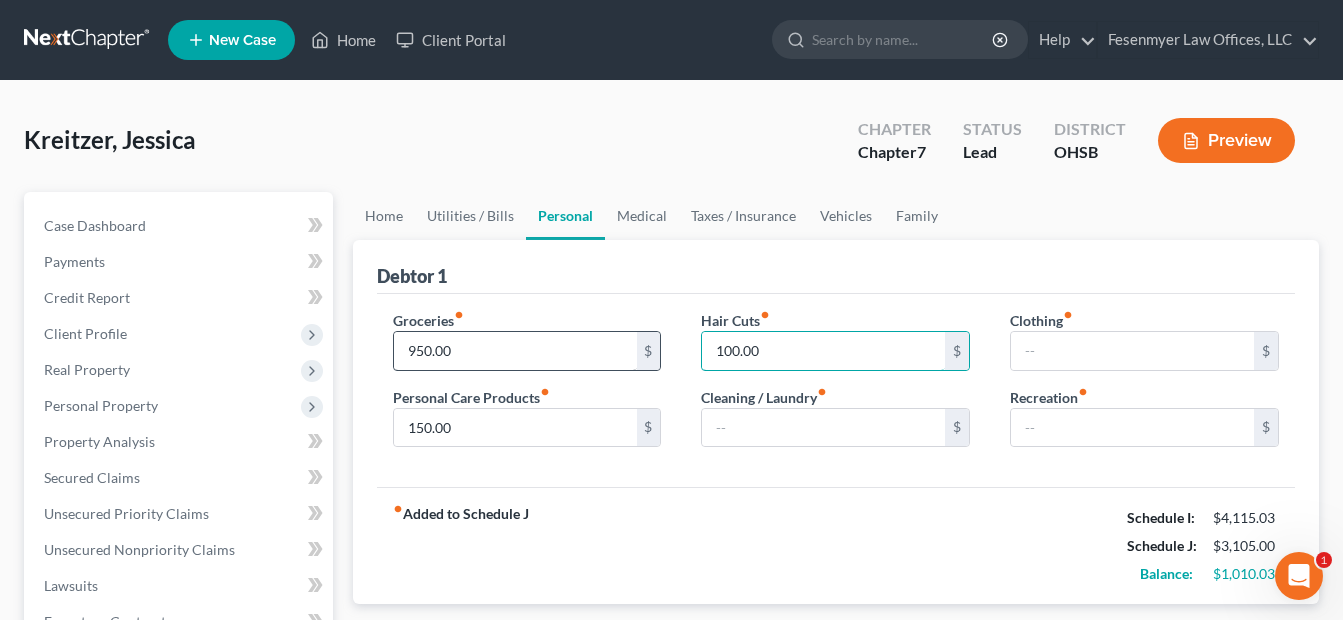 type on "100.00" 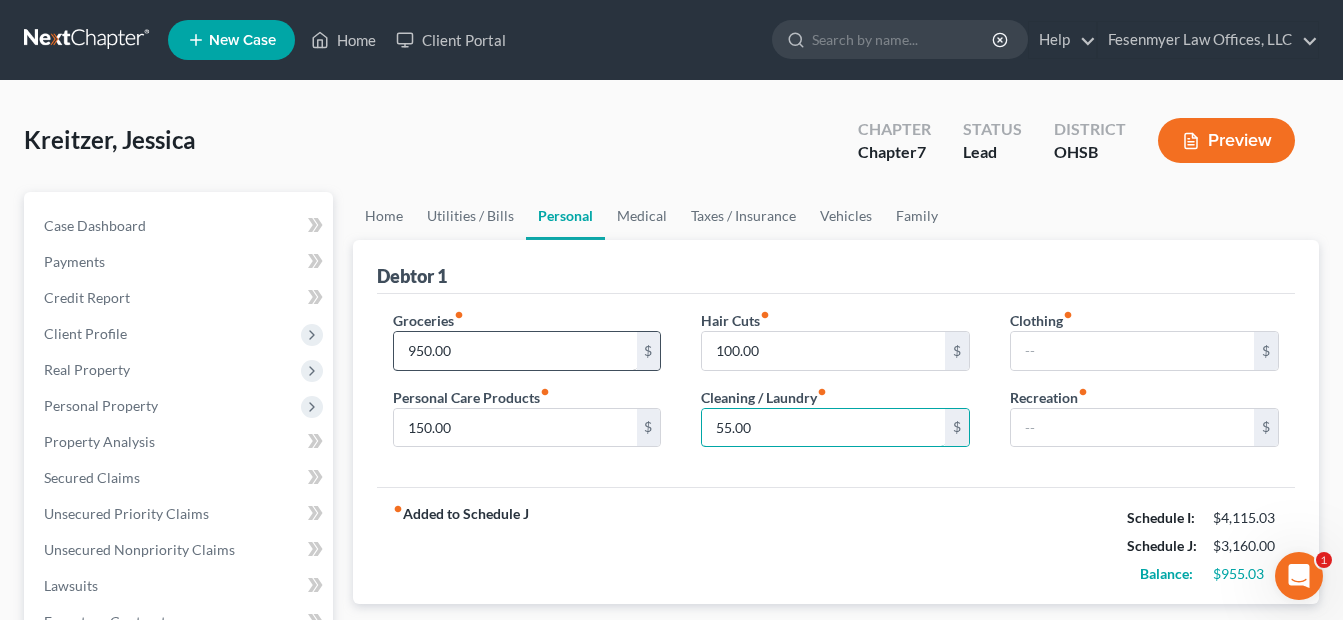 type on "55.00" 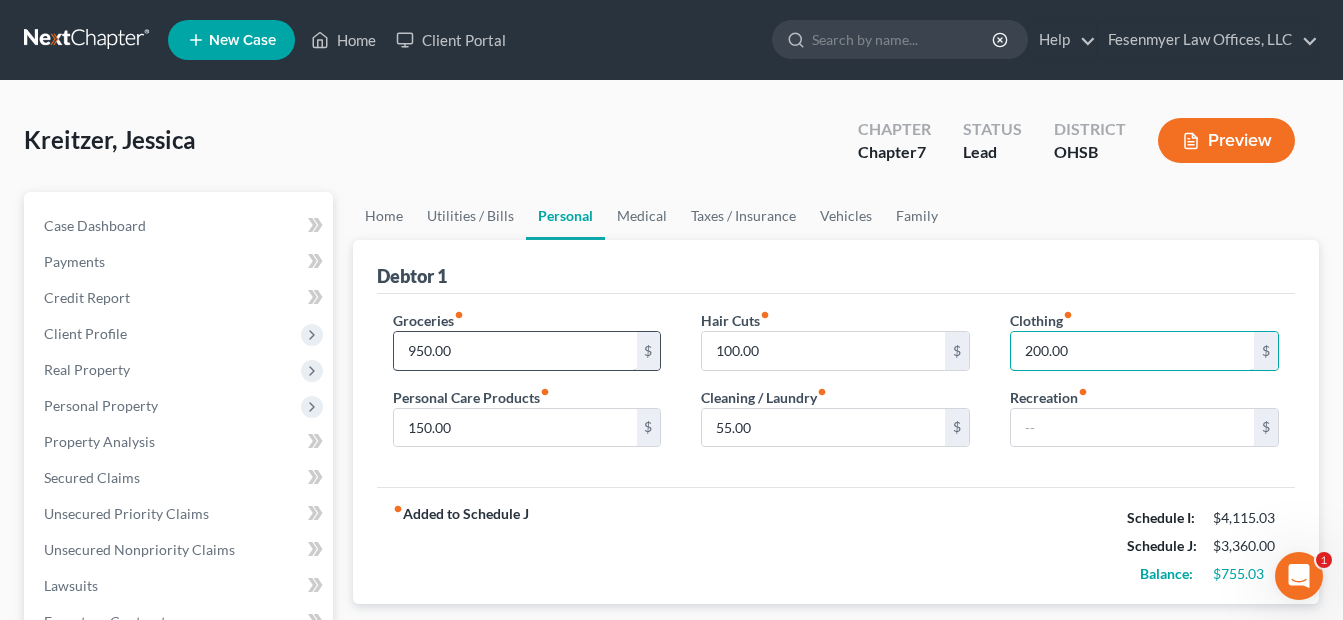 type on "200.00" 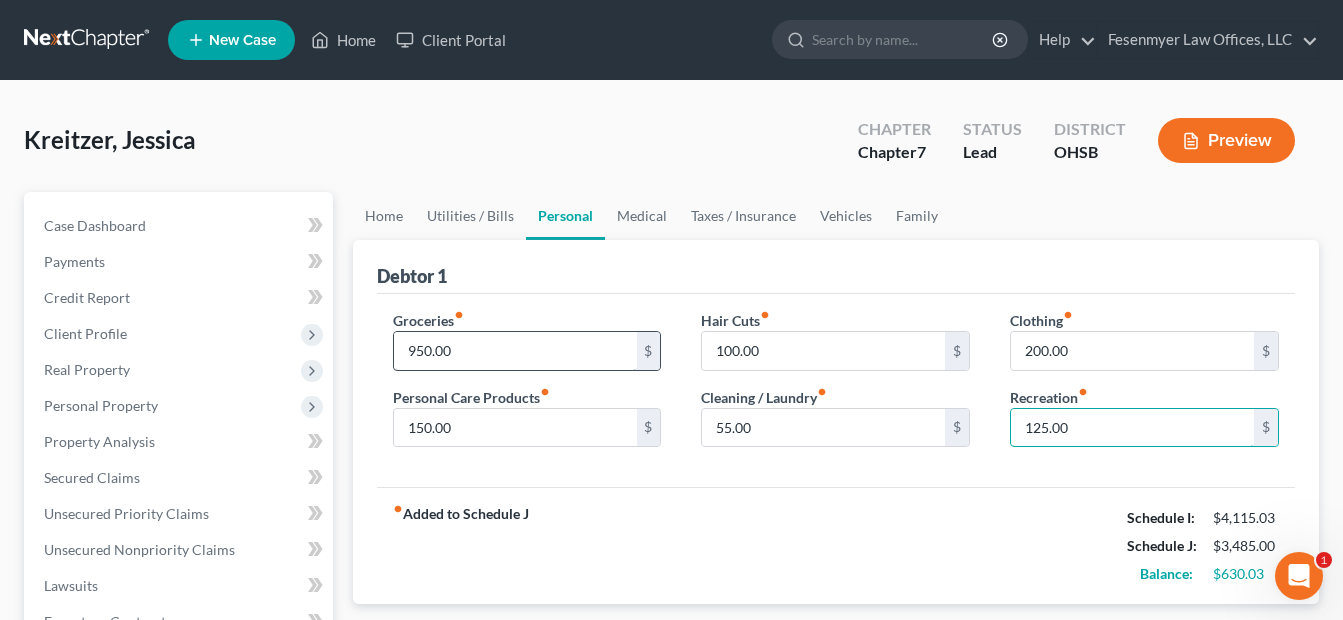 type on "125.00" 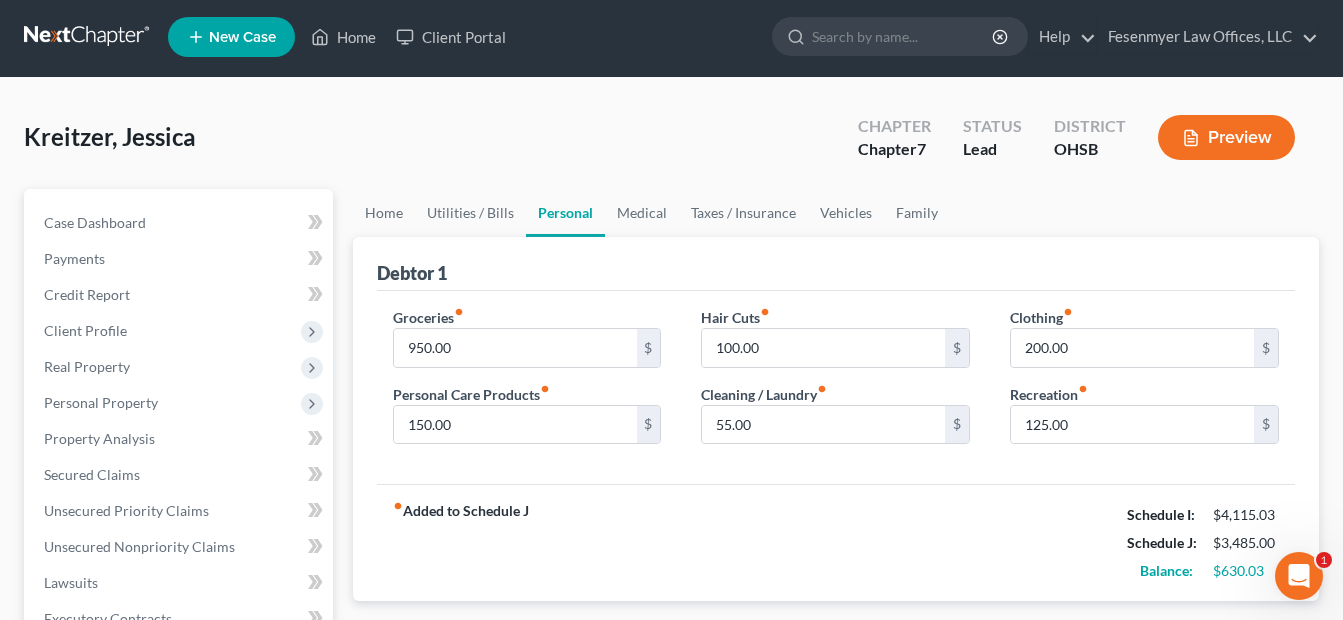 scroll, scrollTop: 0, scrollLeft: 0, axis: both 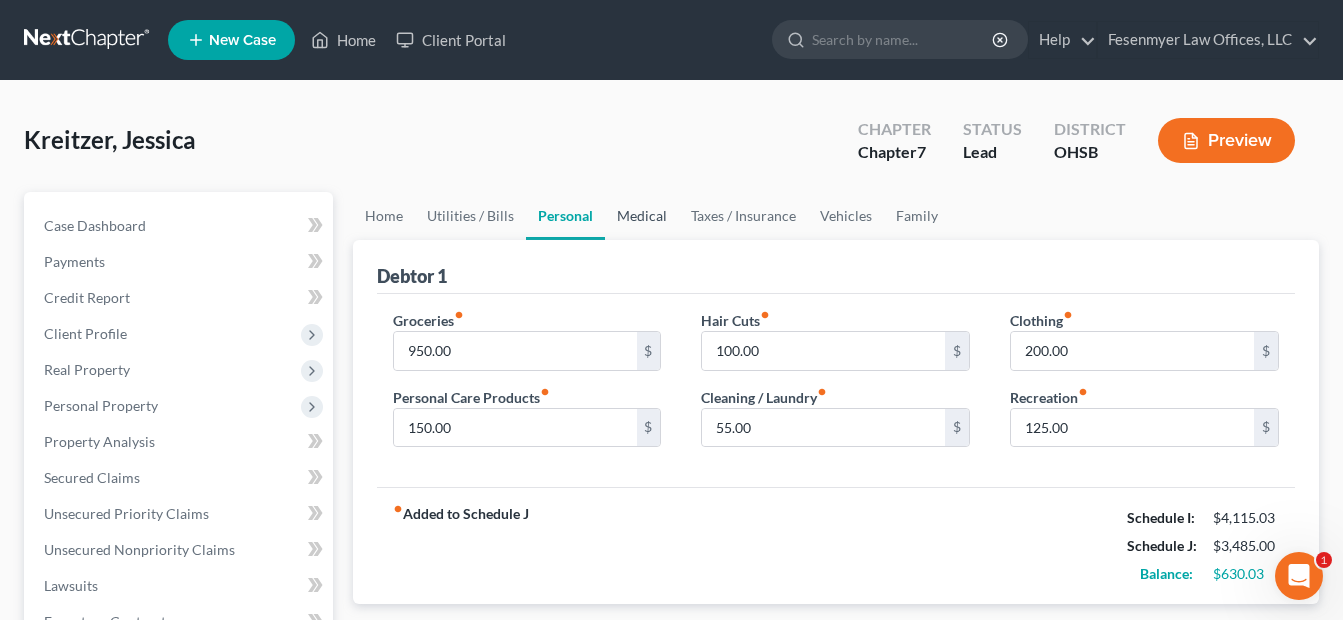 click on "Medical" at bounding box center (642, 216) 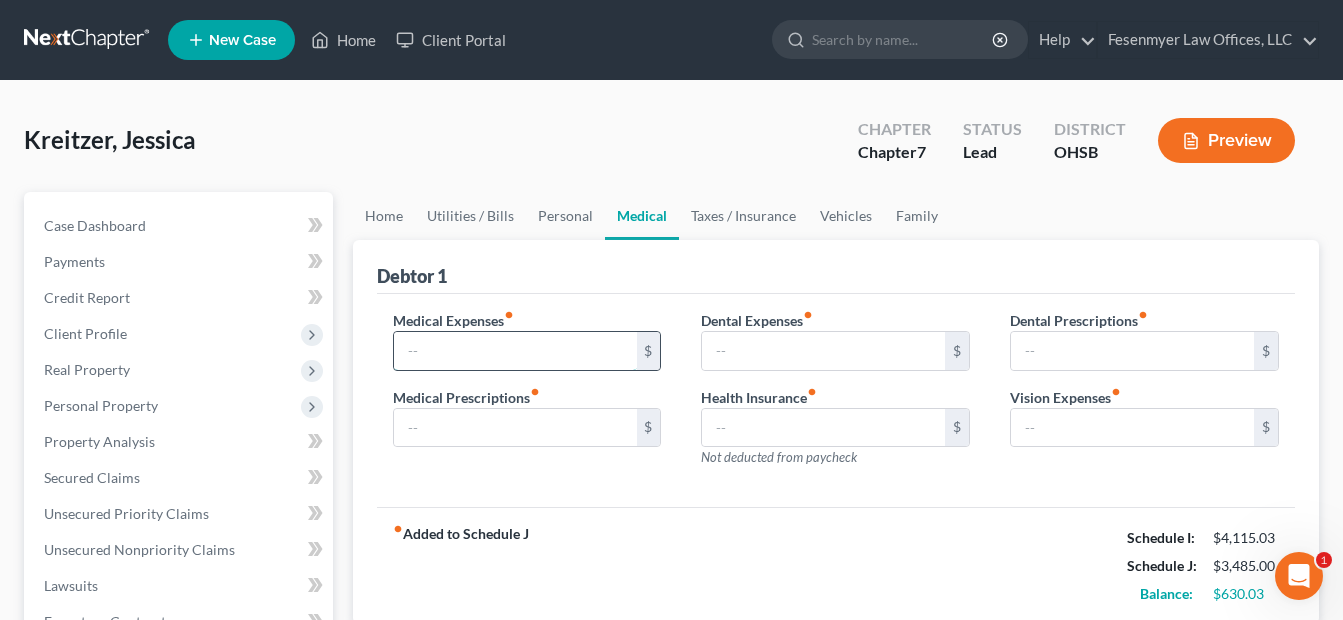 click at bounding box center (515, 351) 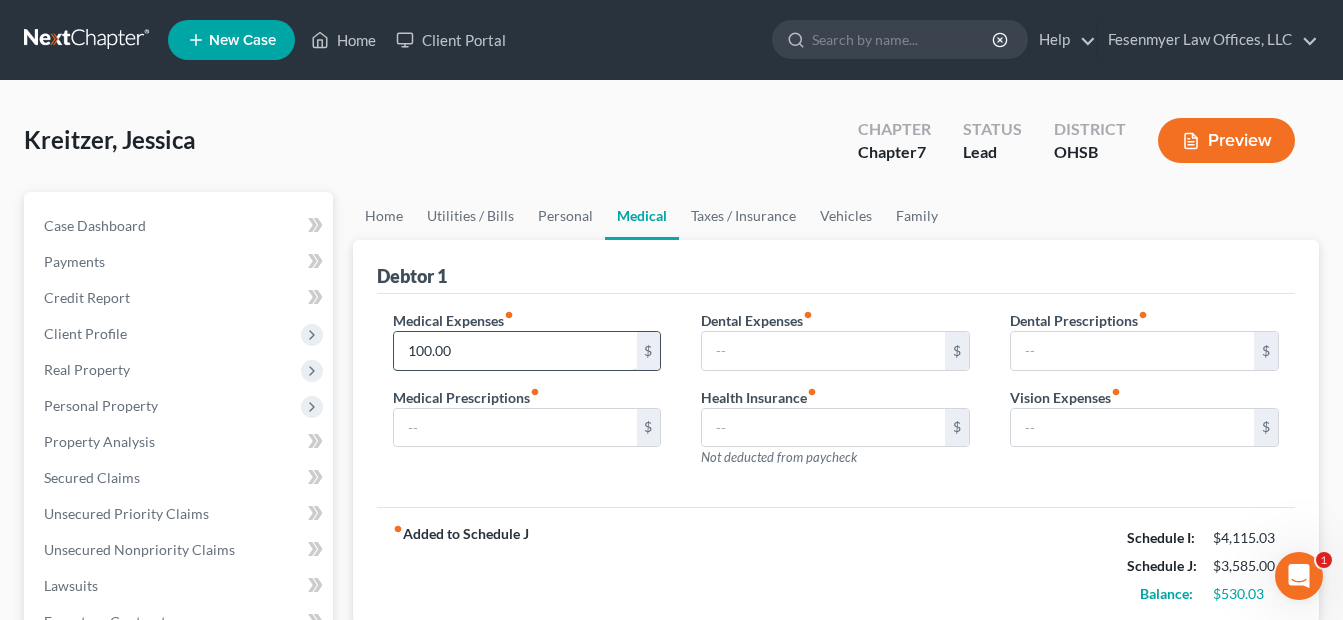 type on "100.00" 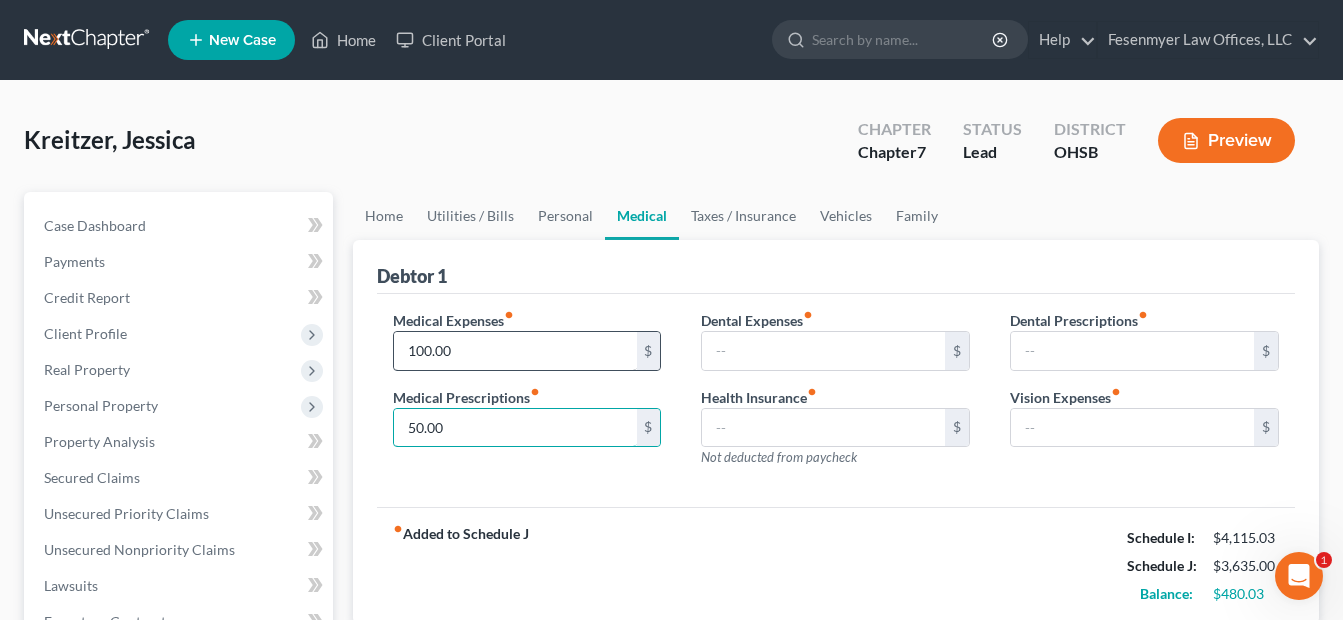 type on "50.00" 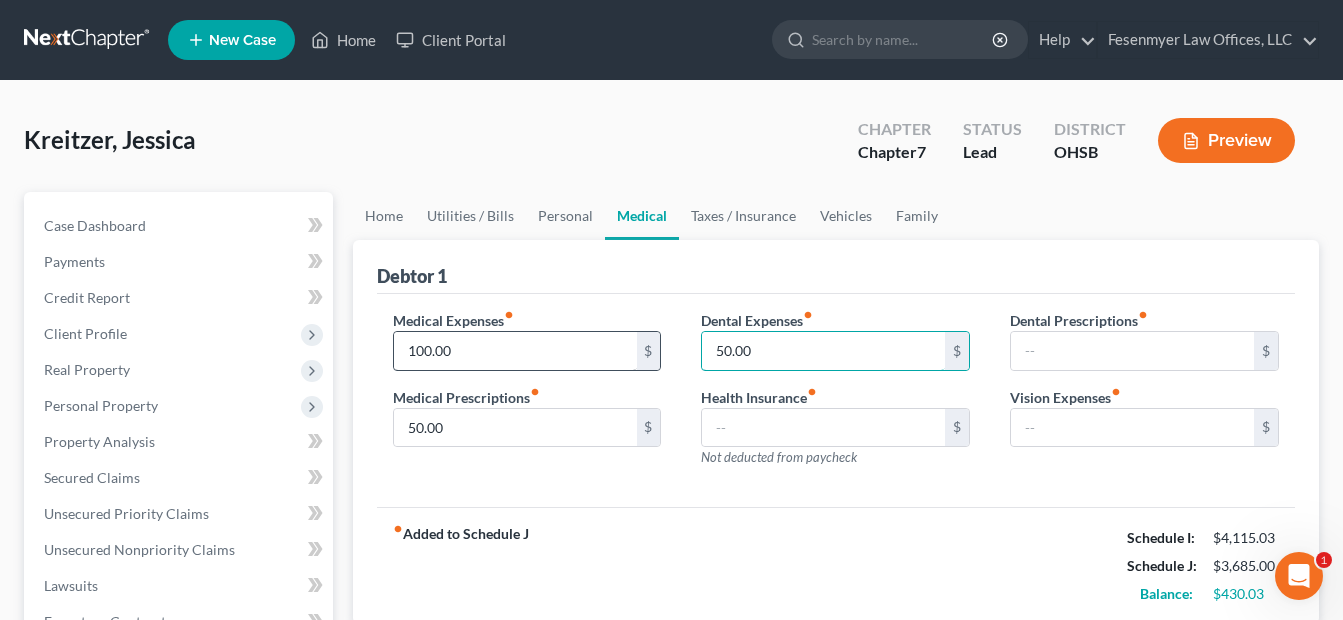 type on "50.00" 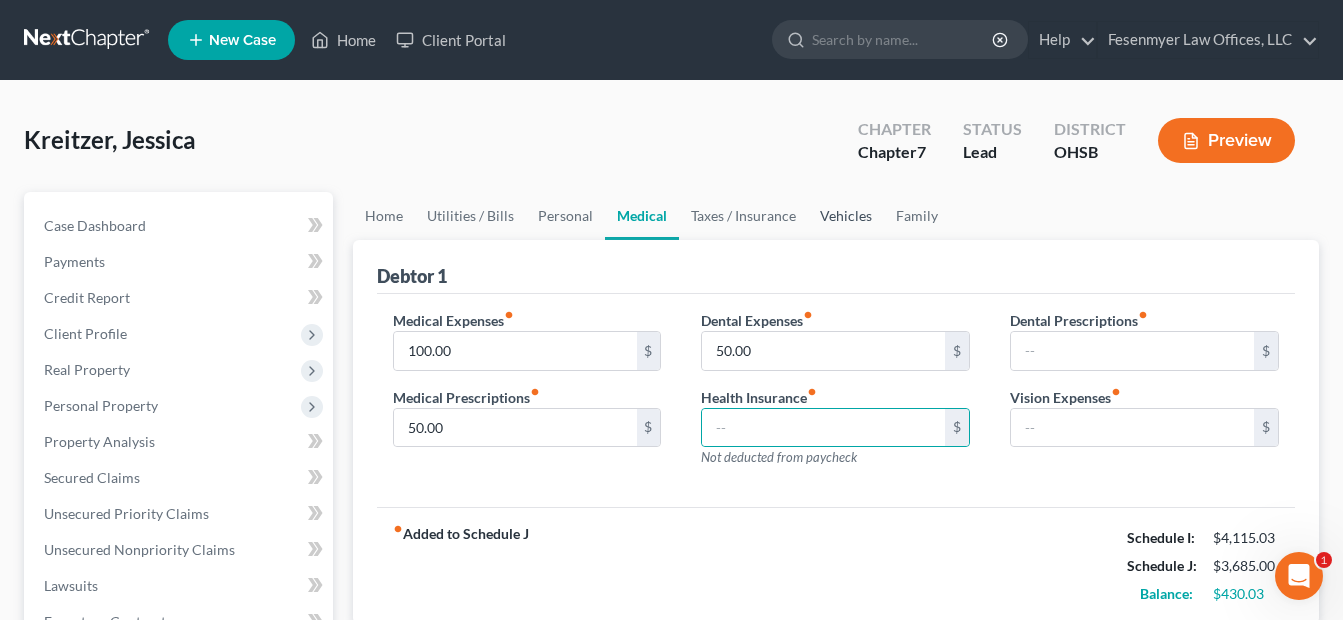 click on "Vehicles" at bounding box center (846, 216) 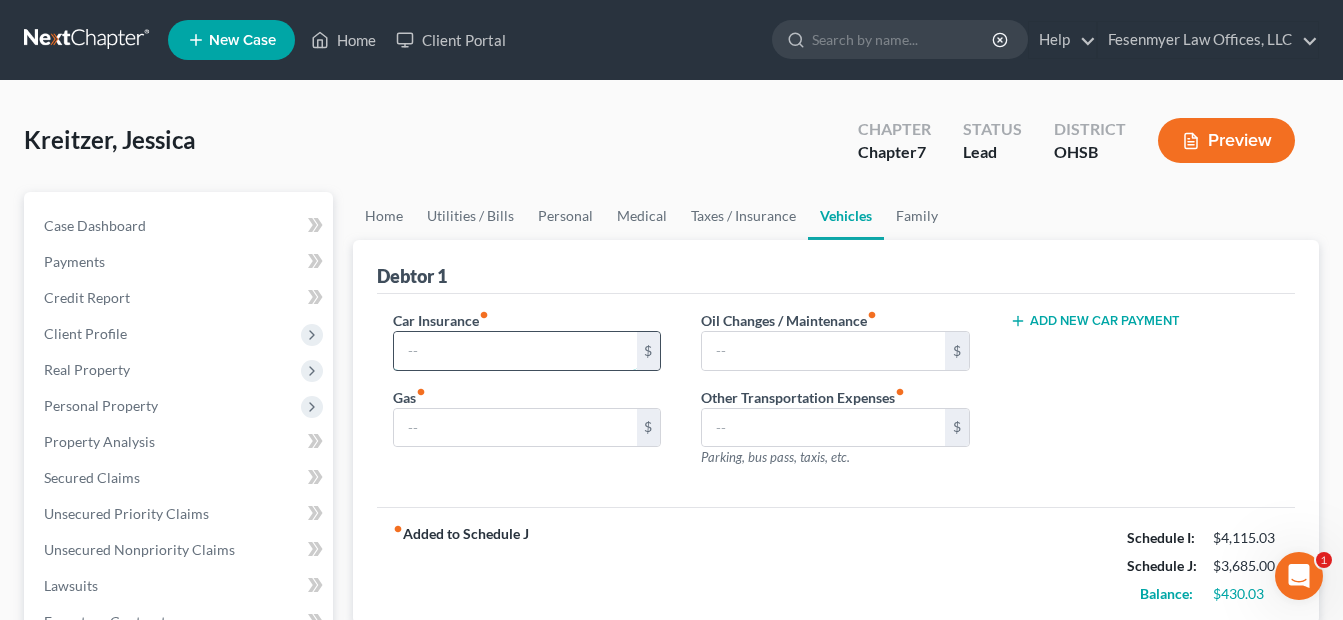 click at bounding box center [515, 351] 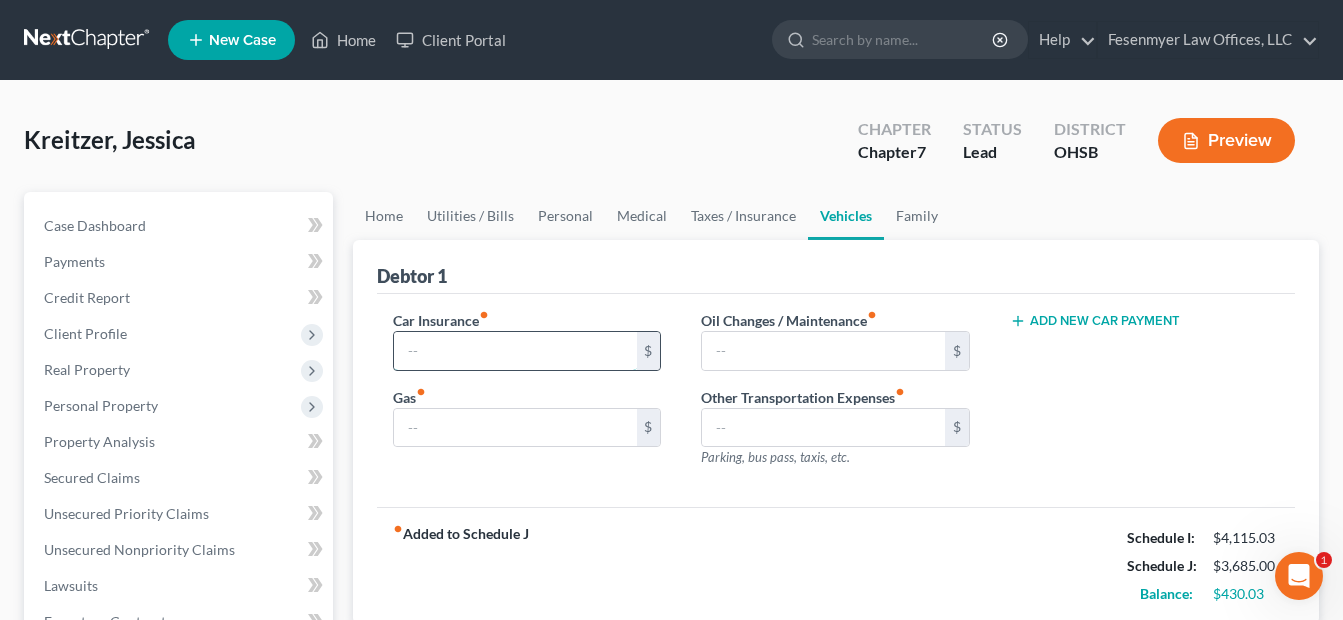 type on "1" 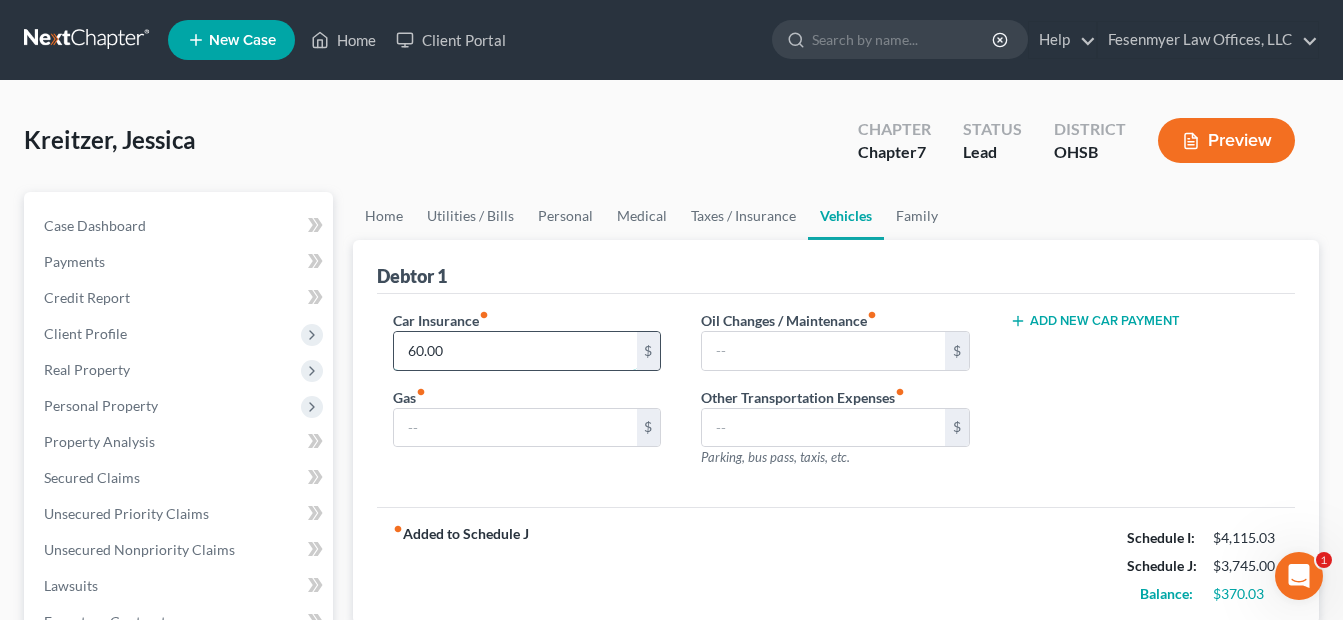 type on "60.00" 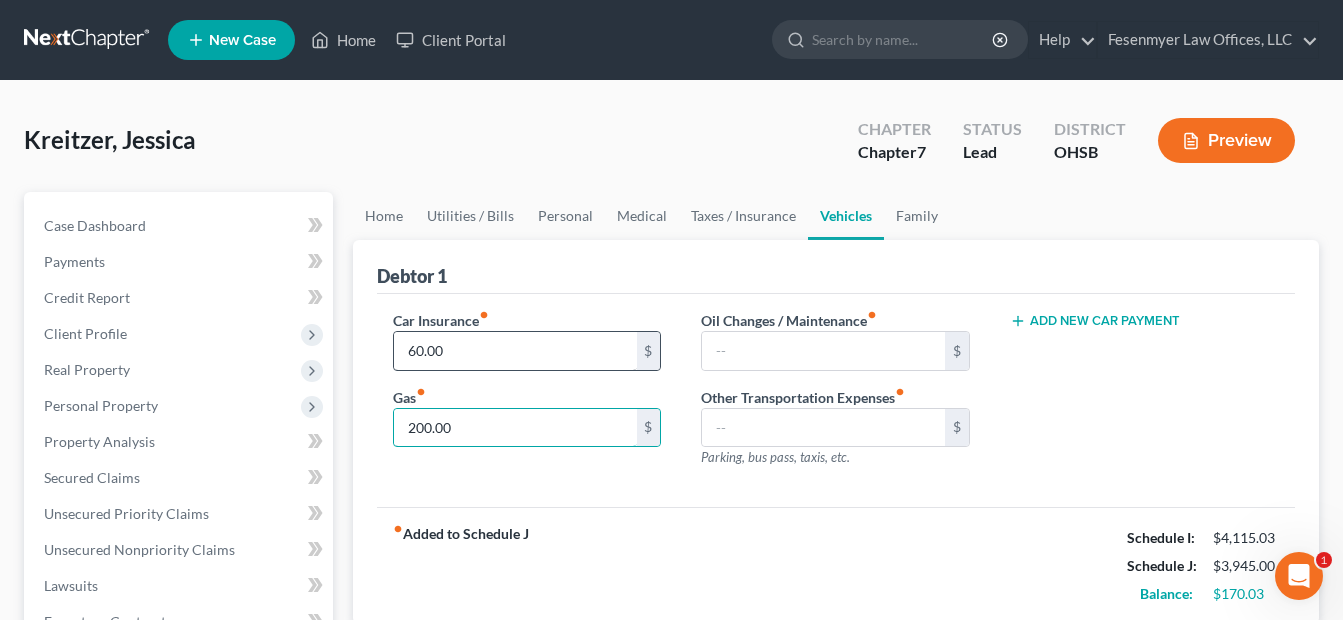 type on "200.00" 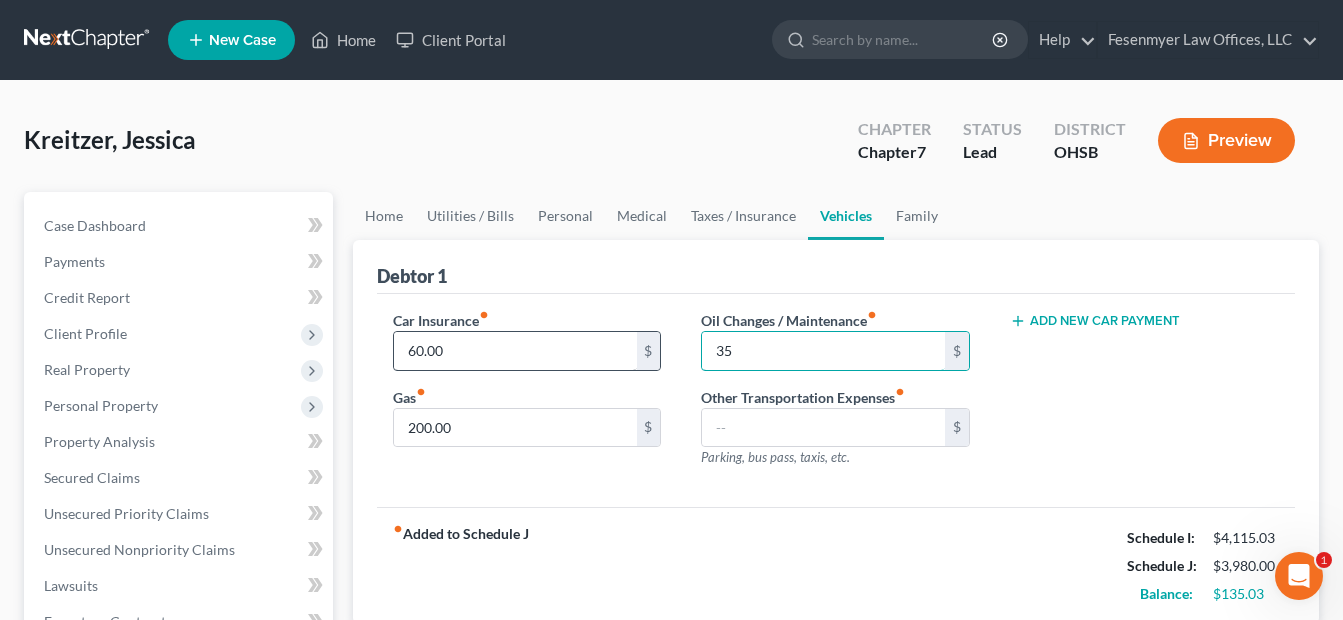 type on "3" 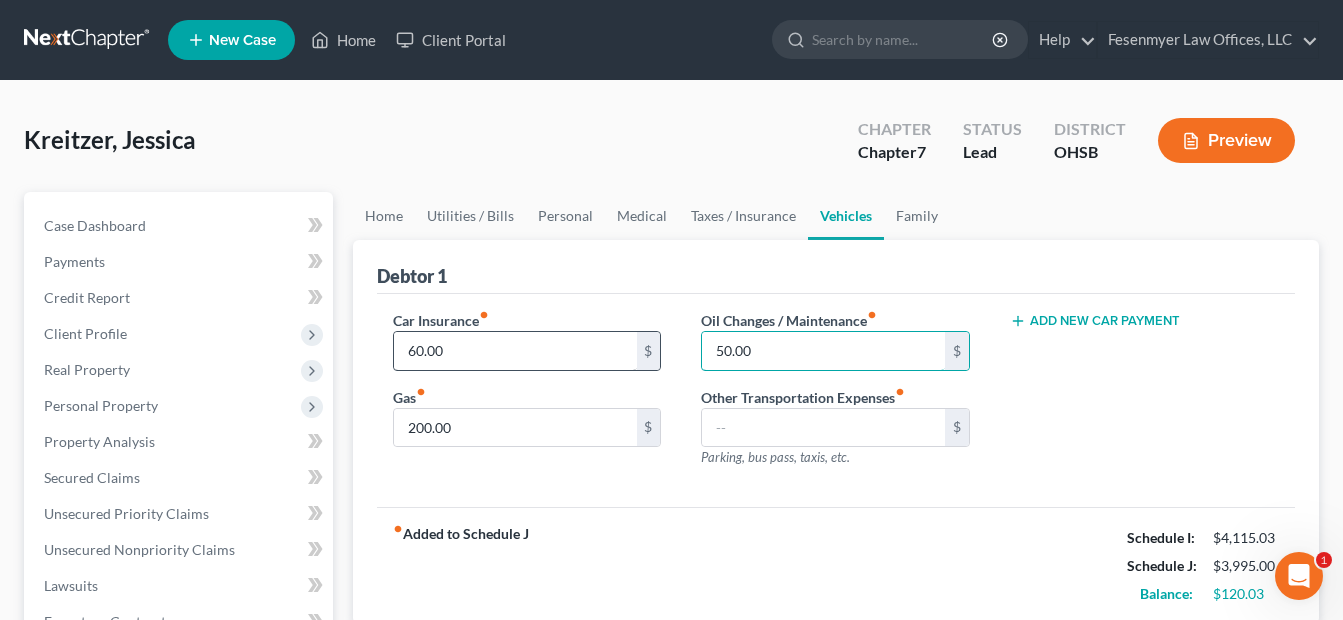type on "50.00" 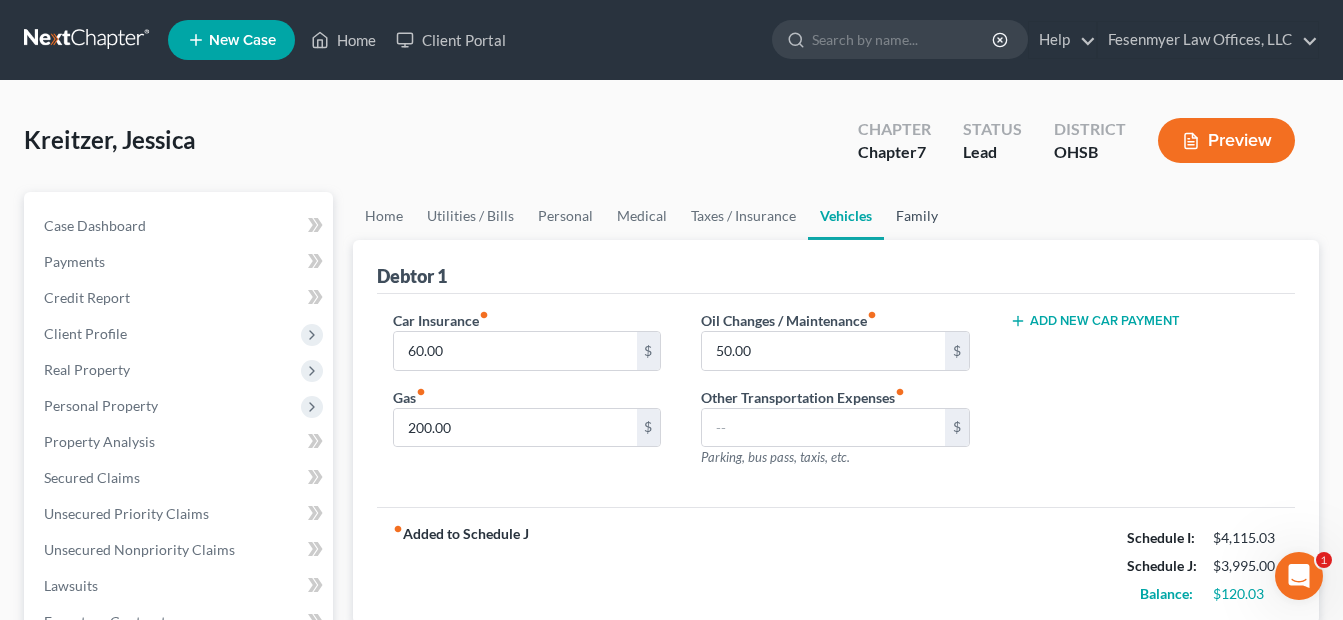 click on "Family" at bounding box center [917, 216] 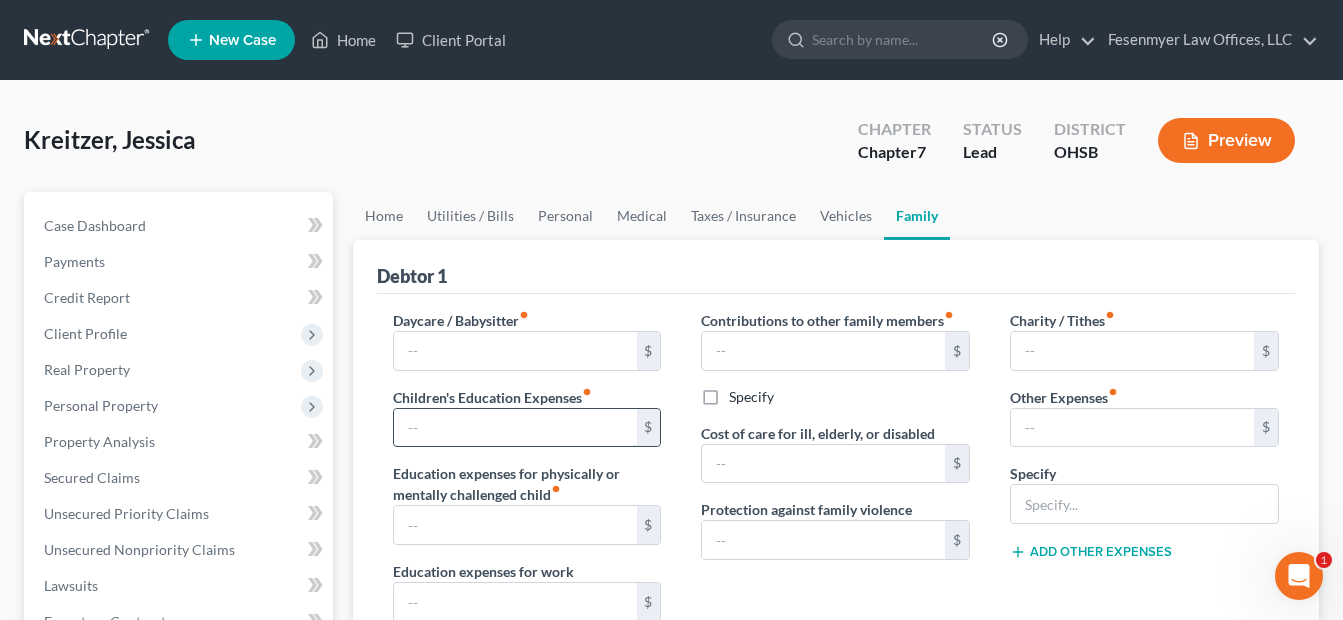 click at bounding box center [515, 428] 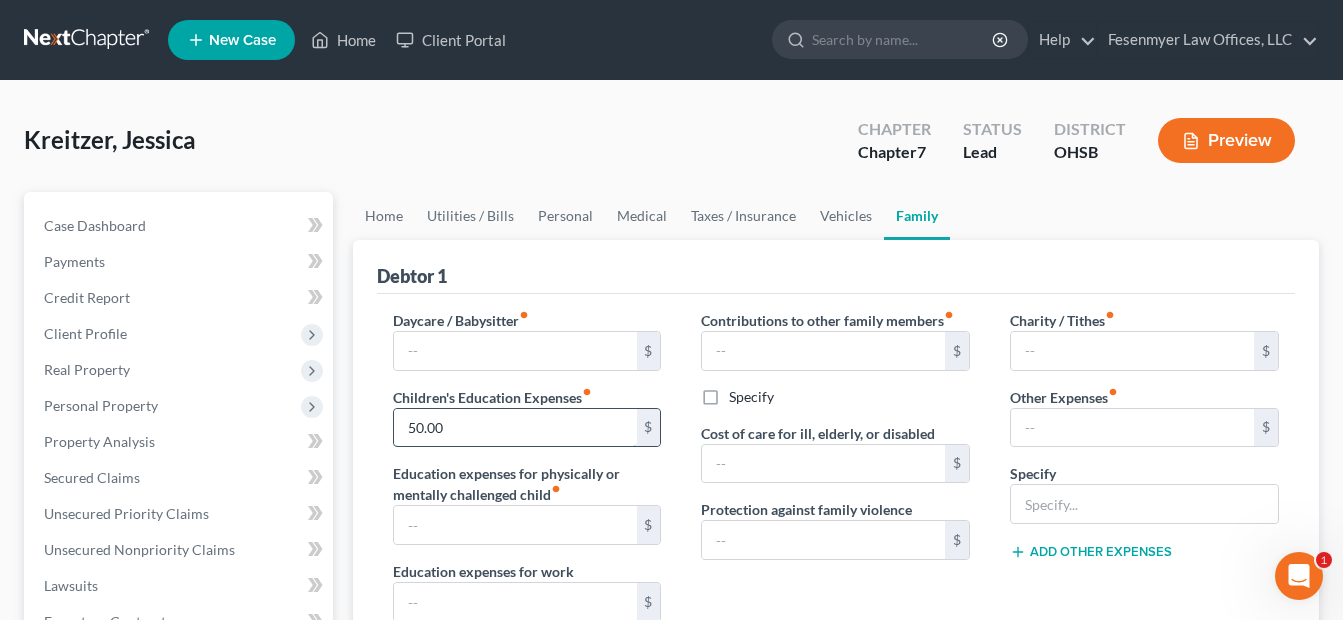 type on "50.00" 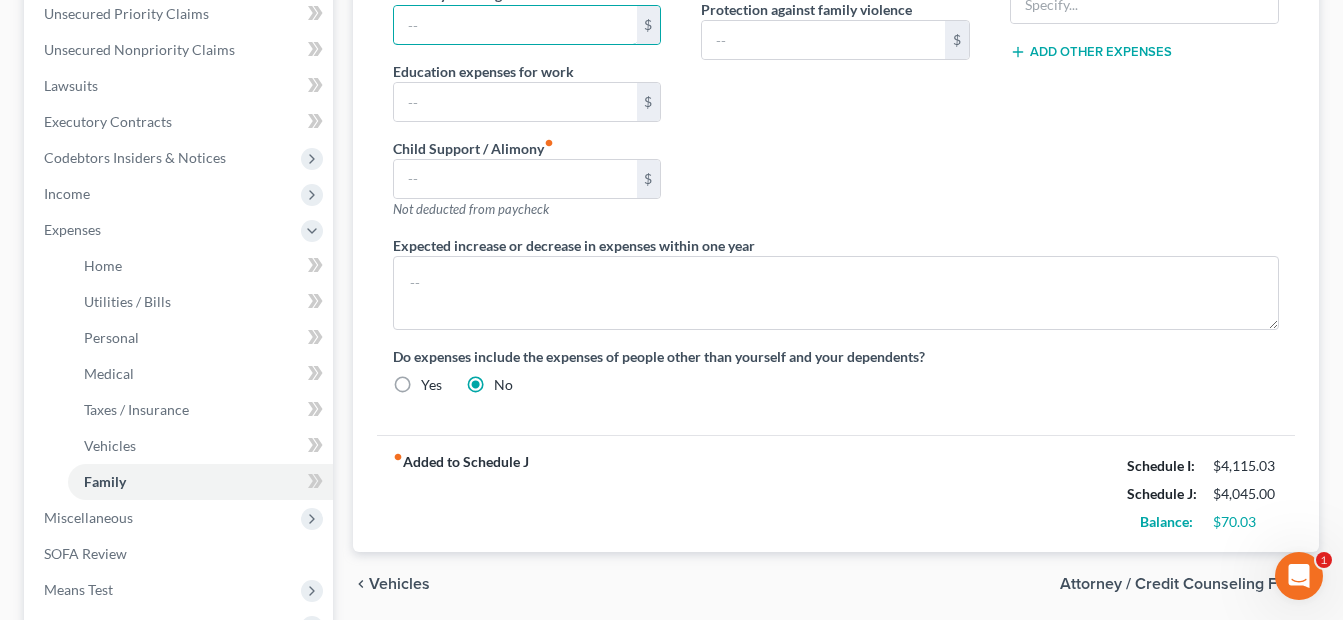 scroll, scrollTop: 0, scrollLeft: 0, axis: both 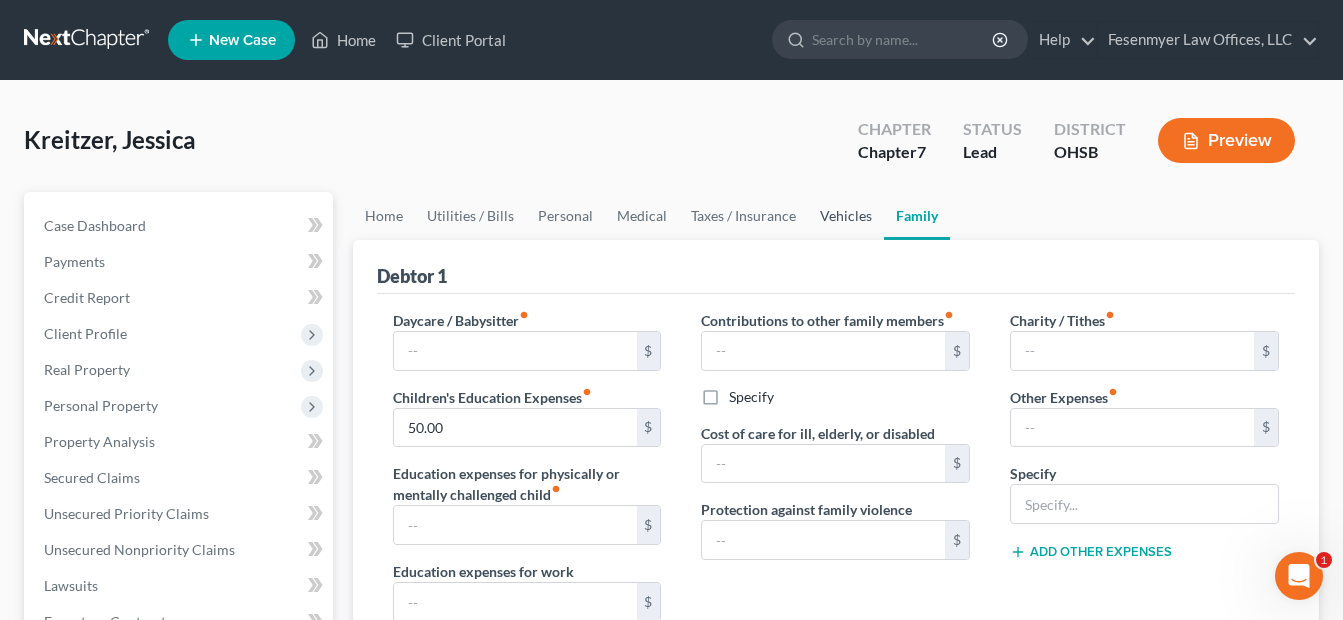 click on "Vehicles" at bounding box center [846, 216] 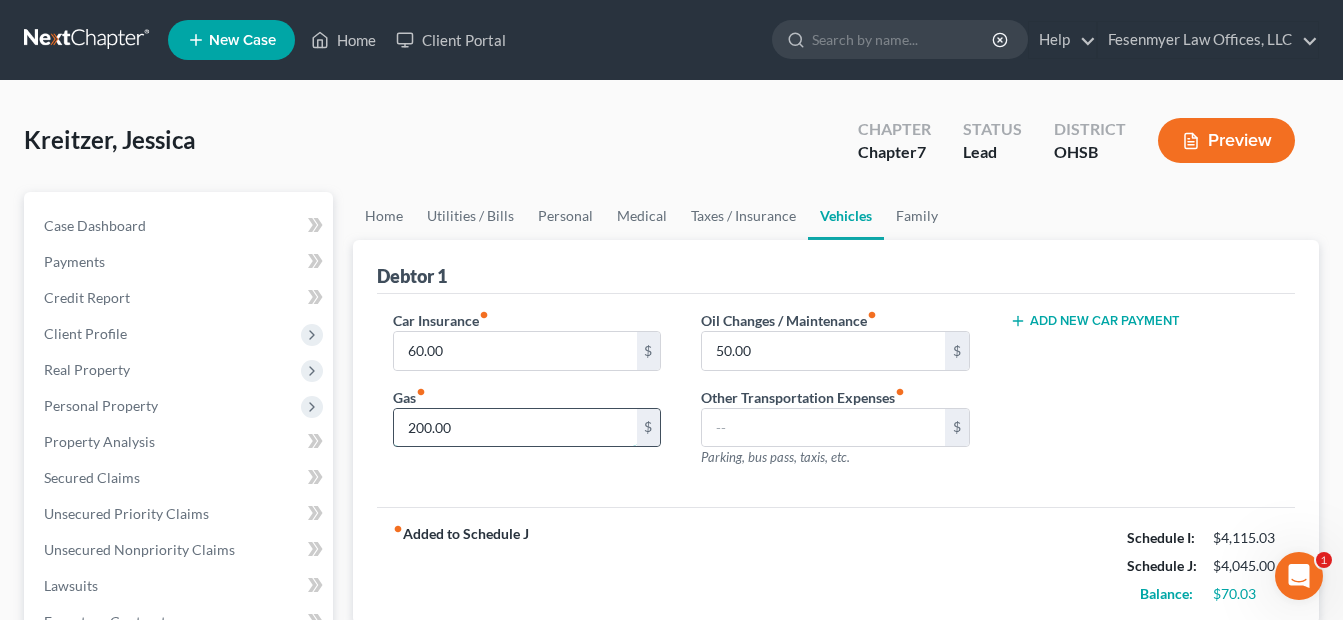 click on "200.00" at bounding box center [515, 428] 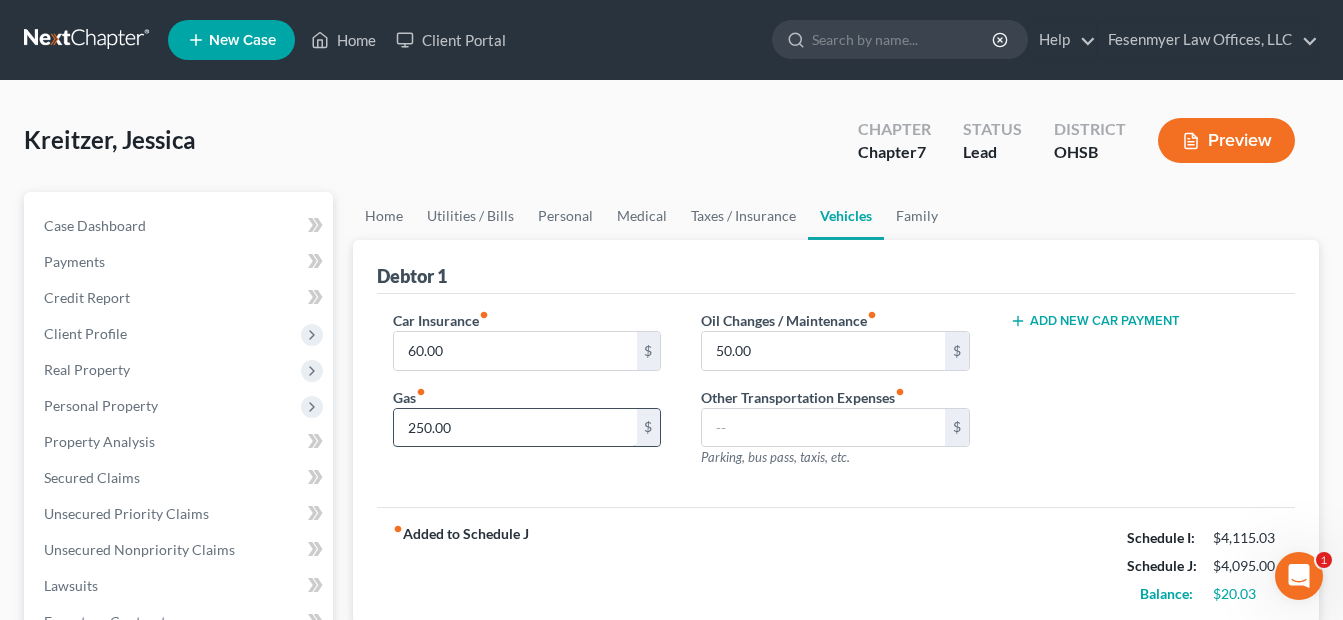type on "250.00" 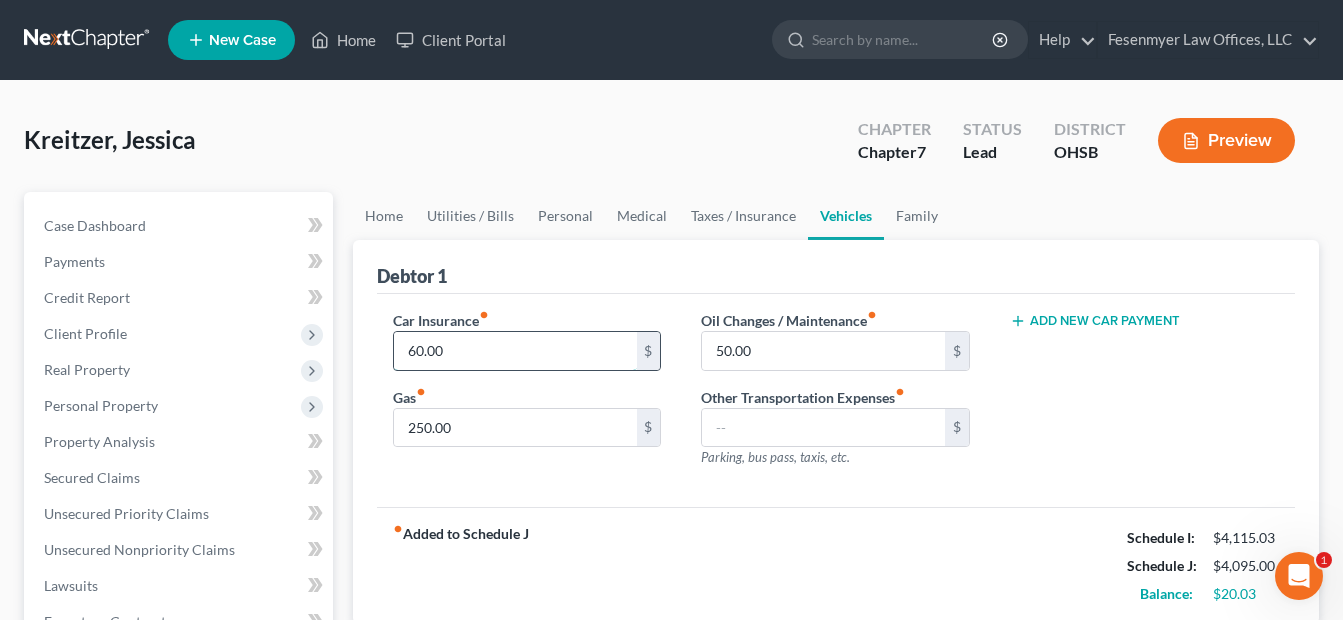 click on "60.00" at bounding box center [515, 351] 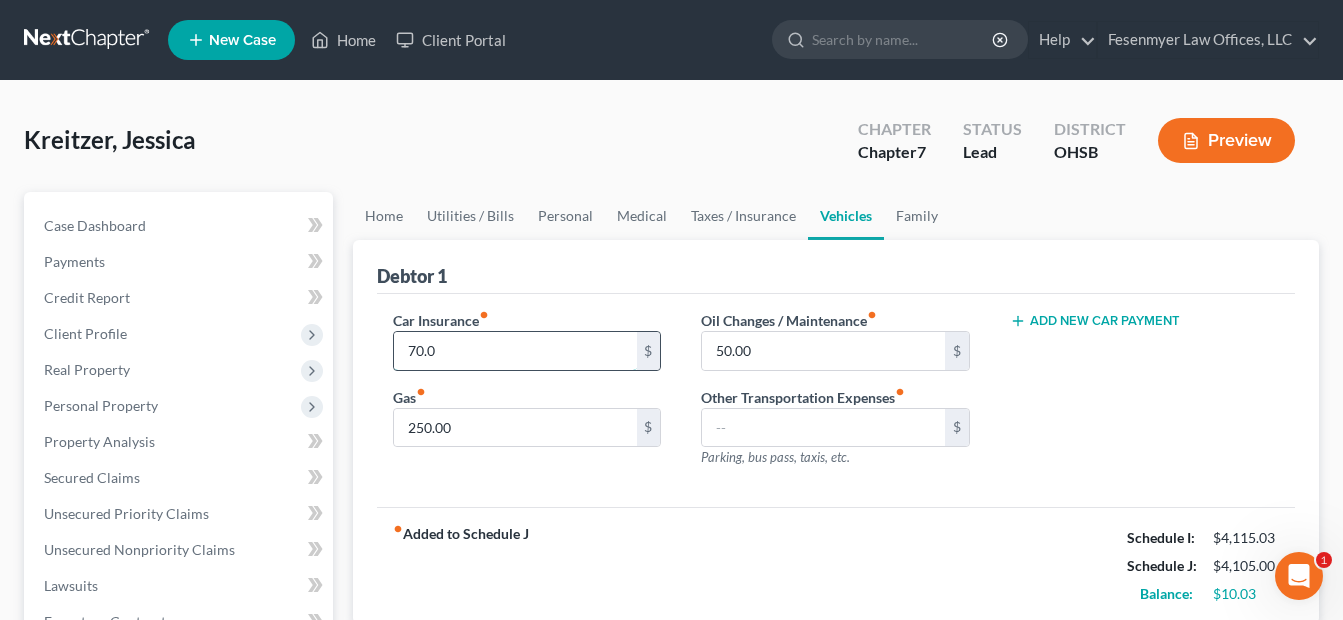 type on "70.0" 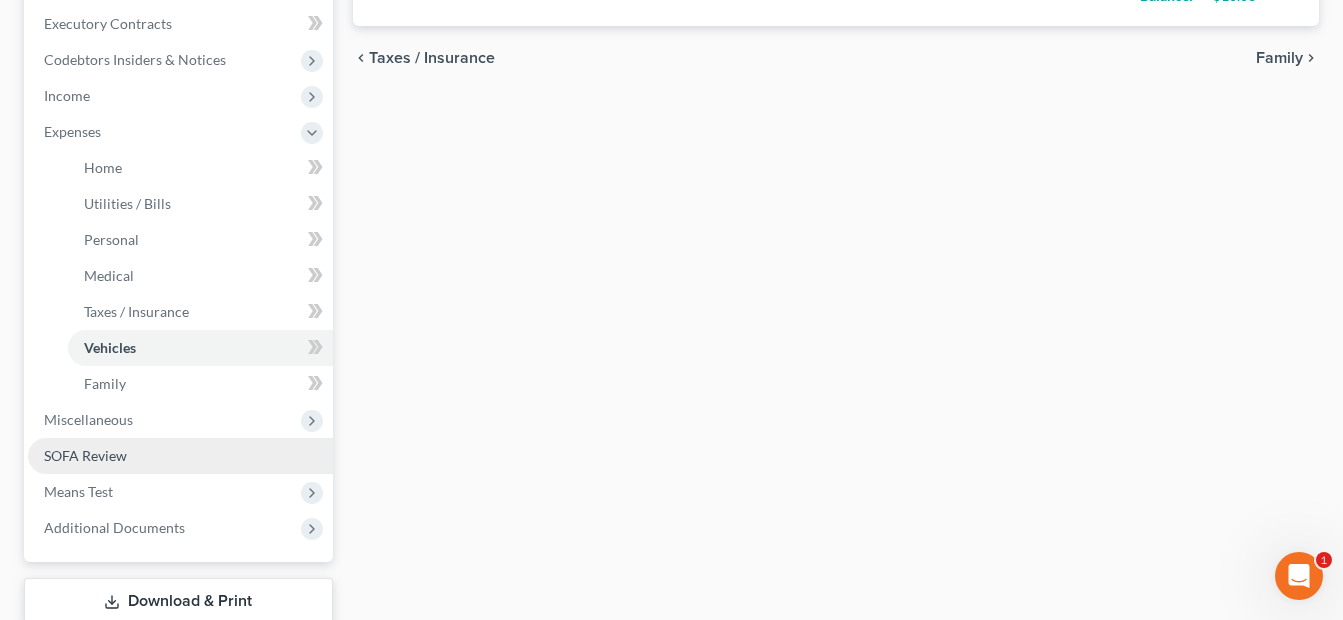 scroll, scrollTop: 600, scrollLeft: 0, axis: vertical 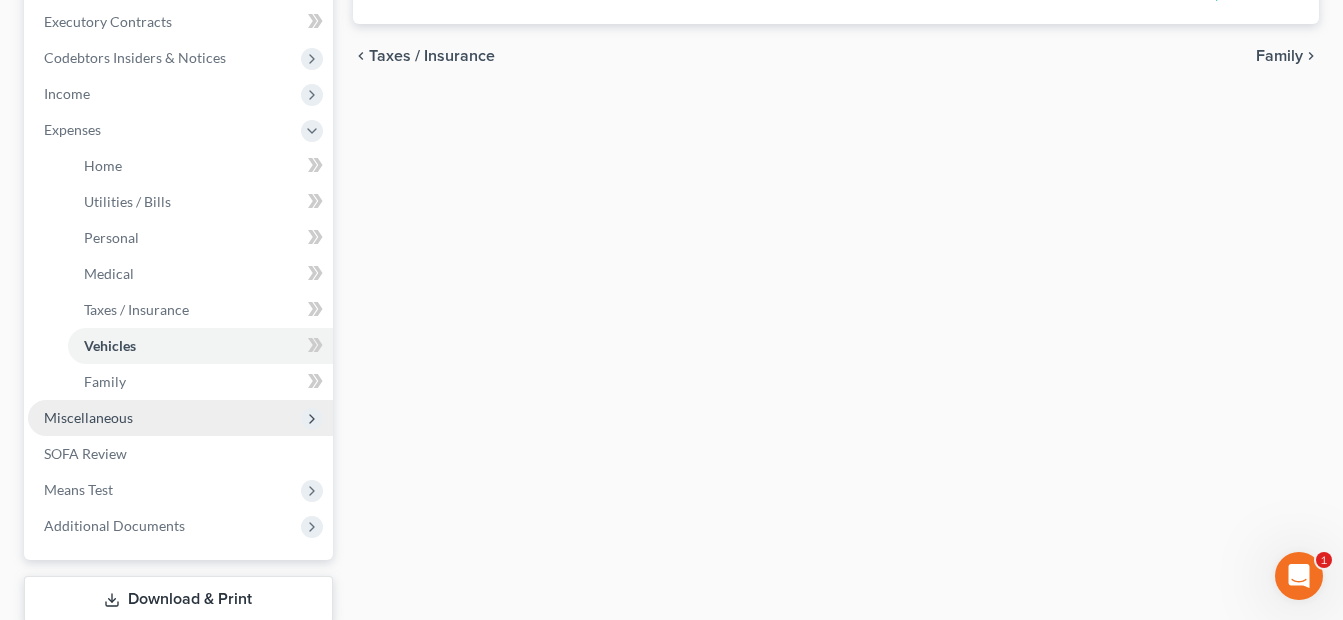 click on "Miscellaneous" at bounding box center (180, 418) 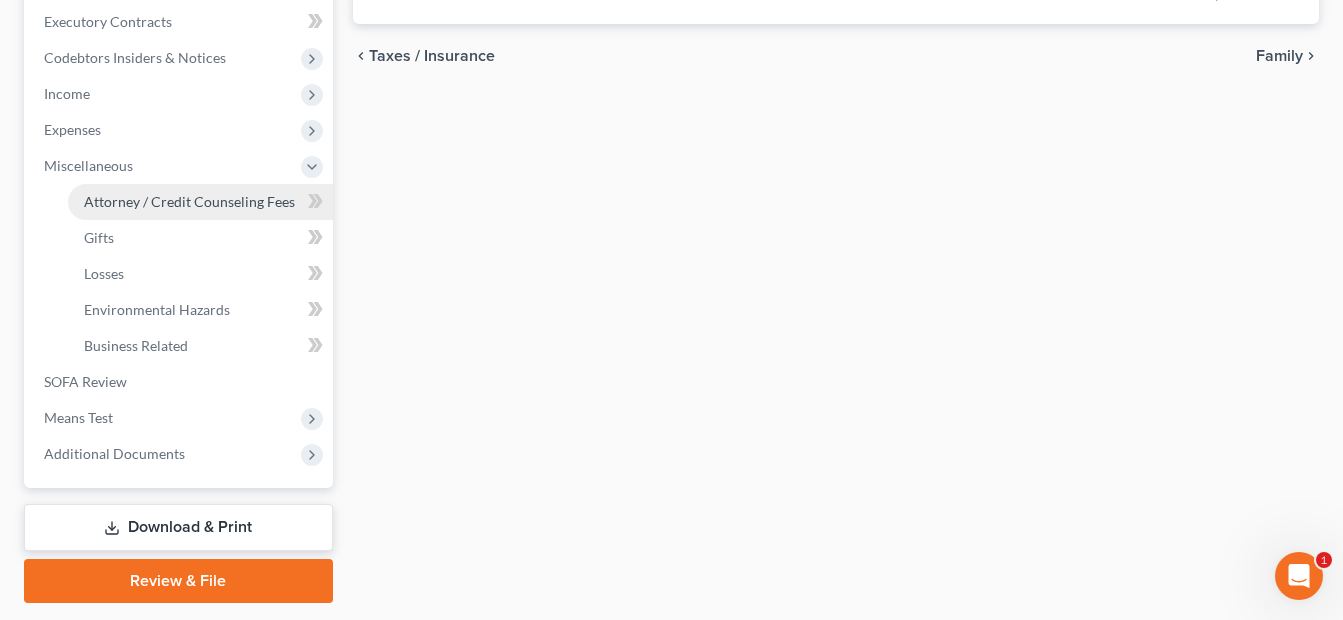 click on "Attorney / Credit Counseling Fees" at bounding box center (189, 201) 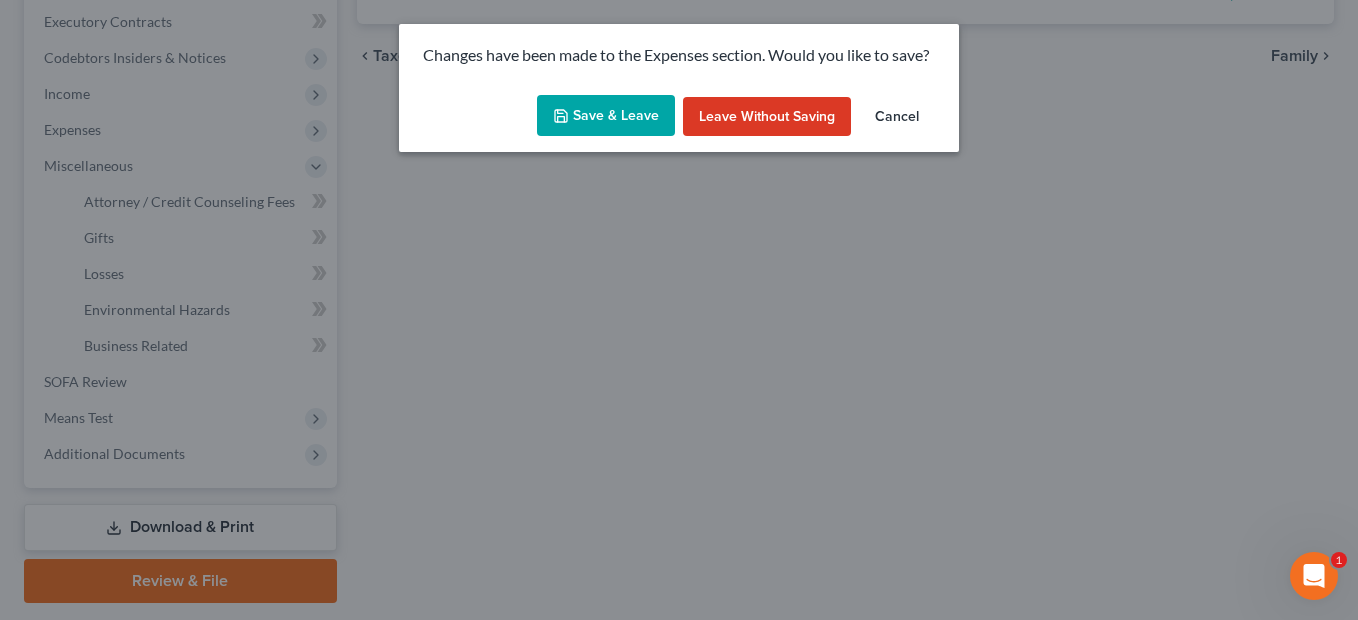 click on "Save & Leave" at bounding box center (606, 116) 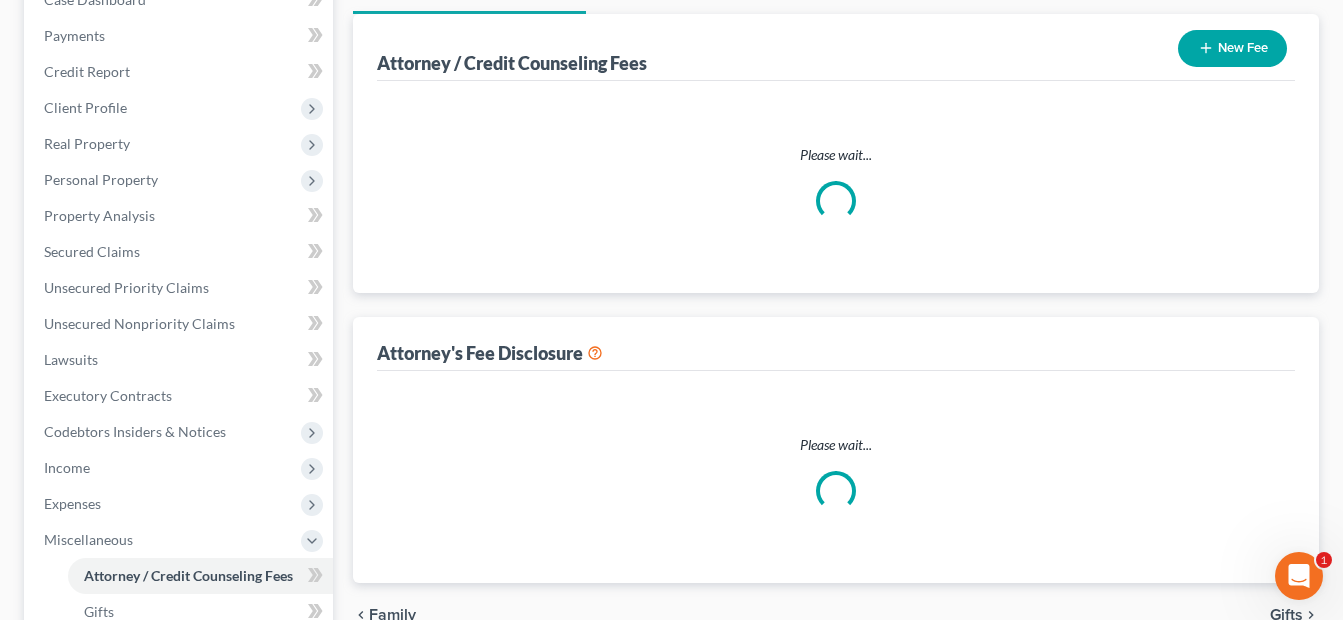 select on "1" 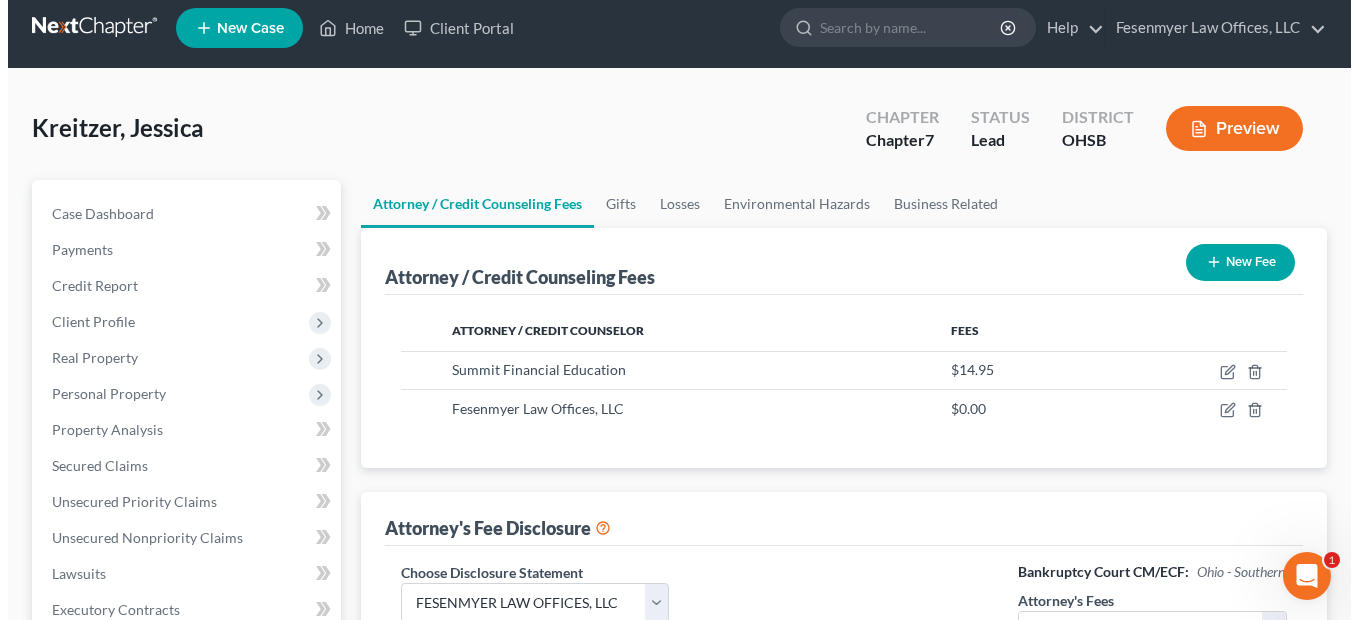 scroll, scrollTop: 0, scrollLeft: 0, axis: both 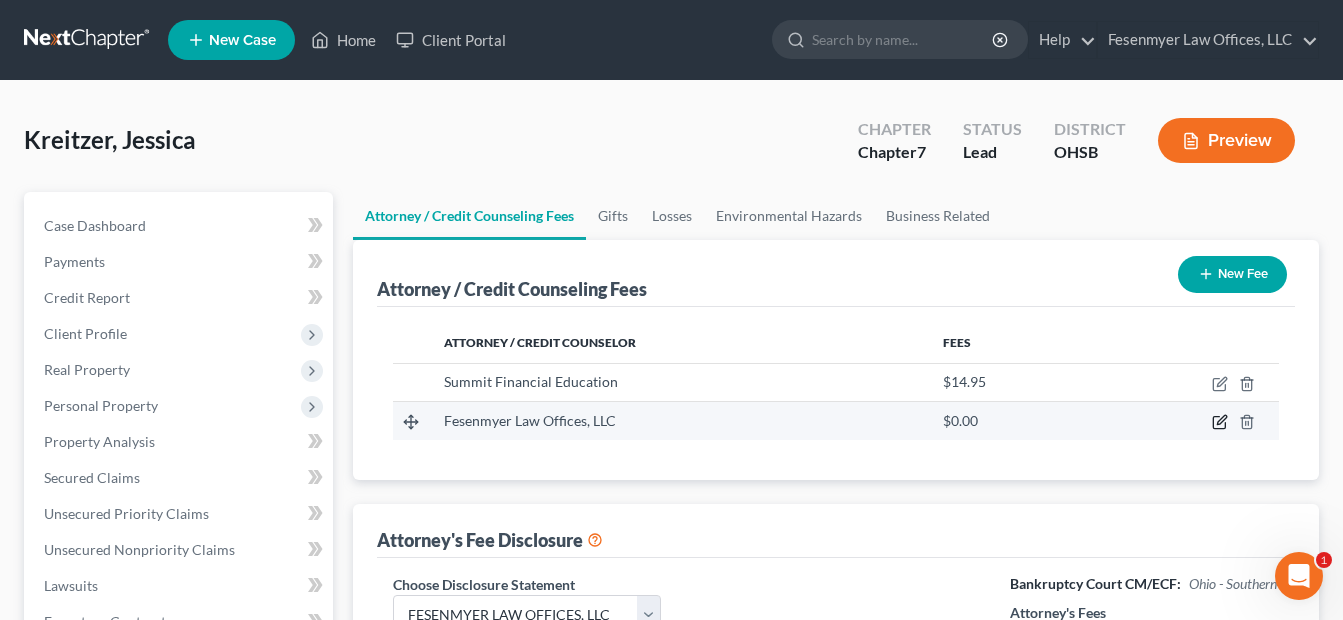 click 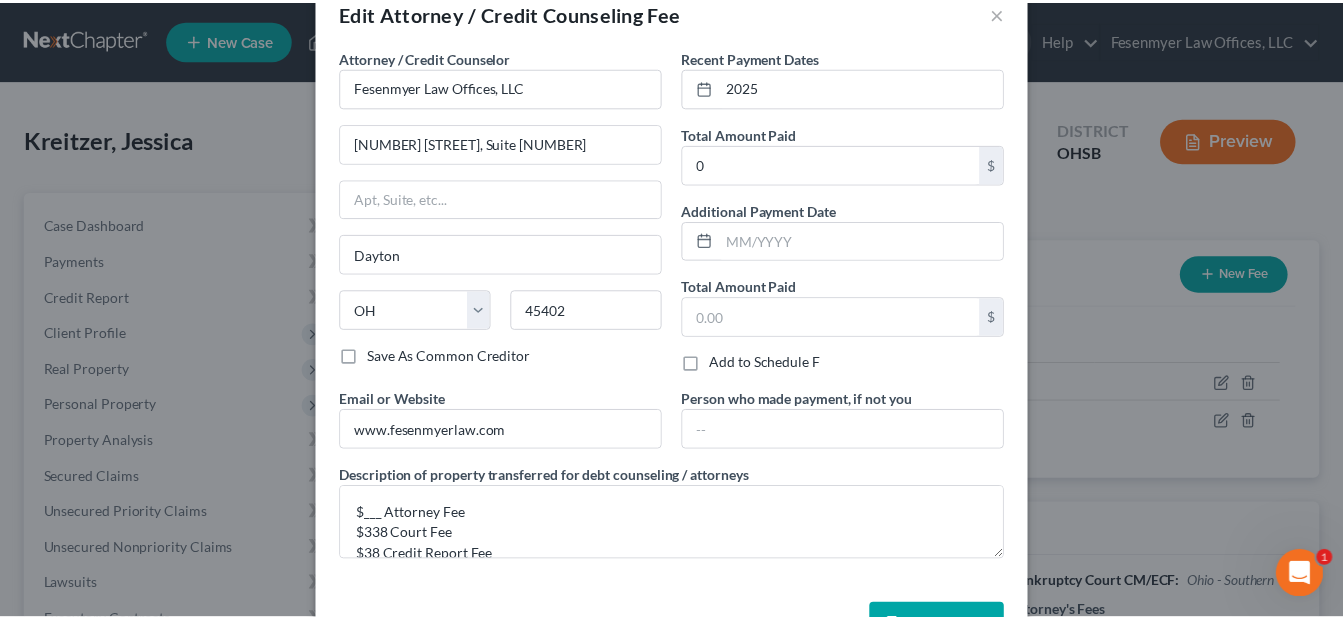 scroll, scrollTop: 113, scrollLeft: 0, axis: vertical 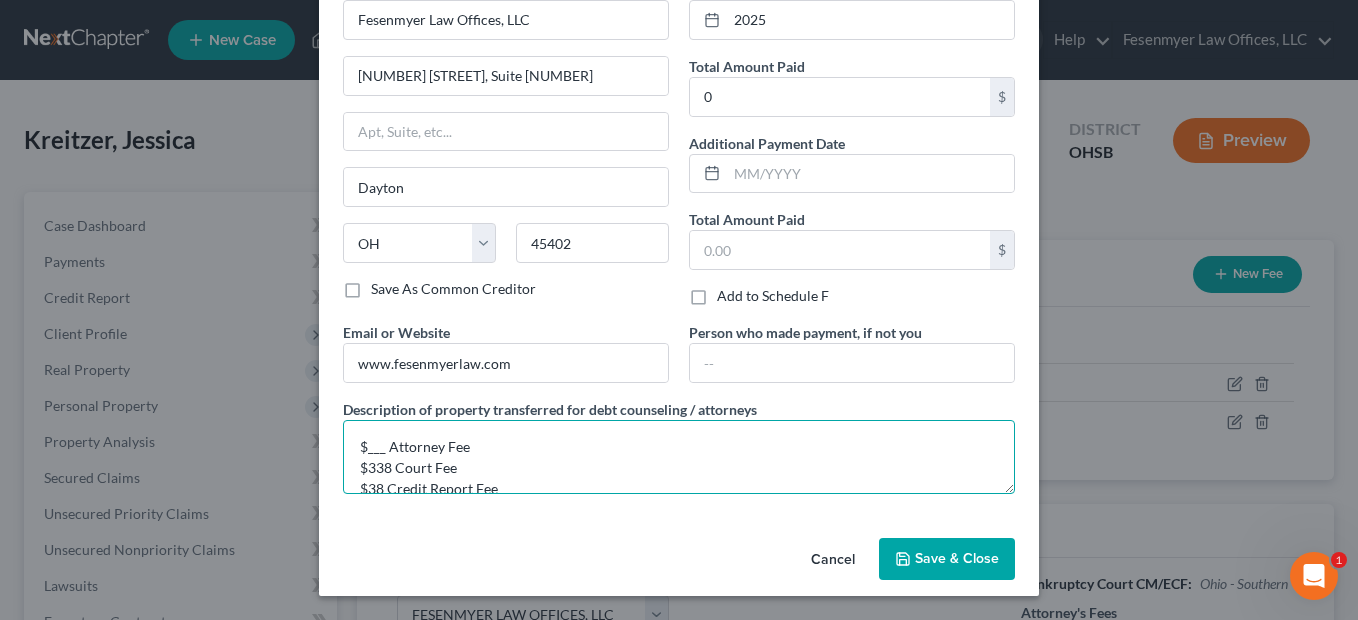 drag, startPoint x: 362, startPoint y: 447, endPoint x: 377, endPoint y: 447, distance: 15 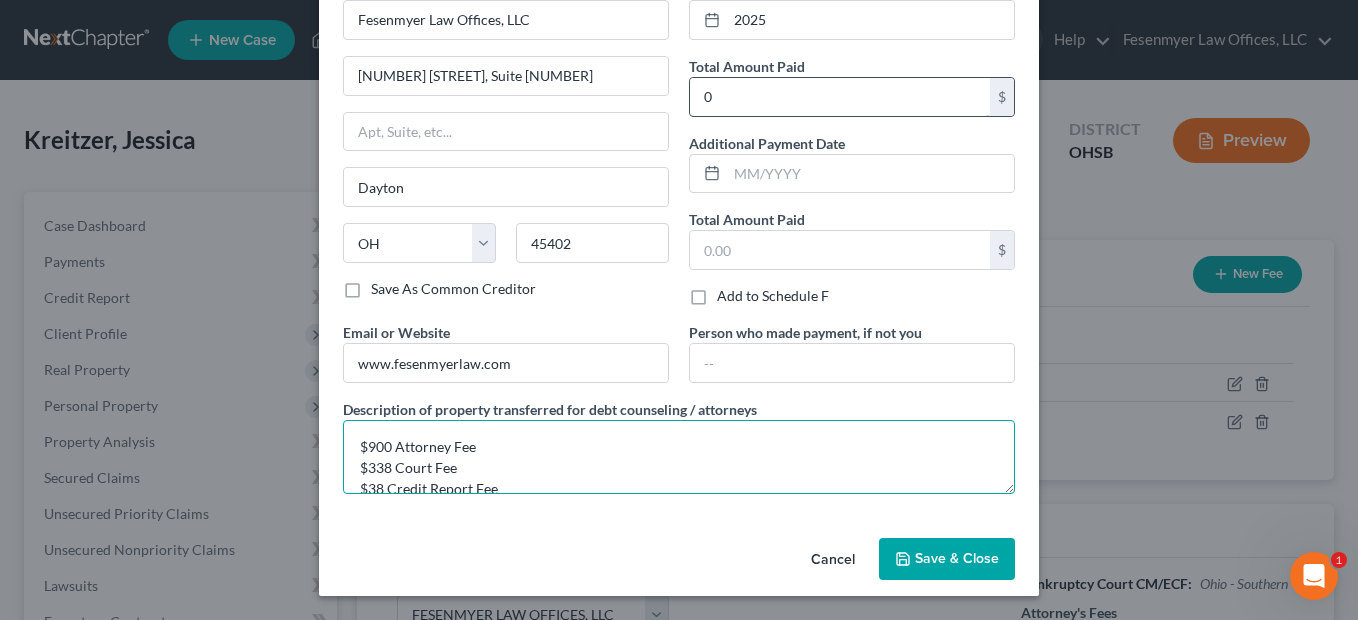 type on "$900 Attorney Fee
$338 Court Fee
$38 Credit Report Fee" 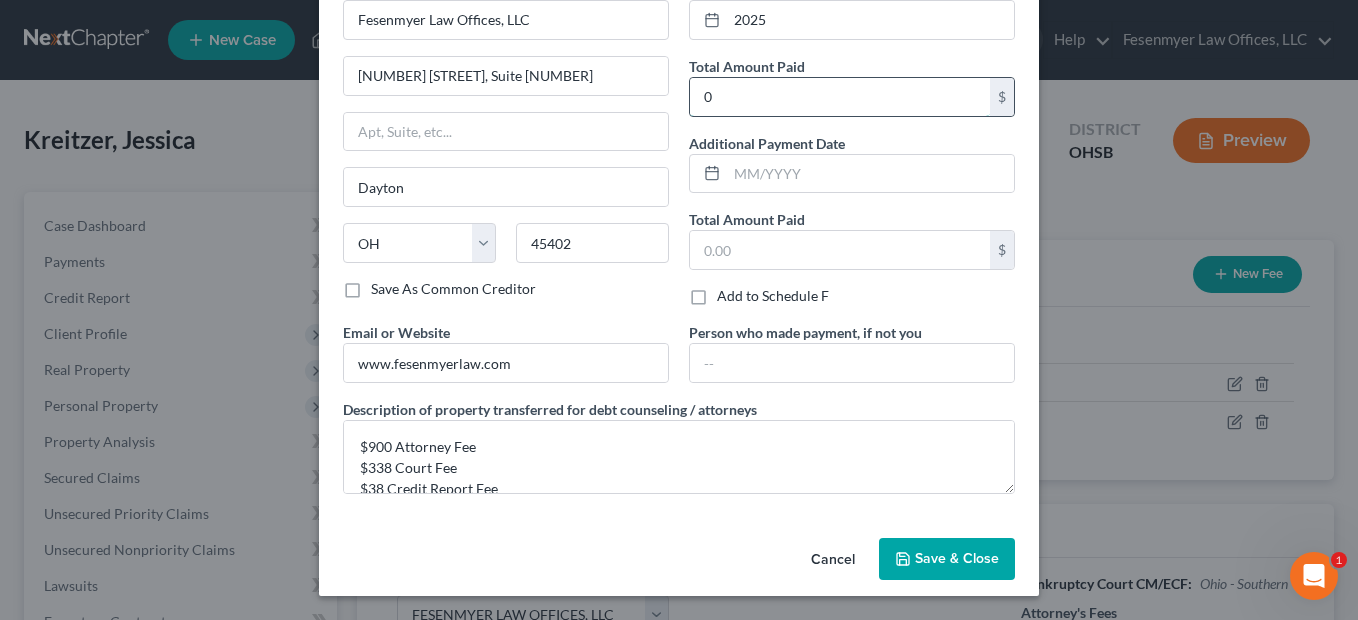 click on "0" at bounding box center (840, 97) 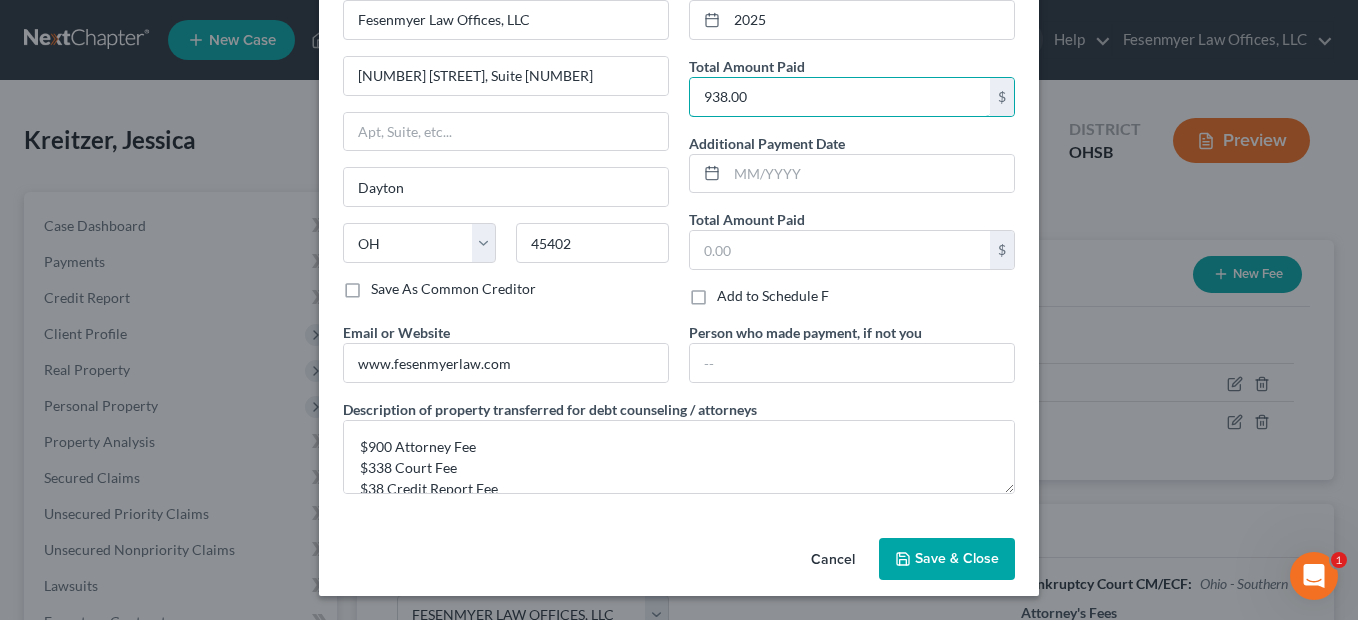 type on "938.00" 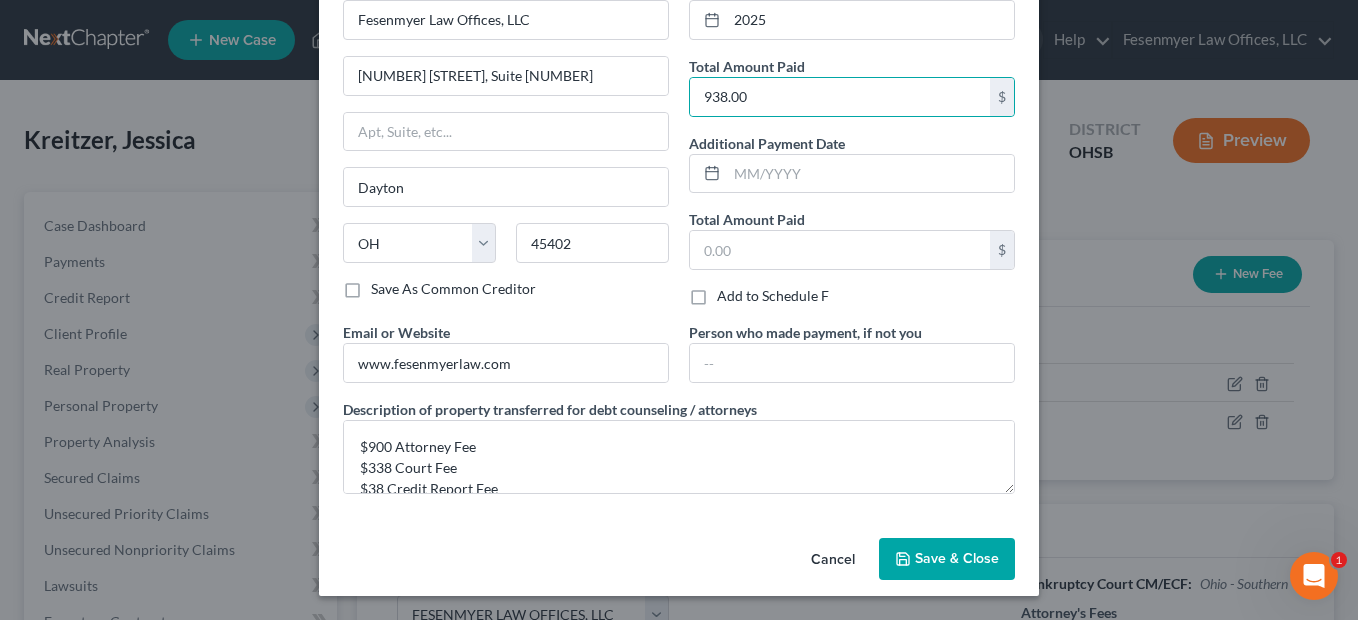 click on "Save & Close" at bounding box center [957, 558] 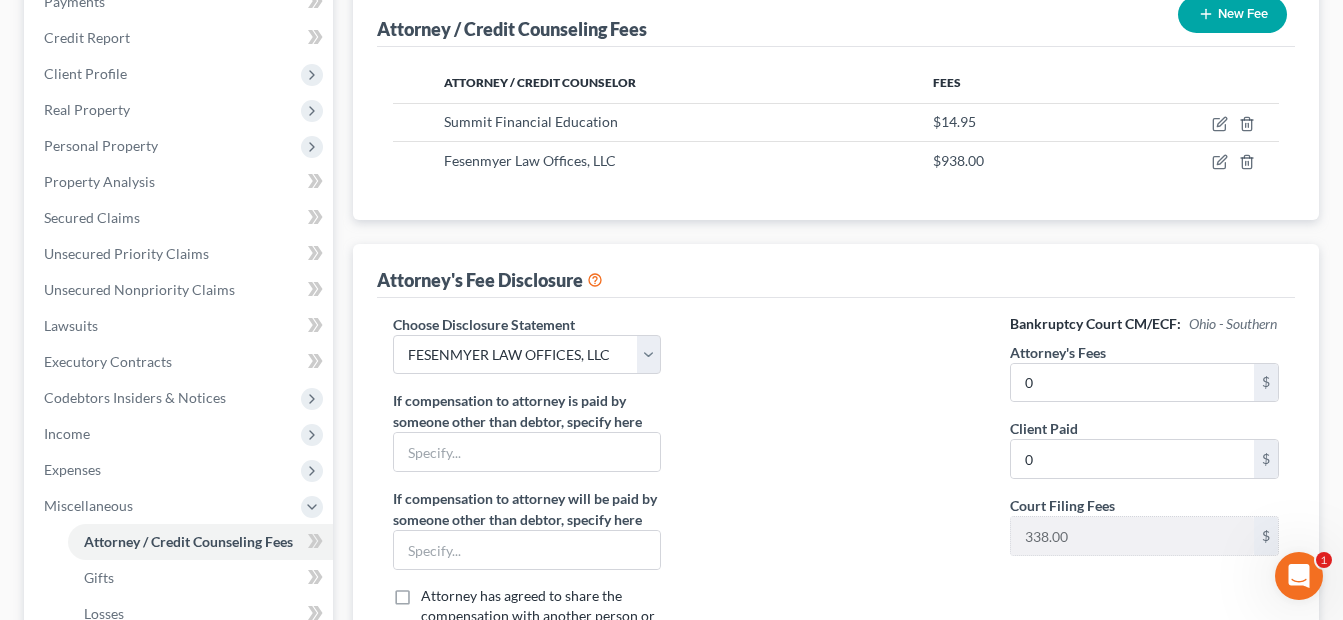 scroll, scrollTop: 300, scrollLeft: 0, axis: vertical 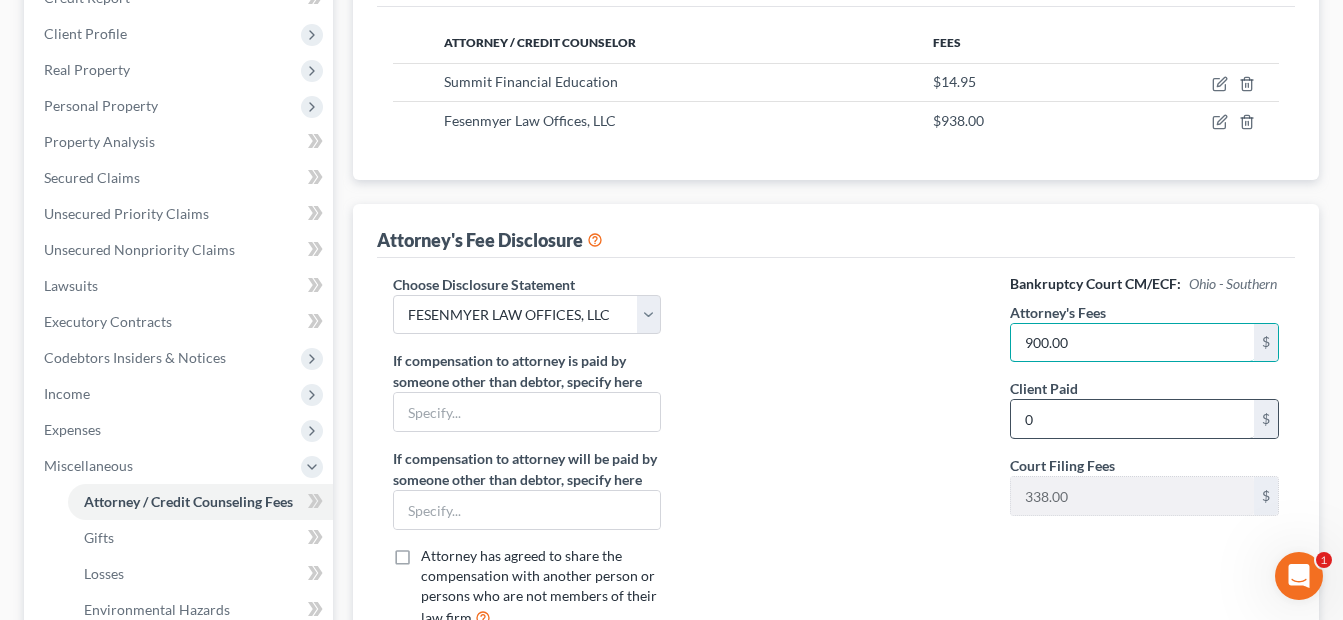 type on "900.00" 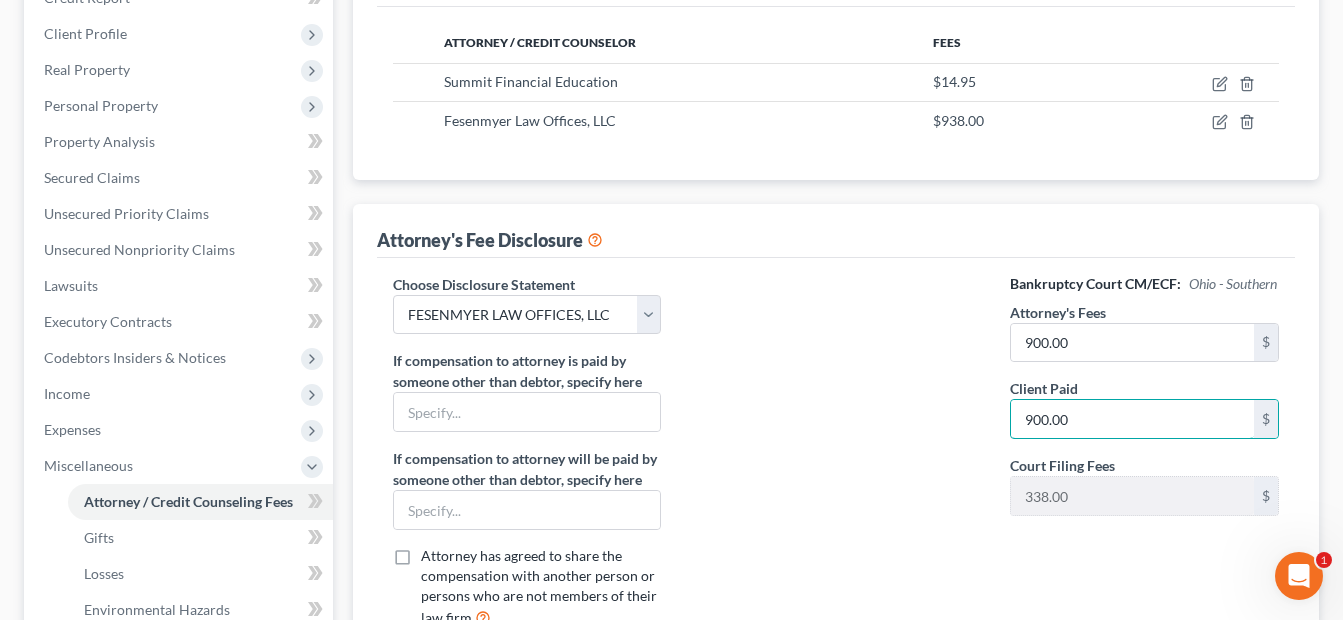 type on "900.00" 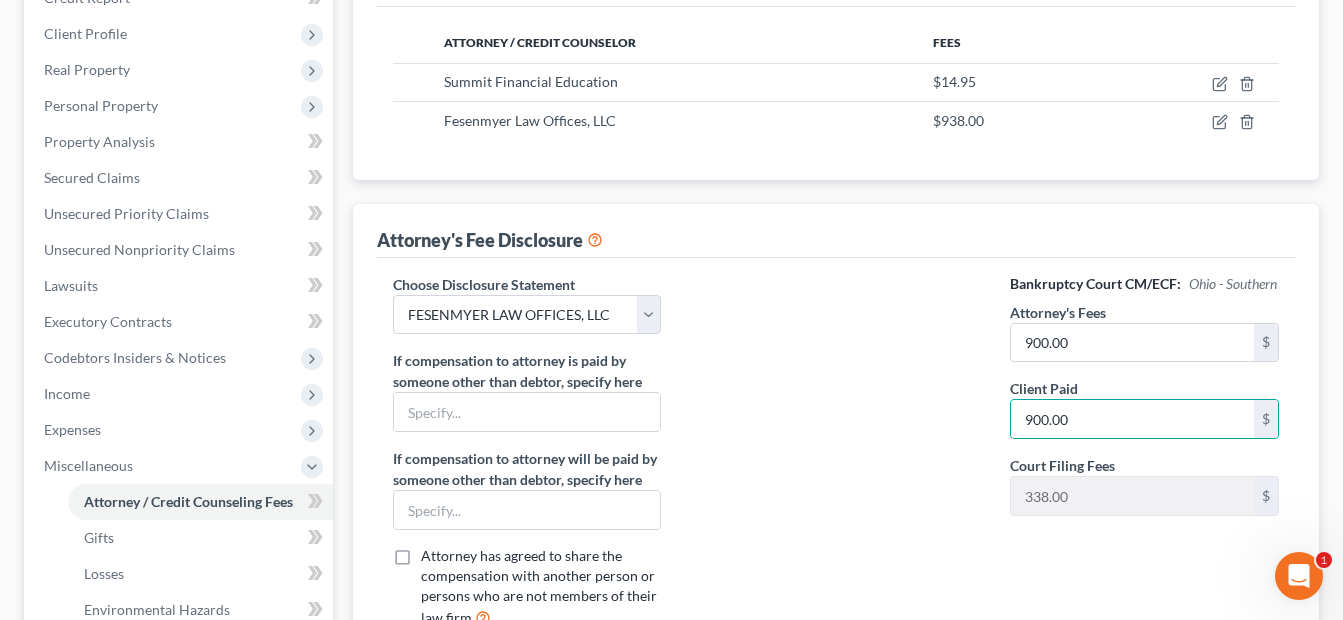 click at bounding box center [835, 459] 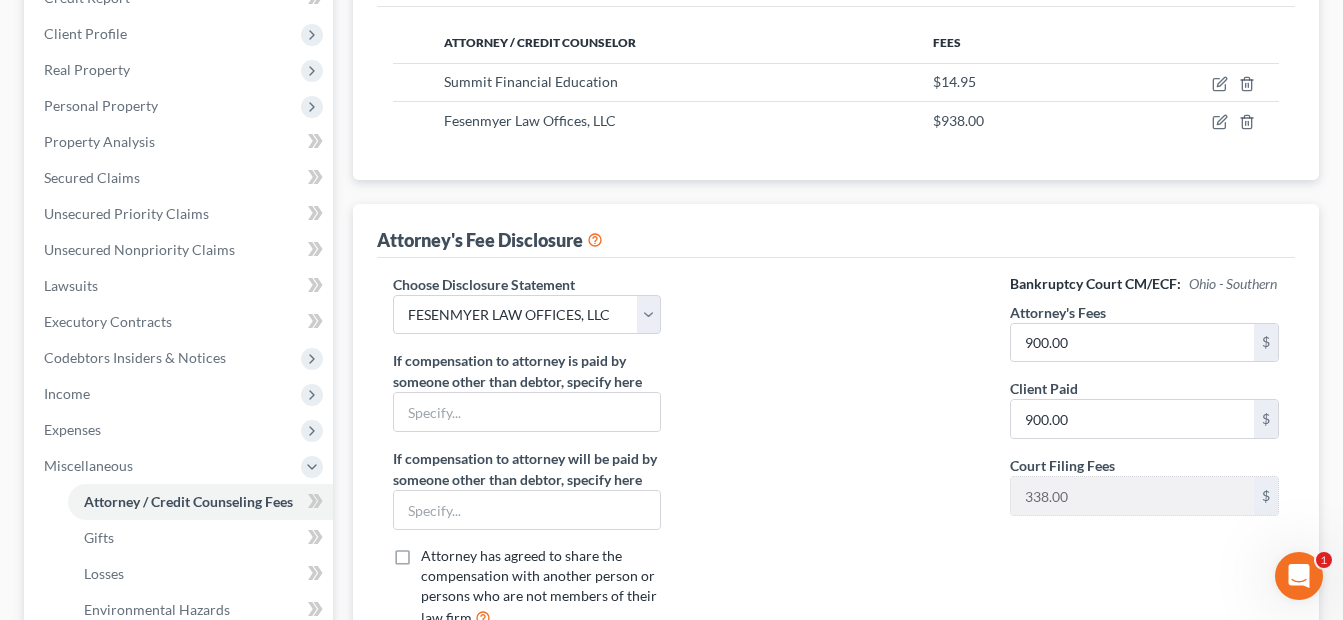 scroll, scrollTop: 500, scrollLeft: 0, axis: vertical 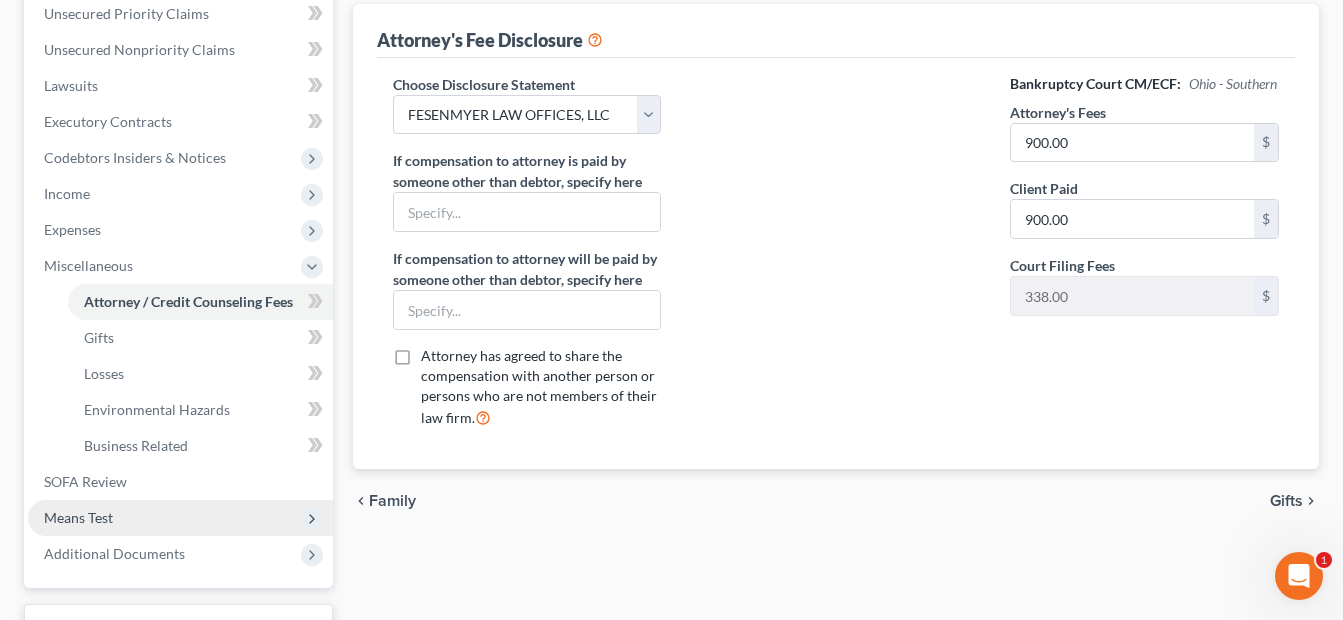 click on "Means Test" at bounding box center (180, 518) 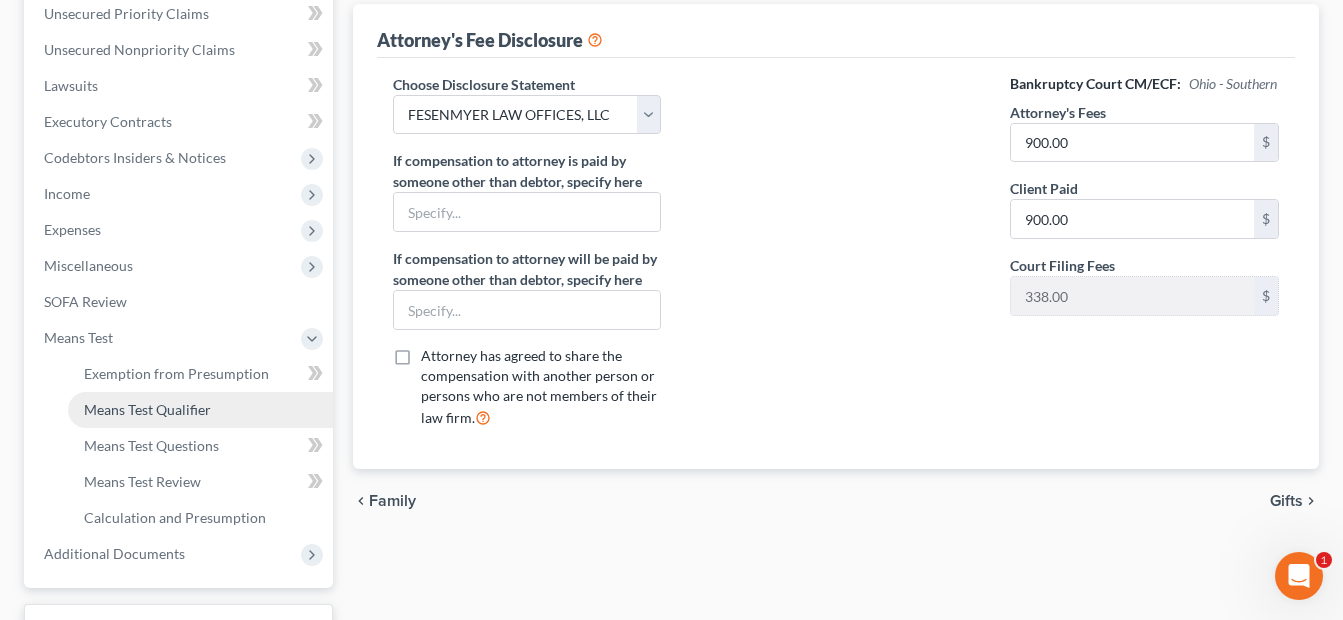 click on "Means Test Qualifier" at bounding box center (147, 409) 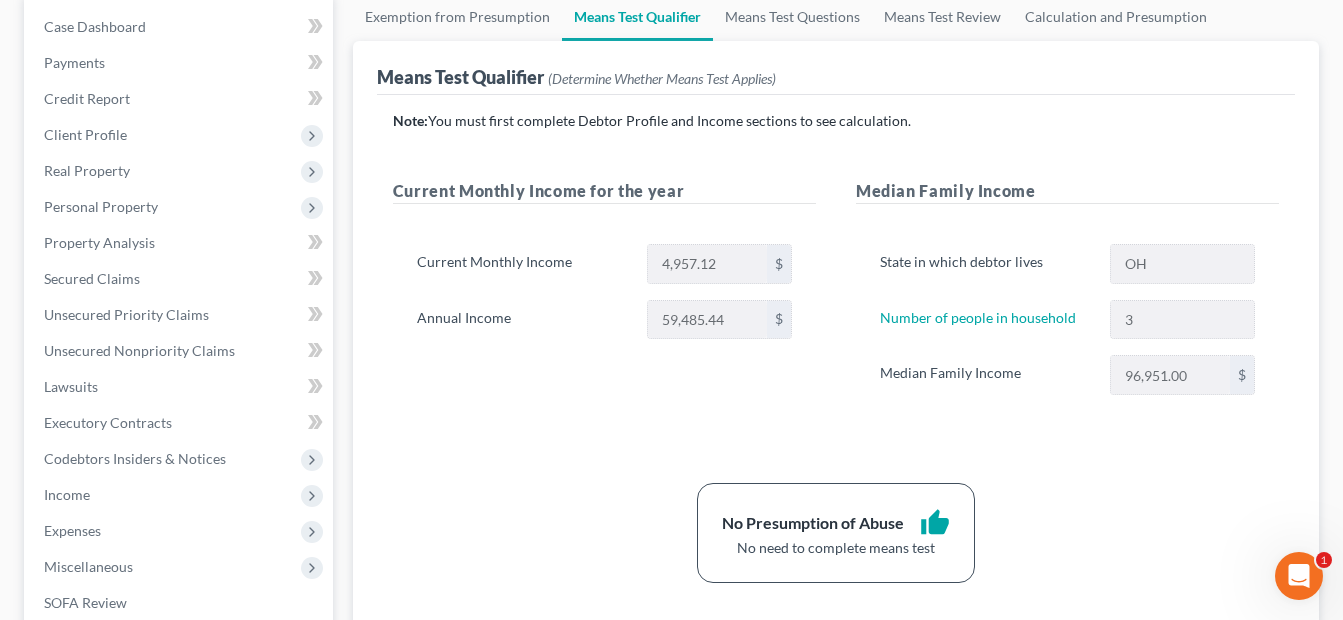 scroll, scrollTop: 200, scrollLeft: 0, axis: vertical 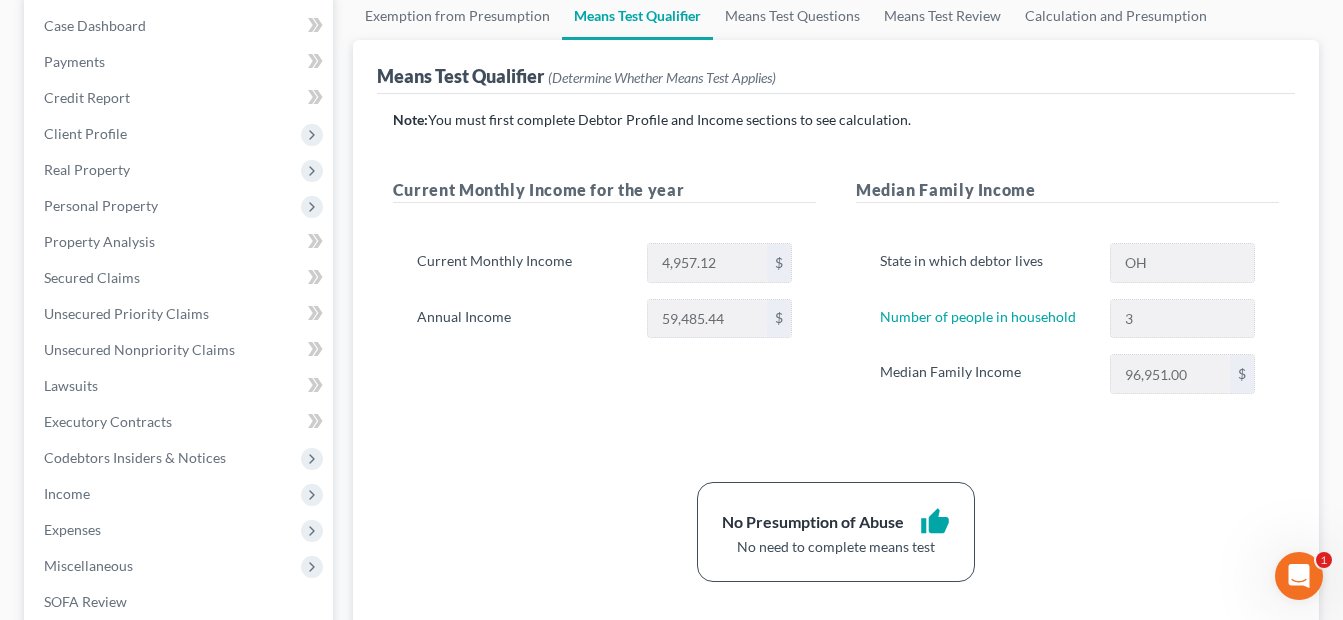 click on "Current Monthly Income for the year Current Monthly Income 4,957.12 $ Annual Income 59,485.44 $" at bounding box center (604, 306) 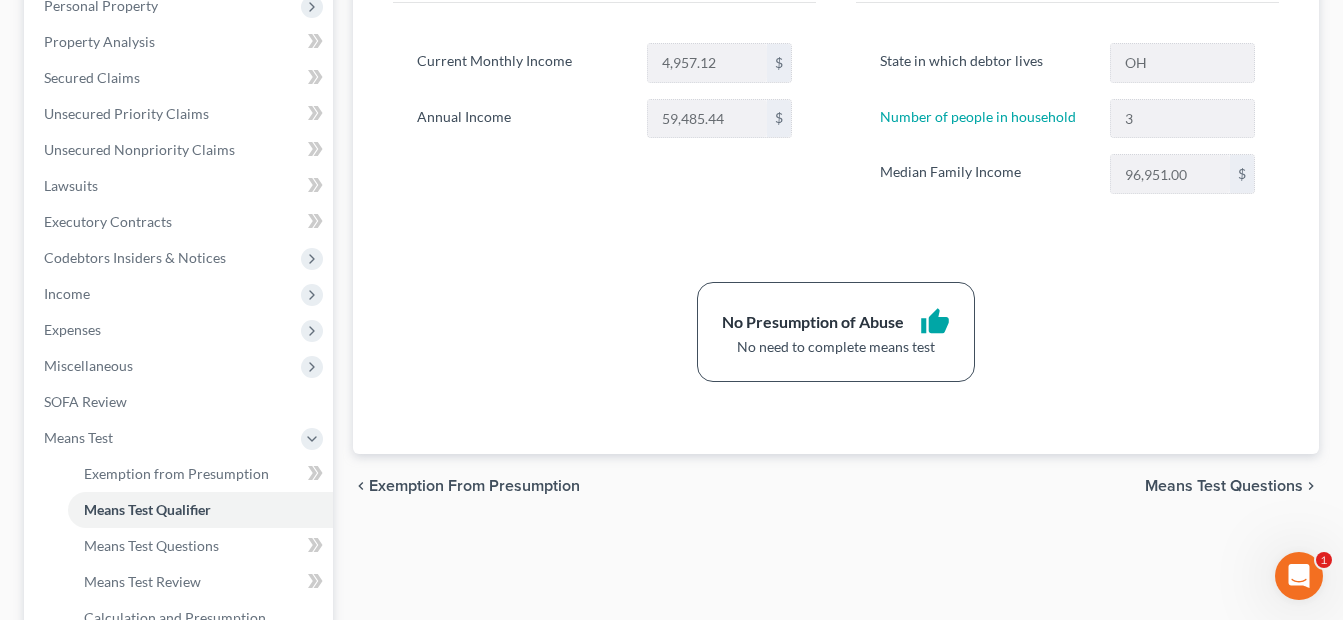 scroll, scrollTop: 600, scrollLeft: 0, axis: vertical 